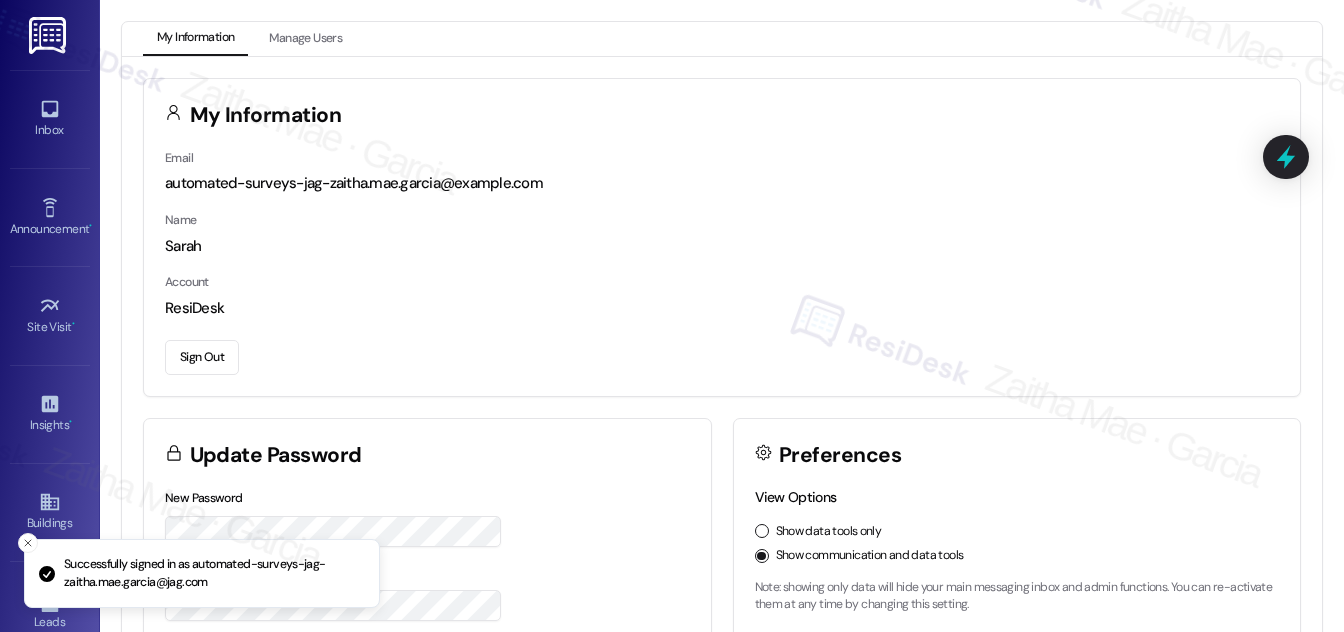 scroll, scrollTop: 0, scrollLeft: 0, axis: both 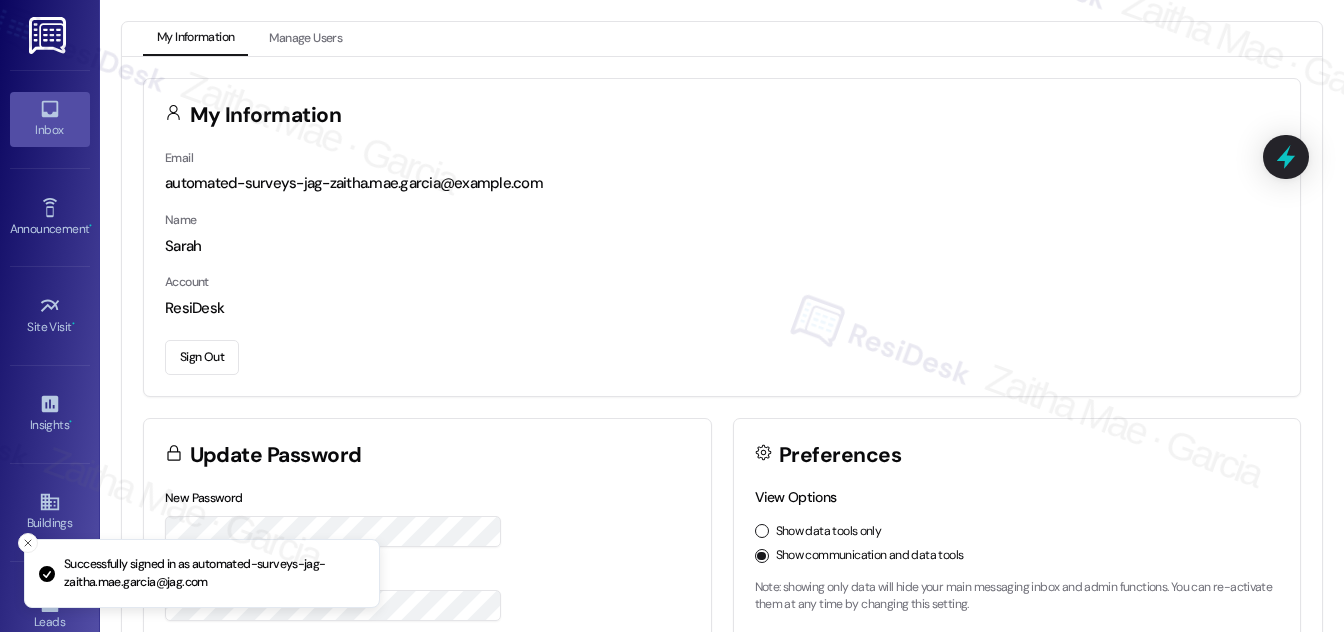 click on "Inbox" at bounding box center (50, 130) 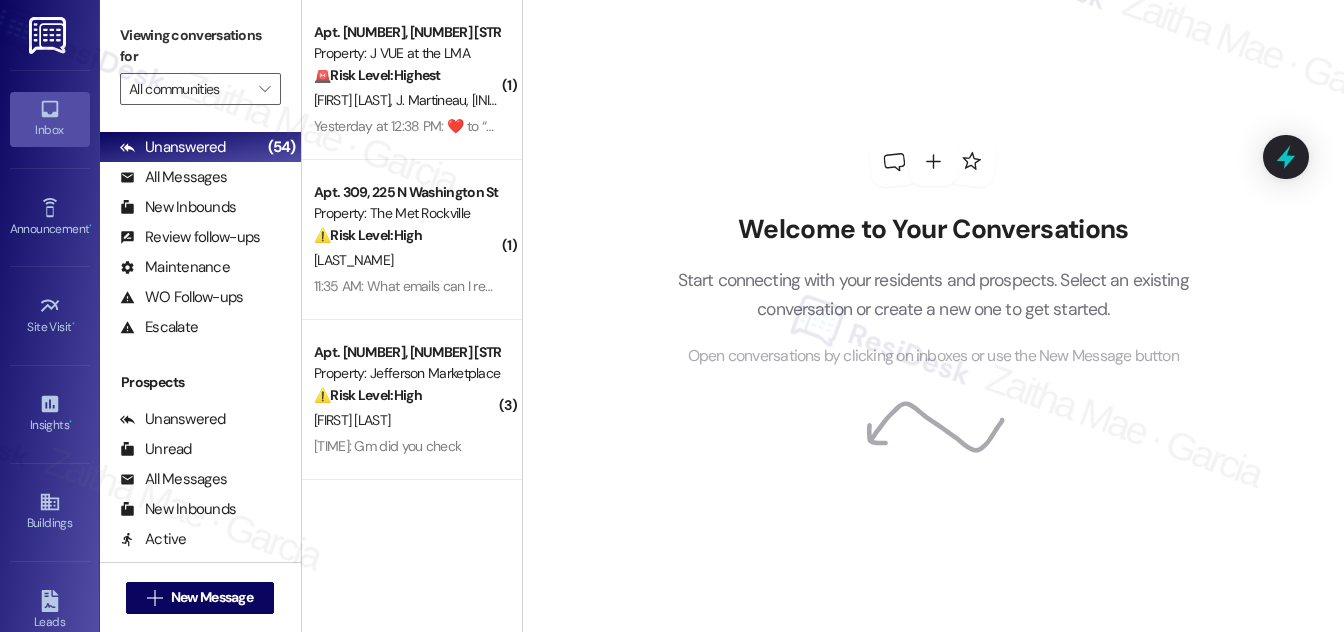 scroll, scrollTop: 384, scrollLeft: 0, axis: vertical 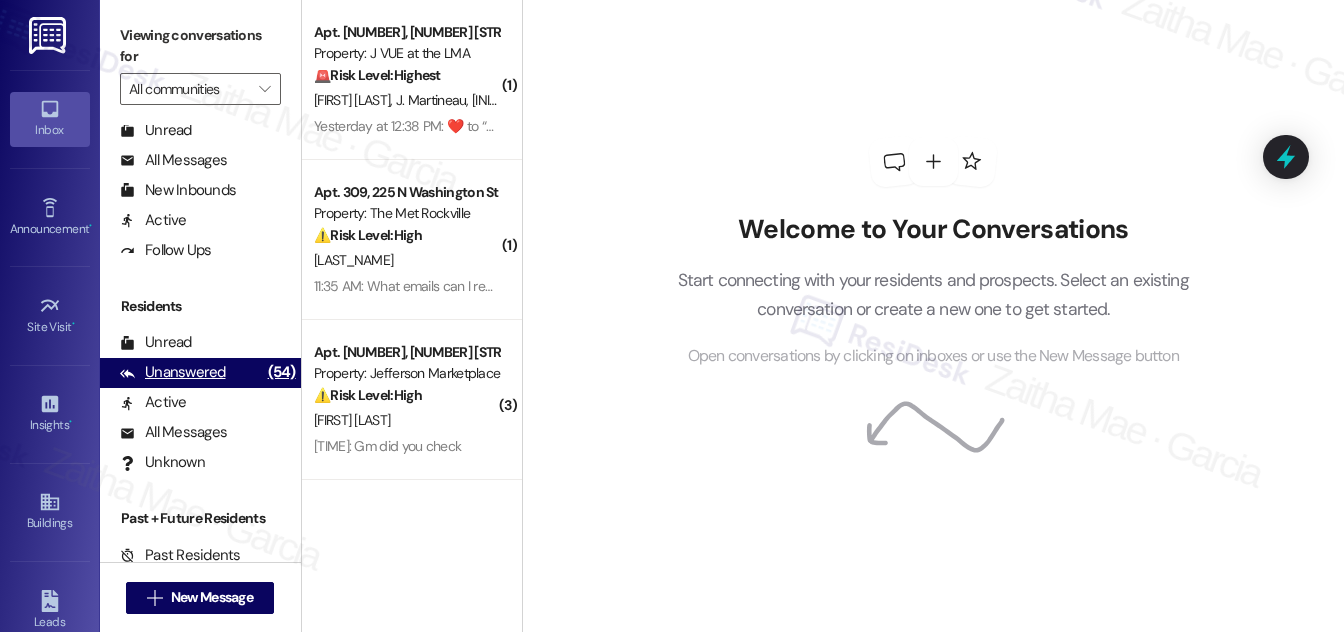 click on "Unanswered" at bounding box center [173, 372] 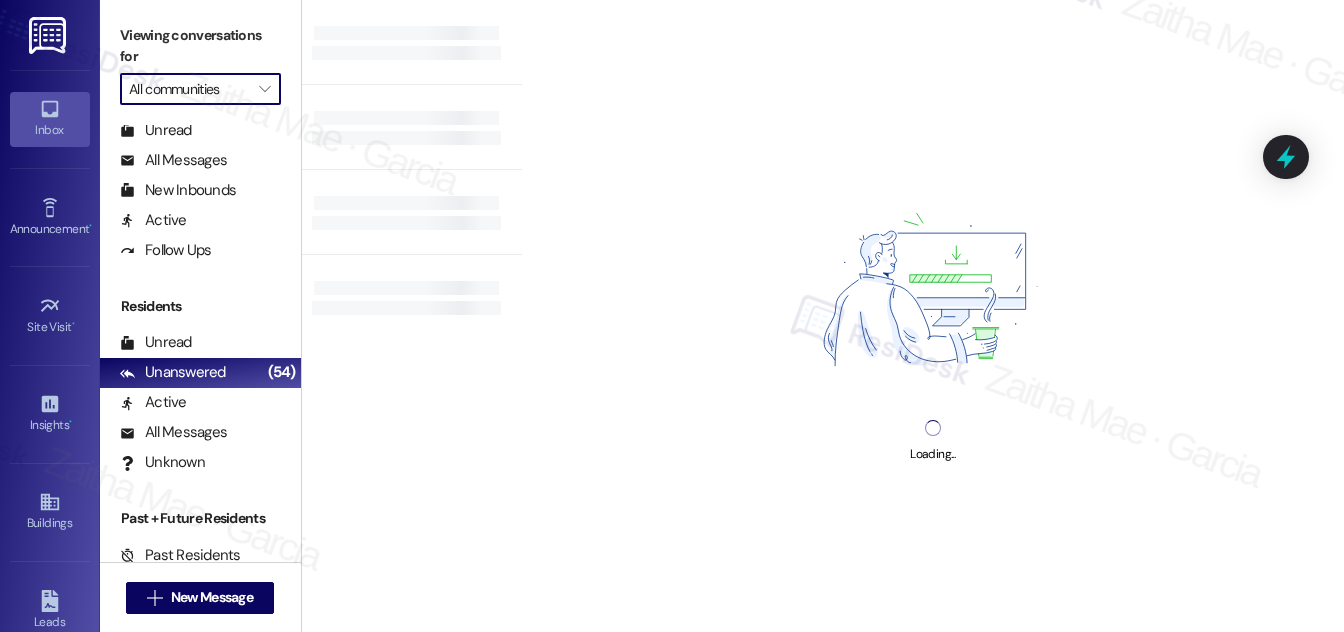 click on "All communities" at bounding box center [189, 89] 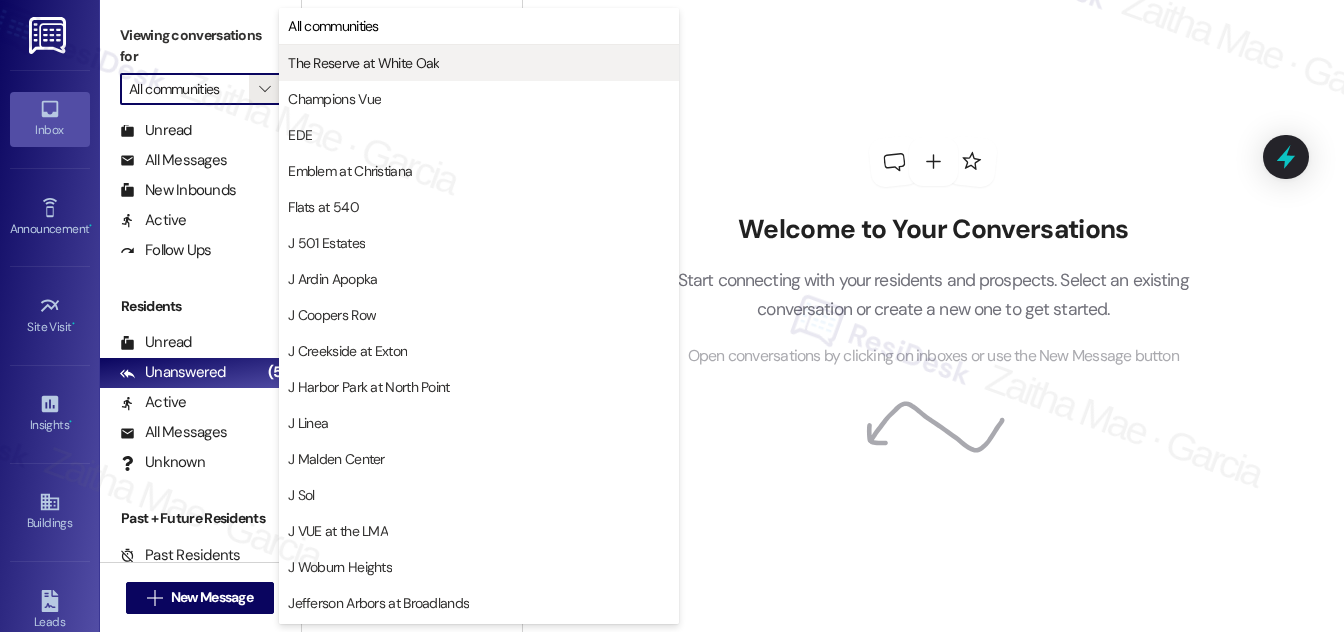 click on "The Reserve at White Oak" at bounding box center (363, 63) 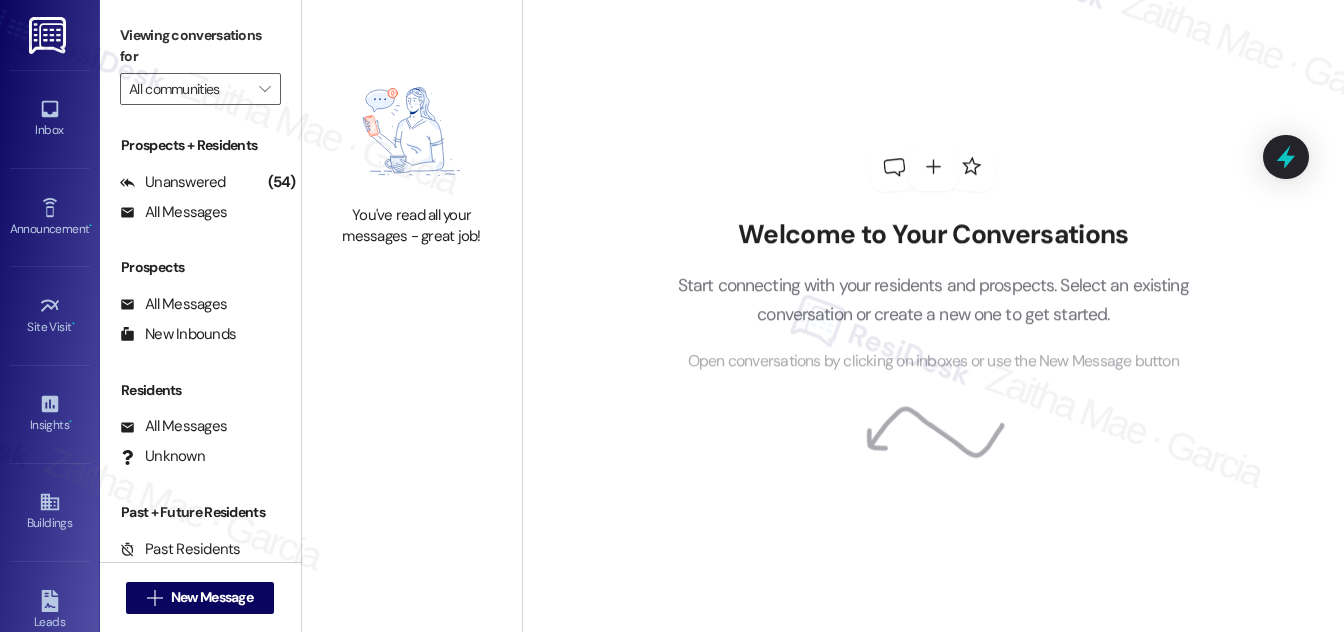 type on "The Reserve at White Oak" 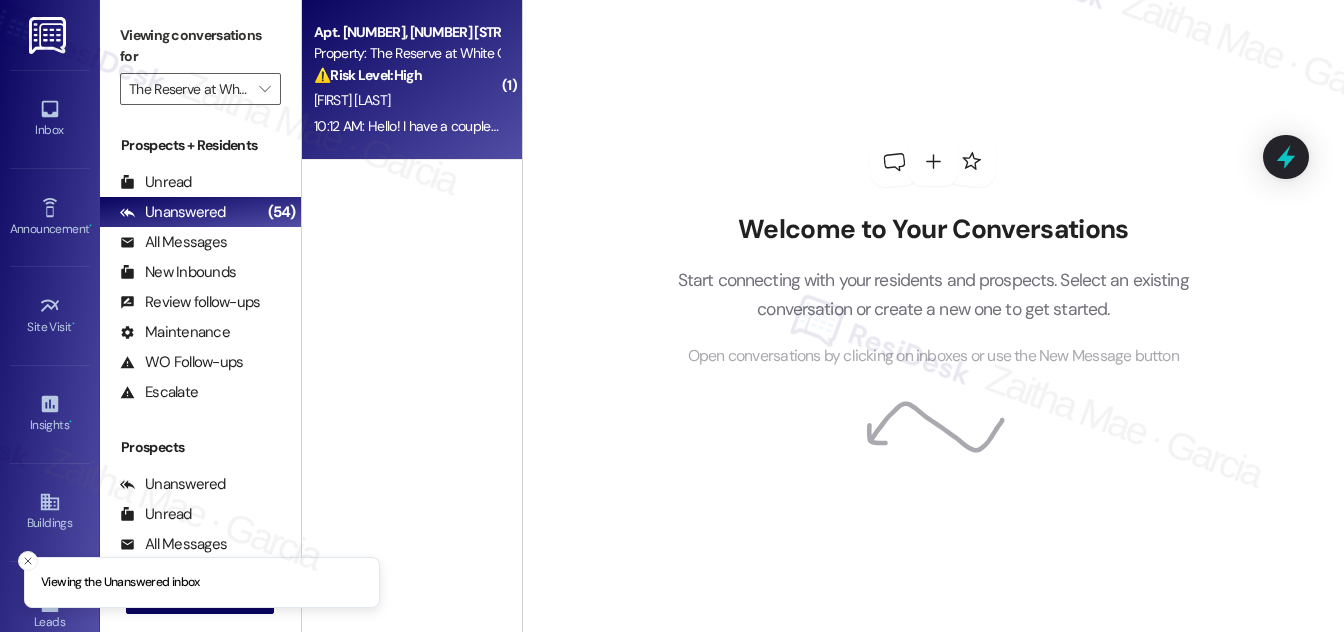 click on "[FIRST] [LAST]" at bounding box center (406, 100) 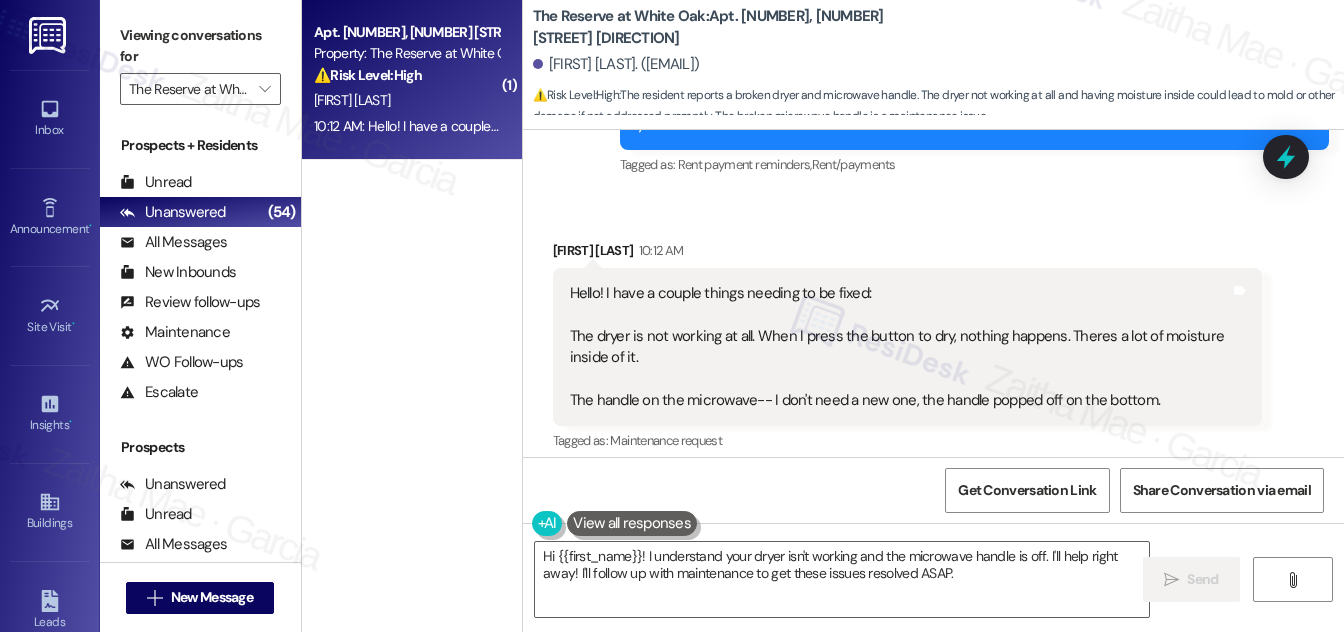scroll, scrollTop: 1581, scrollLeft: 0, axis: vertical 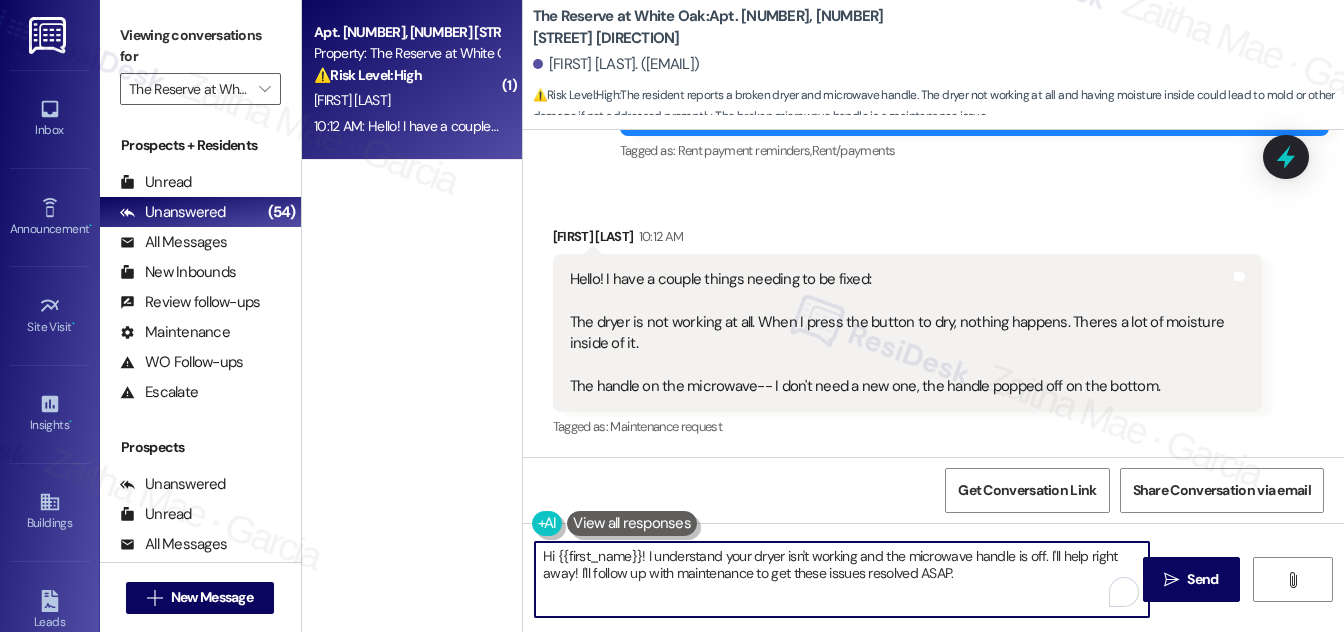 drag, startPoint x: 1047, startPoint y: 552, endPoint x: 1043, endPoint y: 575, distance: 23.345236 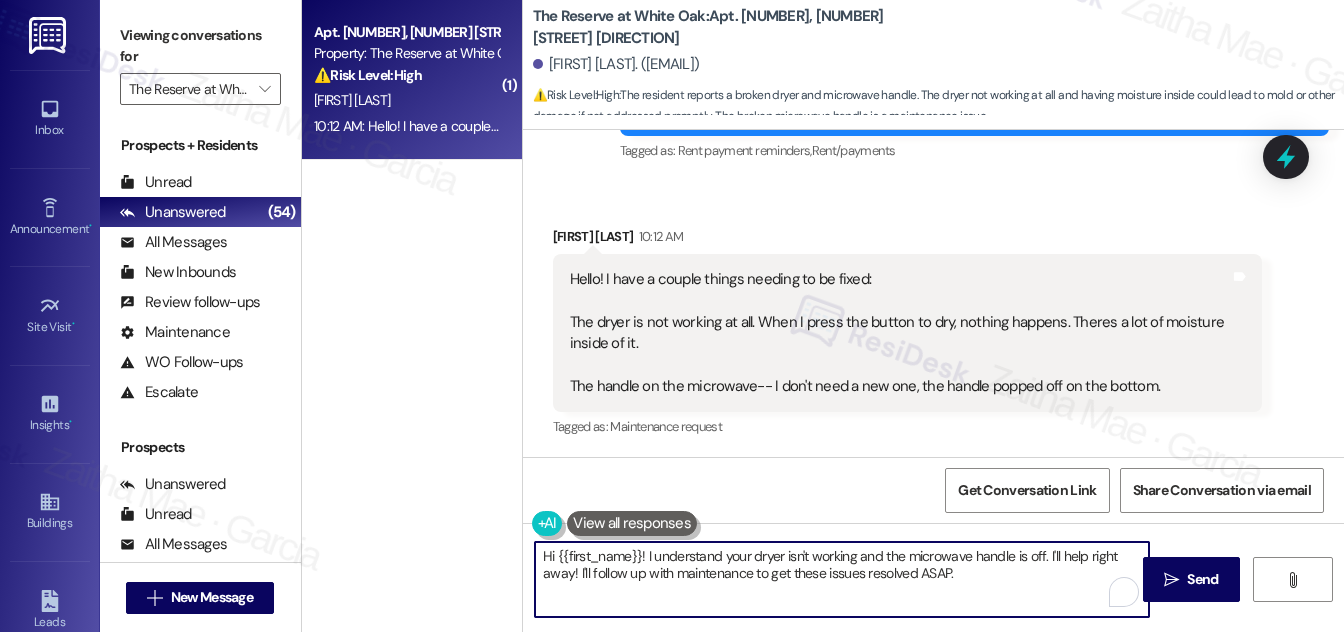 click on "Hi {{first_name}}! I understand your dryer isn't working and the microwave handle is off. I'll help right away! I'll follow up with maintenance to get these issues resolved ASAP." at bounding box center [842, 579] 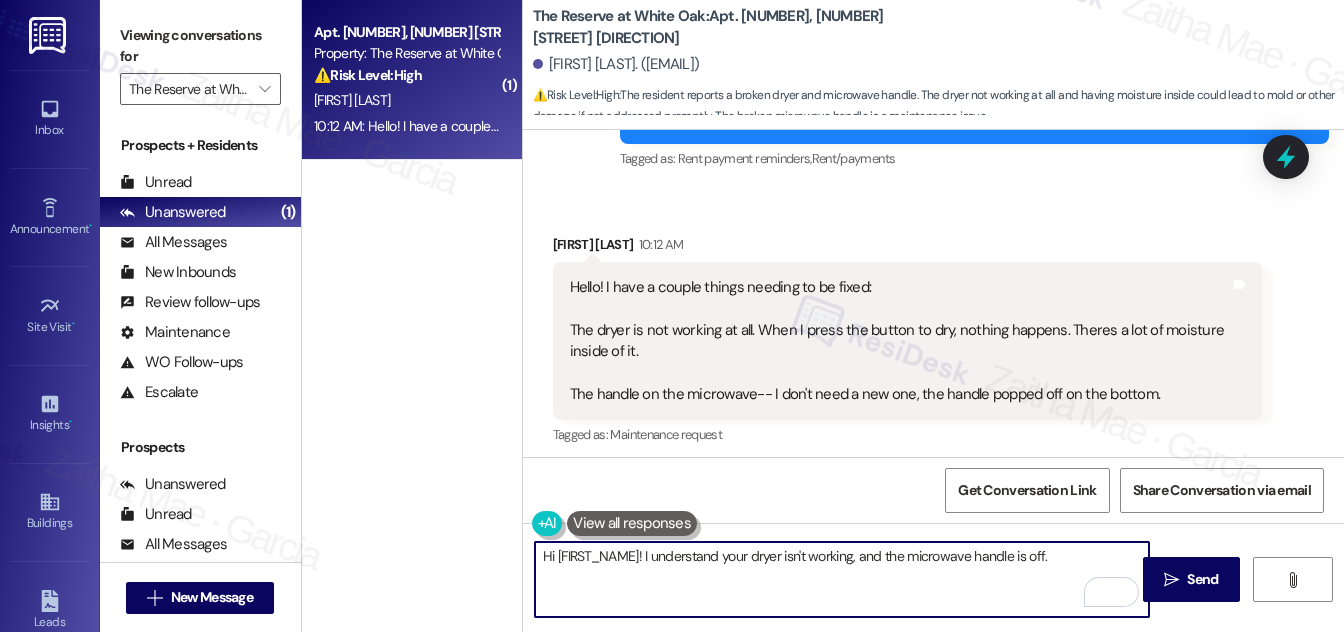 scroll, scrollTop: 1581, scrollLeft: 0, axis: vertical 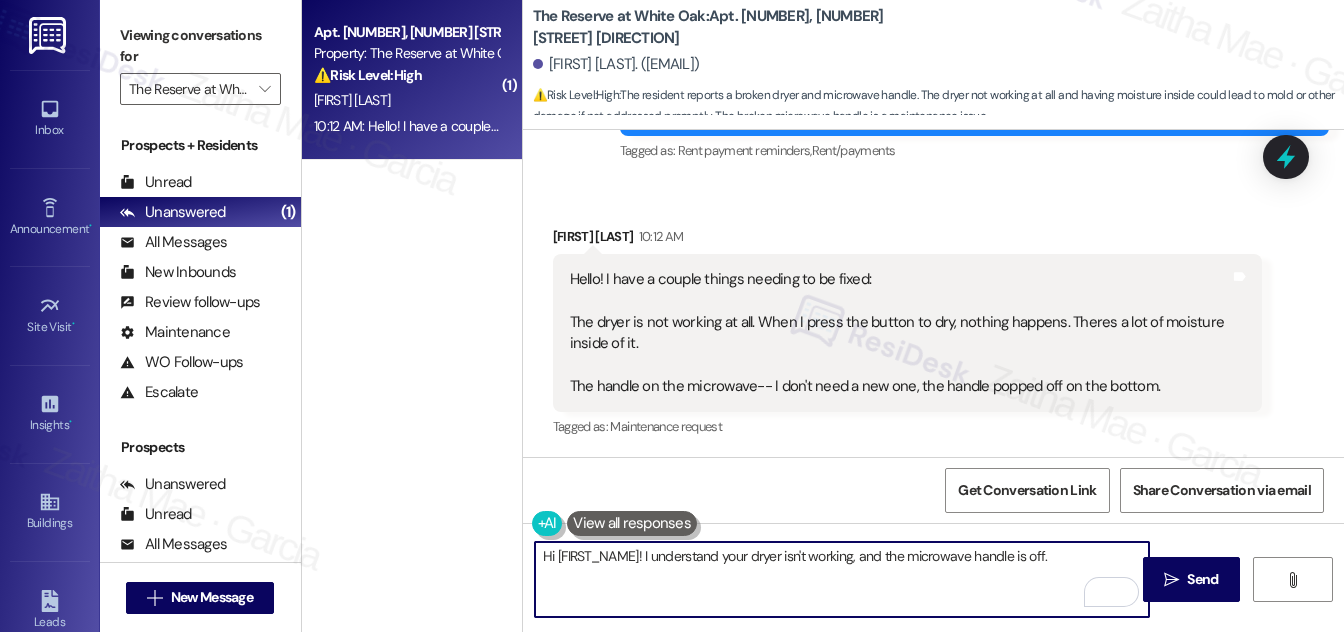 click on "Hi [FIRST_NAME]! I understand your dryer isn't working, and the microwave handle is off." at bounding box center (842, 579) 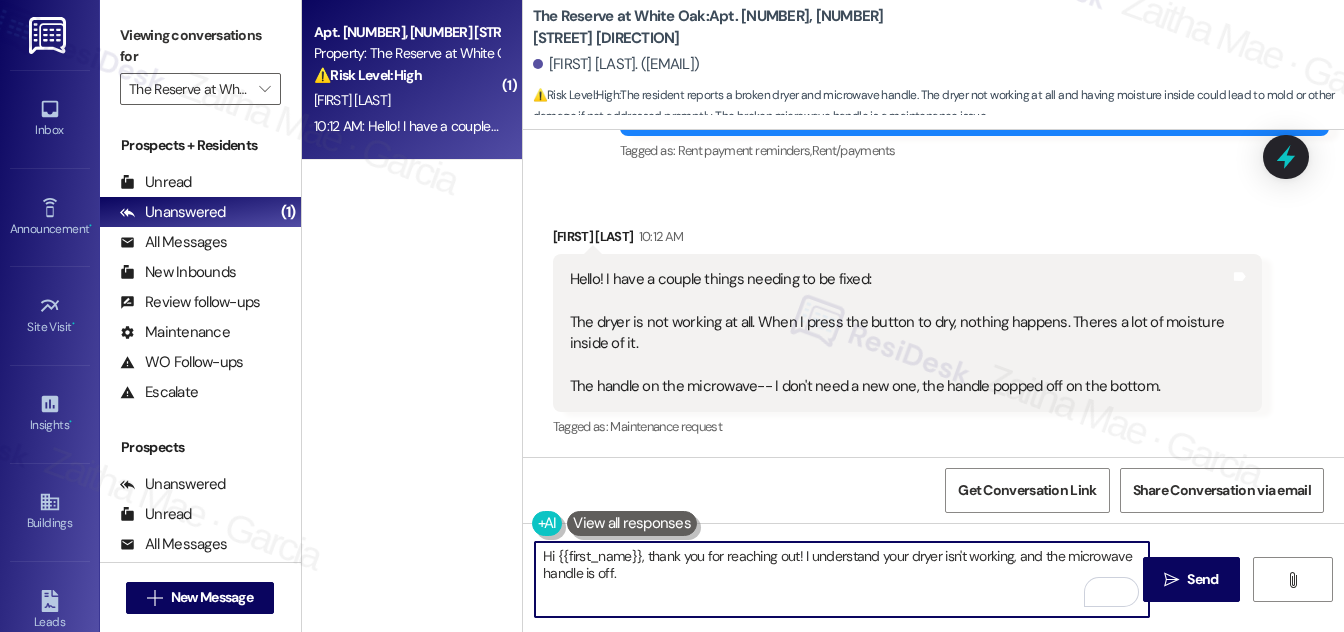 click on "Hi {{first_name}}, thank you for reaching out! I understand your dryer isn't working, and the microwave handle is off." at bounding box center [842, 579] 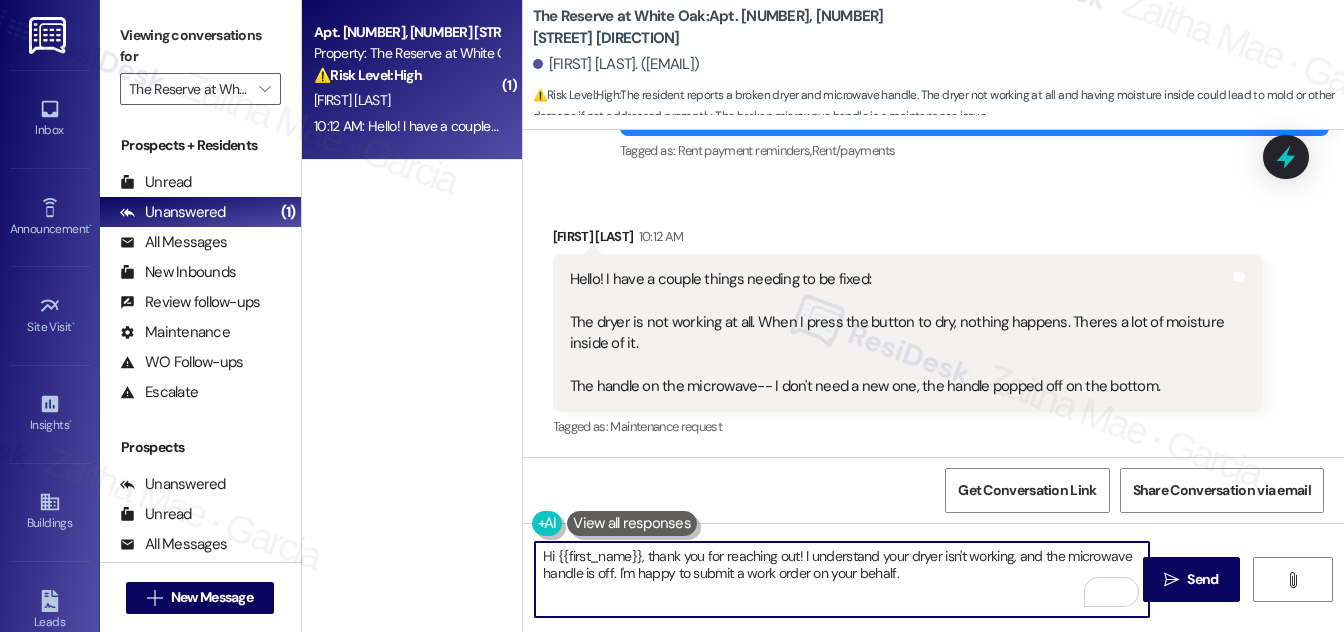 paste on "Do we have your permission to enter during your absence? Do you have pets that we should be aware of?" 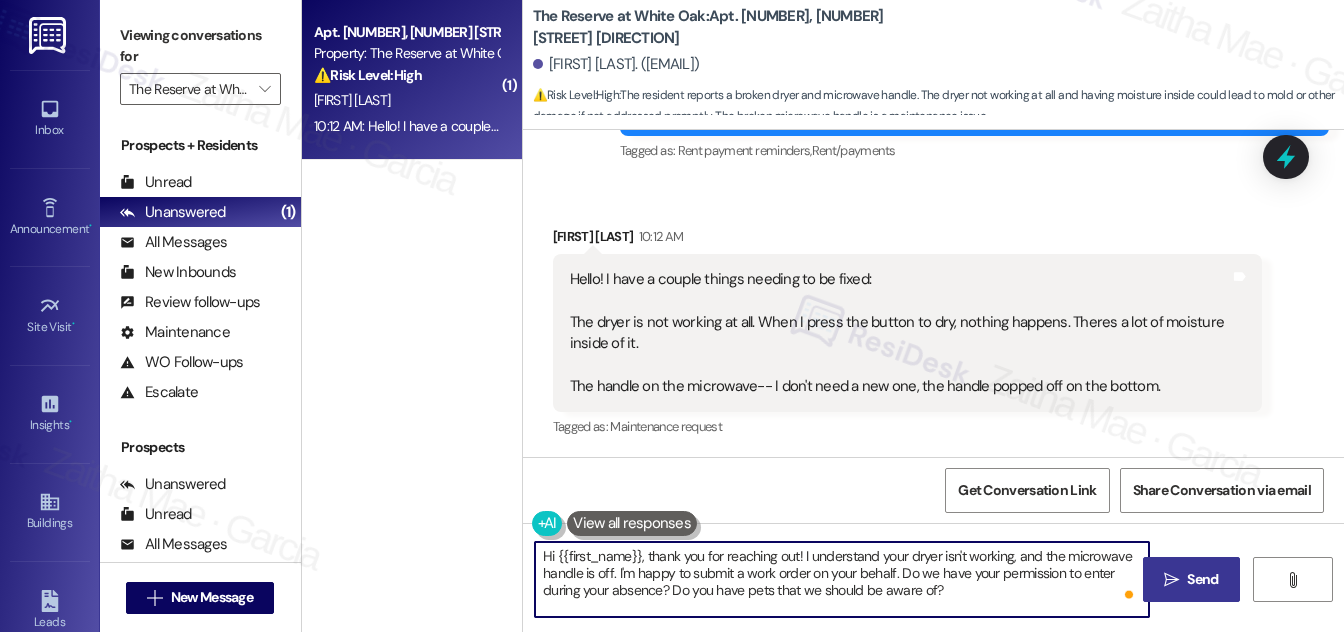 type on "Hi {{first_name}}, thank you for reaching out! I understand your dryer isn't working, and the microwave handle is off. I'm happy to submit a work order on your behalf. Do we have your permission to enter during your absence? Do you have pets that we should be aware of?" 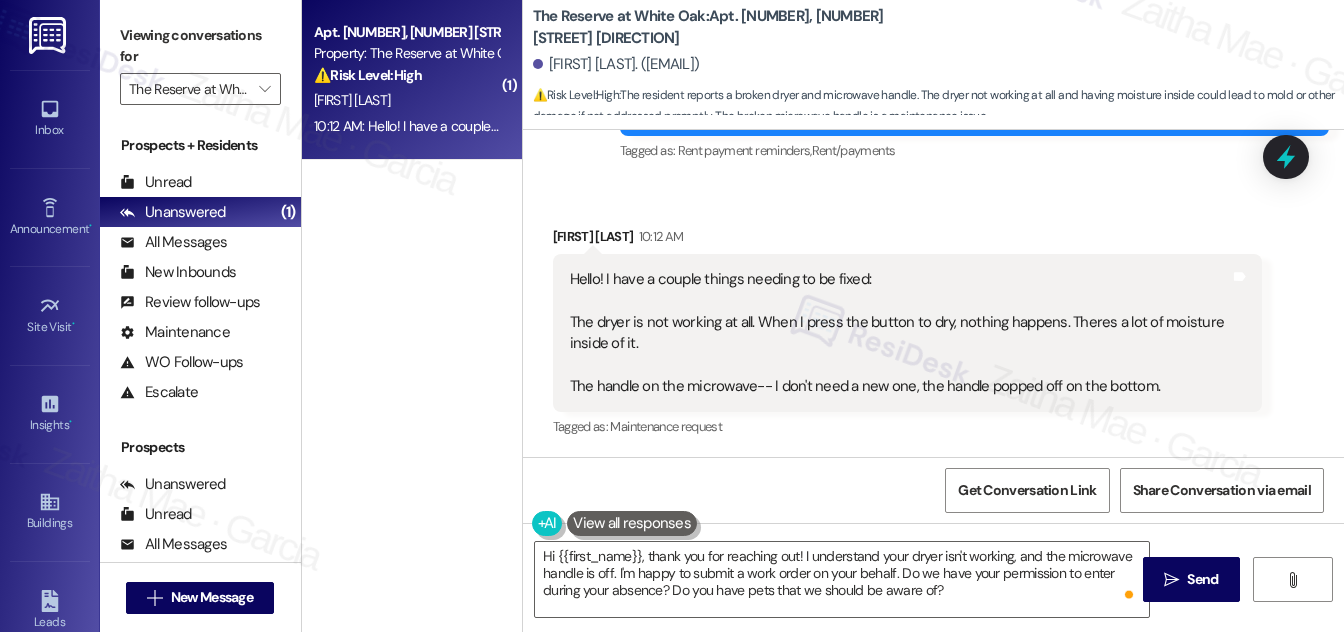 drag, startPoint x: 1189, startPoint y: 570, endPoint x: 1155, endPoint y: 530, distance: 52.49762 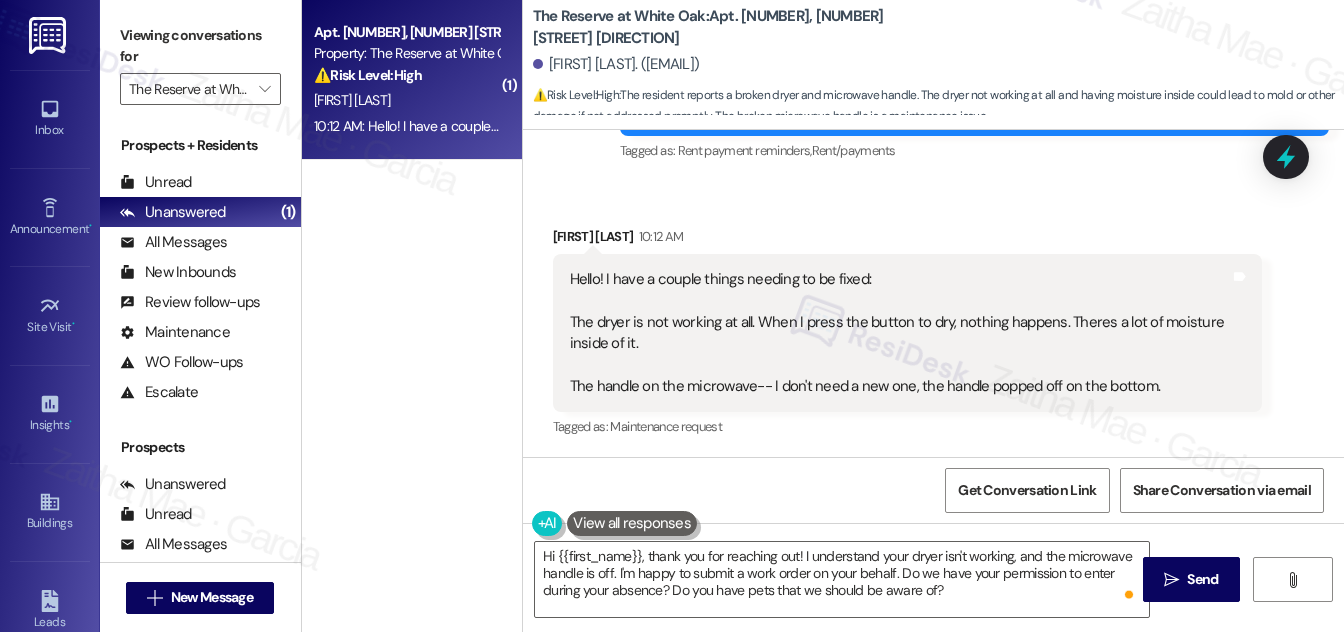 click on "Send" at bounding box center [1202, 579] 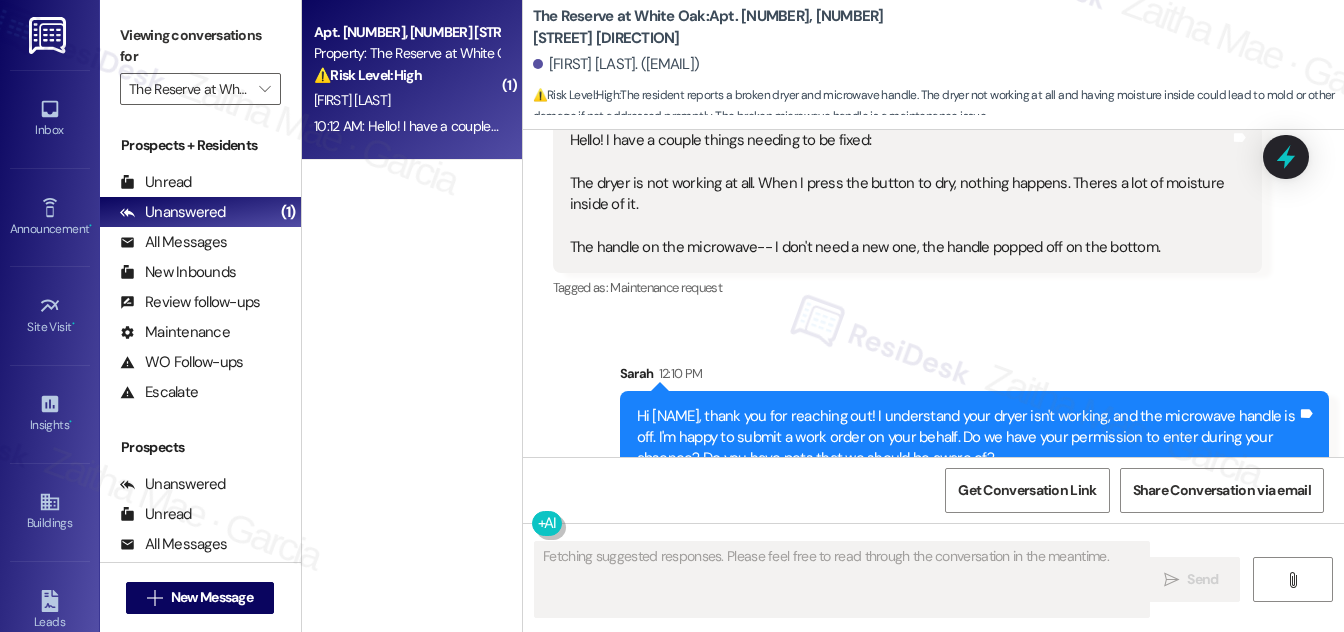 scroll, scrollTop: 1763, scrollLeft: 0, axis: vertical 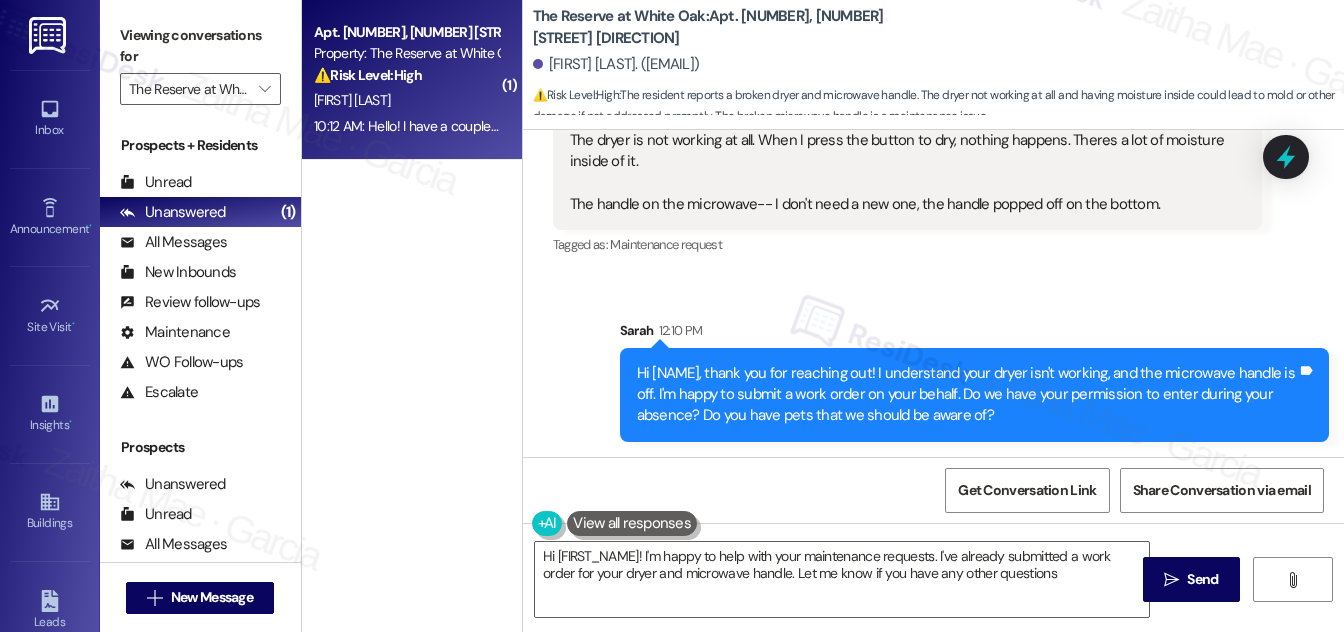 type on "Hi {{first_name}}! I'm happy to help with your maintenance requests. I've already submitted a work order for your dryer and microwave handle. Let me know if you have any other questions!" 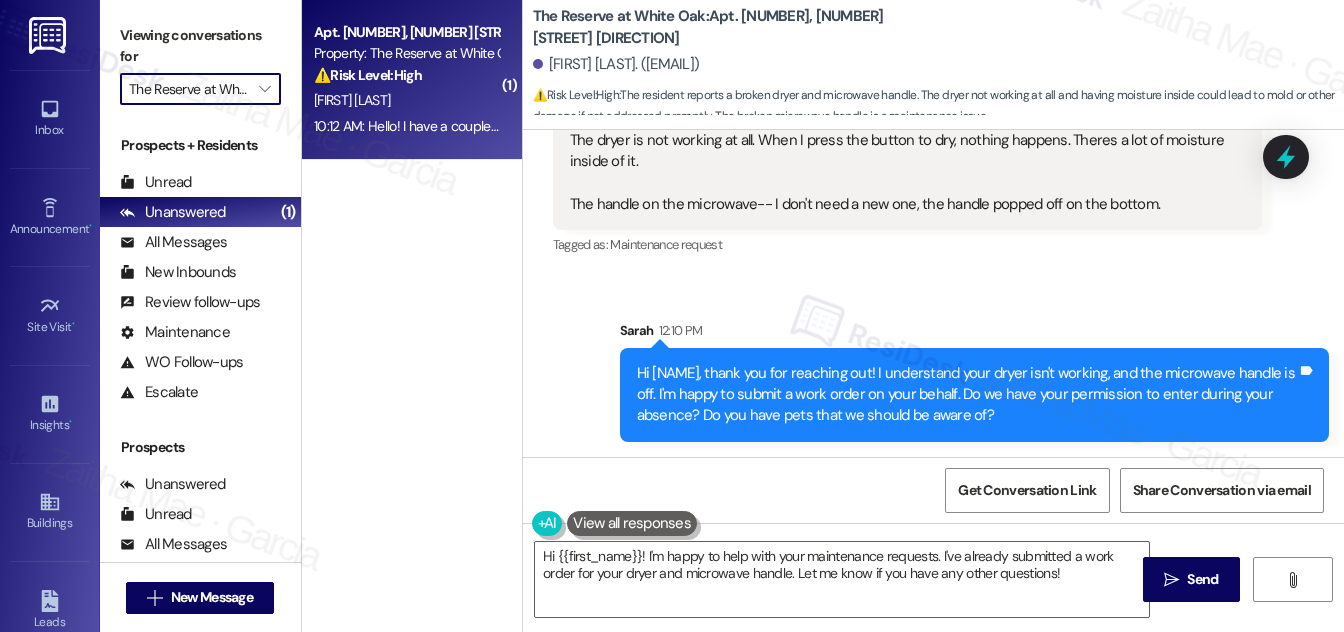 click on "The Reserve at White Oak" at bounding box center [189, 89] 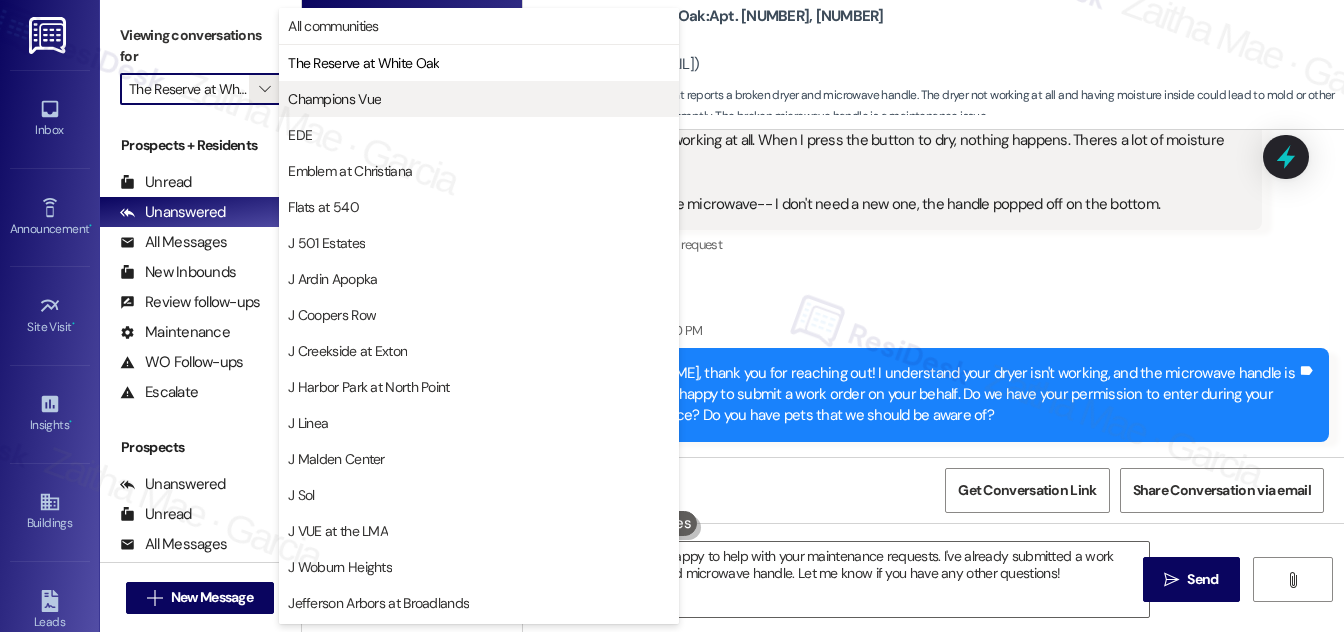 click on "Champions Vue" at bounding box center (334, 99) 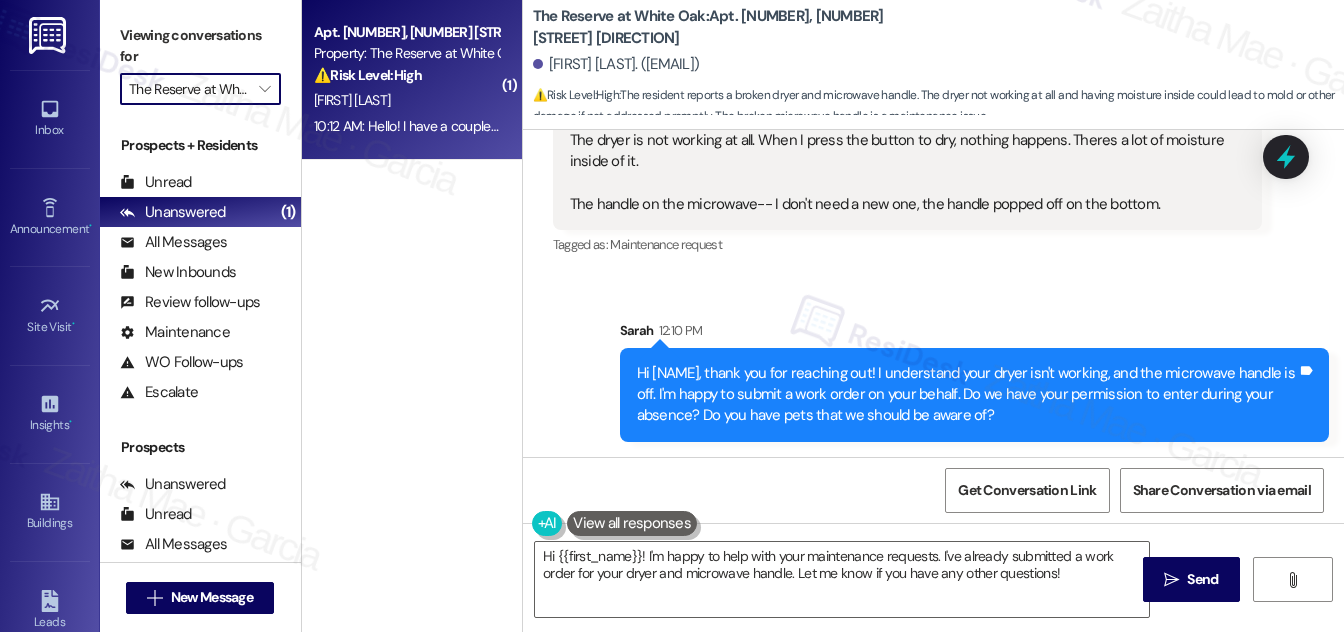 type on "Champions Vue" 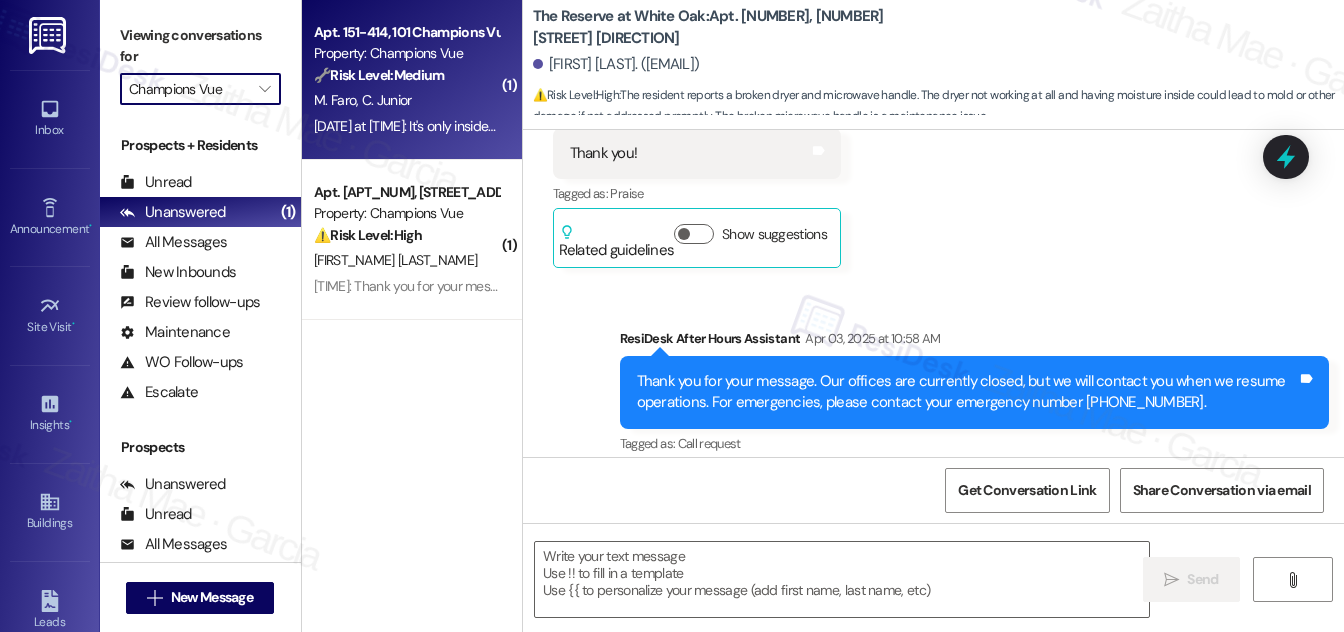 type on "Fetching suggested responses. Please feel free to read through the conversation in the meantime." 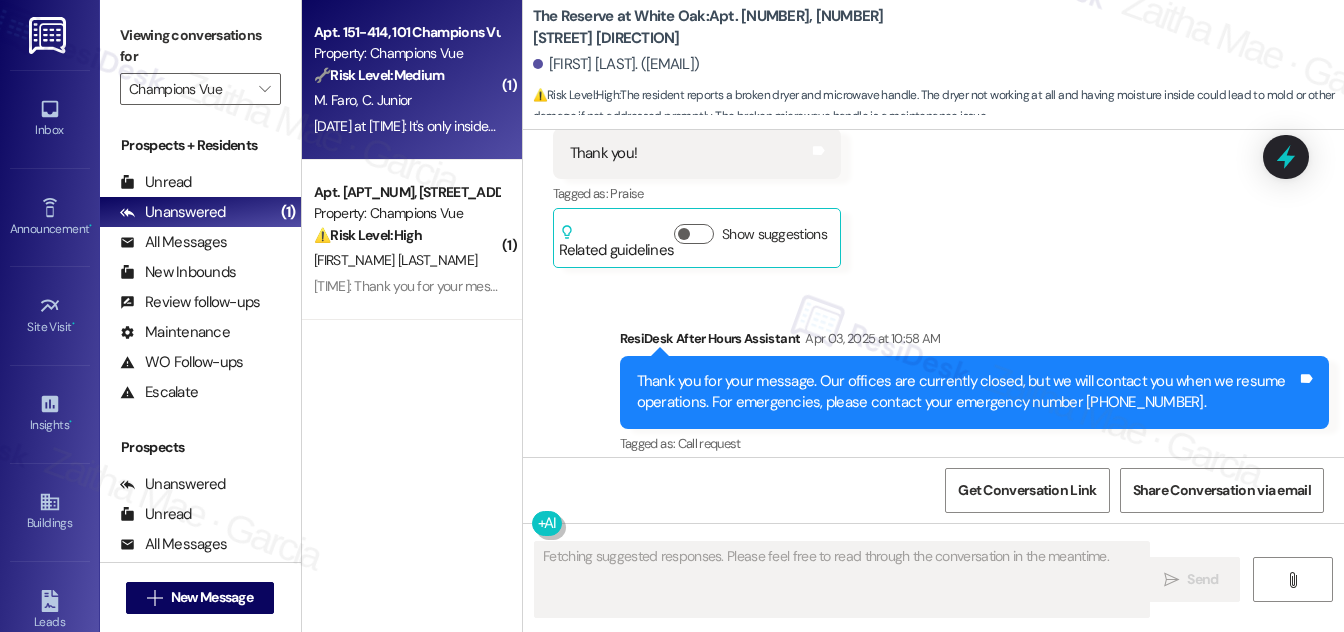 click on "[INITIALS]. [LAST] [LAST]" at bounding box center [406, 100] 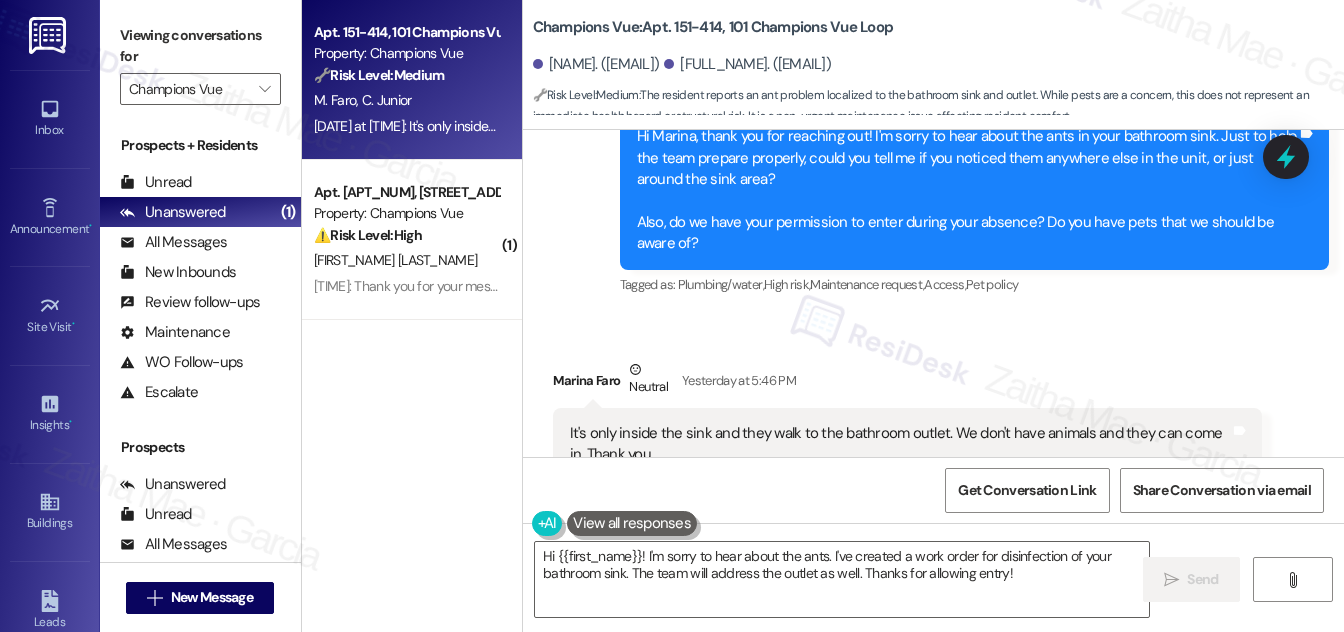 scroll, scrollTop: 20361, scrollLeft: 0, axis: vertical 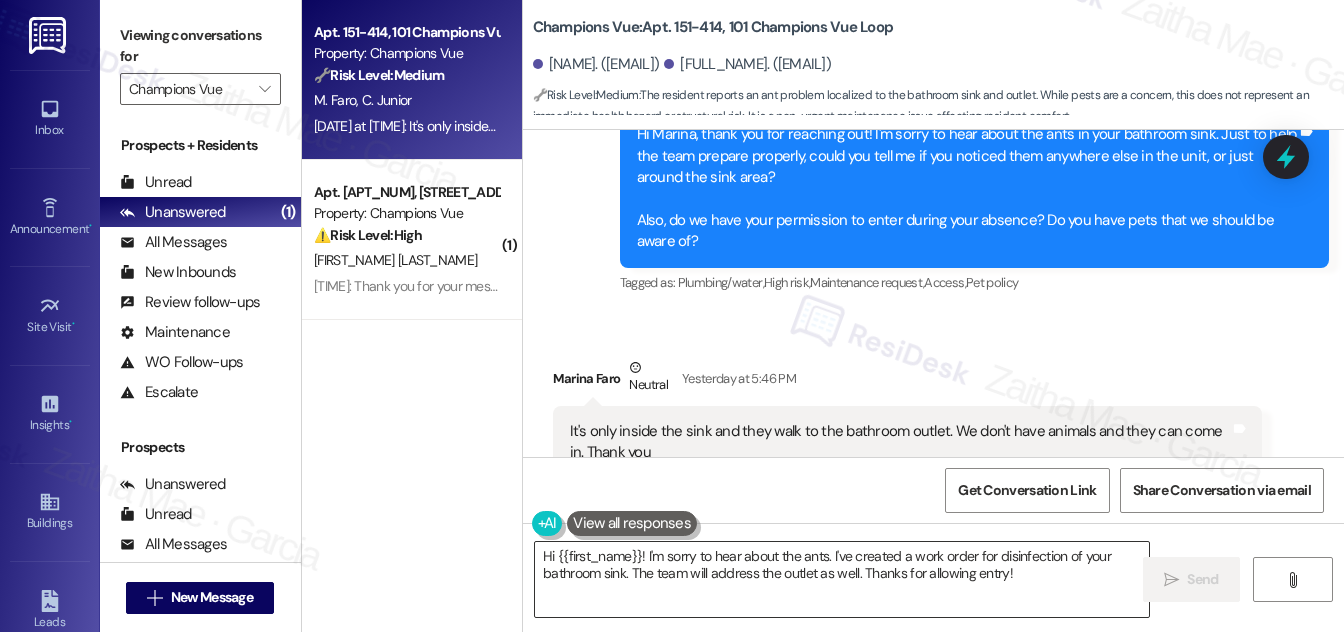 click on "Hi {{first_name}}! I'm sorry to hear about the ants. I've created a work order for disinfection of your bathroom sink. The team will address the outlet as well. Thanks for allowing entry!" at bounding box center [842, 579] 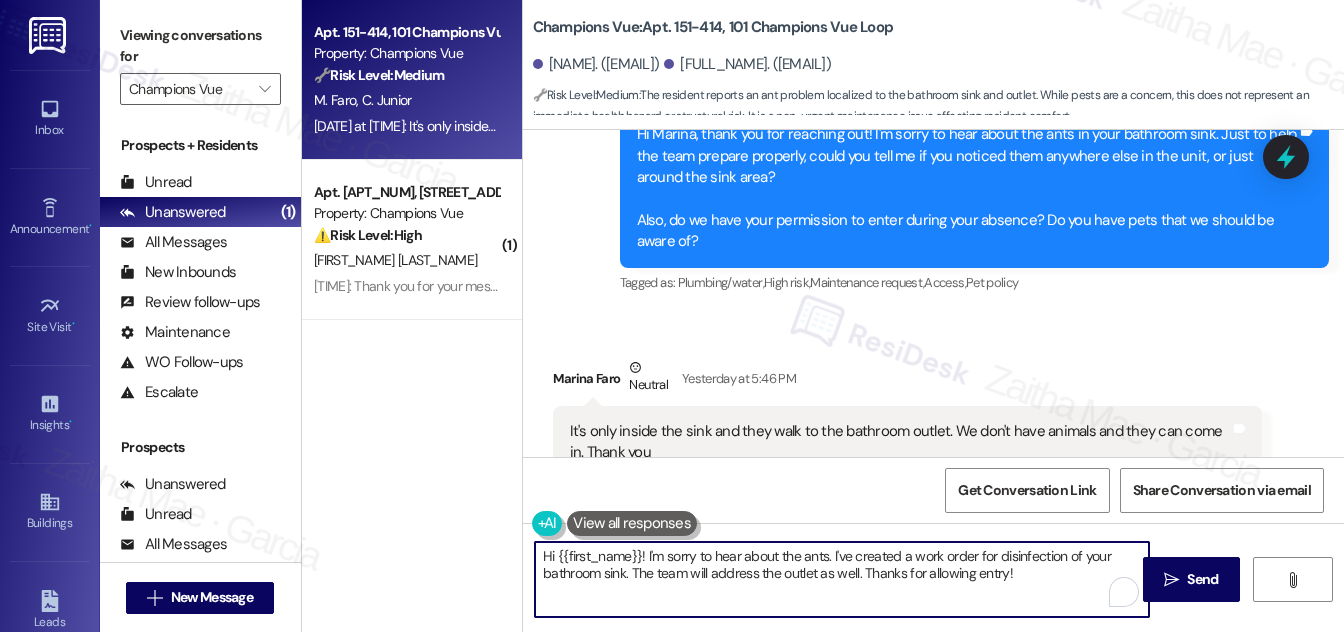 click on "Hi {{first_name}}! I'm sorry to hear about the ants. I've created a work order for disinfection of your bathroom sink. The team will address the outlet as well. Thanks for allowing entry!" at bounding box center [842, 579] 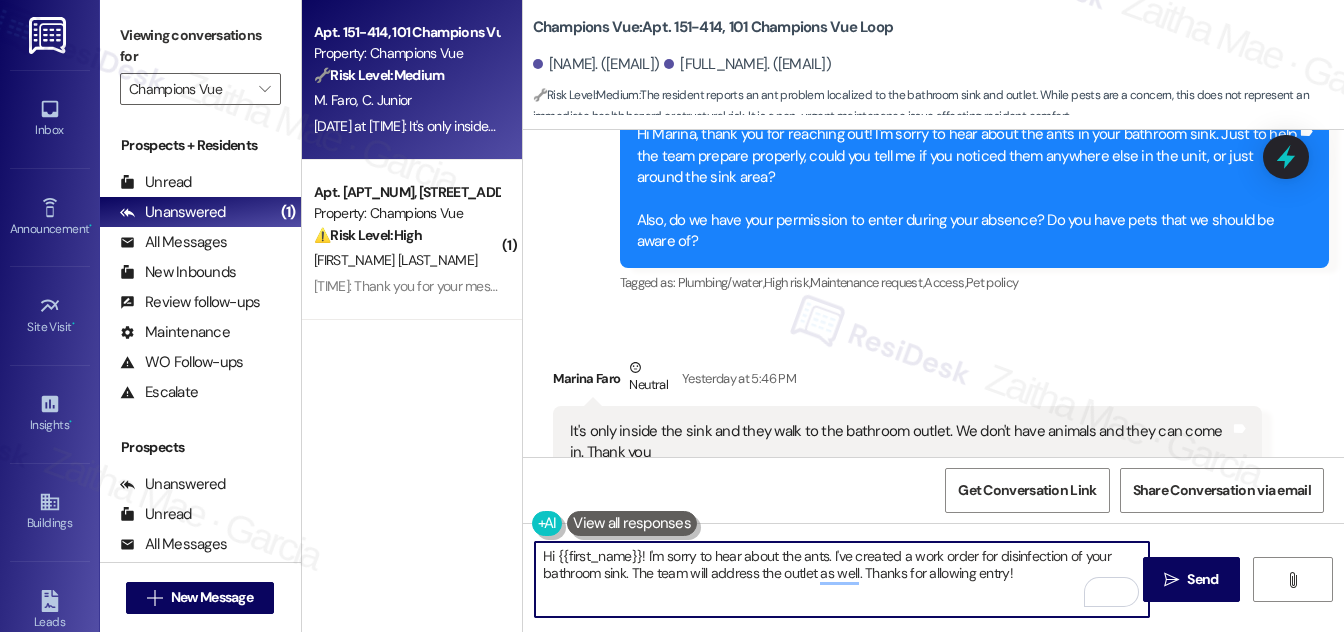click on "Hi {{first_name}}! I'm sorry to hear about the ants. I've created a work order for disinfection of your bathroom sink. The team will address the outlet as well. Thanks for allowing entry!" at bounding box center (842, 579) 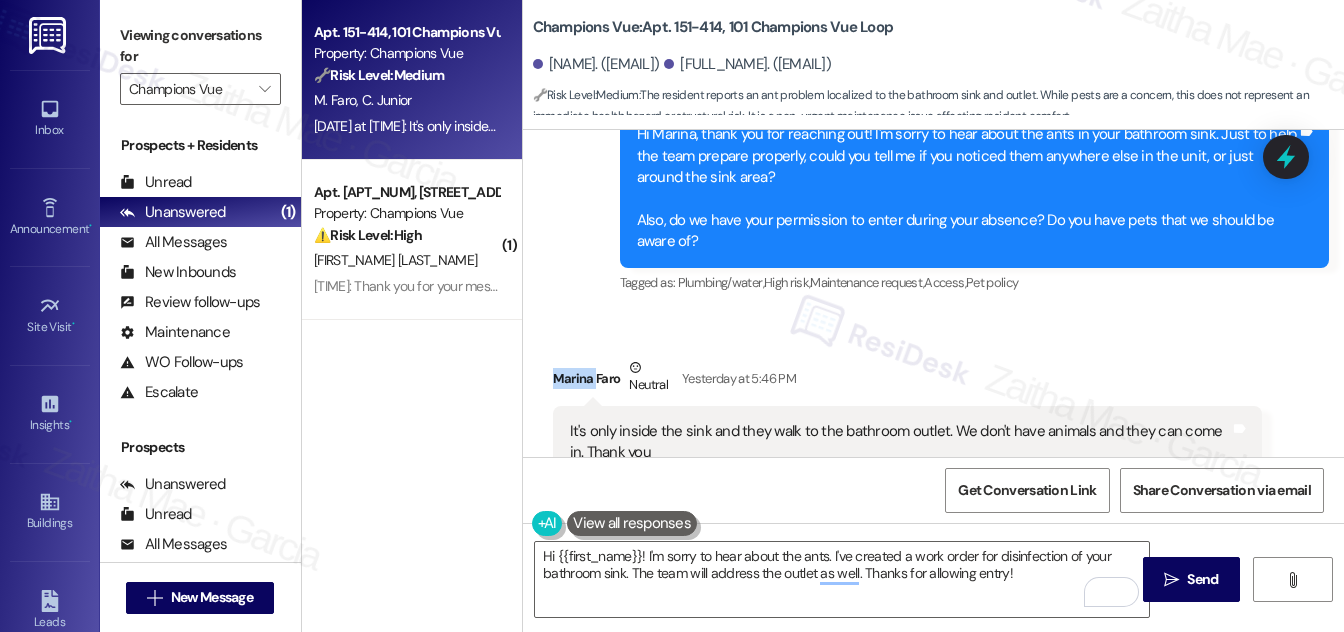 click on "[FULL_NAME] Neutral Yesterday at 5:46 PM" at bounding box center (907, 381) 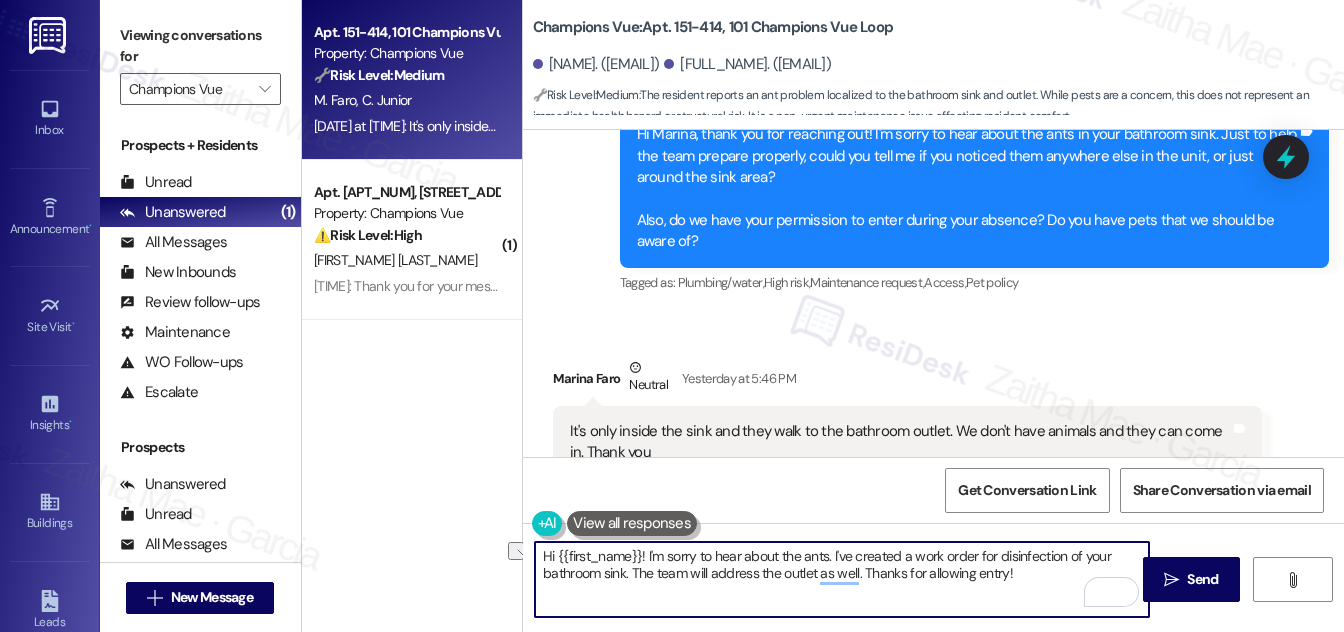 drag, startPoint x: 542, startPoint y: 556, endPoint x: 640, endPoint y: 546, distance: 98.50888 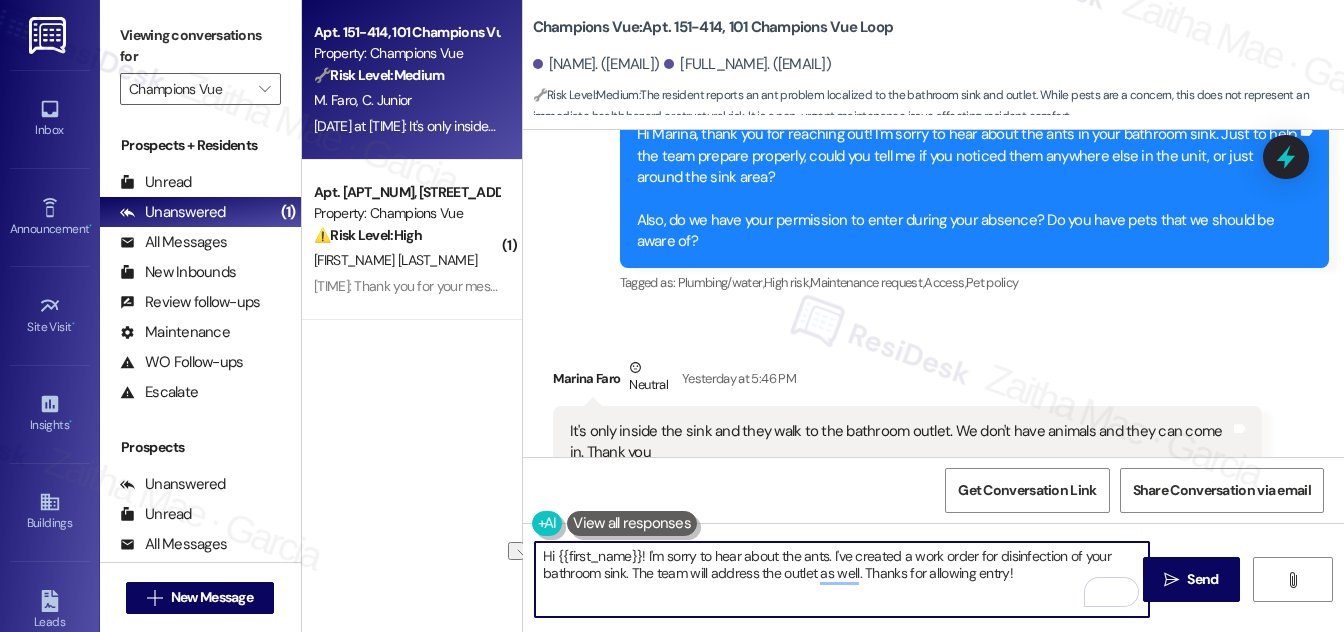click on "Hi {{first_name}}! I'm sorry to hear about the ants. I've created a work order for disinfection of your bathroom sink. The team will address the outlet as well. Thanks for allowing entry!" at bounding box center (842, 579) 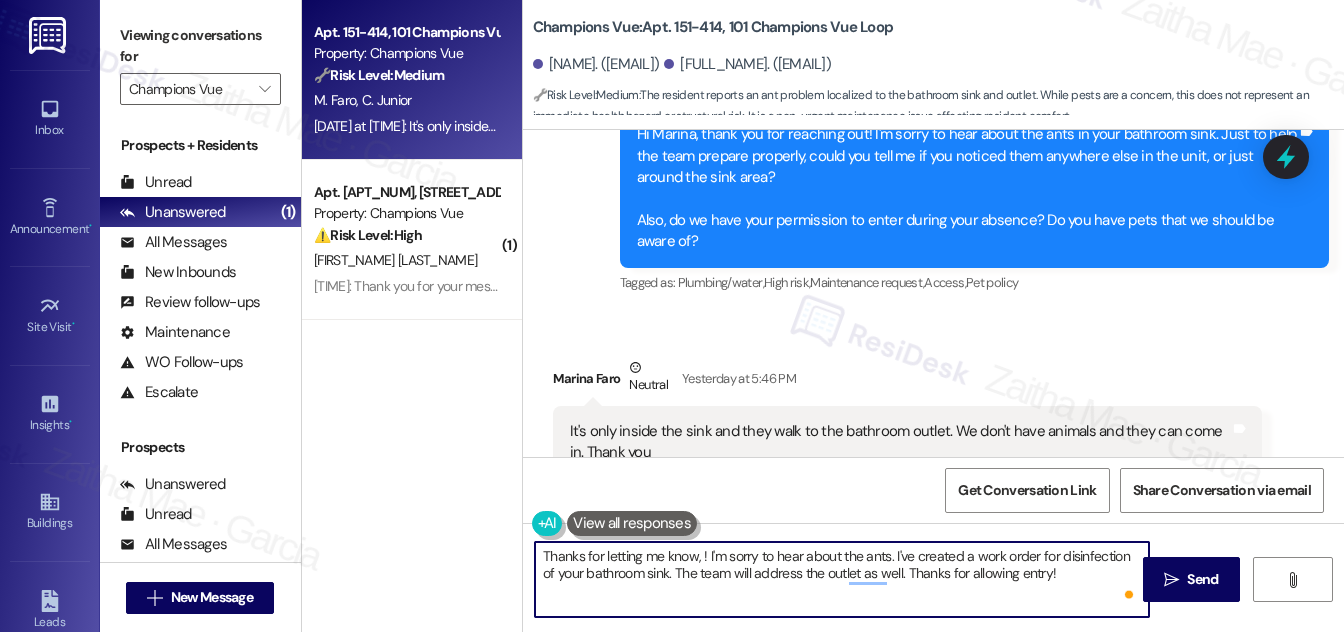 paste on "{{first_name}}" 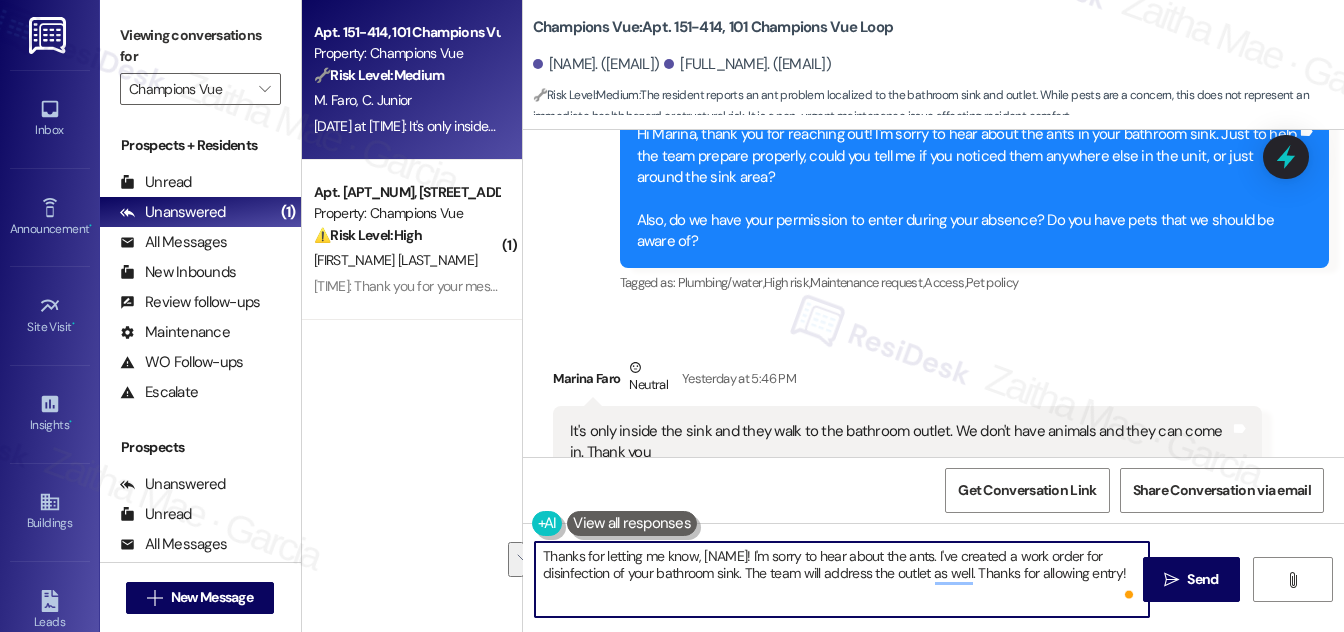 drag, startPoint x: 742, startPoint y: 551, endPoint x: 1125, endPoint y: 570, distance: 383.47098 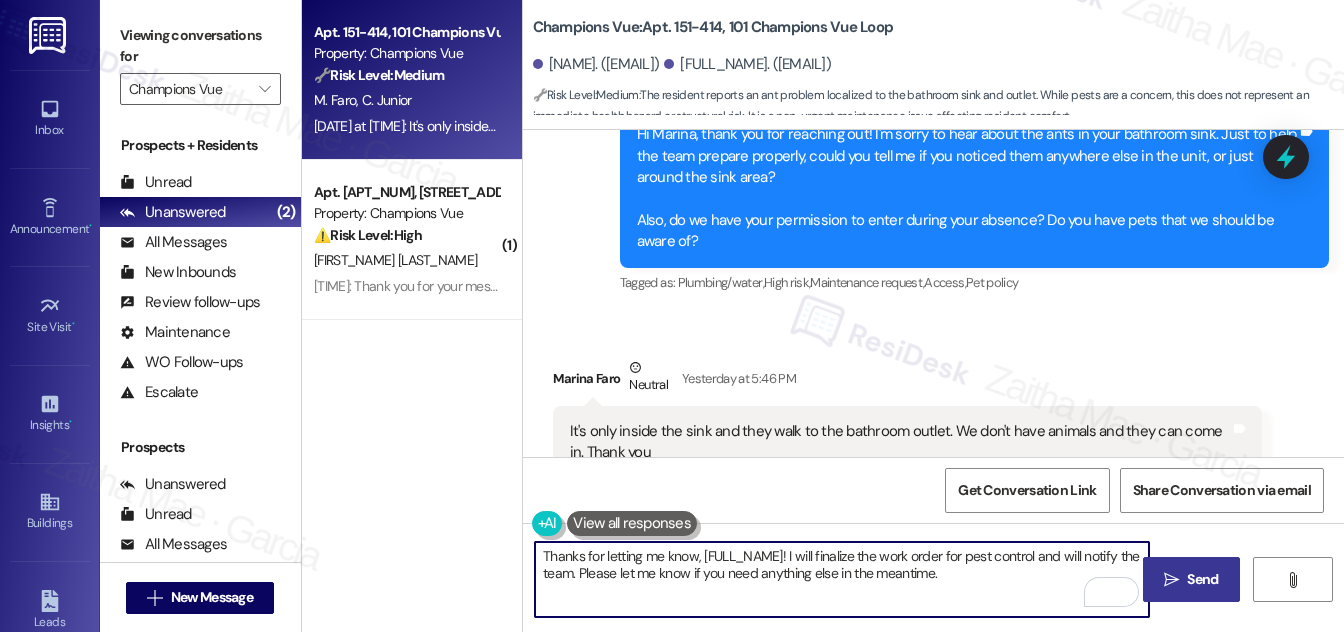 type on "Thanks for letting me know, [FULL_NAME]! I will finalize the work order for pest control and will notify the team. Please let me know if you need anything else in the meantime." 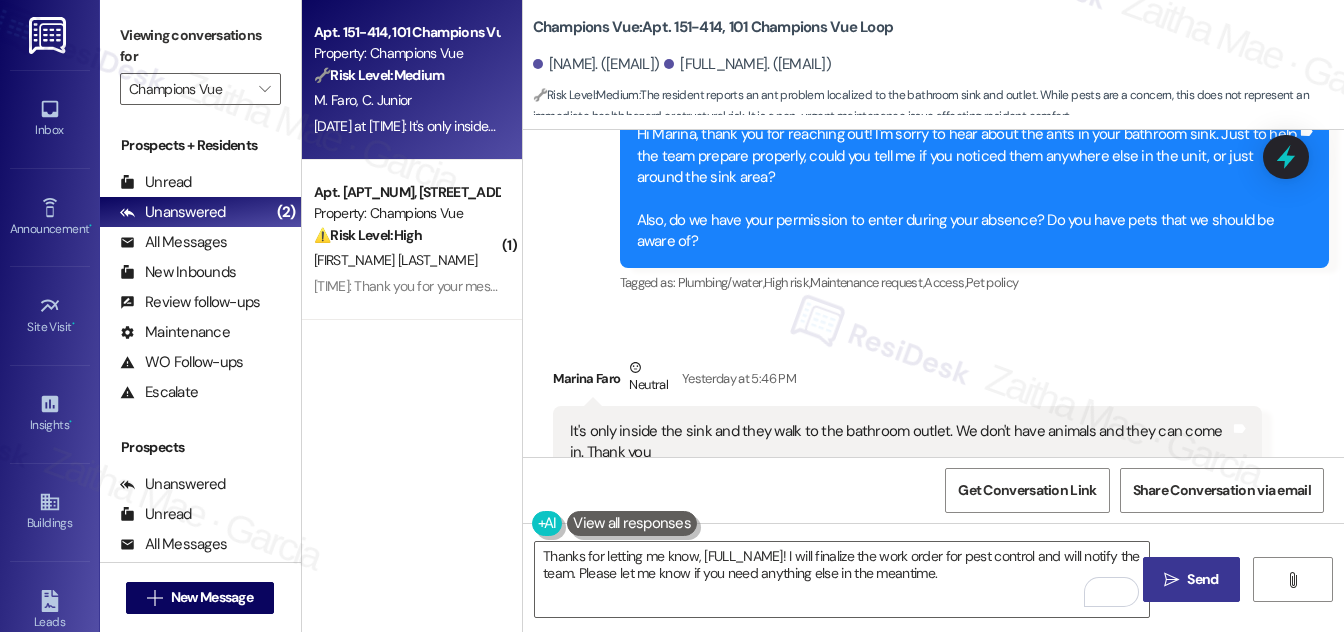 click on "Send" at bounding box center (1202, 579) 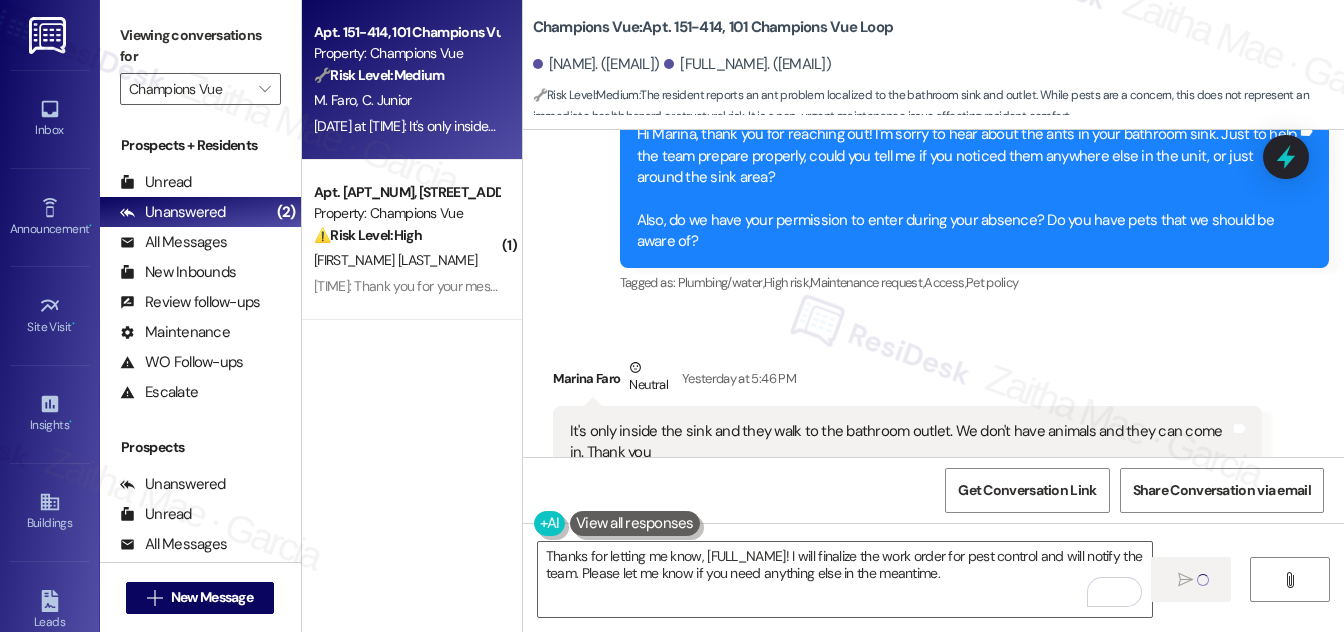 type 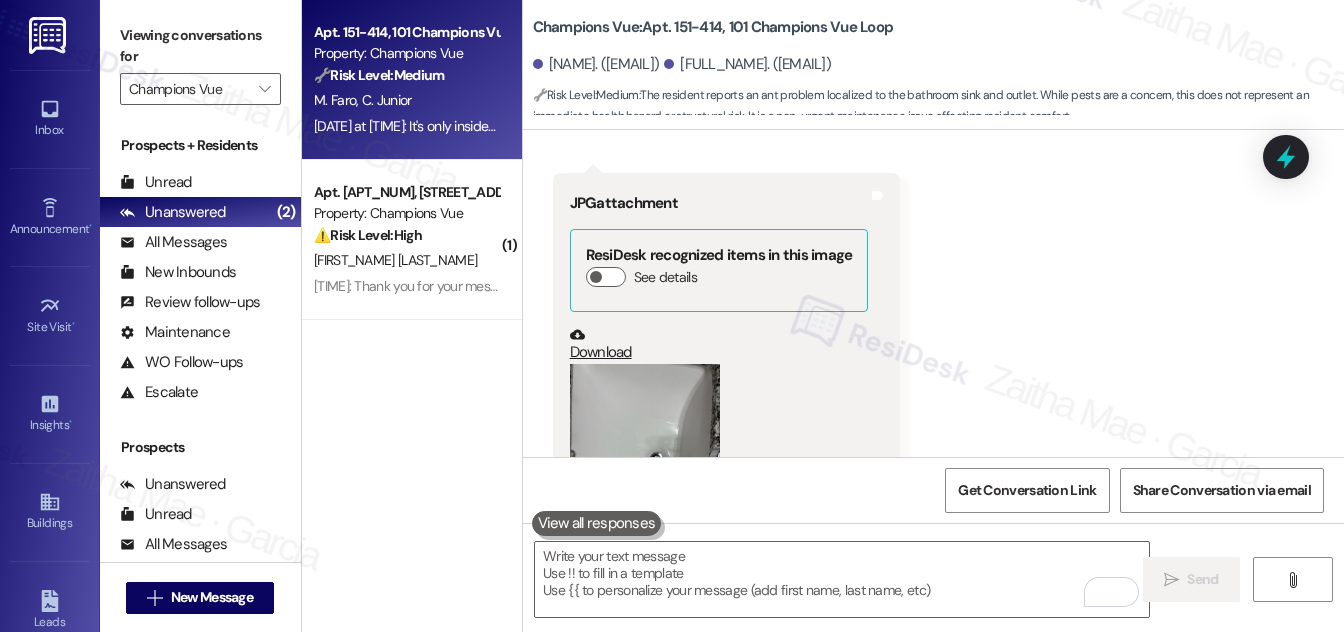scroll, scrollTop: 19886, scrollLeft: 0, axis: vertical 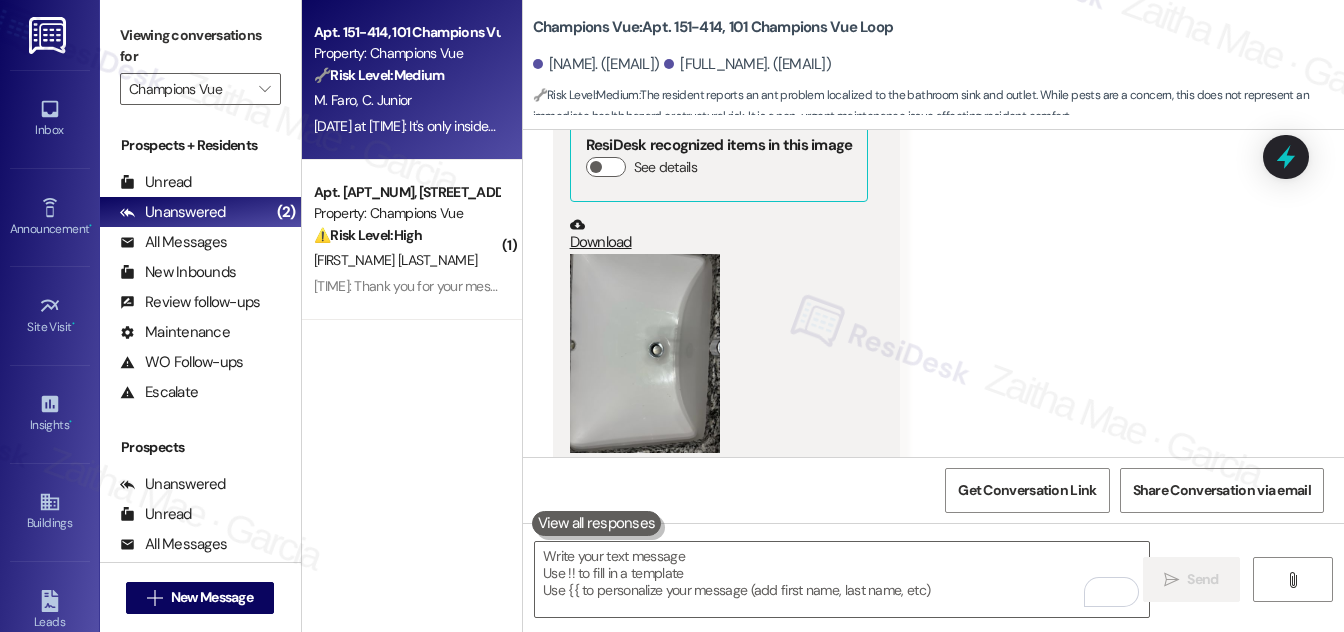 click at bounding box center [645, 354] 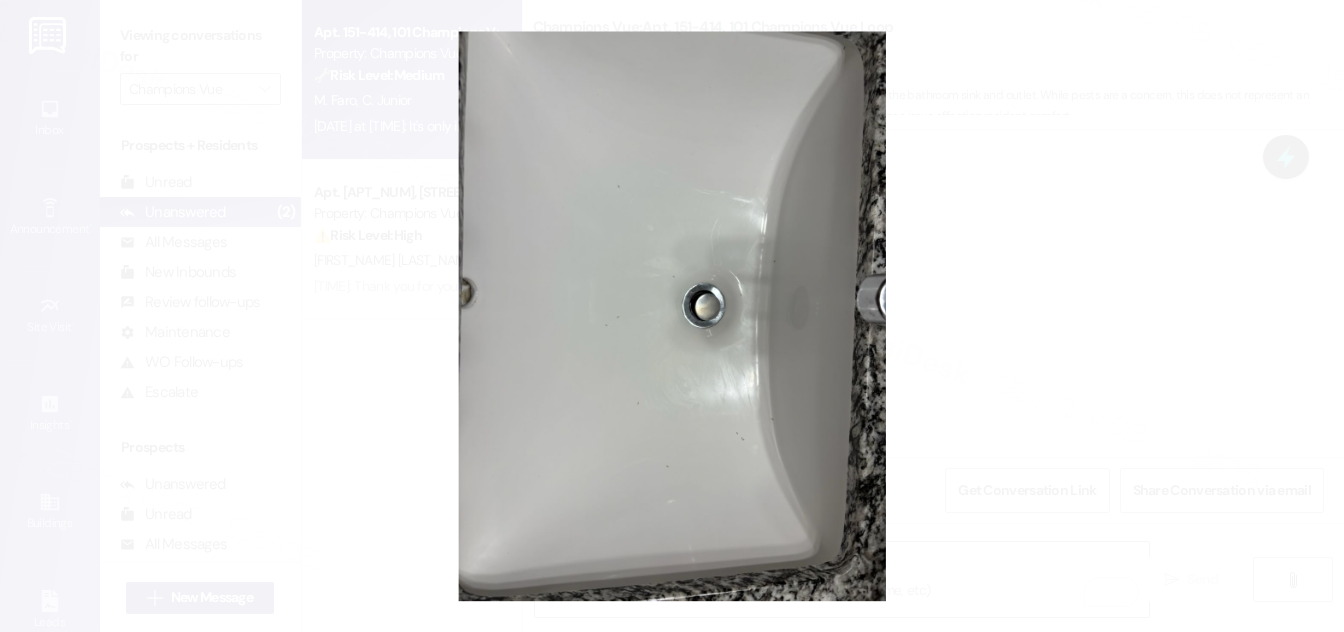 click at bounding box center (672, 316) 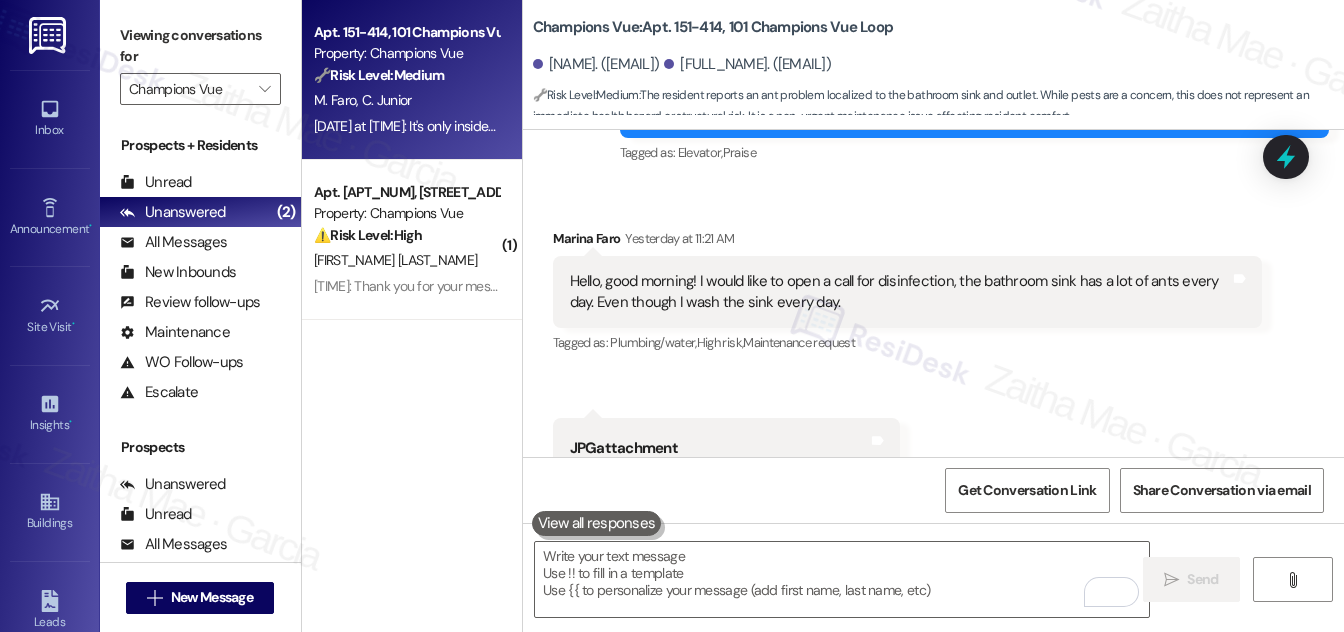 scroll, scrollTop: 19522, scrollLeft: 0, axis: vertical 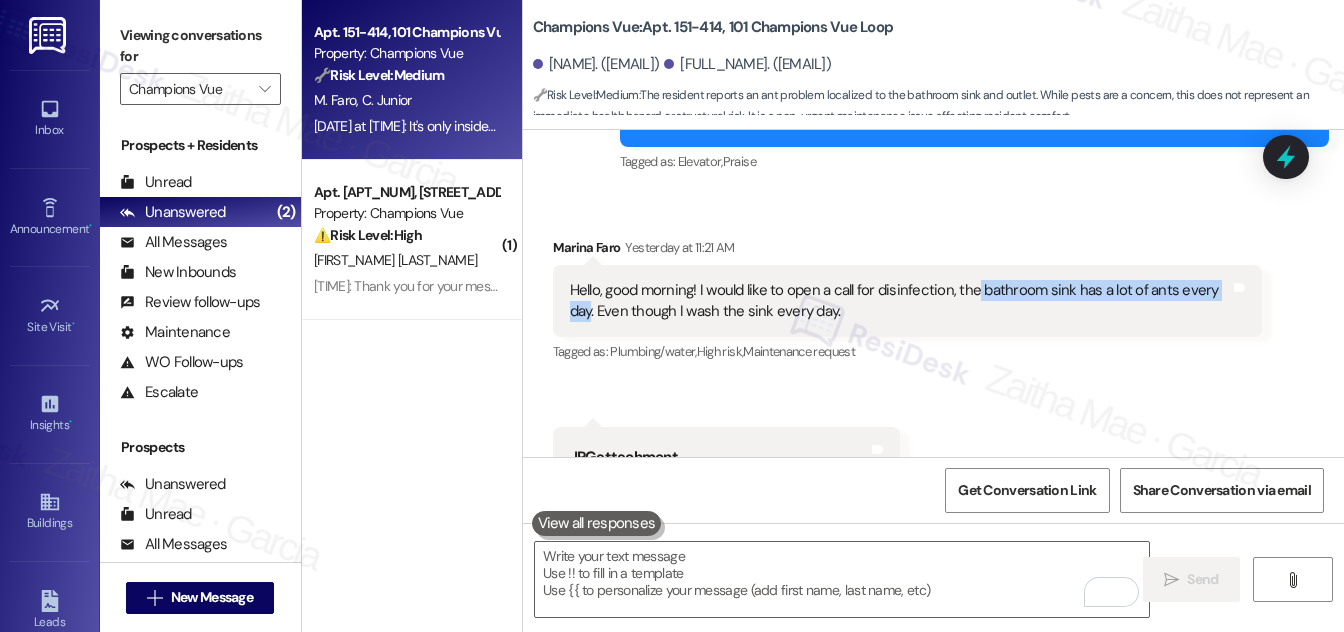 drag, startPoint x: 969, startPoint y: 220, endPoint x: 589, endPoint y: 245, distance: 380.82147 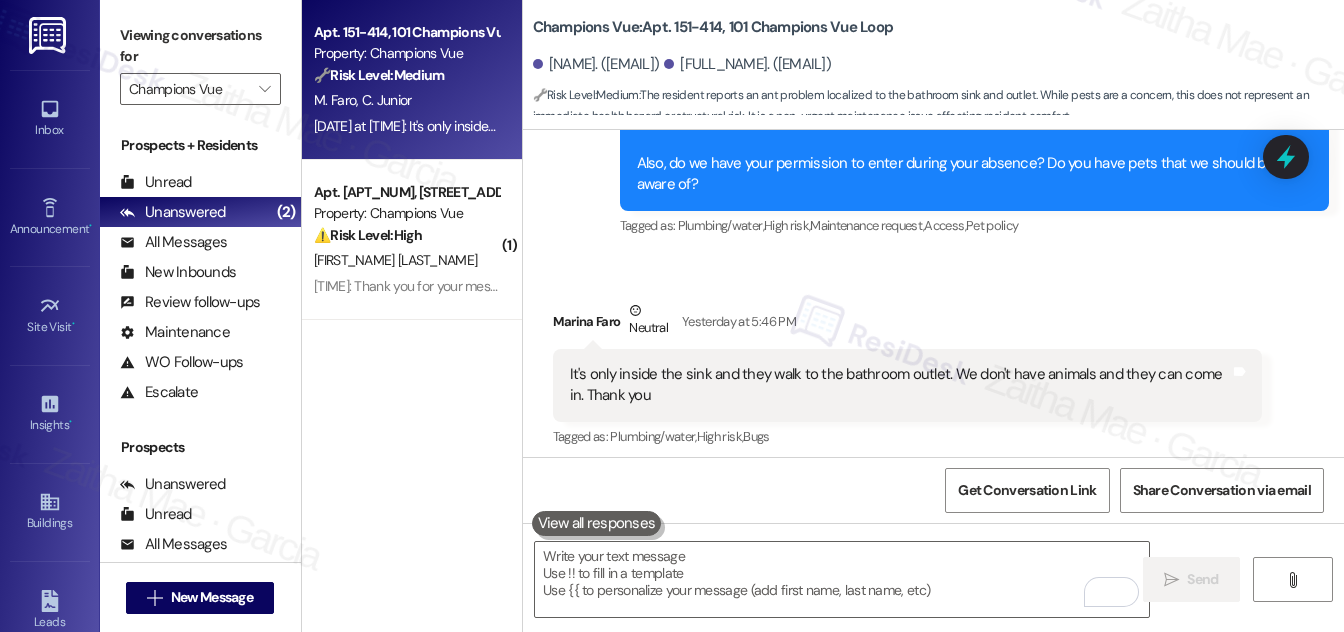 scroll, scrollTop: 20432, scrollLeft: 0, axis: vertical 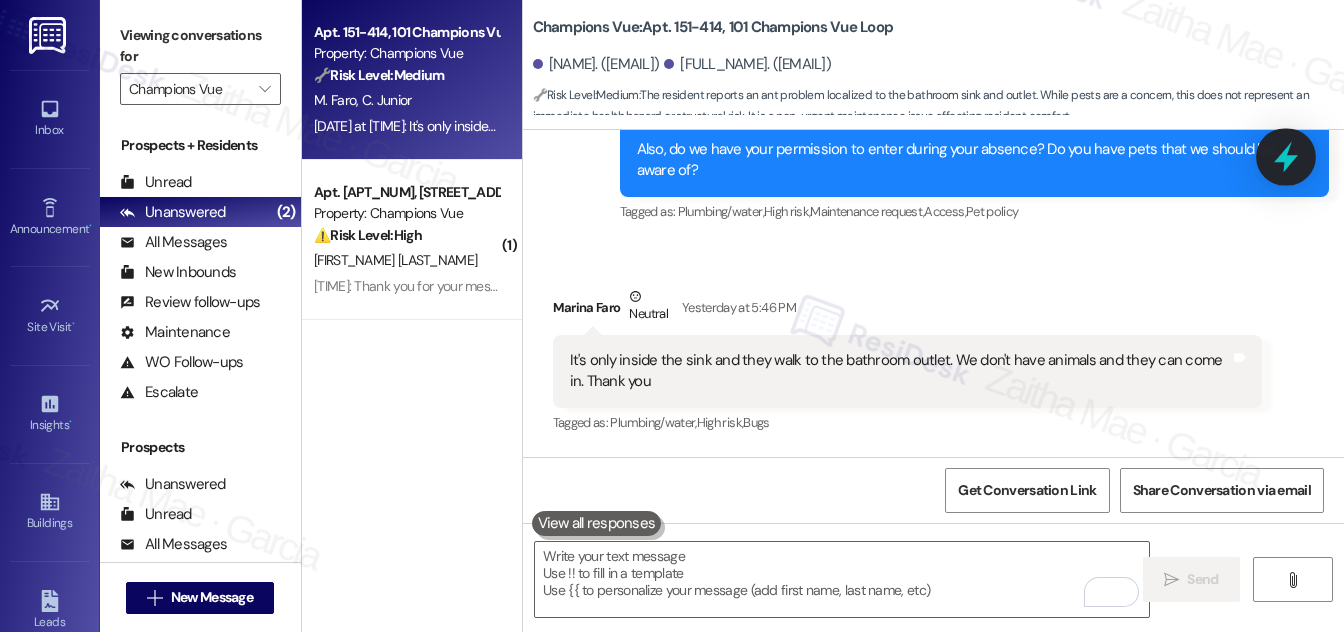 click 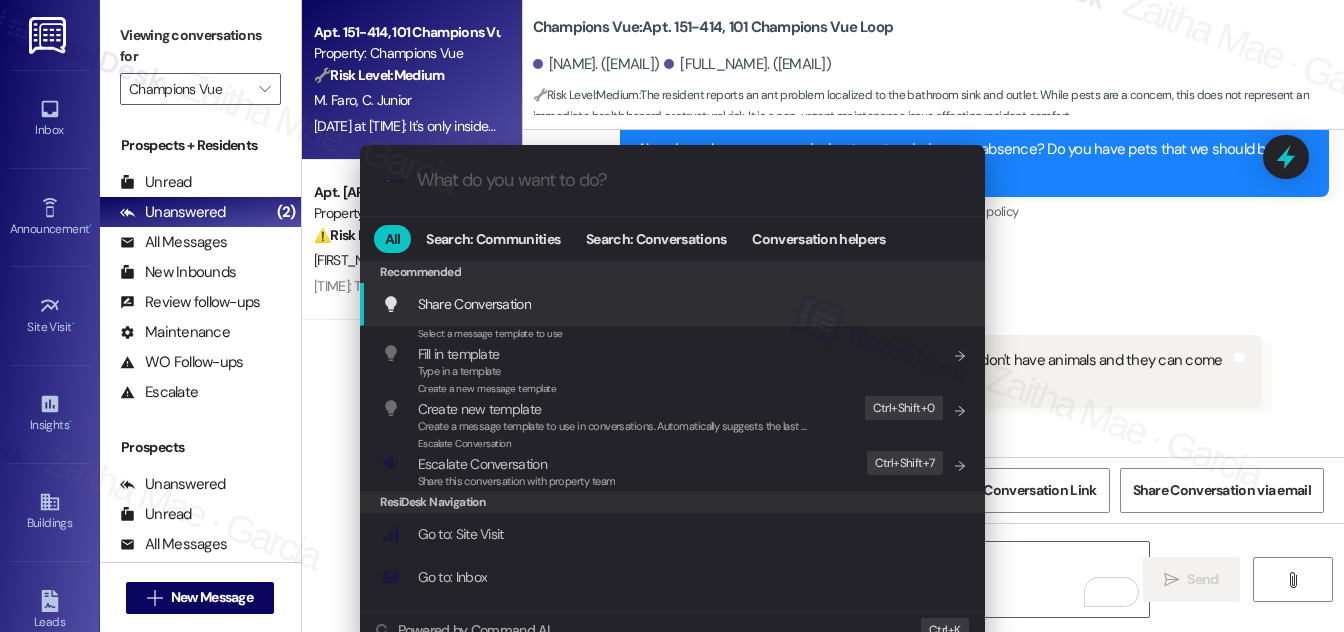 click on ".cls-1{fill:#0a055f;}.cls-2{fill:#0cc4c4;} resideskLogoBlueOrange All Search: Communities Search: Conversations Conversation helpers Recommended Recommended Share Conversation Add shortcut Select a message template to use Fill in template Type in a template Add shortcut Create a new message template Create new template Create a message template to use in conversations. Automatically suggests the last message you sent. Edit Ctrl+ Shift+ 0 Escalate Conversation Escalate Conversation Share this conversation with property team Edit Ctrl+ Shift+ 7 ResiDesk Navigation Go to: Site Visit Add shortcut Go to: Inbox Add shortcut Go to: Settings Add shortcut Go to: Message Templates Add shortcut Go to: Buildings Add shortcut Help Getting Started: What you can do with ResiDesk How to message a tenant
How to send an announcement
How to attach a file on messages and announcements
How to message a prospect
How to message an inbound prospect
How to send an internal message
How to use the ResiDesk Outlook Add-in Settings" at bounding box center [672, 316] 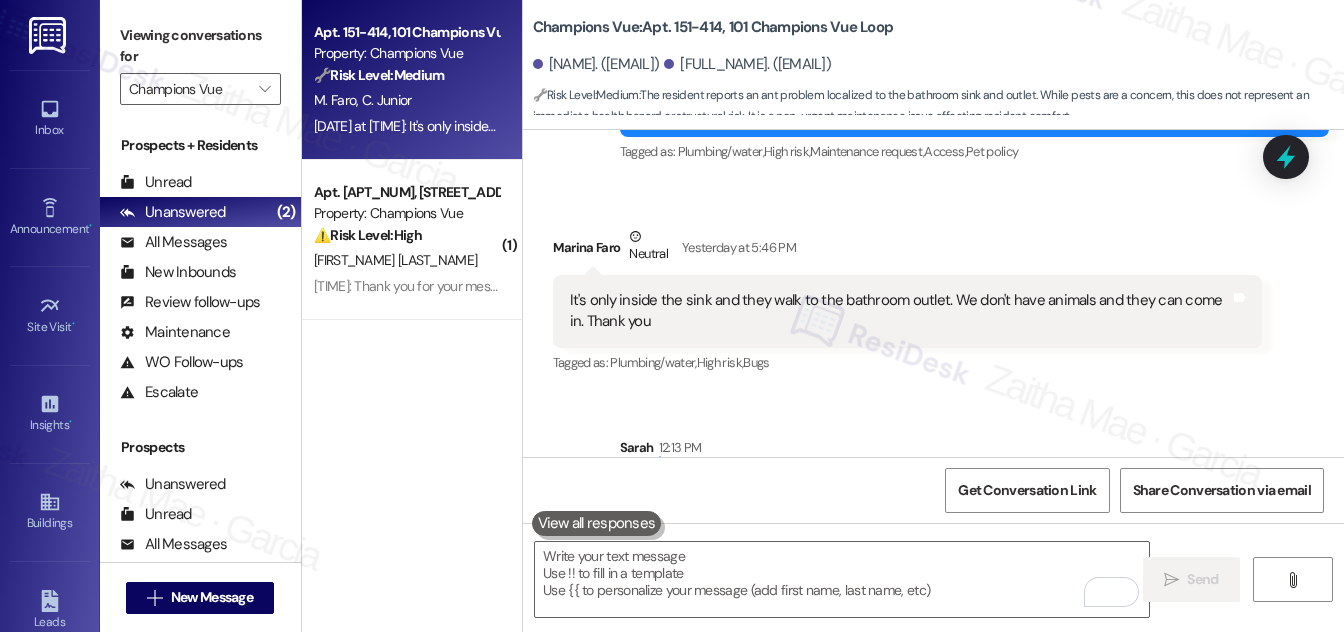 scroll, scrollTop: 20522, scrollLeft: 0, axis: vertical 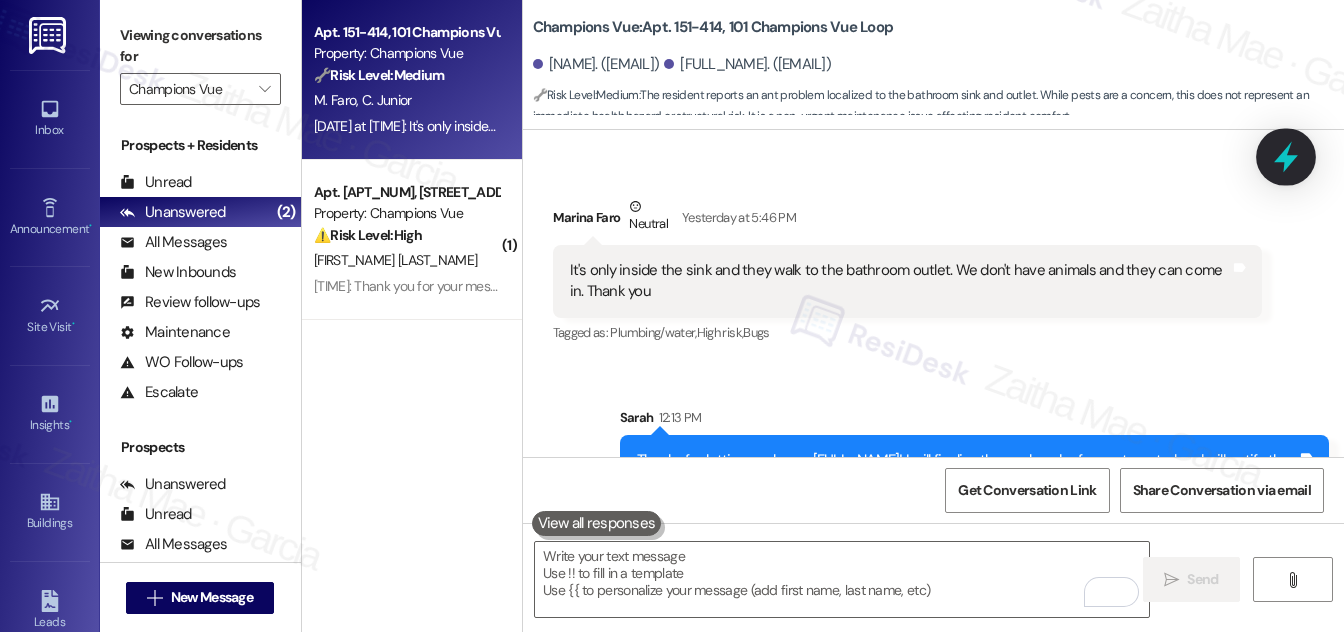 click 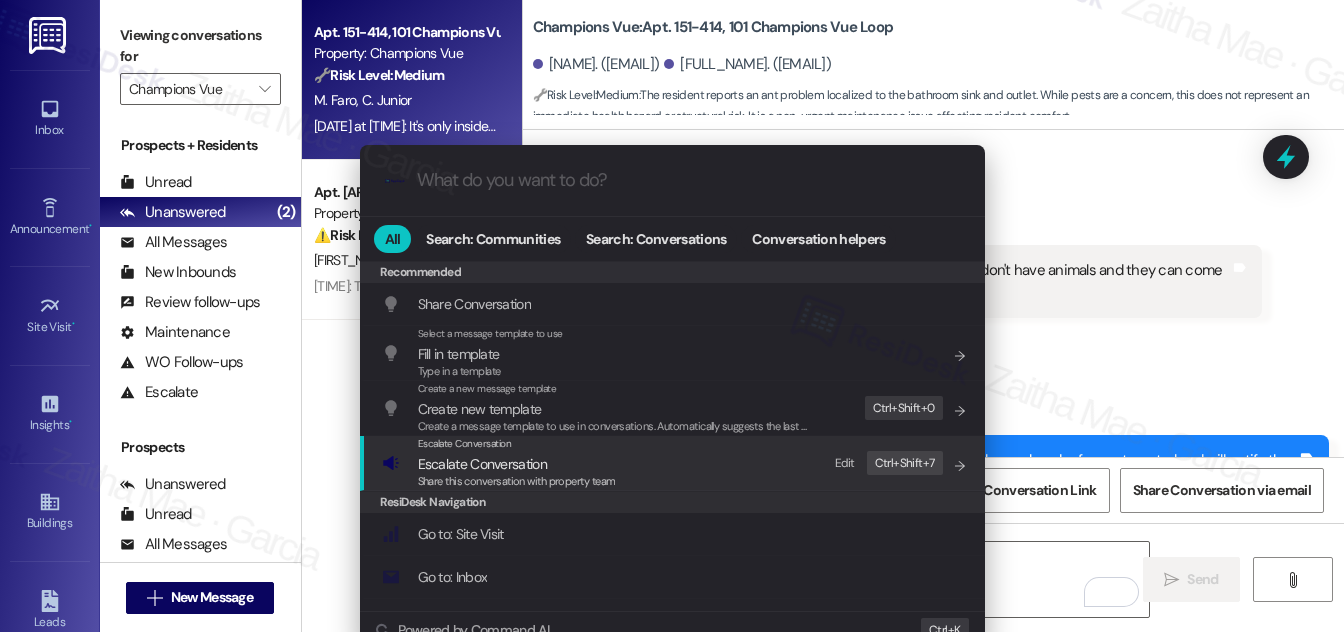 click on "Escalate Conversation" at bounding box center (482, 464) 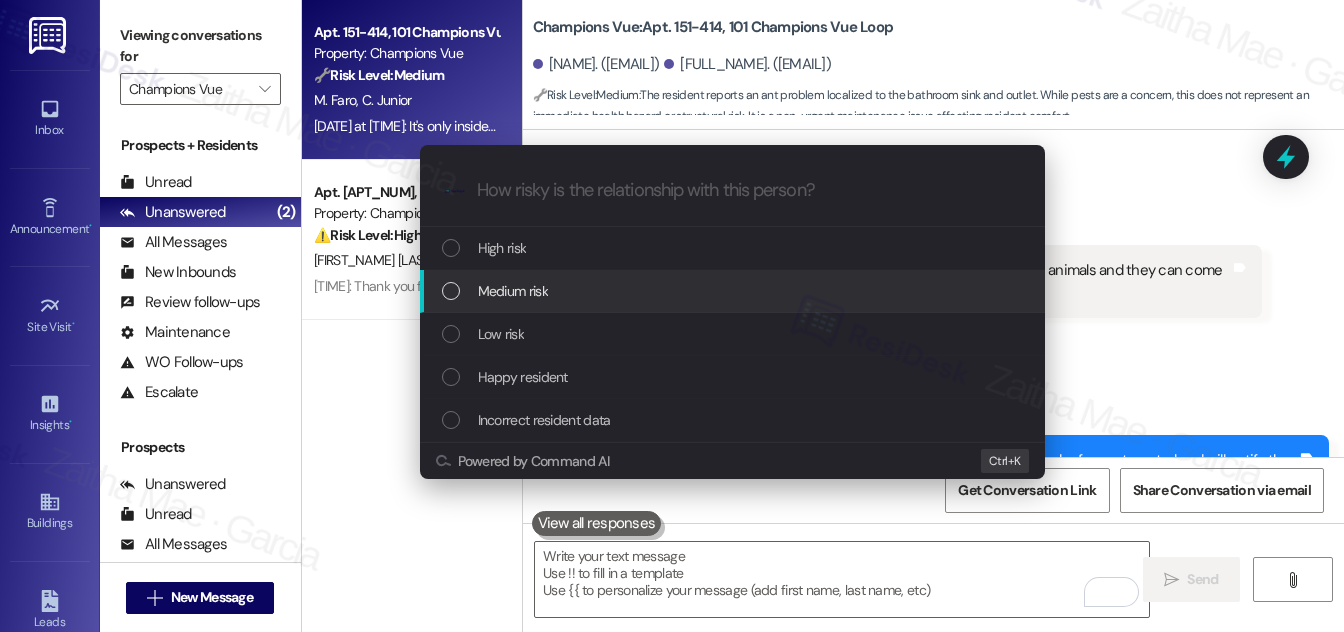 click on "Medium risk" at bounding box center (734, 291) 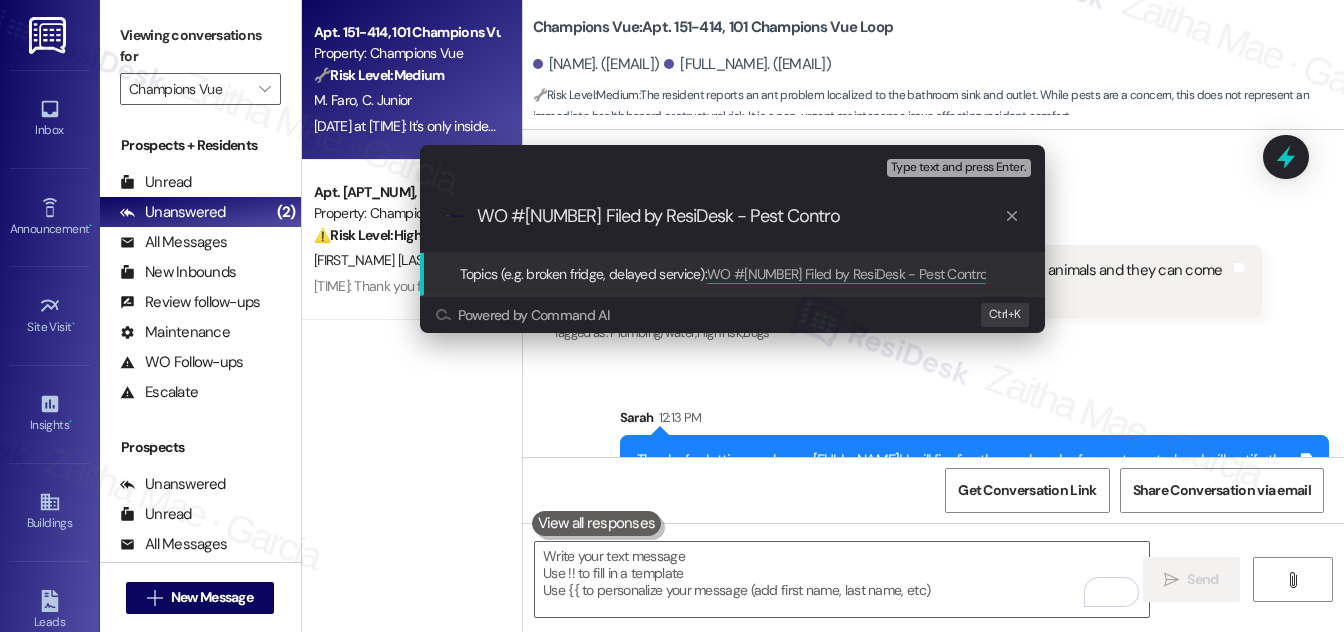 type on "WO #3243-1 Filed by ResiDesk - Pest Control" 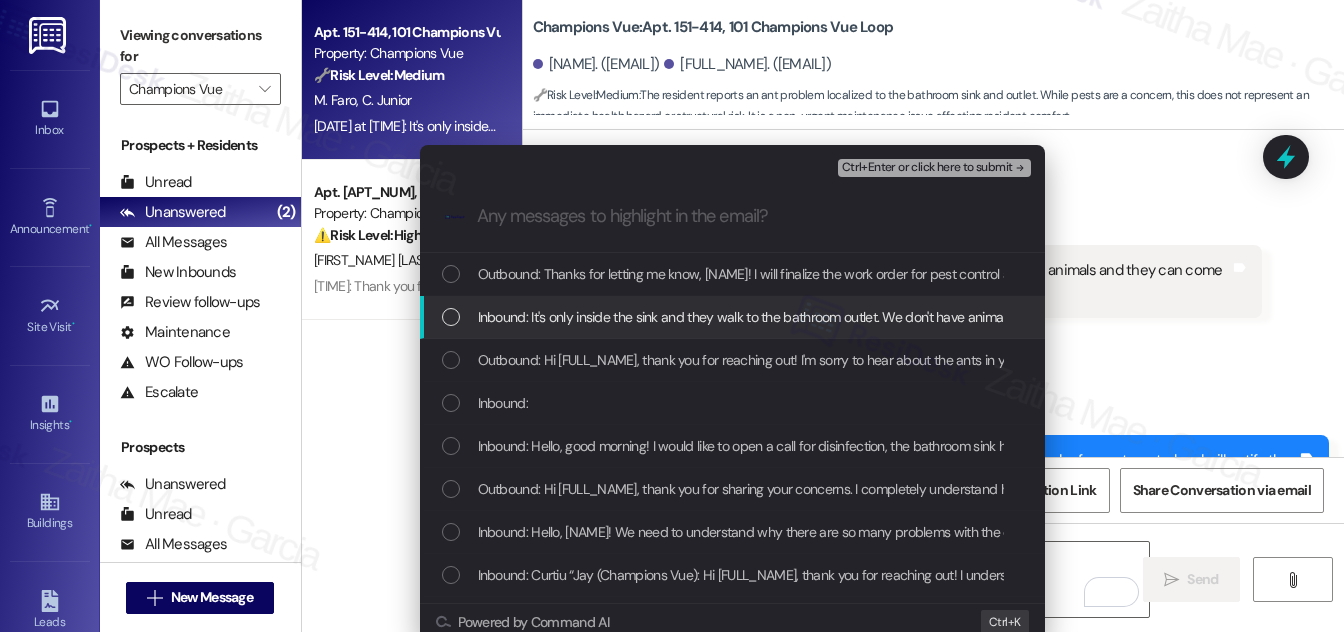 click on "Inbound: It's only inside the sink and they walk to the bathroom outlet. We don't have animals and they can come in. Thank you" at bounding box center [732, 317] 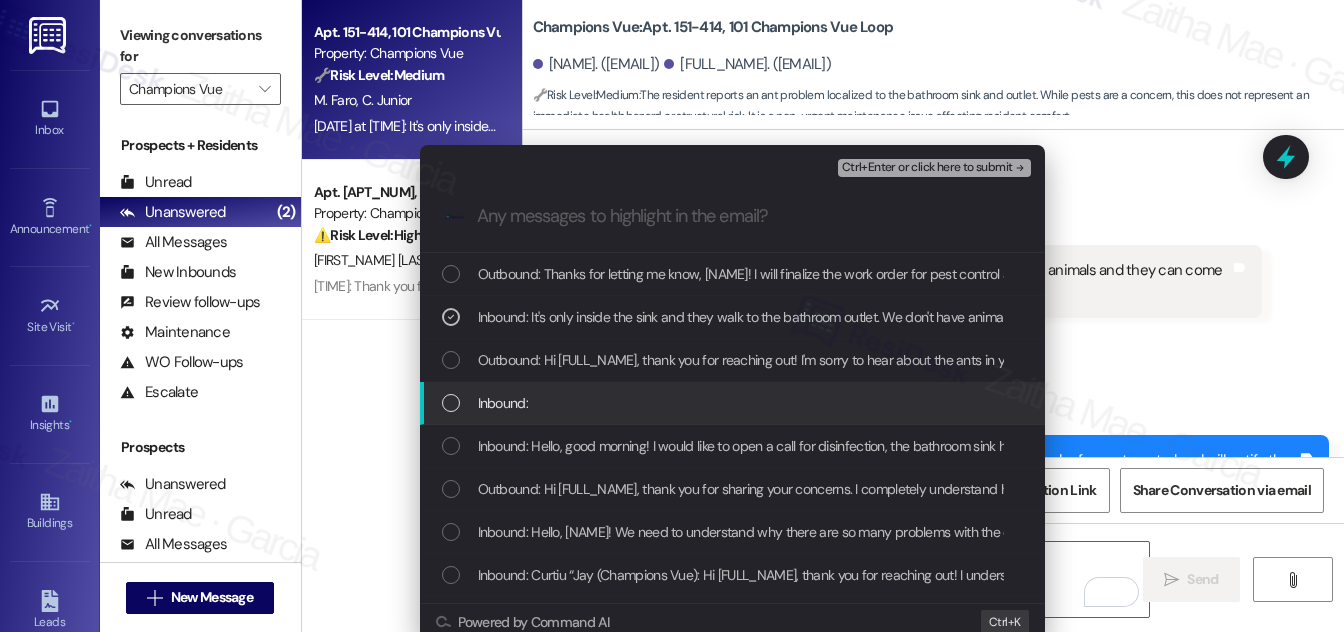 click at bounding box center [451, 403] 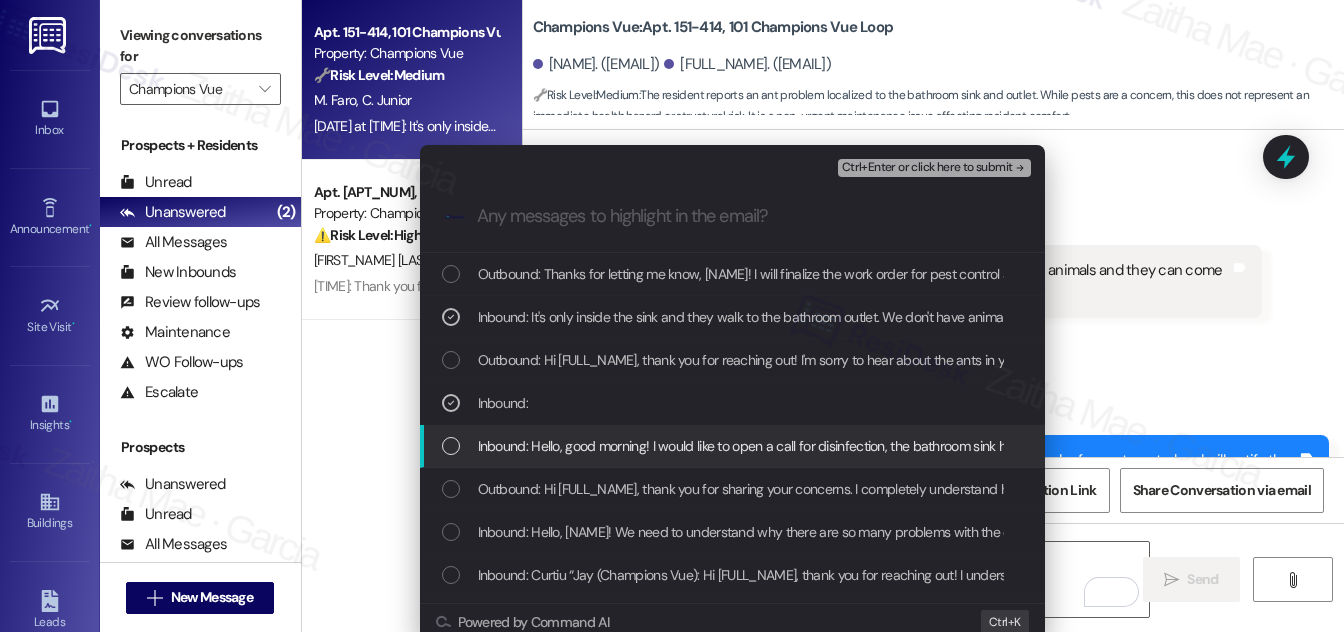 click at bounding box center (451, 446) 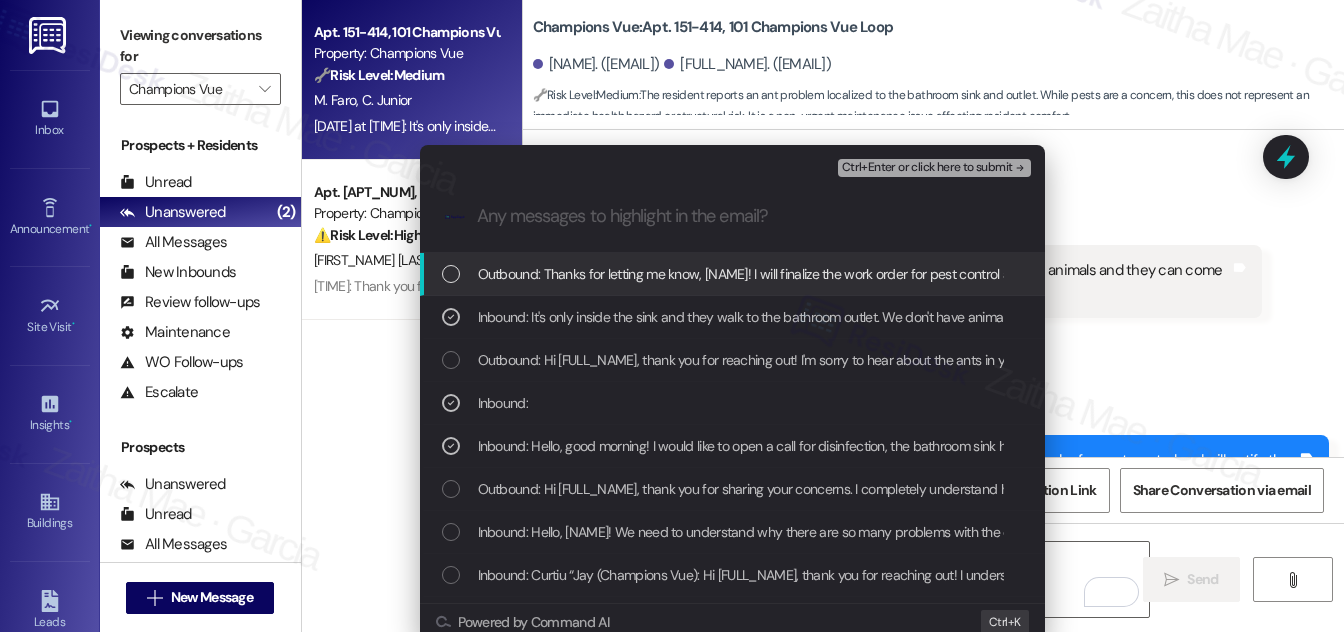 click on "Ctrl+Enter or click here to submit" at bounding box center (927, 168) 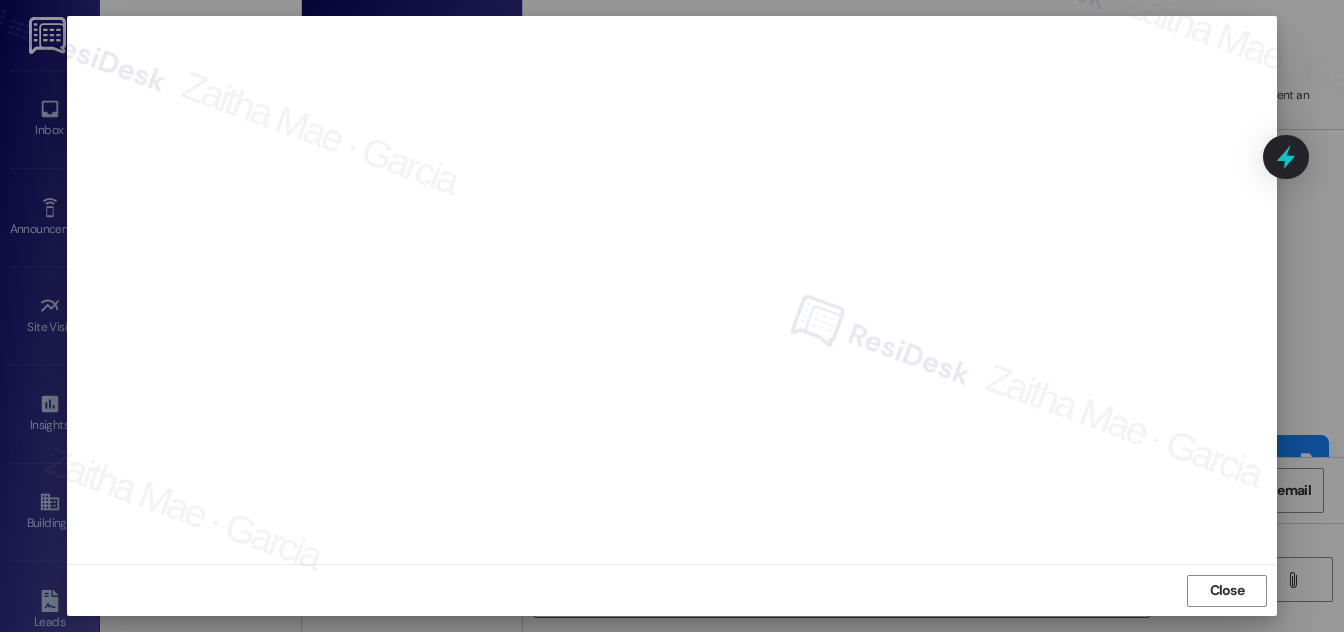 scroll, scrollTop: 0, scrollLeft: 0, axis: both 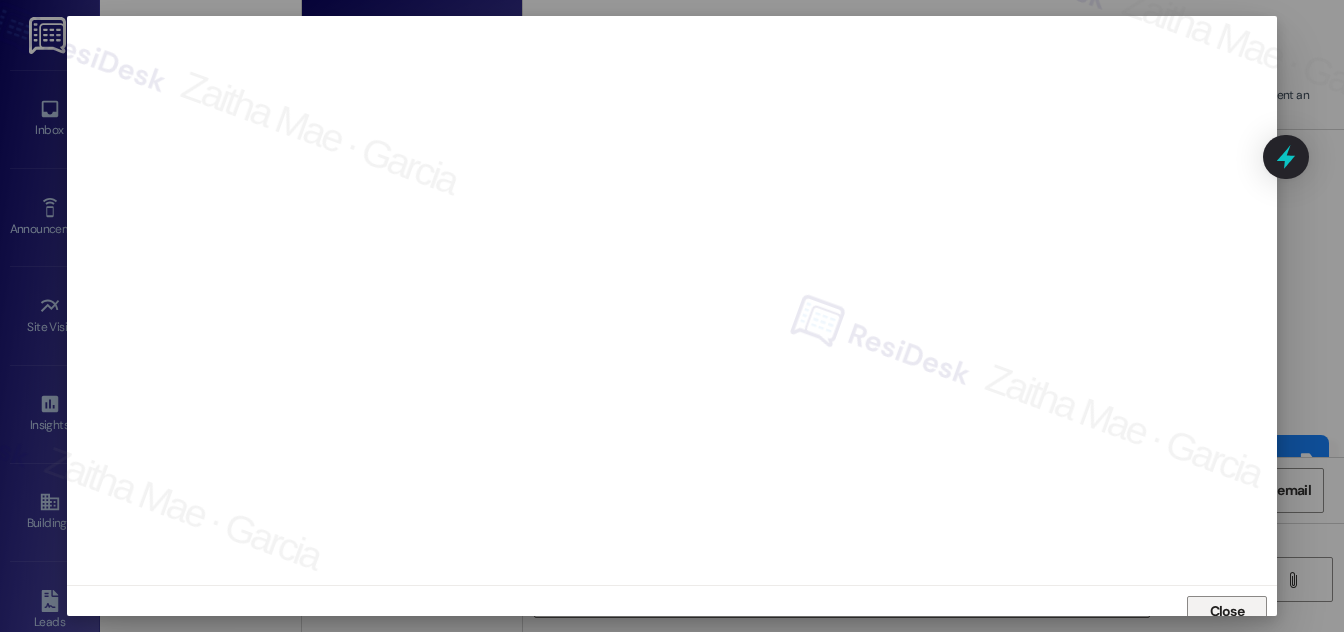 click on "Close" at bounding box center [1227, 611] 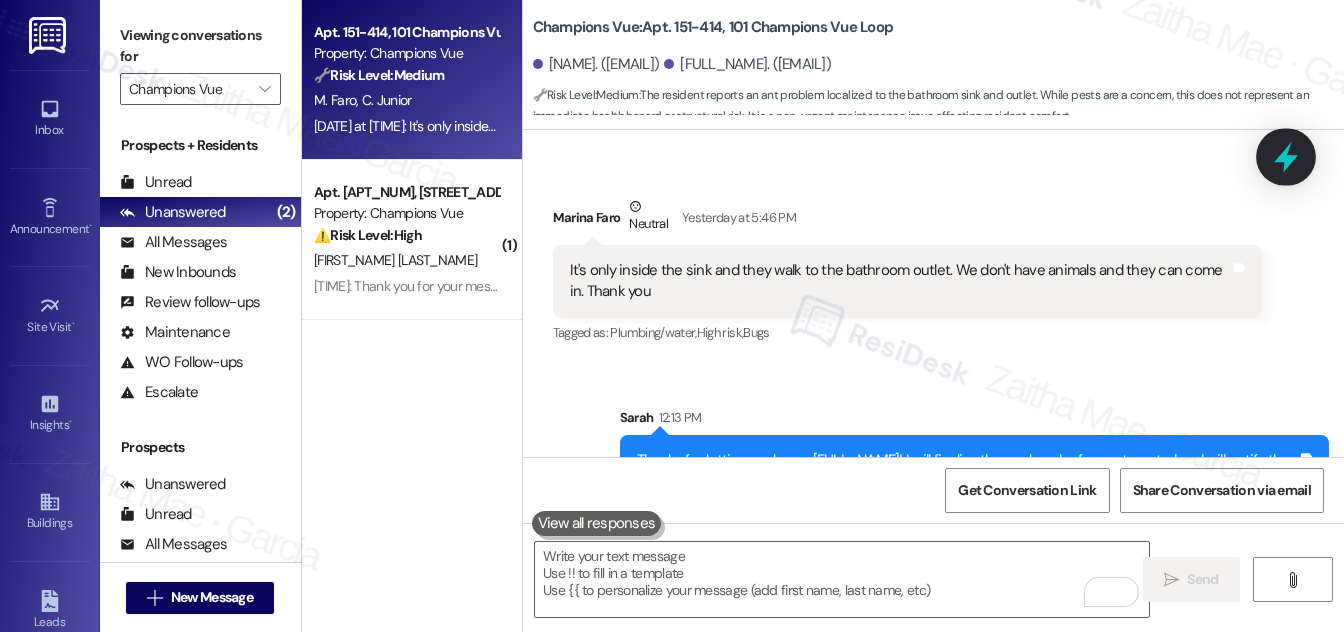 click 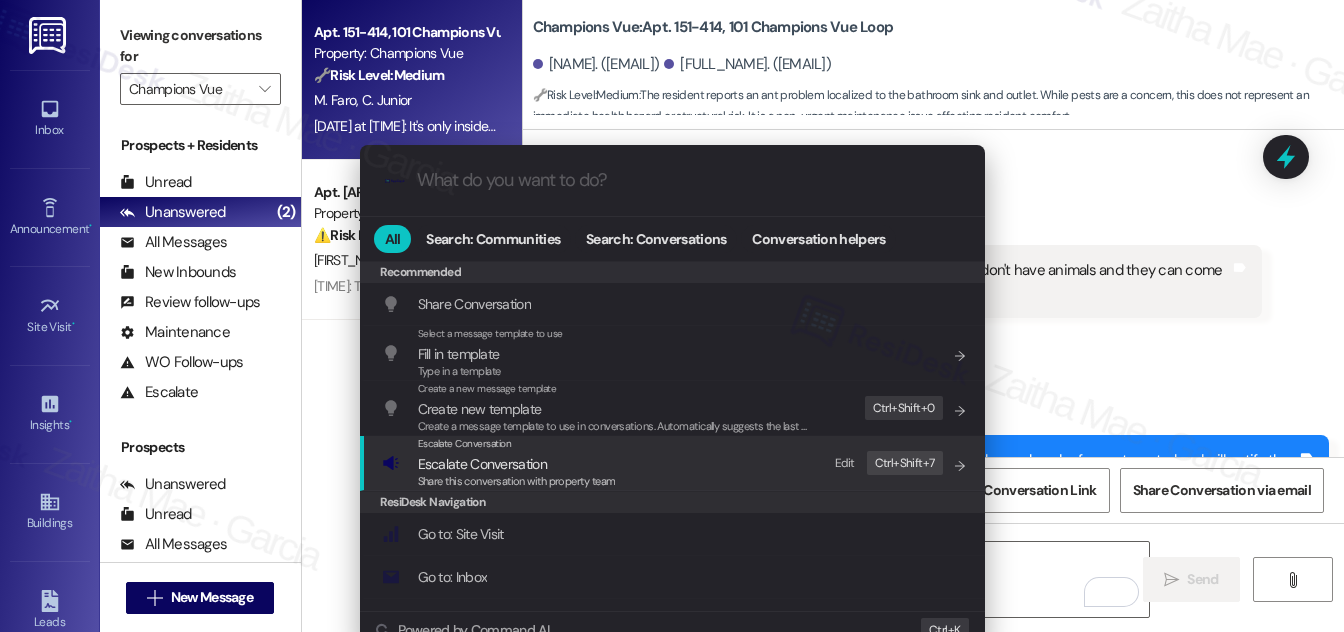 click on "Escalate Conversation" at bounding box center [482, 464] 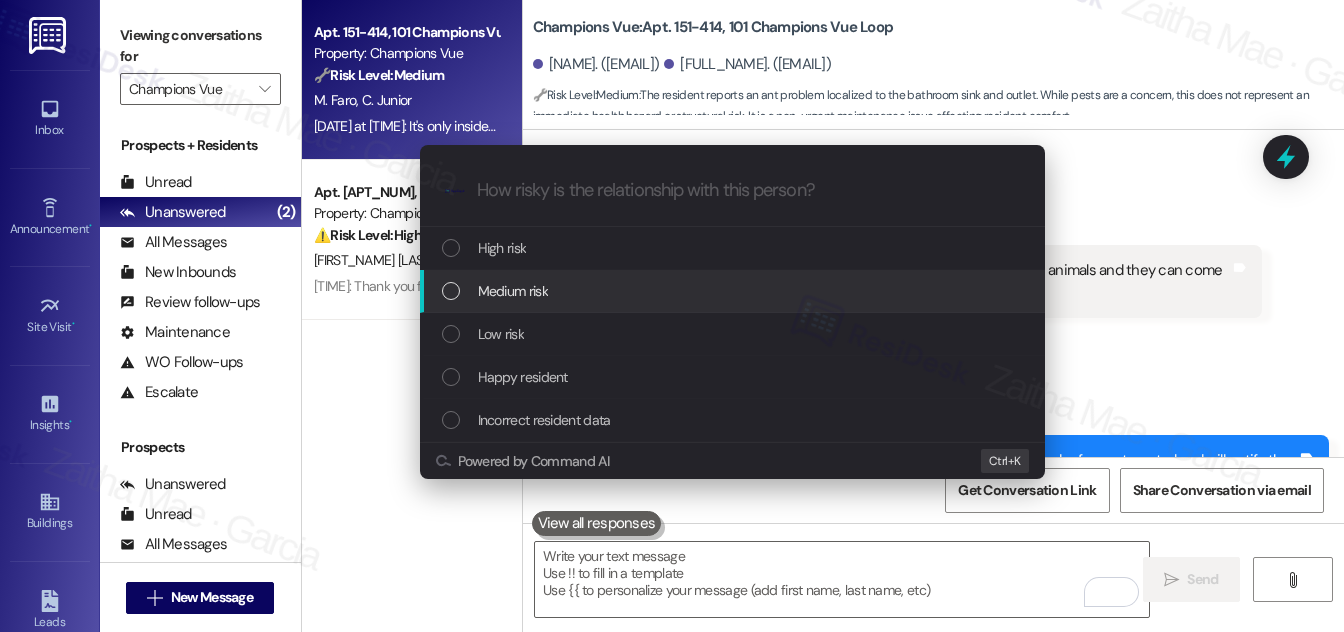 click on "Medium risk" at bounding box center (513, 291) 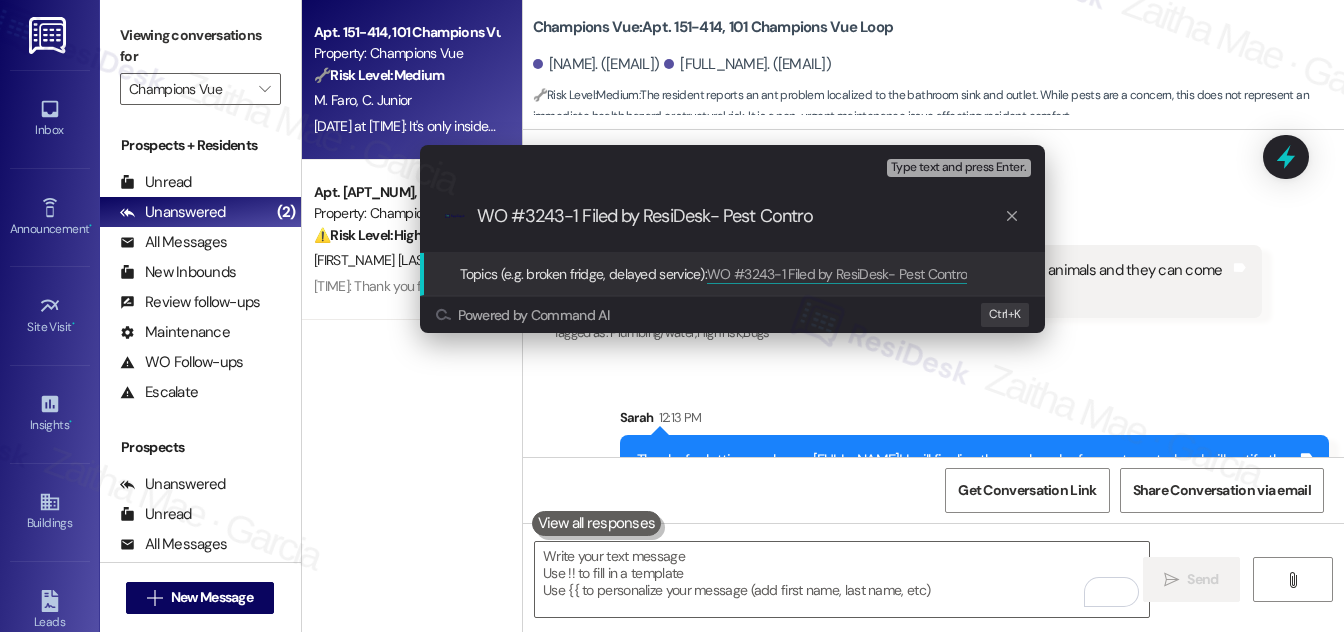 type on "WO #3243-1 Filed by ResiDesk- Pest Control" 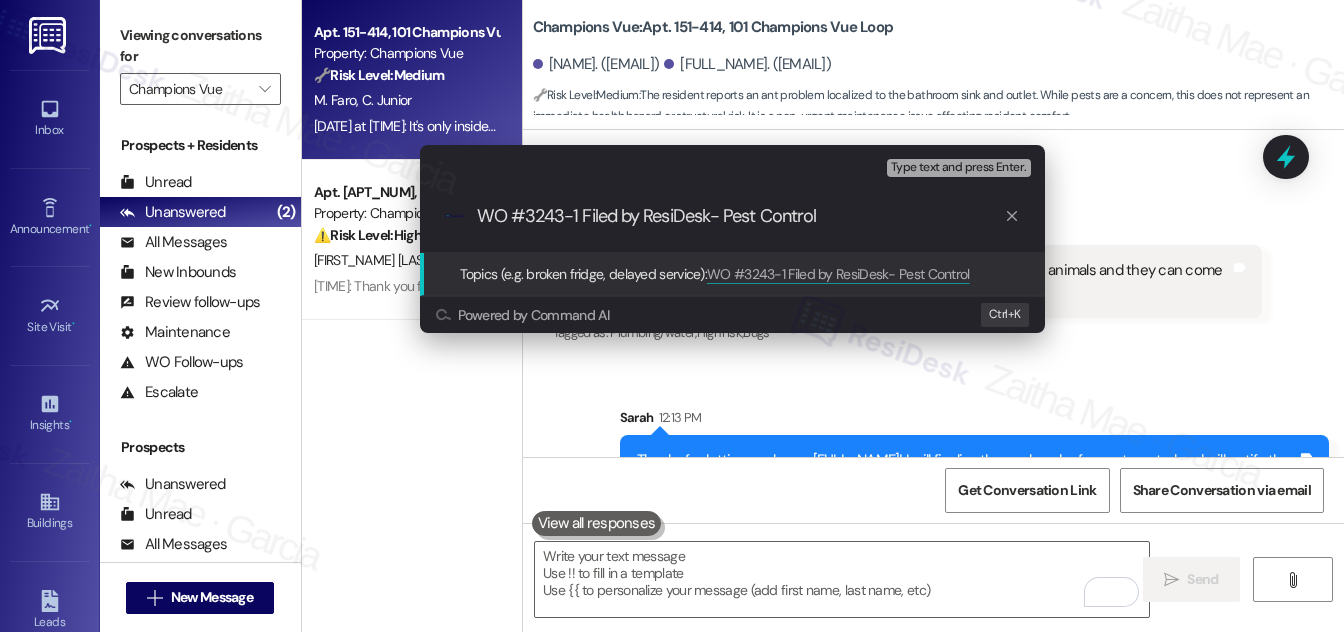 type 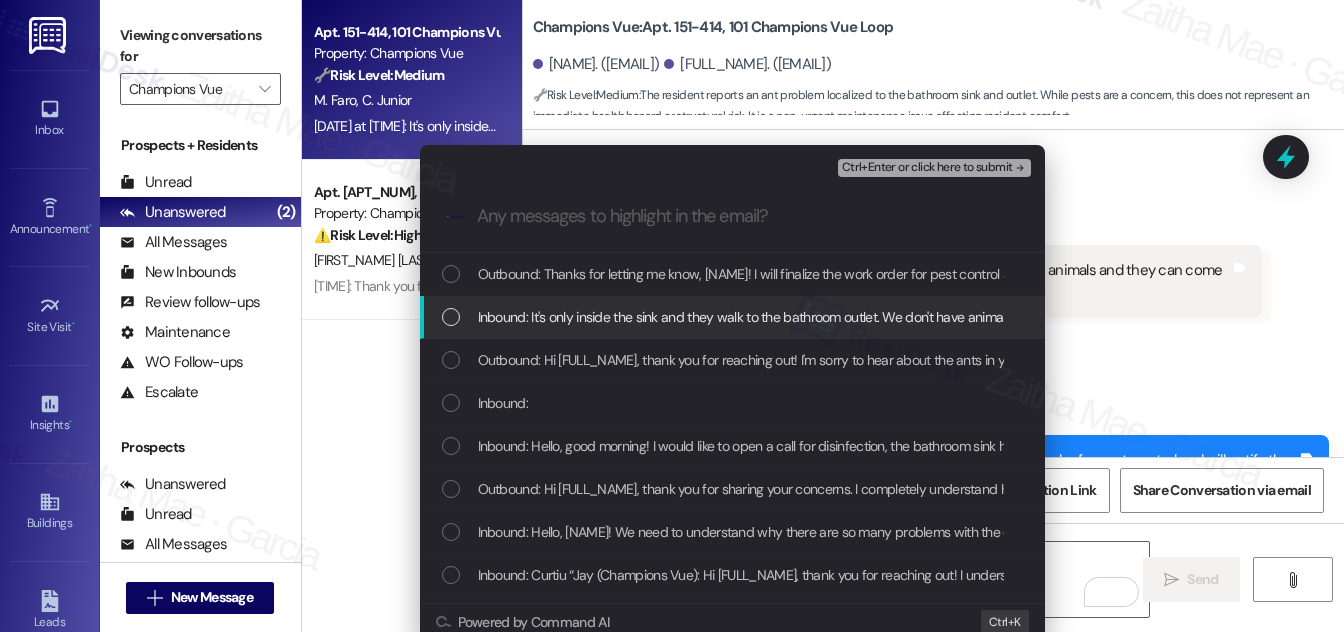 click at bounding box center (451, 317) 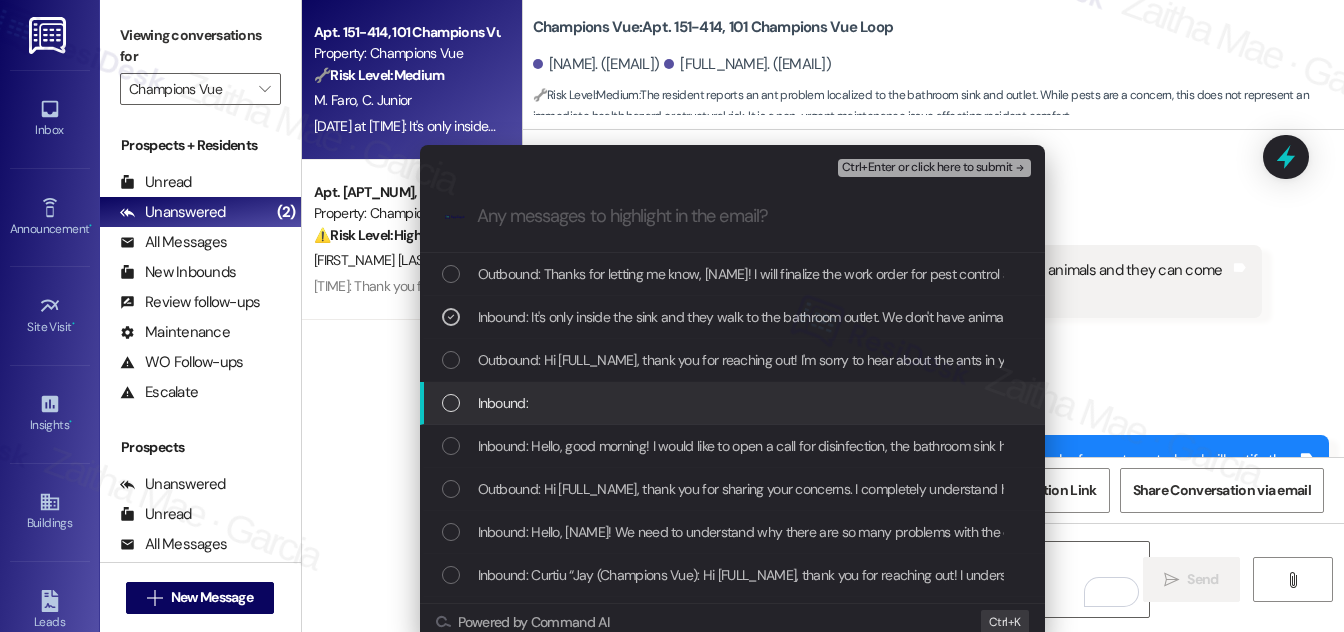 click at bounding box center (451, 403) 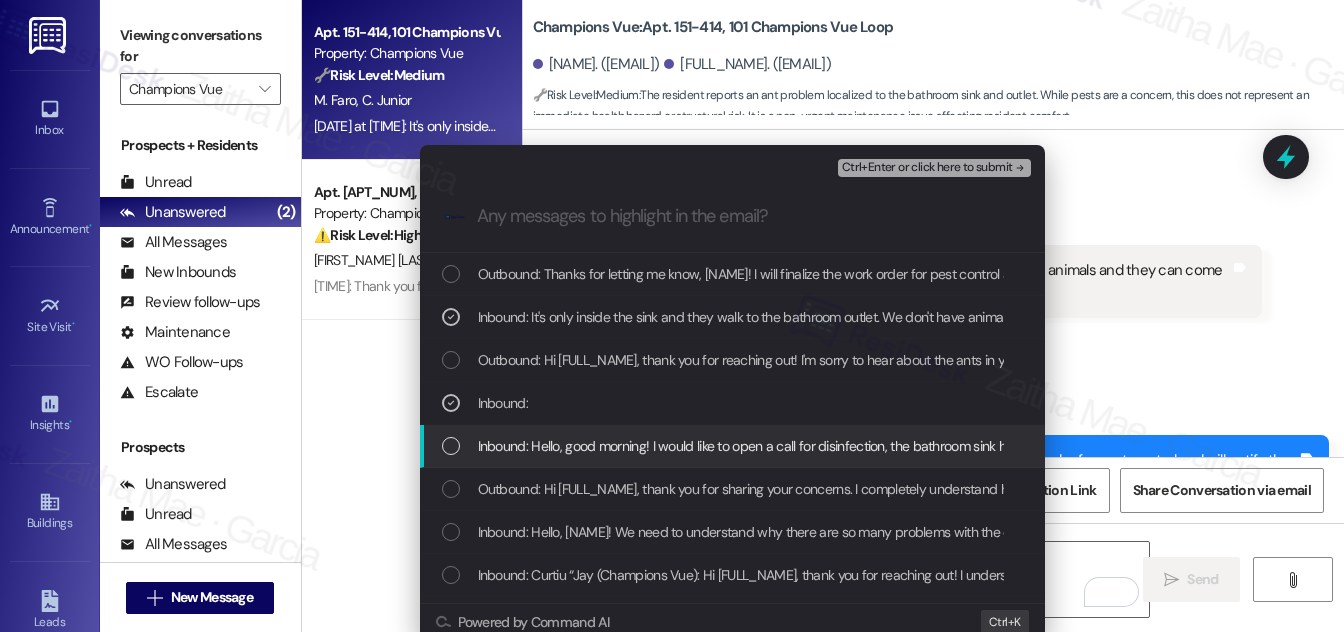 click at bounding box center (451, 446) 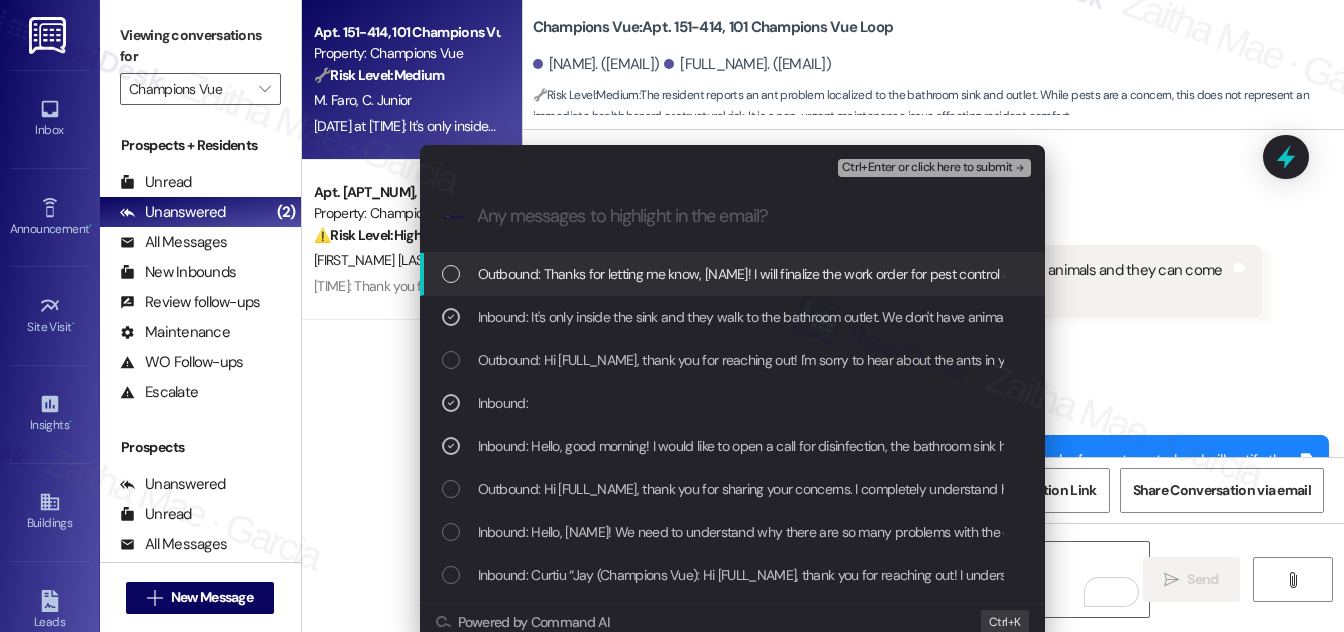 click on "Ctrl+Enter or click here to submit" at bounding box center [927, 168] 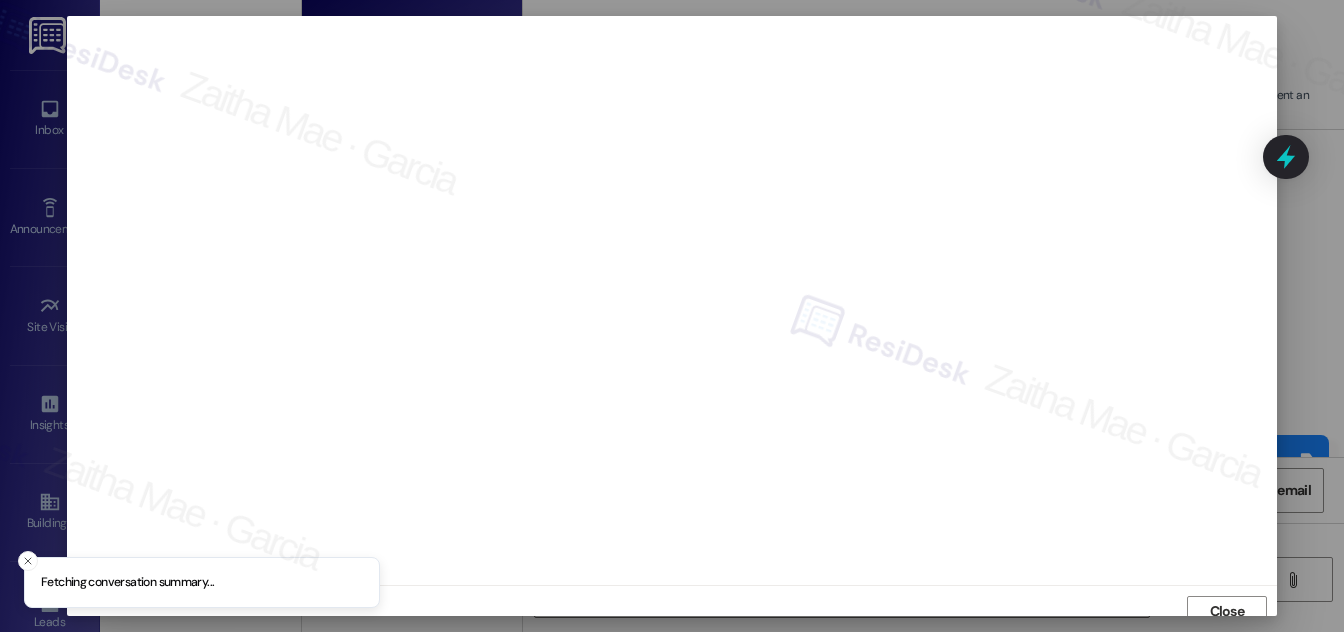 scroll, scrollTop: 11, scrollLeft: 0, axis: vertical 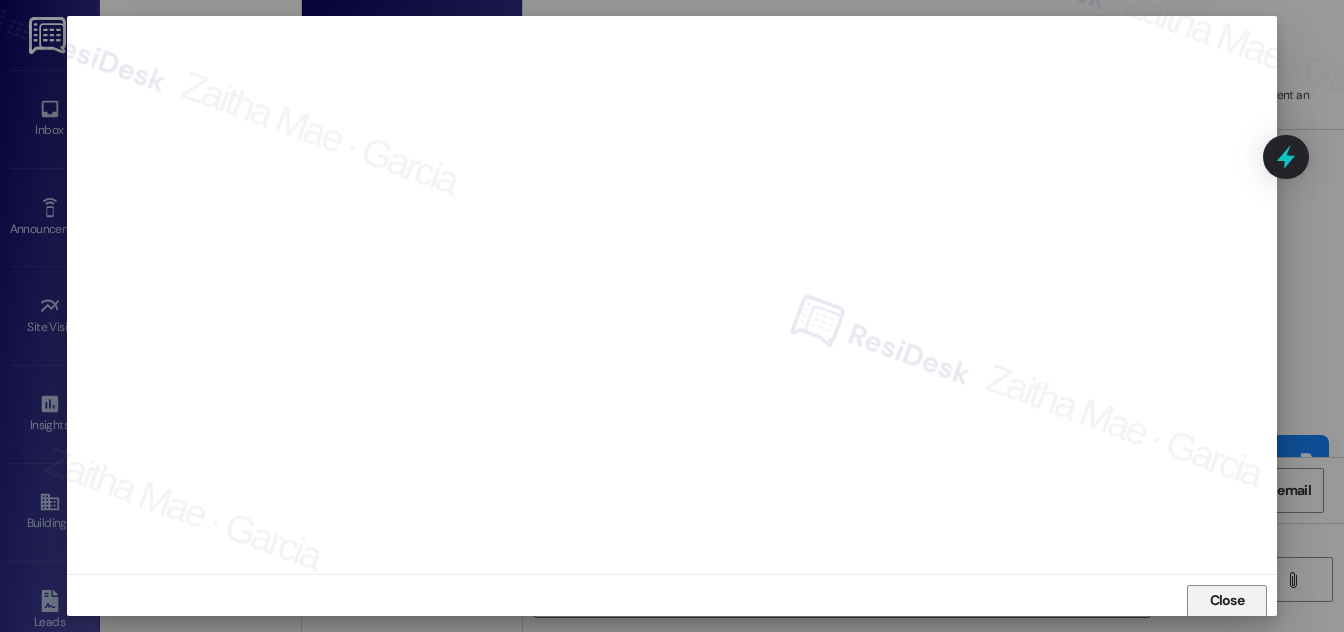 click on "Close" at bounding box center (1227, 600) 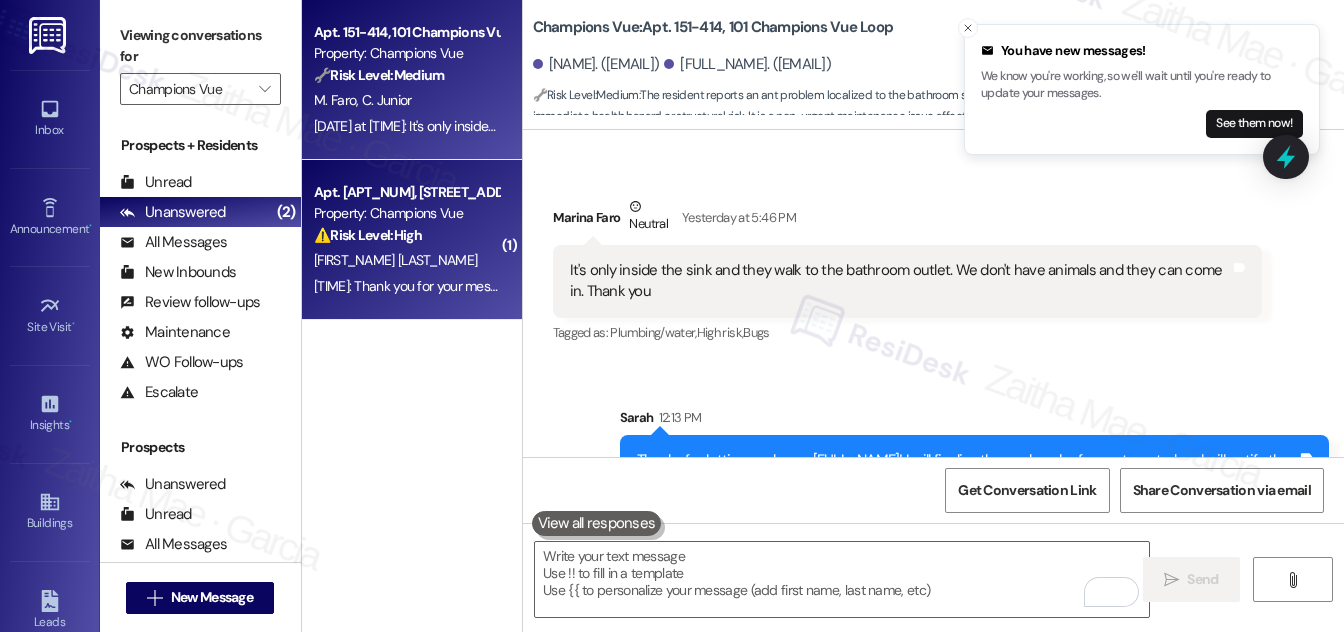 click on "[FIRST_NAME] [LAST_NAME]" at bounding box center (406, 260) 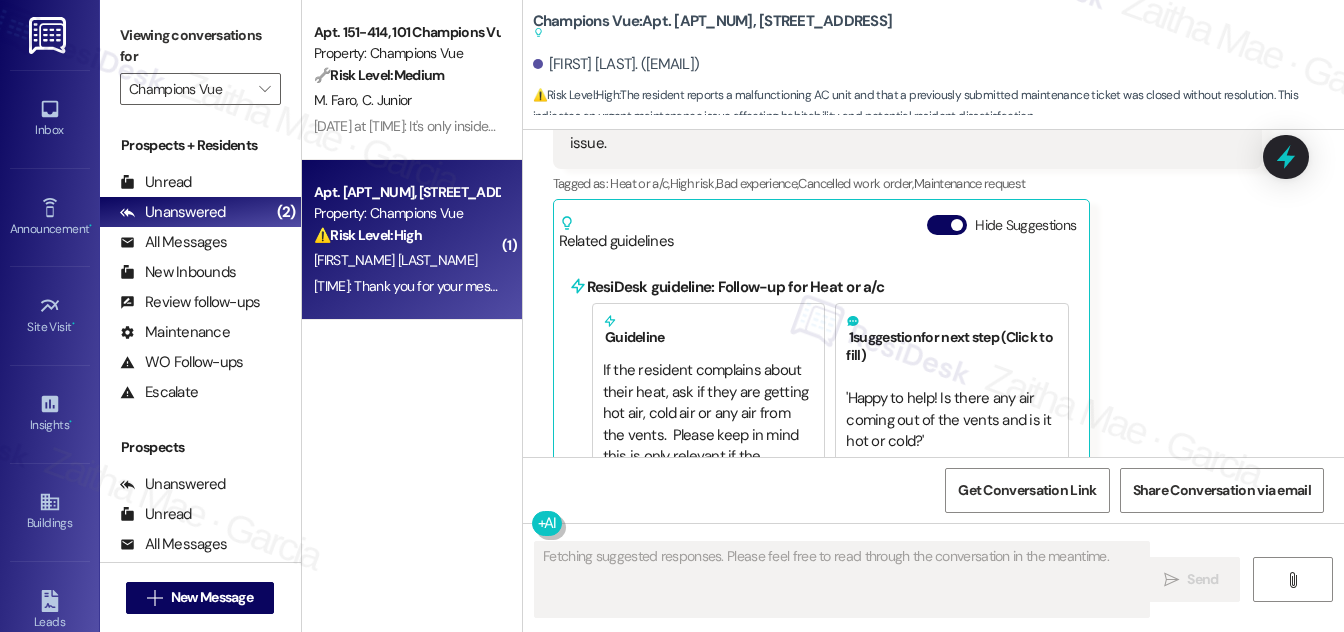 scroll, scrollTop: 2831, scrollLeft: 0, axis: vertical 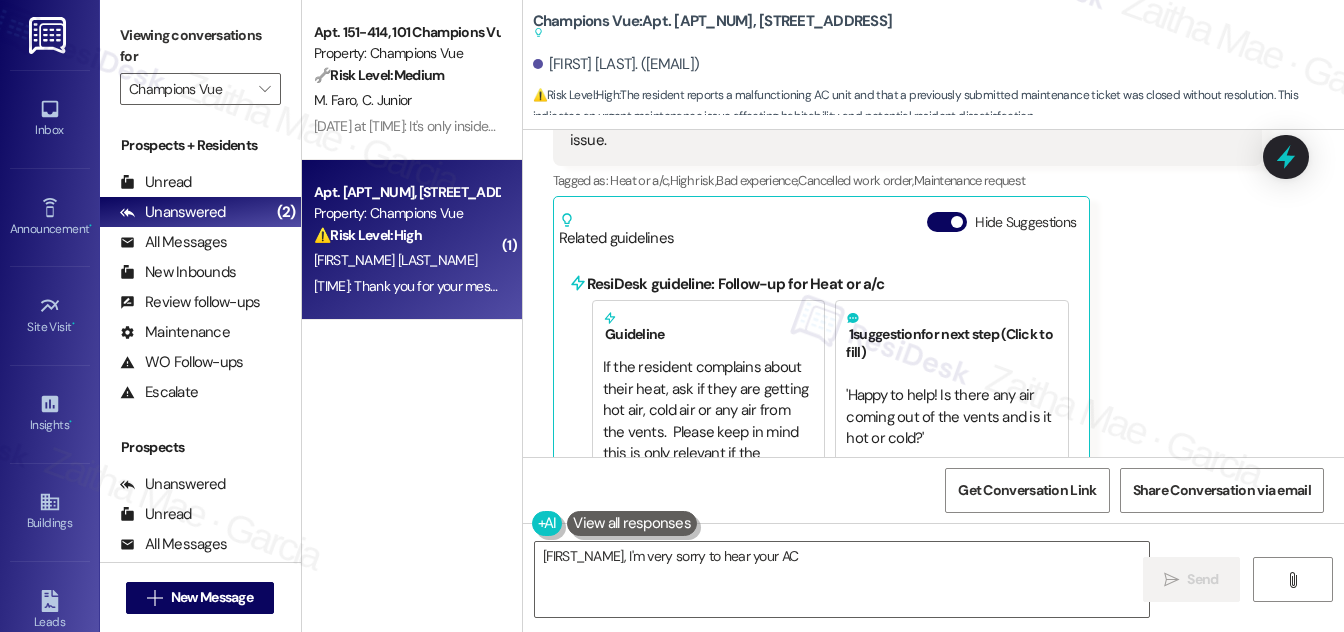 type on "[FIRST_NAME], I'm very sorry to hear your AC" 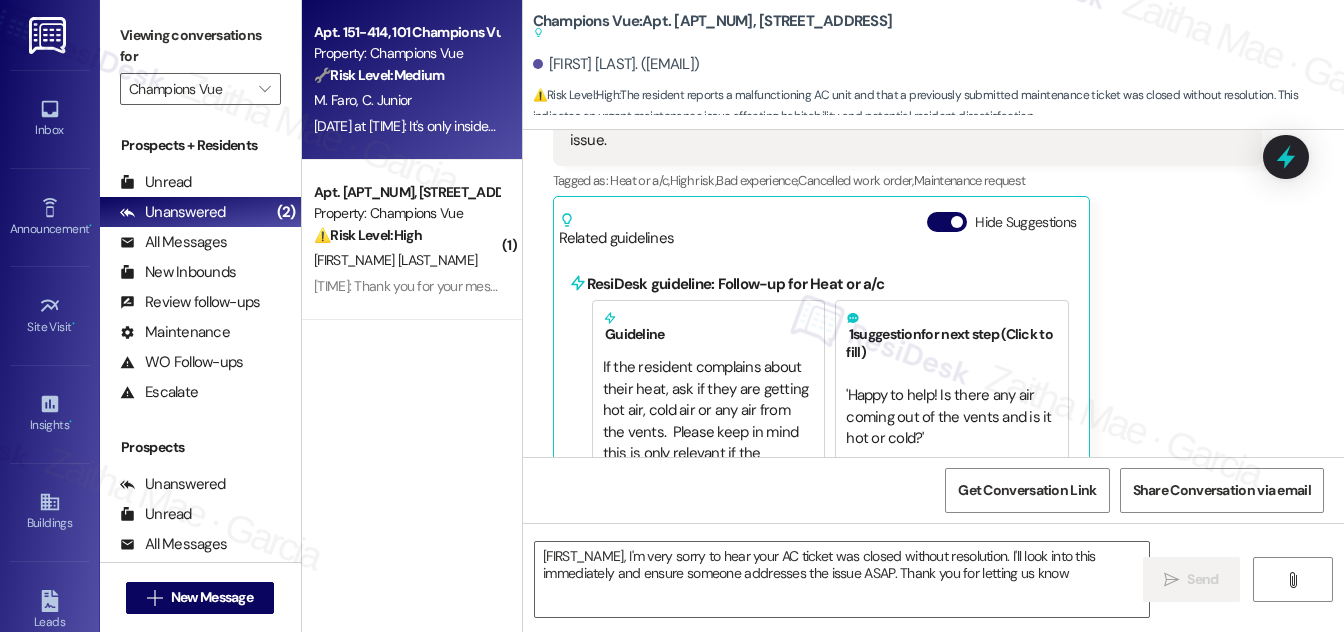 type on "{{first_name}}, I'm very sorry to hear your AC ticket was closed without resolution. I'll look into this immediately and ensure someone addresses the issue ASAP. Thank you for letting us know!" 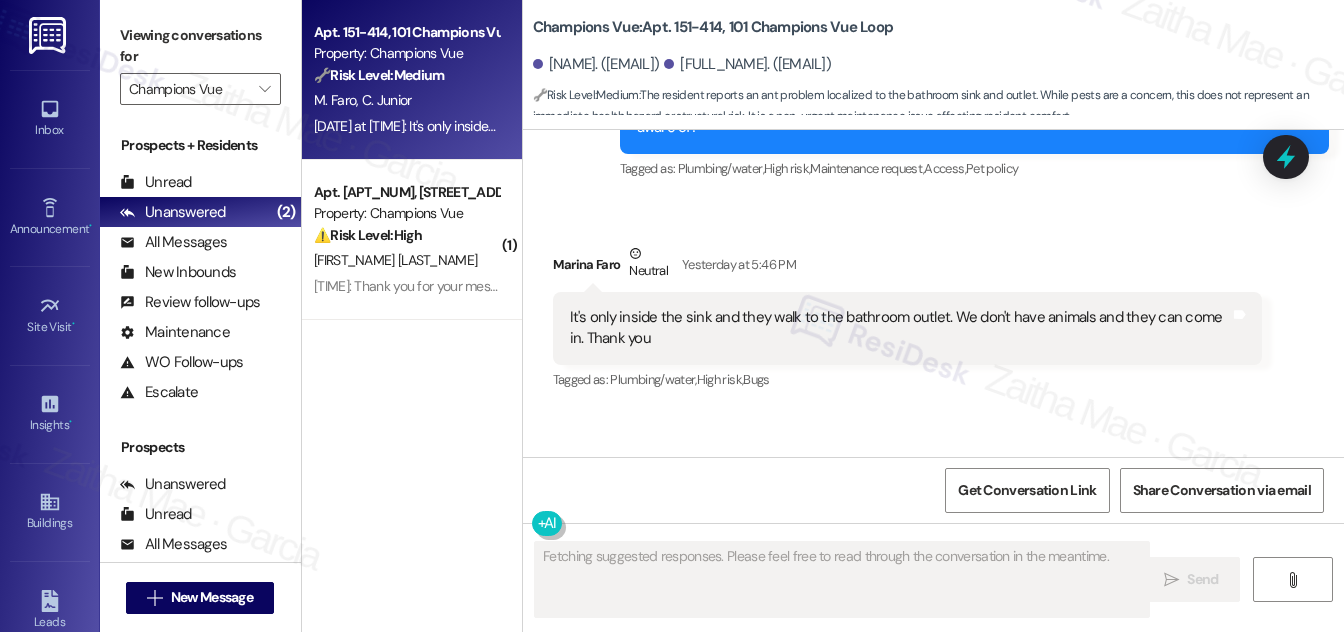 scroll, scrollTop: 20552, scrollLeft: 0, axis: vertical 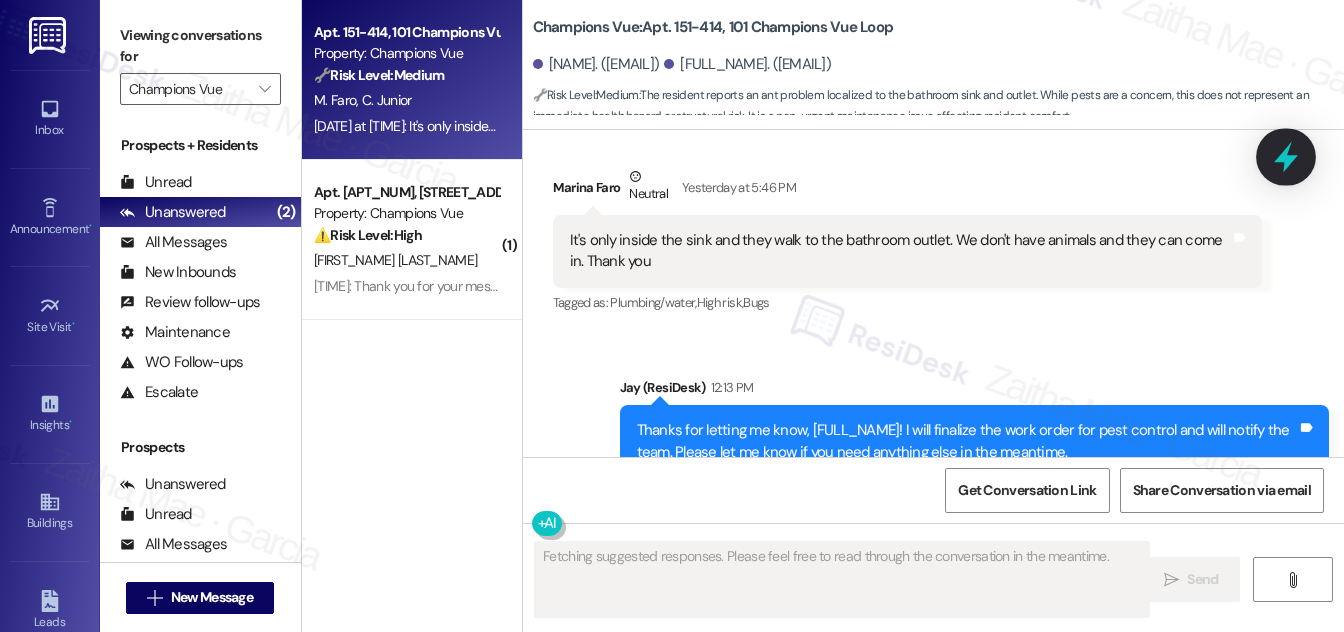 click 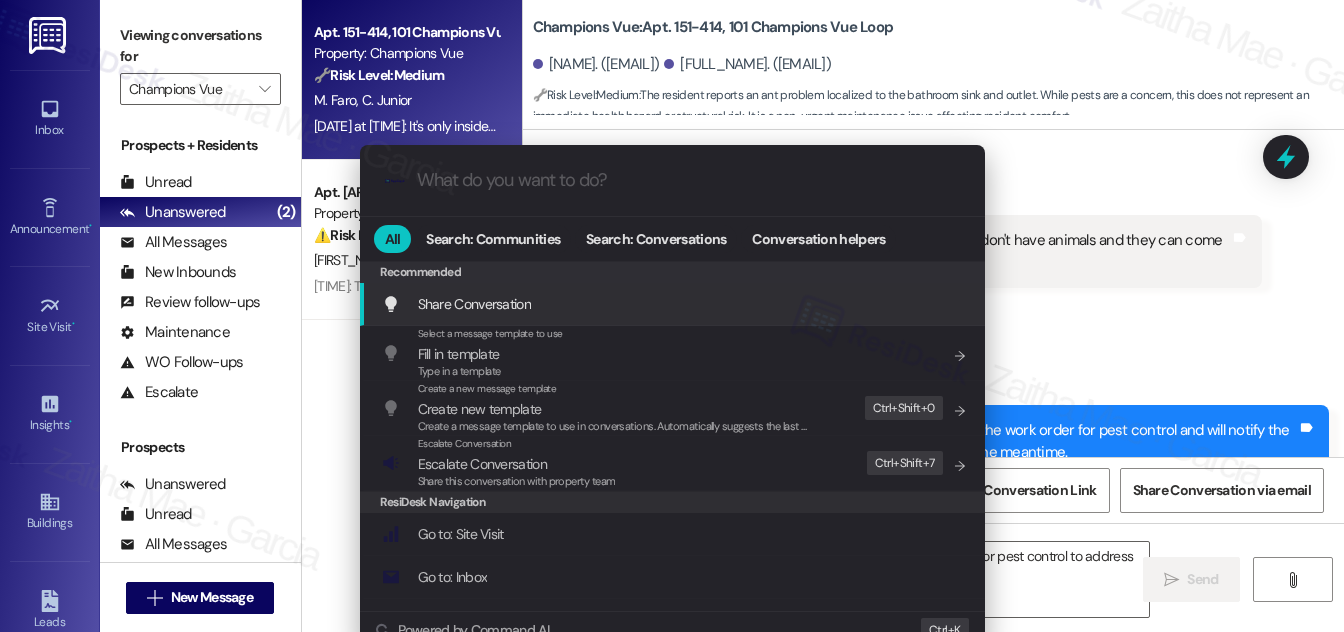 type on "Hi {{first_name}}, I'm sorry to hear about the ants! I've created a work order for pest control to address this. Please let me know if you notice them anywhere else!" 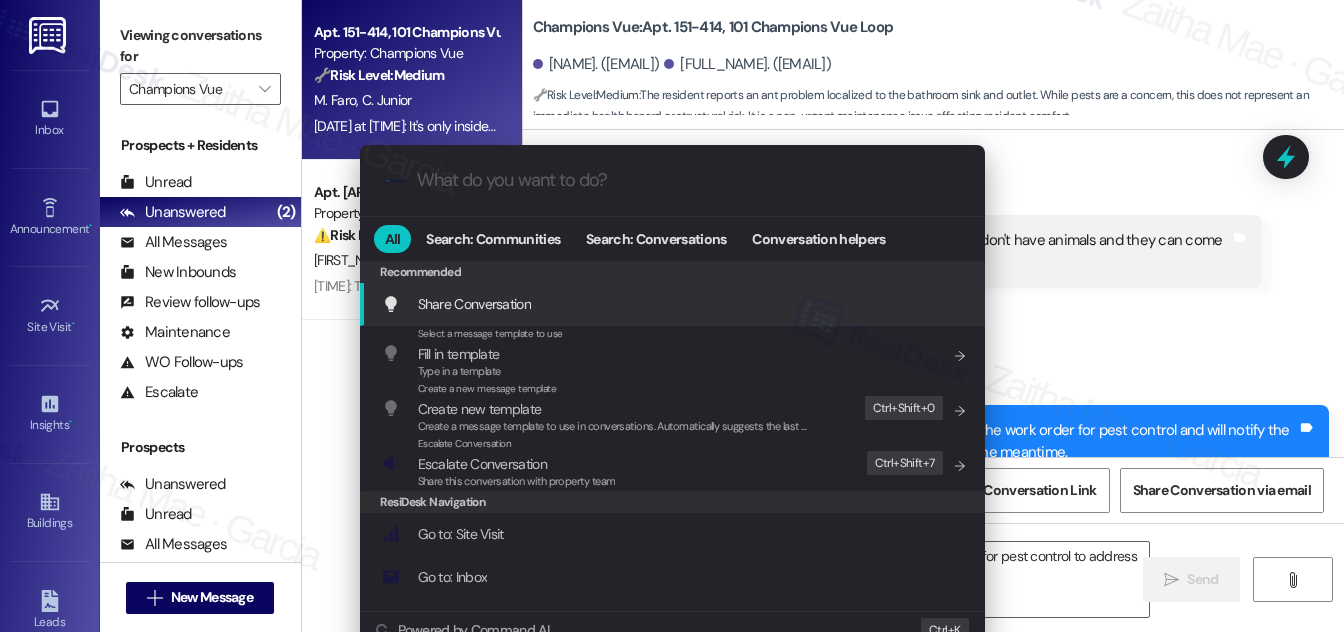 click on "Escalate Conversation" at bounding box center [482, 464] 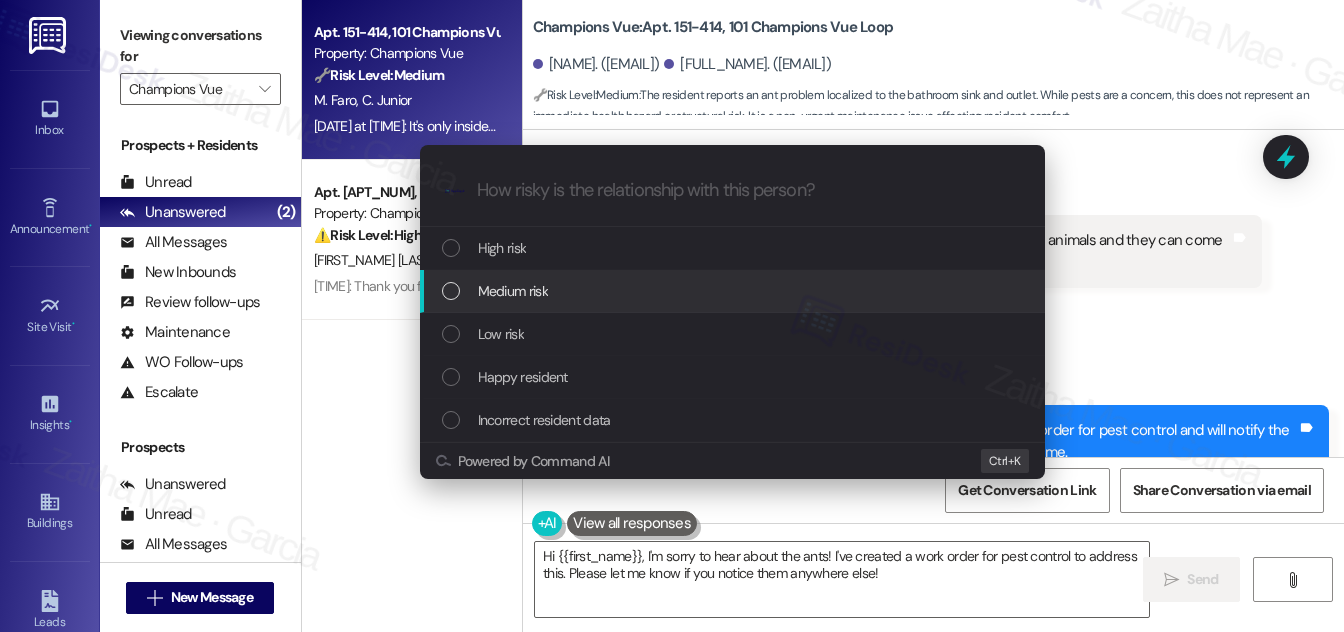 click on "Medium risk" at bounding box center (732, 291) 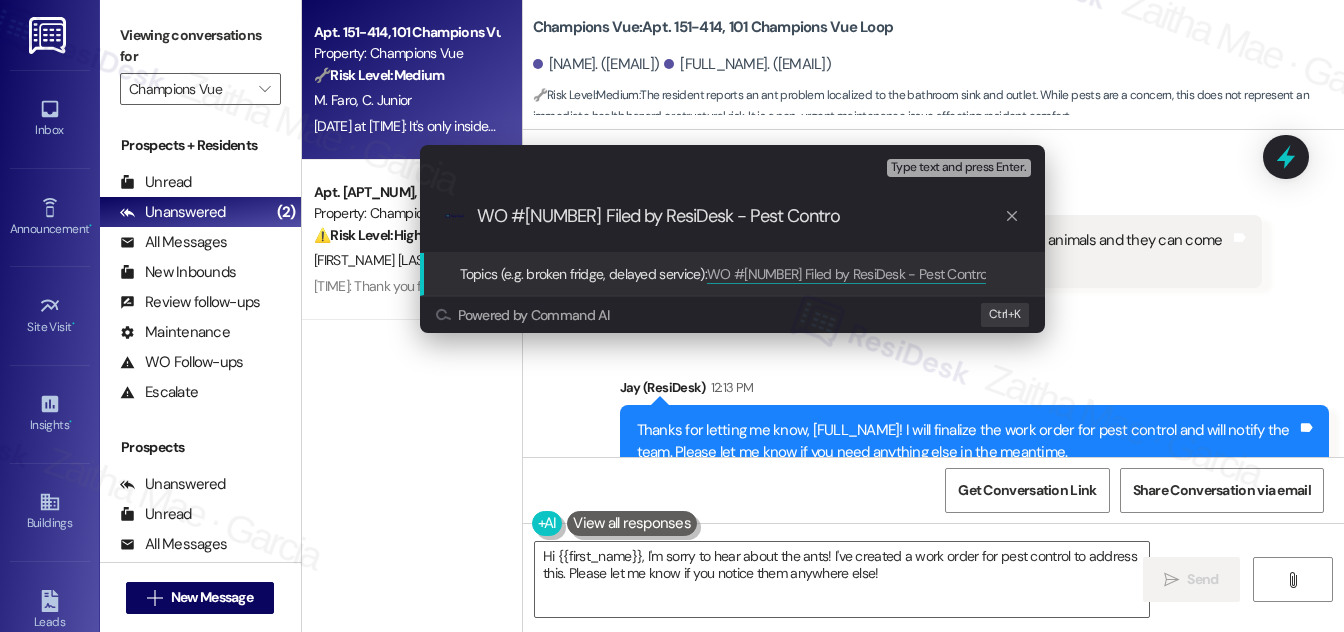 type on "WO #3243-1 Filed by ResiDesk - Pest Control" 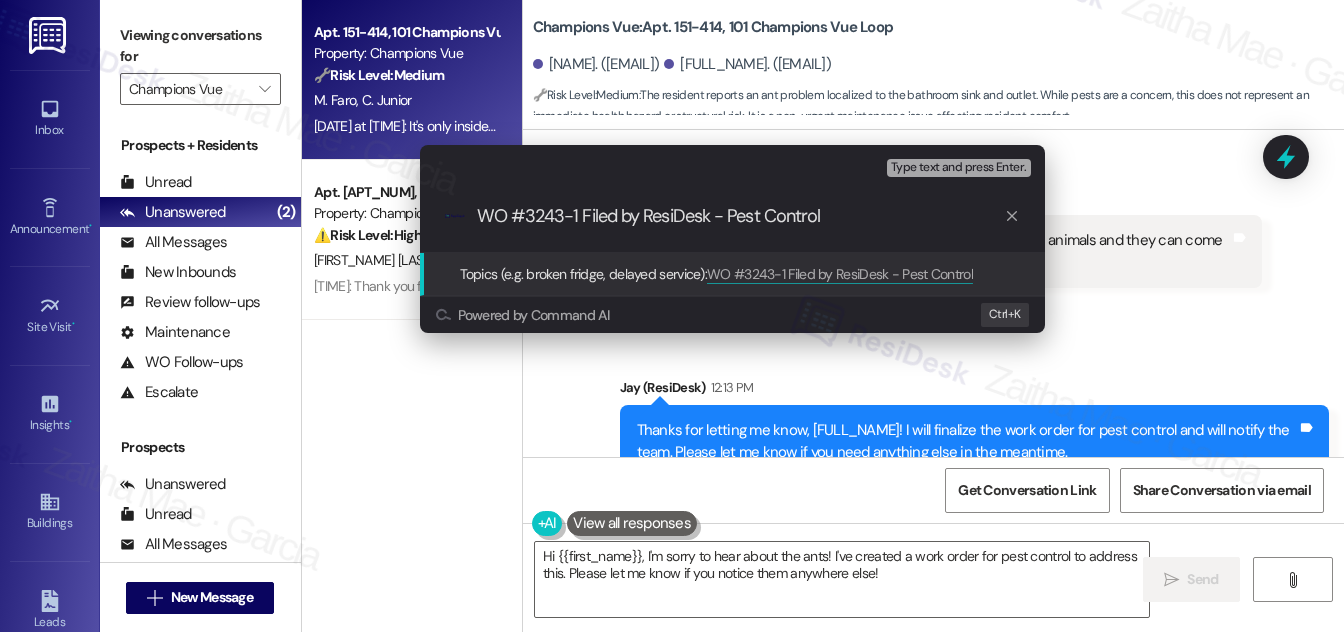 type 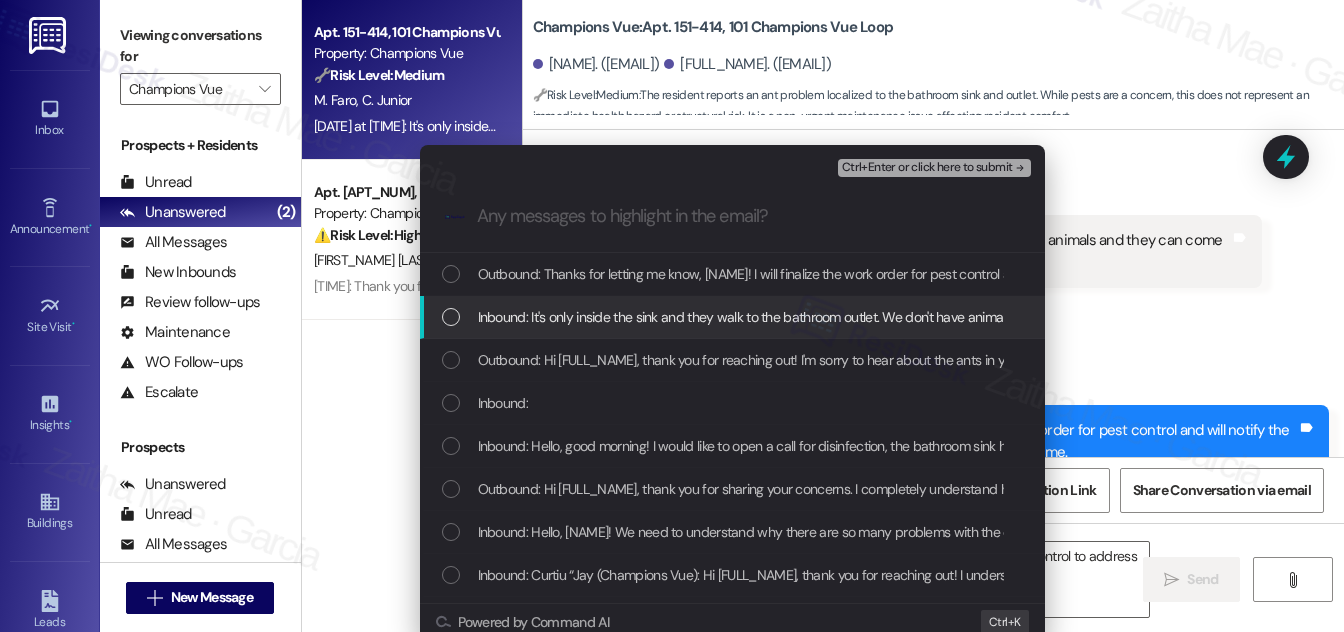 click at bounding box center [451, 317] 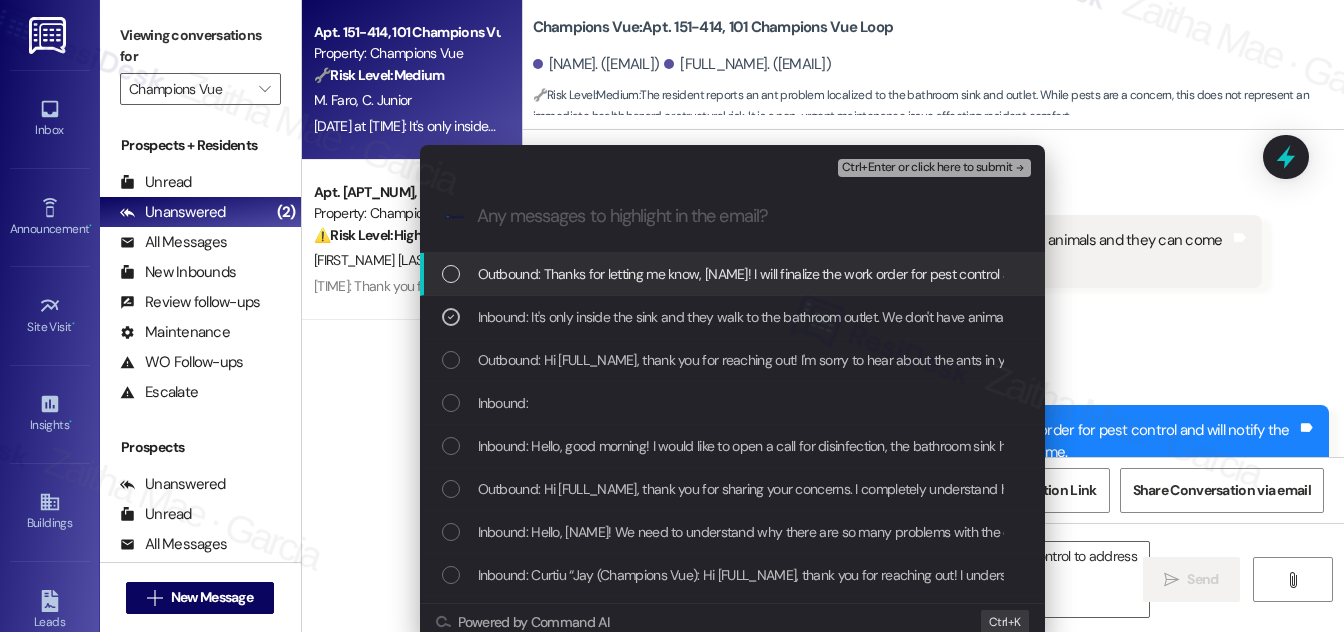 click at bounding box center (451, 403) 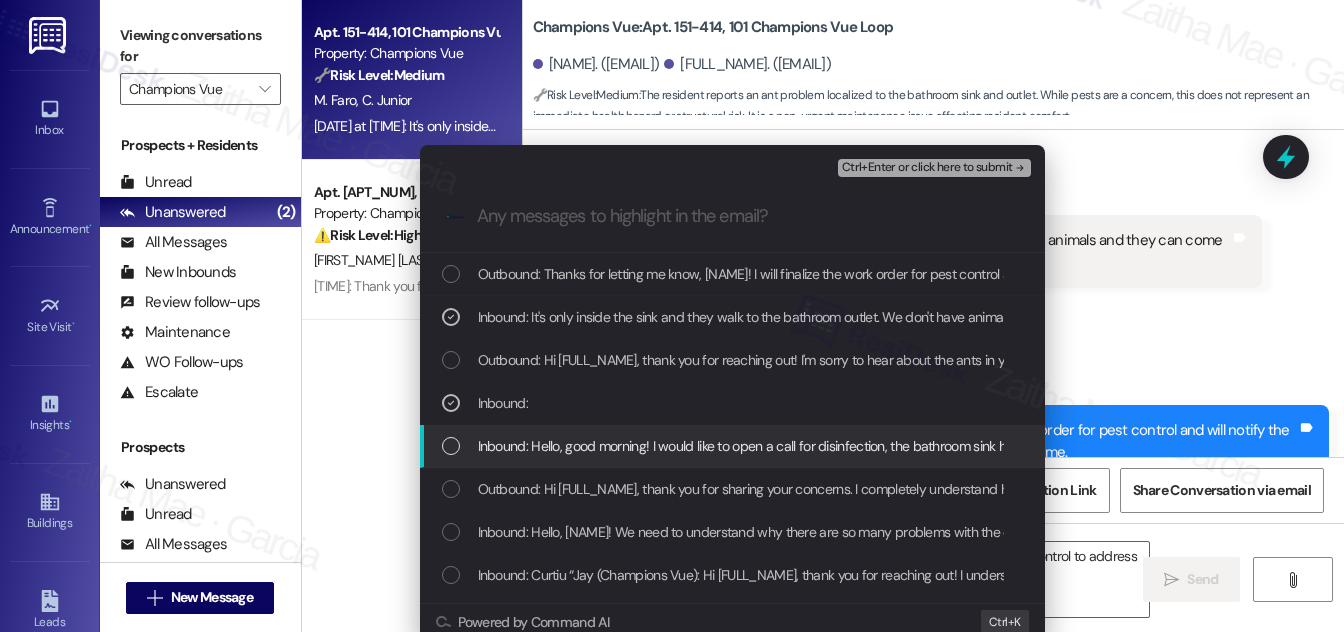 click at bounding box center (451, 446) 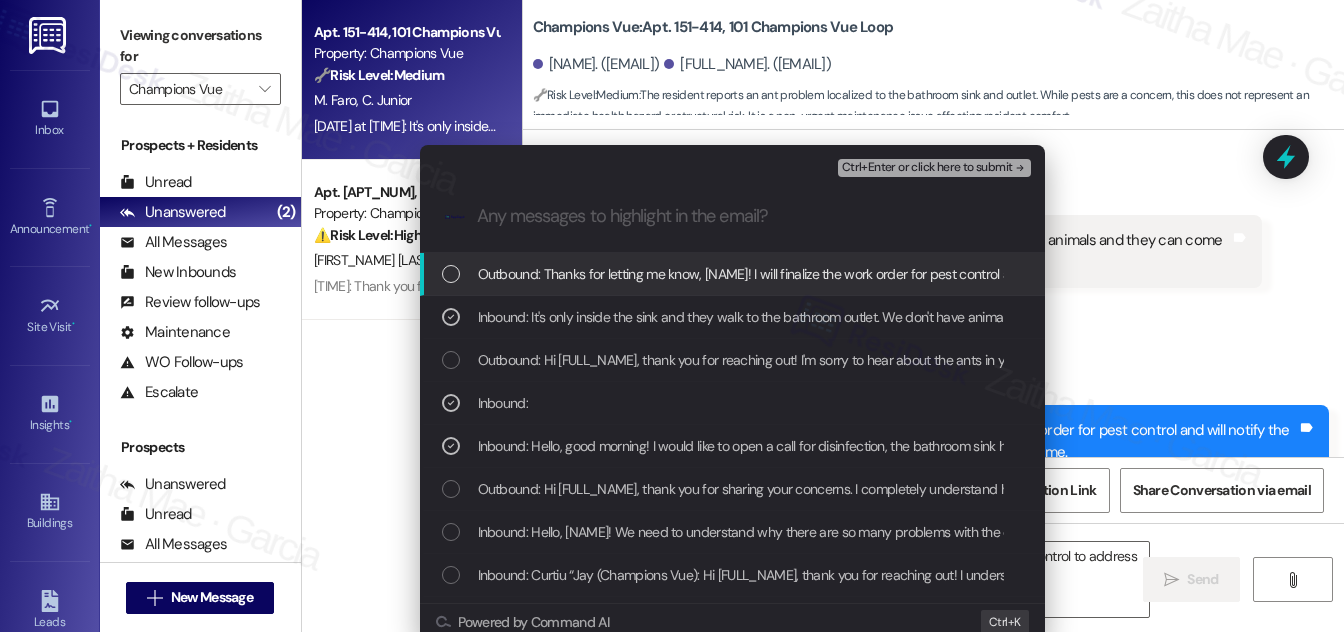 click on "Ctrl+Enter or click here to submit" at bounding box center (927, 168) 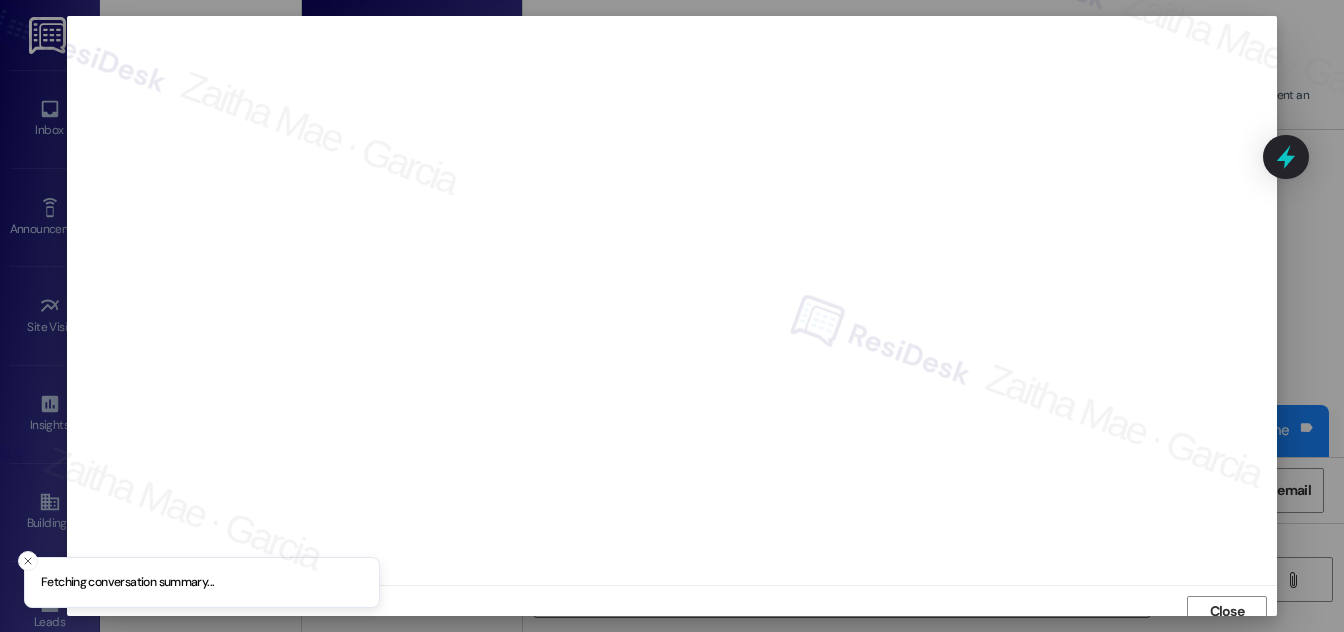 scroll, scrollTop: 11, scrollLeft: 0, axis: vertical 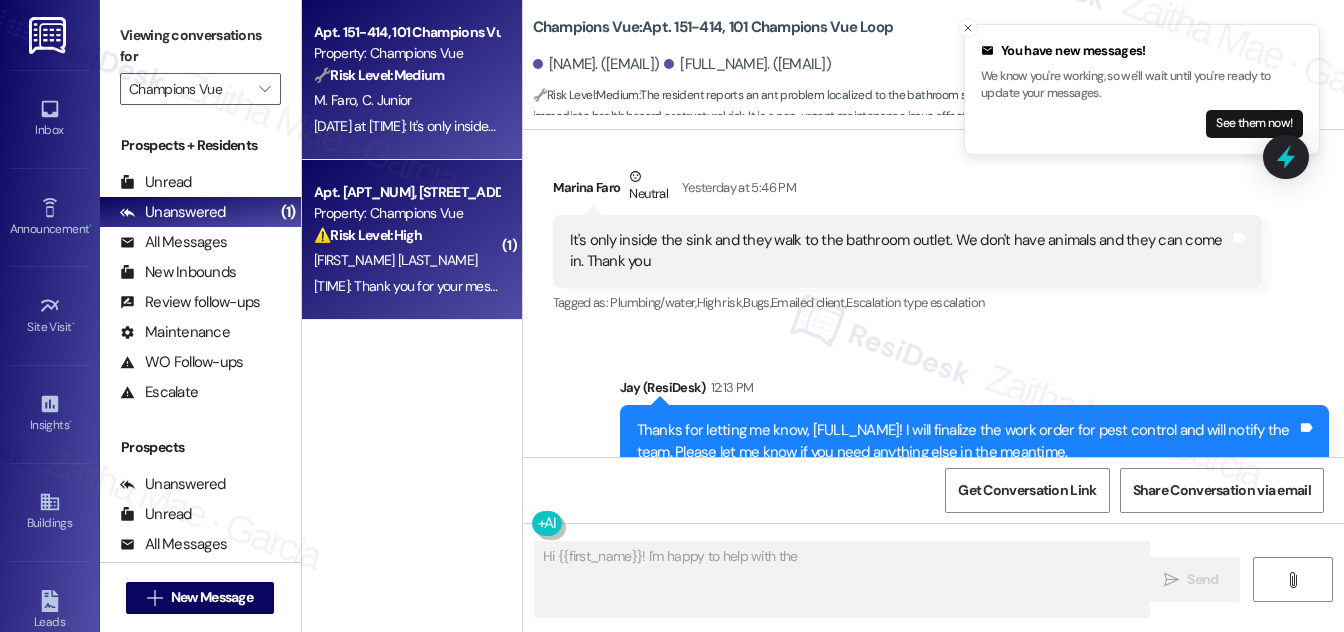 type on "Hi {{first_name}}! I'm happy to help with the" 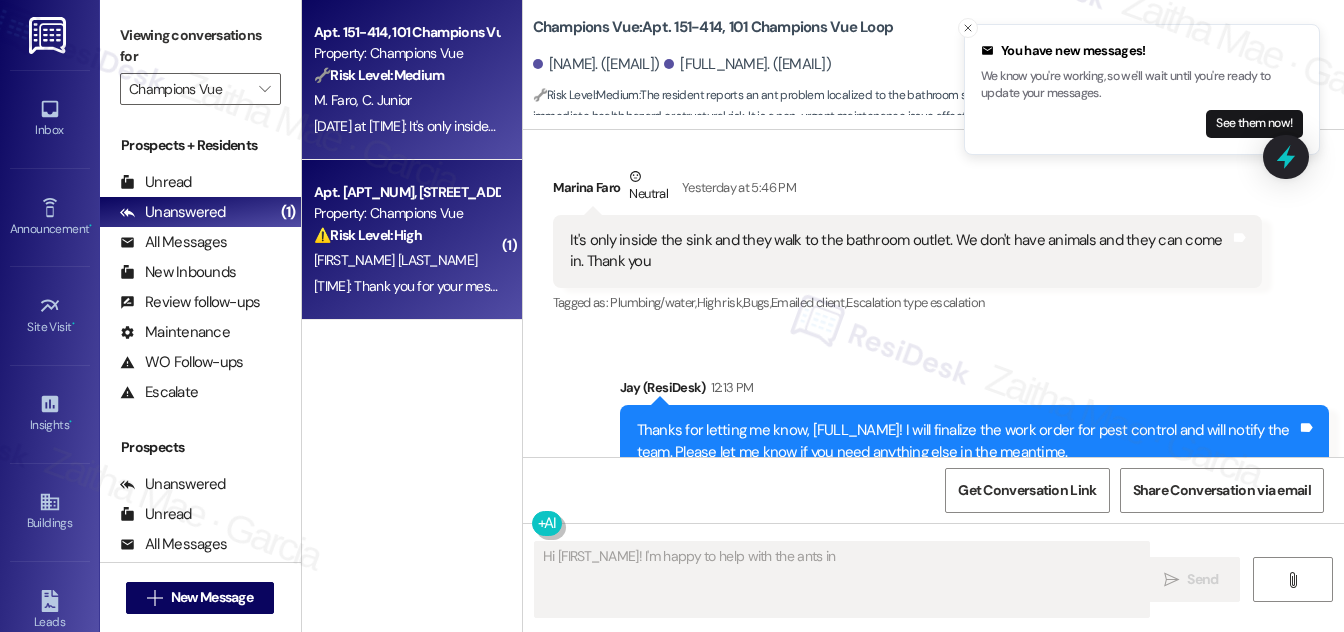 click on "A. Hawkins" at bounding box center [406, 260] 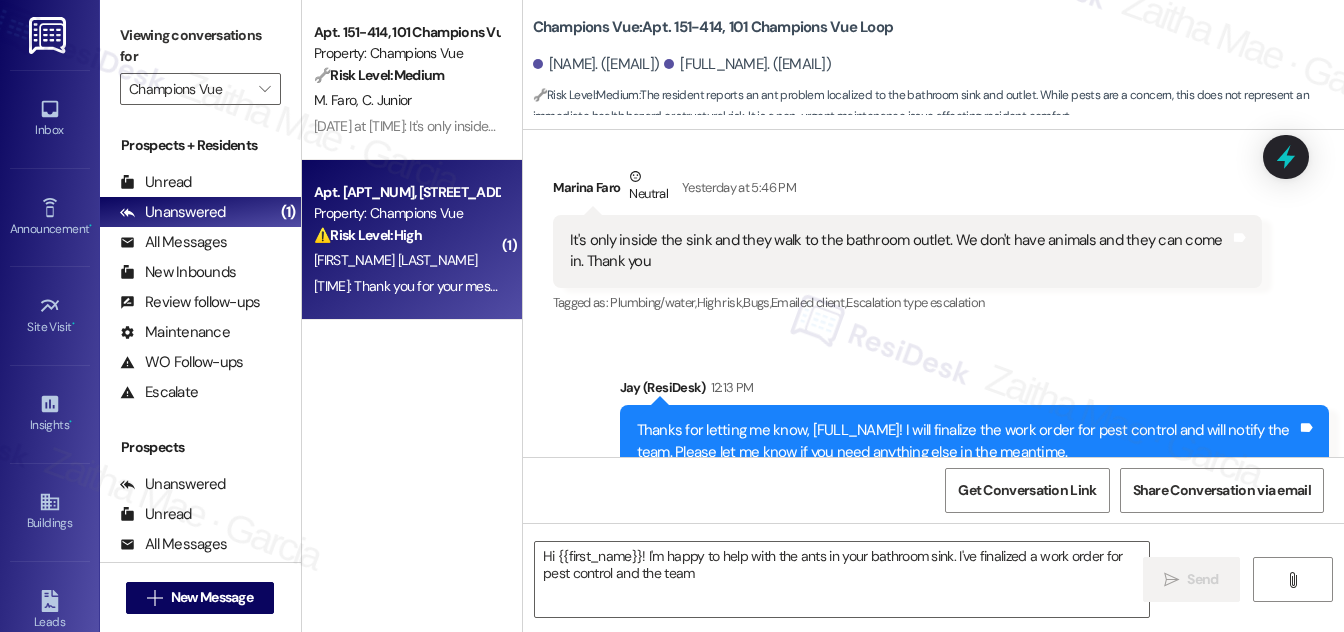 type on "Hi {{first_name}}! I'm happy to help with the ants in your bathroom sink. I've finalized a work order for pest control and the team" 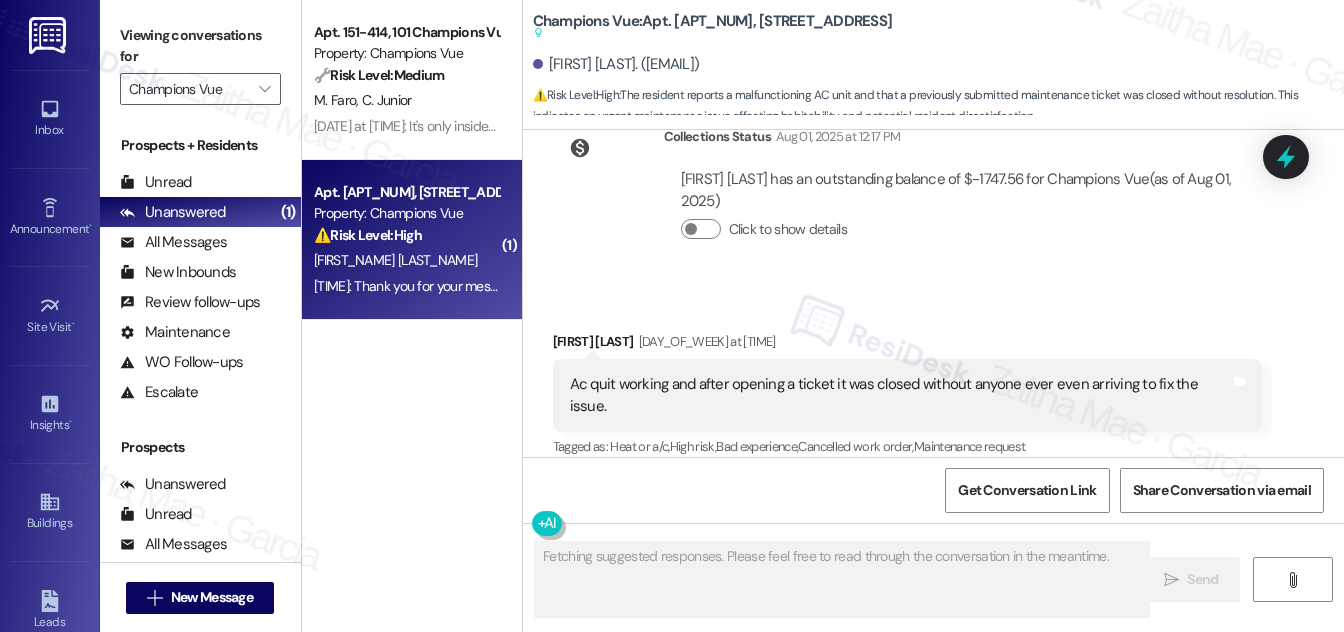 scroll, scrollTop: 2831, scrollLeft: 0, axis: vertical 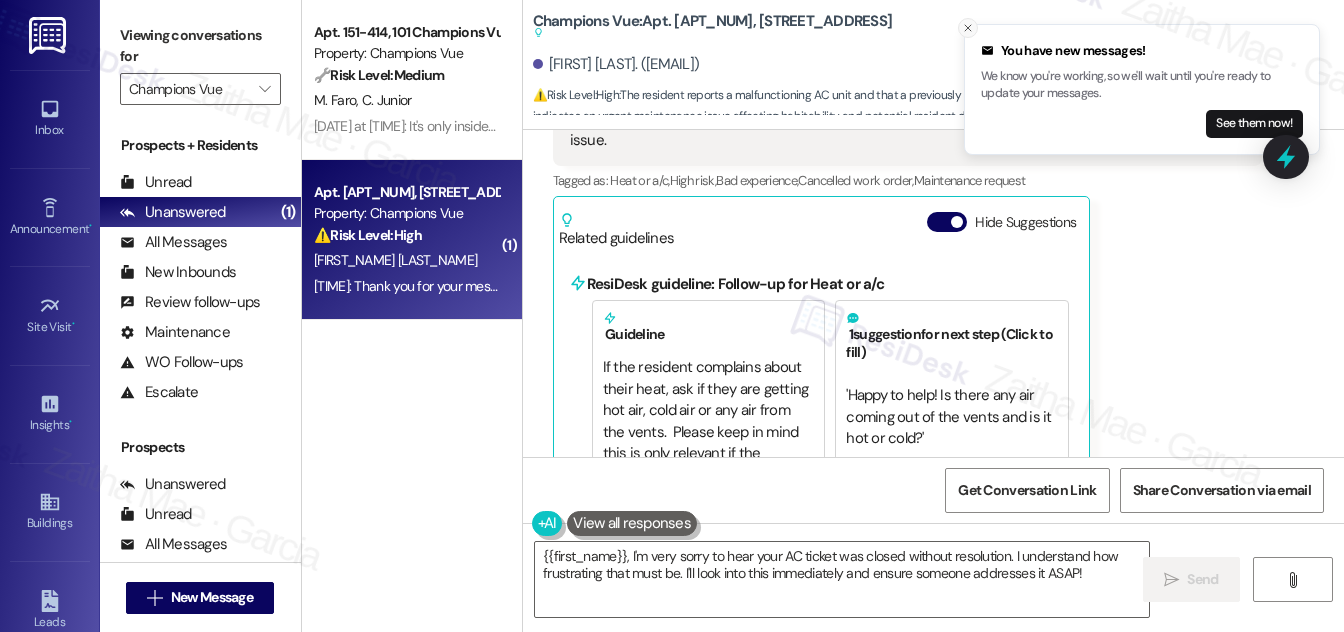click 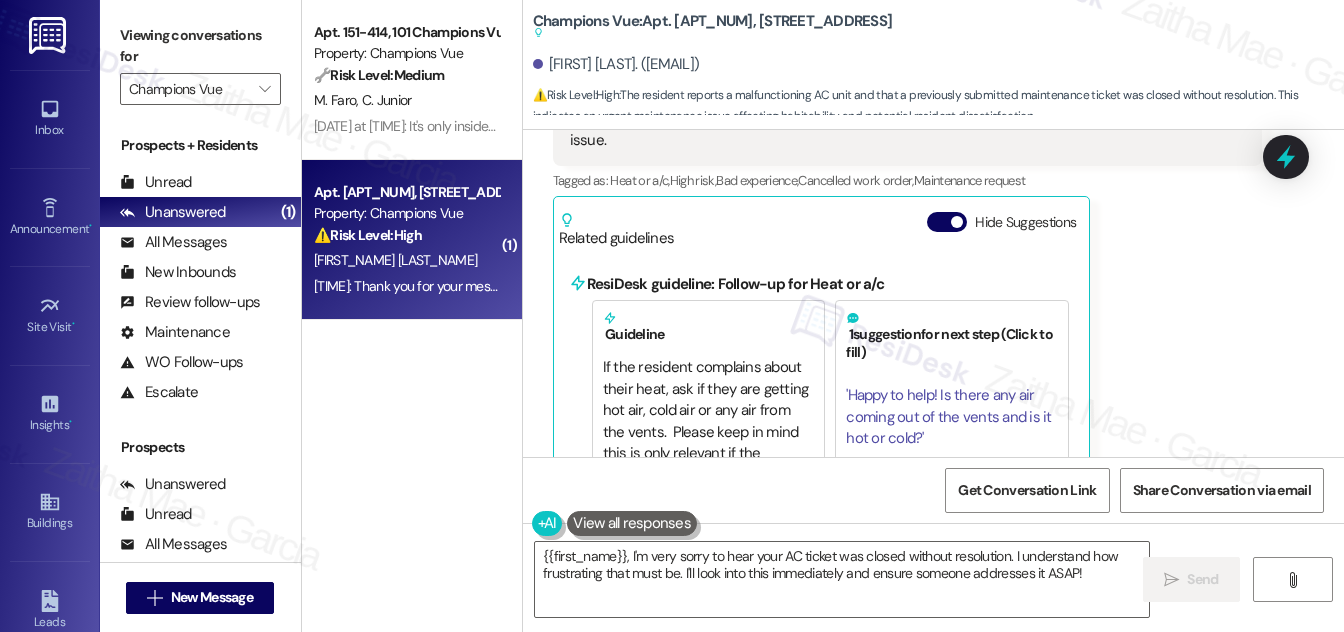 scroll, scrollTop: 45, scrollLeft: 0, axis: vertical 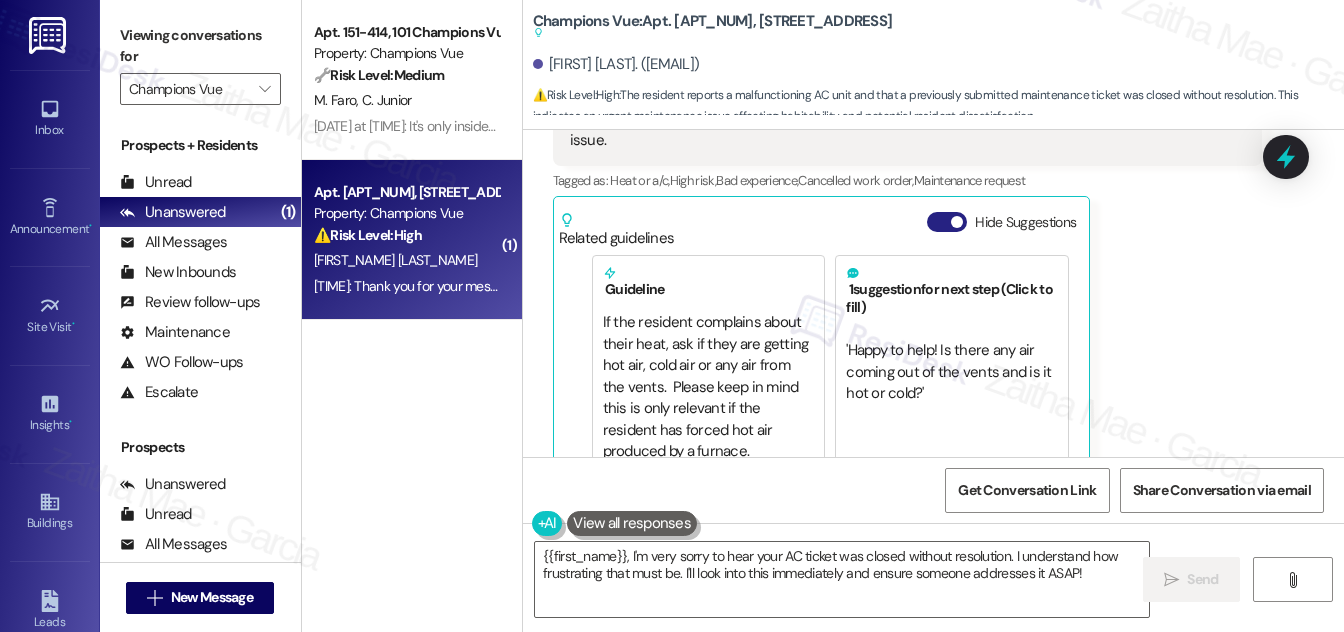 click on "Hide Suggestions" at bounding box center [947, 222] 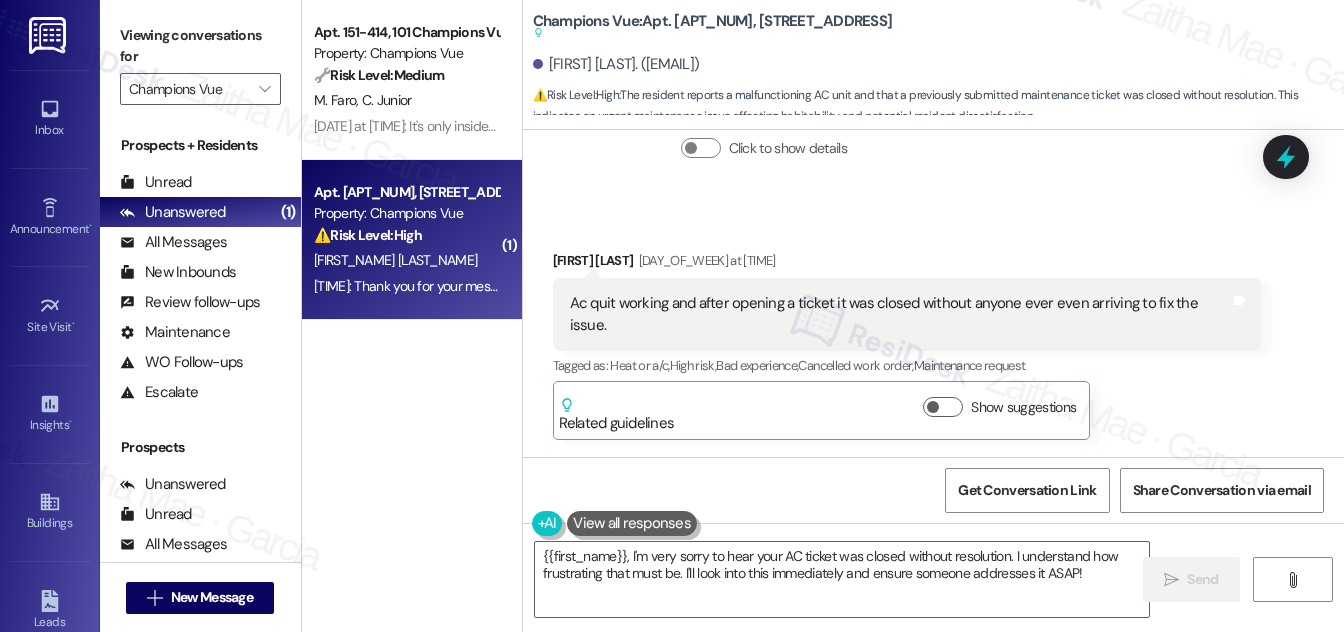 scroll, scrollTop: 2769, scrollLeft: 0, axis: vertical 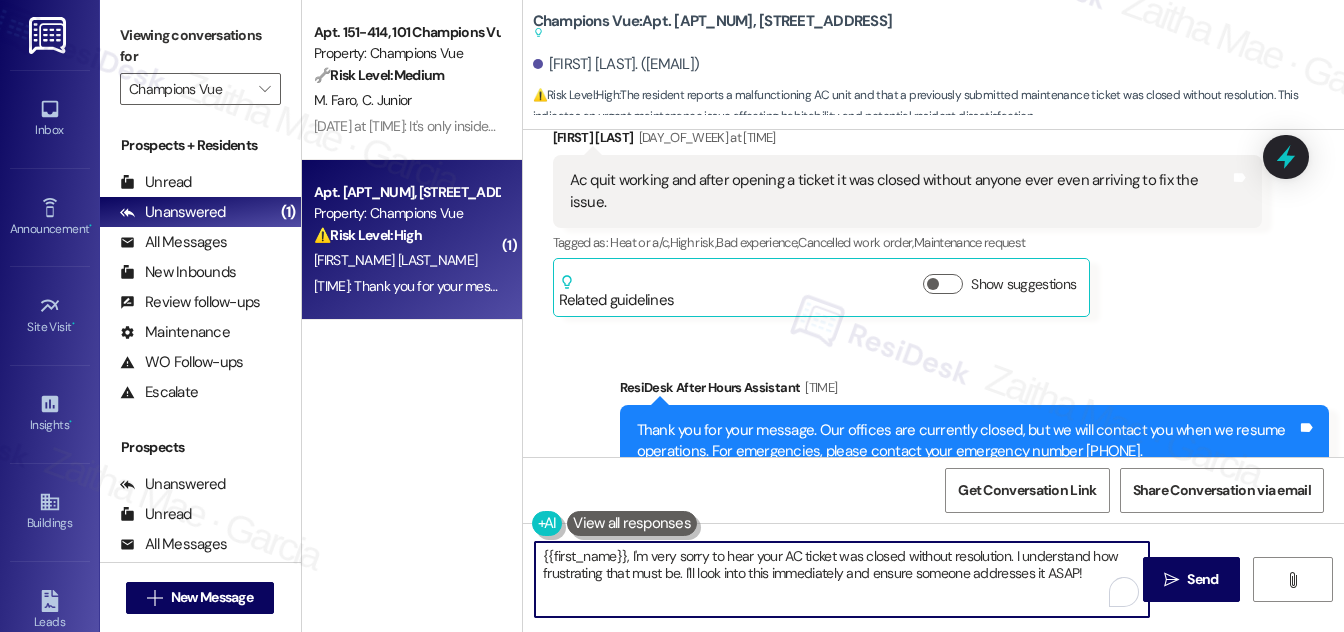 click on "{{first_name}}, I'm very sorry to hear your AC ticket was closed without resolution. I understand how frustrating that must be. I'll look into this immediately and ensure someone addresses it ASAP!" at bounding box center (842, 579) 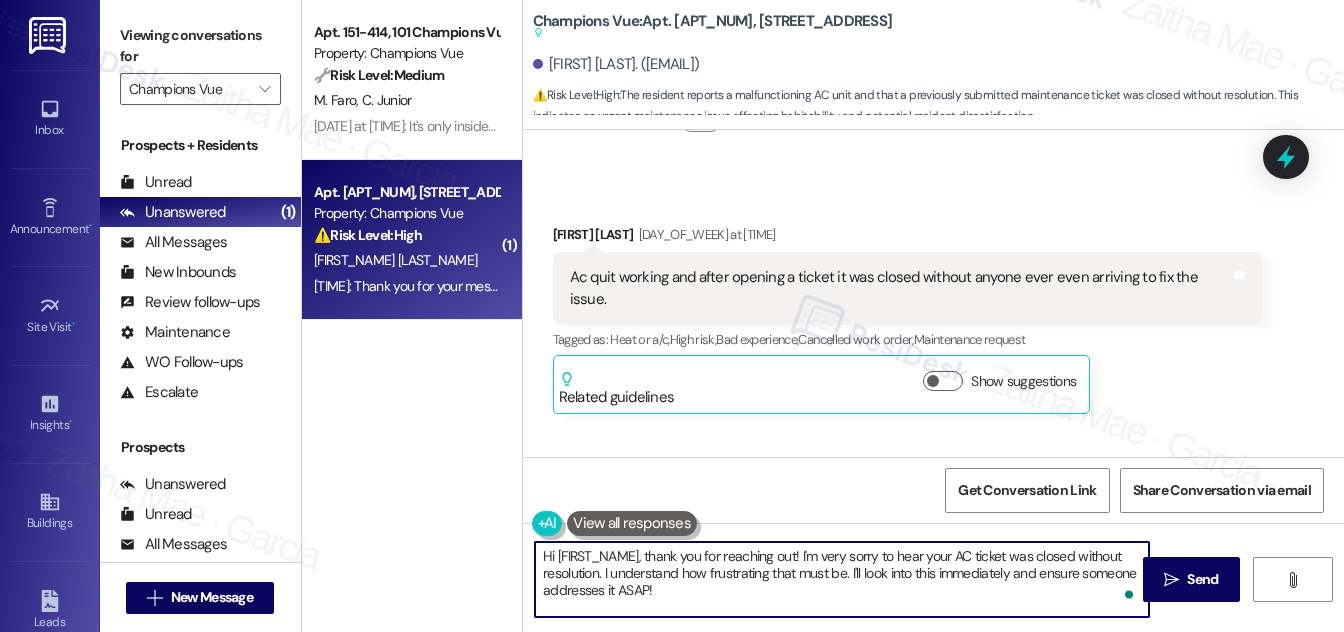 scroll, scrollTop: 2587, scrollLeft: 0, axis: vertical 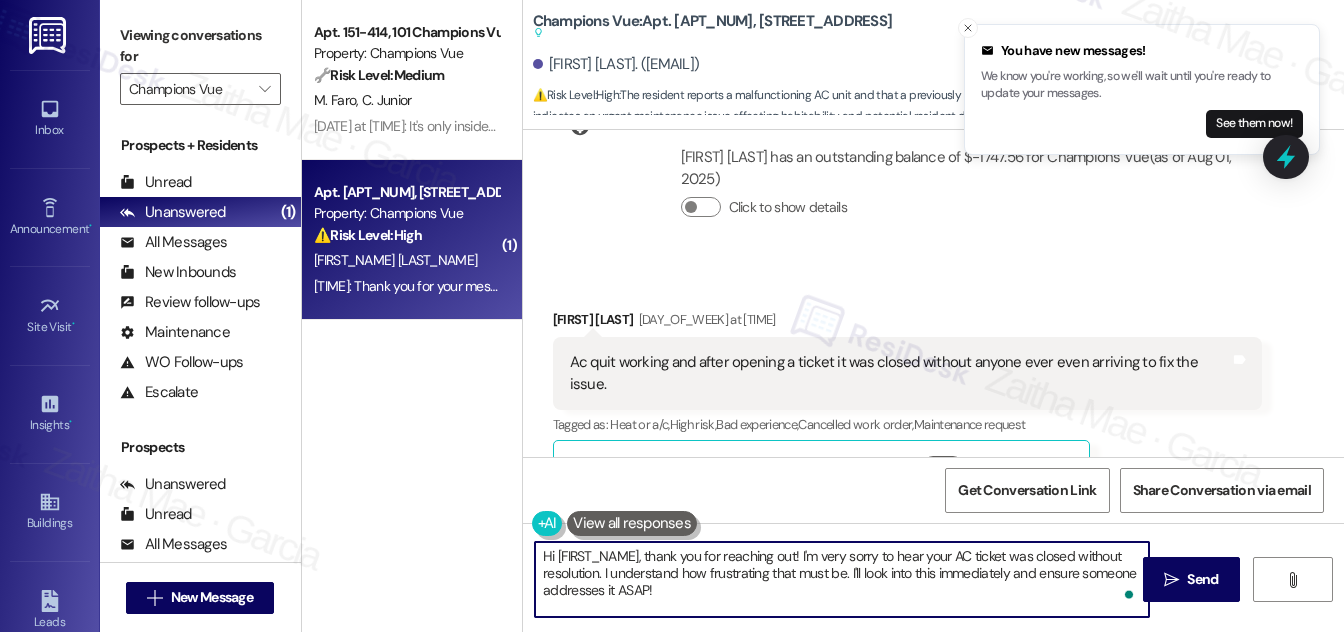 click on "Hi {{first_name}}, thank you for reaching out! I'm very sorry to hear your AC ticket was closed without resolution. I understand how frustrating that must be. I'll look into this immediately and ensure someone addresses it ASAP!" at bounding box center [842, 579] 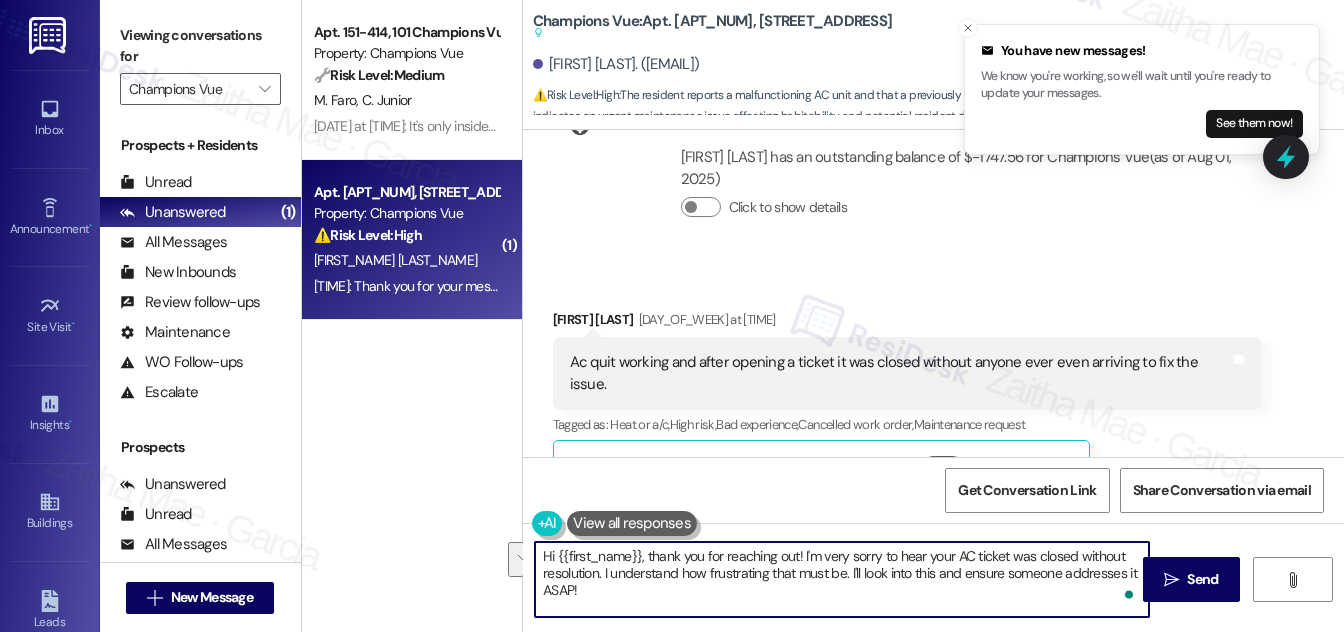 drag, startPoint x: 1127, startPoint y: 572, endPoint x: 1130, endPoint y: 591, distance: 19.235384 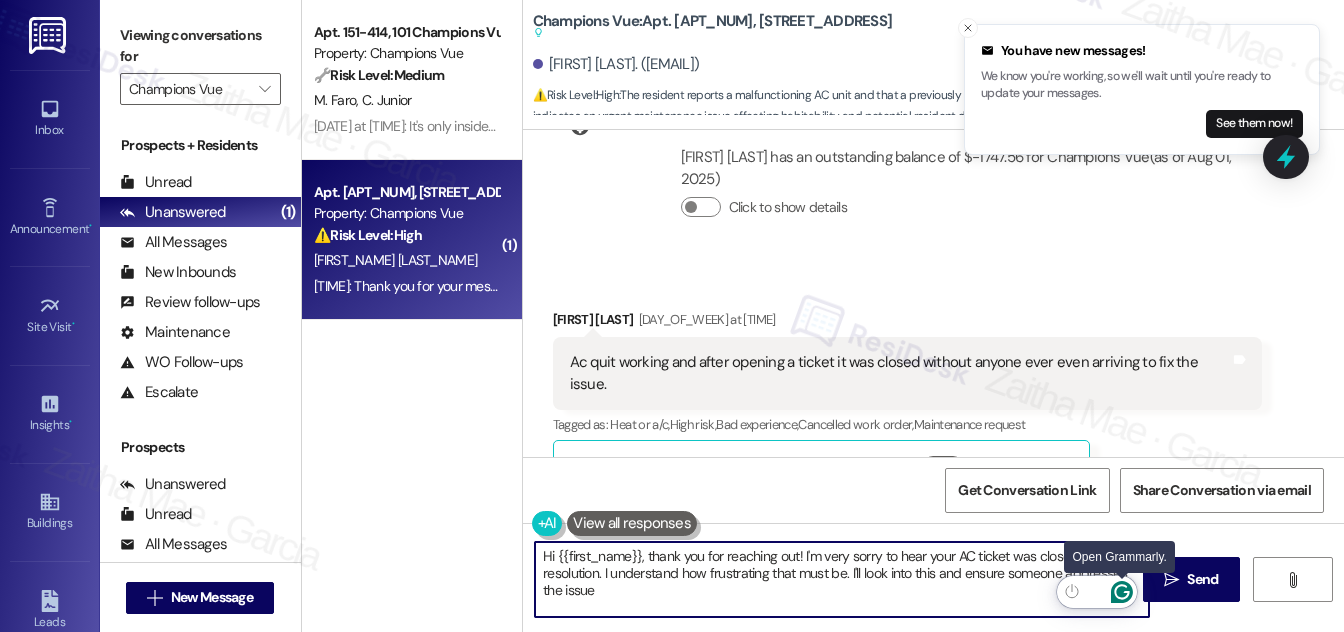 type on "Hi {{first_name}}, thank you for reaching out! I'm very sorry to hear your AC ticket was closed without resolution. I understand how frustrating that must be. I'll look into this and ensure someone addresses the issue." 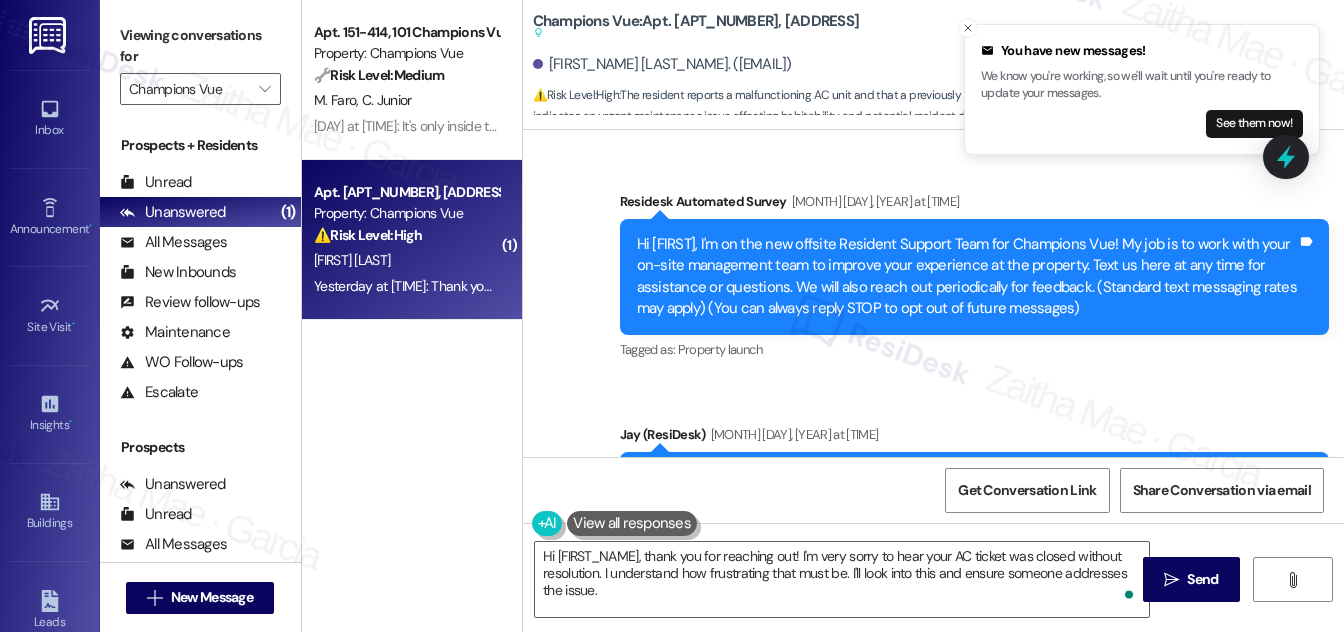 scroll, scrollTop: 0, scrollLeft: 0, axis: both 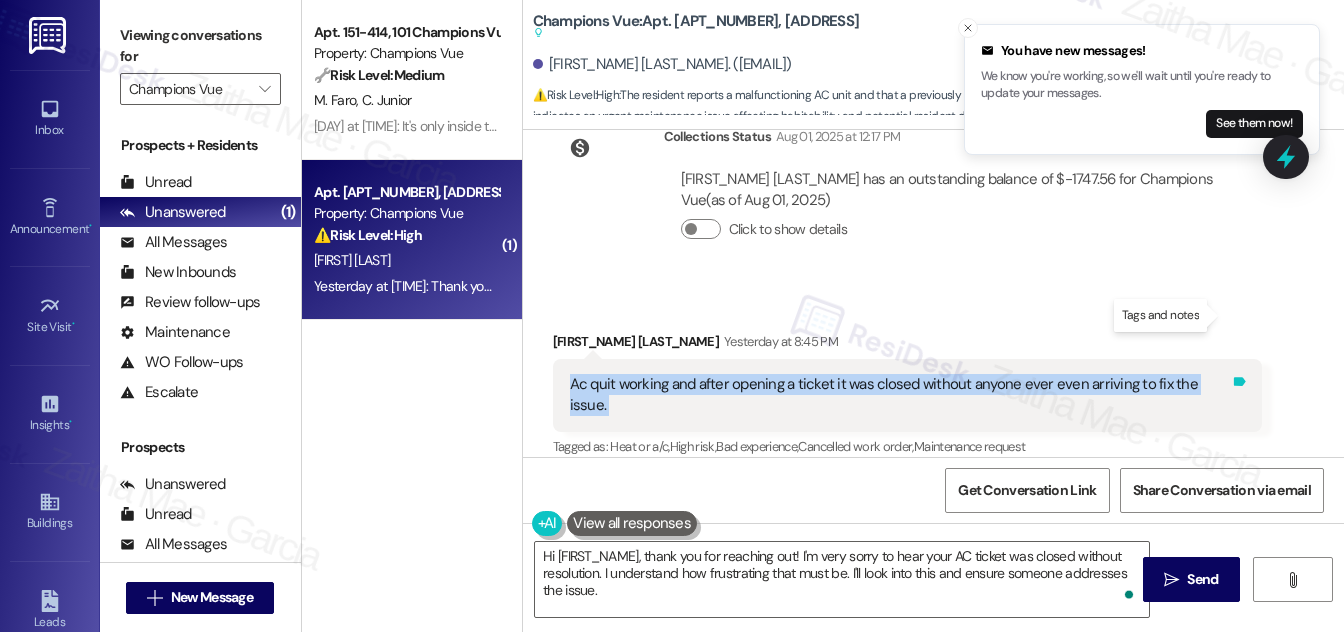 drag, startPoint x: 565, startPoint y: 319, endPoint x: 1224, endPoint y: 322, distance: 659.00684 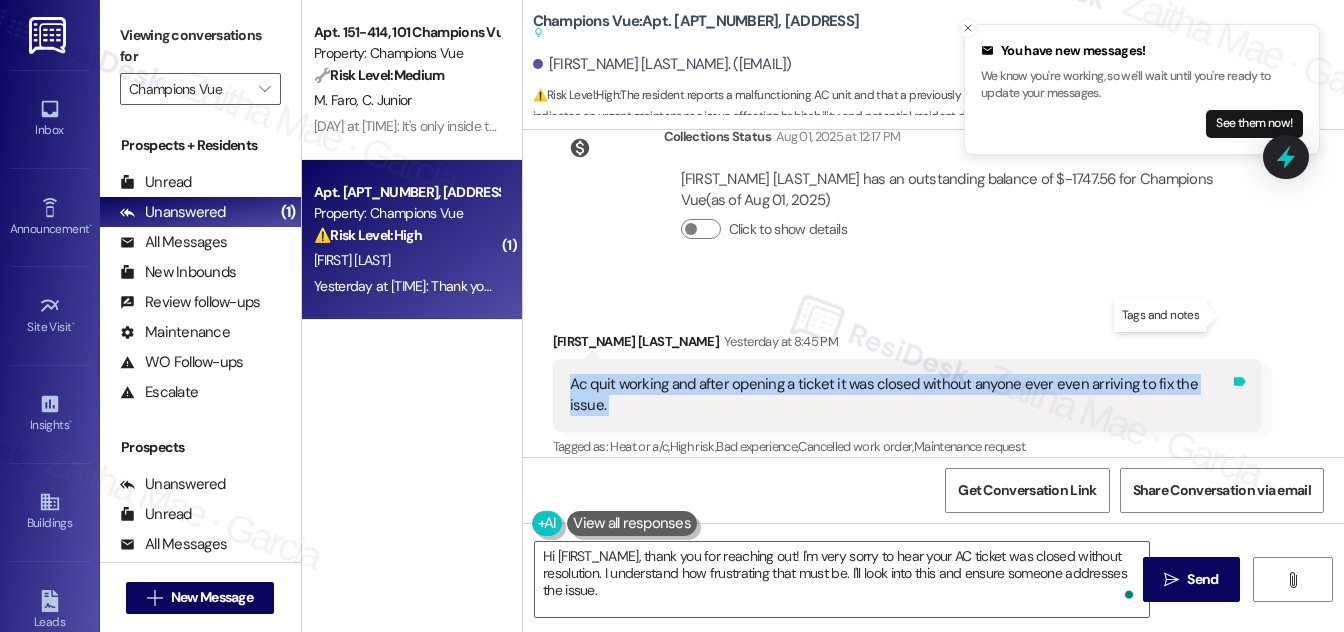 click on "Ac quit working and after opening a ticket it was closed without anyone ever even arriving to fix the issue.  Tags and notes" at bounding box center [907, 395] 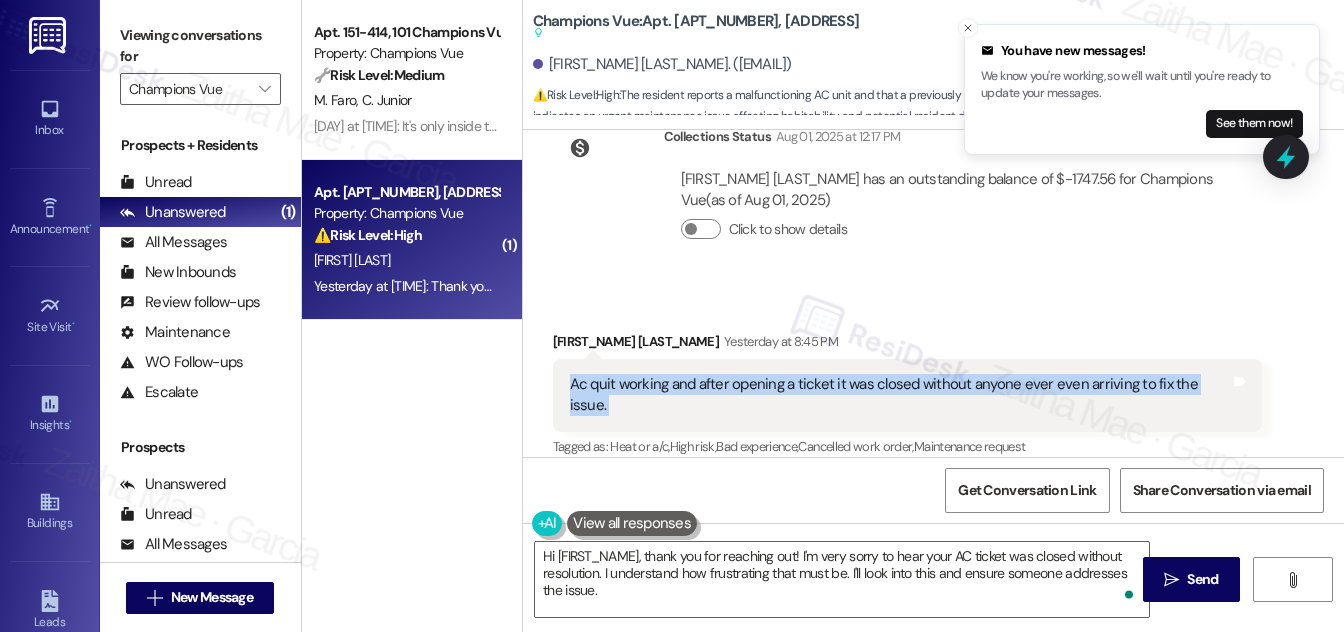copy on "Ac quit working and after opening a ticket it was closed without anyone ever even arriving to fix the issue.  Tags and notes" 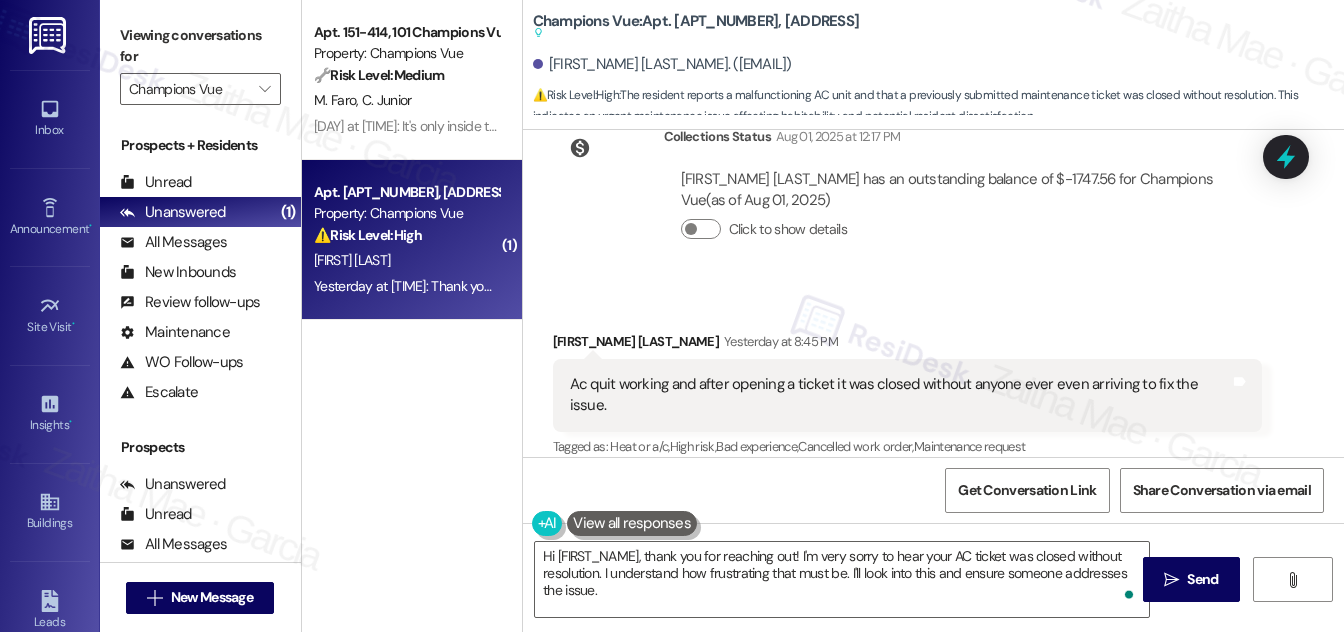 click on "Alva Hawkins Yesterday at 8:45 PM Ac quit working and after opening a ticket it was closed without anyone ever even arriving to fix the issue.  Tags and notes Tagged as:   Heat or a/c ,  Click to highlight conversations about Heat or a/c High risk ,  Click to highlight conversations about High risk Bad experience ,  Click to highlight conversations about Bad experience Cancelled work order ,  Click to highlight conversations about Cancelled work order Maintenance request Click to highlight conversations about Maintenance request  Related guidelines Show suggestions" at bounding box center [907, 426] 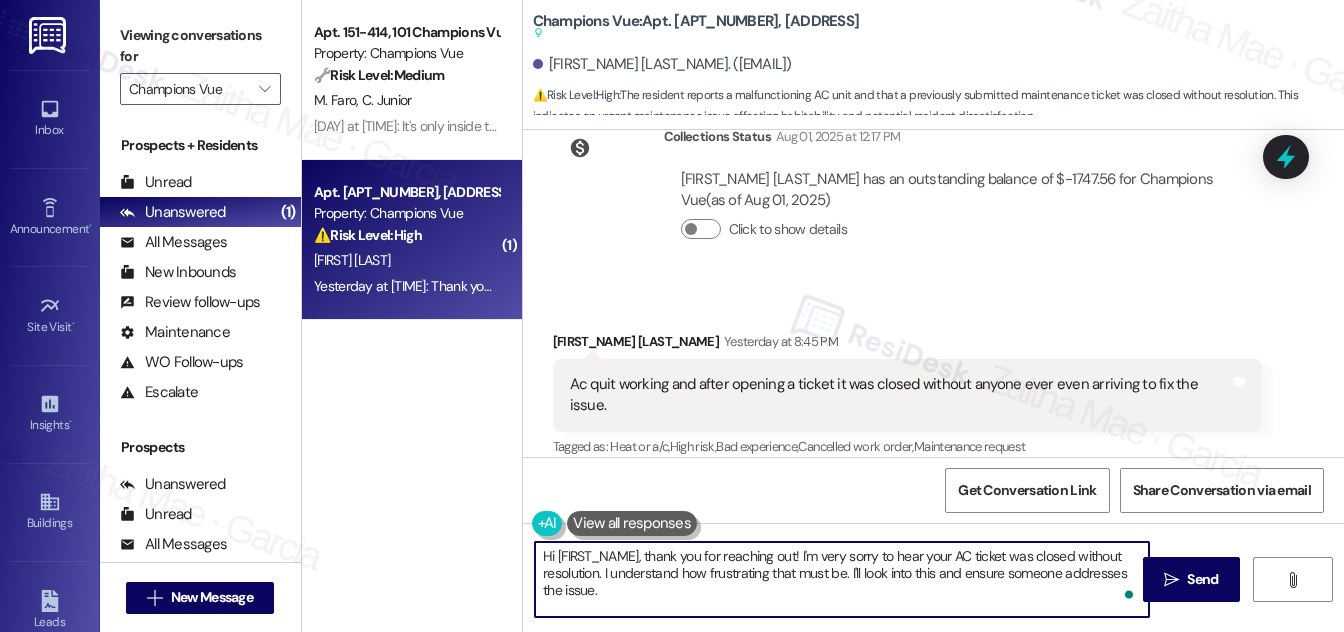 click on "Hi [FIRST_NAME], thank you for reaching out! I'm very sorry to hear your AC ticket was closed without resolution. I understand how frustrating that must be. I'll look into this and ensure someone addresses the issue." at bounding box center (842, 579) 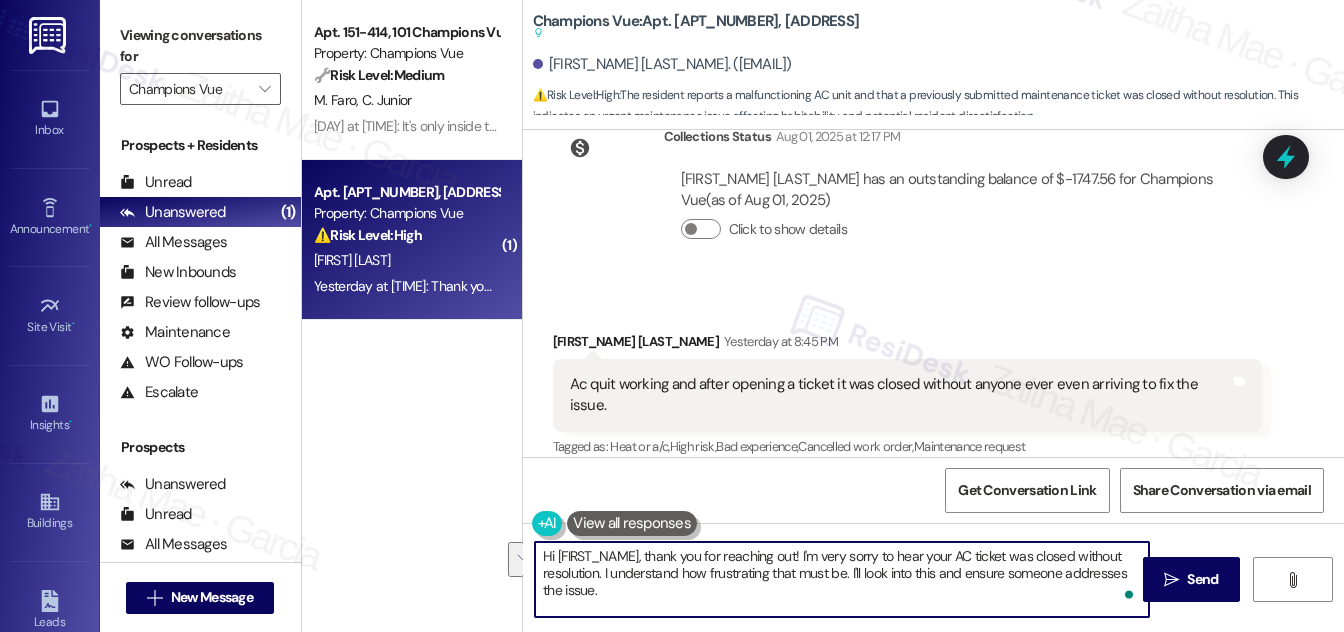 drag, startPoint x: 846, startPoint y: 571, endPoint x: 861, endPoint y: 590, distance: 24.207438 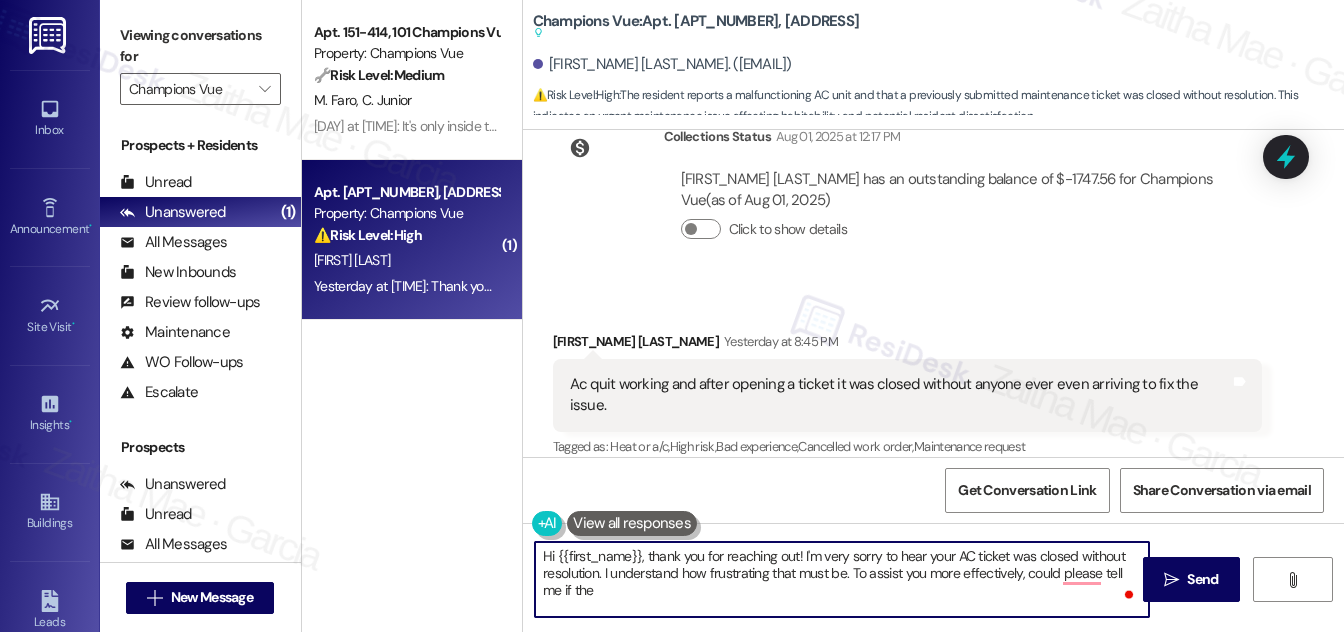 click on "Hi {{first_name}}, thank you for reaching out! I'm very sorry to hear your AC ticket was closed without resolution. I understand how frustrating that must be. To assist you more effectively, could please tell me if the AC" at bounding box center (842, 579) 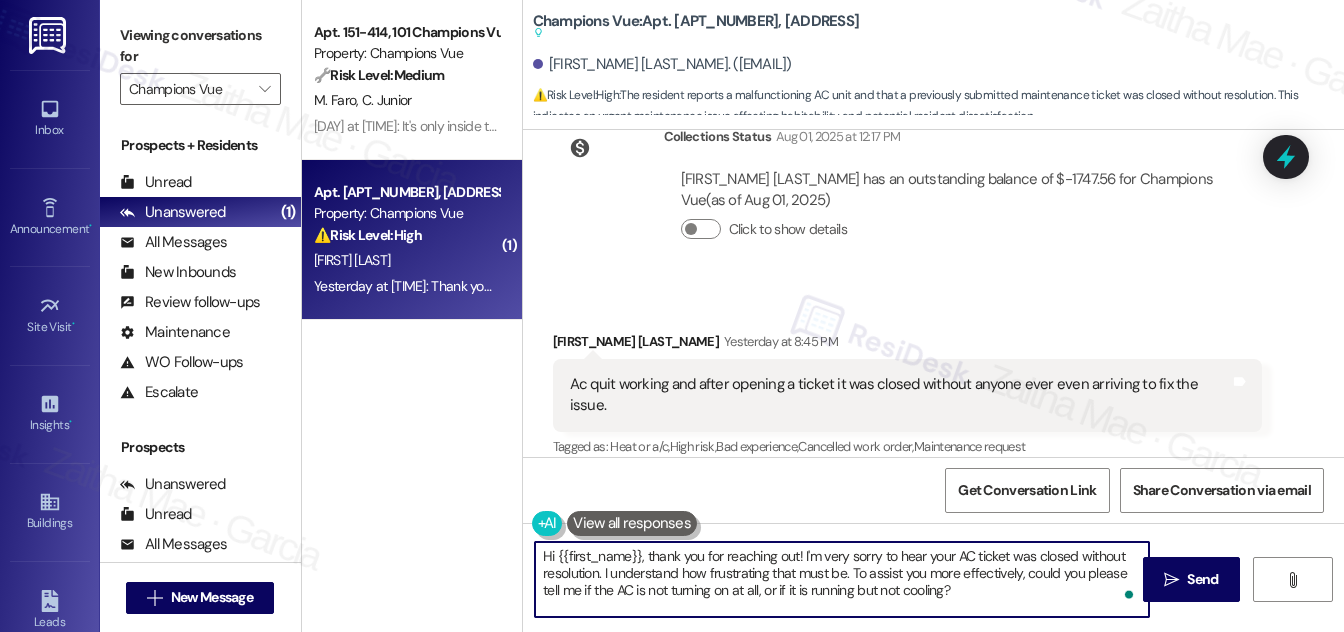 click on "Hi {{first_name}}, thank you for reaching out! I'm very sorry to hear your AC ticket was closed without resolution. I understand how frustrating that must be. To assist you more effectively, could you please tell me if the AC is not turning on at all, or if it is running but not cooling?" at bounding box center (842, 579) 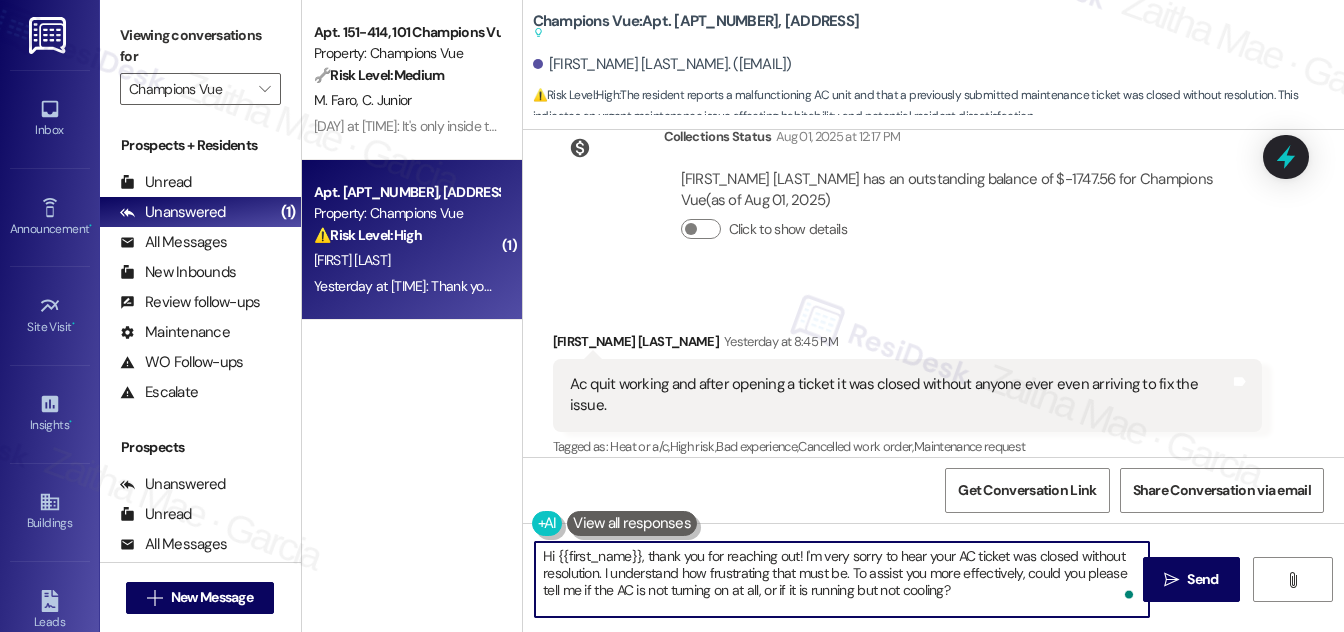 paste on "Once I have this info, I’ll make sure the team is fully informed and follows up" 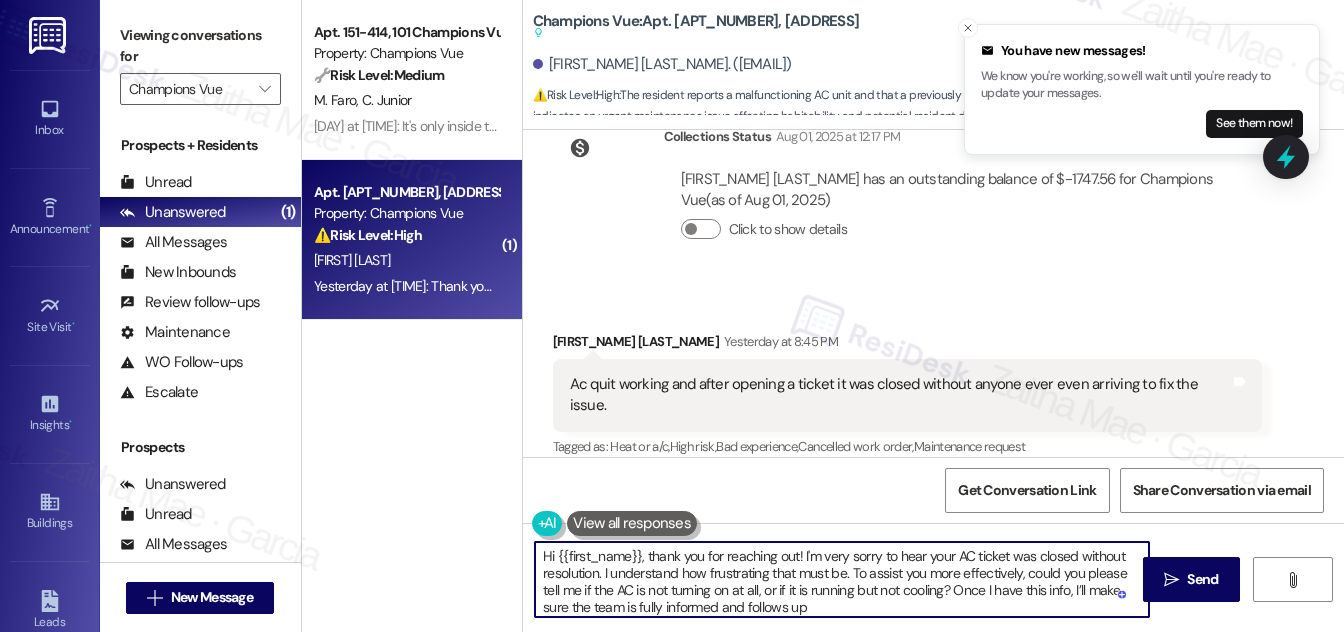 scroll, scrollTop: 5, scrollLeft: 0, axis: vertical 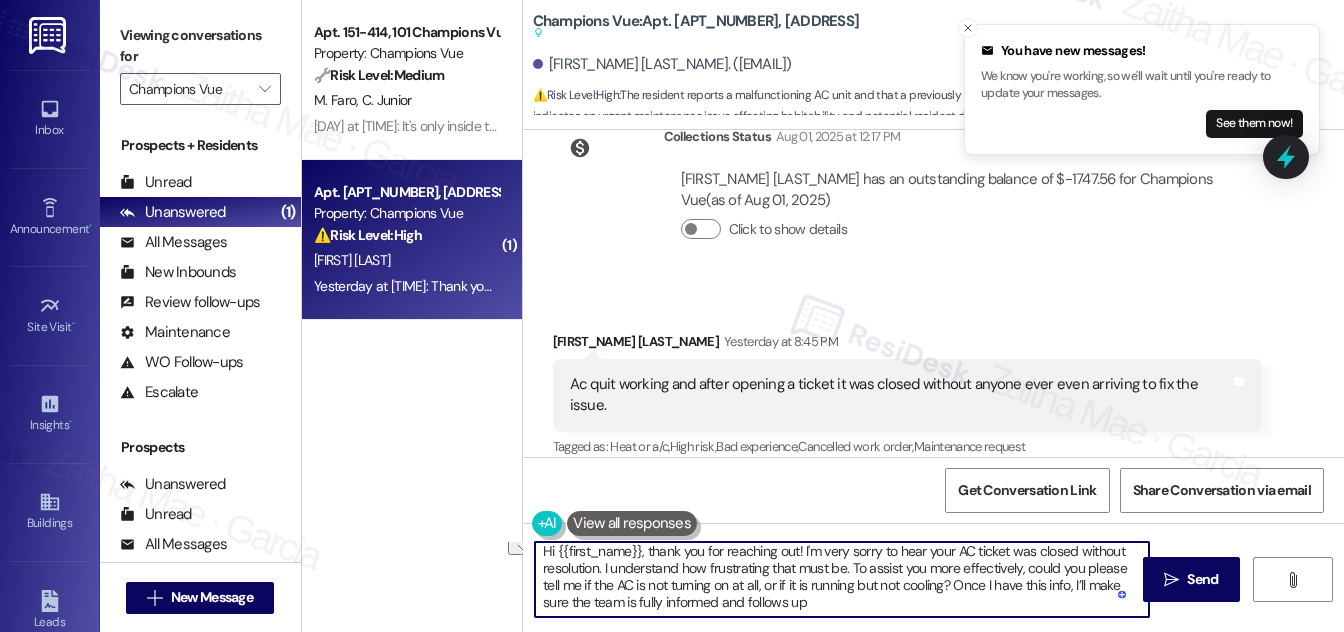 drag, startPoint x: 717, startPoint y: 604, endPoint x: 839, endPoint y: 597, distance: 122.20065 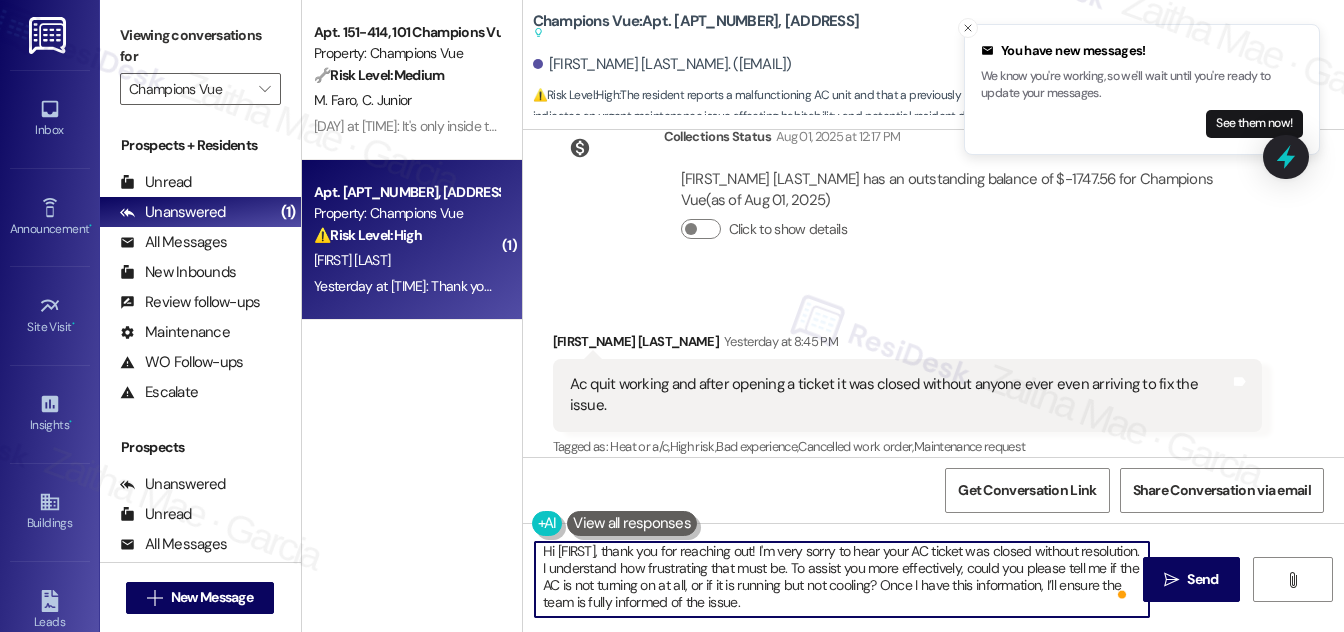 scroll, scrollTop: 0, scrollLeft: 0, axis: both 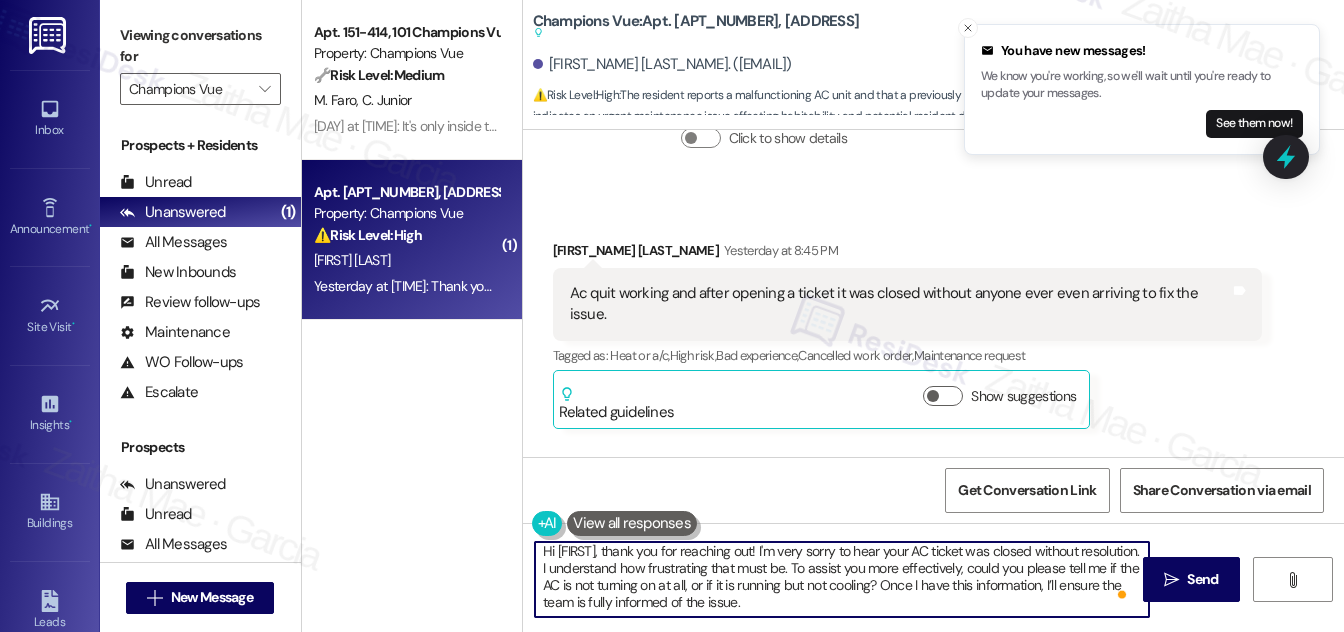 click on "Hi {{first_name}}, thank you for reaching out! I'm very sorry to hear your AC ticket was closed without resolution. I understand how frustrating that must be. To assist you more effectively, could you please tell me if the AC is not turning on at all, or if it is running but not cooling? Once I have this information, I’ll ensure the team is fully informed of the issue." at bounding box center [842, 579] 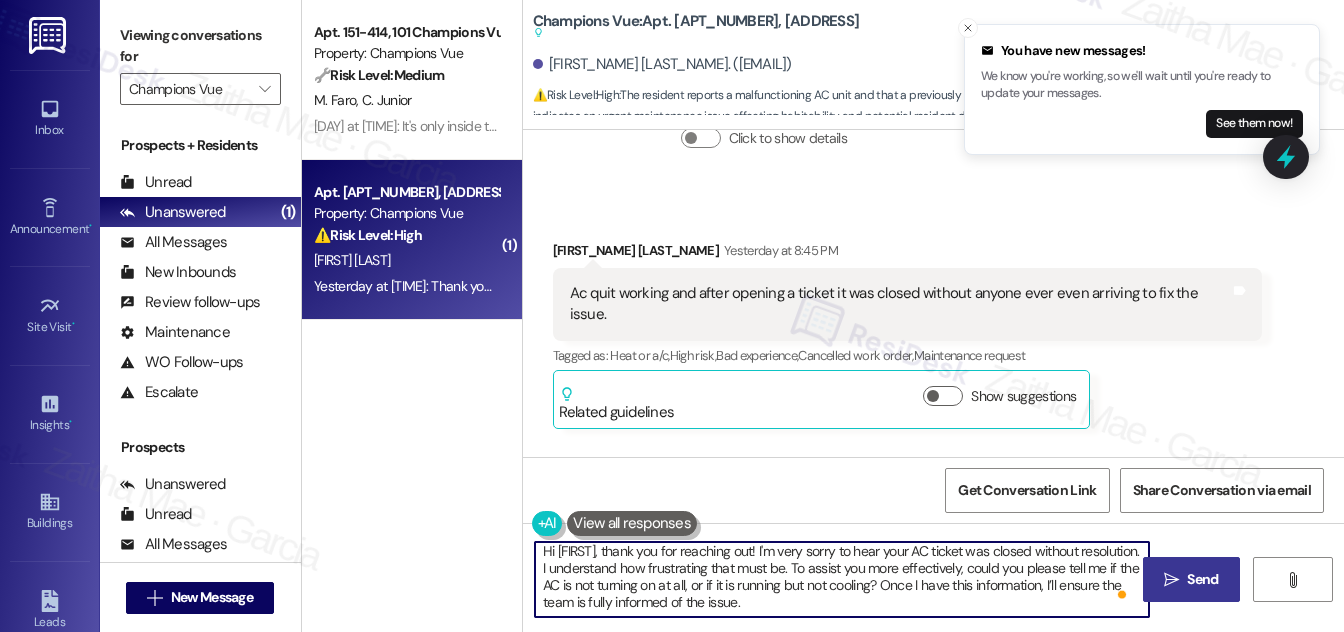 type on "Hi {{first_name}}, thank you for reaching out! I'm very sorry to hear your AC ticket was closed without resolution. I understand how frustrating that must be. To assist you more effectively, could you please tell me if the AC is not turning on at all, or if it is running but not cooling? Once I have this information, I’ll ensure the team is fully informed of the issue." 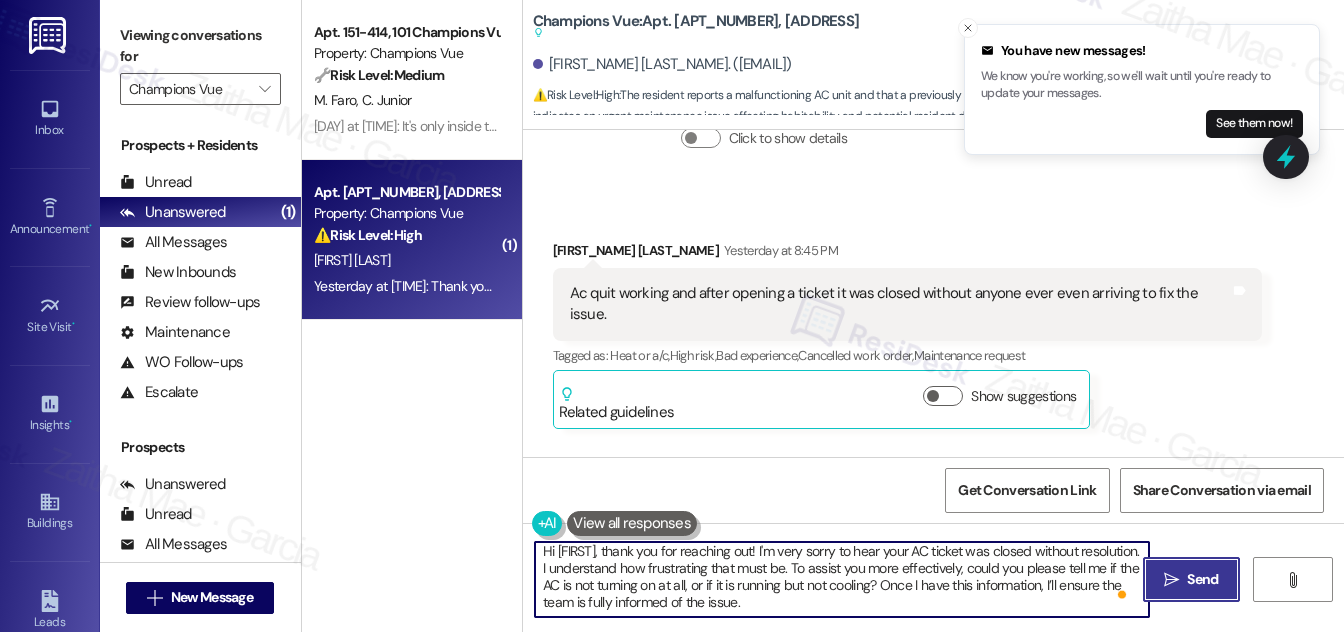 click on "Send" at bounding box center [1202, 579] 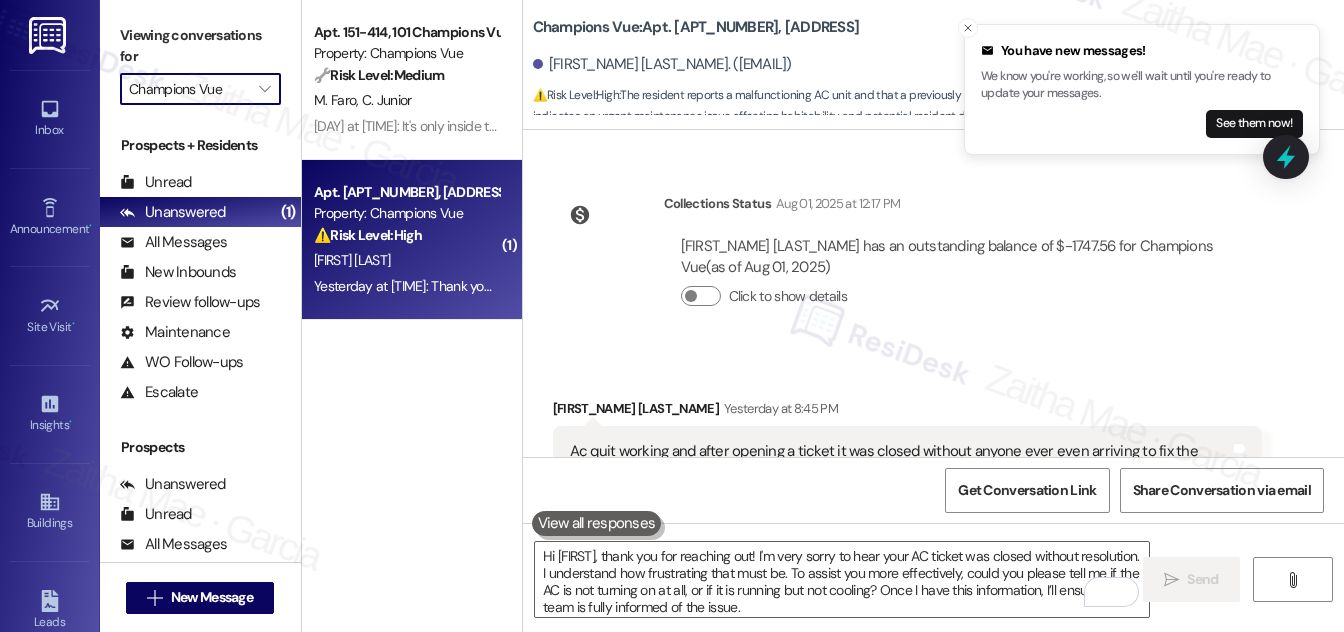 click on "Champions Vue" at bounding box center (189, 89) 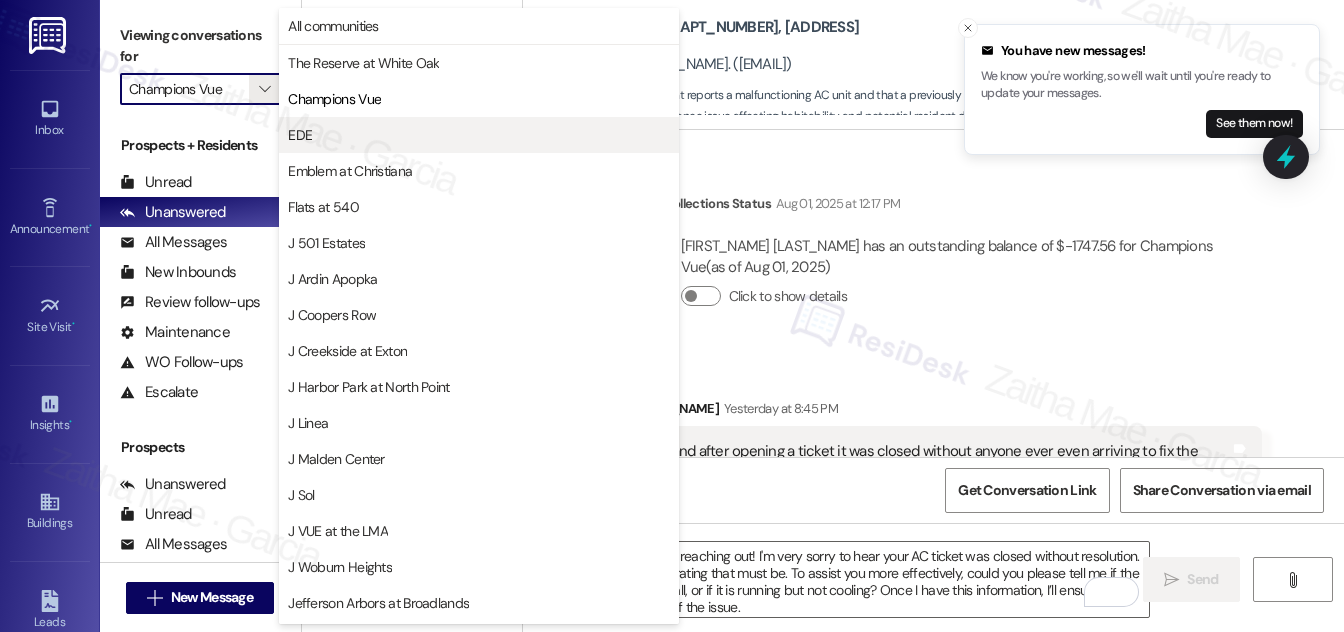 click on "EDE" at bounding box center (479, 135) 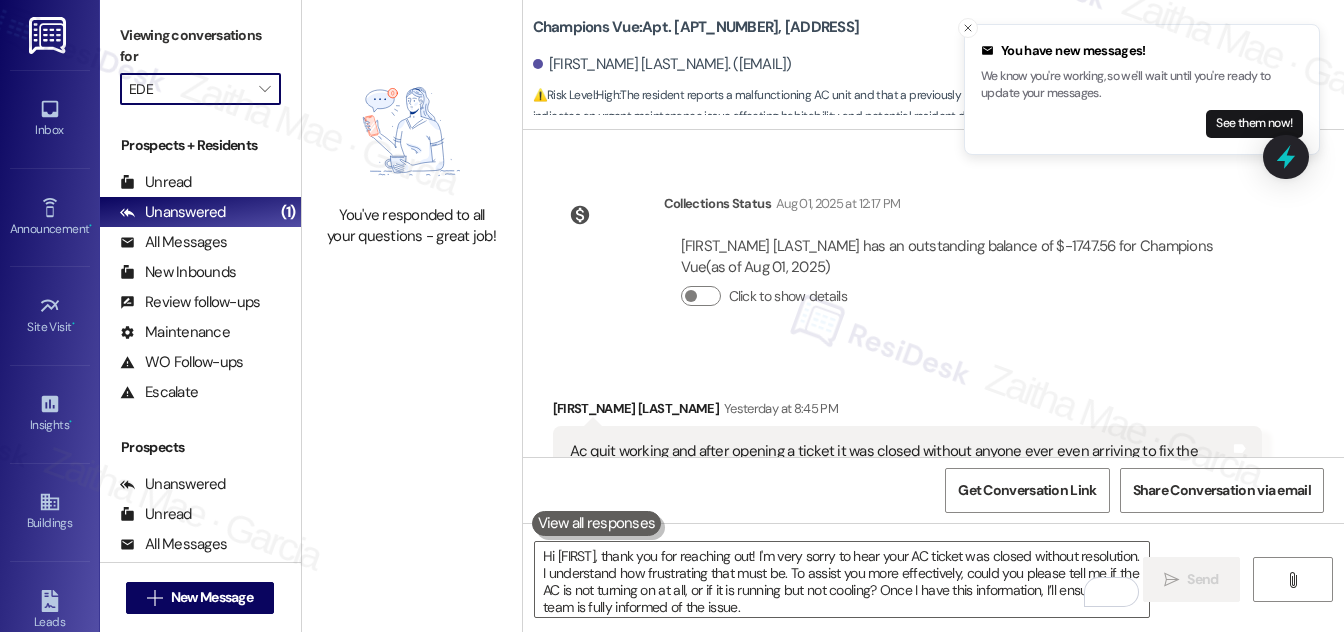 click on "EDE" at bounding box center [189, 89] 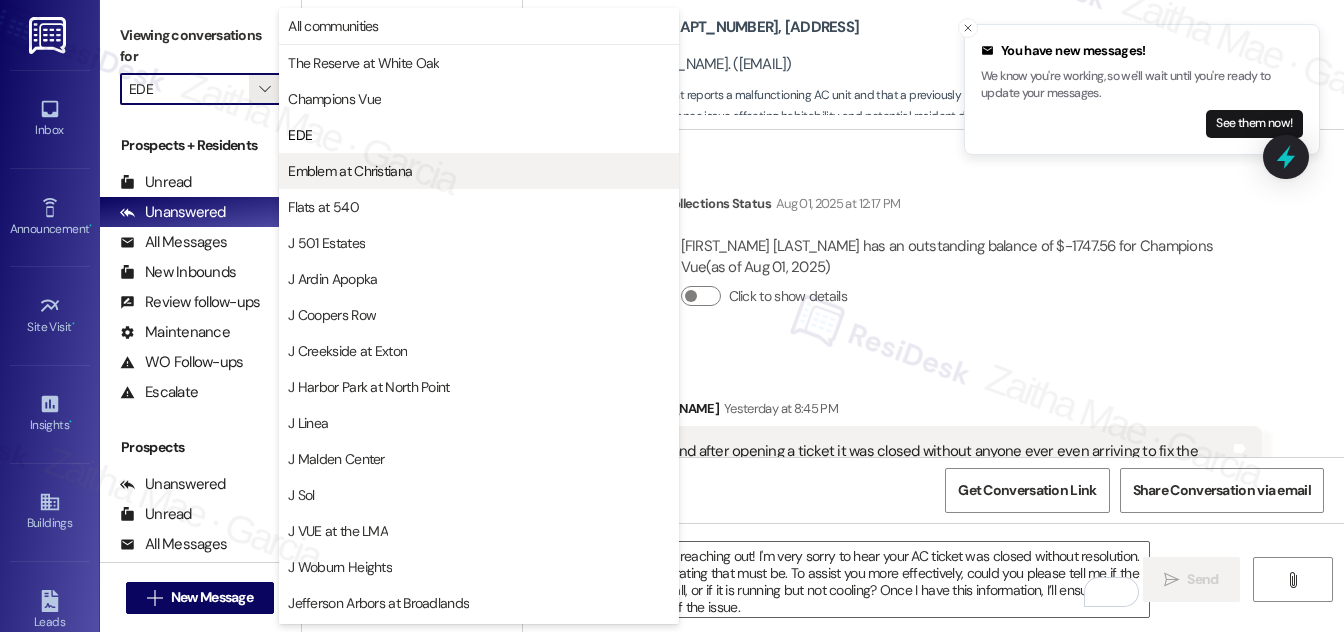 click on "Emblem at Christiana" at bounding box center (350, 171) 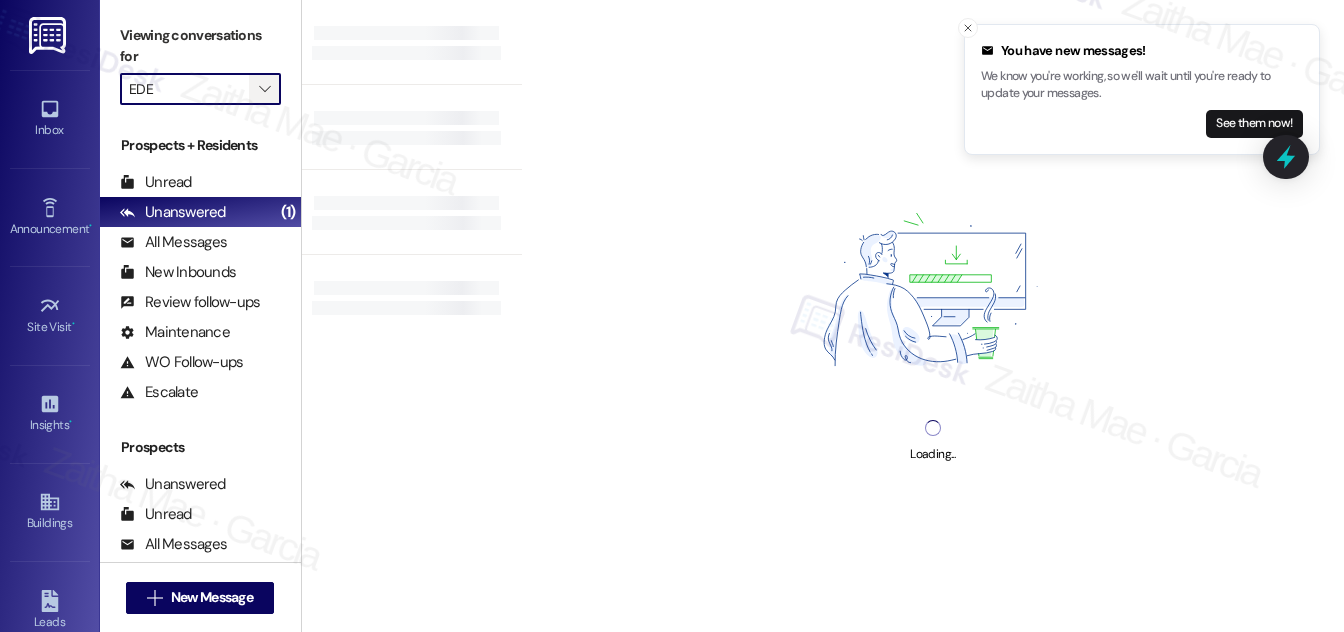 type on "Emblem at Christiana" 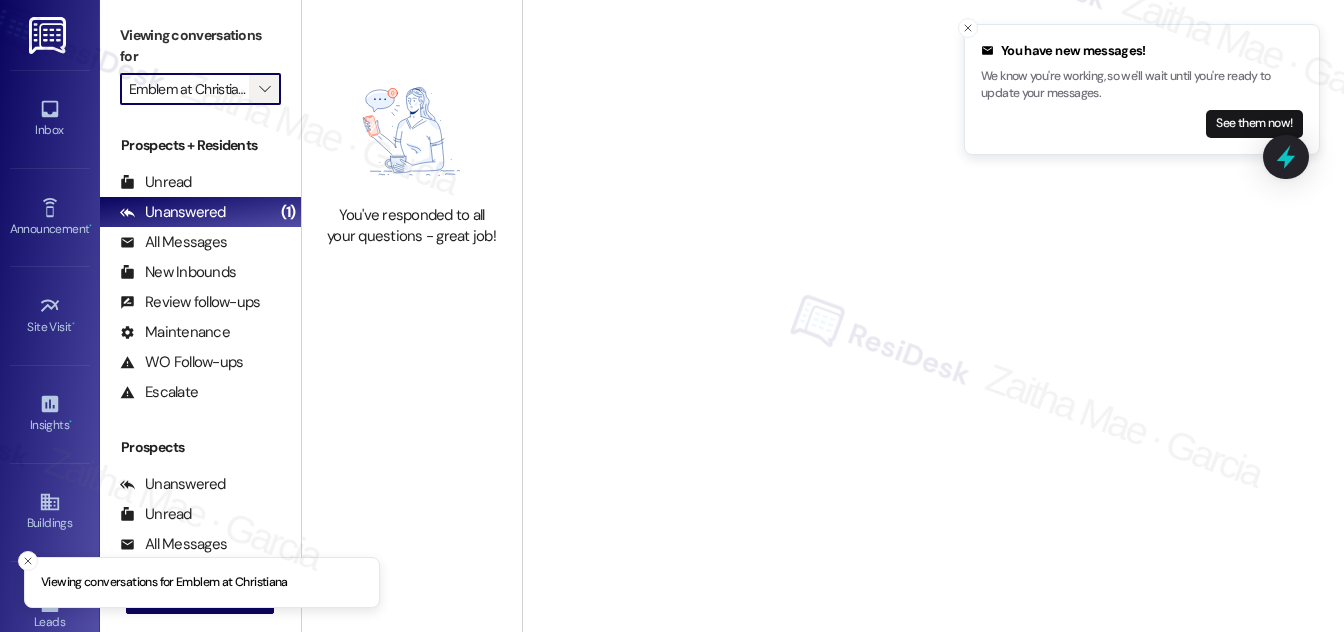 click on "" at bounding box center [265, 89] 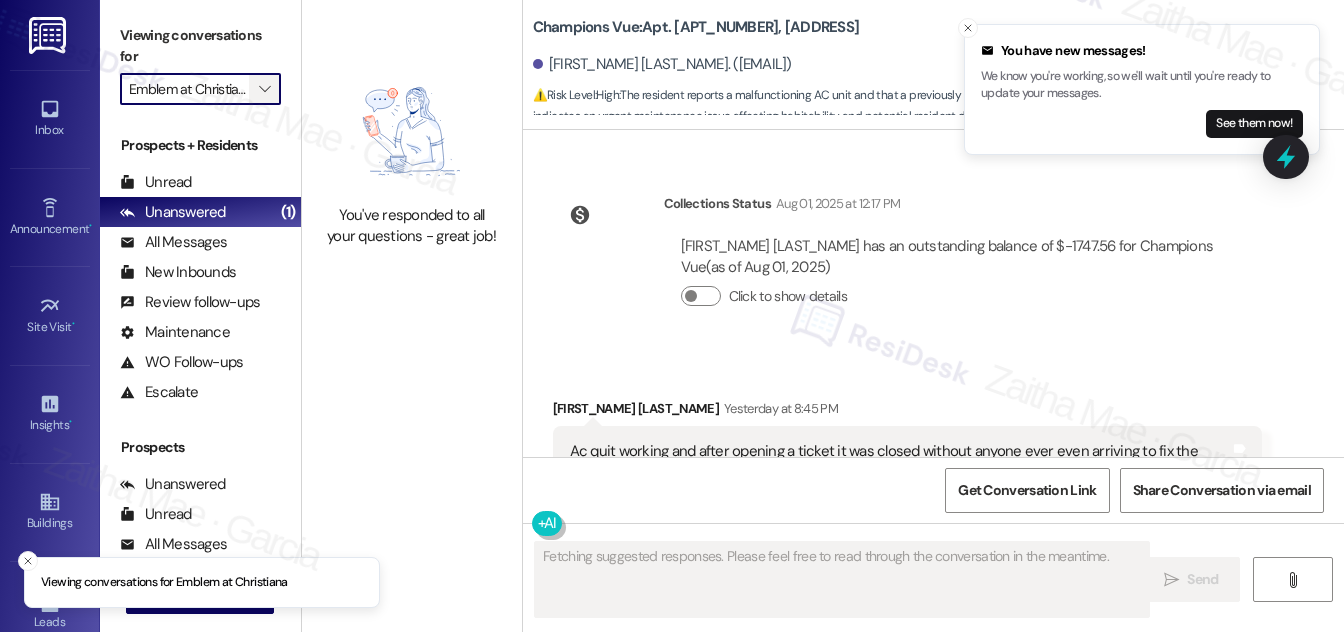 click on "" at bounding box center [264, 89] 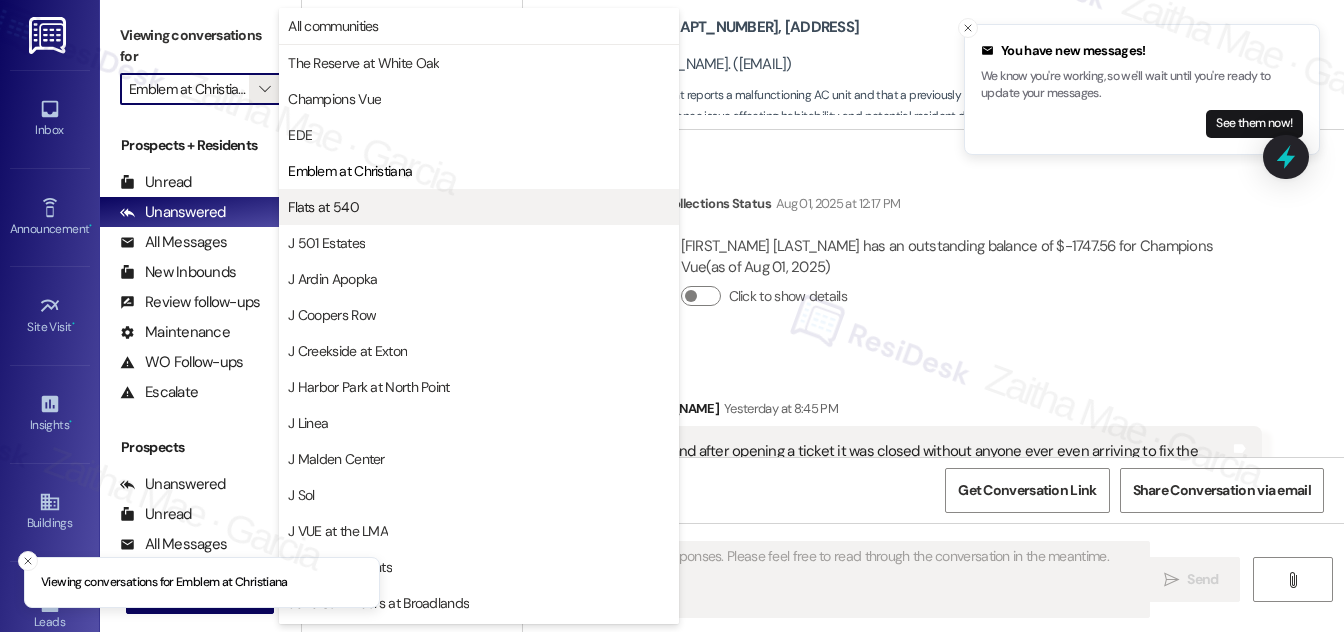 click on "Flats at 540" at bounding box center (479, 207) 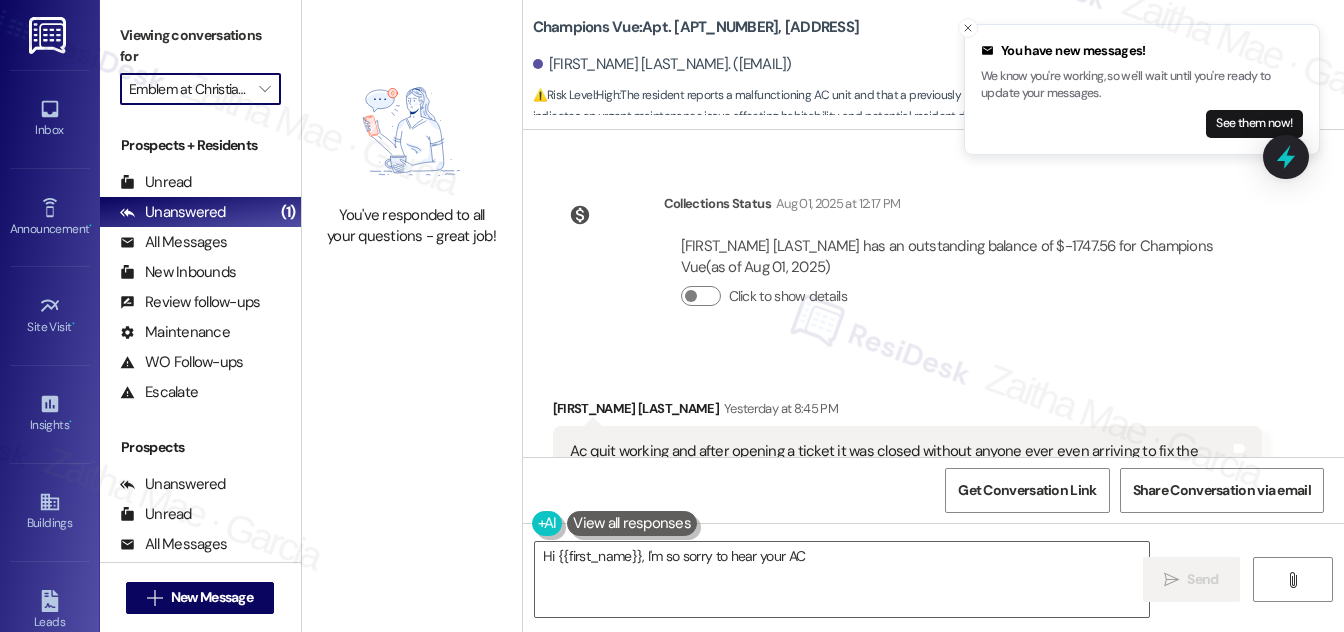 type on "Hi {{first_name}}, I'm so sorry to hear your AC issue" 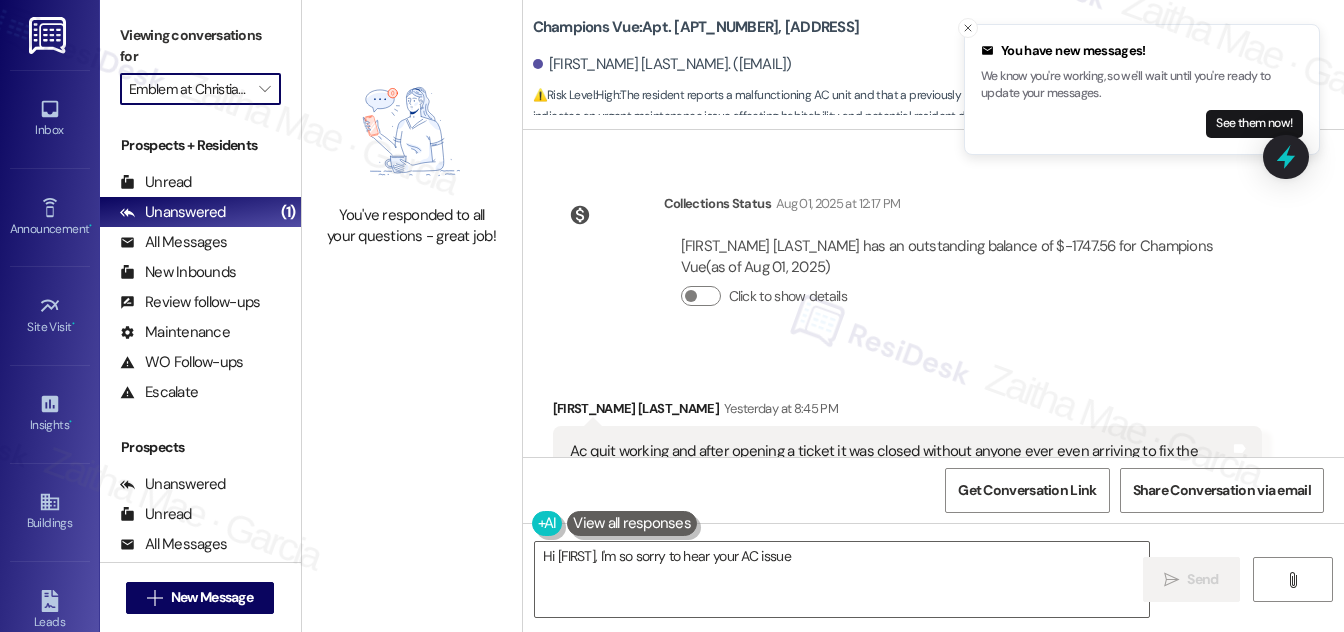 type on "Flats at 540" 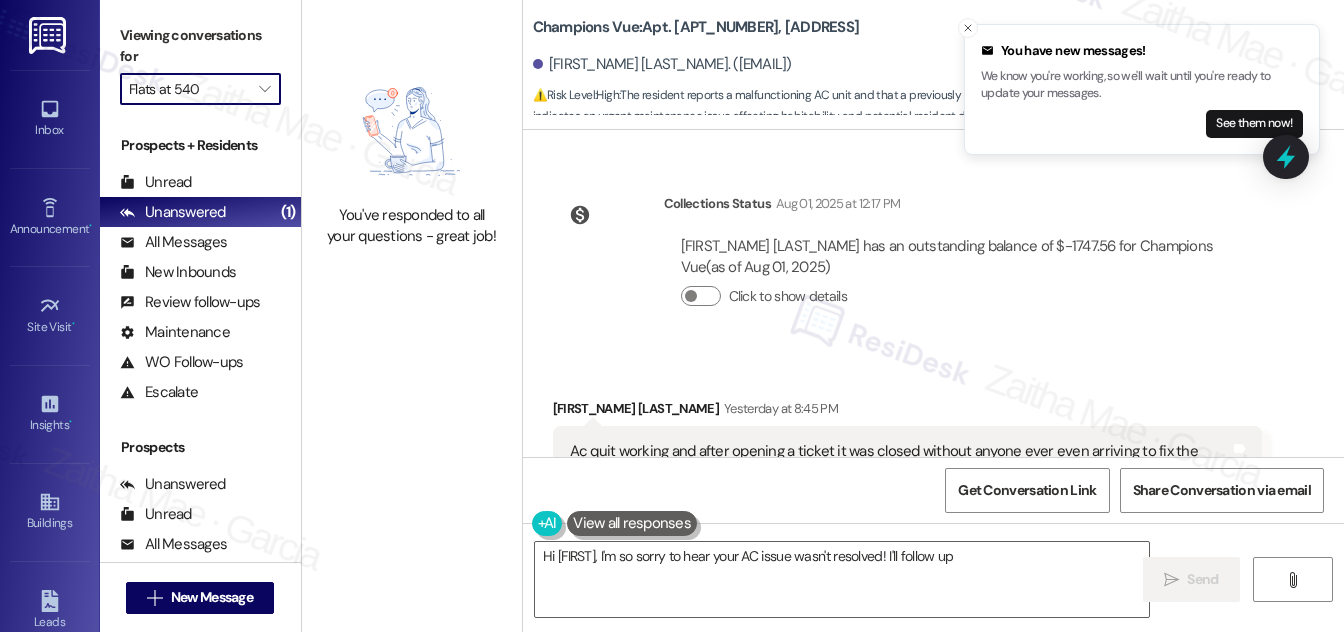 type on "Hi {{first_name}}, I'm so sorry to hear your AC issue wasn't resolved! I'll follow up" 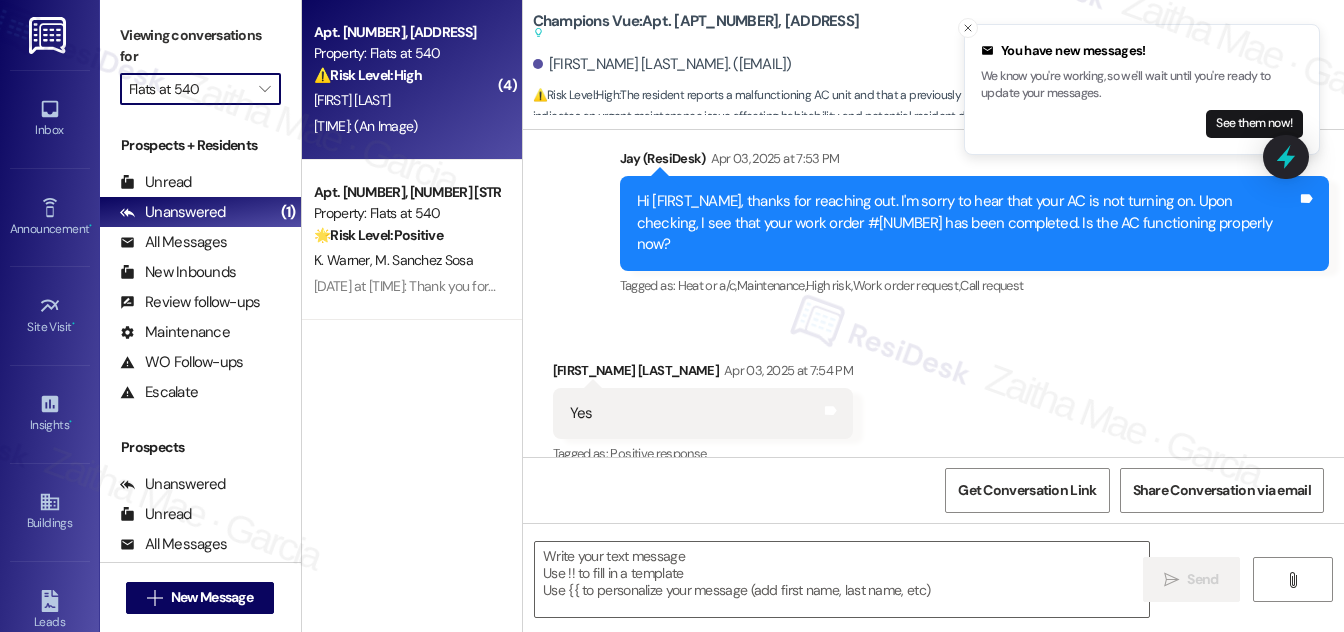 type on "Fetching suggested responses. Please feel free to read through the conversation in the meantime." 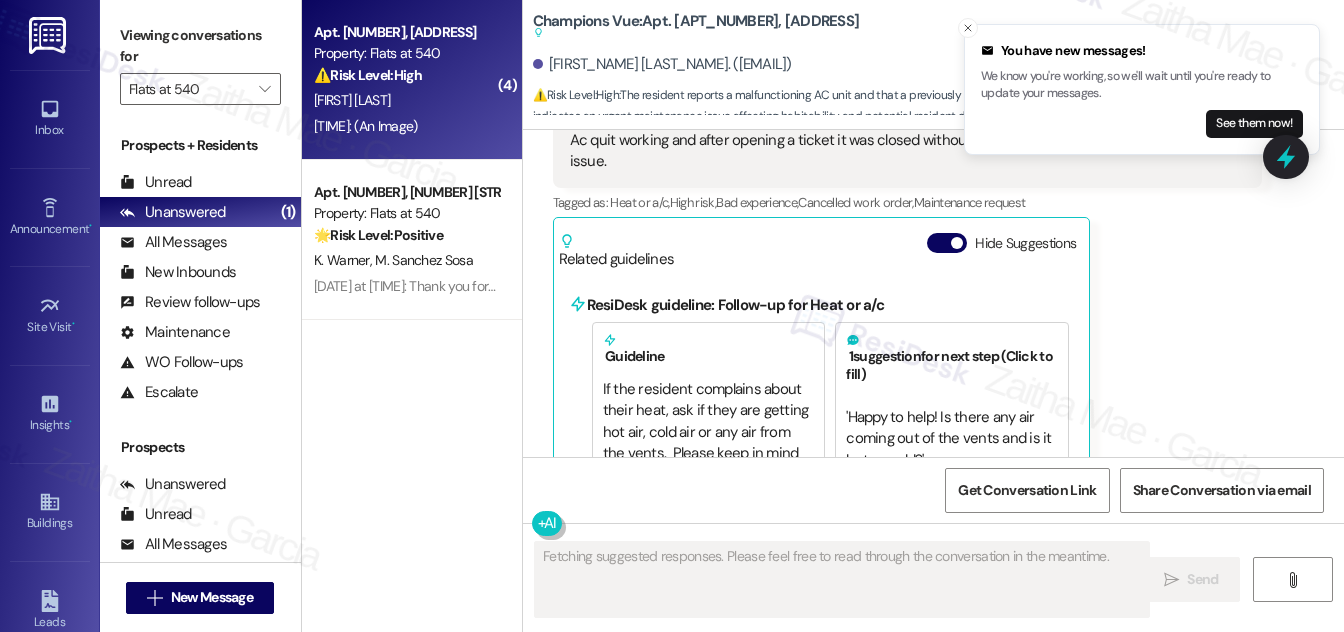 click on "12:40 PM: (An Image) 12:40 PM: (An Image)" at bounding box center [406, 126] 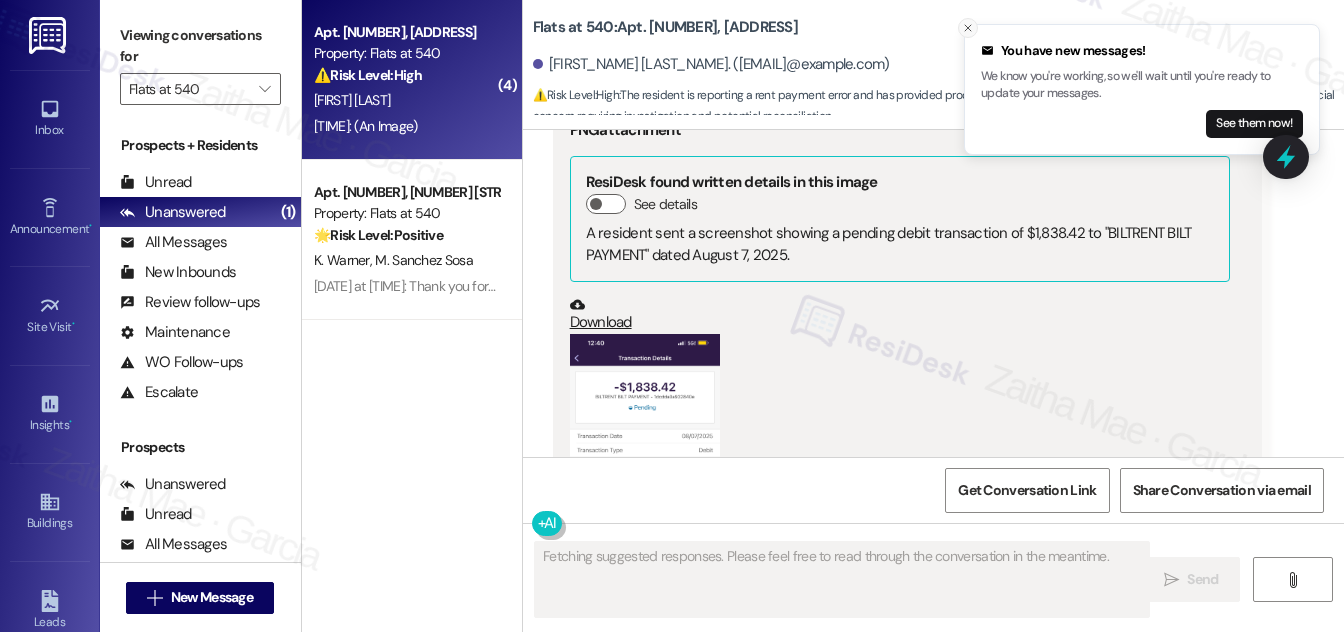 click 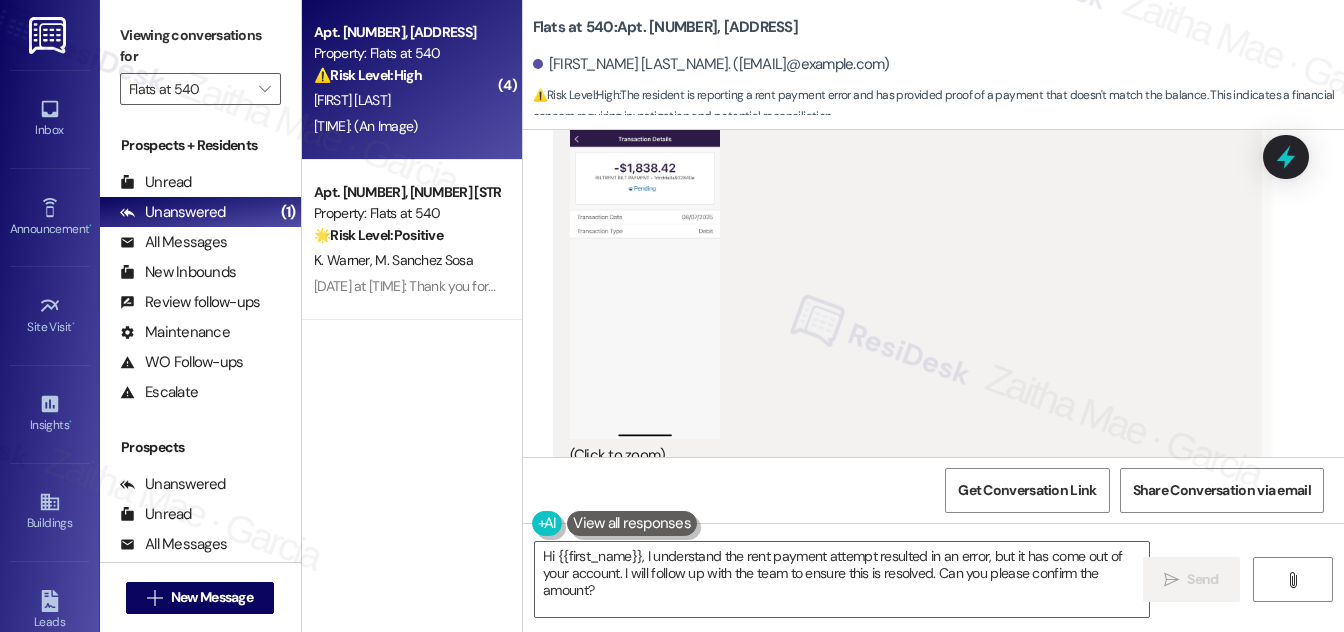 click at bounding box center [645, 277] 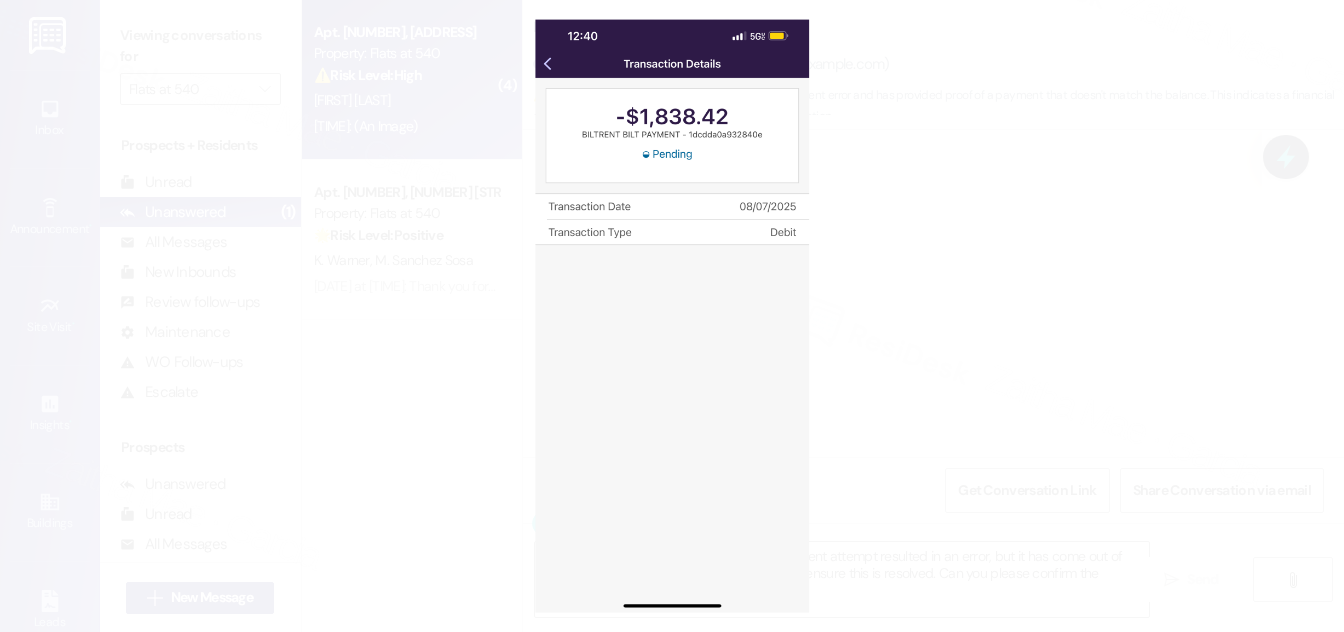 click at bounding box center [672, 316] 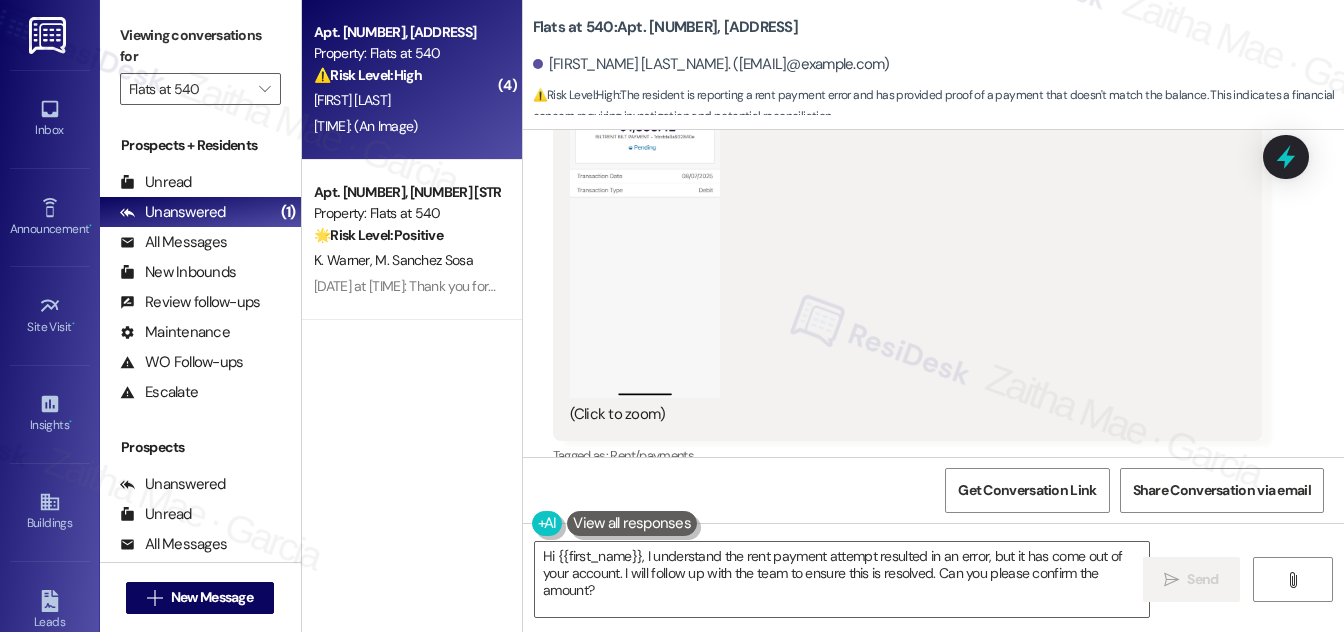 scroll, scrollTop: 3843, scrollLeft: 0, axis: vertical 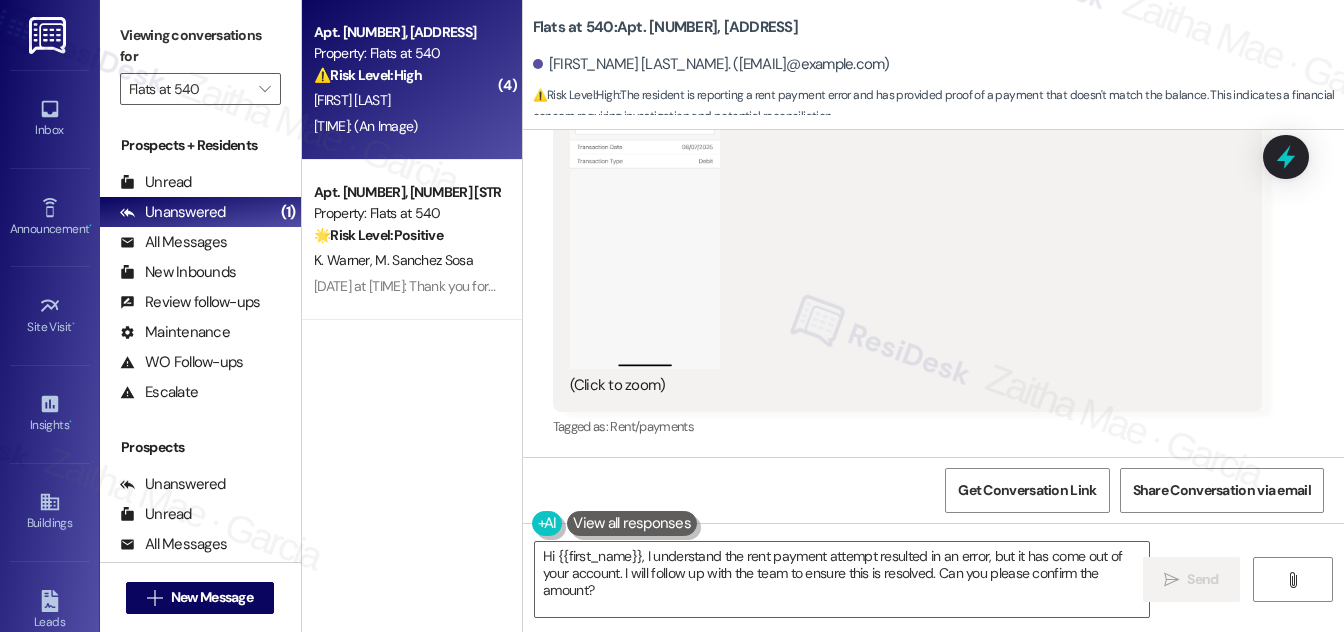 click at bounding box center [645, 207] 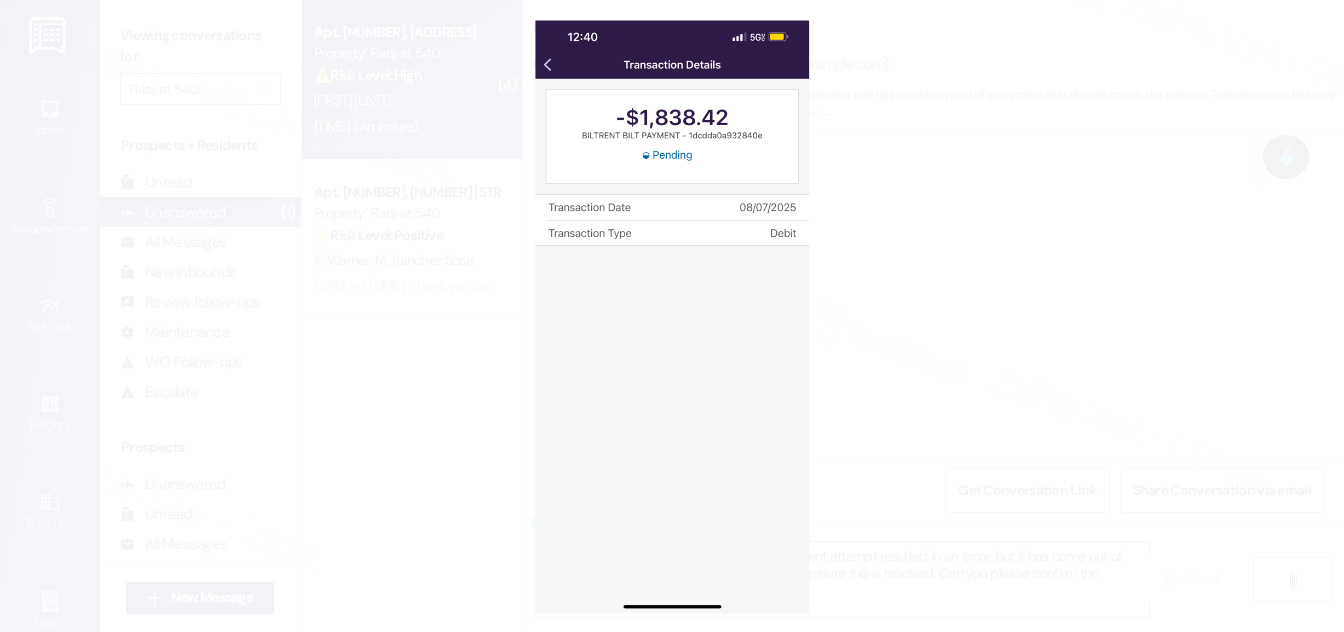 click at bounding box center (672, 316) 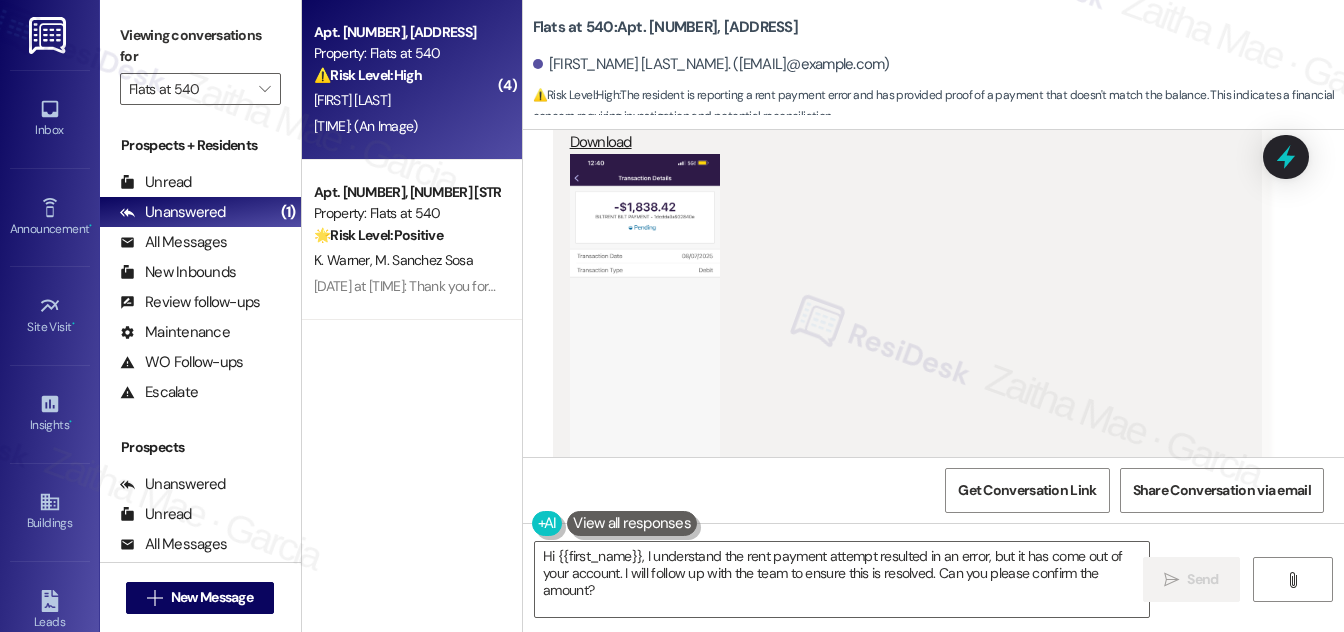 scroll, scrollTop: 3752, scrollLeft: 0, axis: vertical 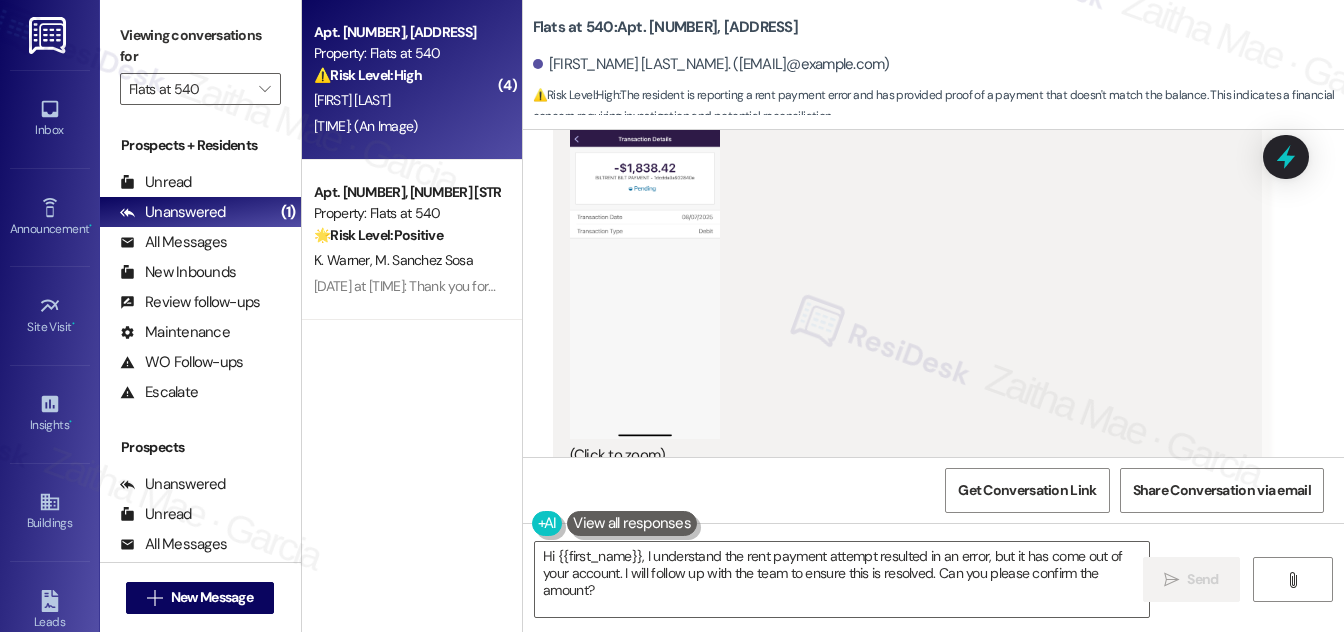 click at bounding box center [645, 277] 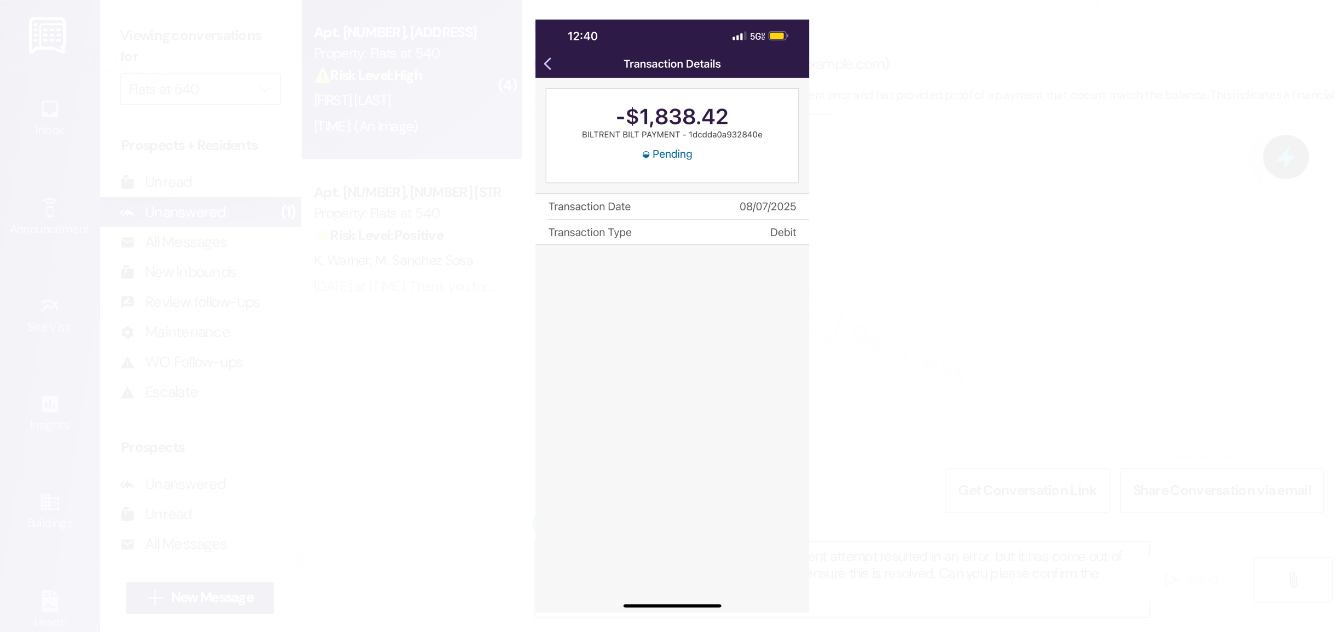 click at bounding box center (672, 316) 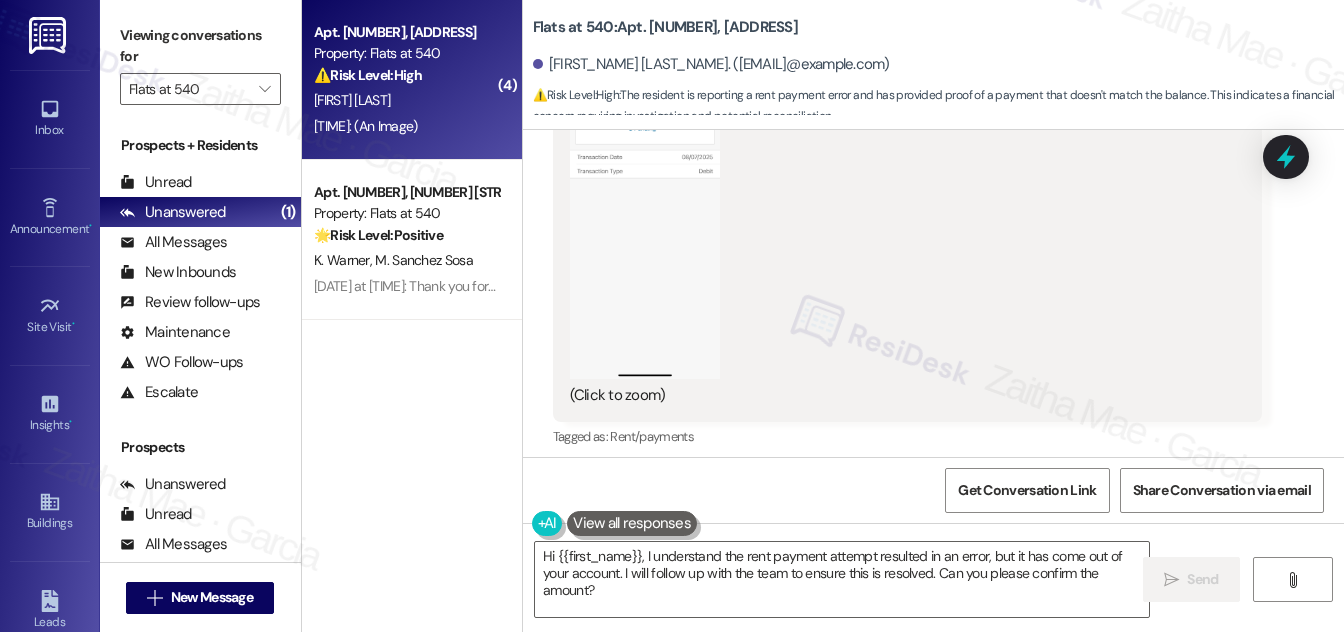 scroll, scrollTop: 3843, scrollLeft: 0, axis: vertical 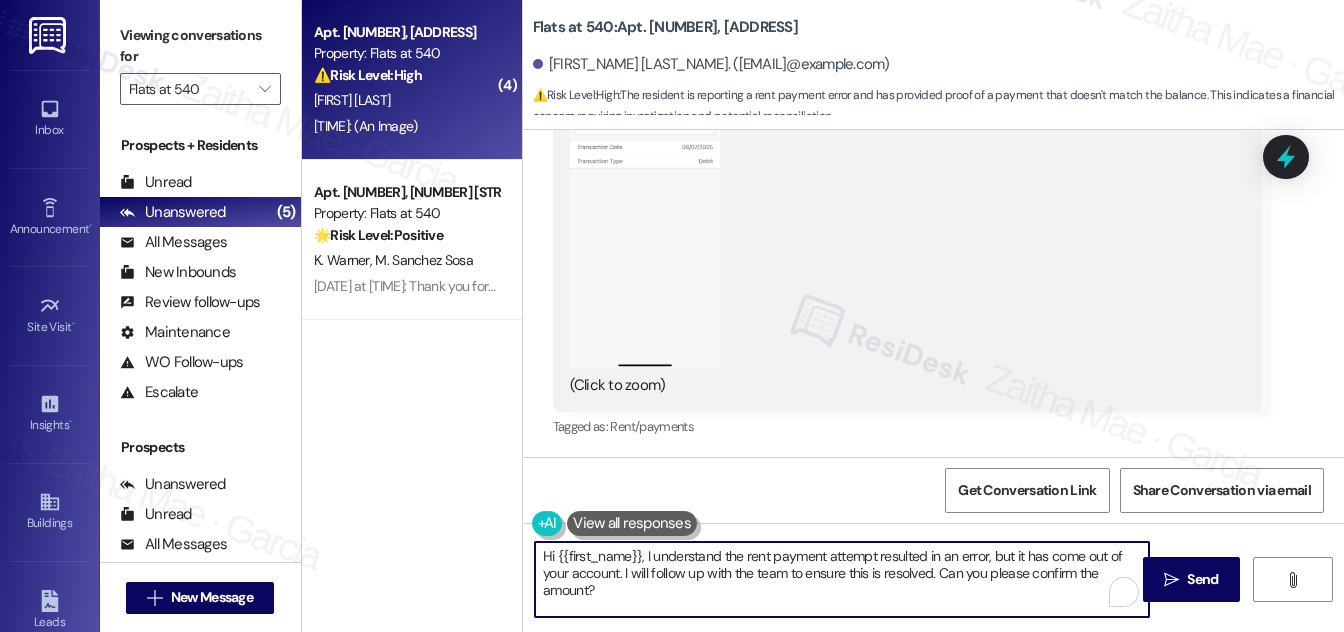 drag, startPoint x: 936, startPoint y: 573, endPoint x: 945, endPoint y: 591, distance: 20.12461 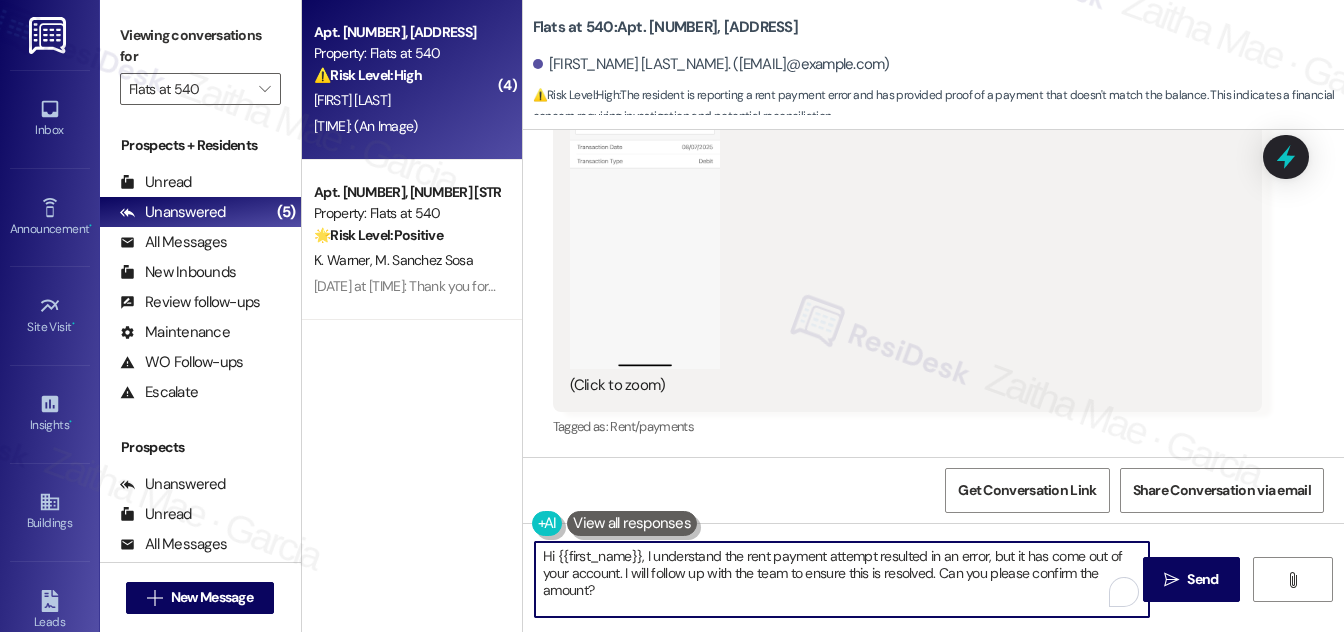 click on "Hi {{first_name}}, I understand the rent payment attempt resulted in an error, but it has come out of your account. I will follow up with the team to ensure this is resolved. Can you please confirm the amount?" at bounding box center [842, 579] 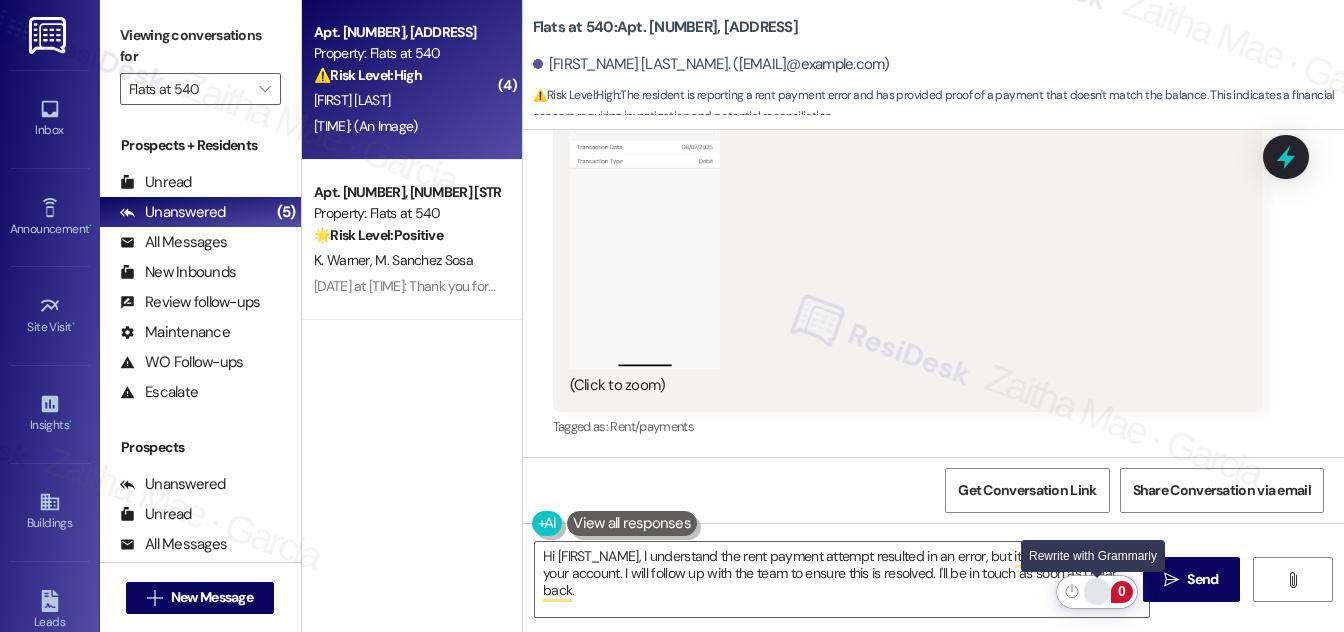 click 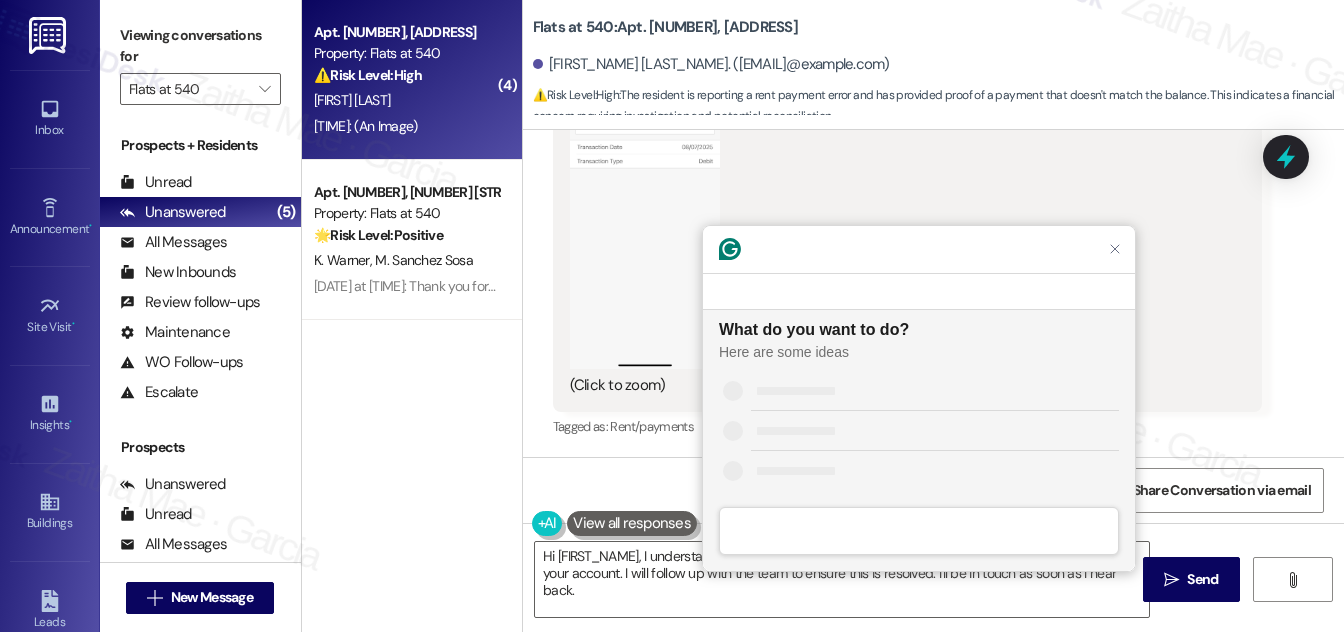 scroll, scrollTop: 0, scrollLeft: 0, axis: both 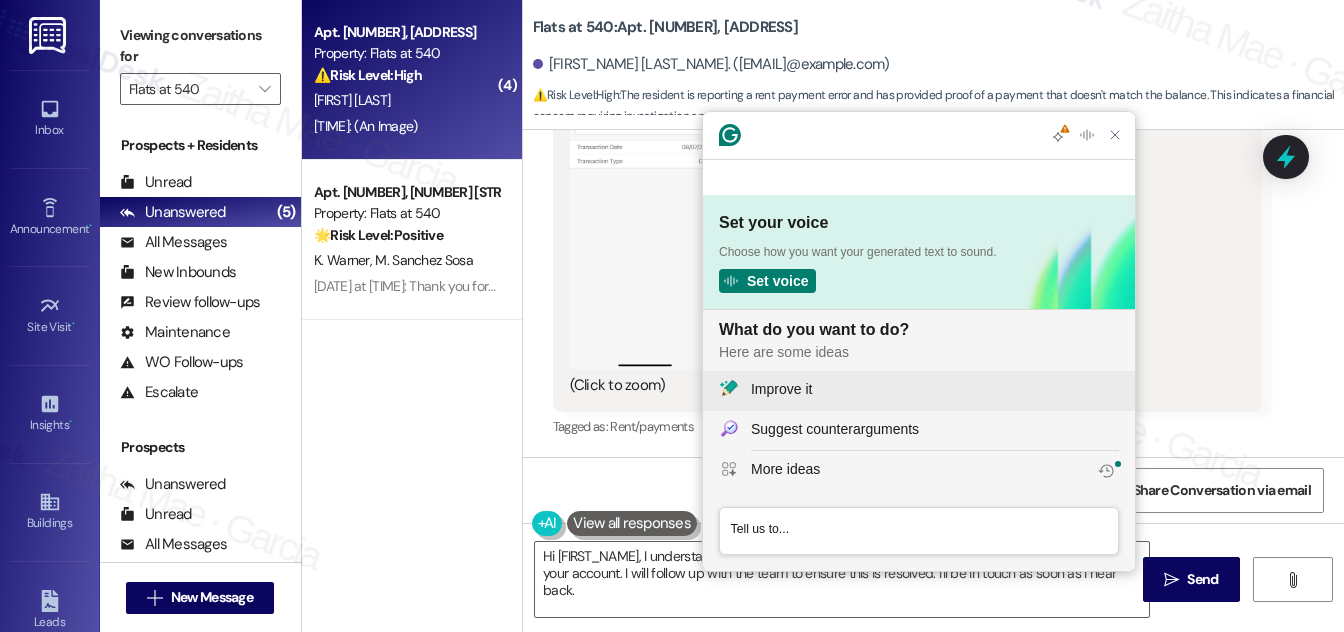 click on "Improve it" 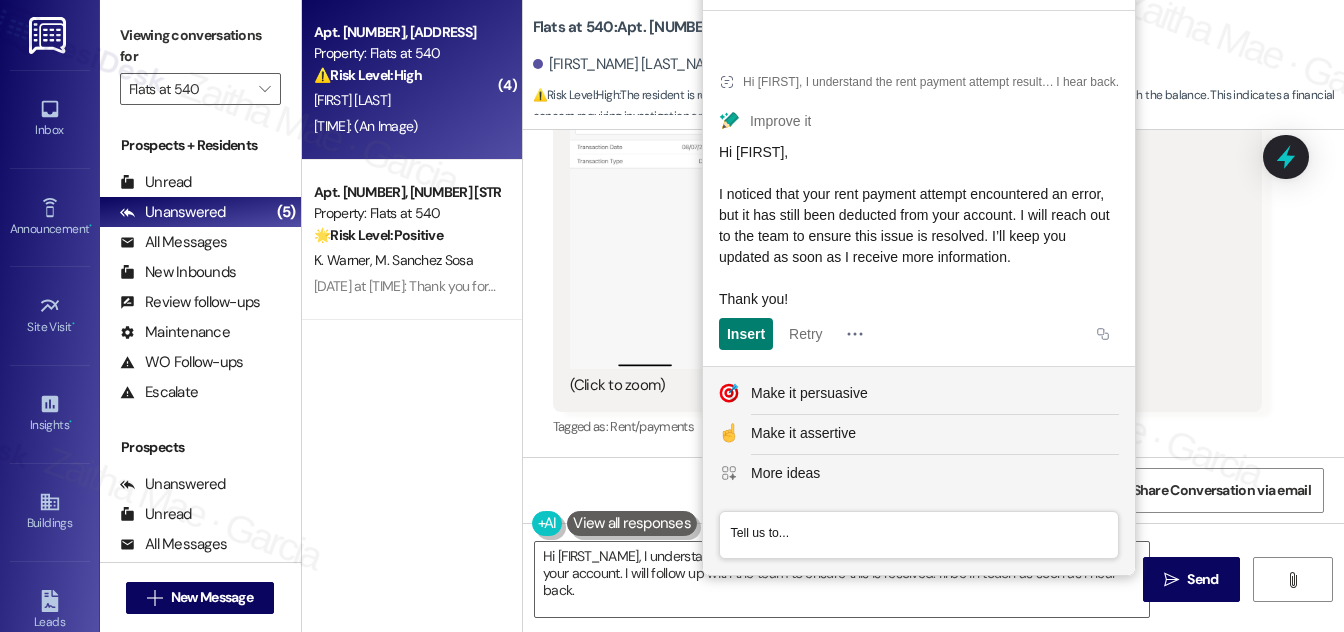 click on "(Click to zoom)" at bounding box center [900, 221] 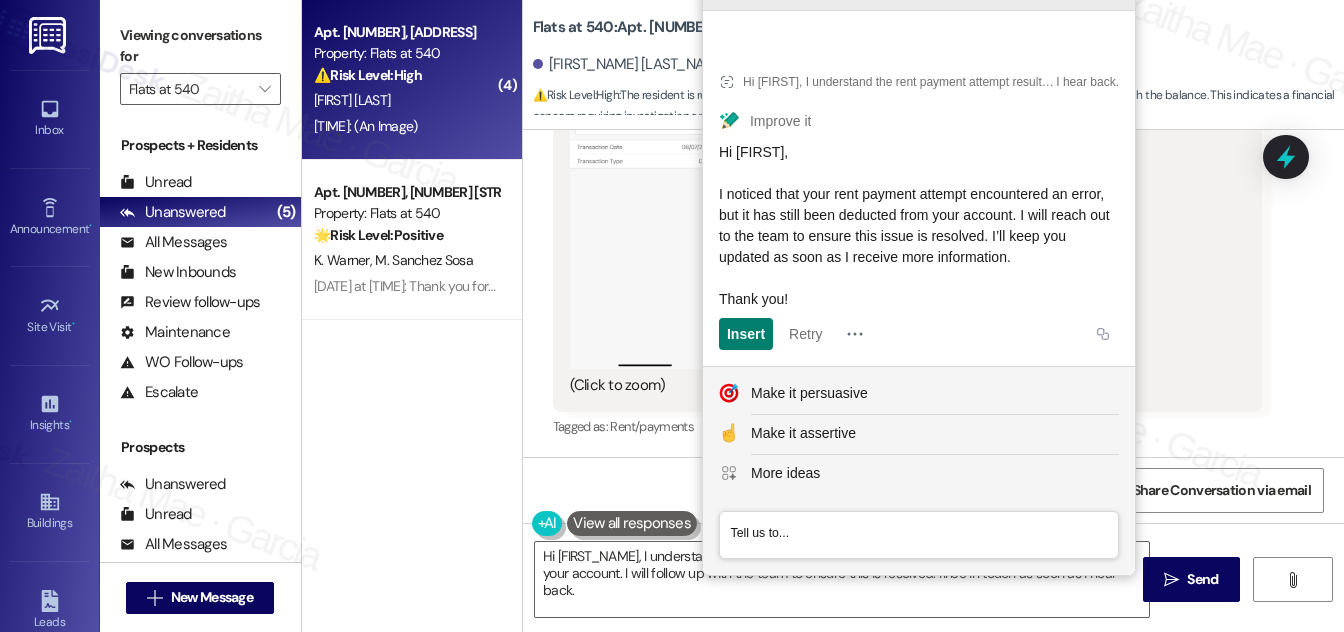 click 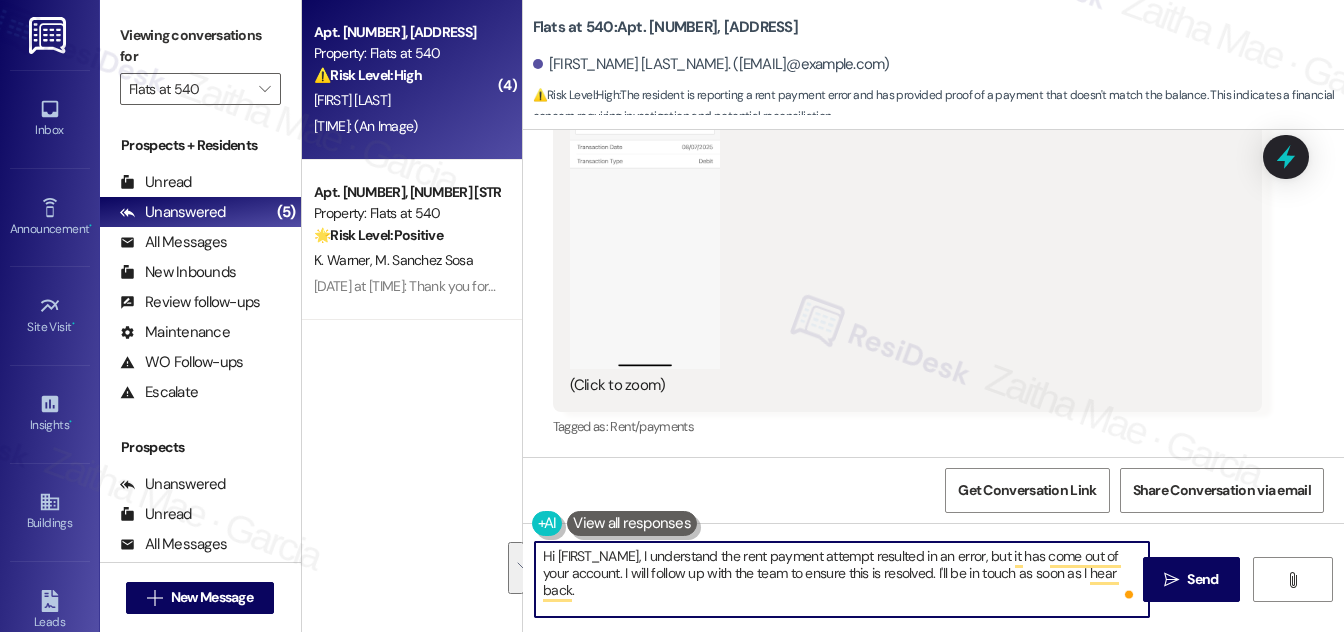 drag, startPoint x: 539, startPoint y: 556, endPoint x: 591, endPoint y: 588, distance: 61.05735 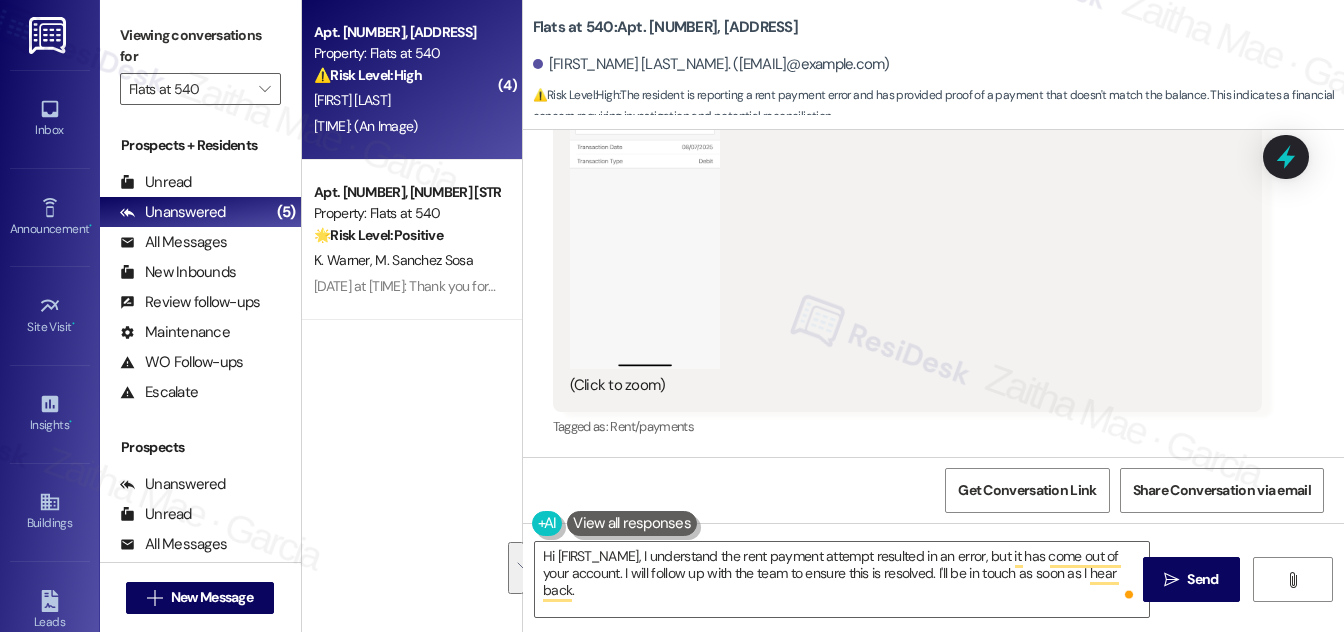 click on "(Click to zoom)" at bounding box center (900, 221) 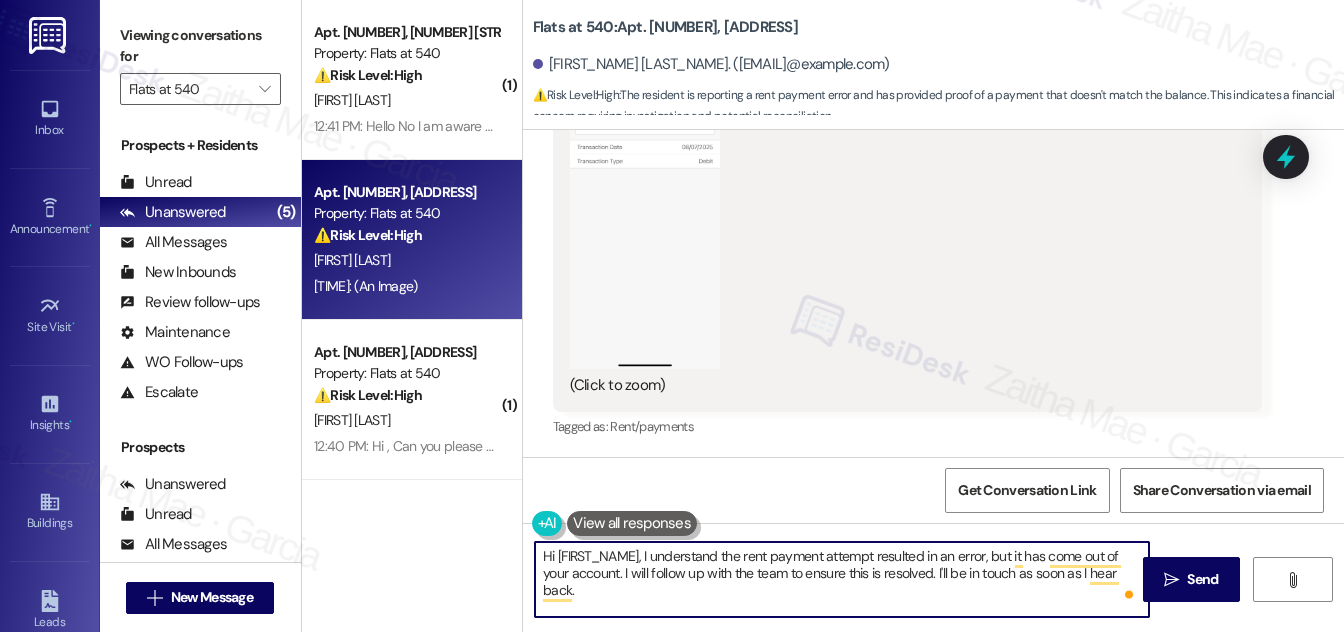drag, startPoint x: 624, startPoint y: 572, endPoint x: 634, endPoint y: 588, distance: 18.867962 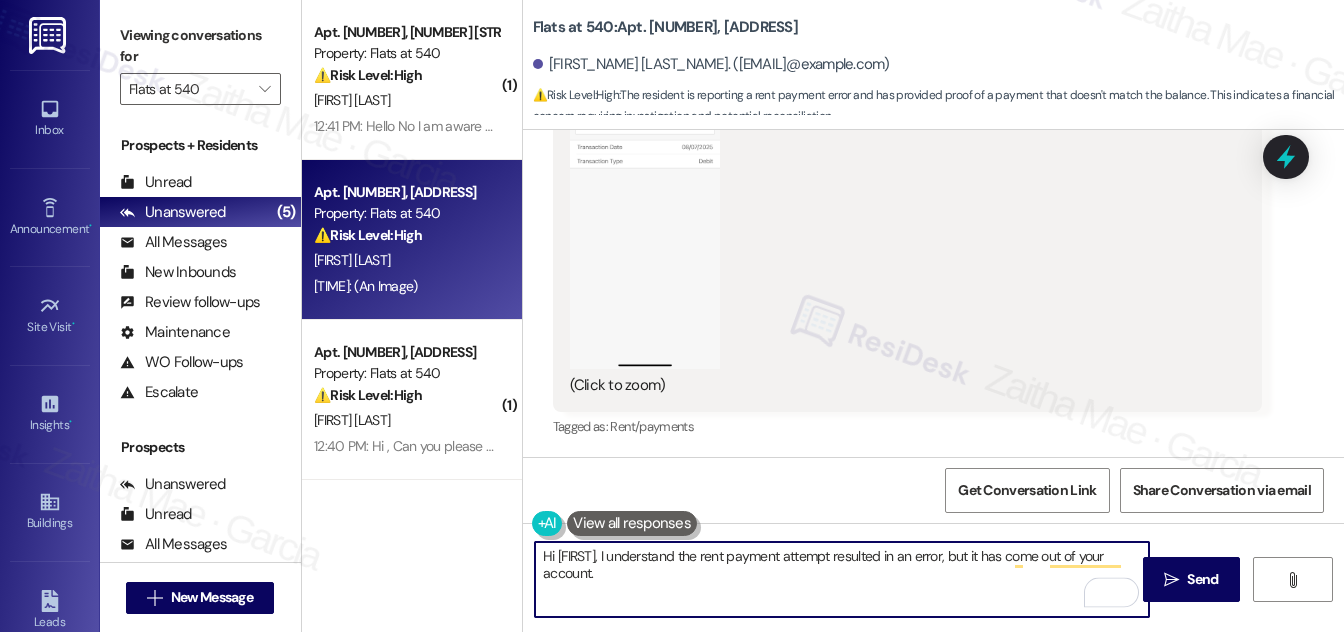 paste on "I’ll follow up with the team to confirm the payment and make sure everything is properly reflected on our end. I’ll be in touch as soon as I have an update." 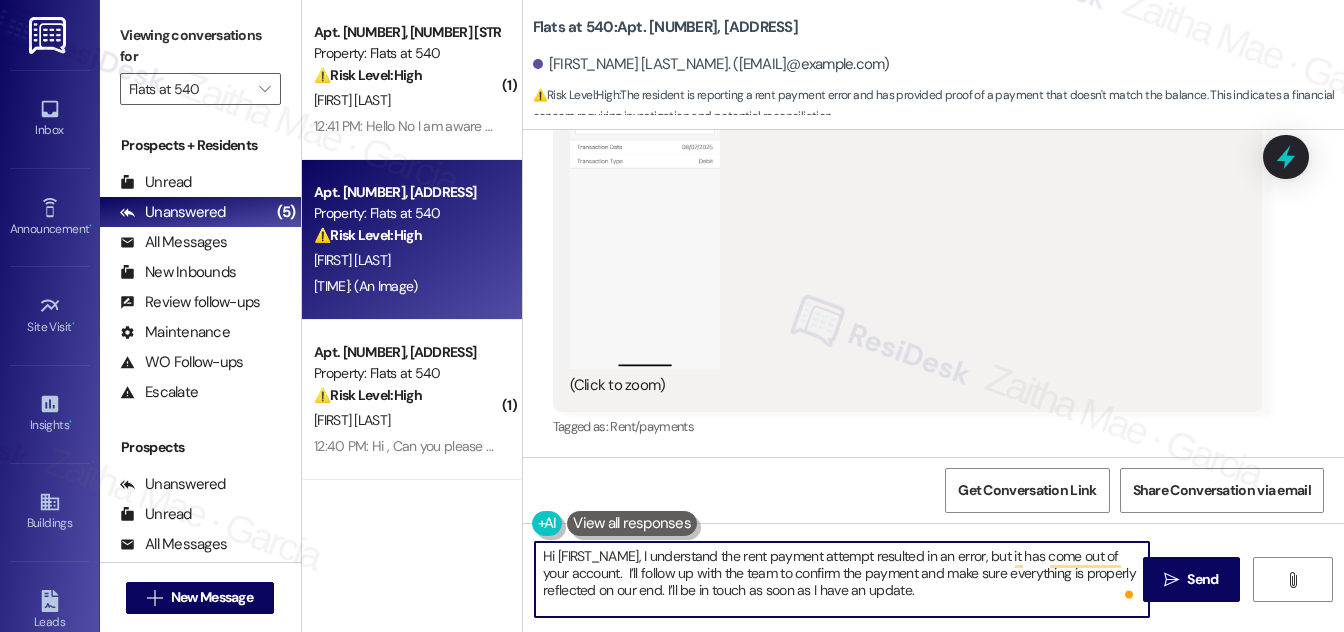 click on "Hi {{first_name}}, I understand the rent payment attempt resulted in an error, but it has come out of your account.  I’ll follow up with the team to confirm the payment and make sure everything is properly reflected on our end. I’ll be in touch as soon as I have an update." at bounding box center (842, 579) 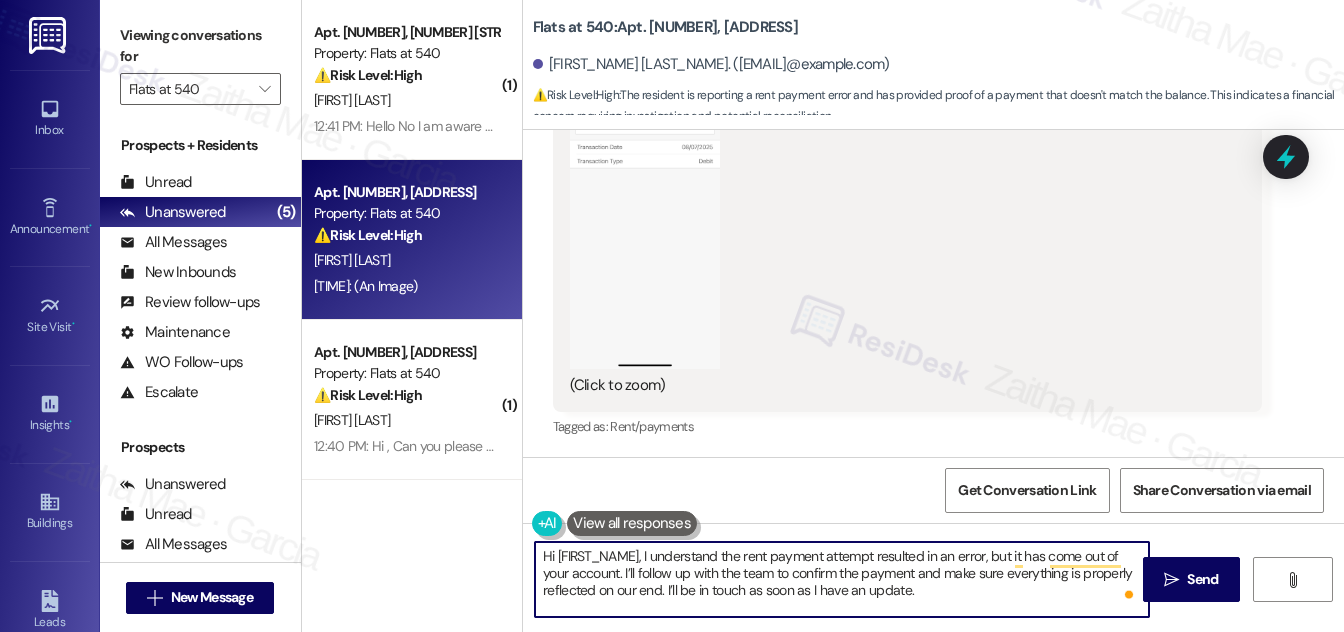 click on "Hi {{first_name}}, I understand the rent payment attempt resulted in an error, but it has come out of your account. I’ll follow up with the team to confirm the payment and make sure everything is properly reflected on our end. I’ll be in touch as soon as I have an update." at bounding box center [842, 579] 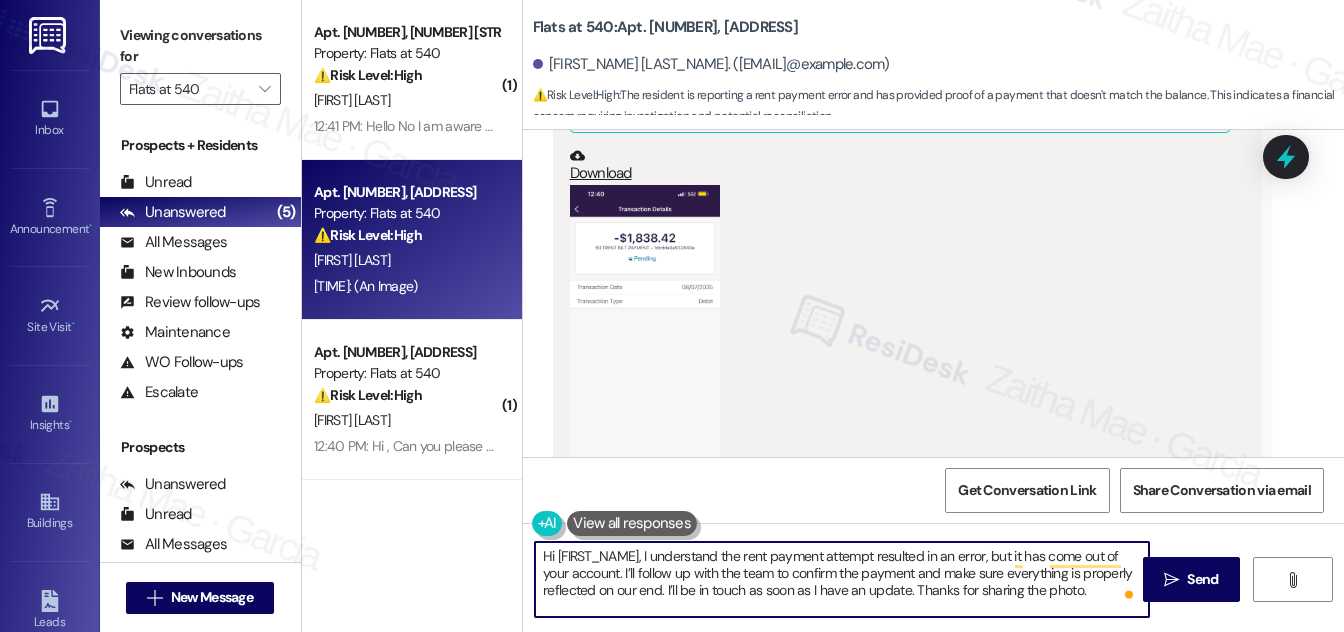 scroll, scrollTop: 3661, scrollLeft: 0, axis: vertical 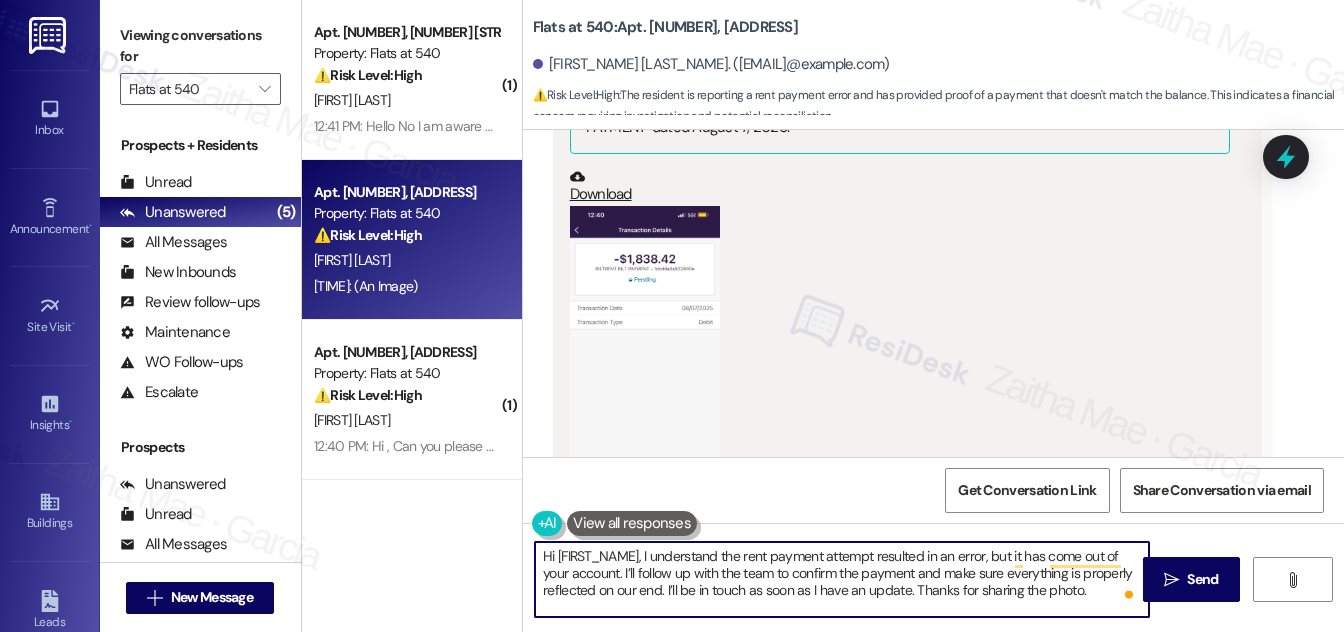 click on "Hi {{first_name}}, I understand the rent payment attempt resulted in an error, but it has come out of your account. I’ll follow up with the team to confirm the payment and make sure everything is properly reflected on our end. I’ll be in touch as soon as I have an update. Thanks for sharing the photo." at bounding box center (842, 579) 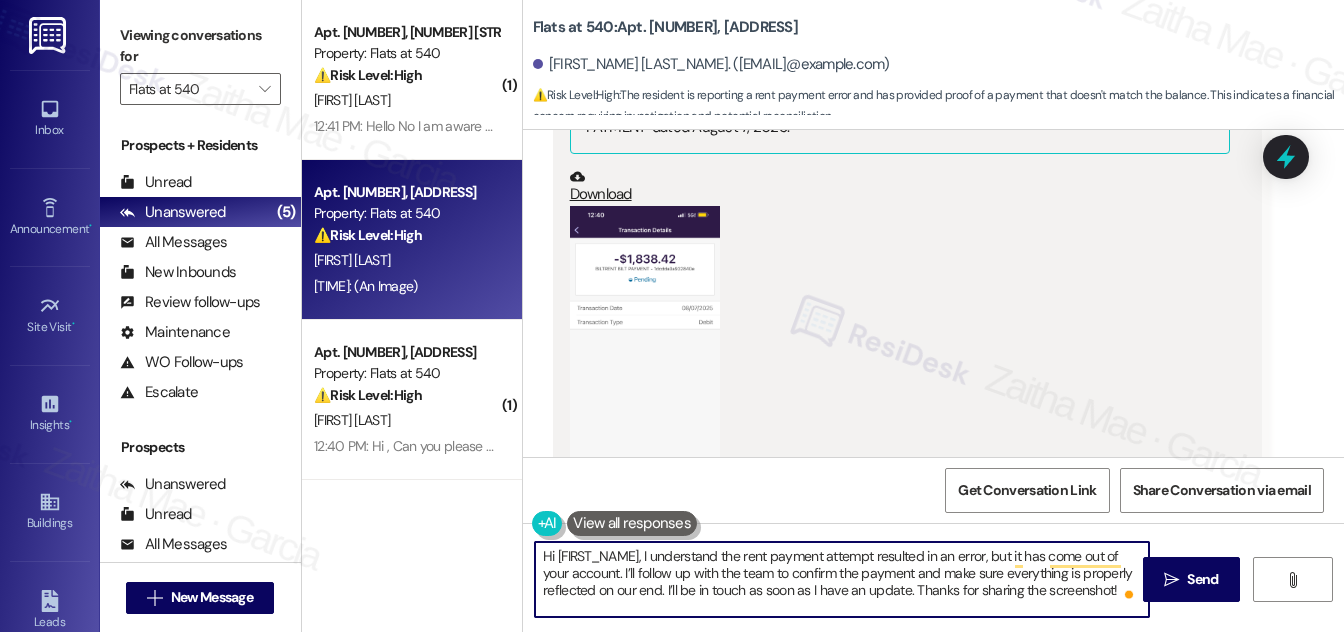 scroll, scrollTop: 3752, scrollLeft: 0, axis: vertical 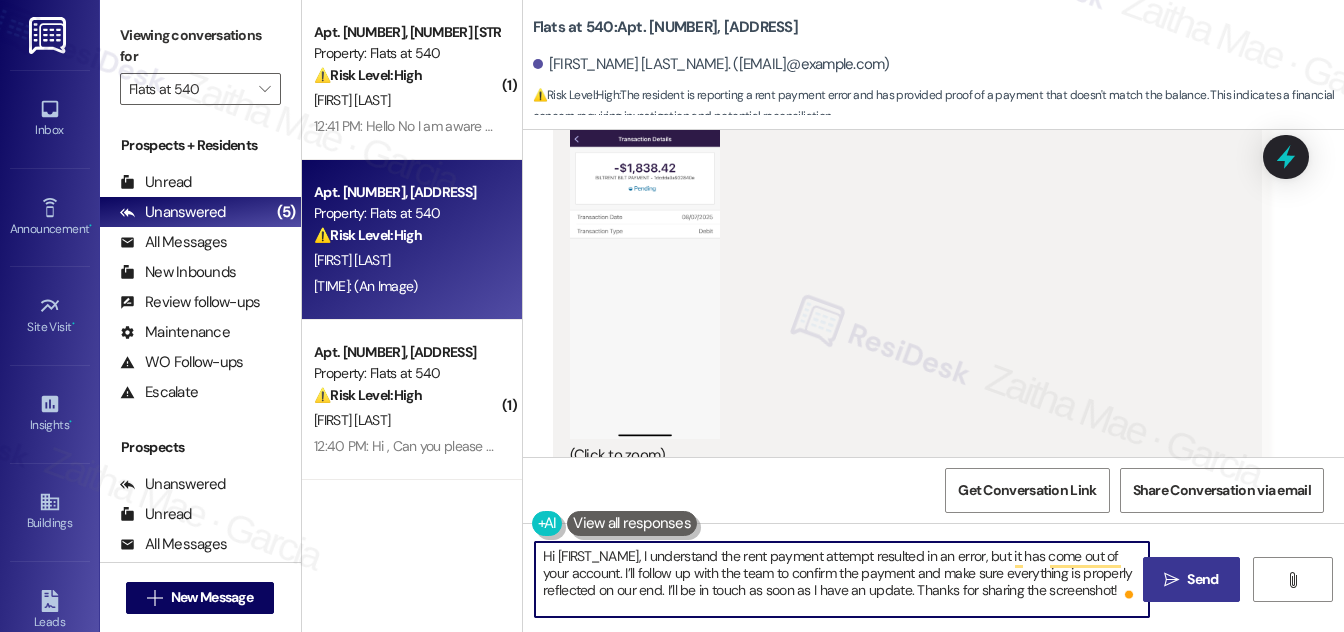 type on "Hi {{first_name}}, I understand the rent payment attempt resulted in an error, but it has come out of your account. I’ll follow up with the team to confirm the payment and make sure everything is properly reflected on our end. I’ll be in touch as soon as I have an update. Thanks for sharing the screenshot!" 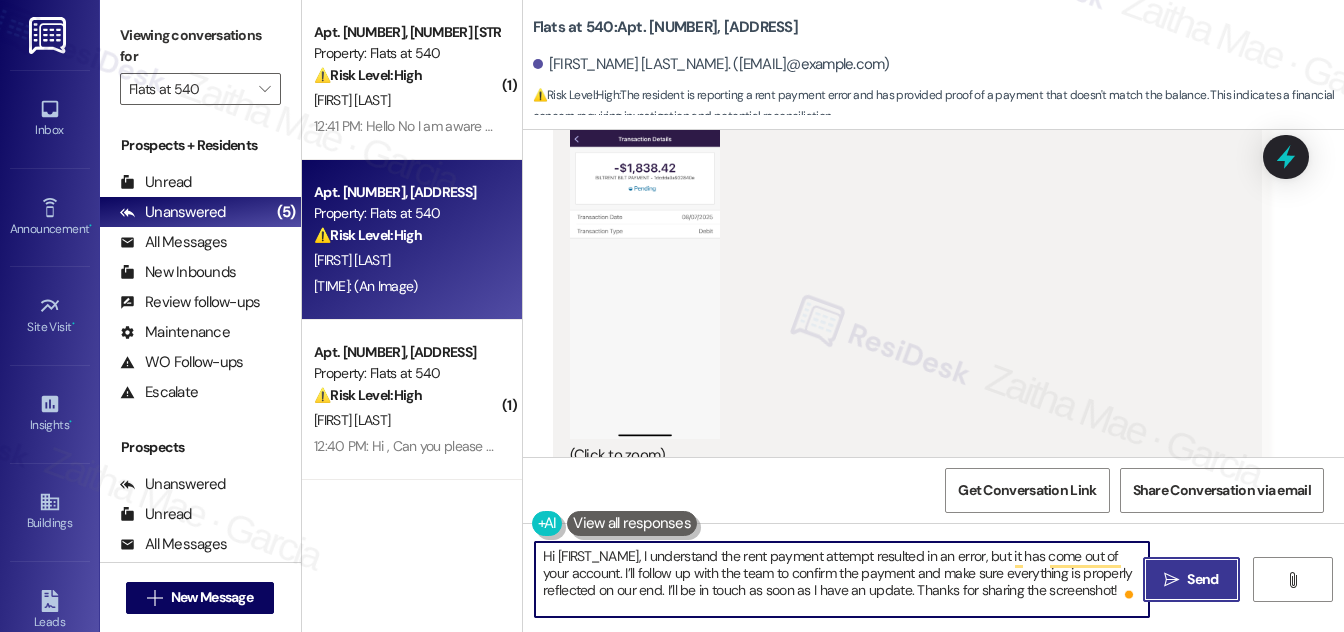 click on "Send" at bounding box center (1202, 579) 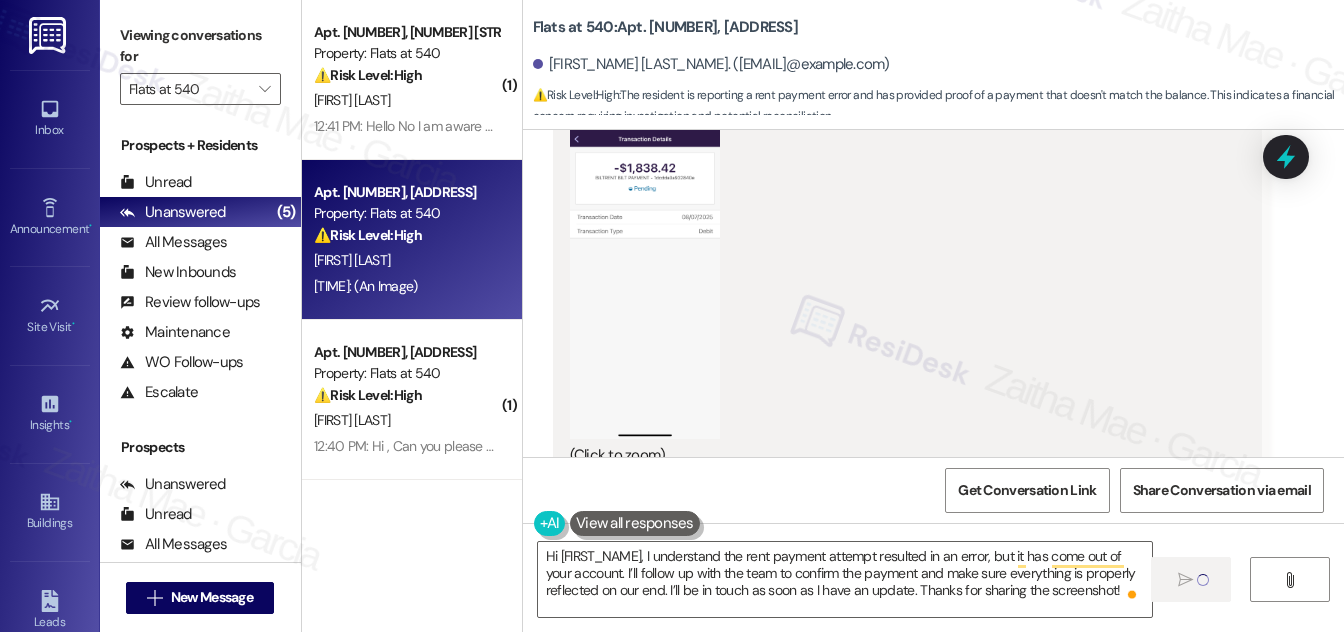 type 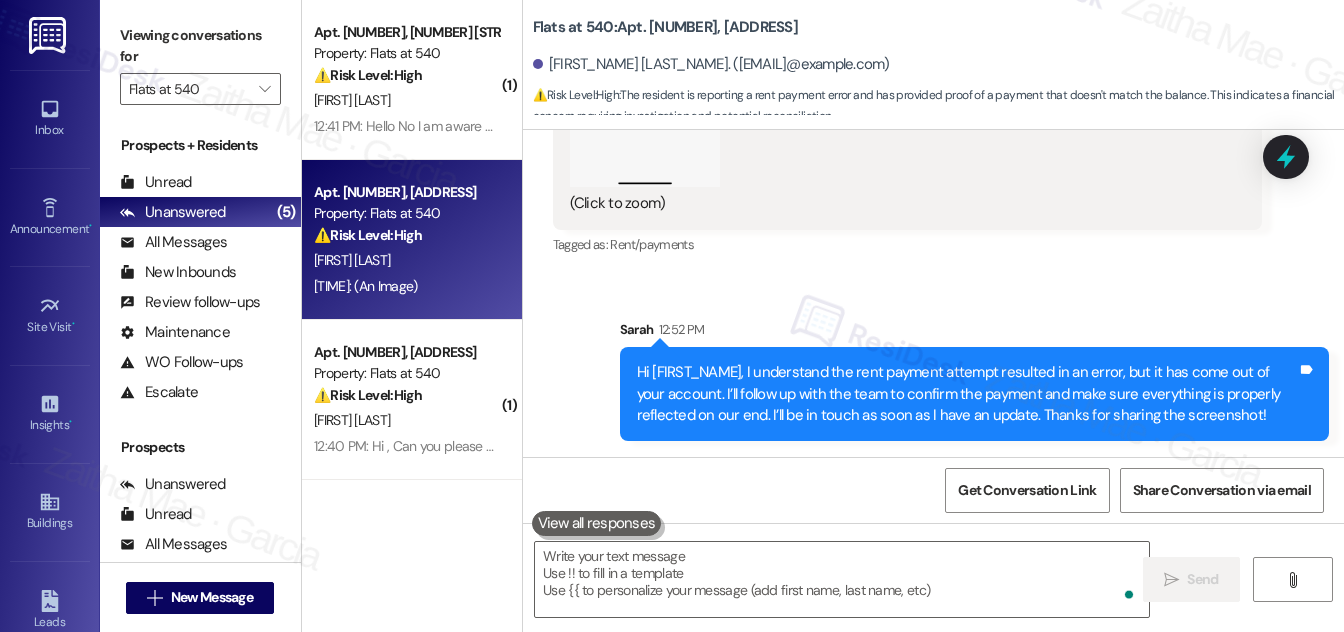 scroll, scrollTop: 4025, scrollLeft: 0, axis: vertical 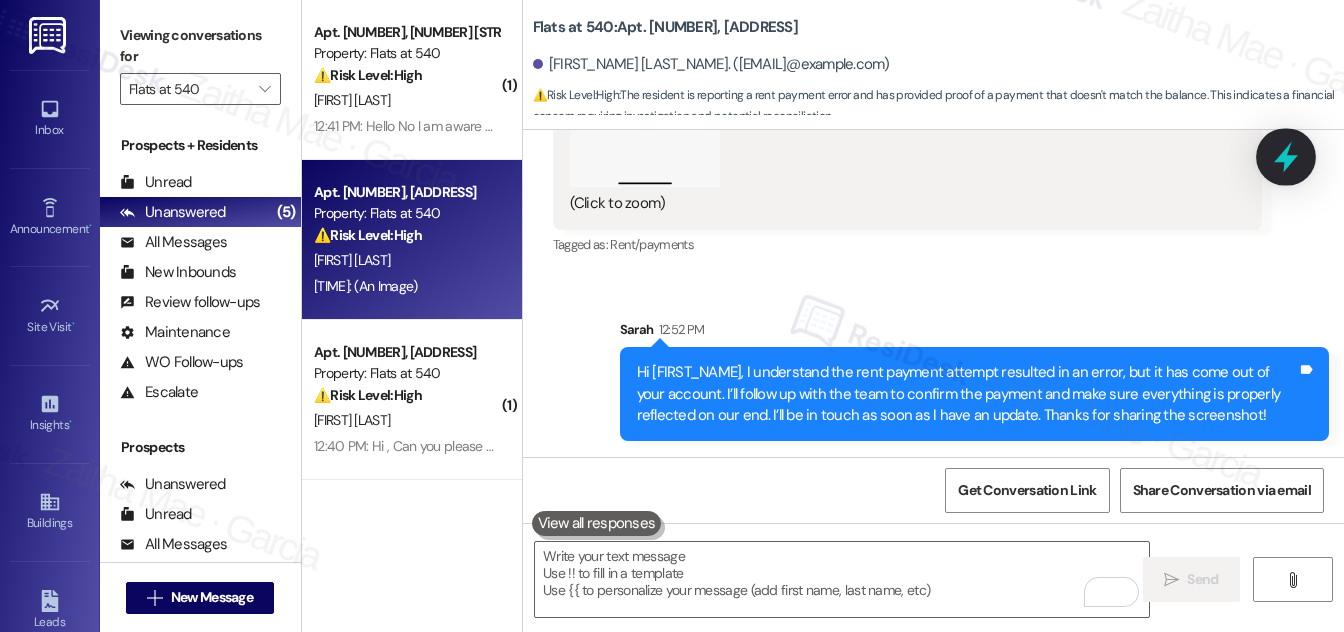 click 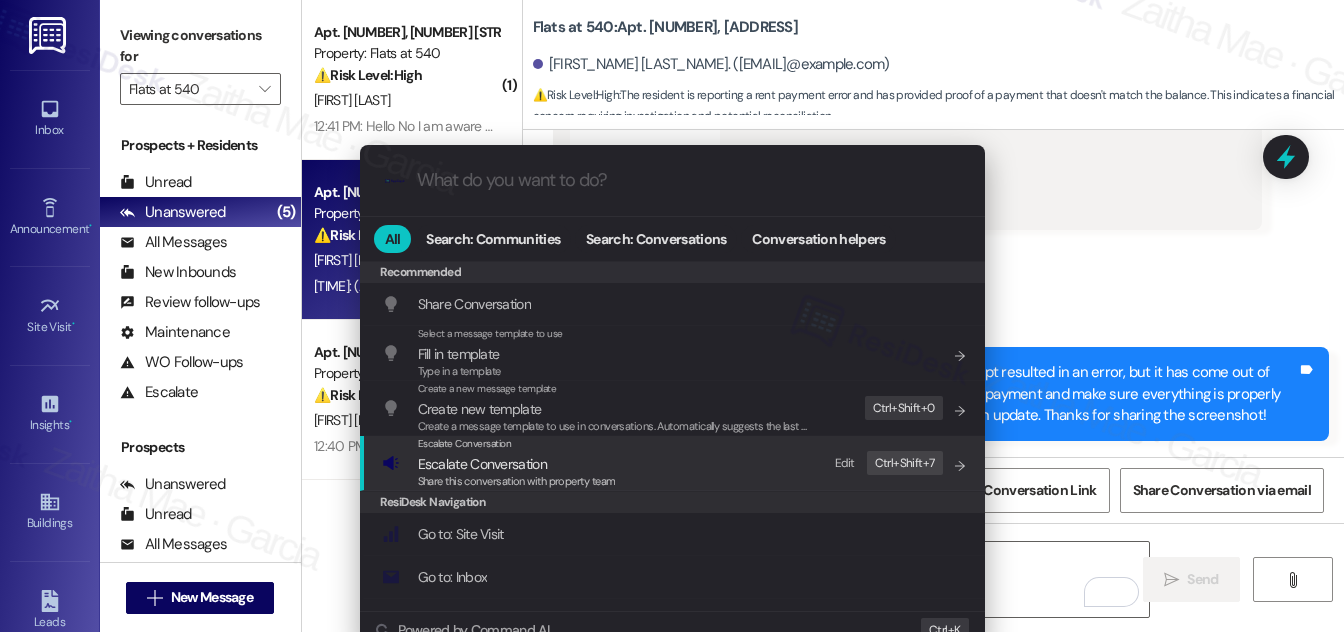 click on "Escalate Conversation" at bounding box center [482, 464] 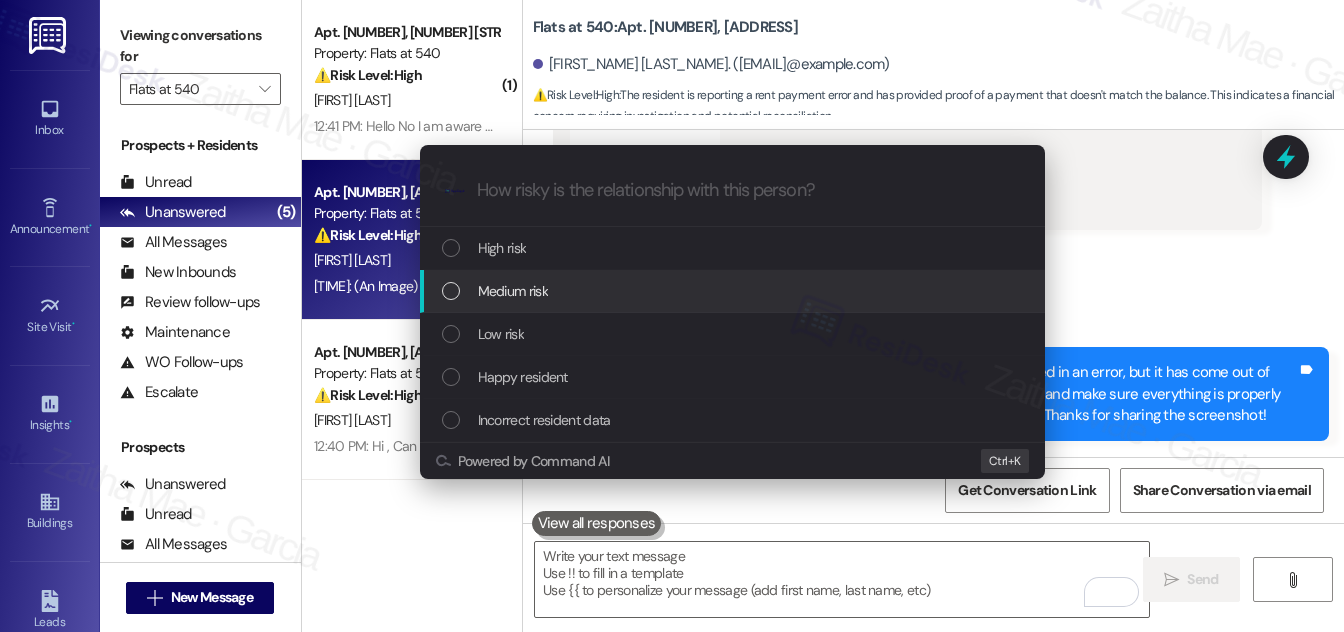click on "Medium risk" at bounding box center [734, 291] 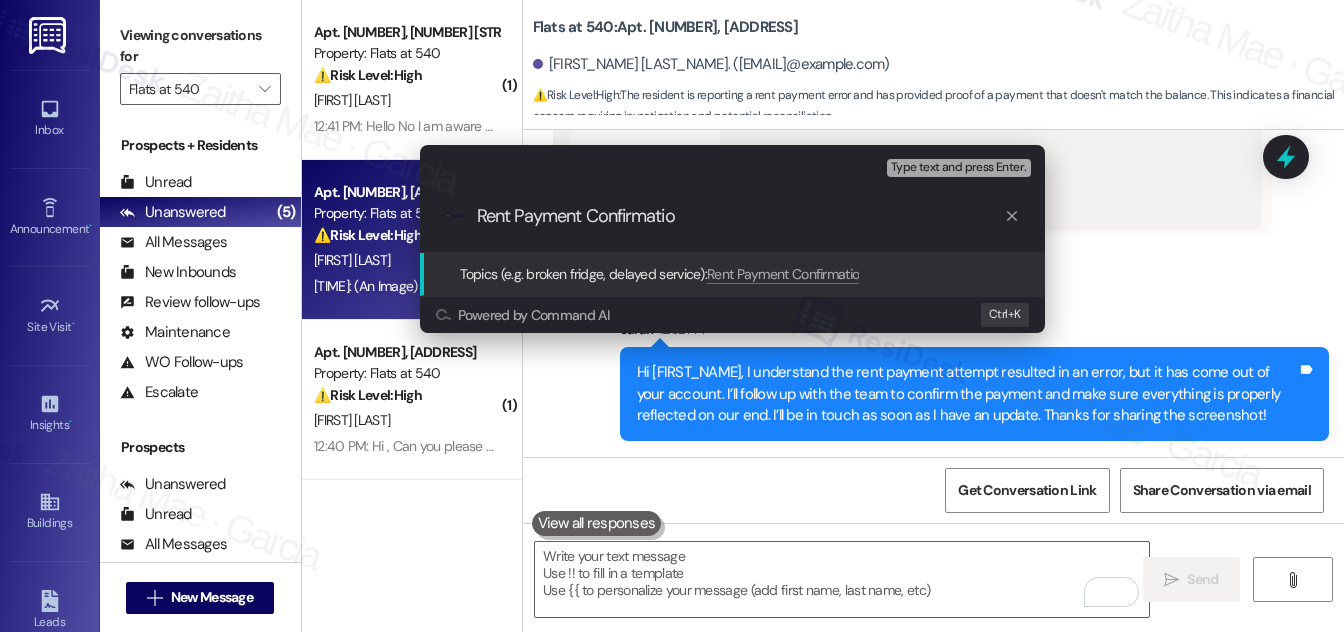 type on "Rent Payment Confirmation" 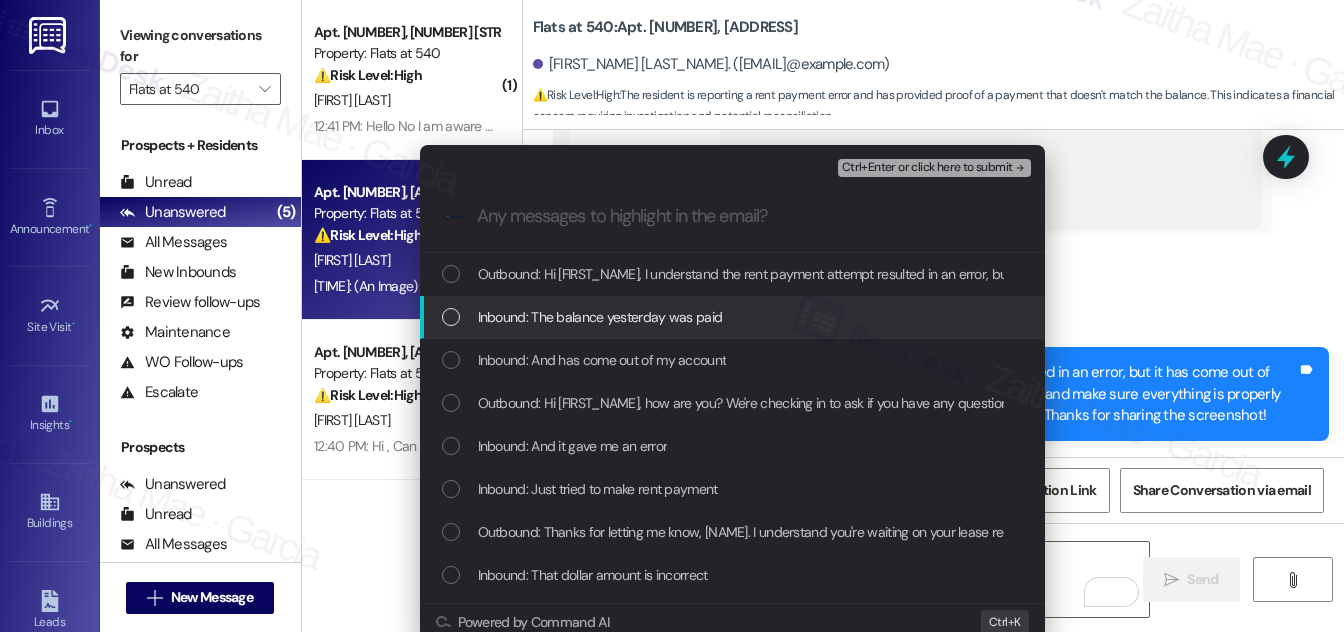 type 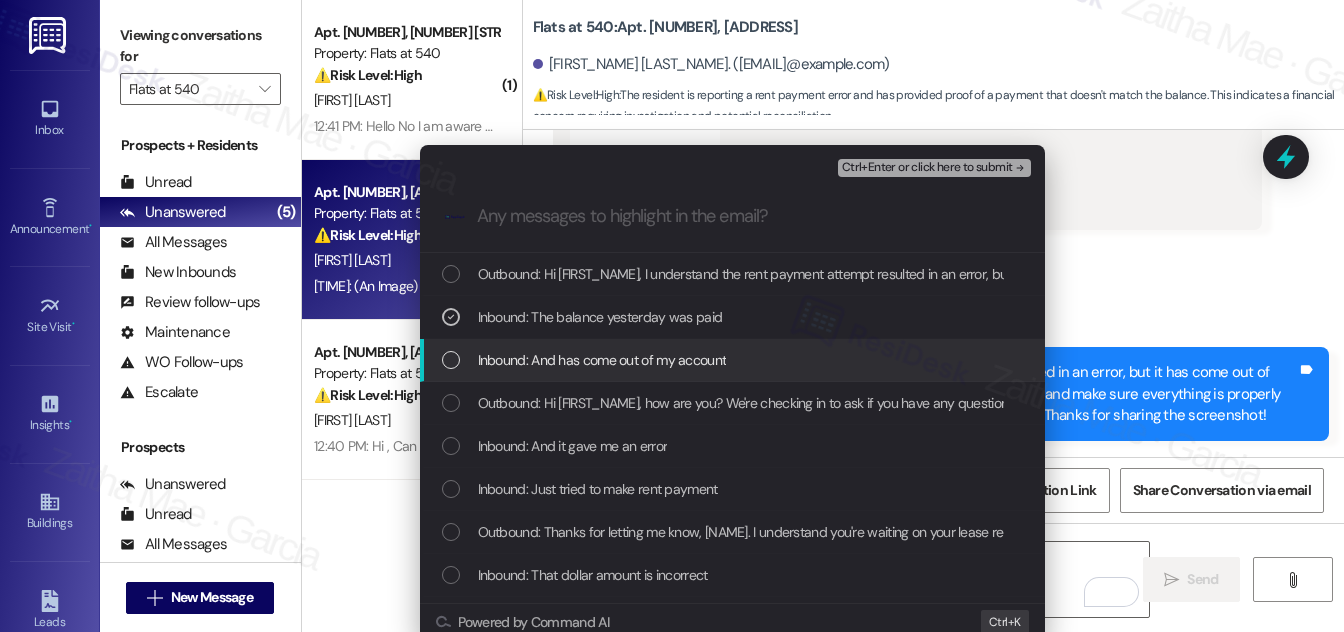 click at bounding box center [451, 360] 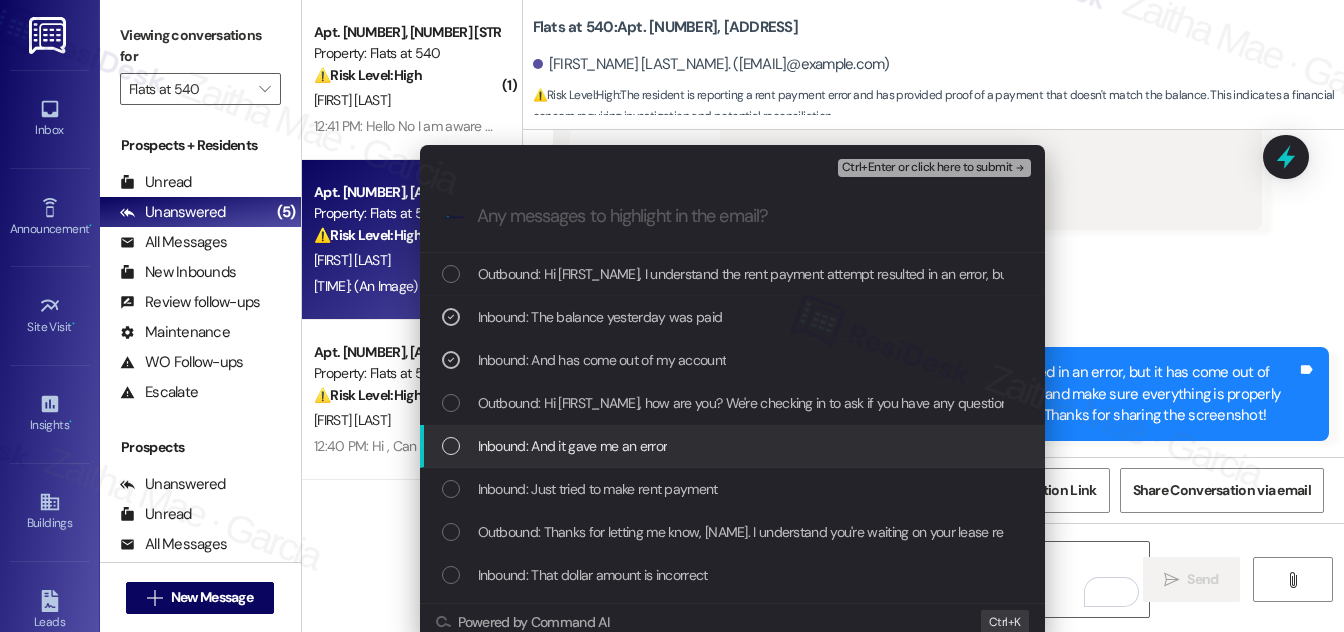 click at bounding box center (451, 446) 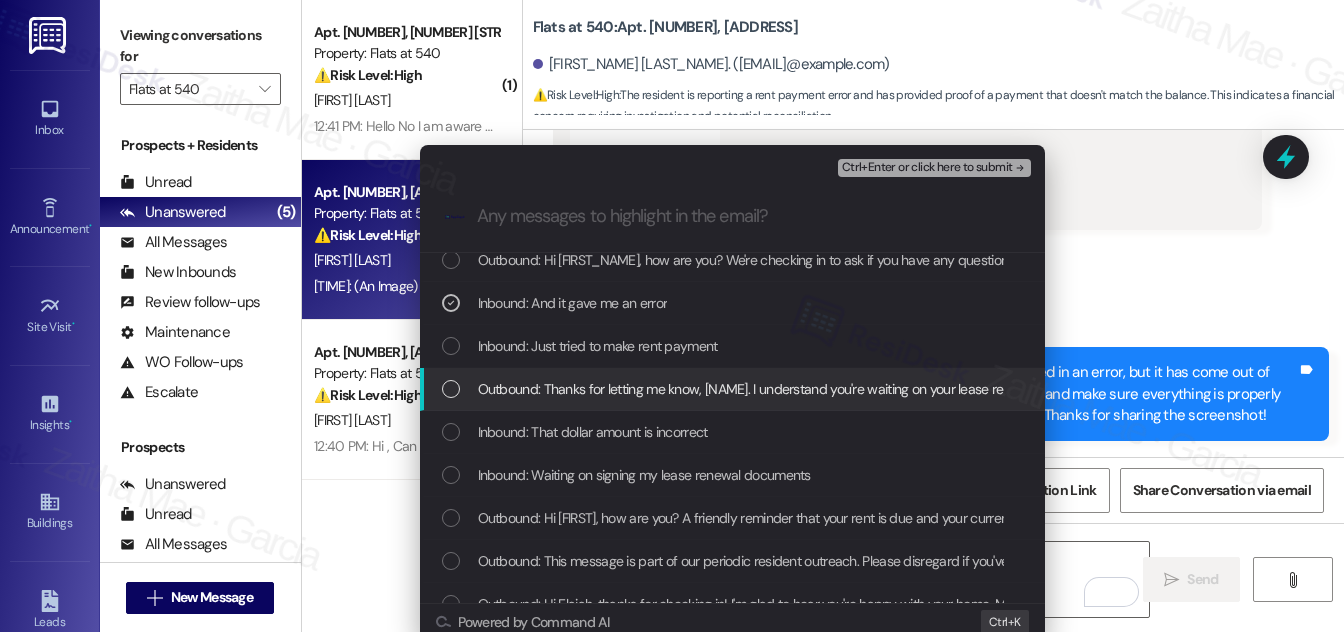 scroll, scrollTop: 181, scrollLeft: 0, axis: vertical 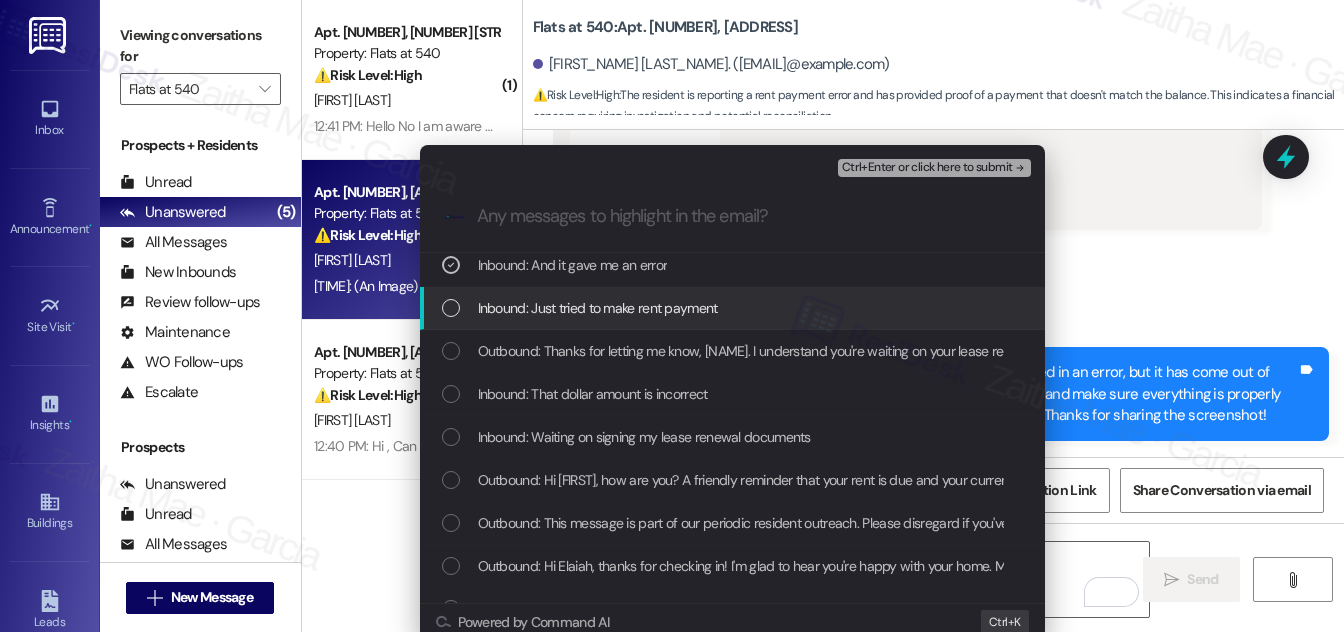 click at bounding box center [451, 308] 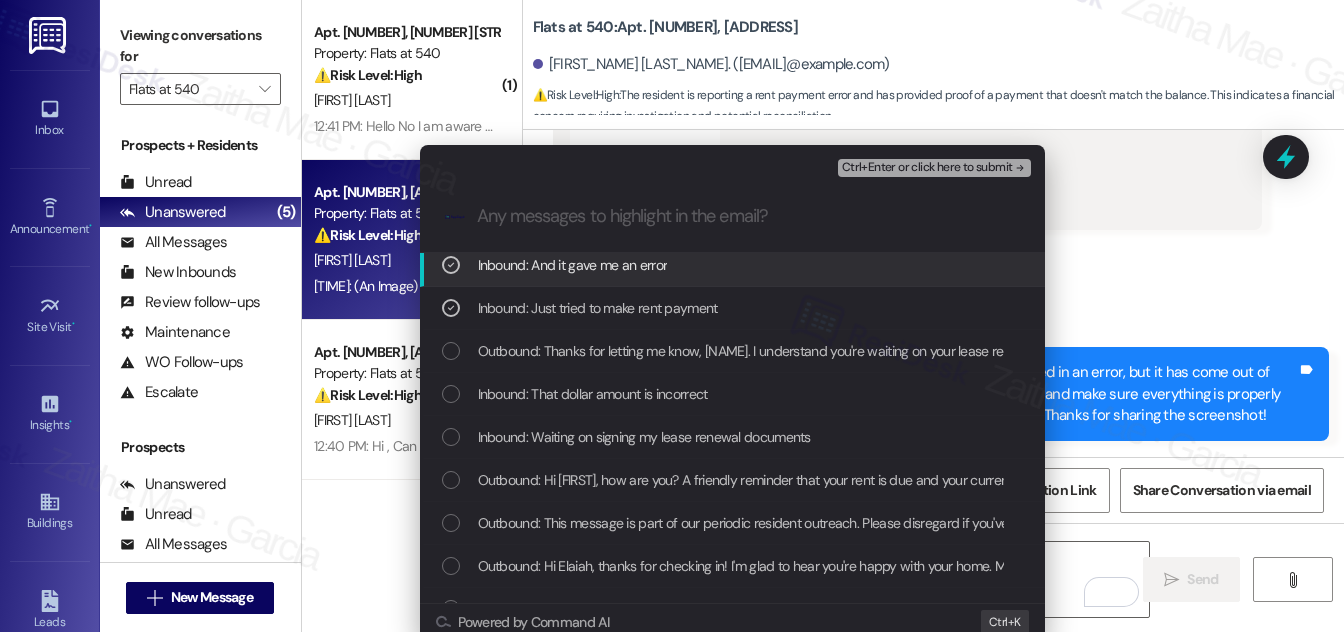 click on "Ctrl+Enter or click here to submit" at bounding box center (927, 168) 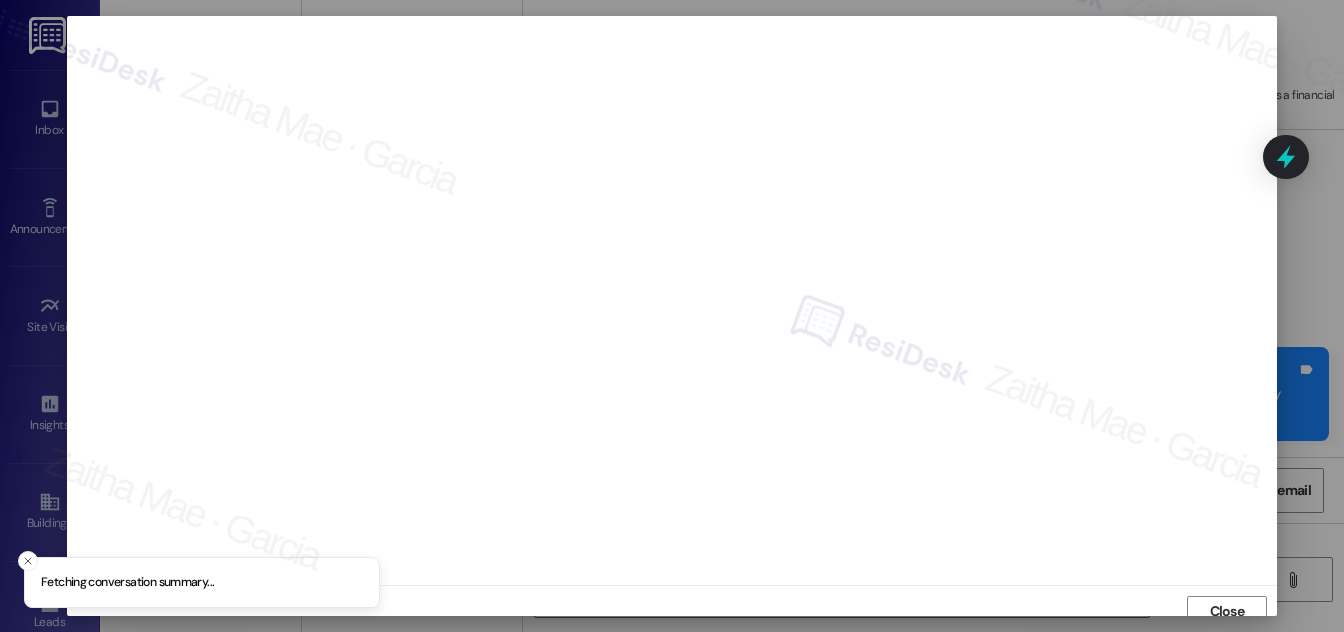 scroll, scrollTop: 11, scrollLeft: 0, axis: vertical 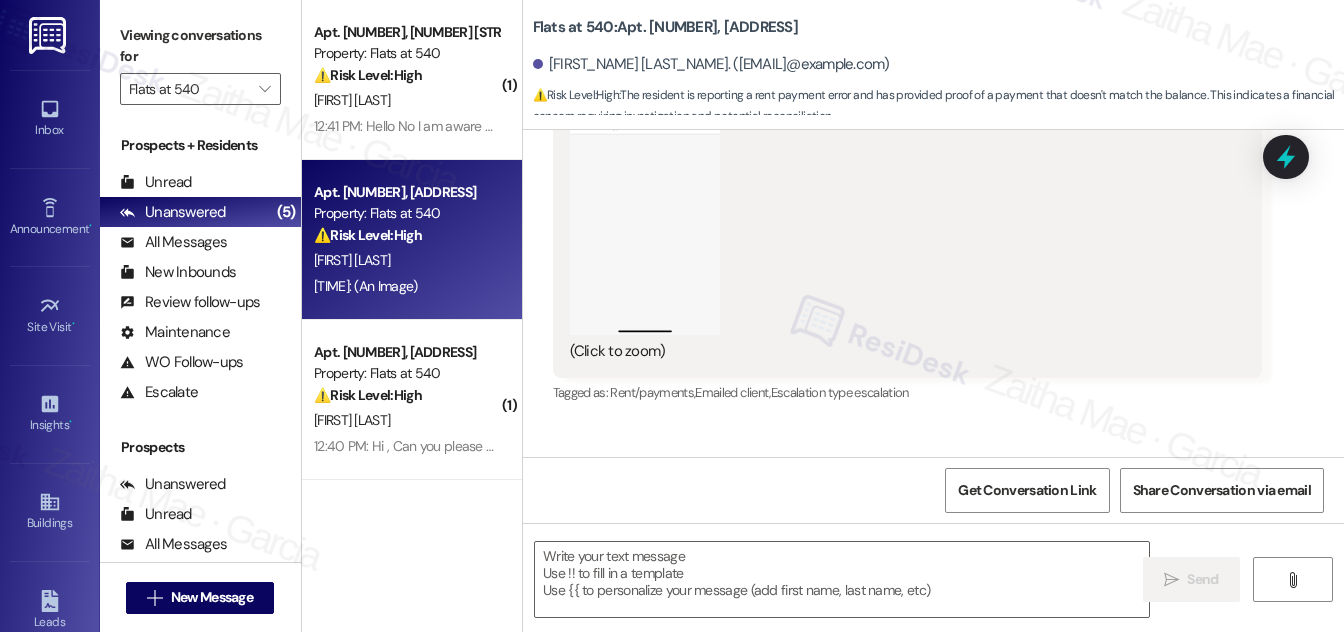 type on "Fetching suggested responses. Please feel free to read through the conversation in the meantime." 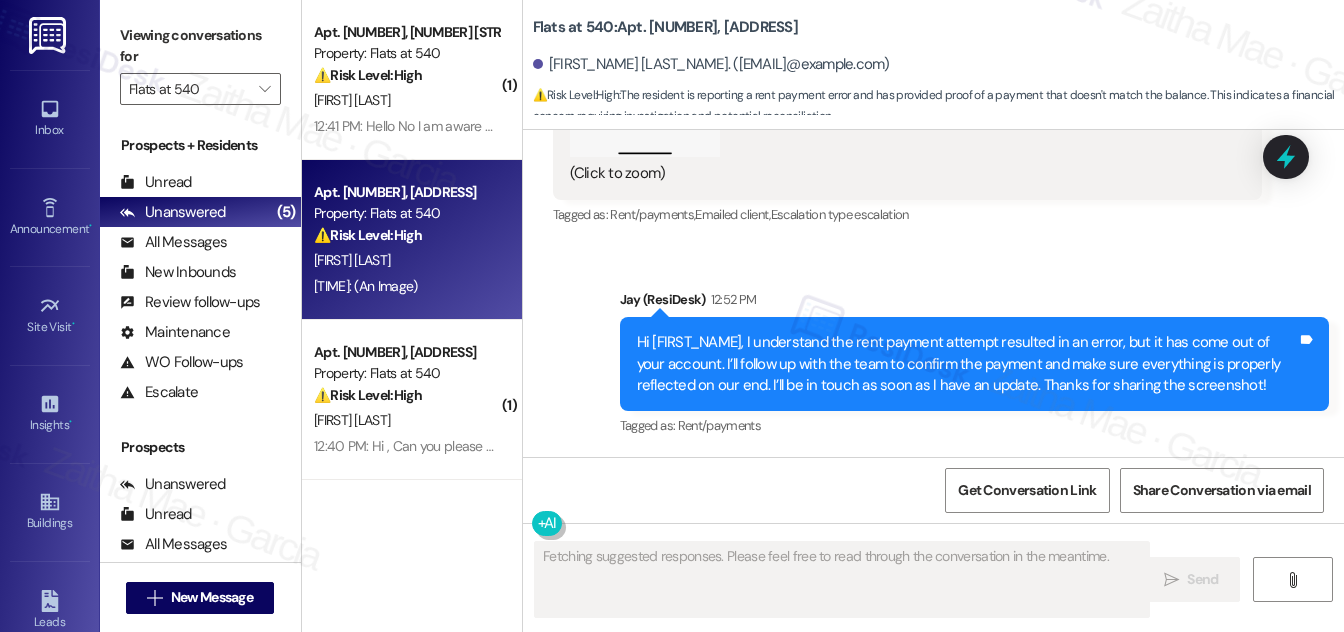scroll, scrollTop: 4055, scrollLeft: 0, axis: vertical 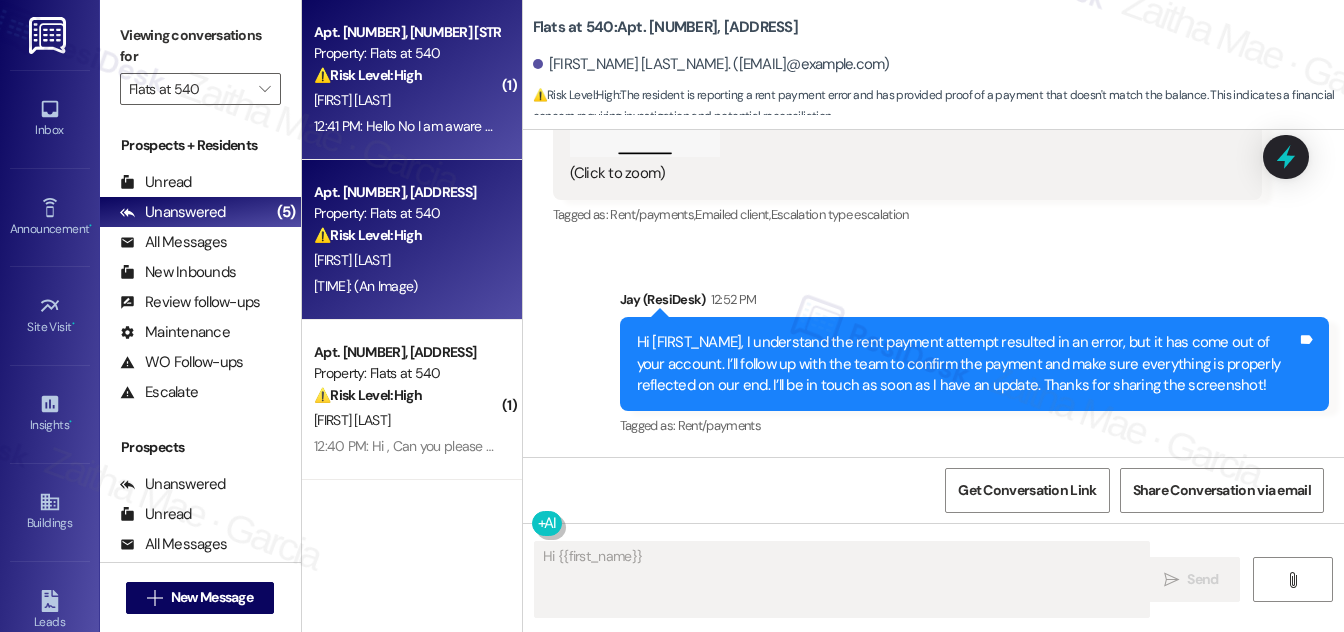 click on "D. Smith" at bounding box center (406, 100) 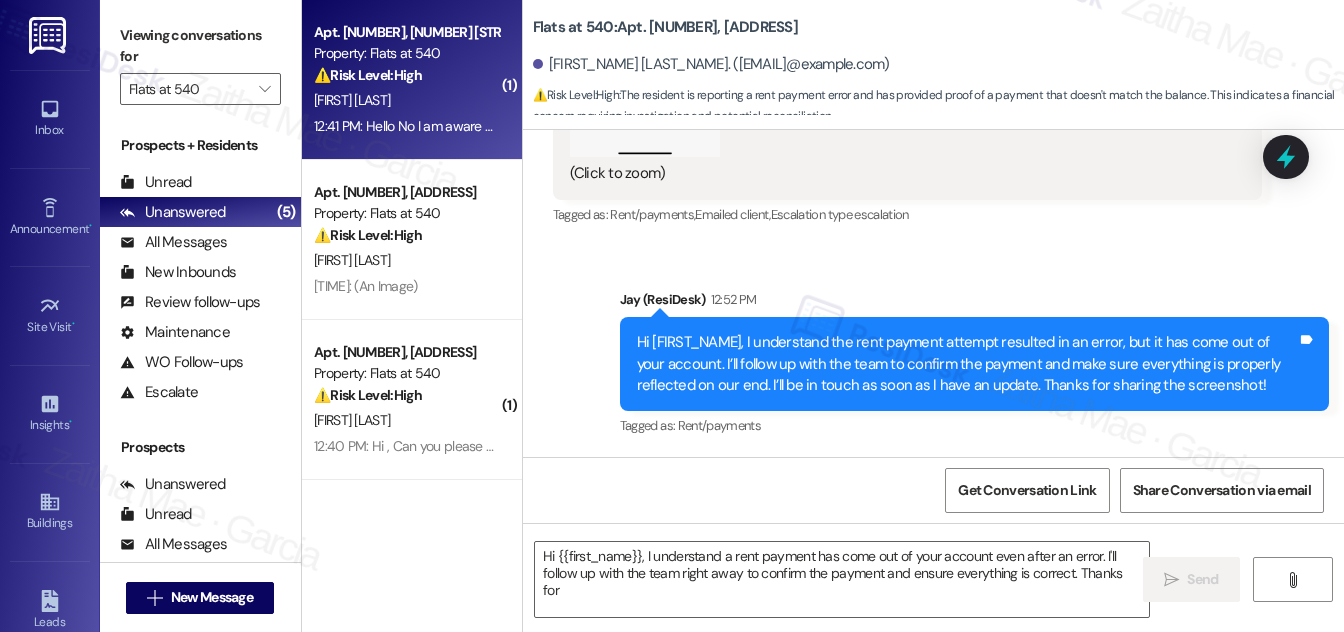 type on "Hi {{first_name}}, I understand a rent payment has come out of your account even after an error. I'll follow up with the team right away to confirm the payment and ensure everything is correct. Thanks for" 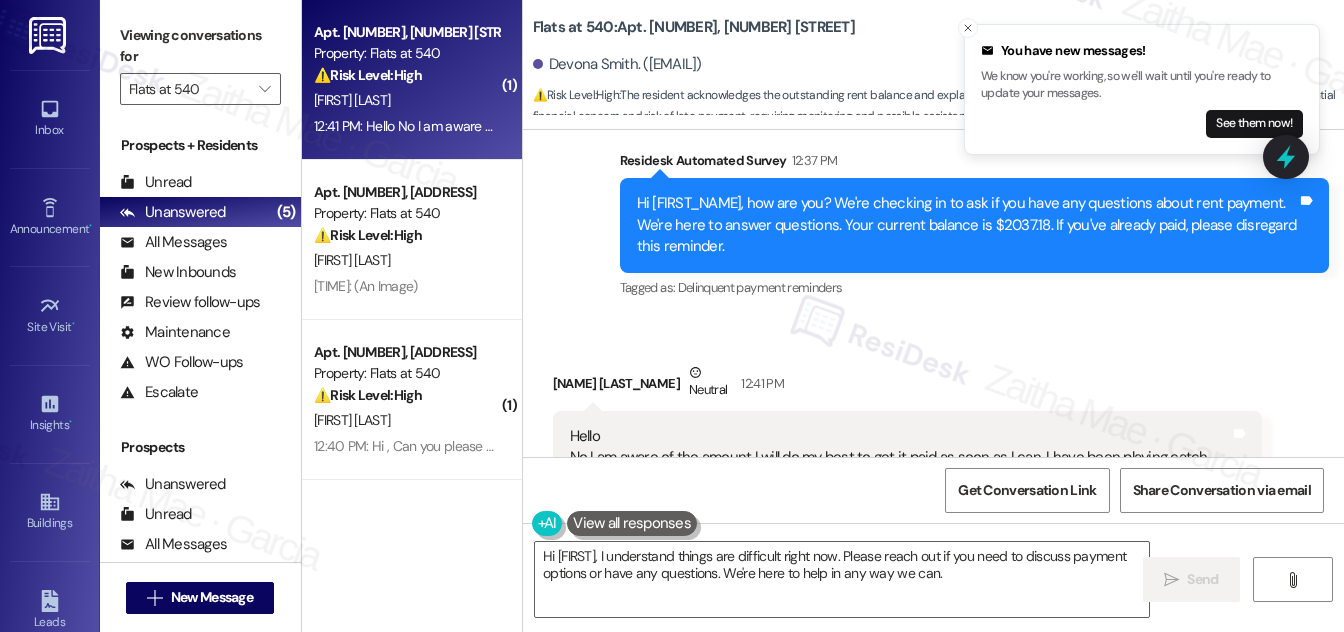 scroll, scrollTop: 2045, scrollLeft: 0, axis: vertical 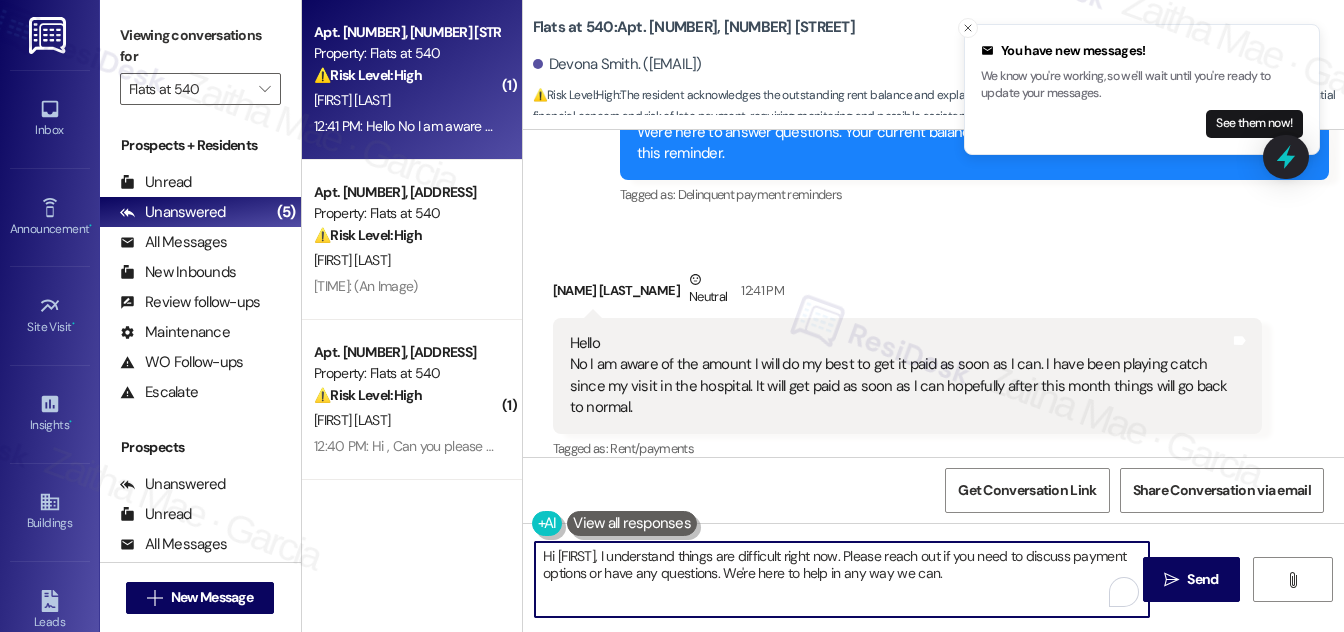 drag, startPoint x: 642, startPoint y: 555, endPoint x: 540, endPoint y: 554, distance: 102.0049 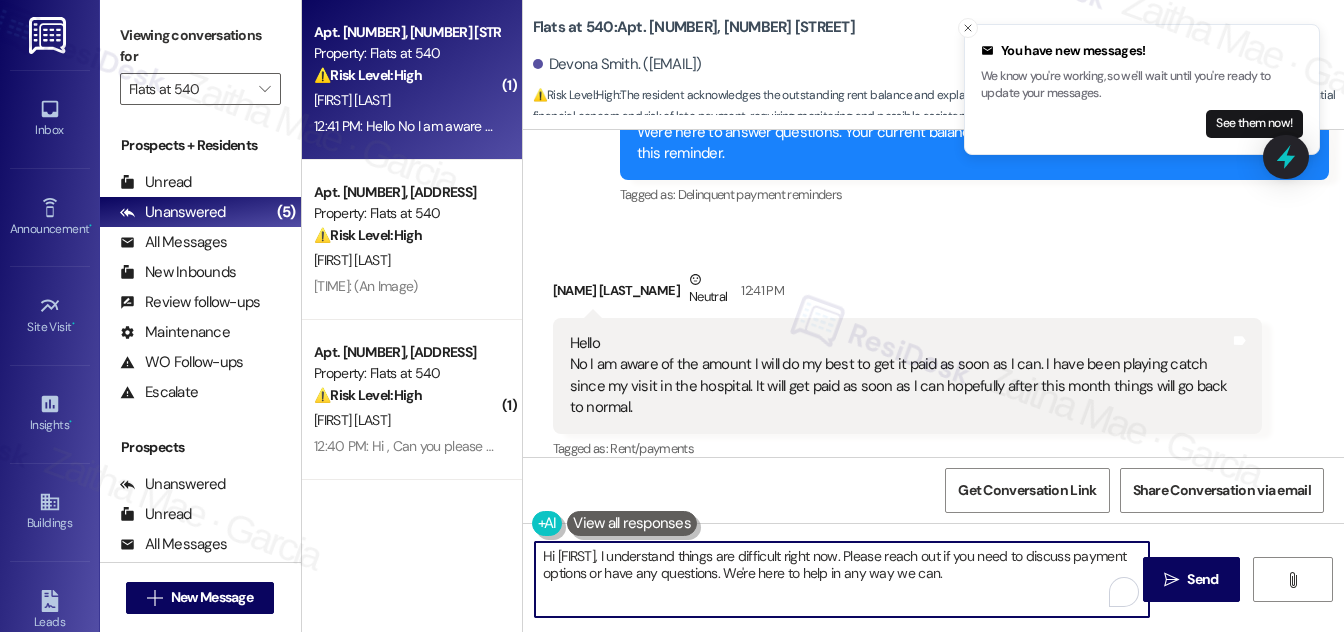 click on "Hi {{first_name}}, I understand things are difficult right now. Please reach out if you need to discuss payment options or have any questions. We're here to help in any way we can." at bounding box center (842, 579) 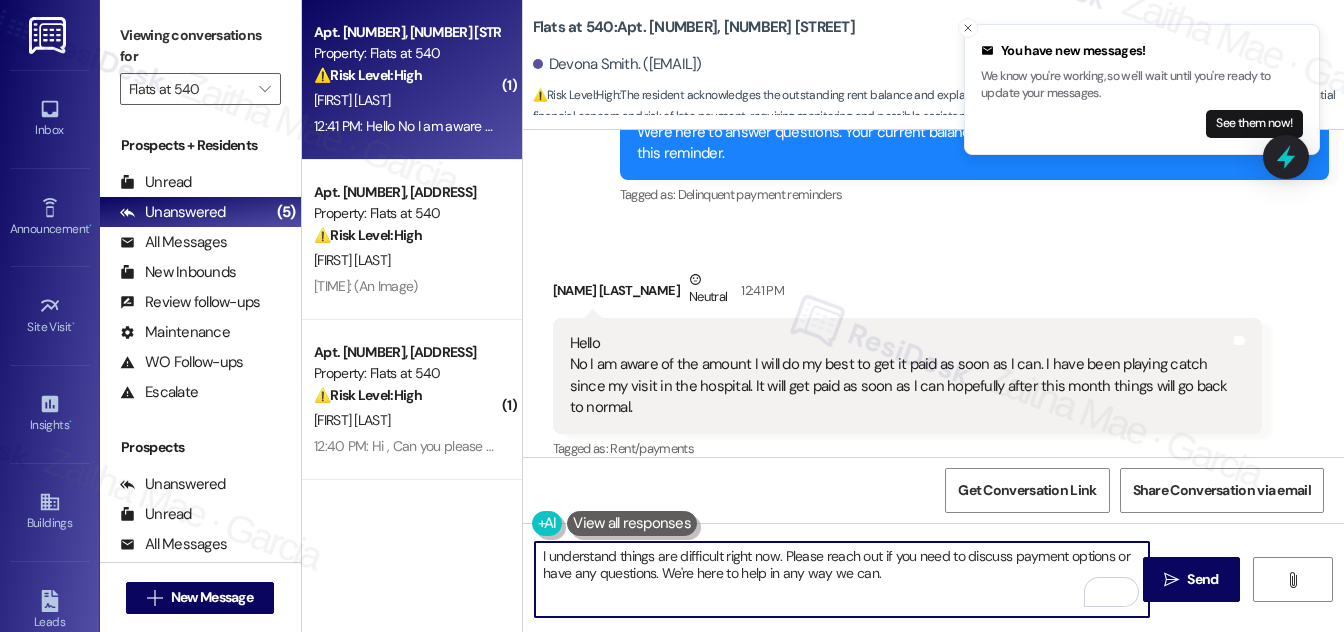click on "Devona Smith   Neutral 12:41 PM" at bounding box center (907, 293) 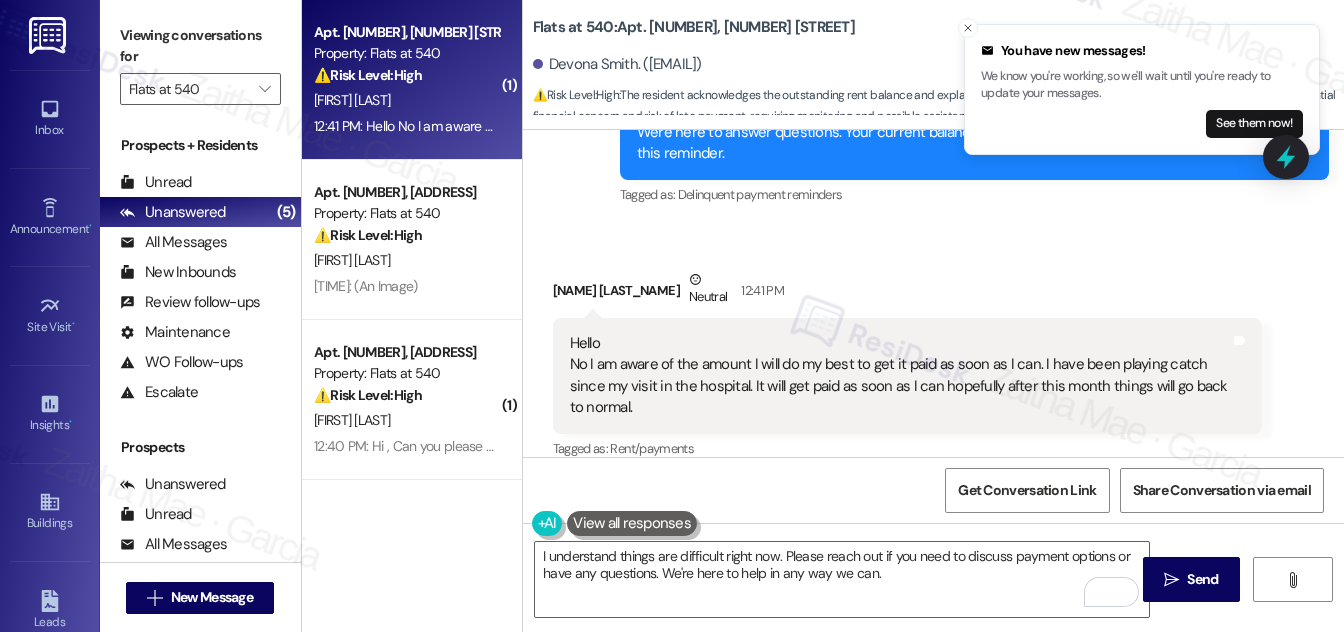 click on "Devona Smith   Neutral 12:41 PM" at bounding box center (907, 293) 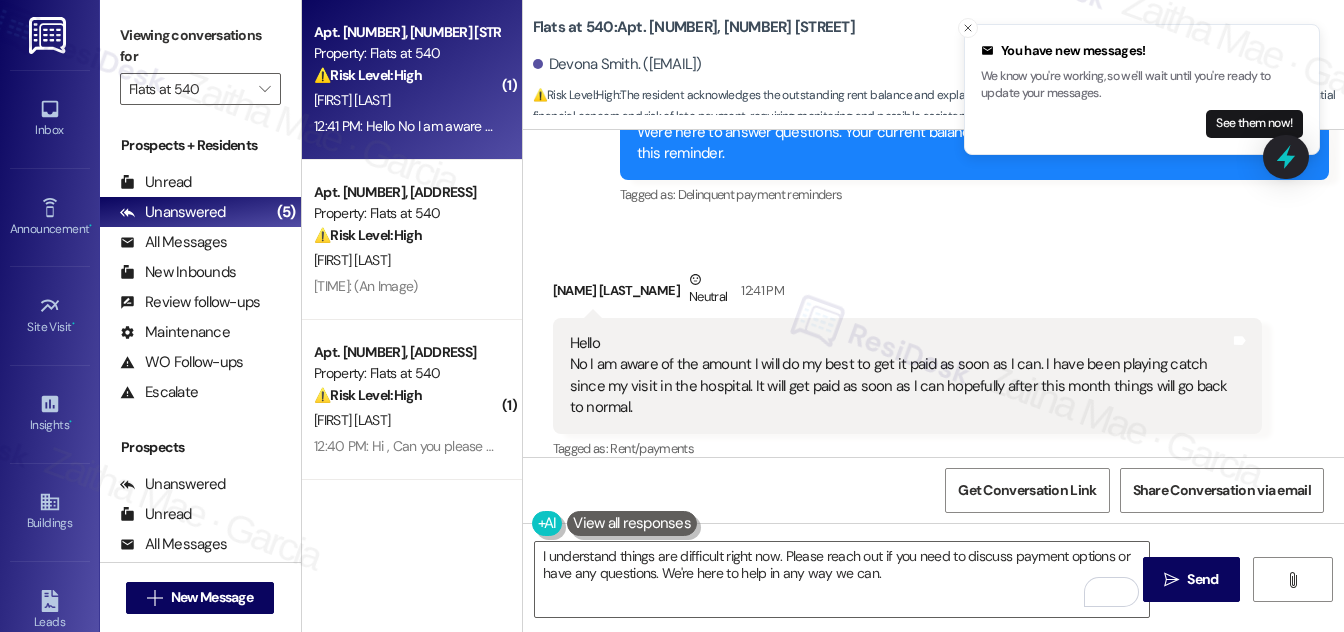 click on "Devona Smith   Neutral 12:41 PM" at bounding box center [907, 293] 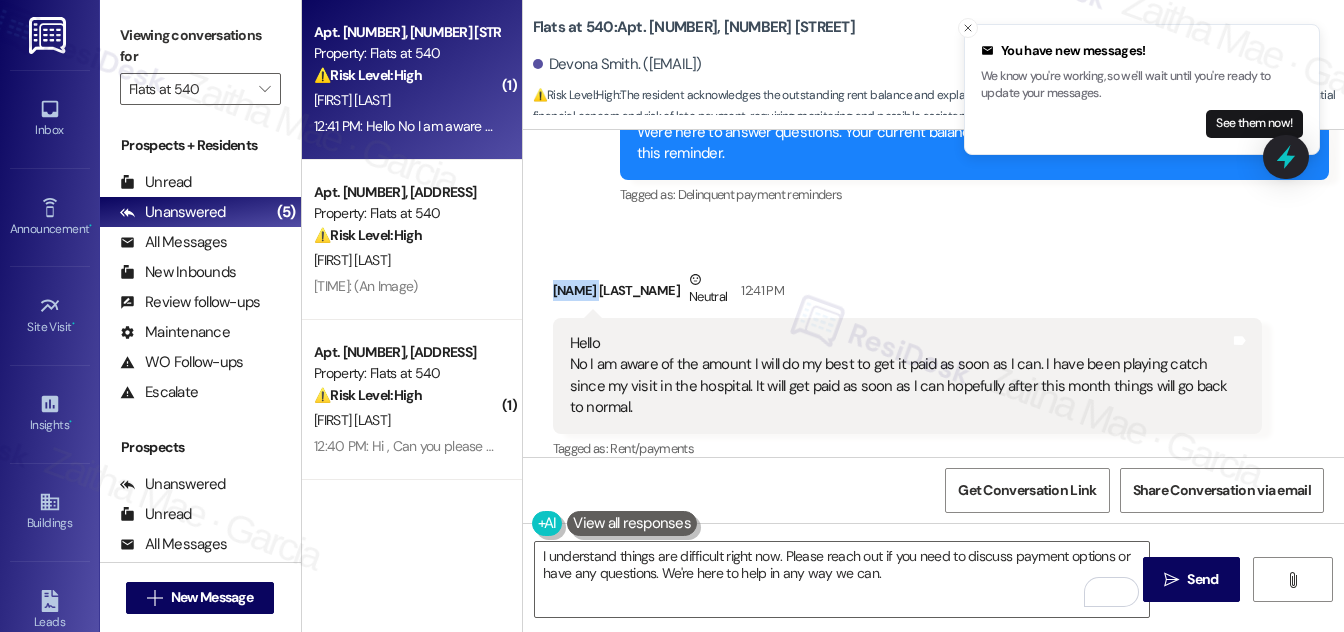 click on "Devona Smith   Neutral 12:41 PM" at bounding box center [907, 293] 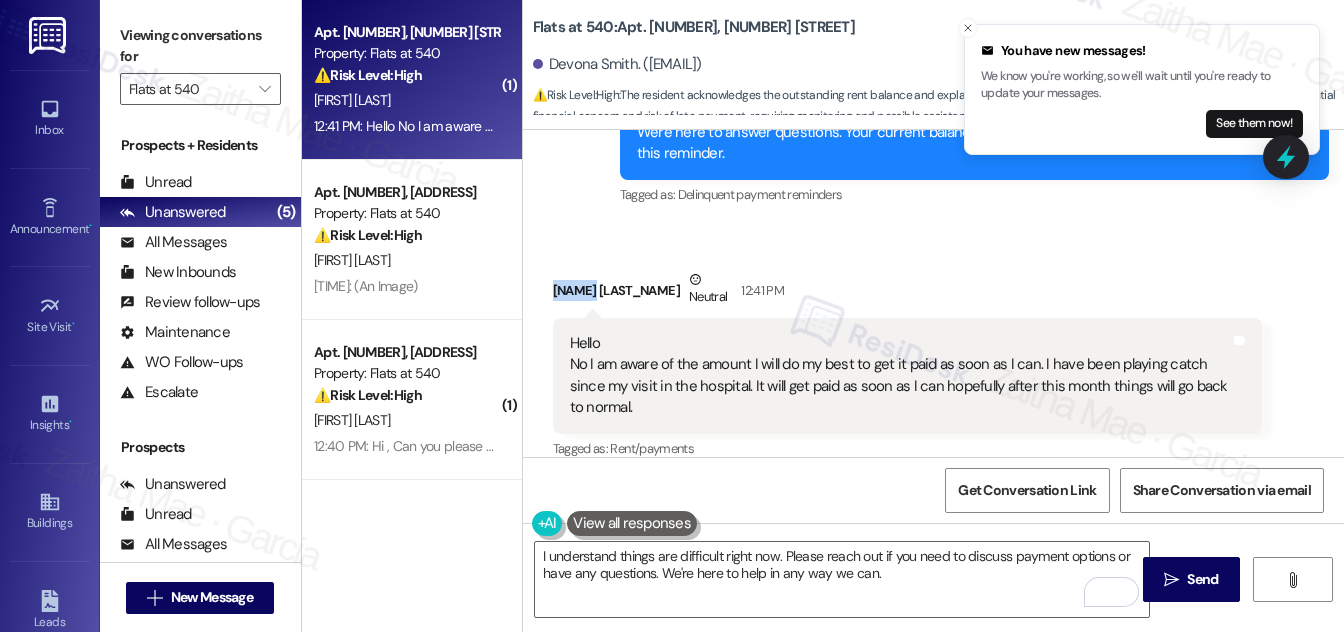 copy on "Devona" 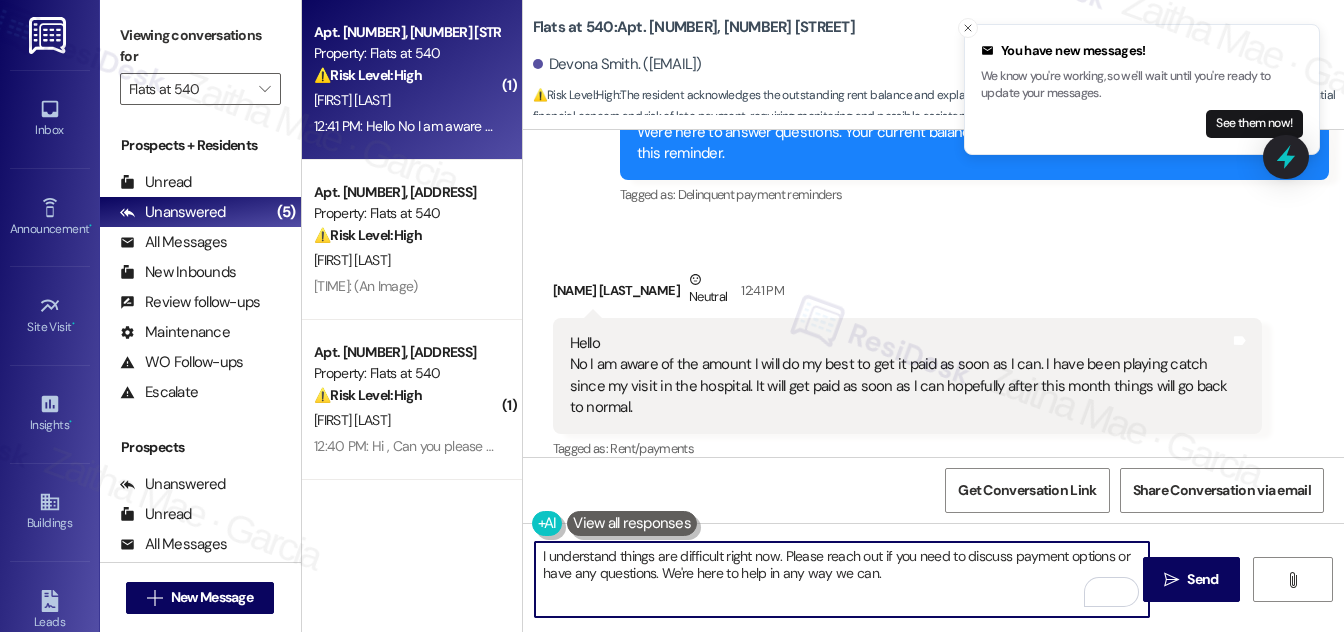 click on "I understand things are difficult right now. Please reach out if you need to discuss payment options or have any questions. We're here to help in any way we can." at bounding box center (842, 579) 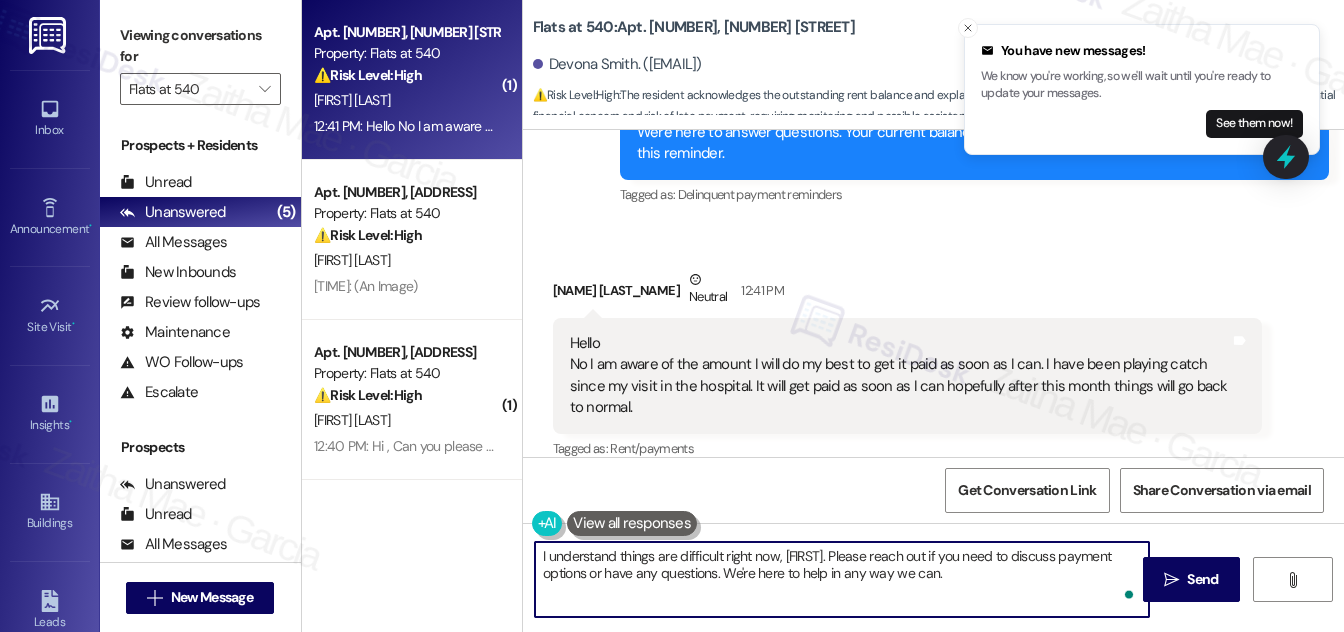 paste on "Devona" 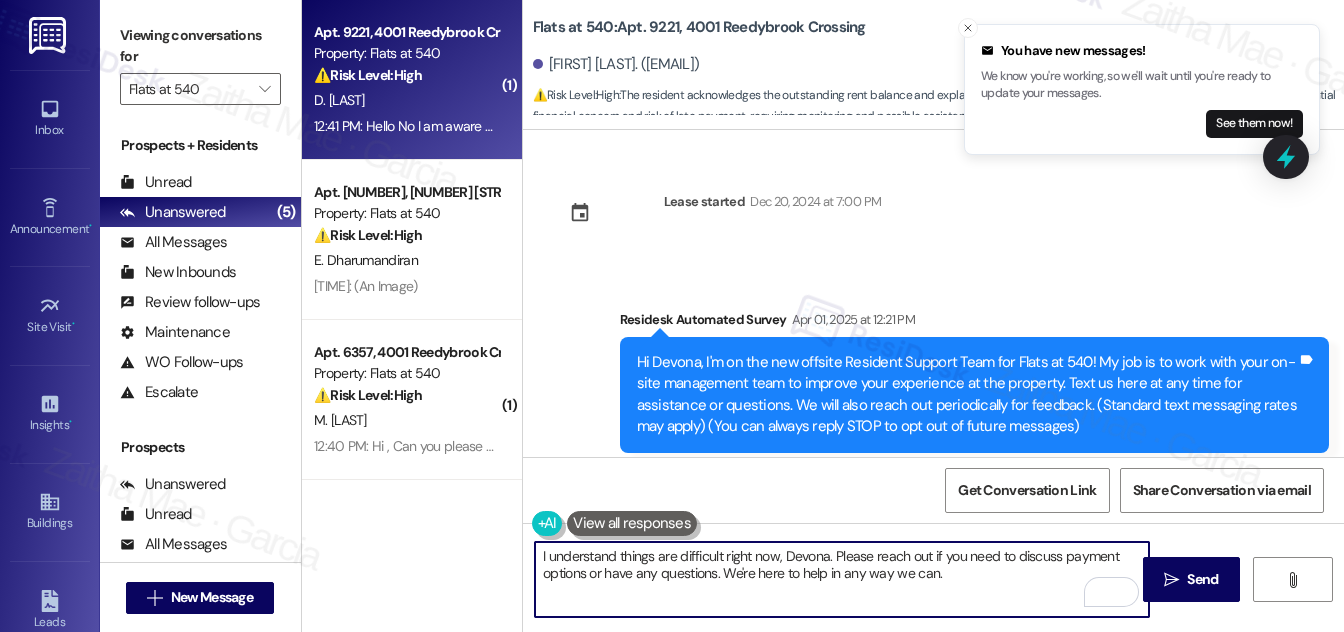 scroll, scrollTop: 0, scrollLeft: 0, axis: both 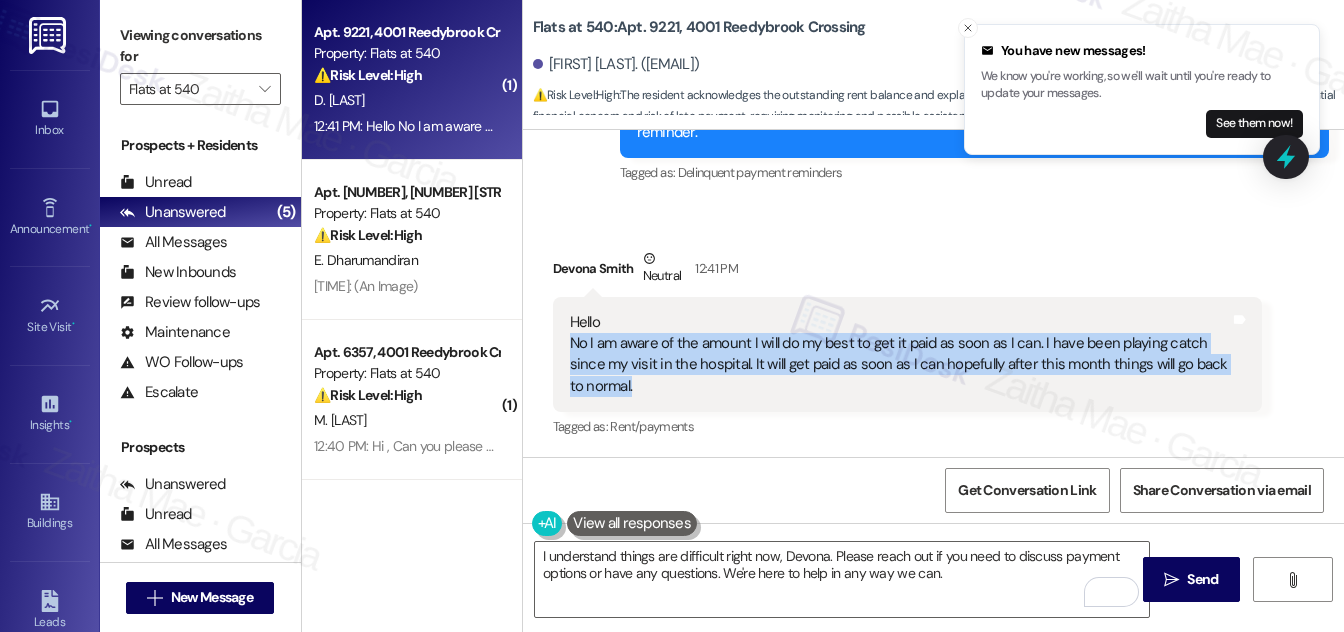 drag, startPoint x: 568, startPoint y: 340, endPoint x: 648, endPoint y: 380, distance: 89.44272 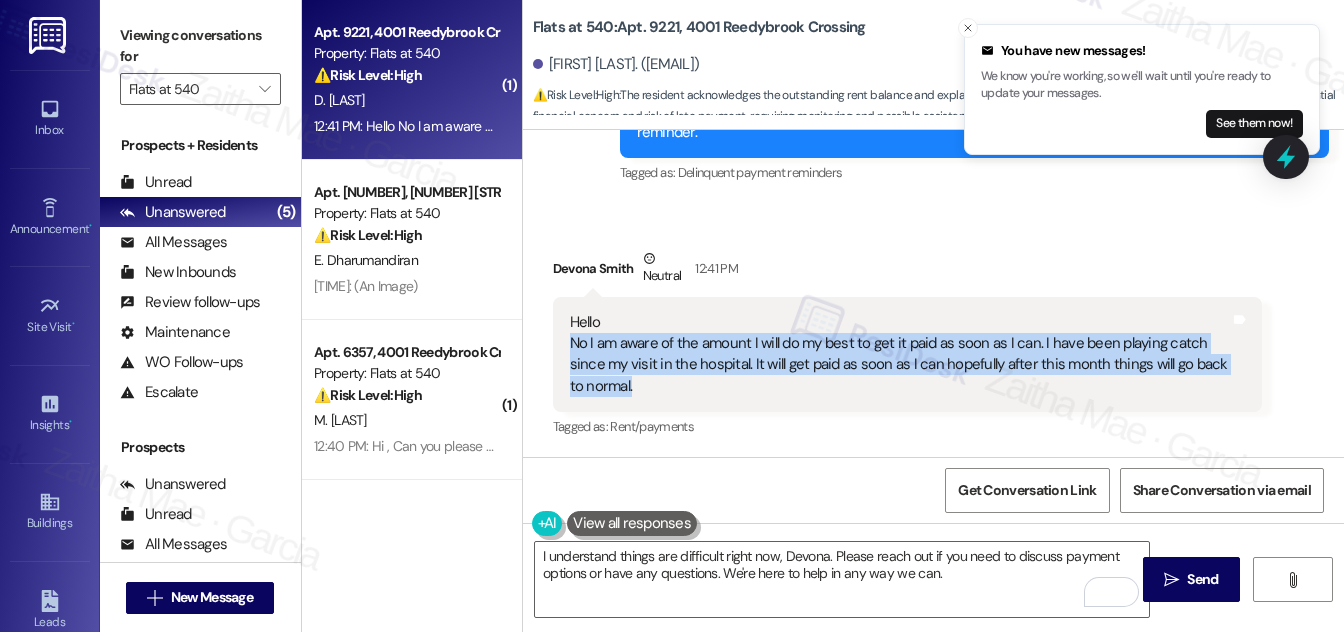 click on "Hello
No I am aware of the amount I will do my best to get it paid as soon as I can. I have been playing catch since my  visit in the hospital. It will get paid as soon as I can hopefully after this month things will go back to normal." at bounding box center [900, 355] 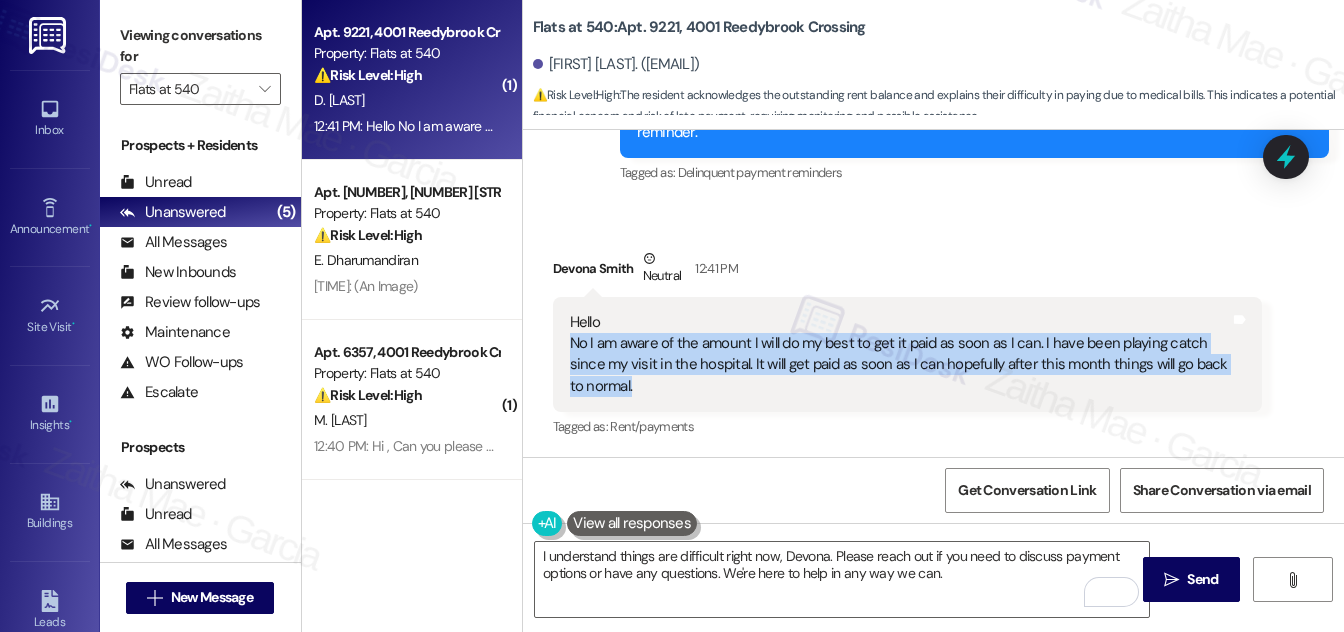 click on "Hello
No I am aware of the amount I will do my best to get it paid as soon as I can. I have been playing catch since my  visit in the hospital. It will get paid as soon as I can hopefully after this month things will go back to normal.  Tags and notes" at bounding box center [907, 355] 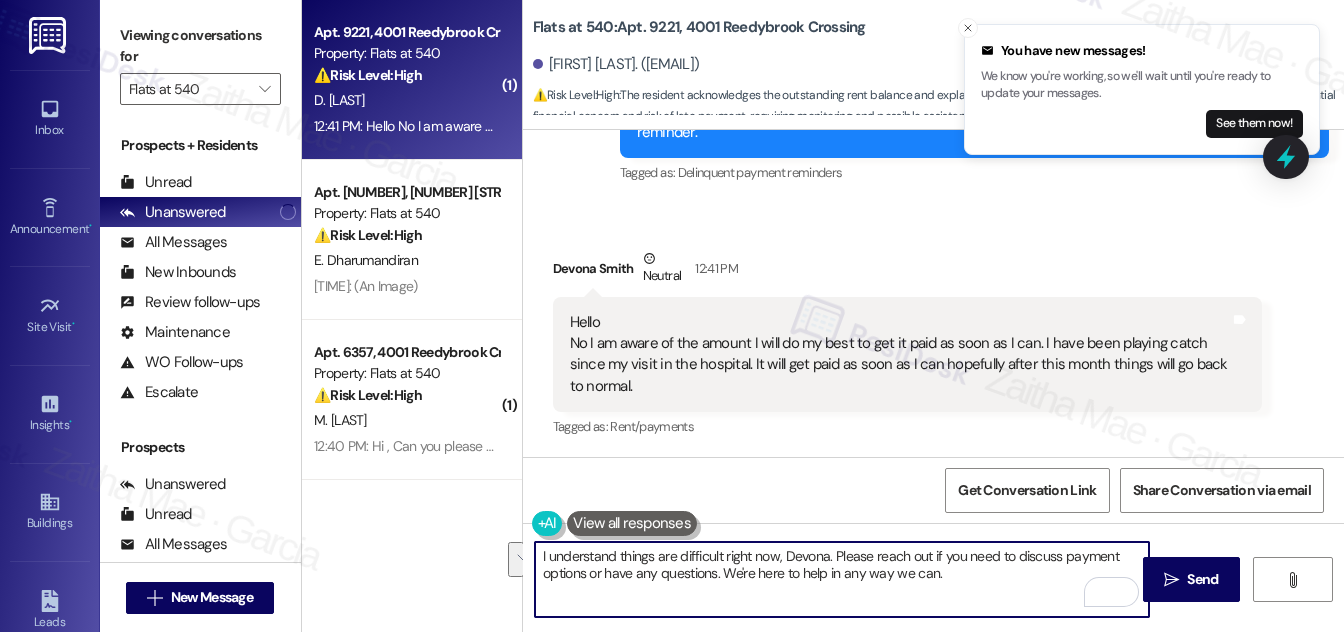 drag, startPoint x: 830, startPoint y: 550, endPoint x: 954, endPoint y: 581, distance: 127.81628 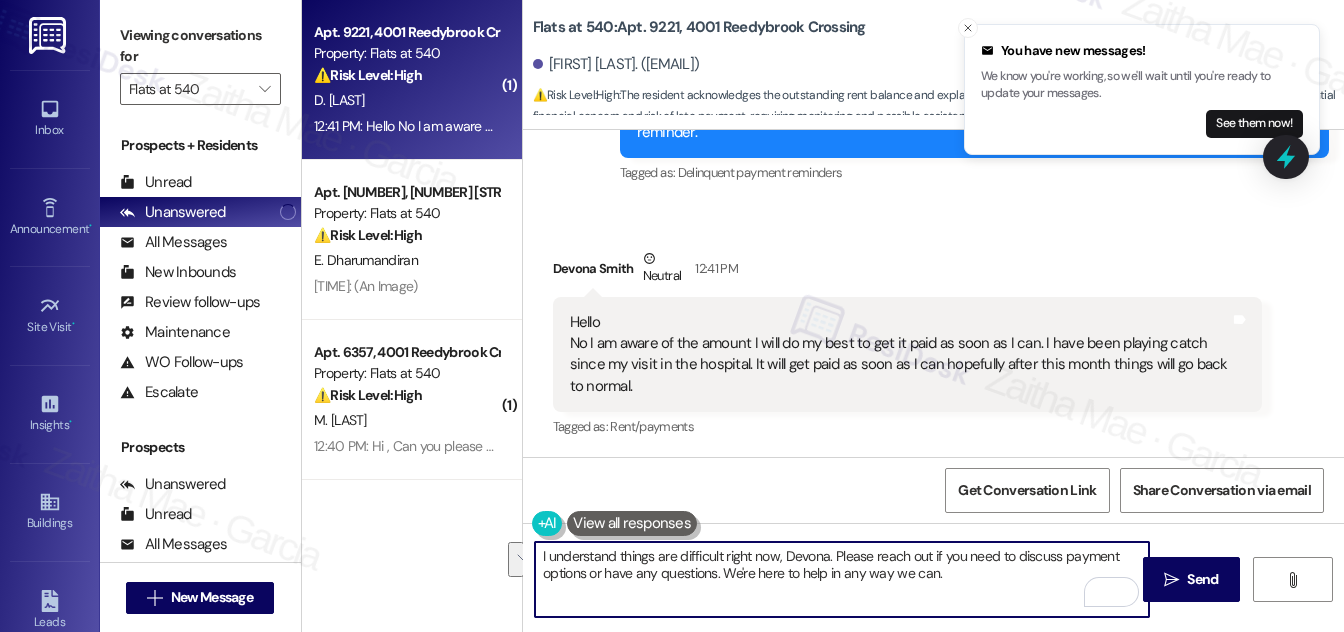 click on "I understand things are difficult right now, [FIRST_NAME]. Please reach out if you need to discuss payment options or have any questions. We're here to help in any way we can." at bounding box center [842, 579] 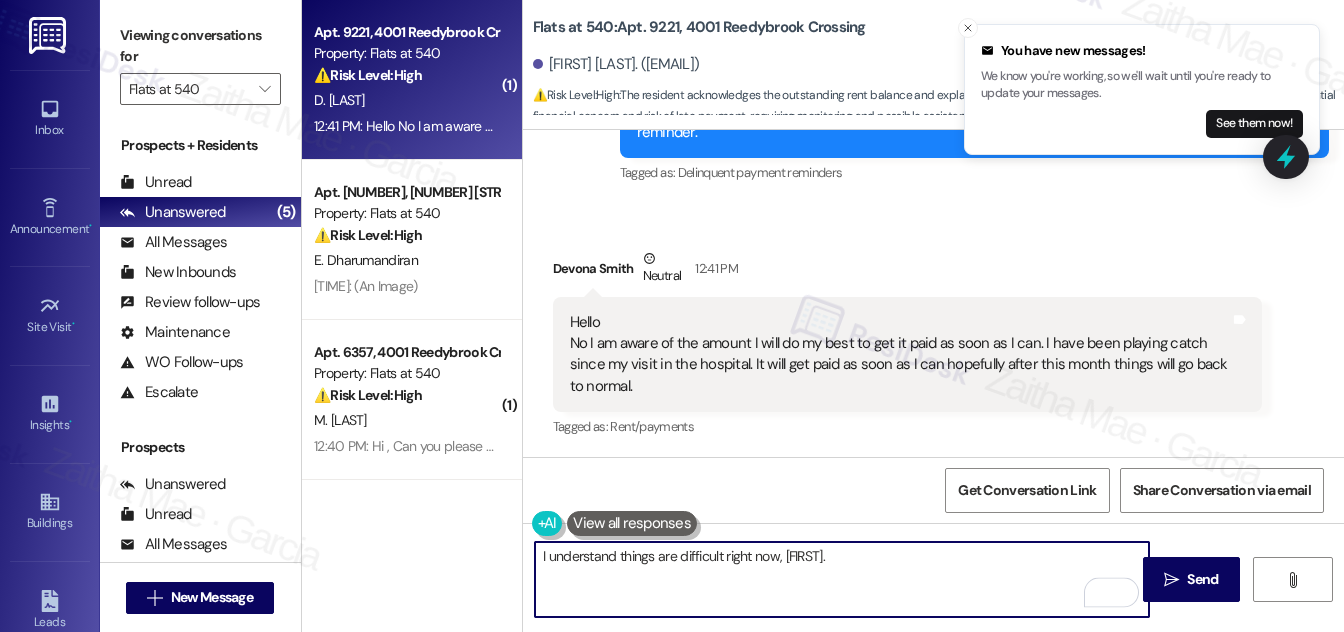 paste on "I hope you’re feeling better and continuing to recover well." 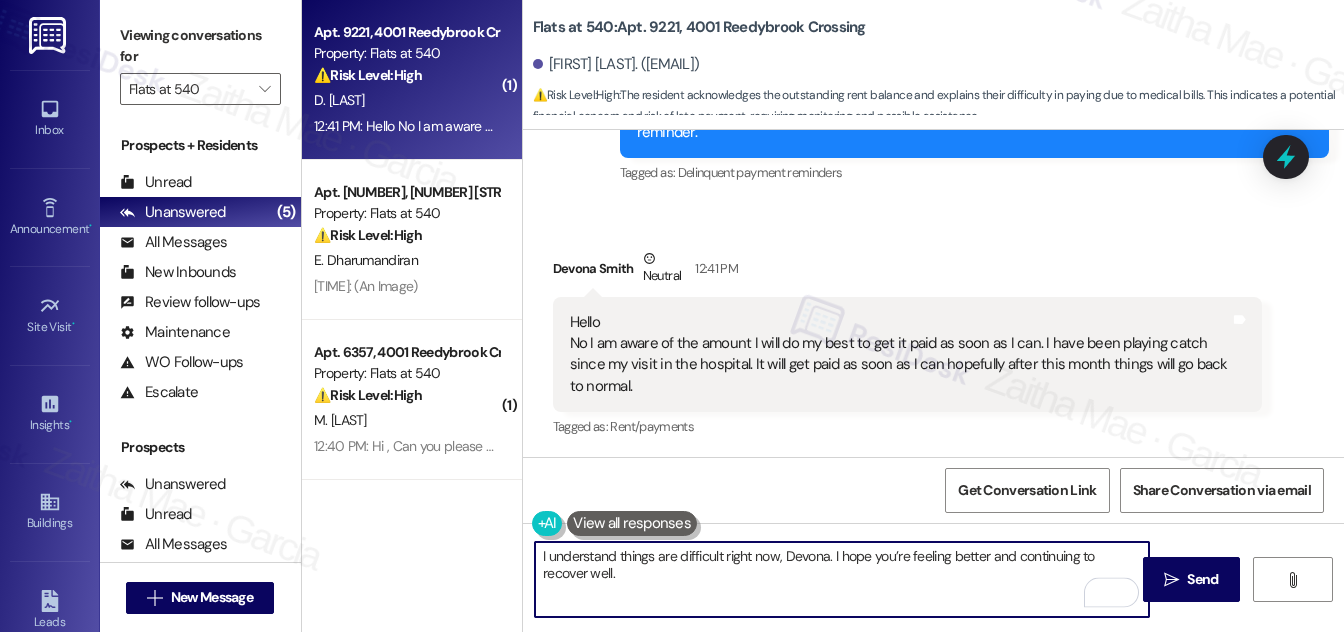paste on "I appreciate you keeping me informed, and I understand you're doing your best. Please don’t hesitate to reach out if anything changes or if you need to discuss your options — I’m here to help however I can." 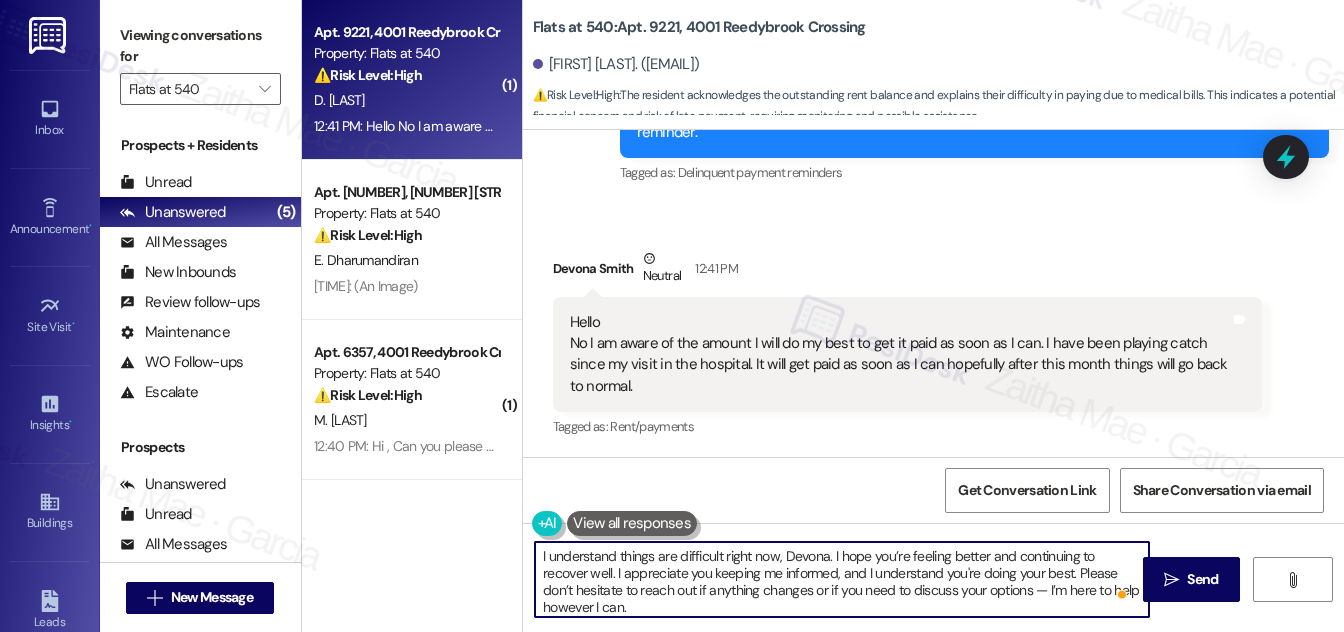 click on "I understand things are difficult right now, Devona. I hope you’re feeling better and continuing to recover well. I appreciate you keeping me informed, and I understand you're doing your best. Please don’t hesitate to reach out if anything changes or if you need to discuss your options — I’m here to help however I can." at bounding box center [842, 579] 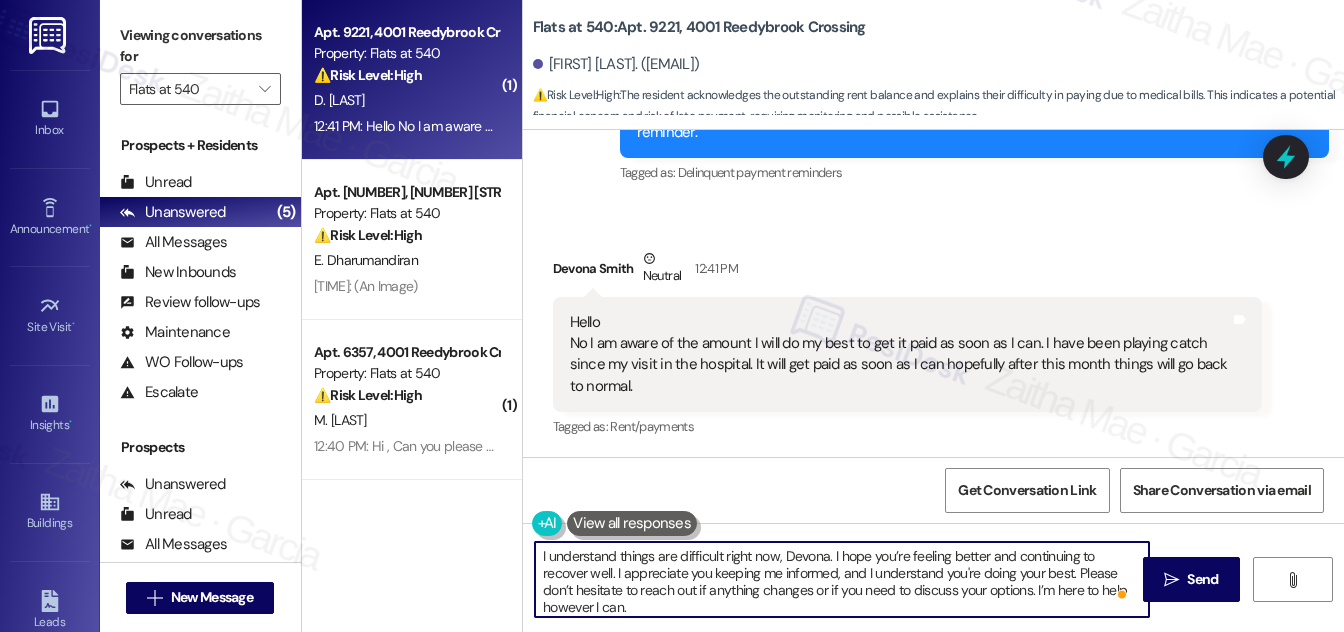 scroll, scrollTop: 4, scrollLeft: 0, axis: vertical 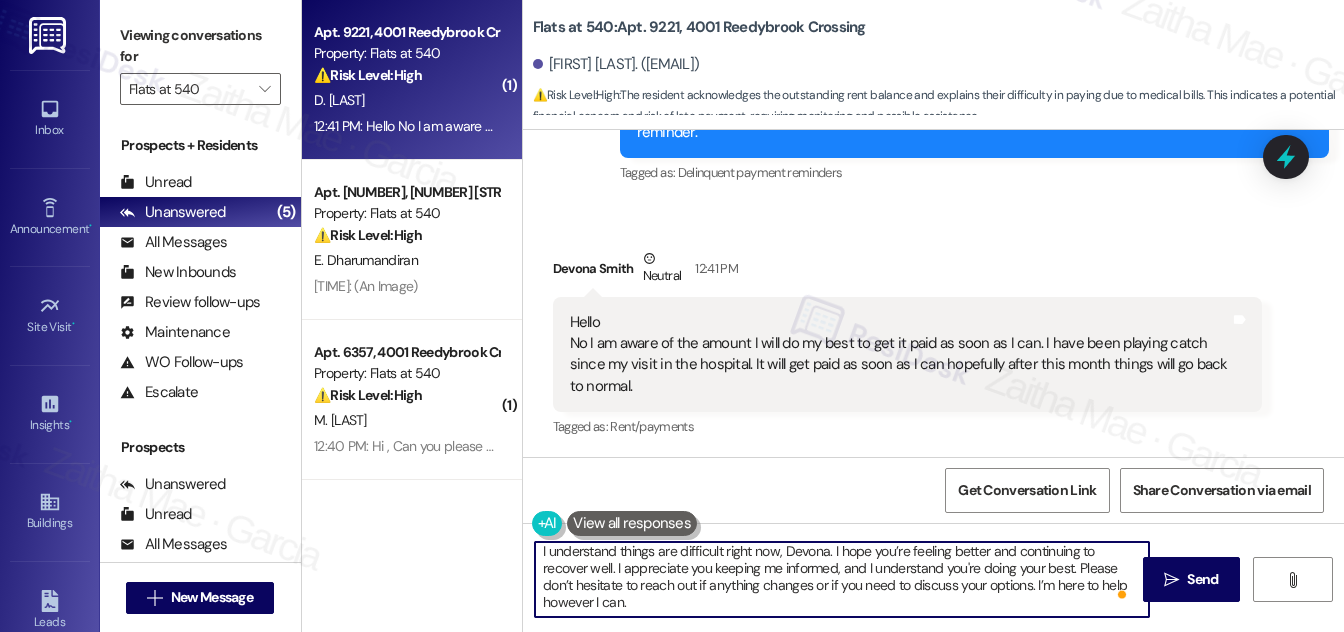 click on "I understand things are difficult right now, Devona. I hope you’re feeling better and continuing to recover well. I appreciate you keeping me informed, and I understand you're doing your best. Please don’t hesitate to reach out if anything changes or if you need to discuss your options. I’m here to help however I can." at bounding box center [842, 579] 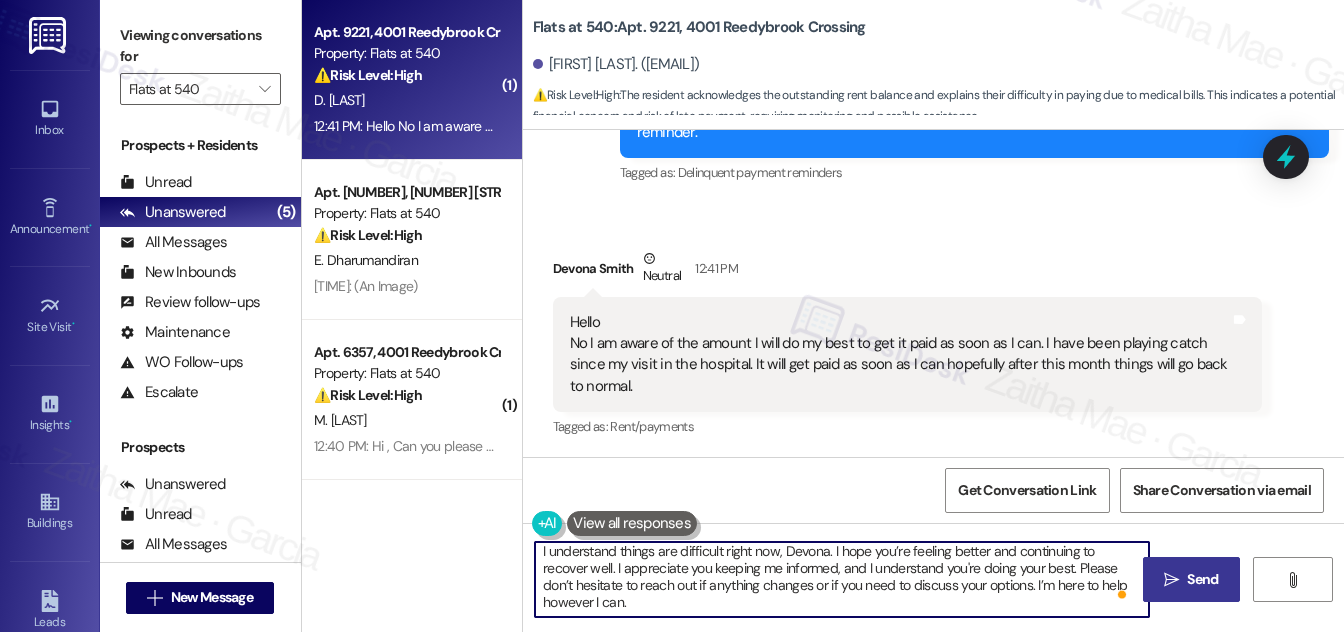 type on "I understand things are difficult right now, Devona. I hope you’re feeling better and continuing to recover well. I appreciate you keeping me informed, and I understand you're doing your best. Please don’t hesitate to reach out if anything changes or if you need to discuss your options. I’m here to help however I can." 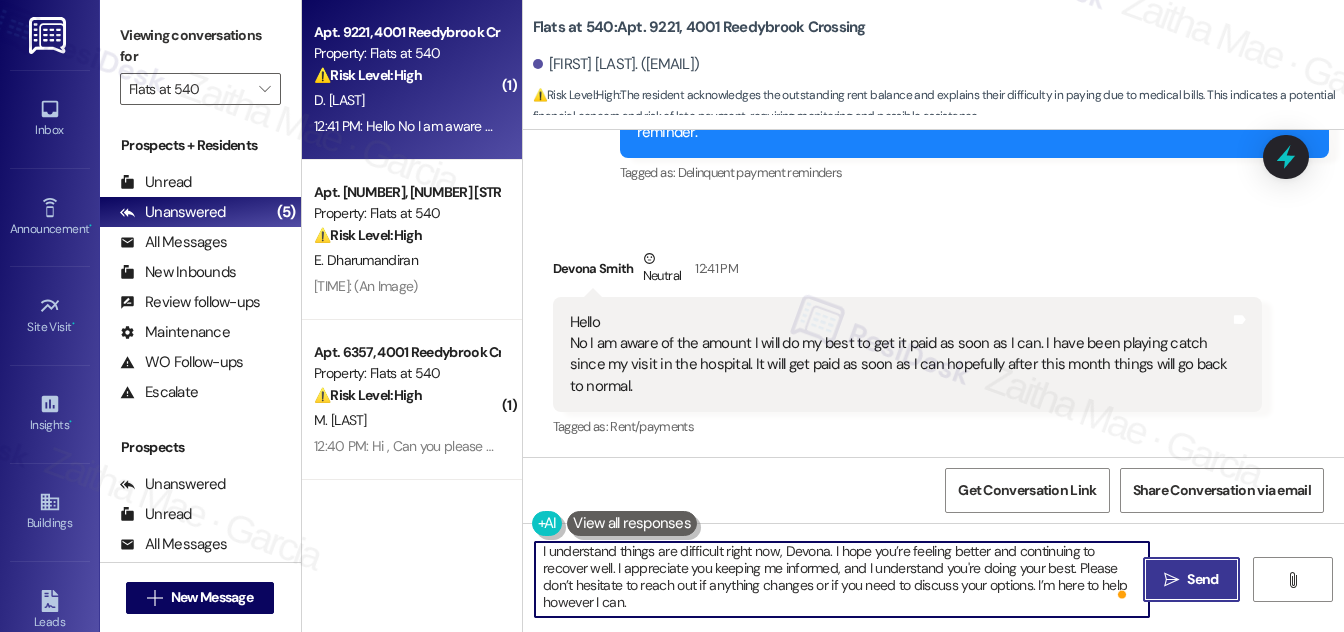 drag, startPoint x: 1195, startPoint y: 575, endPoint x: 1184, endPoint y: 569, distance: 12.529964 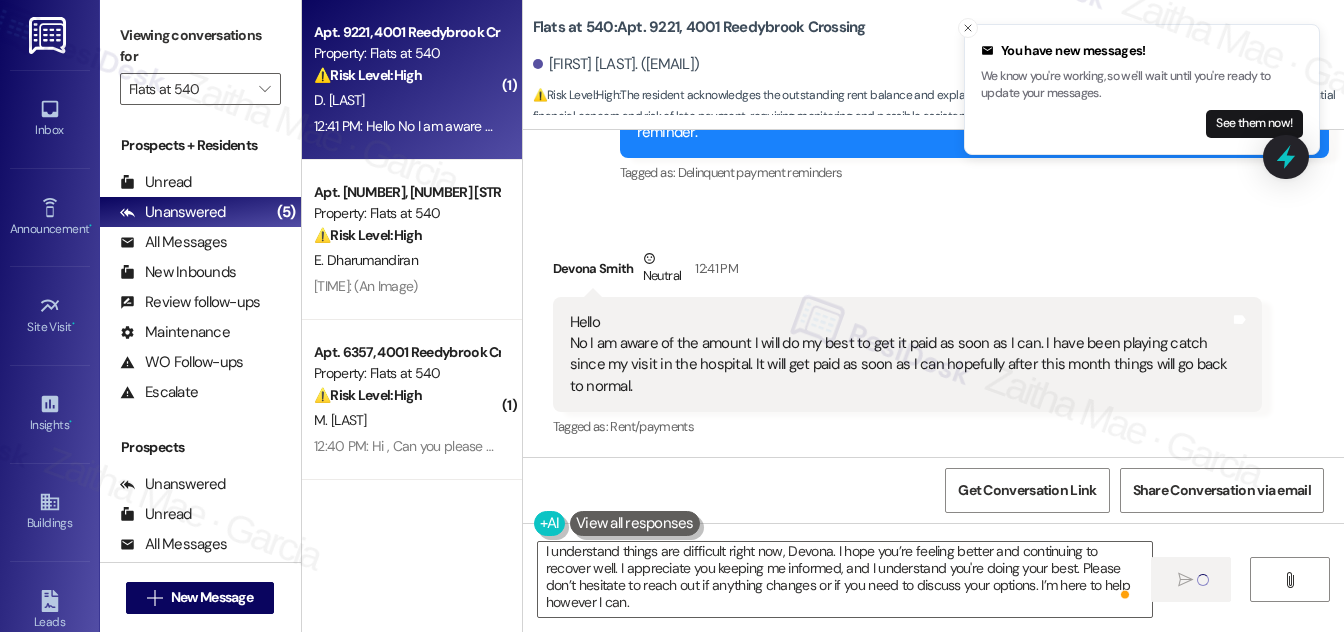 drag, startPoint x: 946, startPoint y: 196, endPoint x: 992, endPoint y: 249, distance: 70.178345 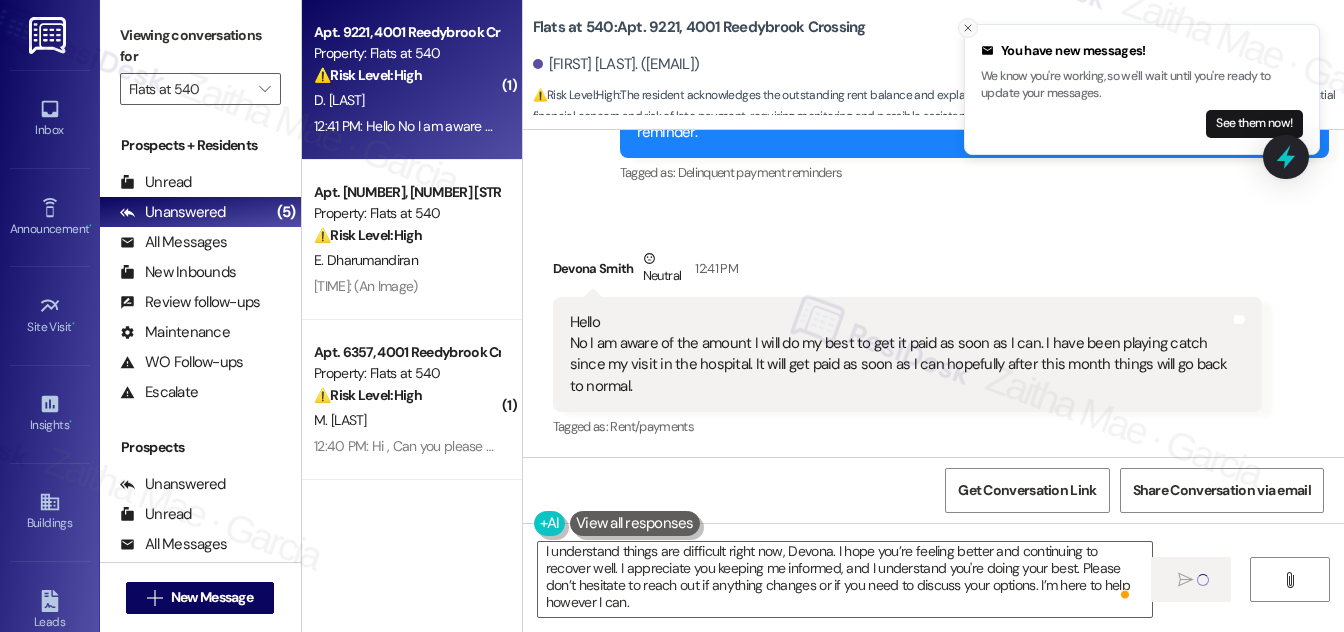 click 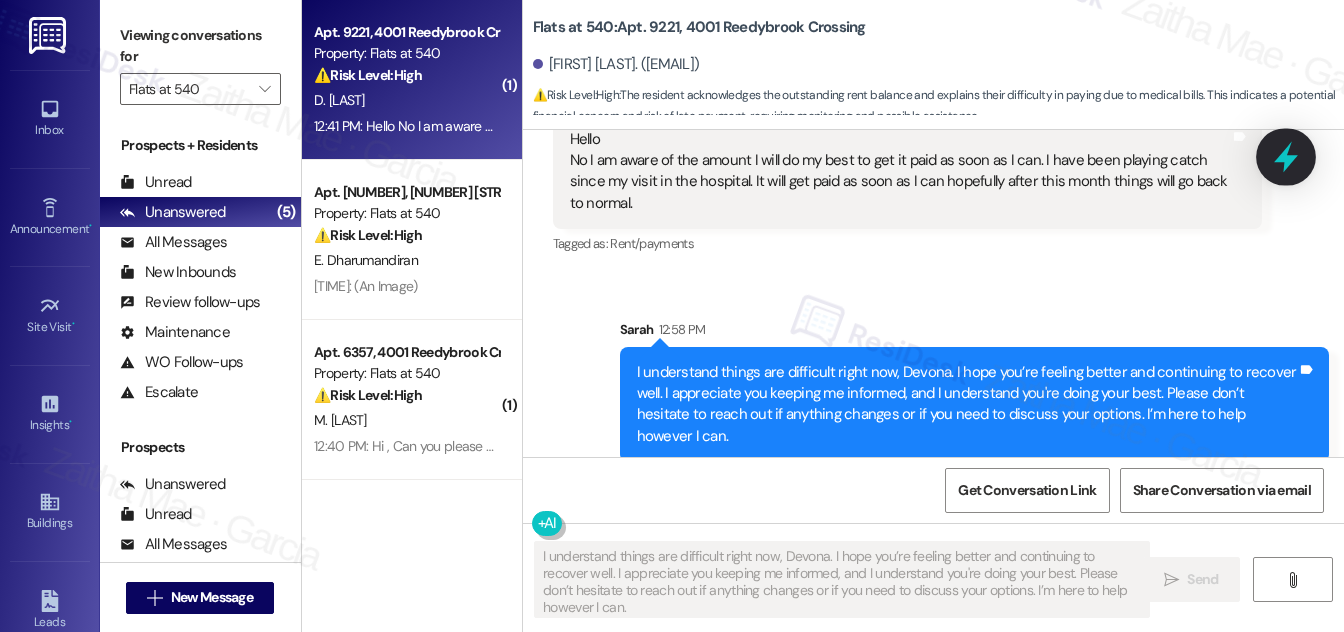 click 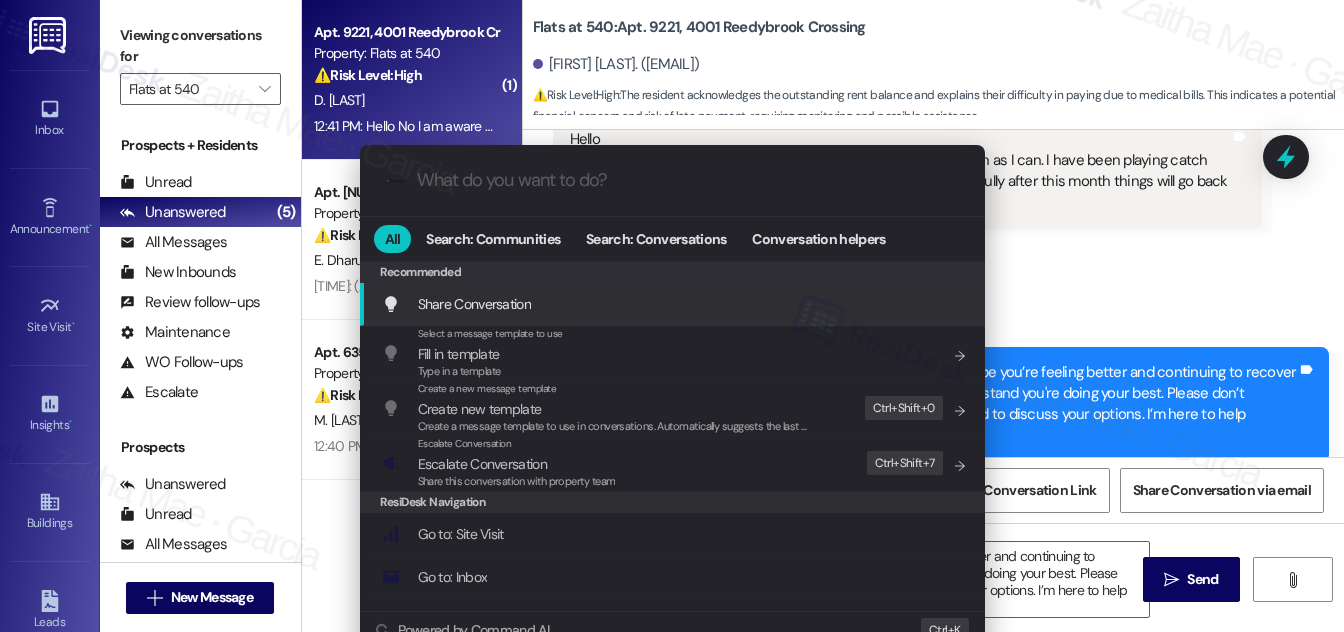 click on "Escalate Conversation" at bounding box center [482, 464] 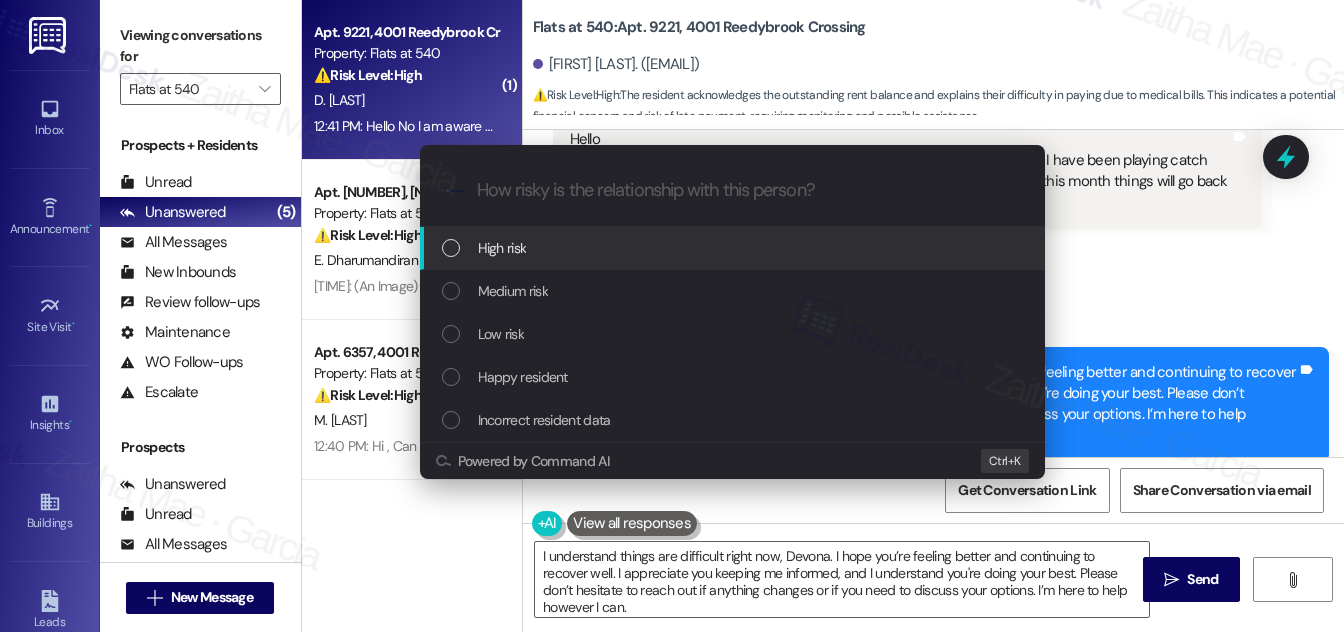 click on "Medium risk" at bounding box center [734, 291] 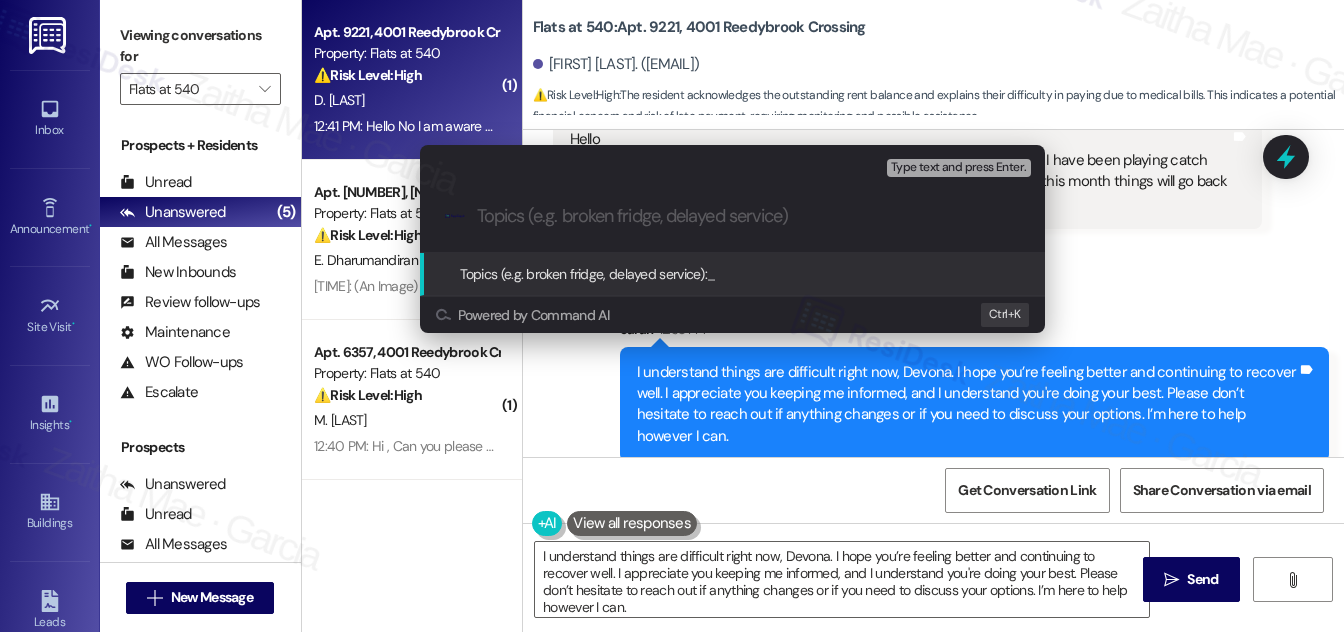 click on "Escalate Conversation Medium risk Topics (e.g. broken fridge, delayed service) Any messages to highlight in the email? Type text and press Enter. .cls-1{fill:#0a055f;}.cls-2{fill:#0cc4c4;} resideskLogoBlueOrange Topics (e.g. broken fridge, delayed service):  _ Powered by Command AI Ctrl+ K" at bounding box center (672, 316) 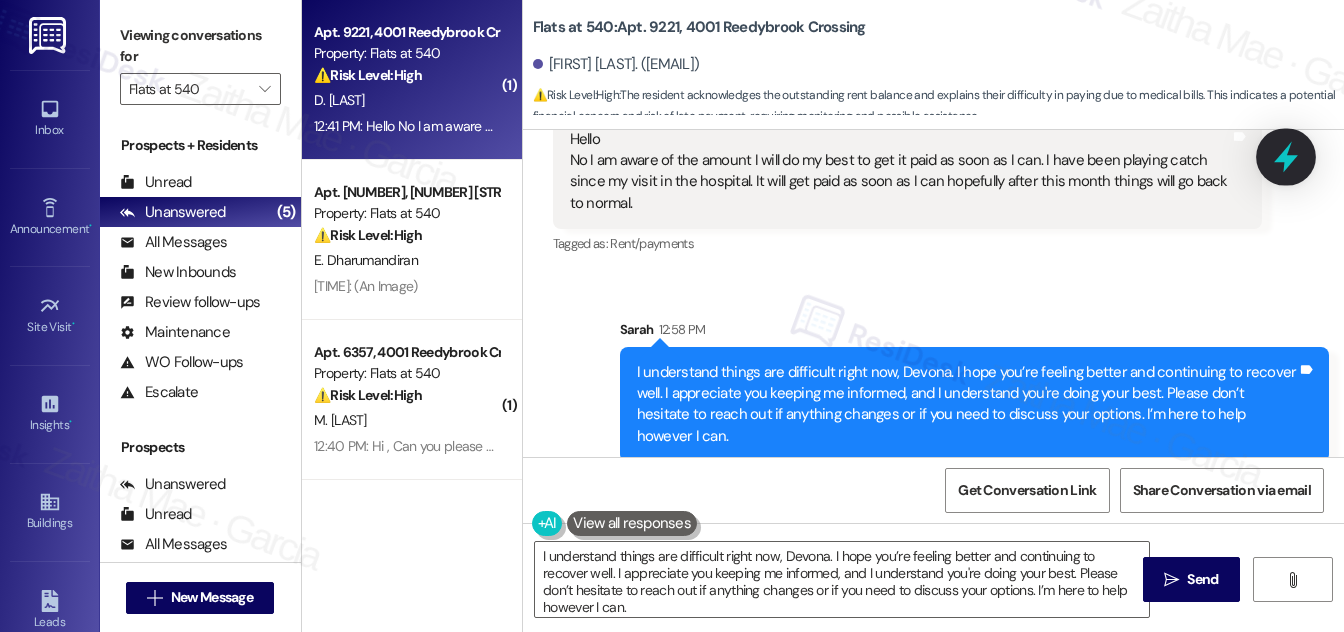 click 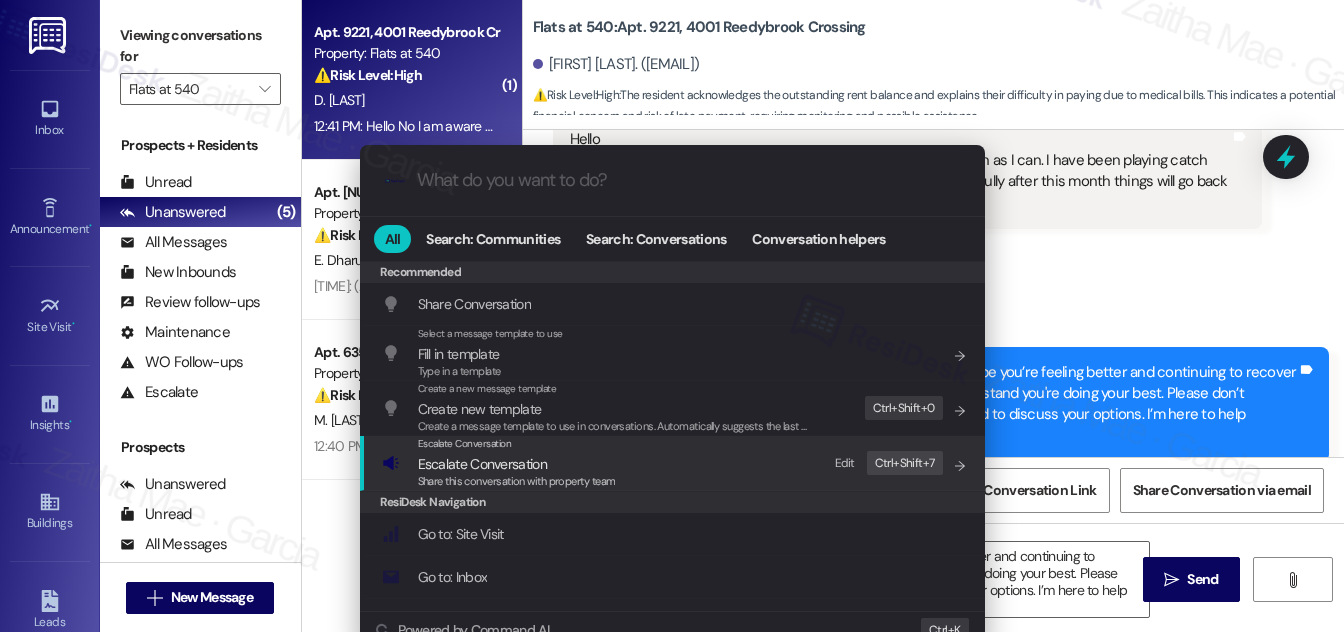 click on "Escalate Conversation" at bounding box center [482, 464] 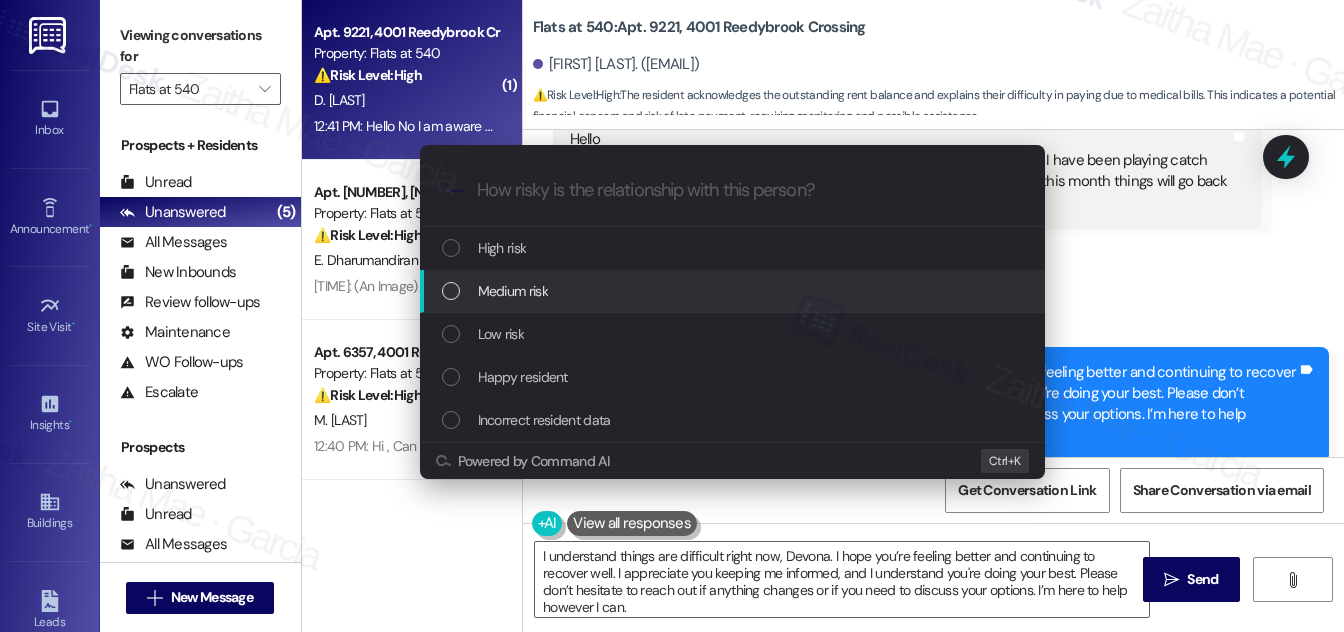 click on "Medium risk" at bounding box center [734, 291] 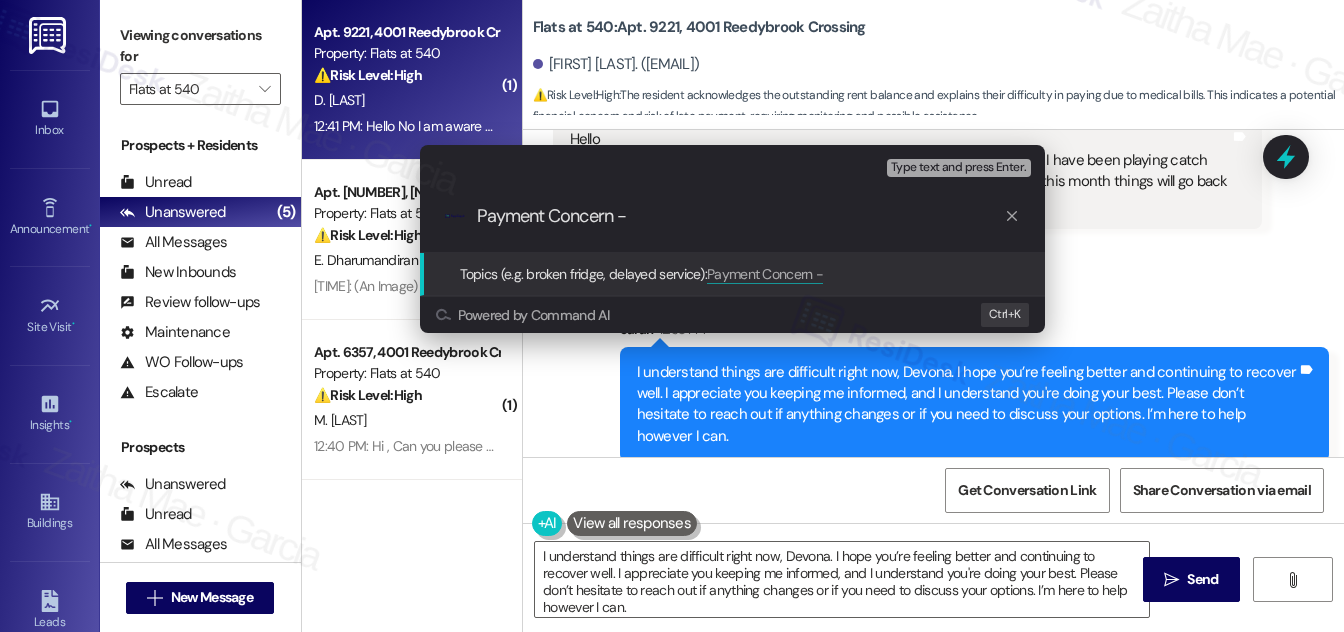 type on "Payment Concern" 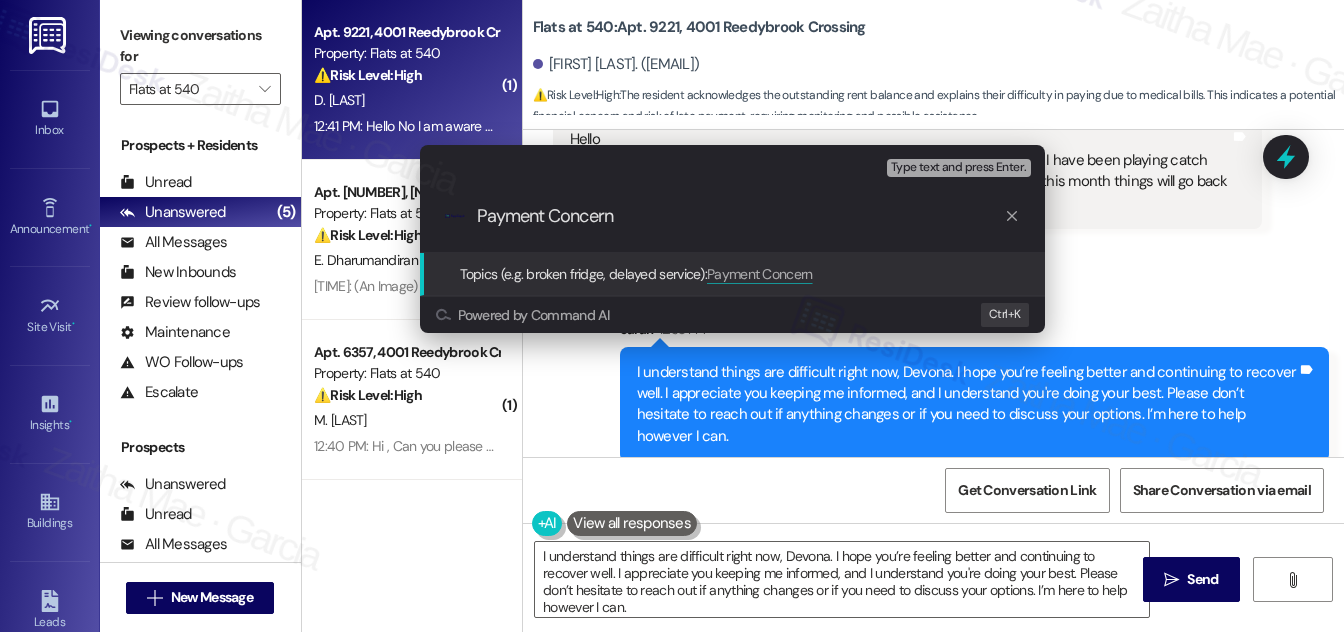 click on "Payment Concern" at bounding box center [740, 216] 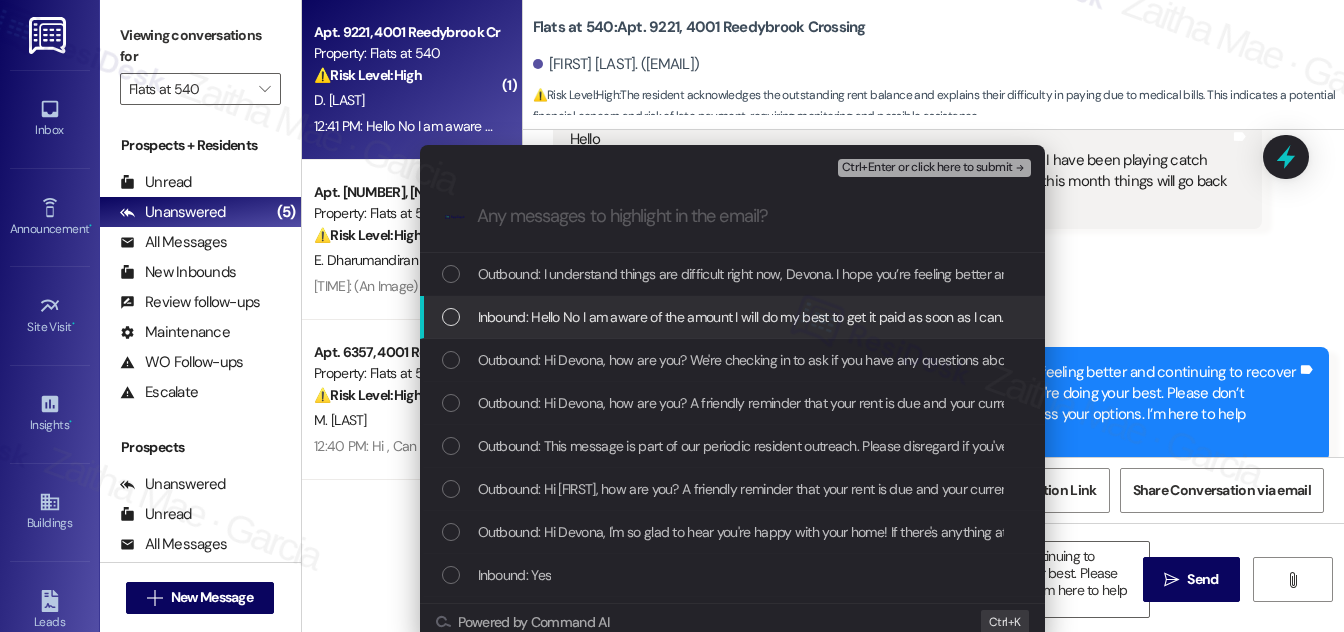type 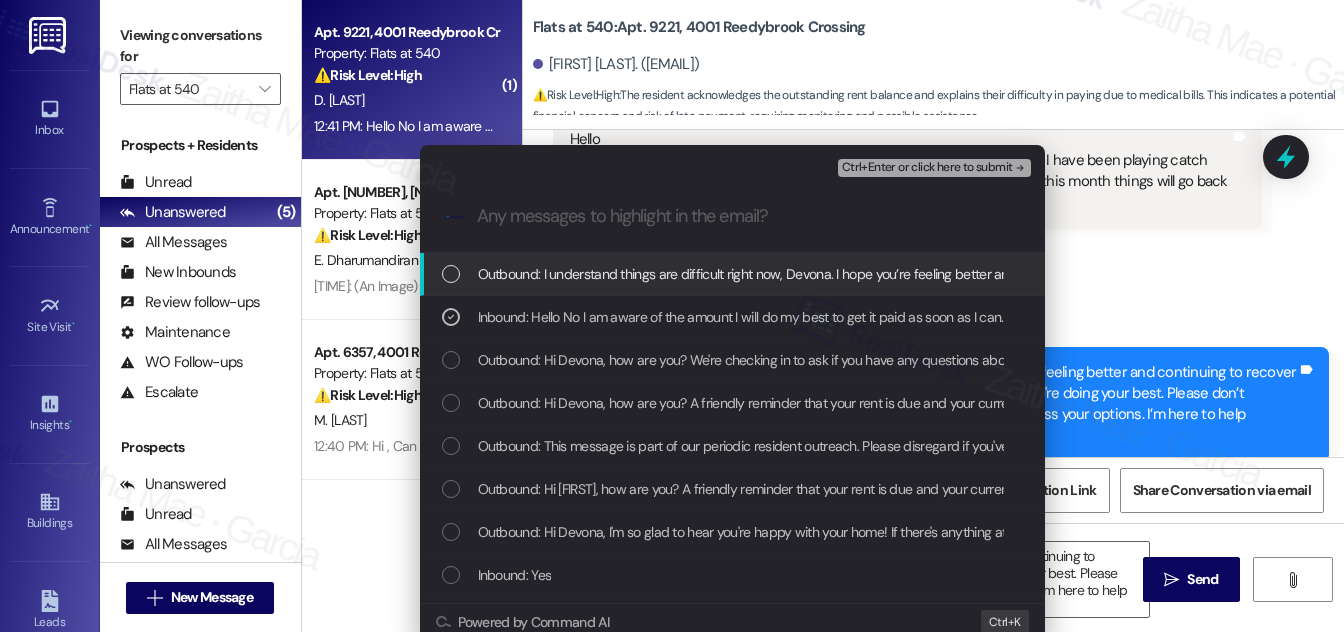 click on "Ctrl+Enter or click here to submit" at bounding box center [927, 168] 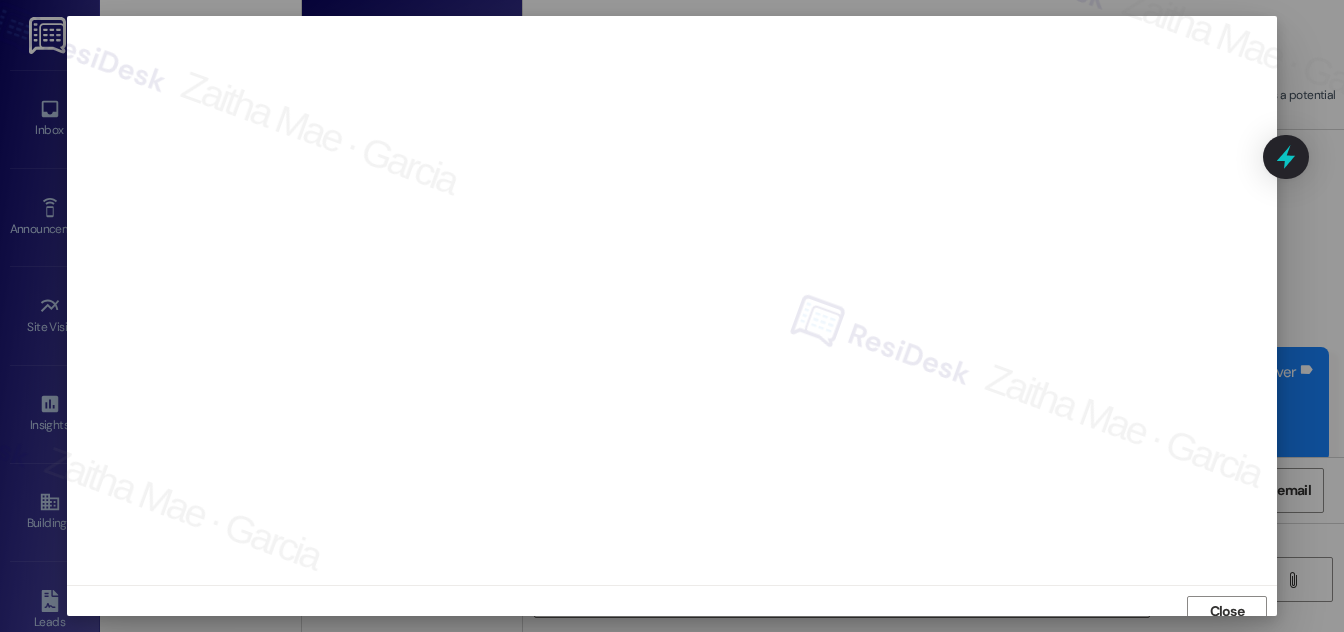 scroll, scrollTop: 11, scrollLeft: 0, axis: vertical 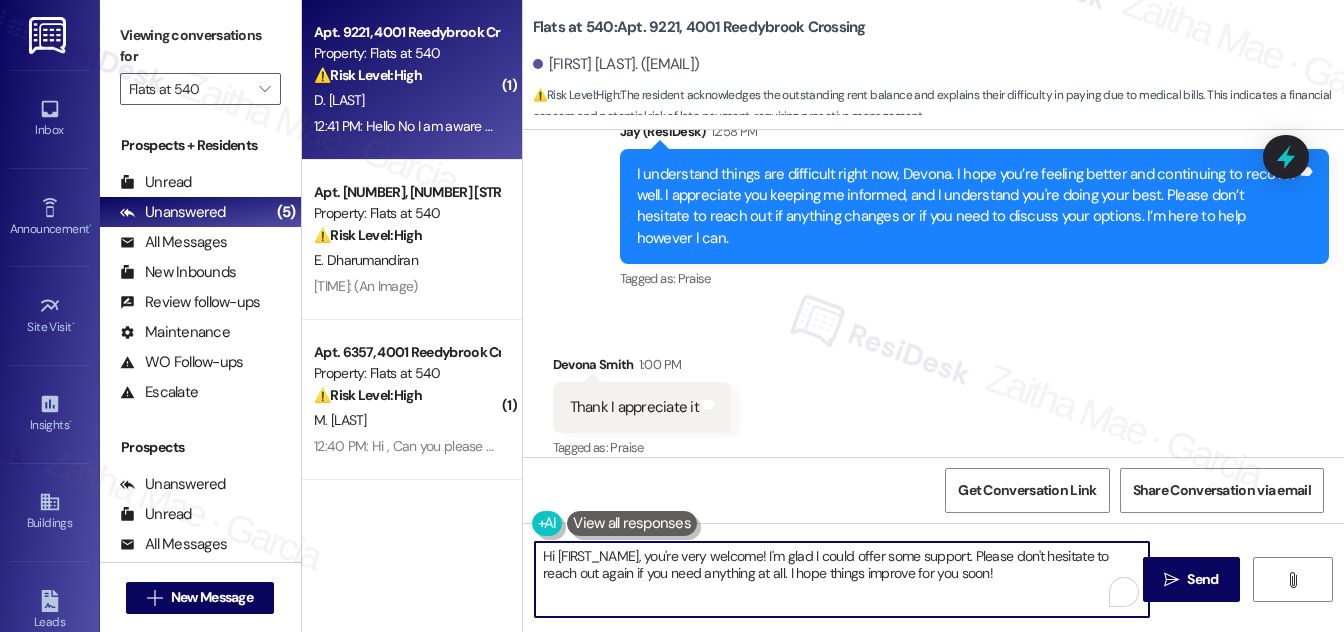 drag, startPoint x: 650, startPoint y: 555, endPoint x: 517, endPoint y: 551, distance: 133.06013 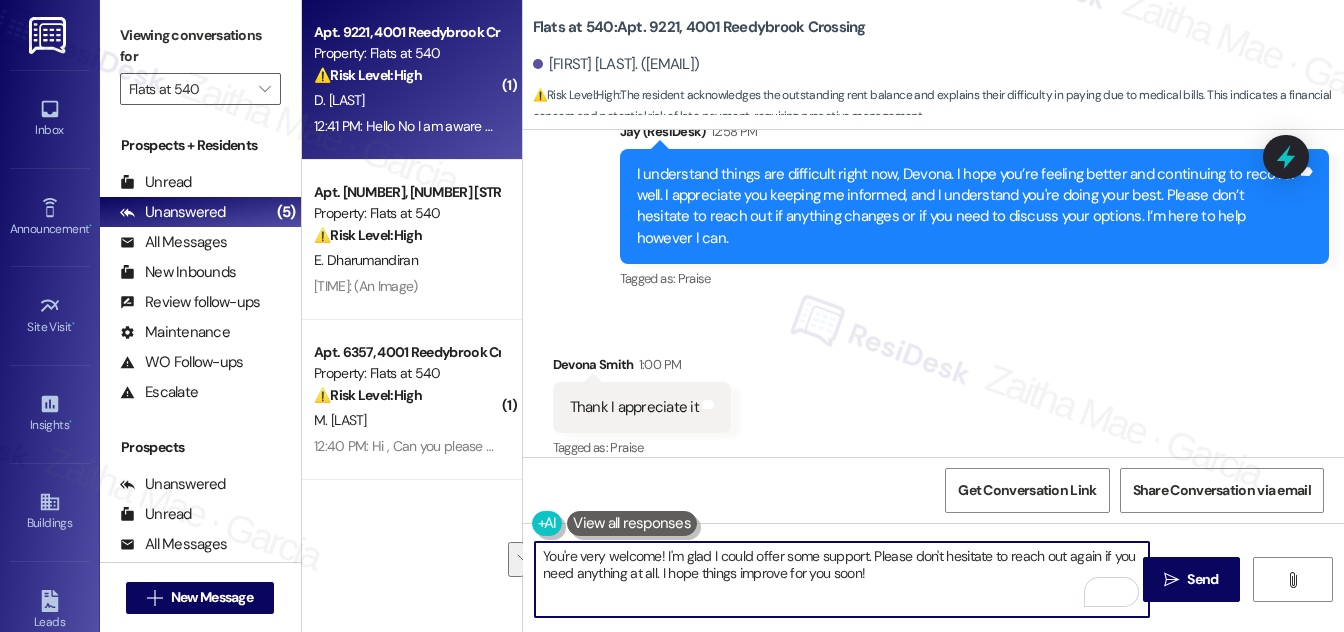 drag, startPoint x: 874, startPoint y: 547, endPoint x: 877, endPoint y: 576, distance: 29.15476 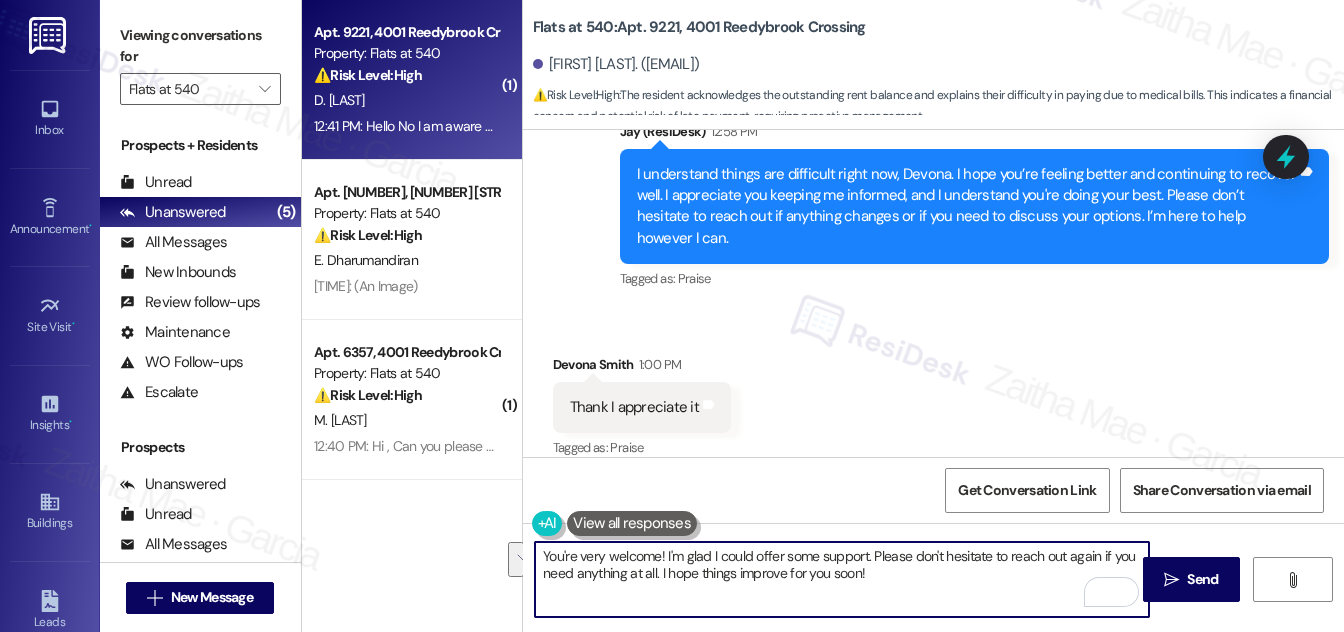 click on "You're very welcome! I'm glad I could offer some support. Please don't hesitate to reach out again if you need anything at all. I hope things improve for you soon!" at bounding box center (842, 579) 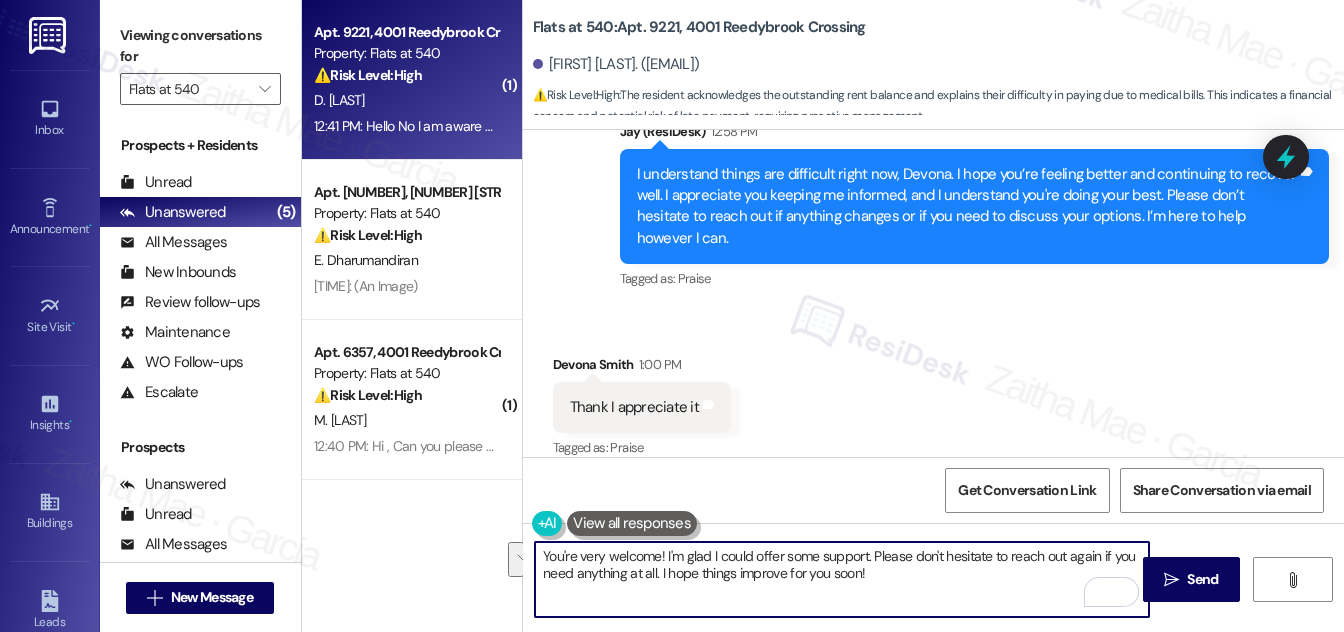 click on "You're very welcome! I'm glad I could offer some support. Please don't hesitate to reach out again if you need anything at all. I hope things improve for you soon!" at bounding box center (842, 579) 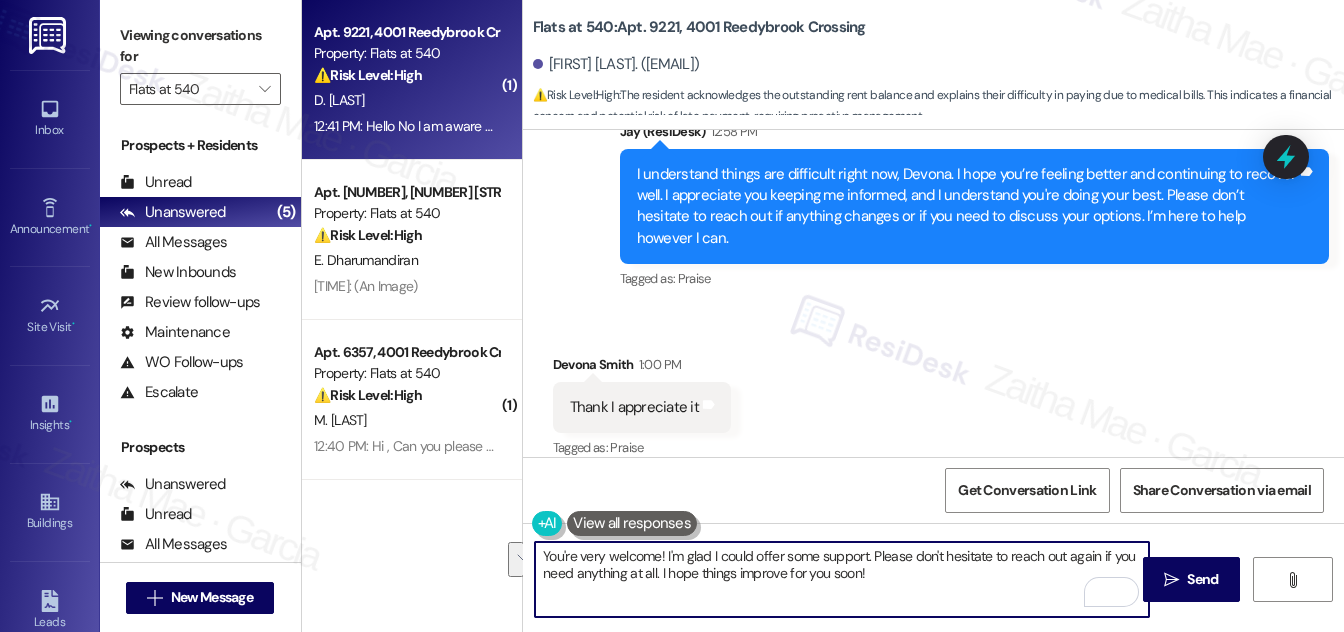 drag, startPoint x: 870, startPoint y: 553, endPoint x: 662, endPoint y: 567, distance: 208.47063 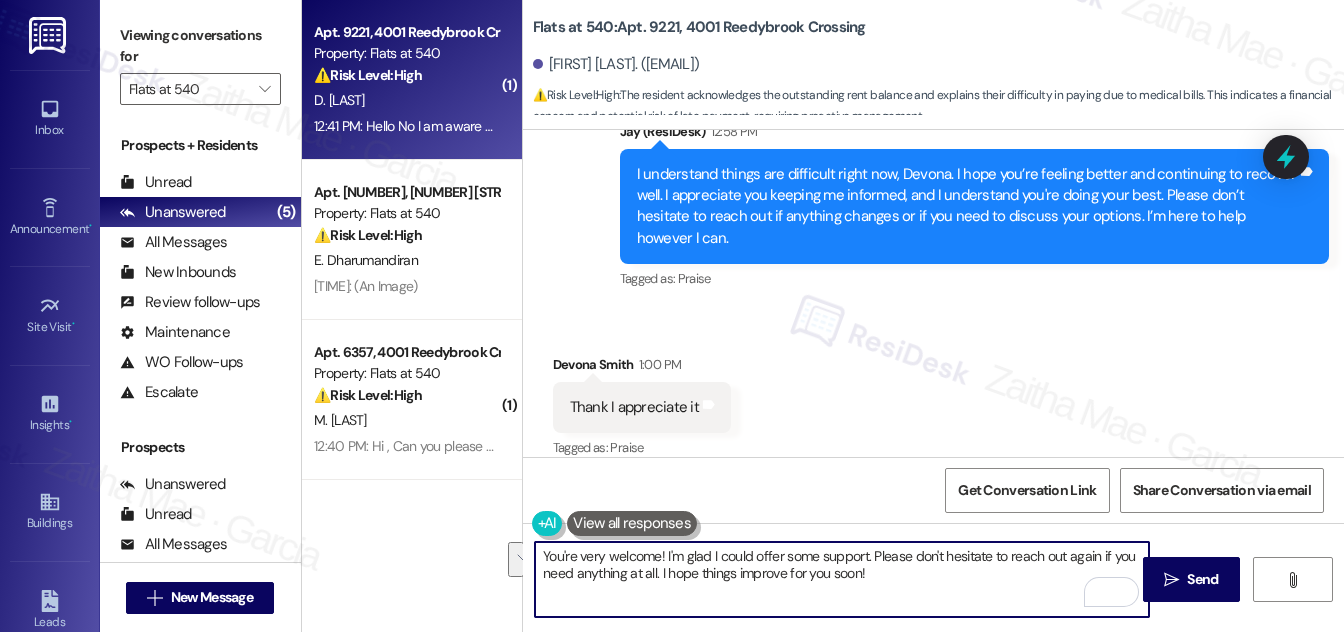 click on "You're very welcome! I'm glad I could offer some support. Please don't hesitate to reach out again if you need anything at all. I hope things improve for you soon!" at bounding box center [842, 579] 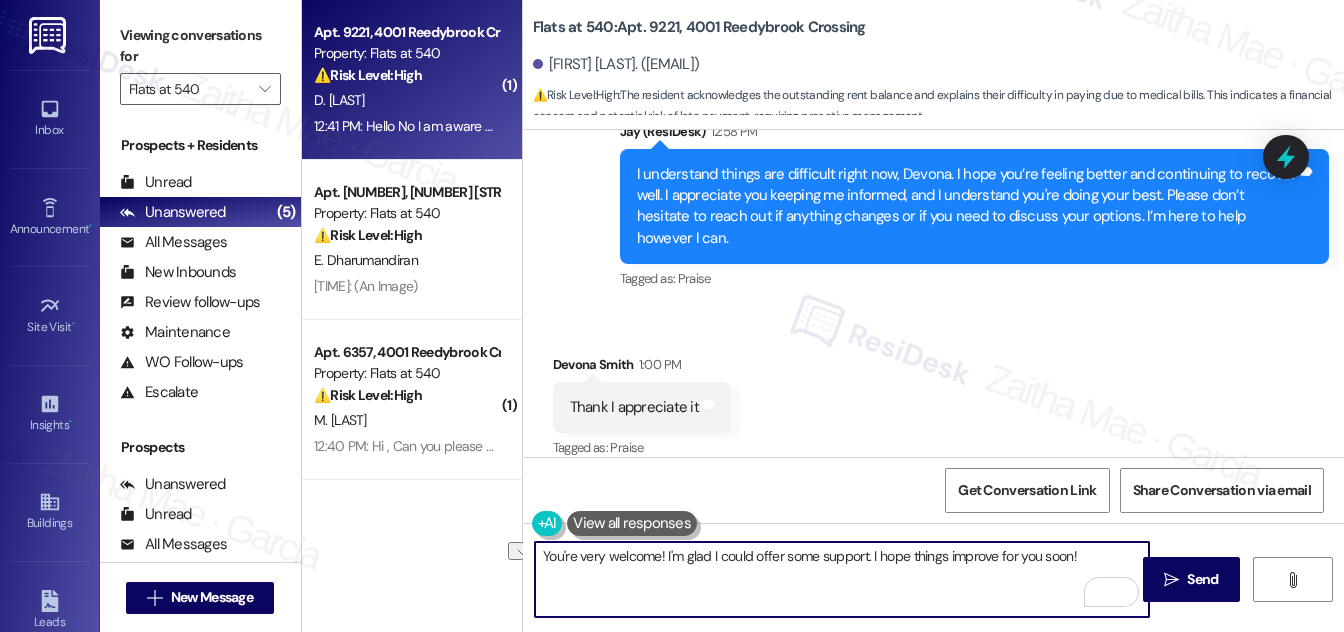 drag, startPoint x: 869, startPoint y: 554, endPoint x: 664, endPoint y: 556, distance: 205.00975 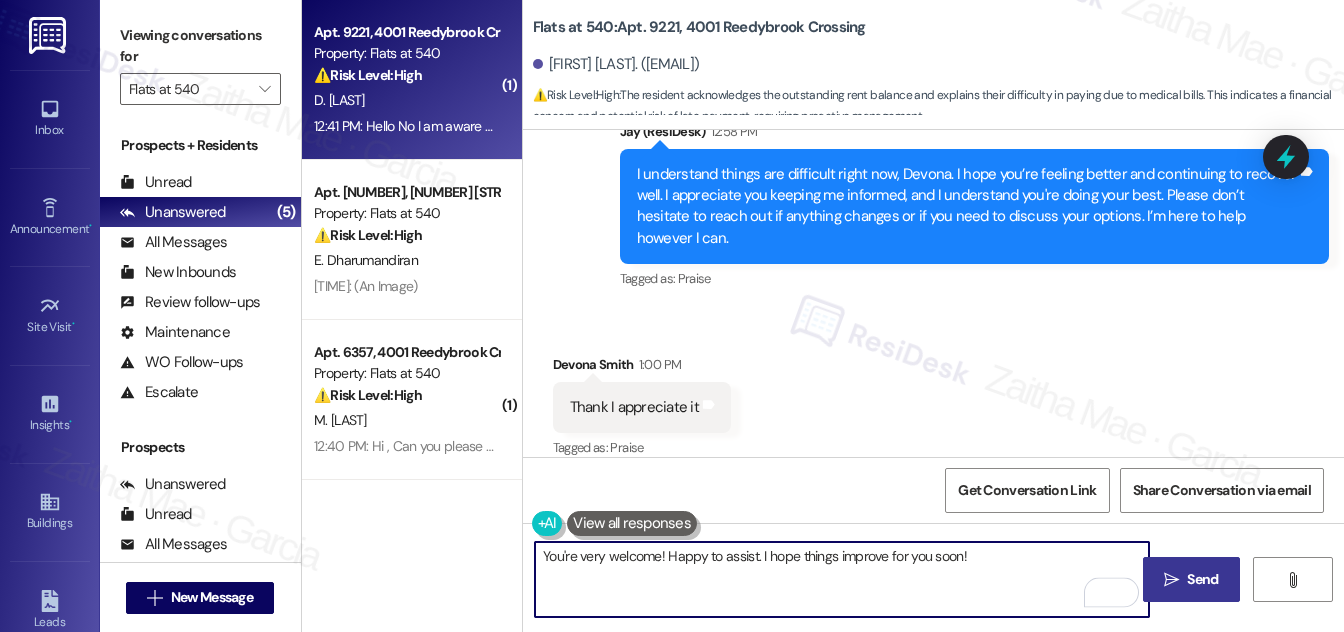 type on "You're very welcome! Happy to assist. I hope things improve for you soon!" 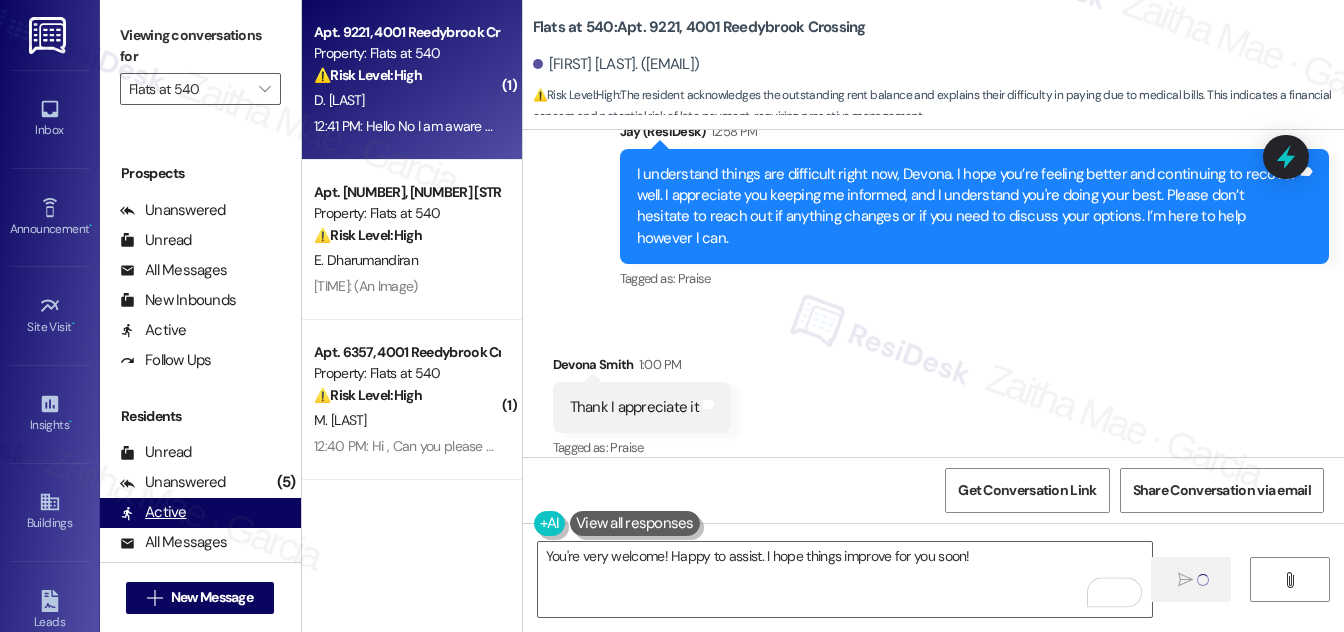 scroll, scrollTop: 384, scrollLeft: 0, axis: vertical 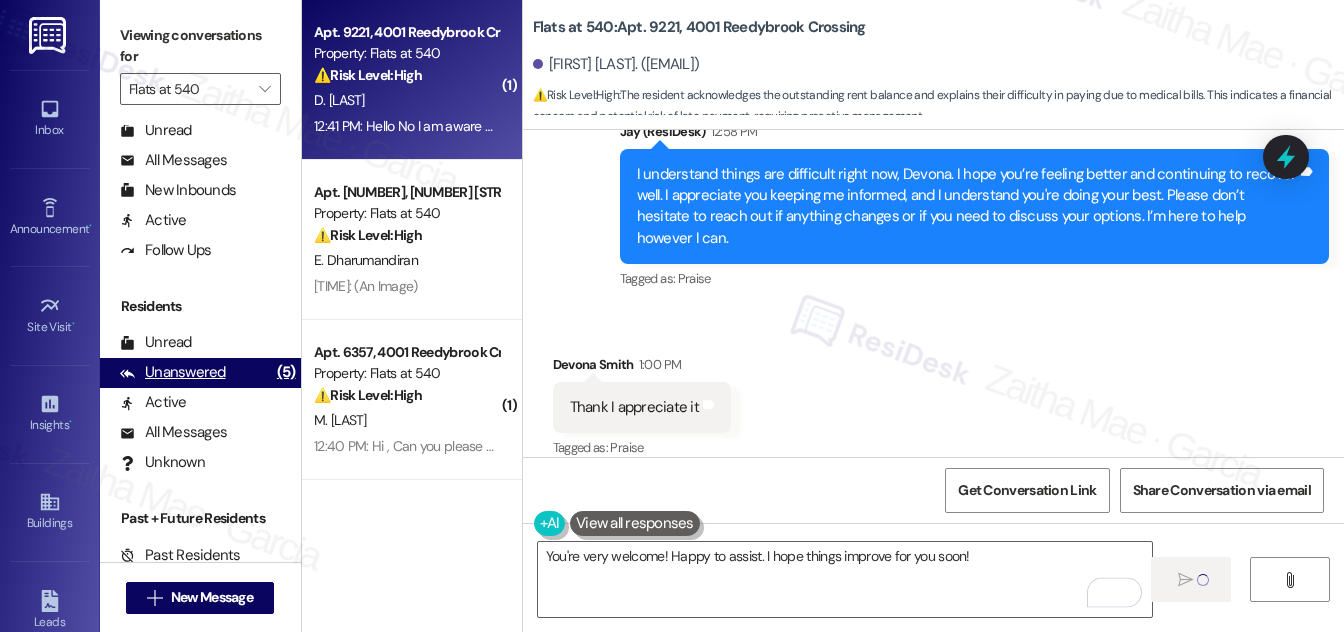 click on "Unanswered" at bounding box center (173, 372) 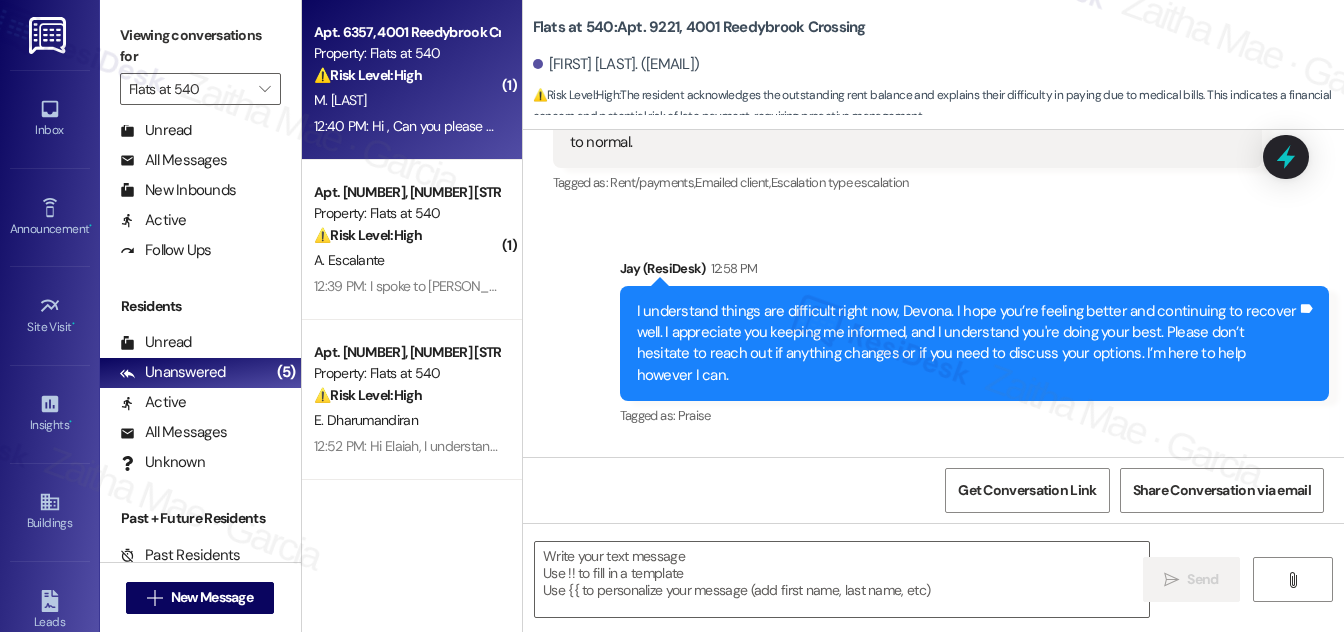 scroll, scrollTop: 2425, scrollLeft: 0, axis: vertical 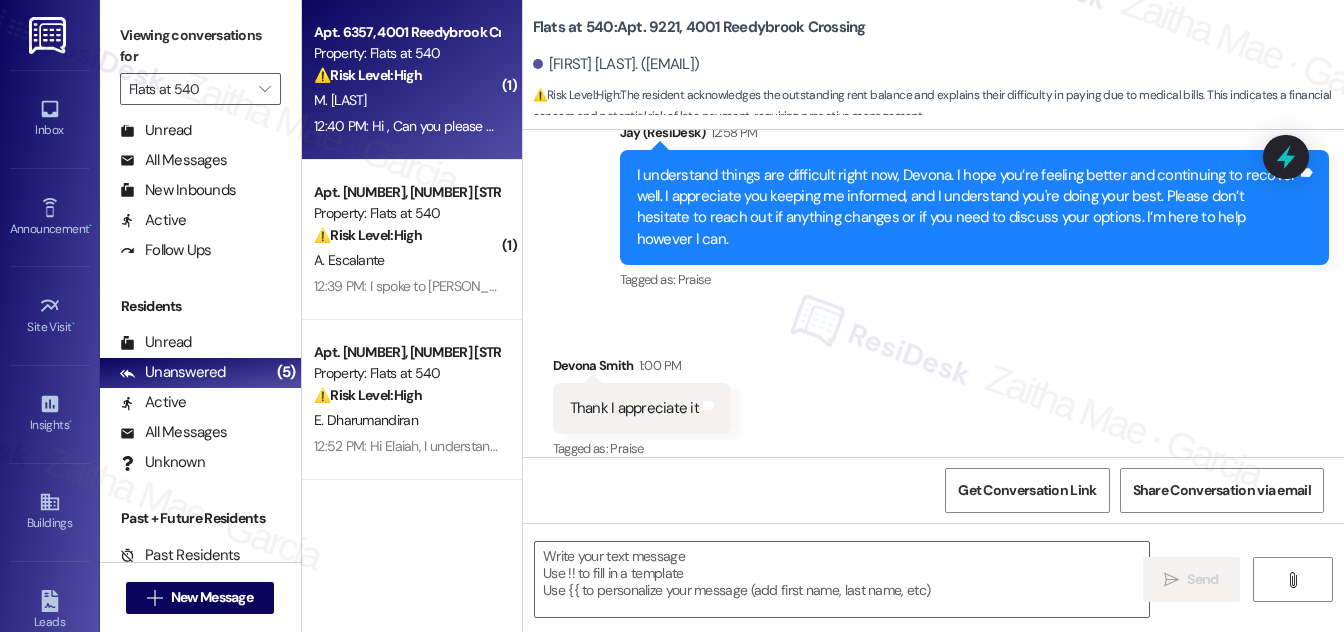 click on "M. Diaz" at bounding box center (406, 100) 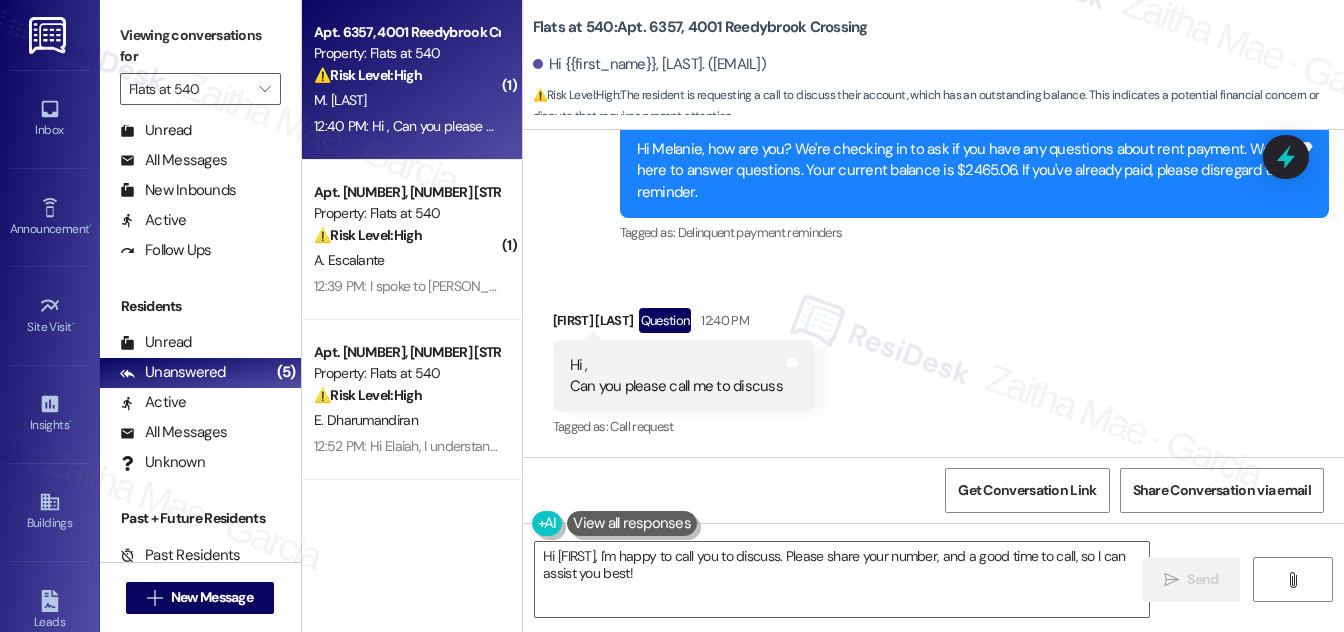 scroll, scrollTop: 1836, scrollLeft: 0, axis: vertical 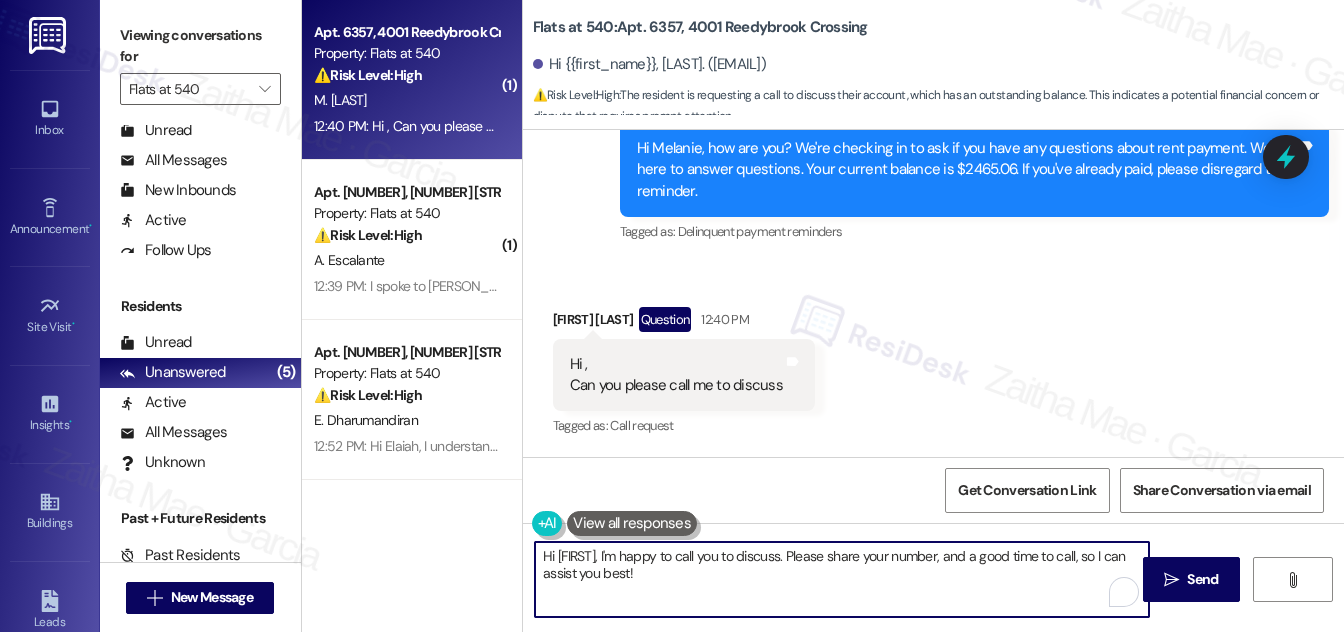 drag, startPoint x: 829, startPoint y: 554, endPoint x: 838, endPoint y: 586, distance: 33.24154 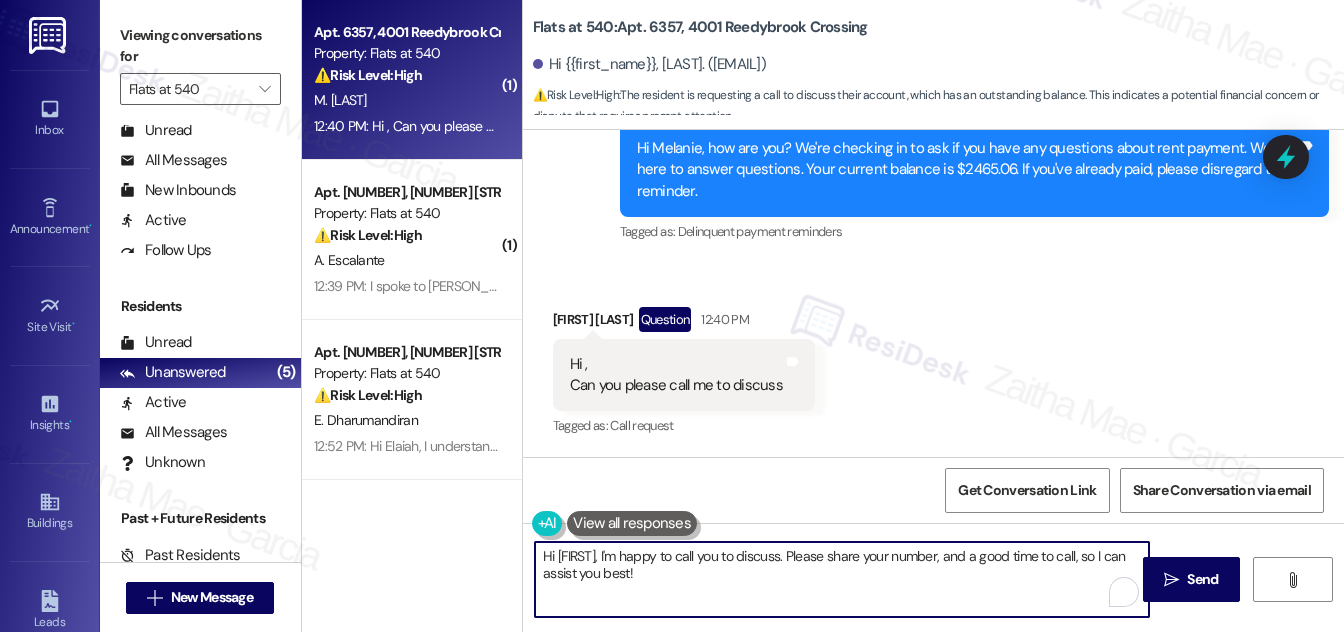 click on "Hi {{first_name}}, I'm happy to call you to discuss. Please share your number, and a good time to call, so I can assist you best!" at bounding box center (842, 579) 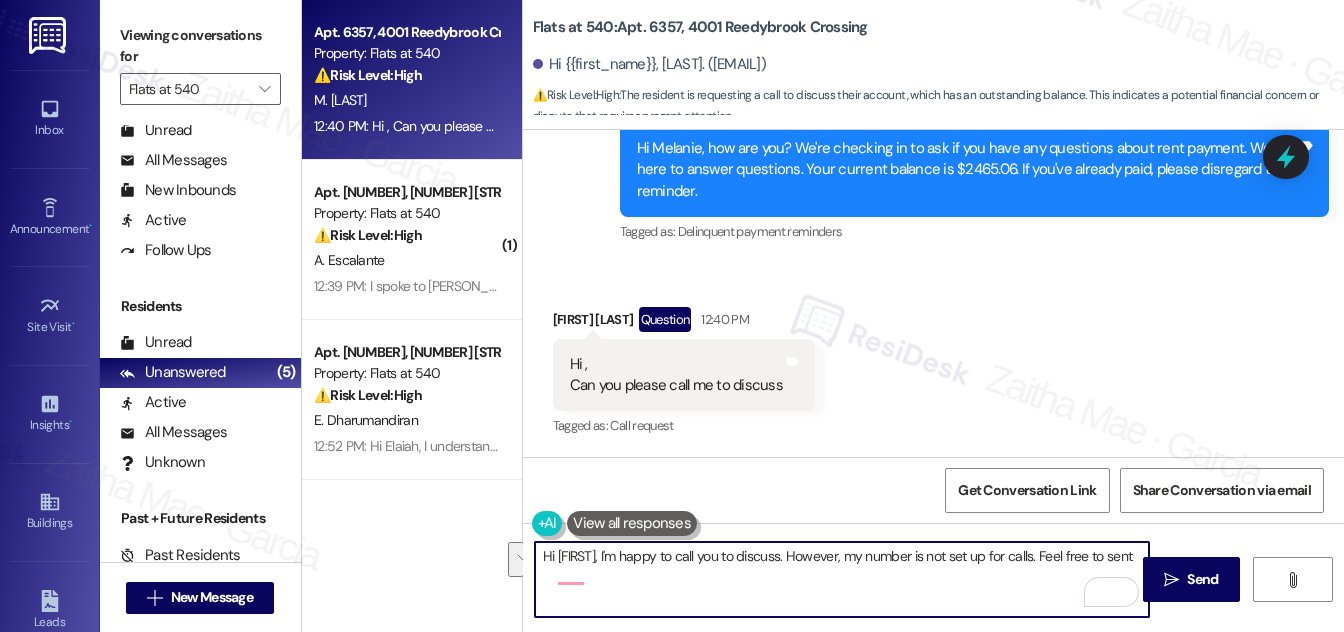 drag, startPoint x: 1082, startPoint y: 552, endPoint x: 1079, endPoint y: 570, distance: 18.248287 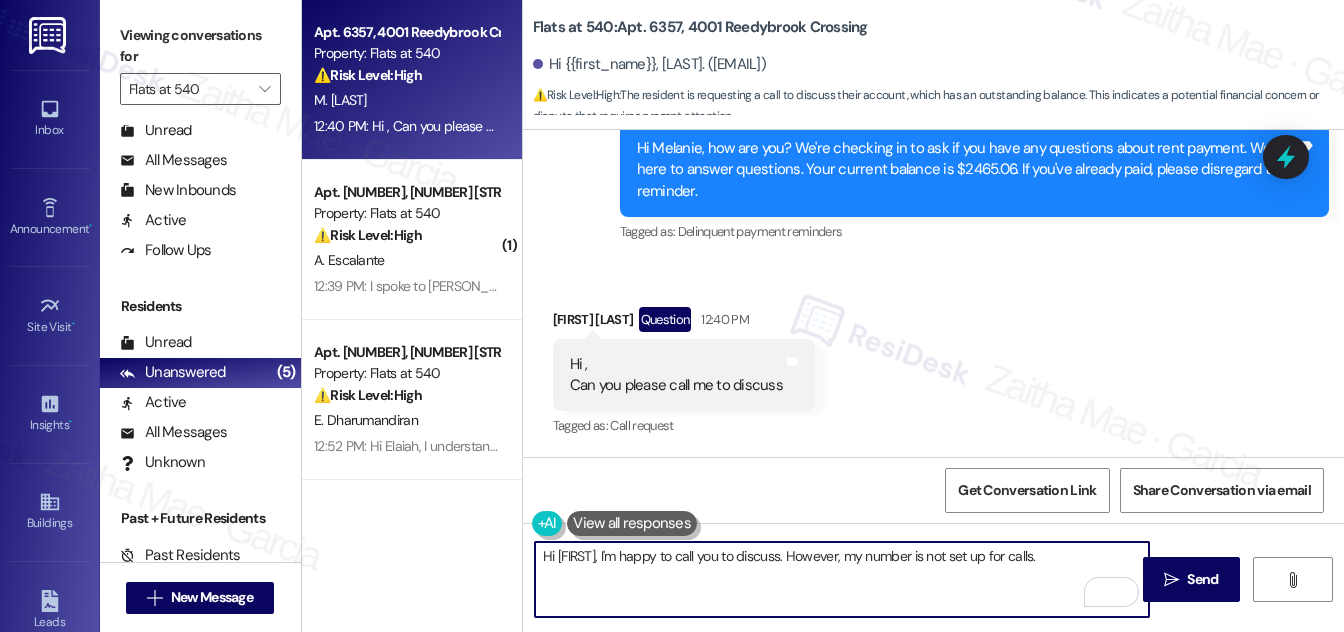 paste on "Please feel free to share any concerns or questions you have here through text." 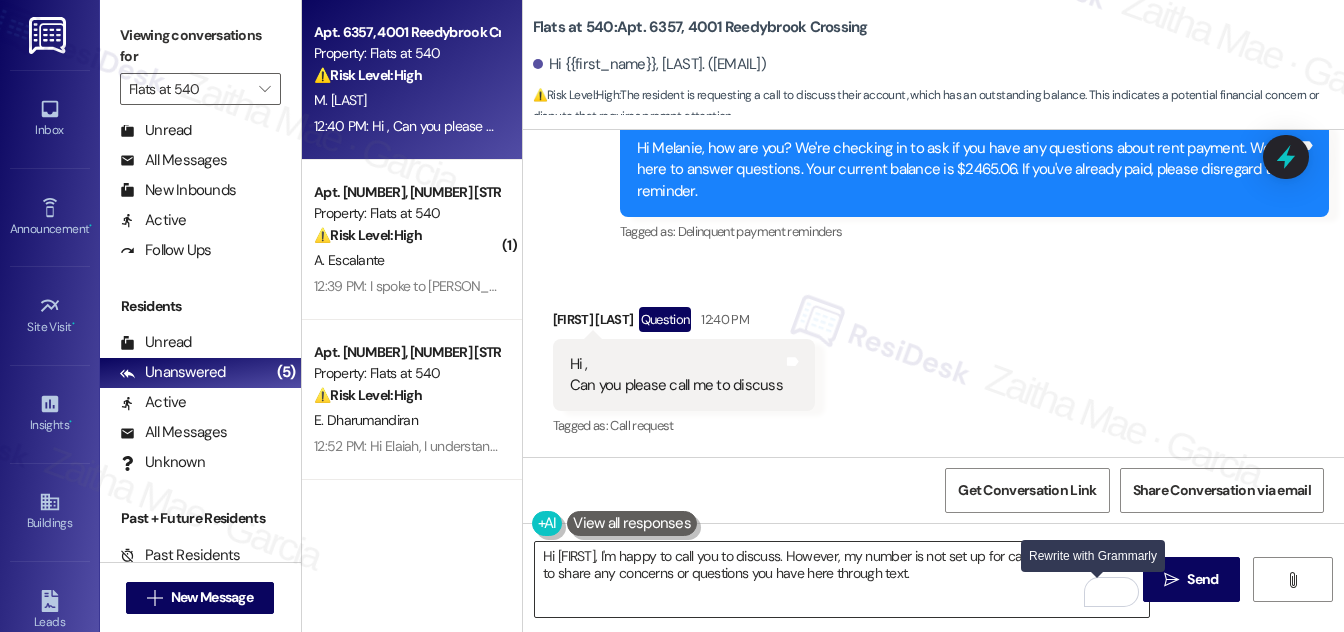 click at bounding box center [1099, 592] 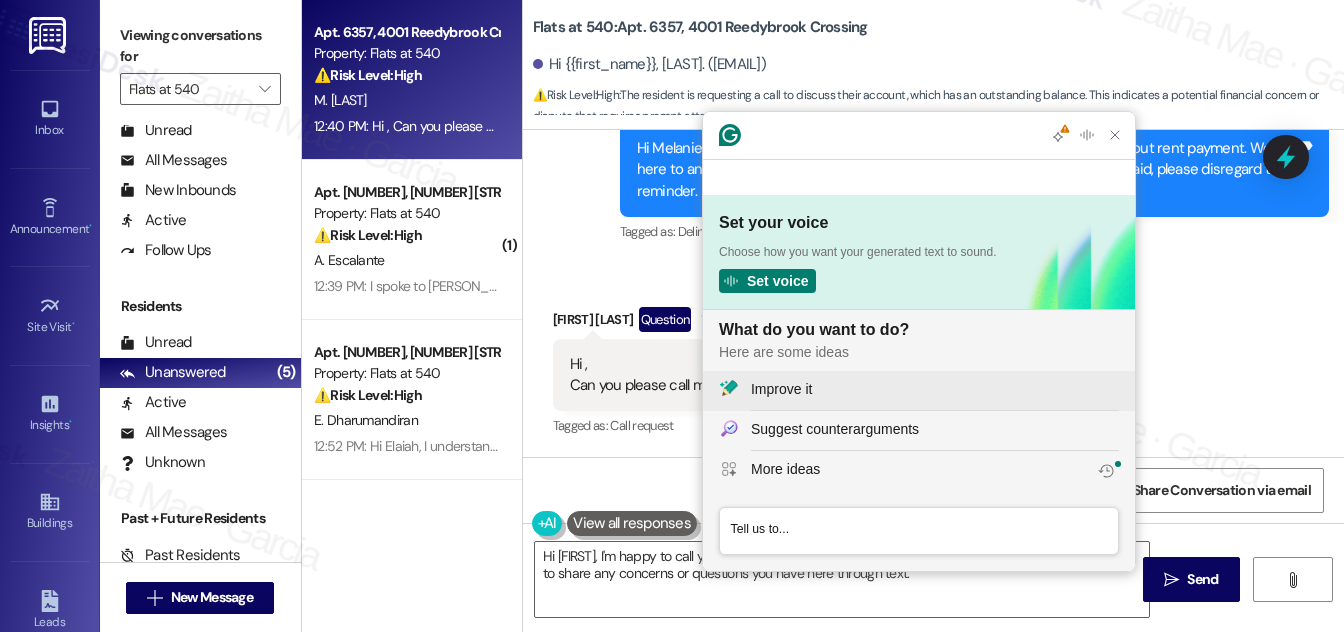 scroll, scrollTop: 0, scrollLeft: 0, axis: both 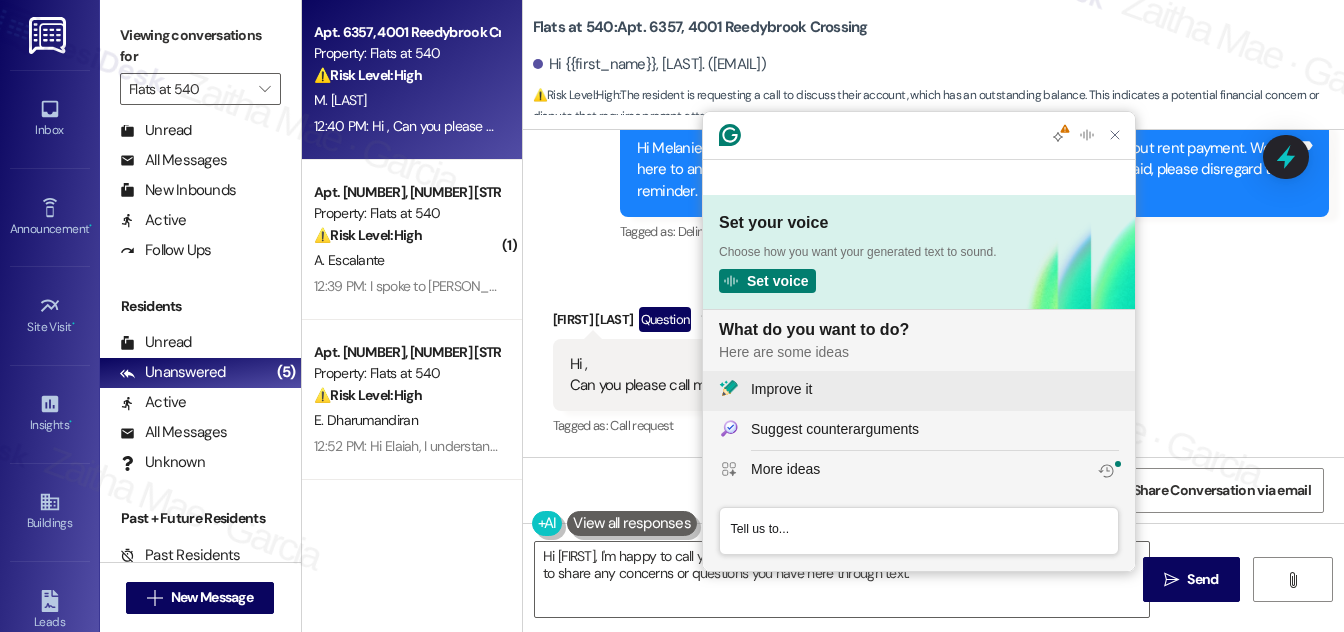 click on "Improve it" 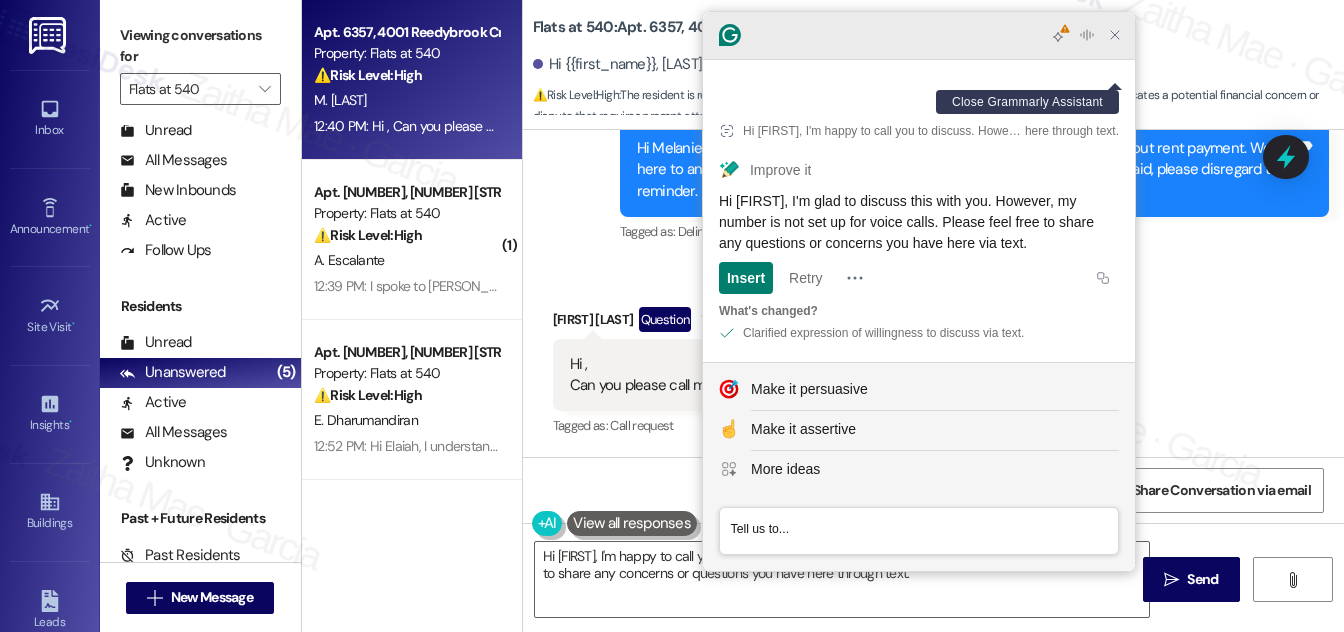 click 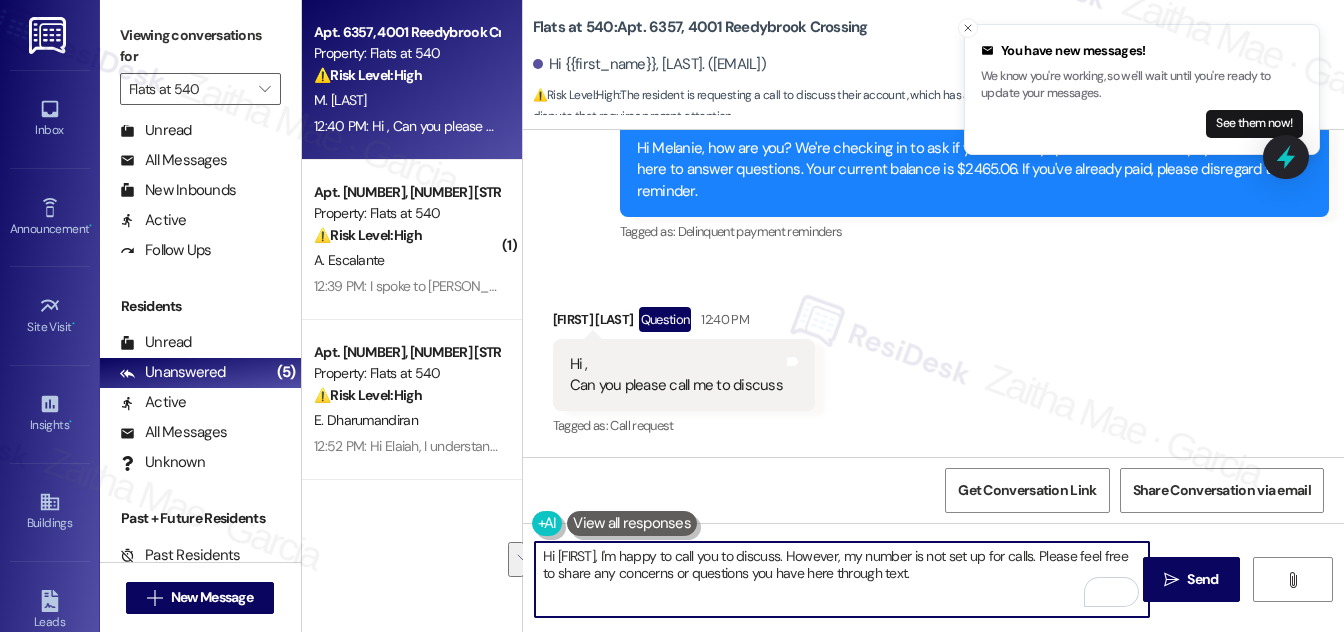 drag, startPoint x: 539, startPoint y: 554, endPoint x: 983, endPoint y: 572, distance: 444.36472 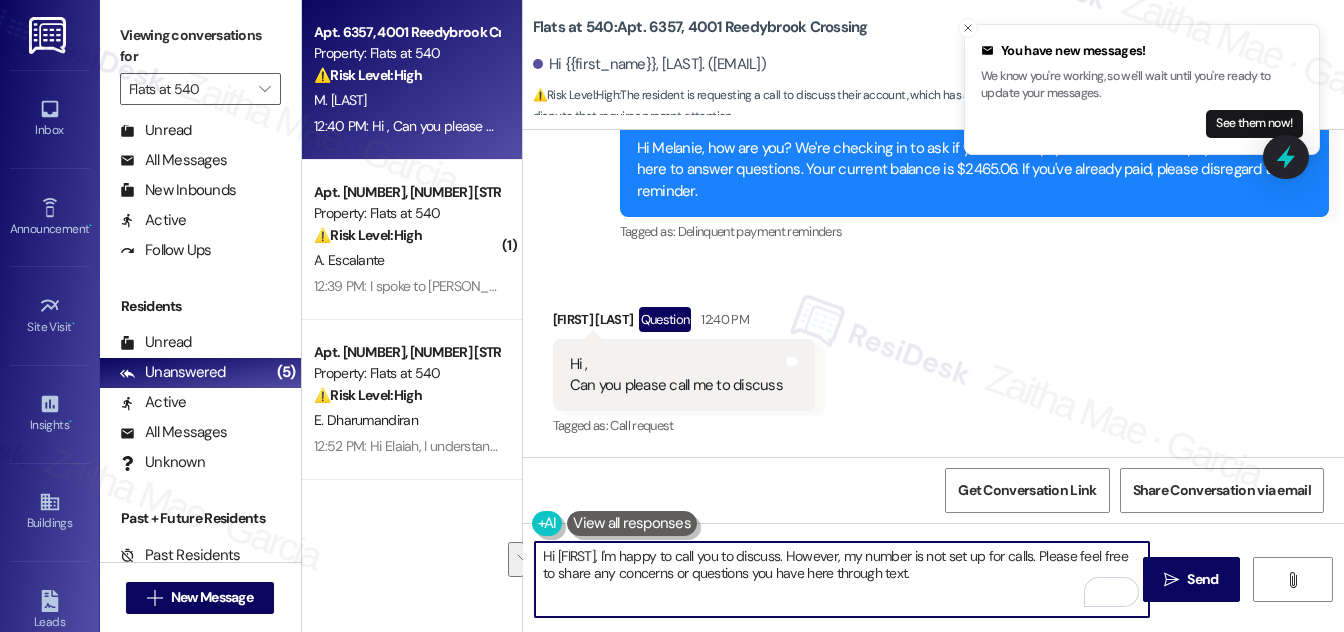 click on "Hi {{first_name}}, I'm happy to call you to discuss. However, my number is not set up for calls. Please feel free to share any concerns or questions you have here through text." at bounding box center (842, 579) 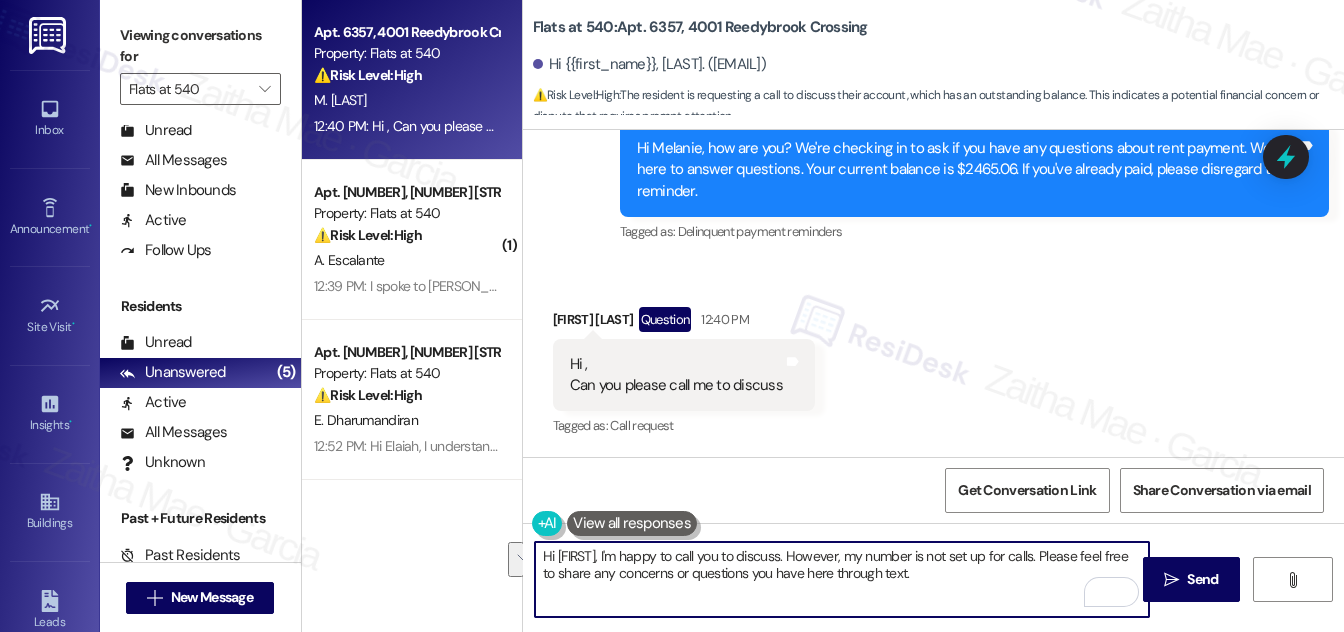 click on "Hi {{first_name}}, I'm happy to call you to discuss. However, my number is not set up for calls. Please feel free to share any concerns or questions you have here through text." at bounding box center [842, 579] 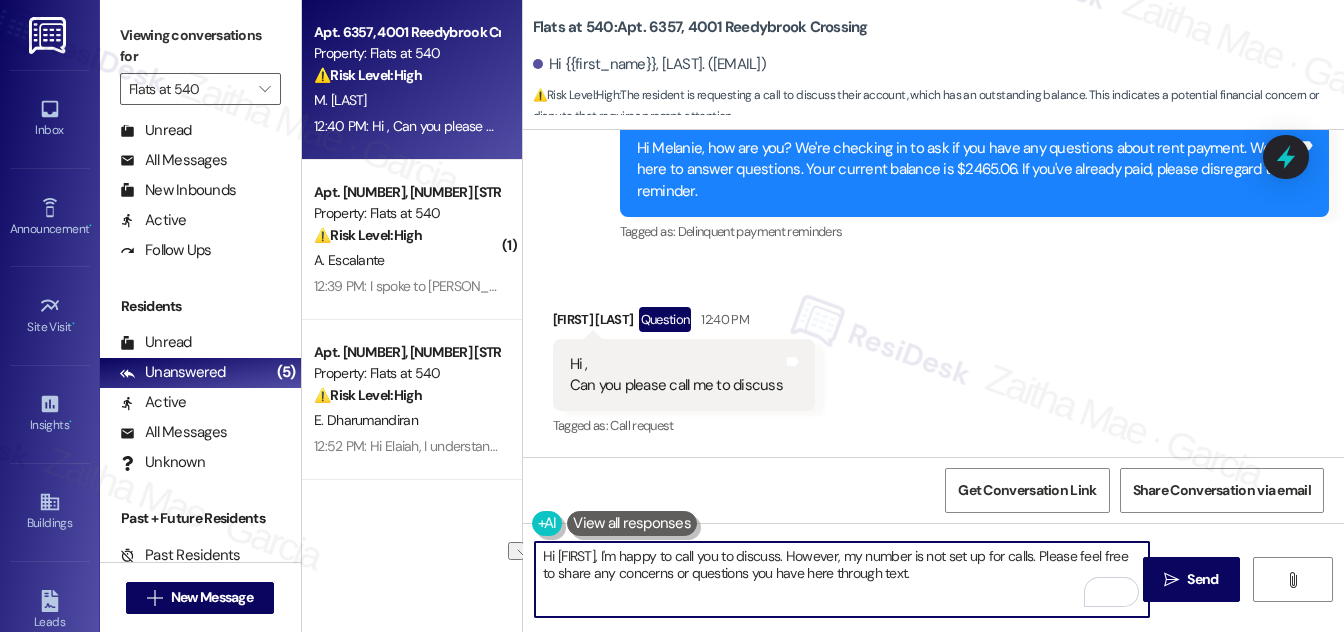 drag, startPoint x: 642, startPoint y: 554, endPoint x: 825, endPoint y: 540, distance: 183.53474 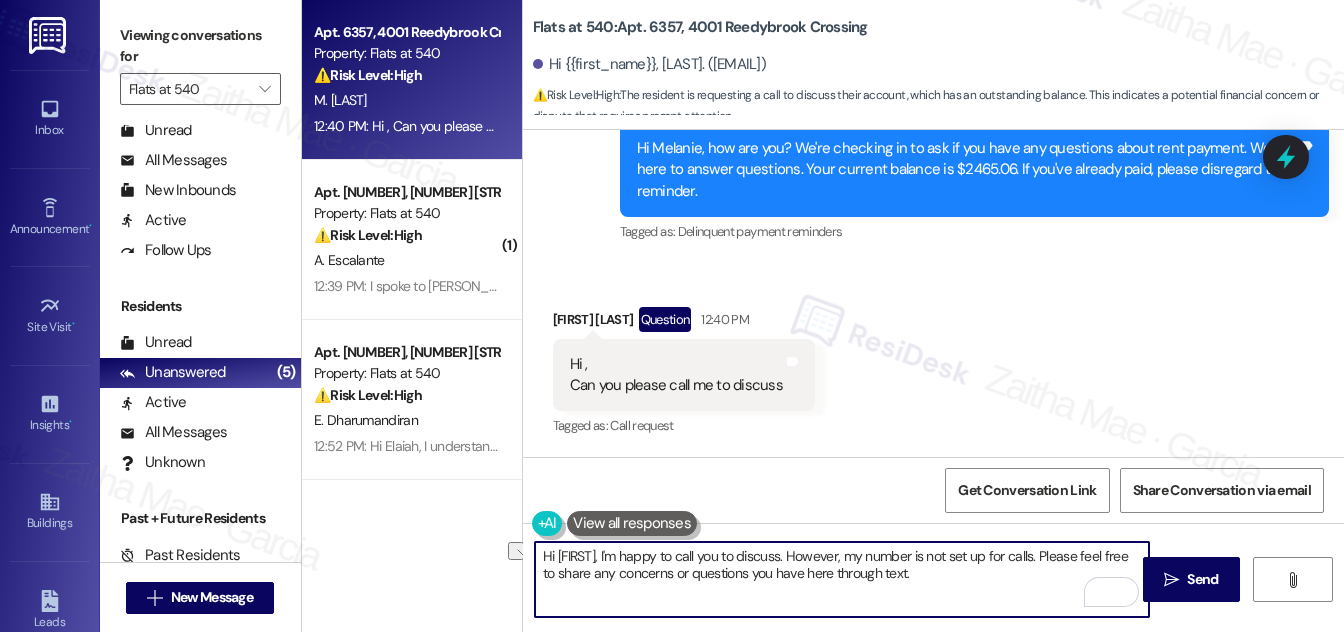 click on "Hi {{first_name}}, I'm happy to call you to discuss. However, my number is not set up for calls. Please feel free to share any concerns or questions you have here through text.   Send " at bounding box center [933, 598] 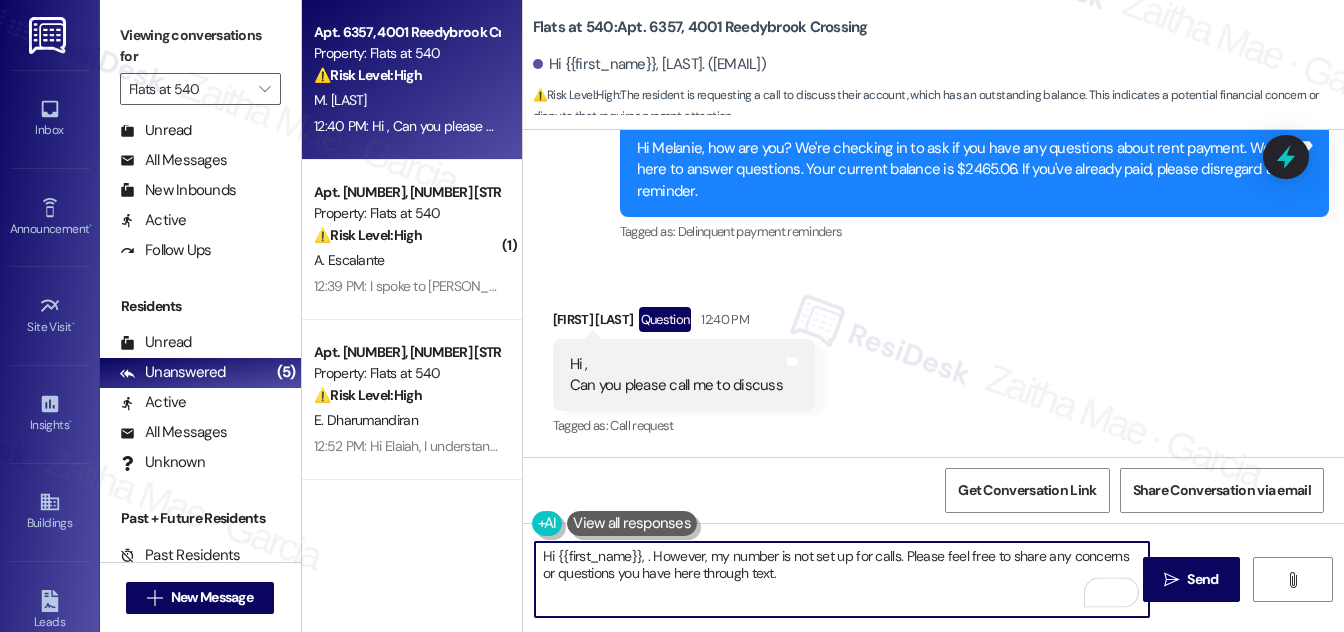 paste on "I’d be happy to discuss this with you" 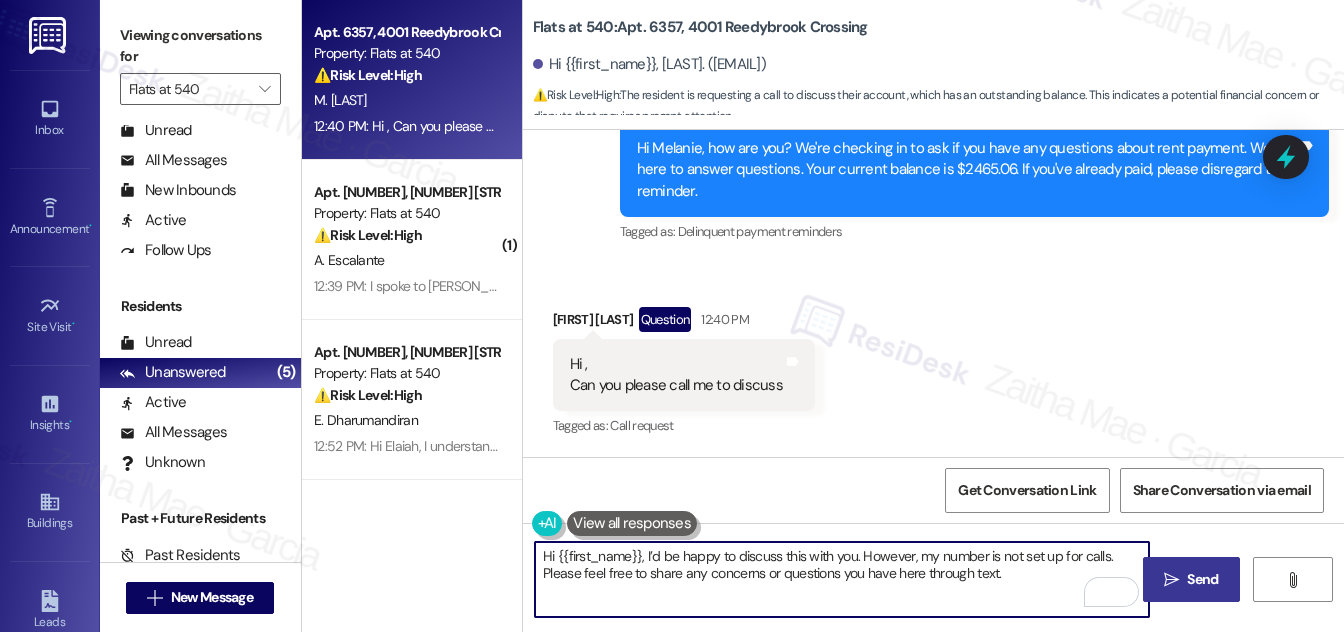 type on "Hi {{first_name}}, I’d be happy to discuss this with you. However, my number is not set up for calls. Please feel free to share any concerns or questions you have here through text." 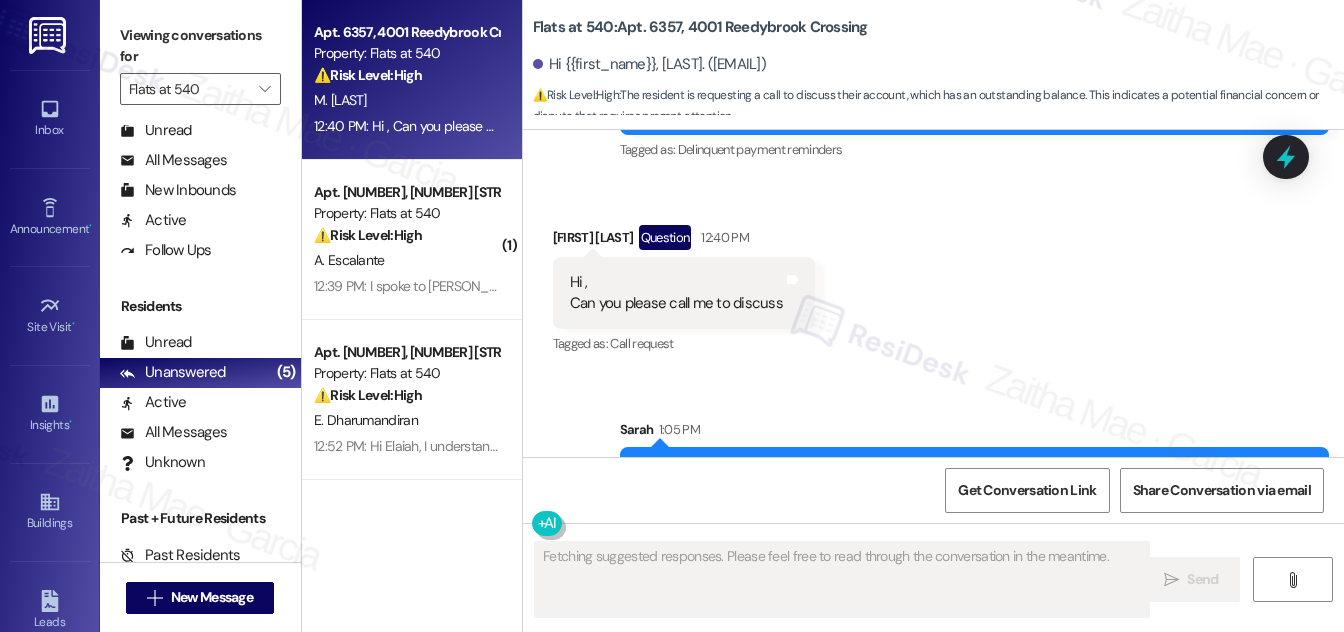 scroll, scrollTop: 1997, scrollLeft: 0, axis: vertical 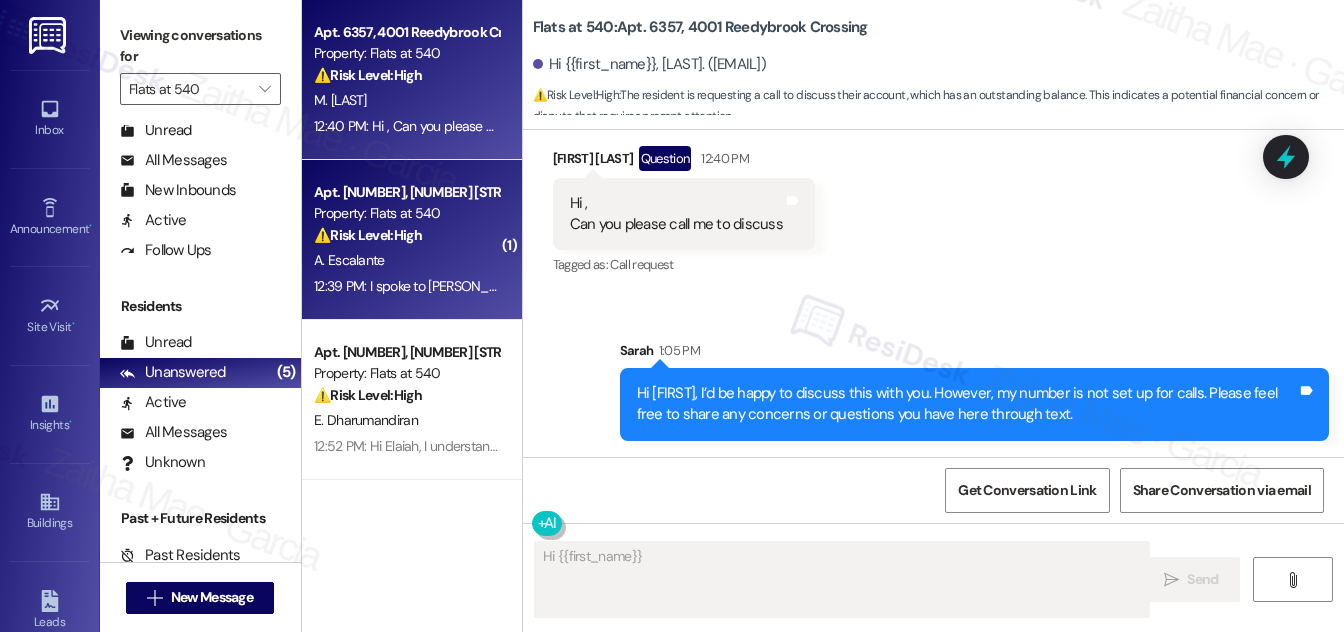 type on "Hi {{first_name}}," 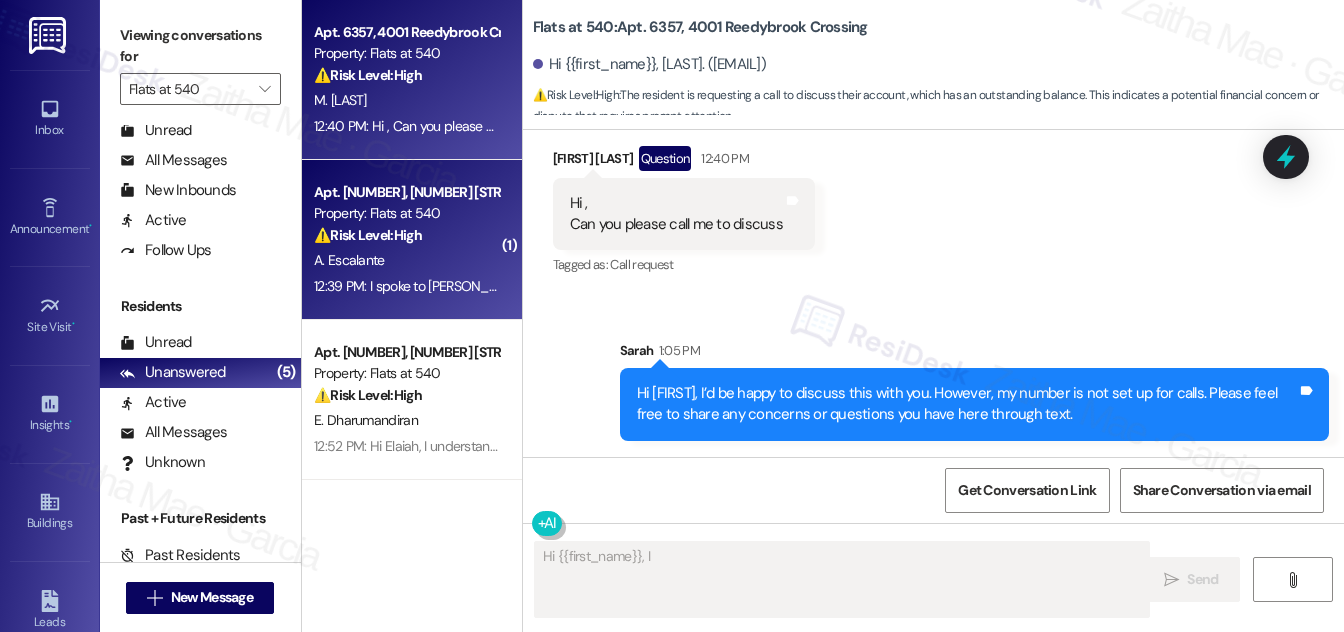 click on "A. Escalante" at bounding box center [406, 260] 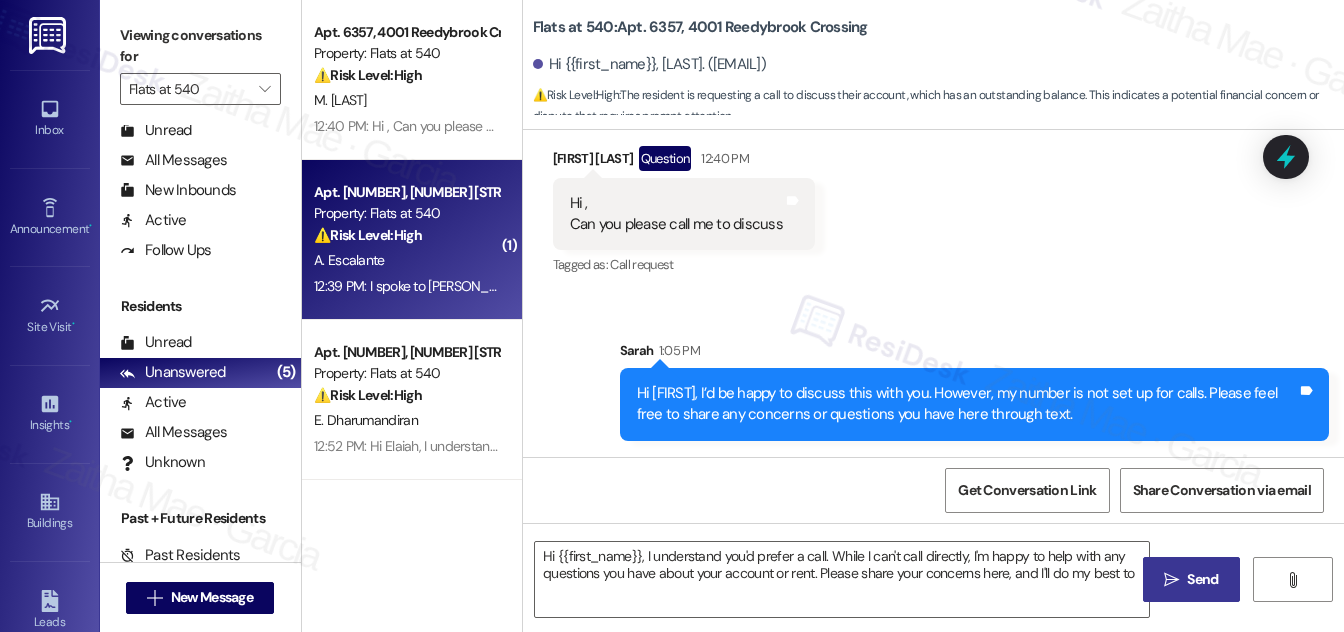 type on "Hi {{first_name}}, I understand you'd prefer a call. While I can't call directly, I'm happy to help with any questions you have about your account or rent. Please share your concerns here, and I'll do my best to" 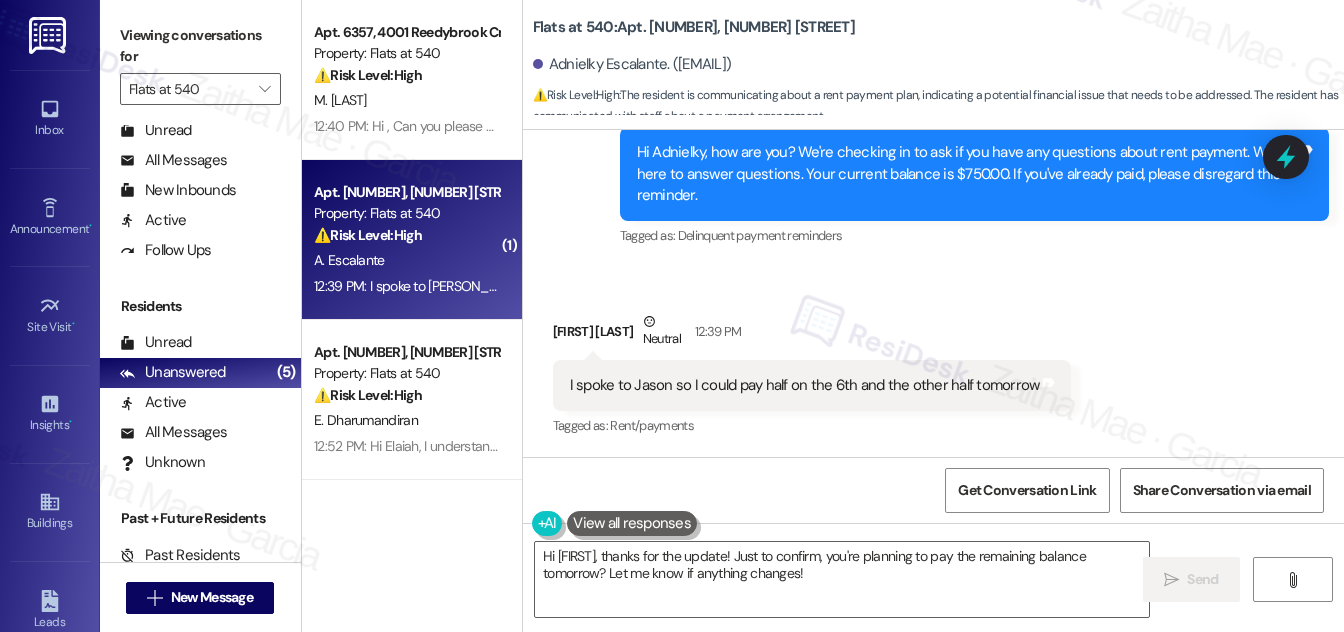 scroll, scrollTop: 1493, scrollLeft: 0, axis: vertical 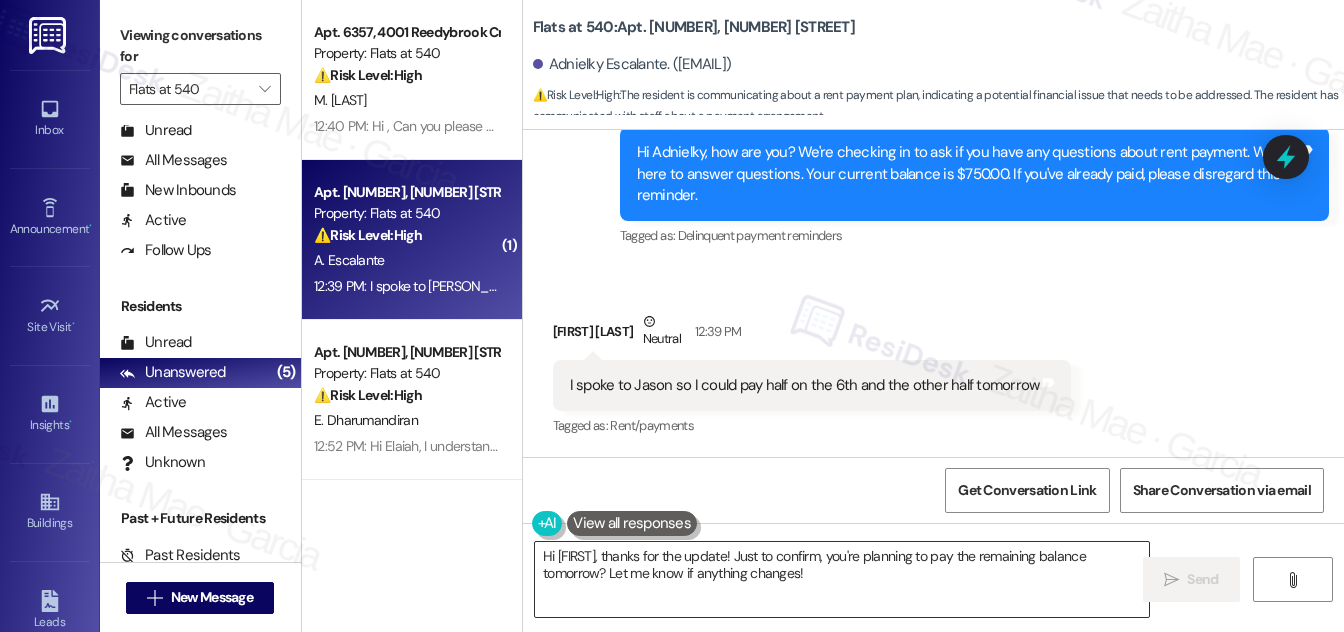 click on "Hi {{first_name}}, thanks for the update! Just to confirm, you're planning to pay the remaining balance tomorrow? Let me know if anything changes!" at bounding box center [842, 579] 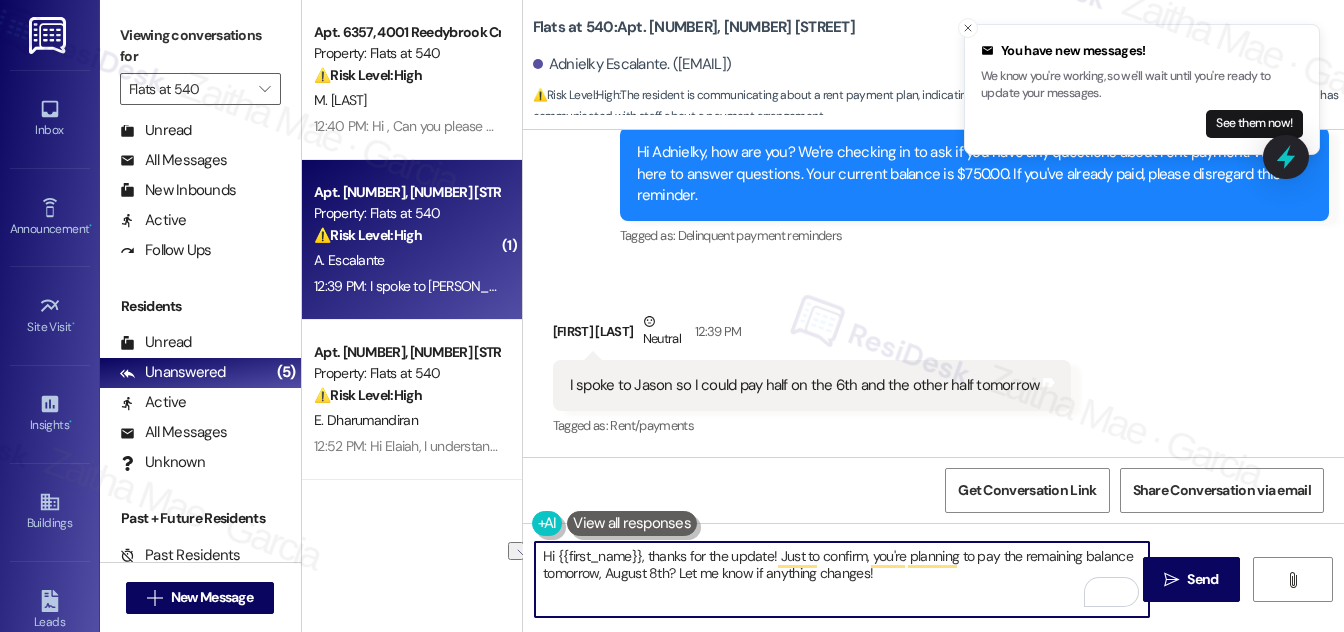 drag, startPoint x: 650, startPoint y: 551, endPoint x: 540, endPoint y: 551, distance: 110 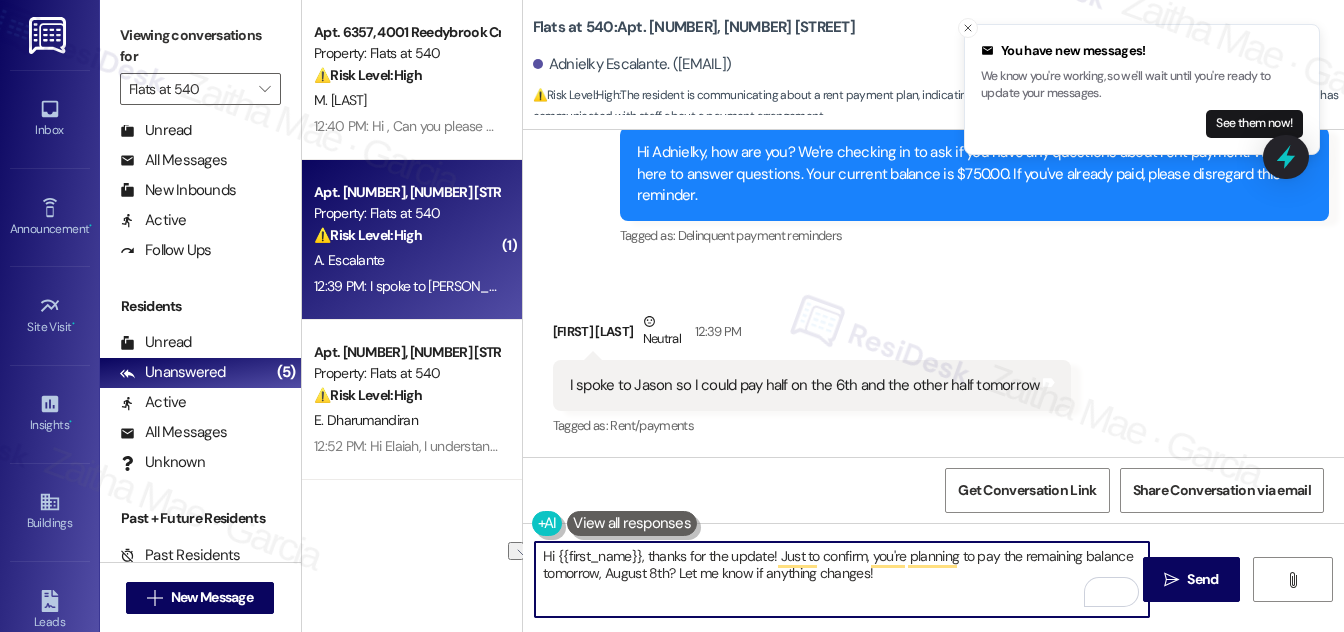 click on "Hi {{first_name}}, thanks for the update! Just to confirm, you're planning to pay the remaining balance tomorrow, August 8th? Let me know if anything changes!" at bounding box center (842, 579) 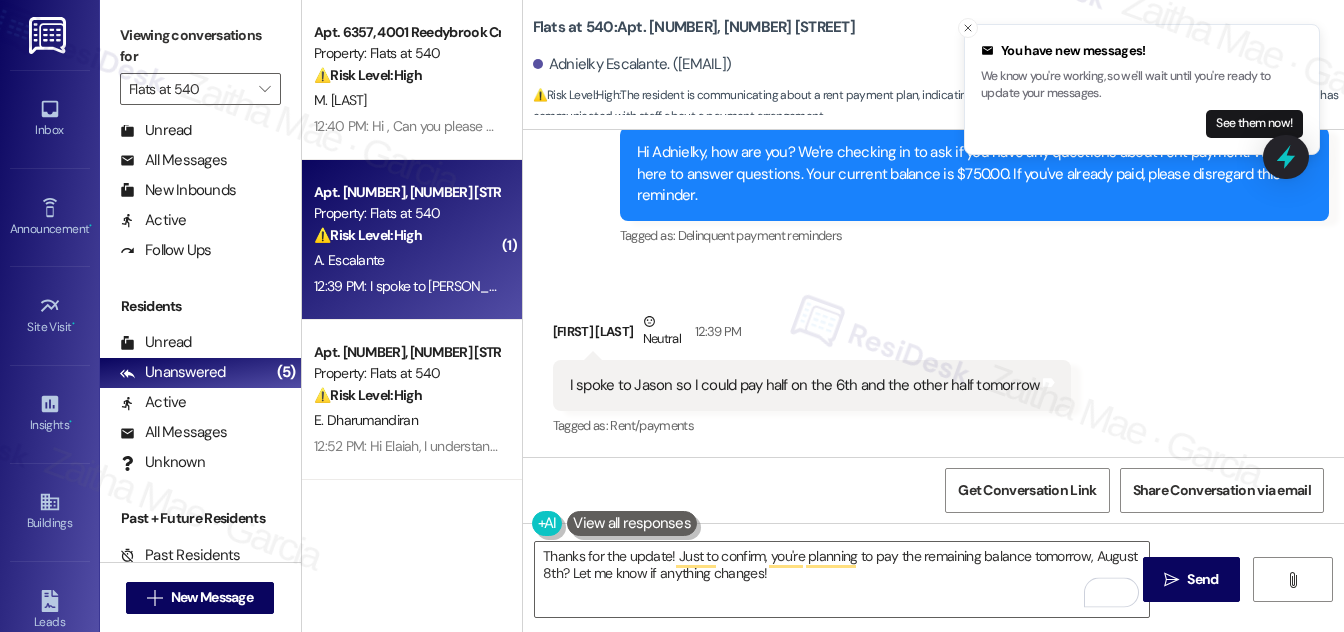 click on "Adnielky Escalante   Neutral 12:39 PM" at bounding box center [812, 335] 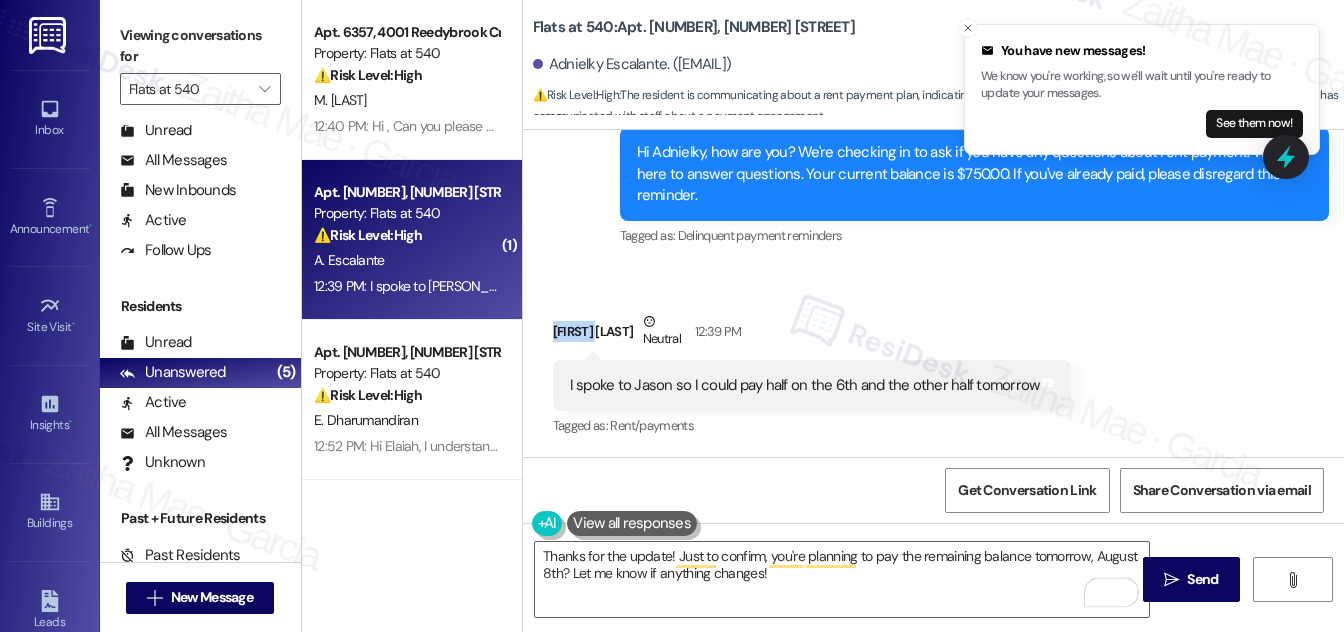 click on "Adnielky Escalante   Neutral 12:39 PM" at bounding box center [812, 335] 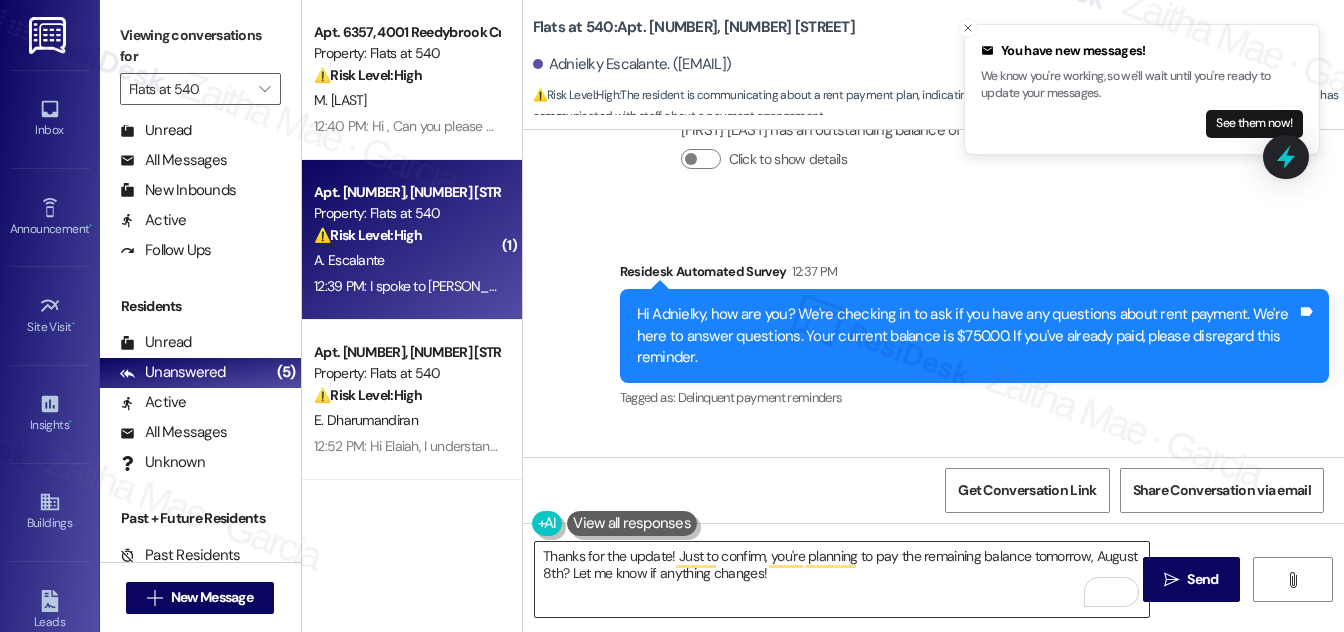 scroll, scrollTop: 1493, scrollLeft: 0, axis: vertical 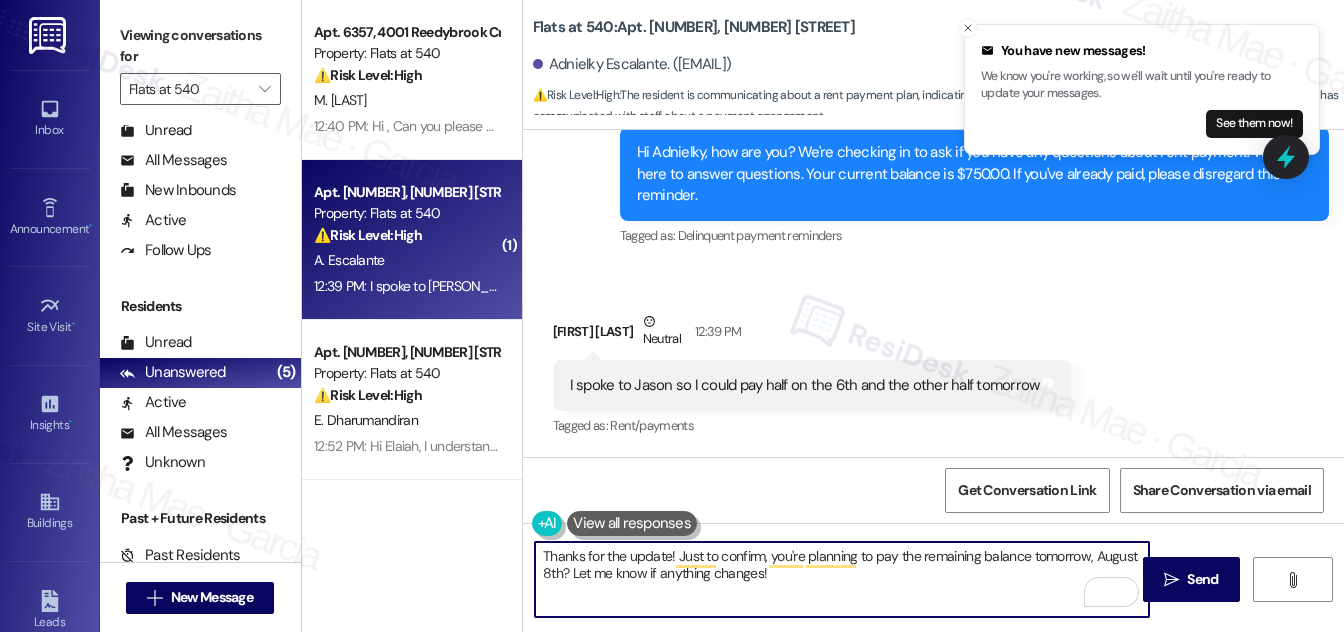 click on "Thanks for the update! Just to confirm, you're planning to pay the remaining balance tomorrow, August 8th? Let me know if anything changes!" at bounding box center (842, 579) 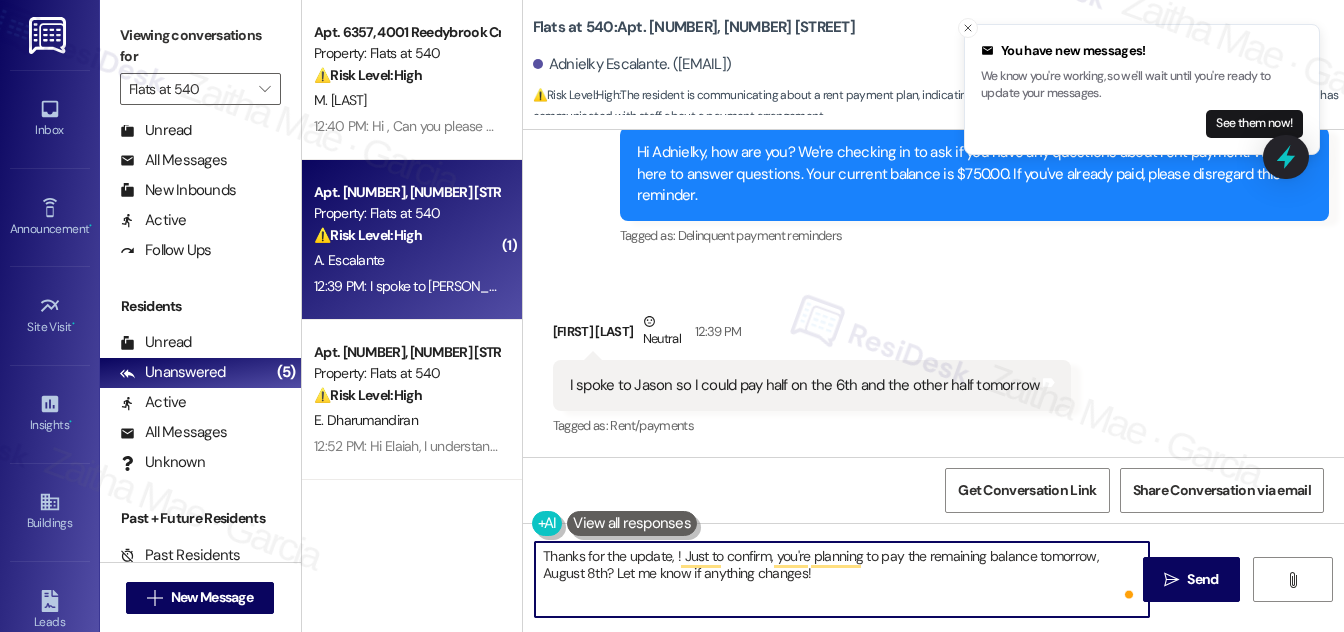 paste on "Adnielky" 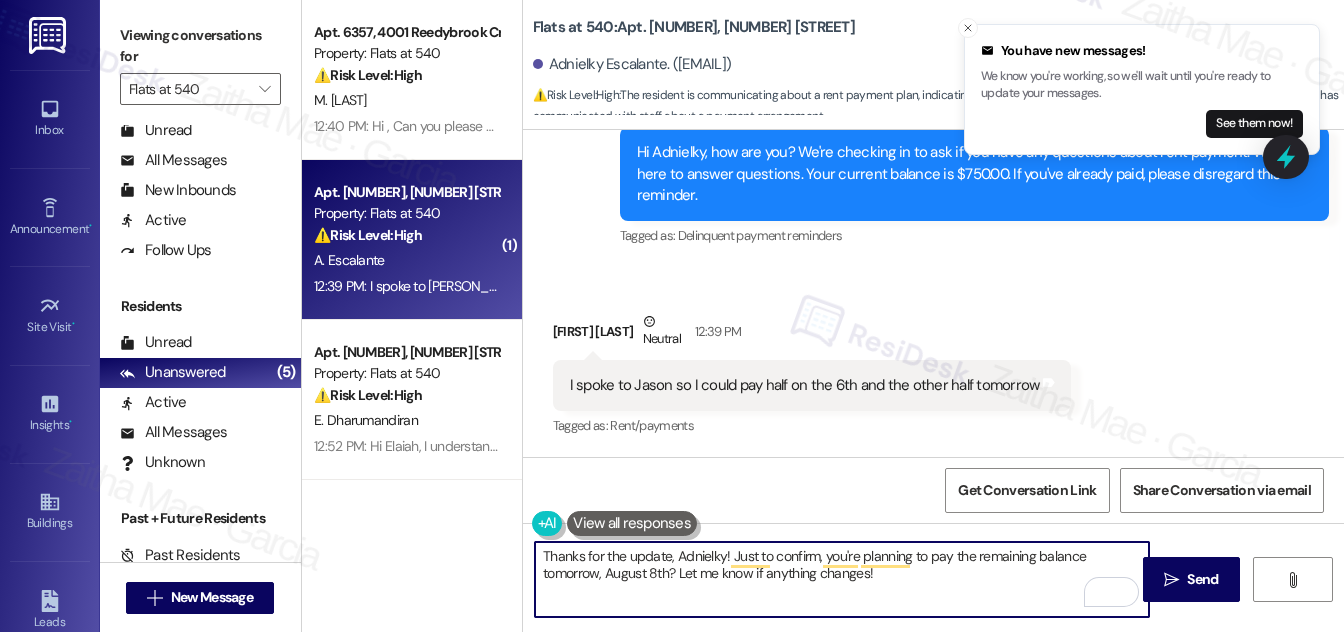 type on "Thanks for the update, Adnielky! Just to confirm, you're planning to pay the remaining balance tomorrow, August 8th? Let me know if anything changes!" 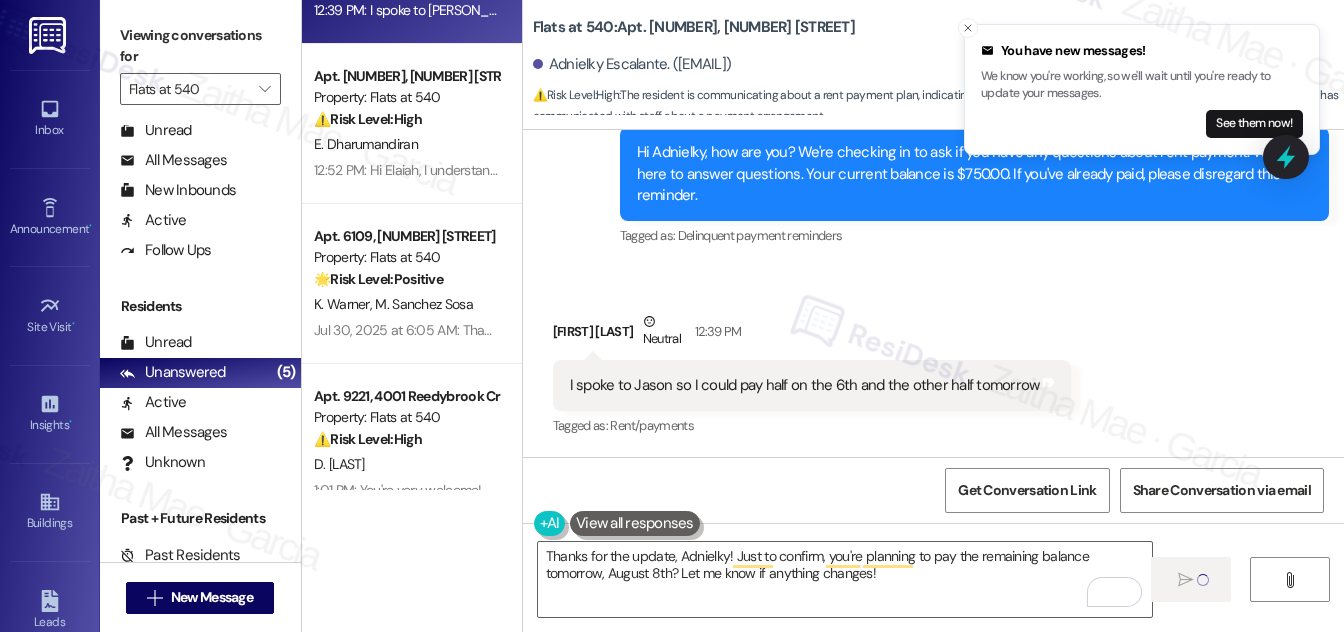scroll, scrollTop: 309, scrollLeft: 0, axis: vertical 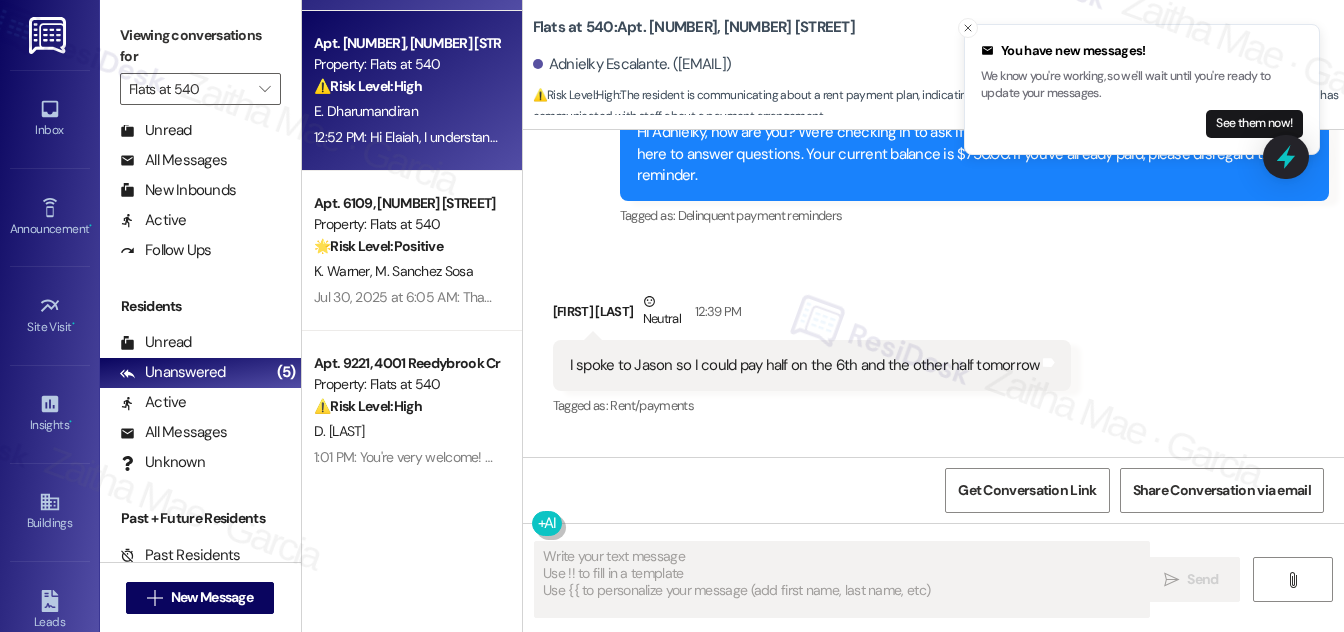 type on "Fetching suggested responses. Please feel free to read through the conversation in the meantime." 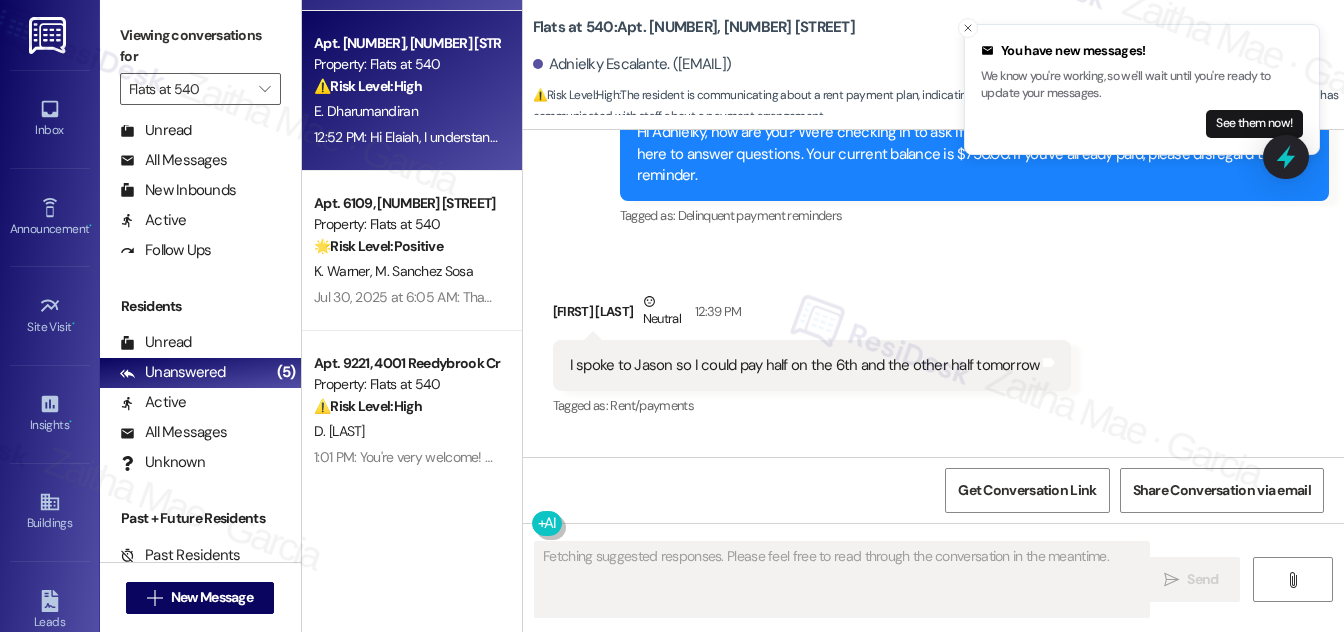 scroll, scrollTop: 1493, scrollLeft: 0, axis: vertical 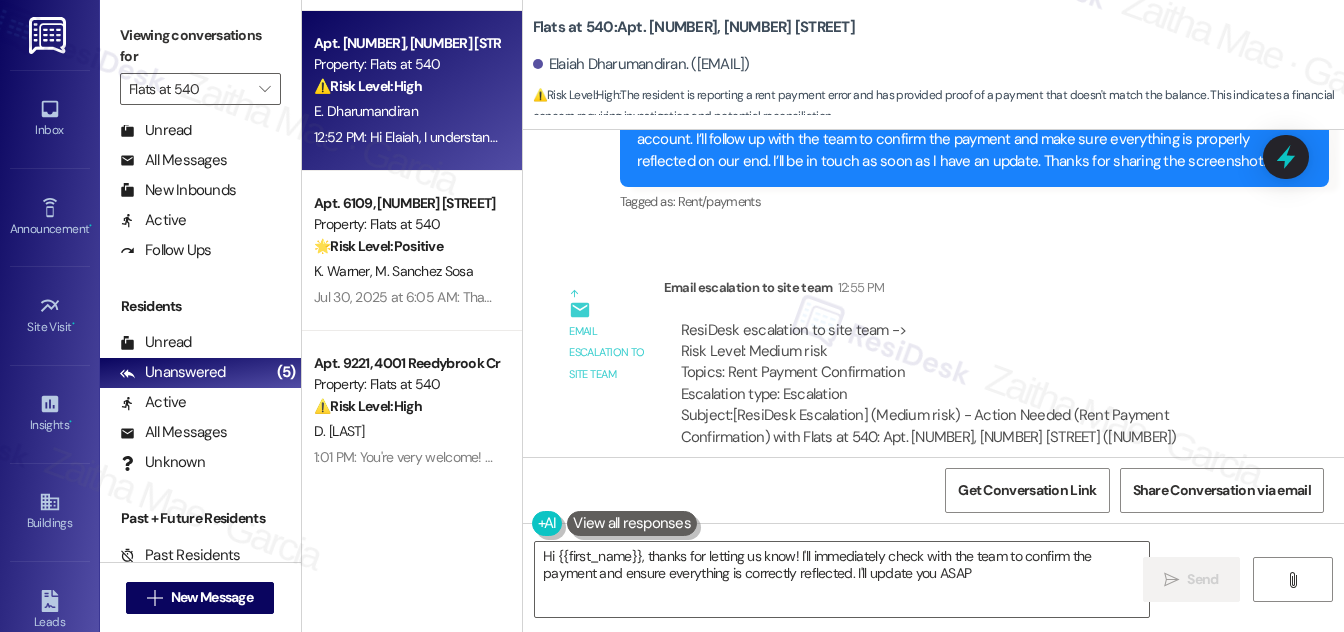 type on "Hi {{first_name}}, thanks for letting us know! I'll immediately check with the team to confirm the payment and ensure everything is correctly reflected. I'll update you ASAP!" 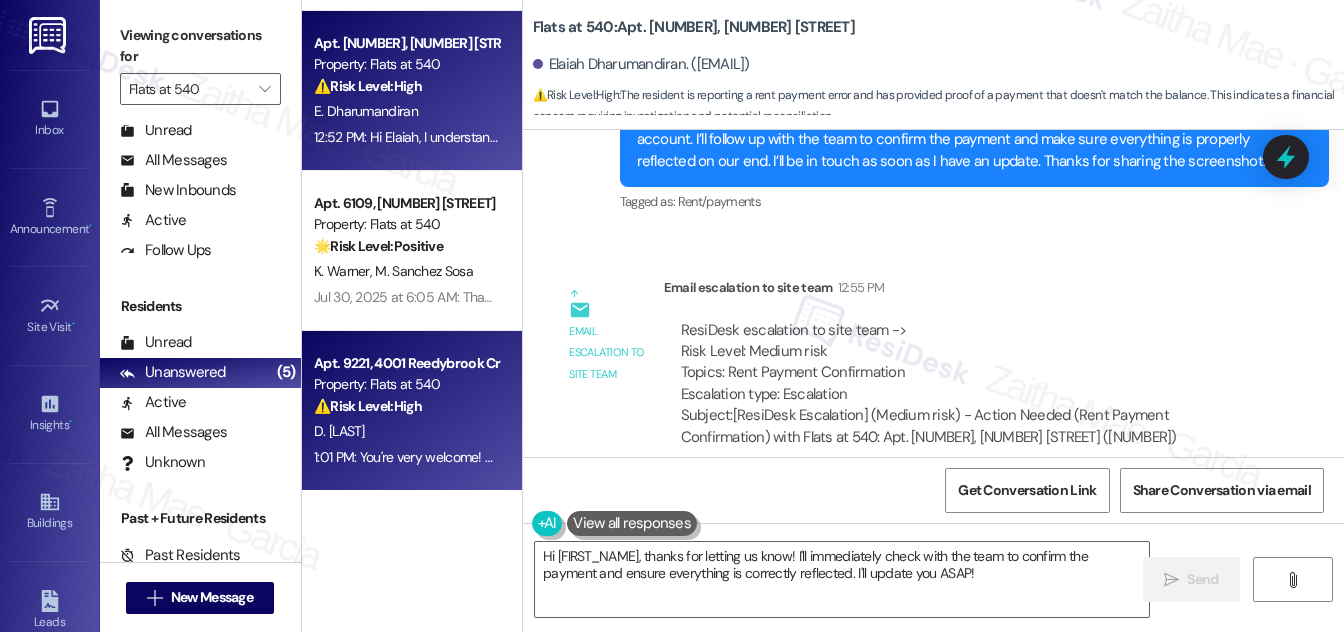 click on "⚠️  Risk Level:  High" at bounding box center (368, 406) 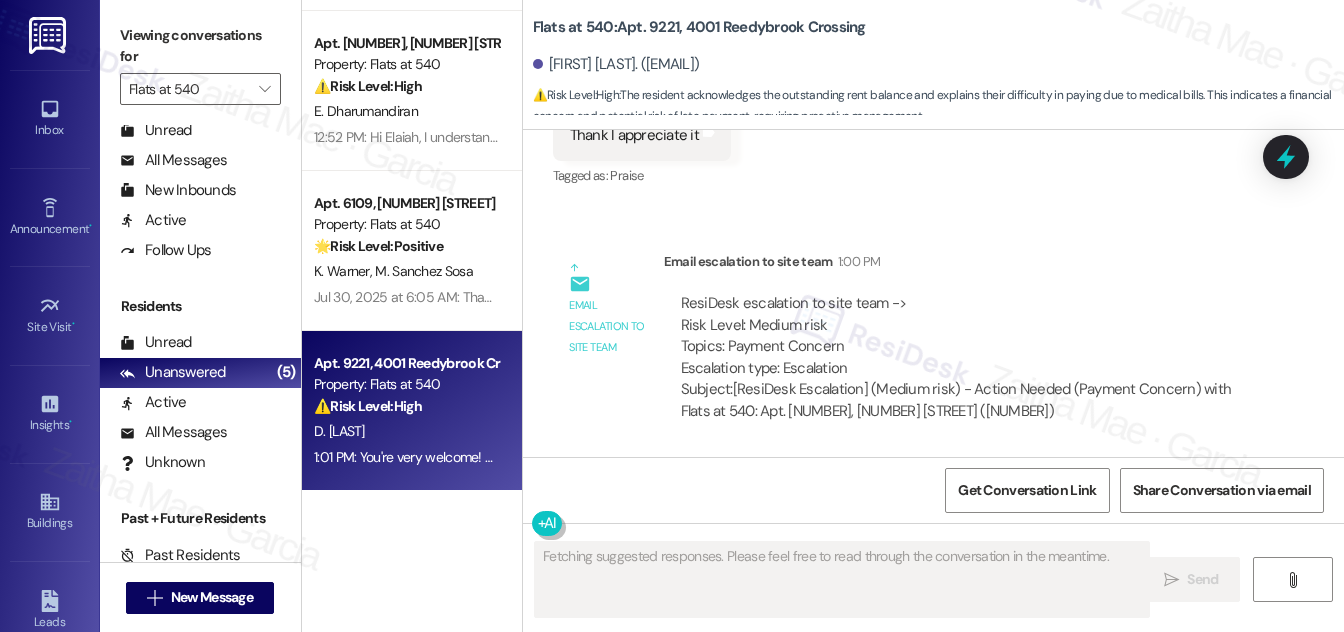 scroll, scrollTop: 2841, scrollLeft: 0, axis: vertical 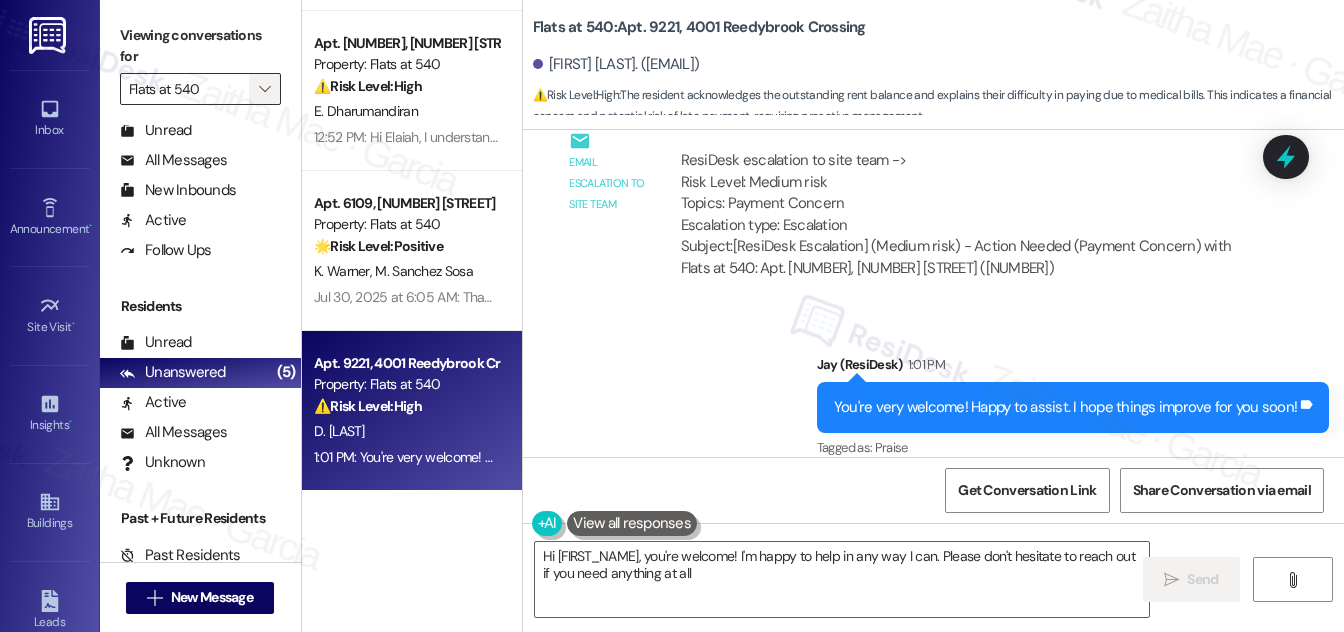 type on "Hi {{first_name}}, you're welcome! I'm happy to help in any way I can. Please don't hesitate to reach out if you need anything at all." 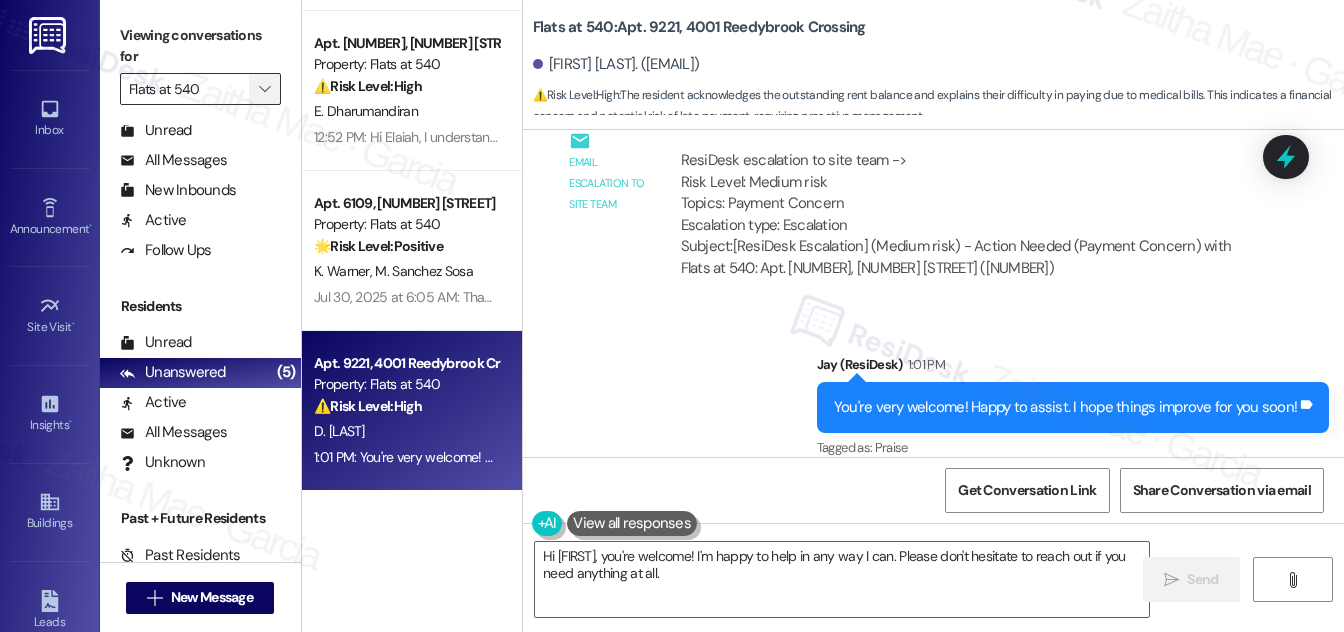 click on "" at bounding box center [265, 89] 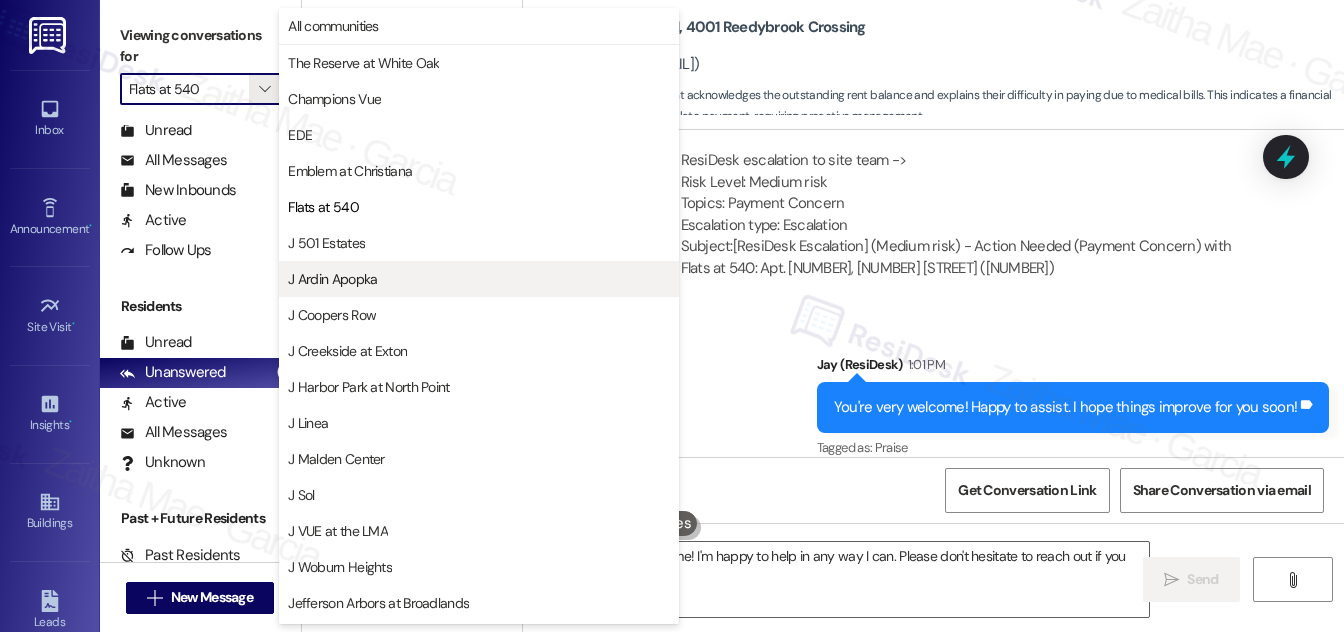 click on "J Ardin Apopka" at bounding box center [332, 279] 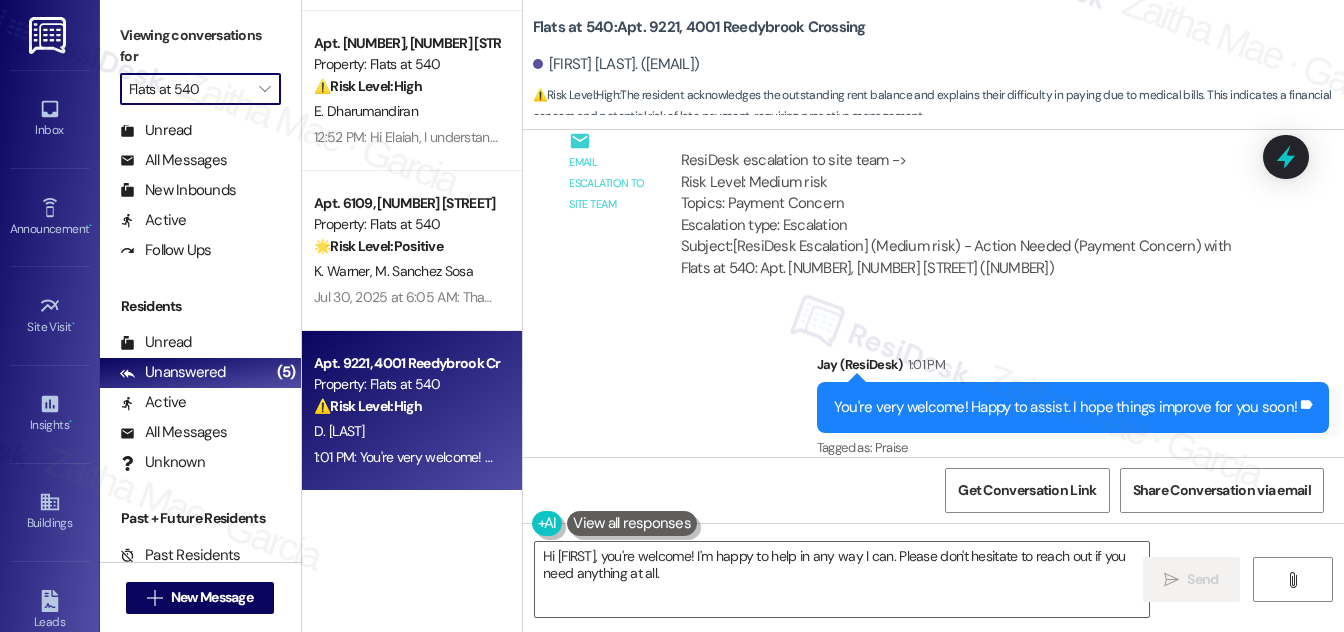 type on "J Ardin Apopka" 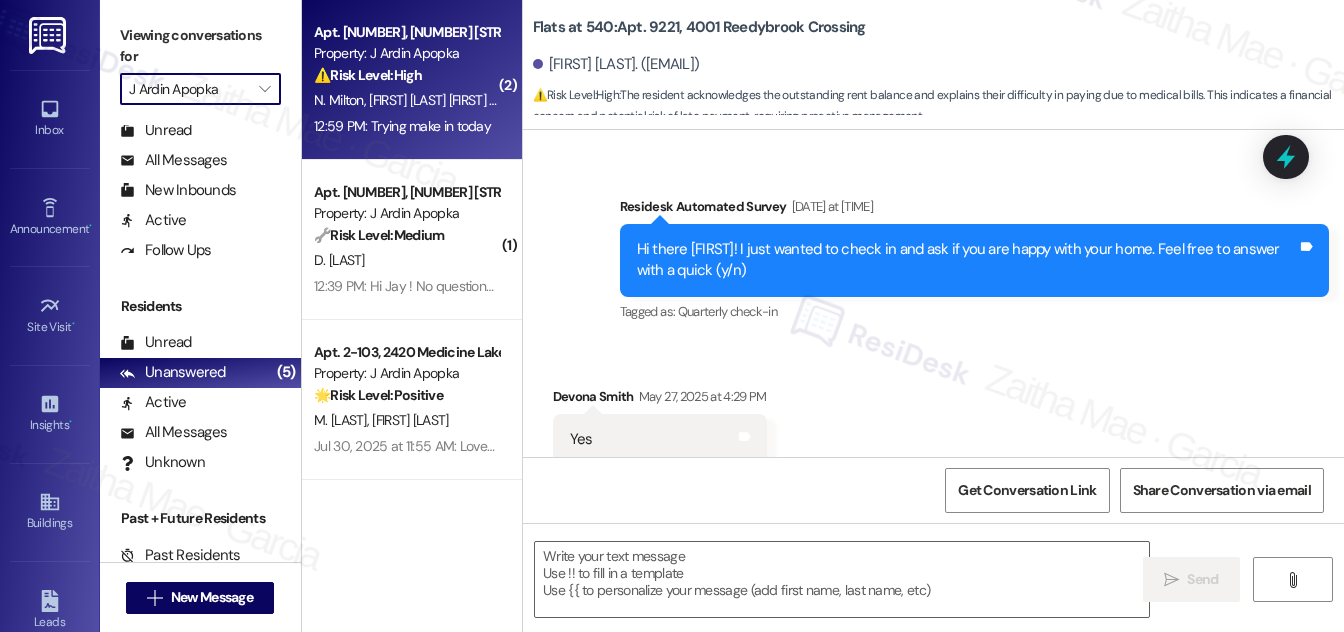 type on "Fetching suggested responses. Please feel free to read through the conversation in the meantime." 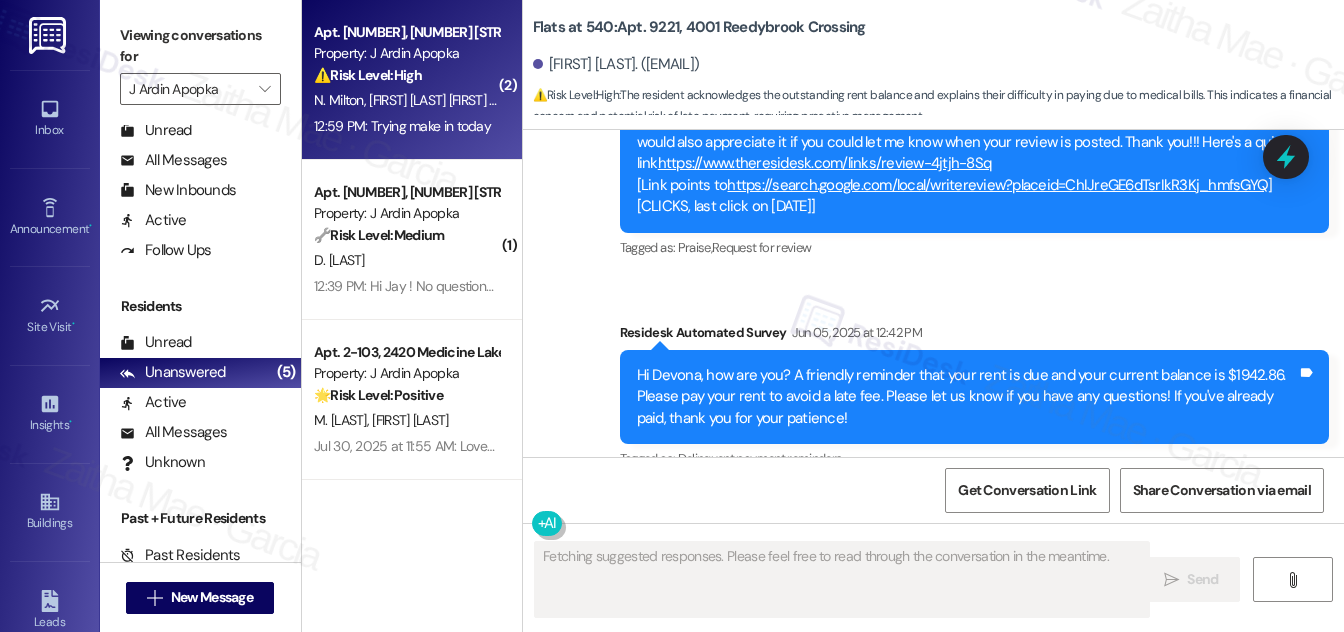 click on "N. Milton F. Milton" at bounding box center [406, 100] 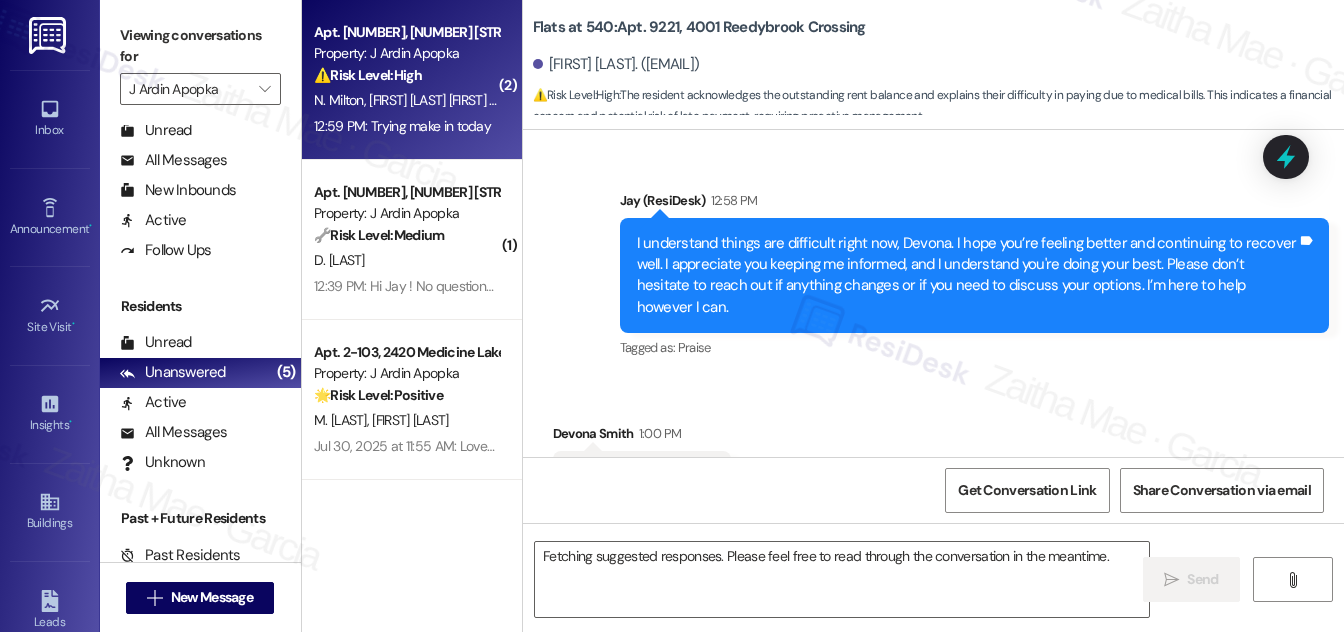 scroll, scrollTop: 2425, scrollLeft: 0, axis: vertical 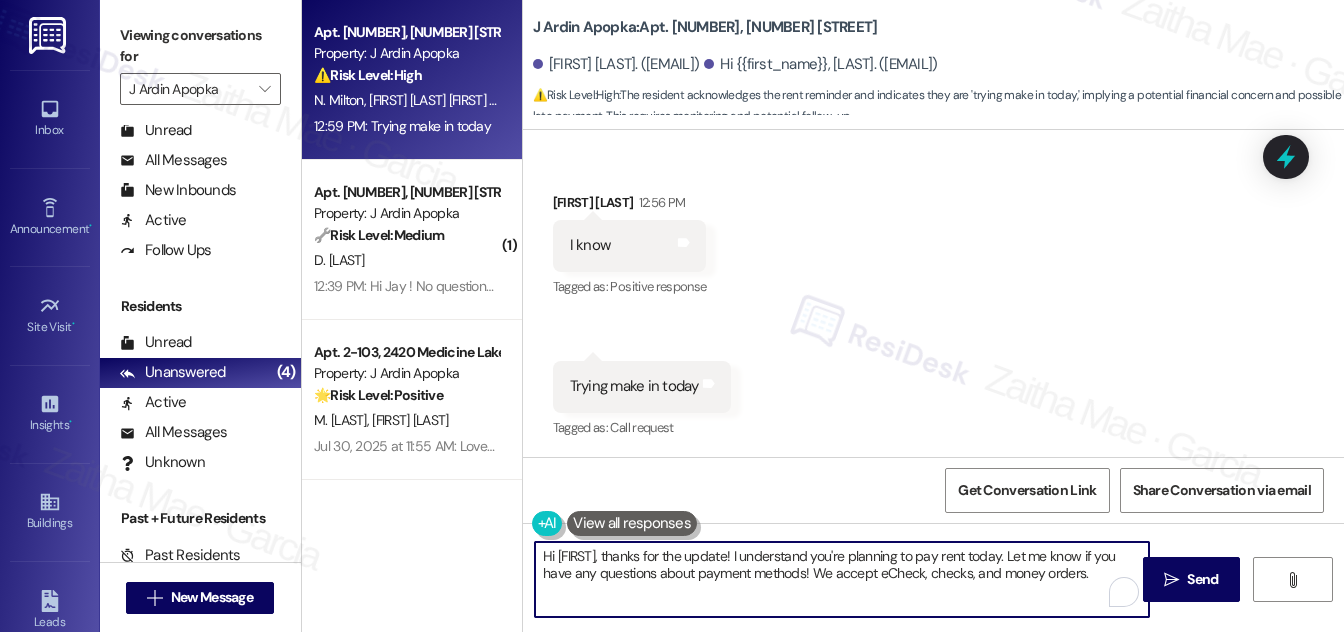 drag, startPoint x: 650, startPoint y: 551, endPoint x: 543, endPoint y: 556, distance: 107.11676 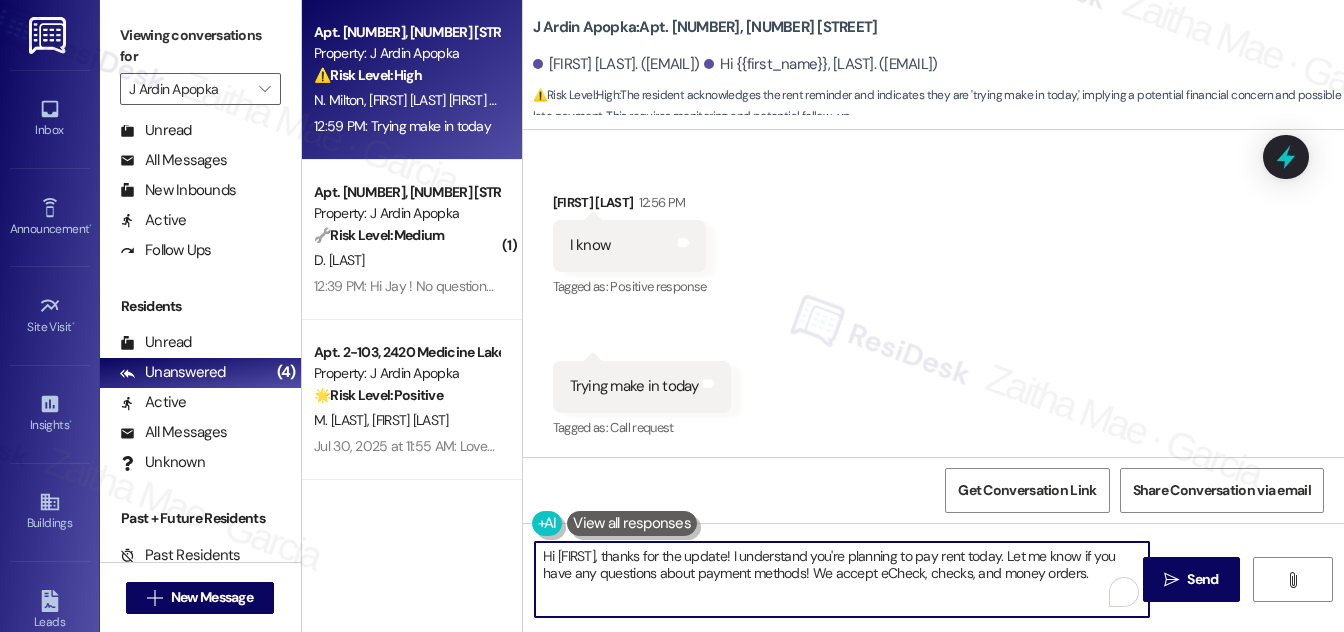 click on "Hi {{first_name}}, thanks for the update! I understand you're planning to pay rent today. Let me know if you have any questions about payment methods! We accept eCheck, checks, and money orders." at bounding box center [842, 579] 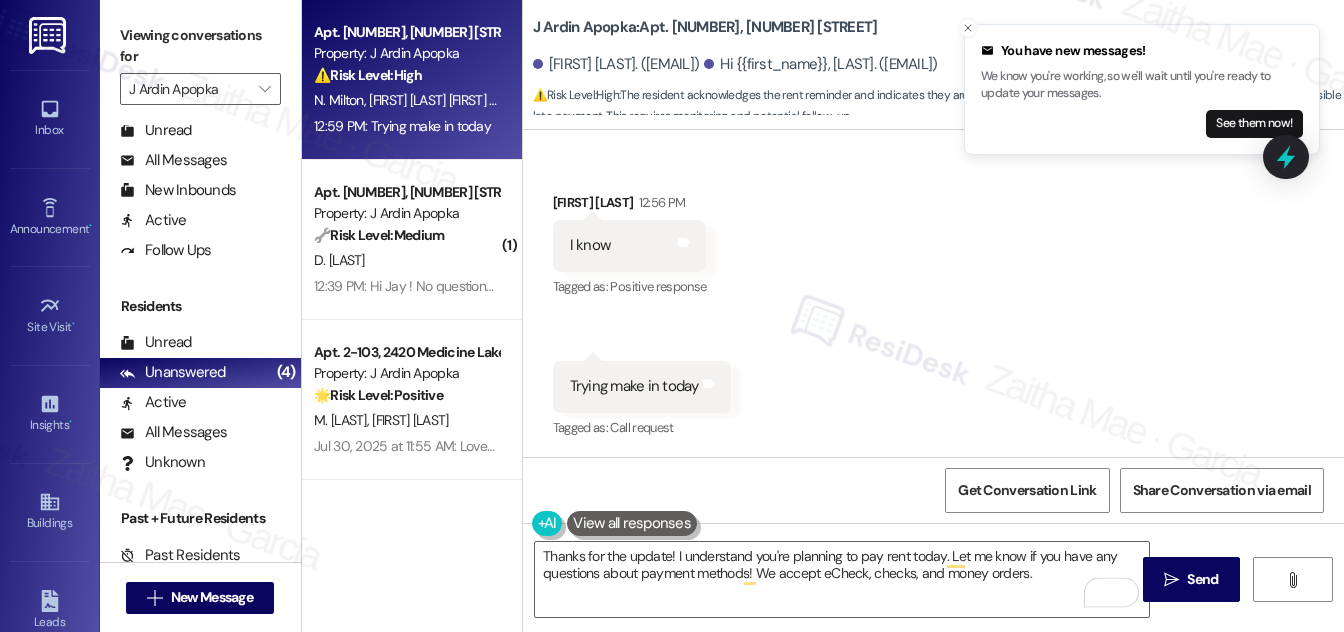 click on "Frank Milton 12:56 PM" at bounding box center [630, 206] 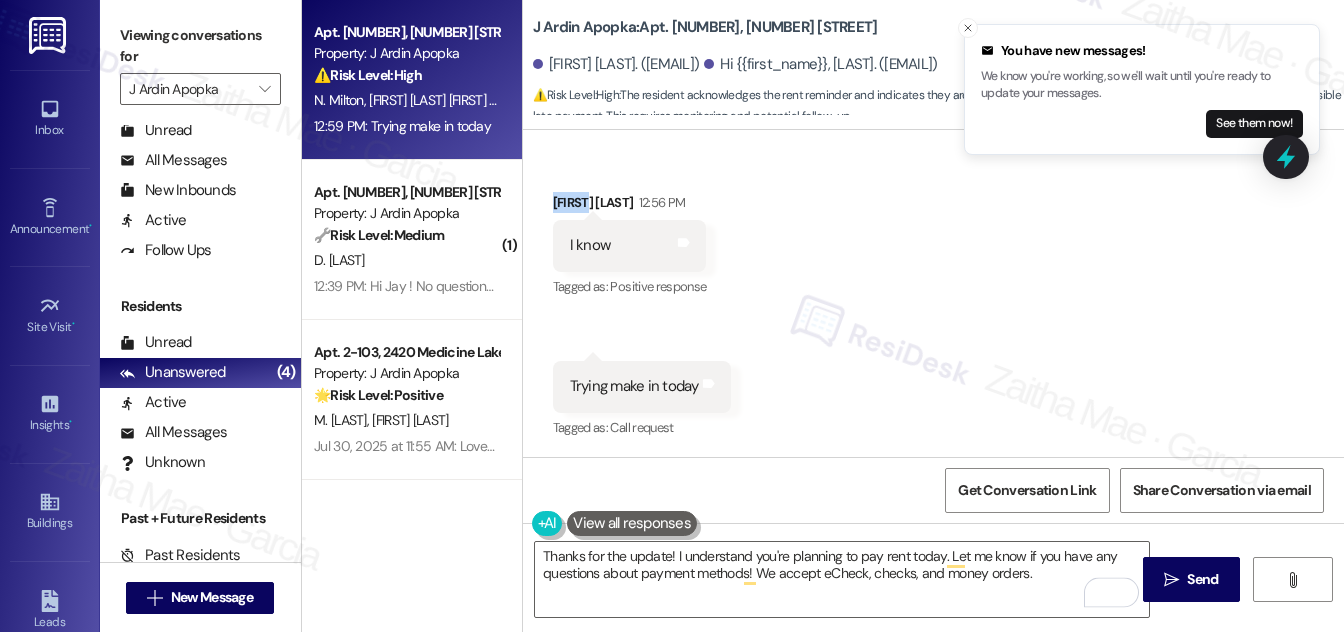 click on "Frank Milton 12:56 PM" at bounding box center (630, 206) 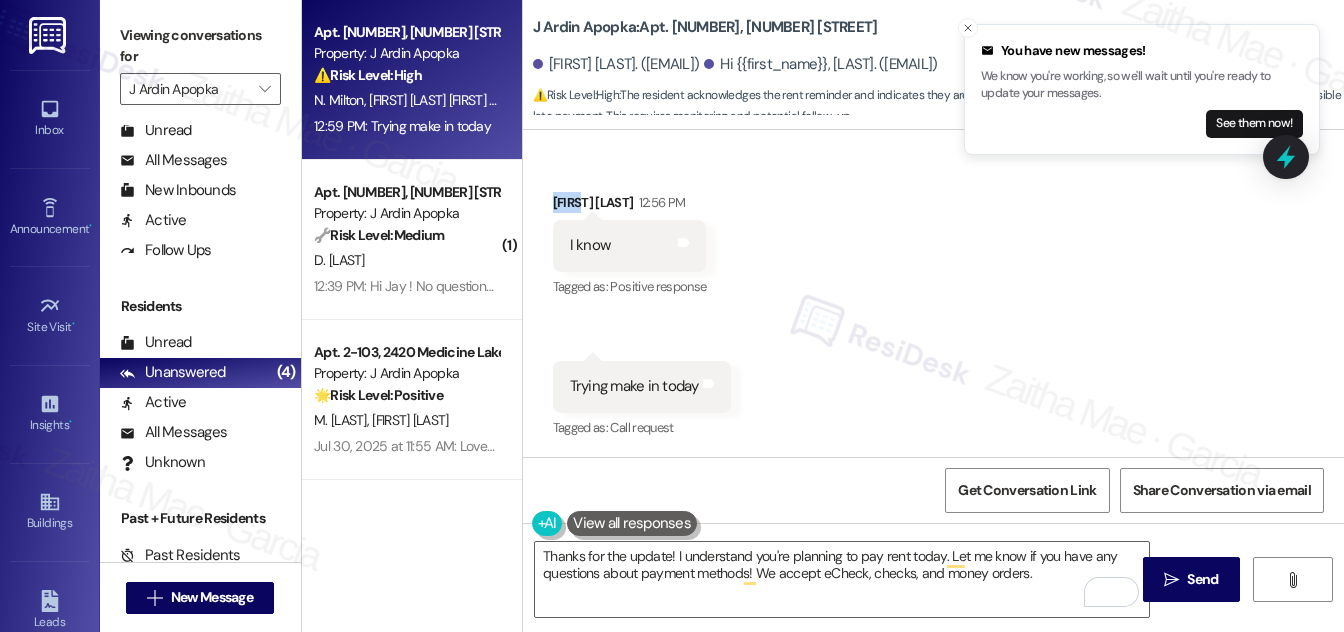 copy on "Frank" 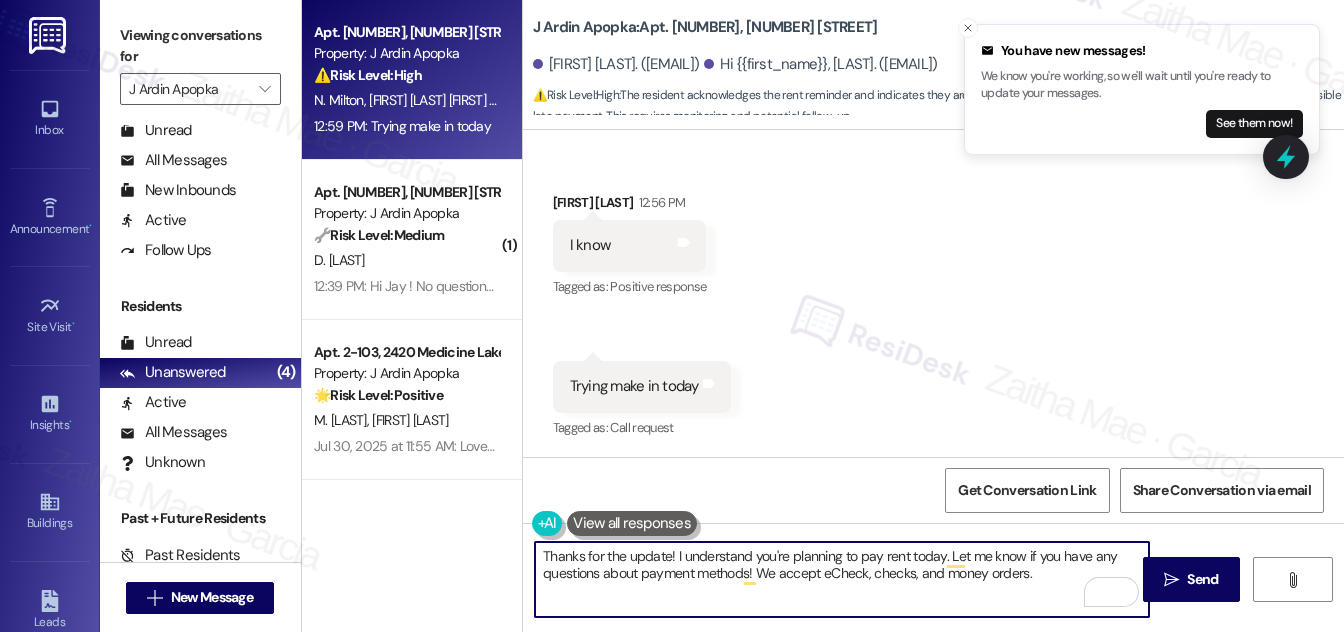 click on "Thanks for the update! I understand you're planning to pay rent today. Let me know if you have any questions about payment methods! We accept eCheck, checks, and money orders." at bounding box center [842, 579] 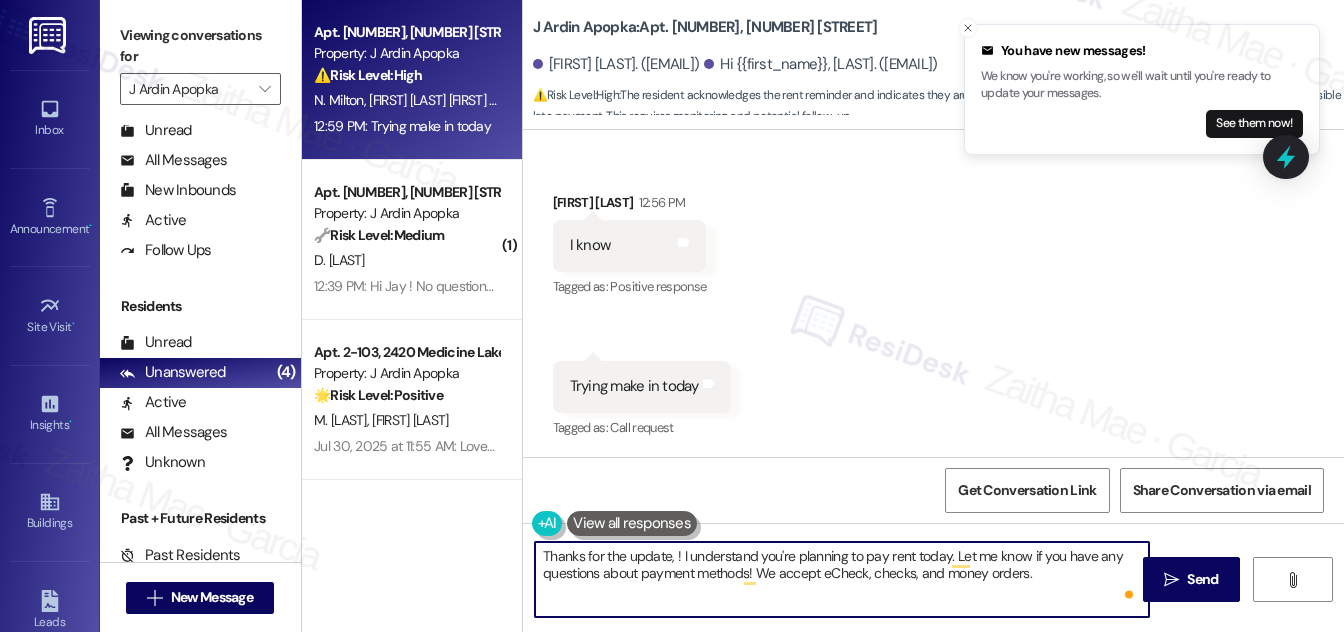 paste on "Frank" 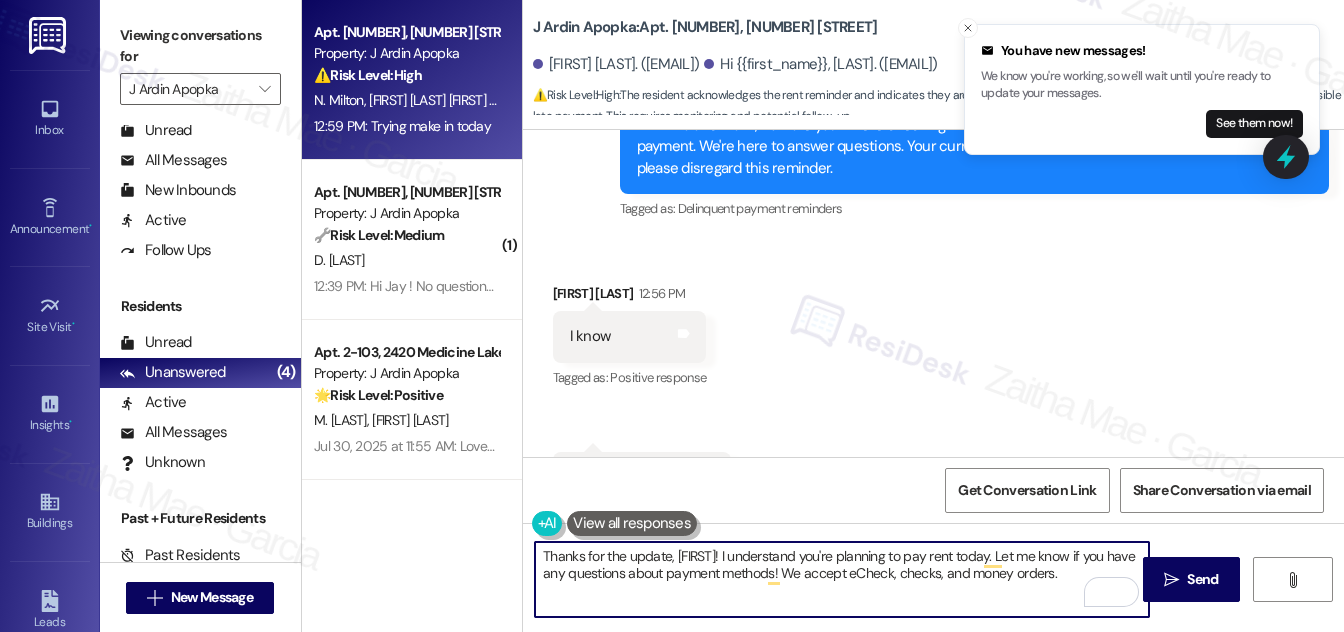 scroll, scrollTop: 5363, scrollLeft: 0, axis: vertical 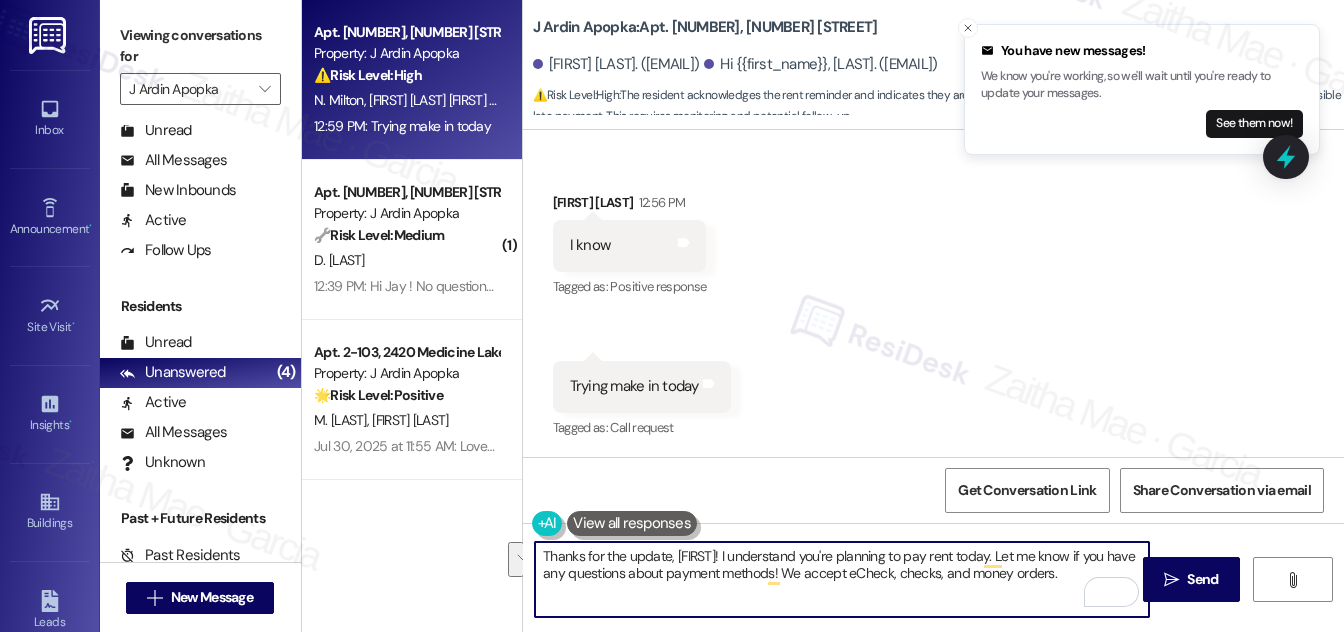 drag, startPoint x: 981, startPoint y: 551, endPoint x: 1058, endPoint y: 572, distance: 79.81228 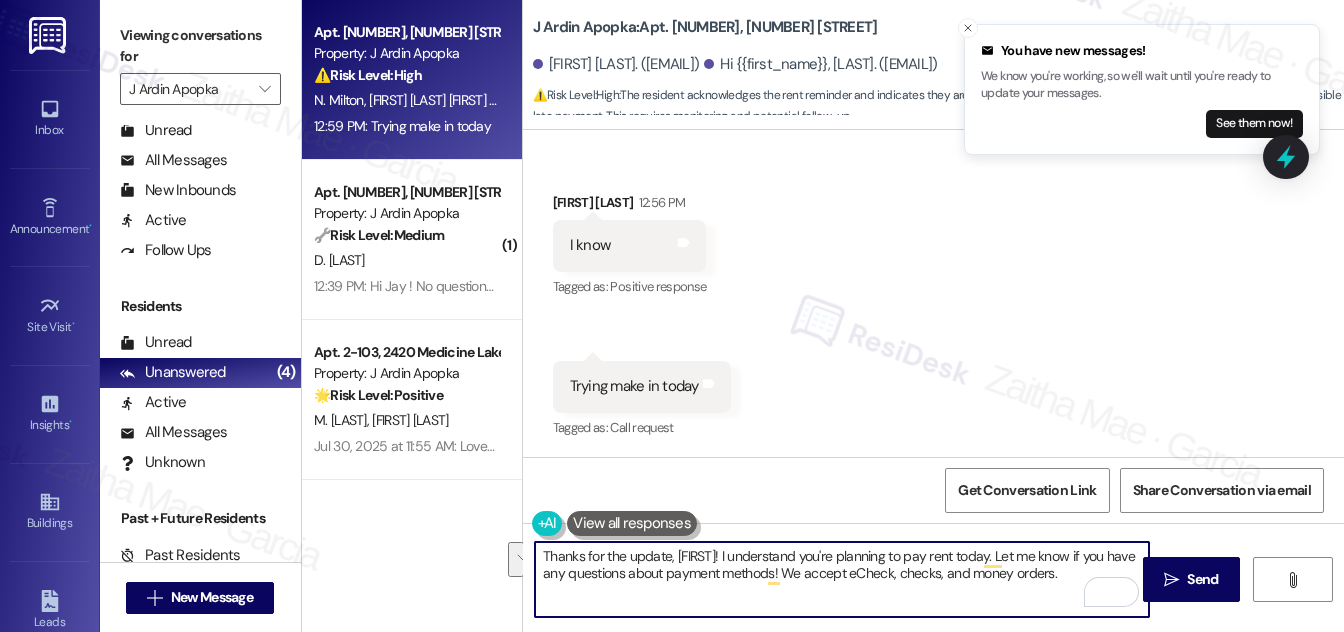 click on "Thanks for the update, Frank! I understand you're planning to pay rent today. Let me know if you have any questions about payment methods! We accept eCheck, checks, and money orders." at bounding box center (842, 579) 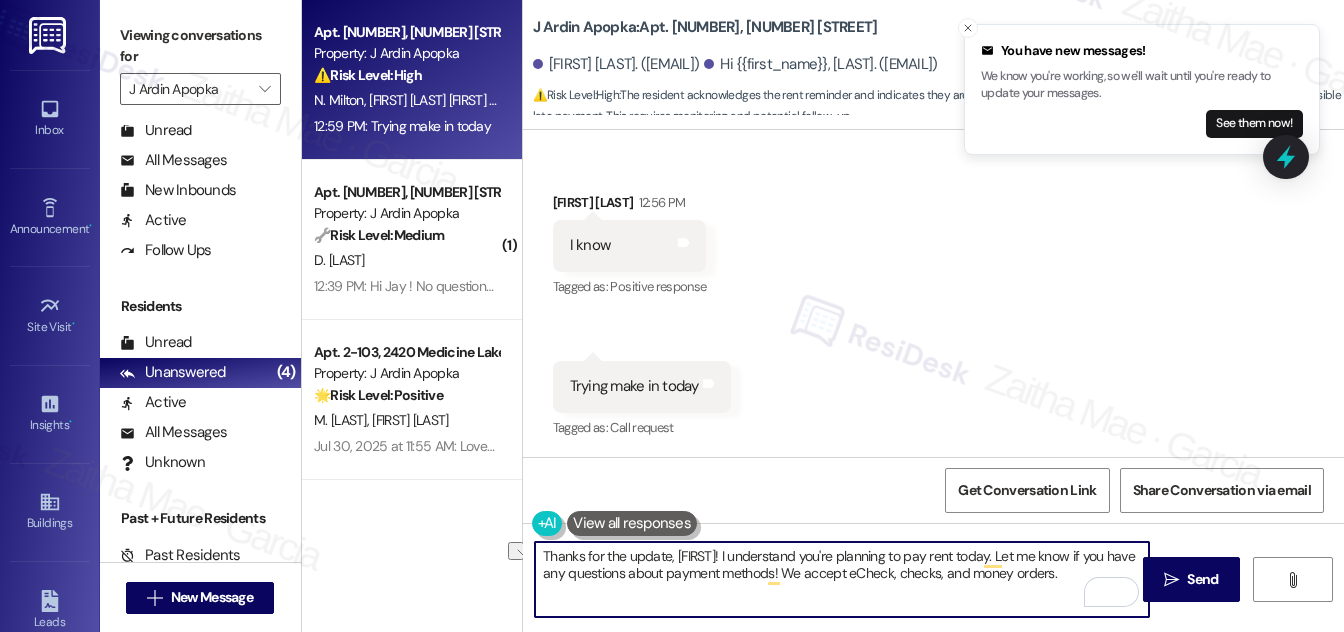 drag, startPoint x: 624, startPoint y: 573, endPoint x: 1055, endPoint y: 607, distance: 432.339 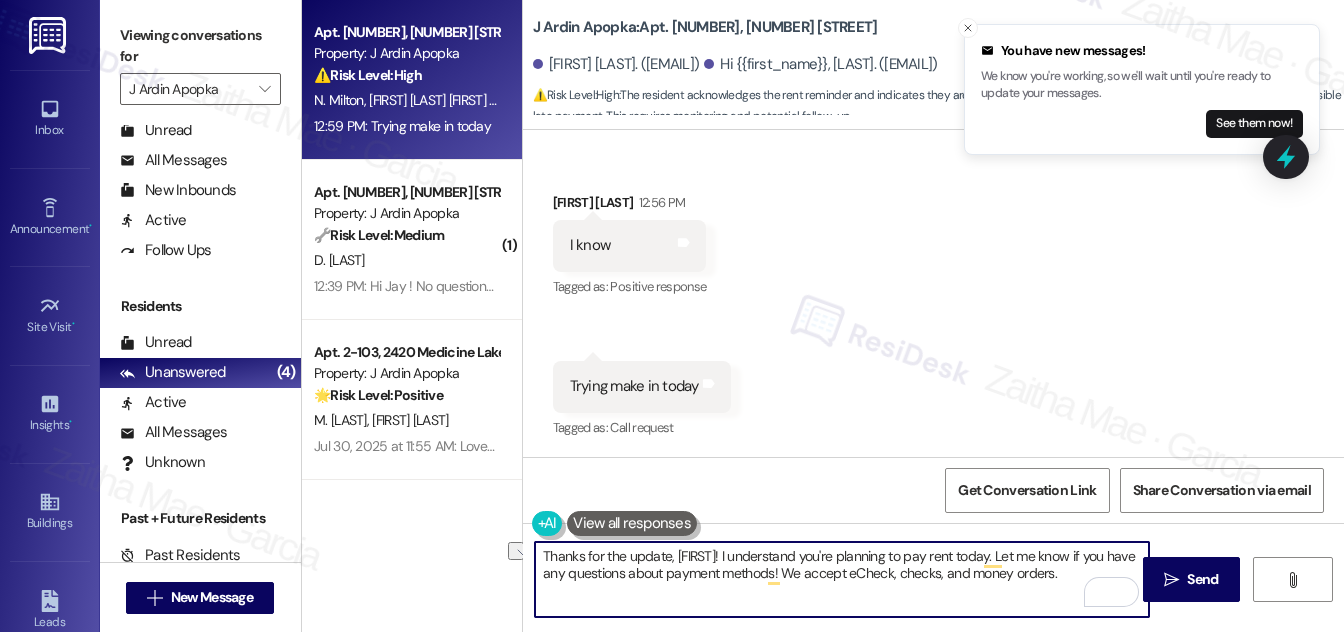click on "Thanks for the update, Frank! I understand you're planning to pay rent today. Let me know if you have any questions about payment methods! We accept eCheck, checks, and money orders." at bounding box center (842, 579) 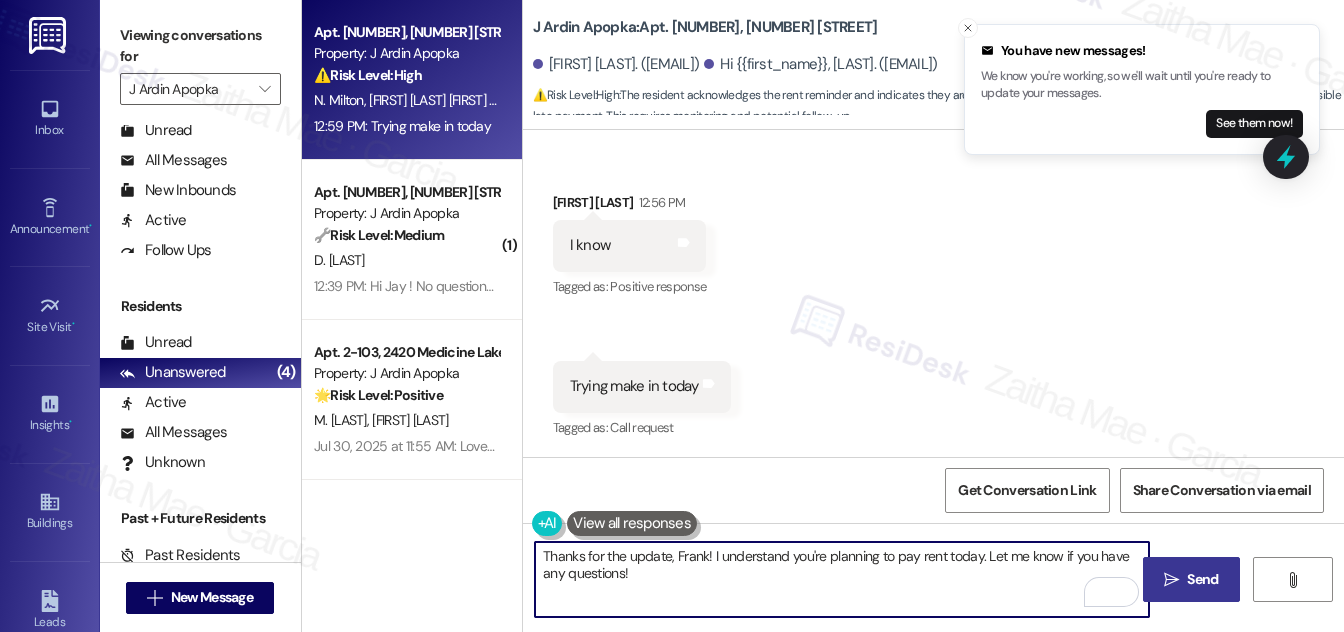 type on "Thanks for the update, Frank! I understand you're planning to pay rent today. Let me know if you have any questions!" 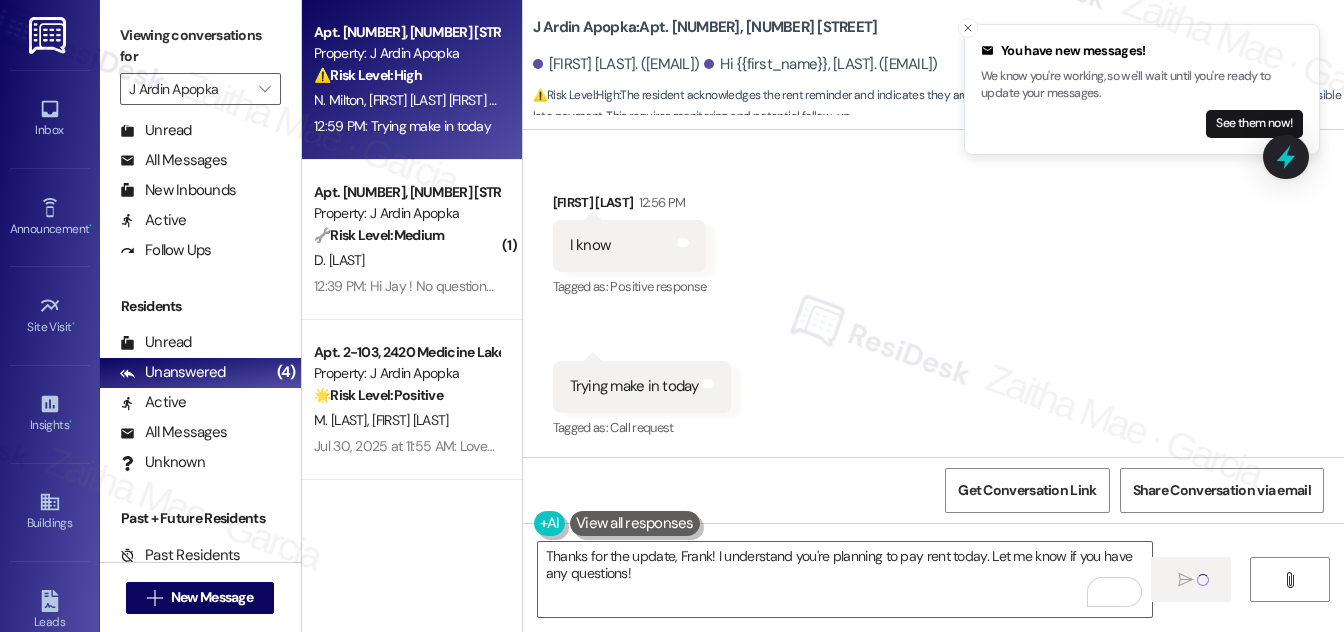 type 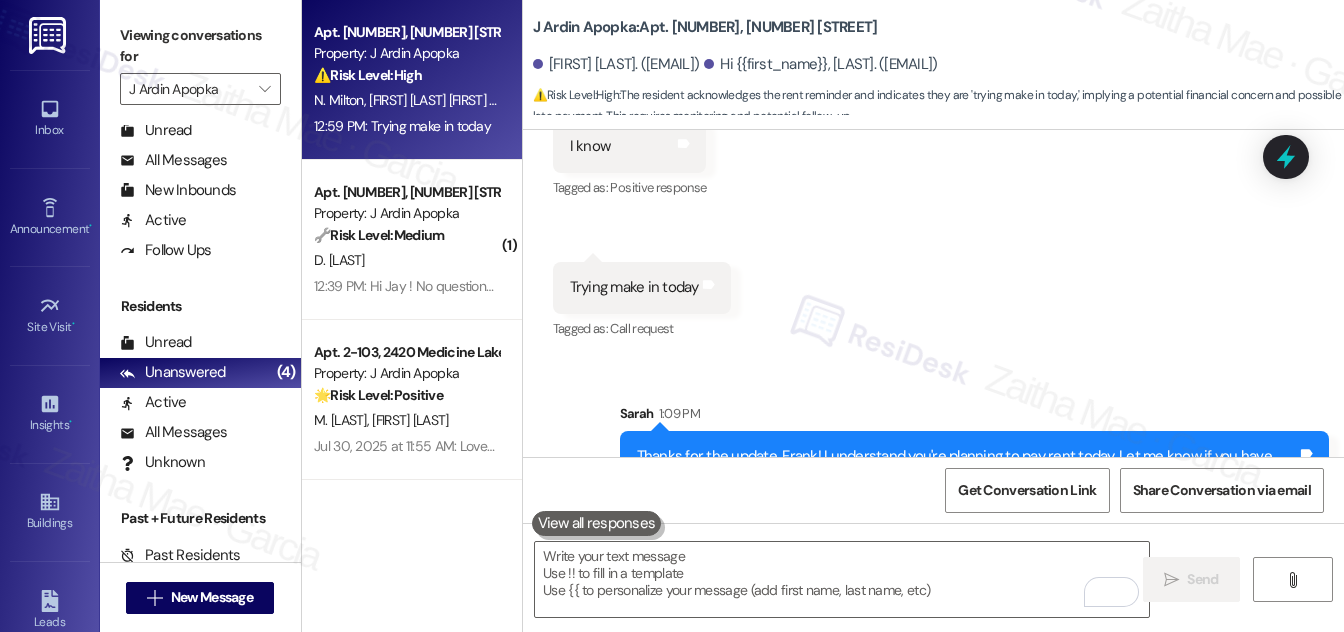 scroll, scrollTop: 5524, scrollLeft: 0, axis: vertical 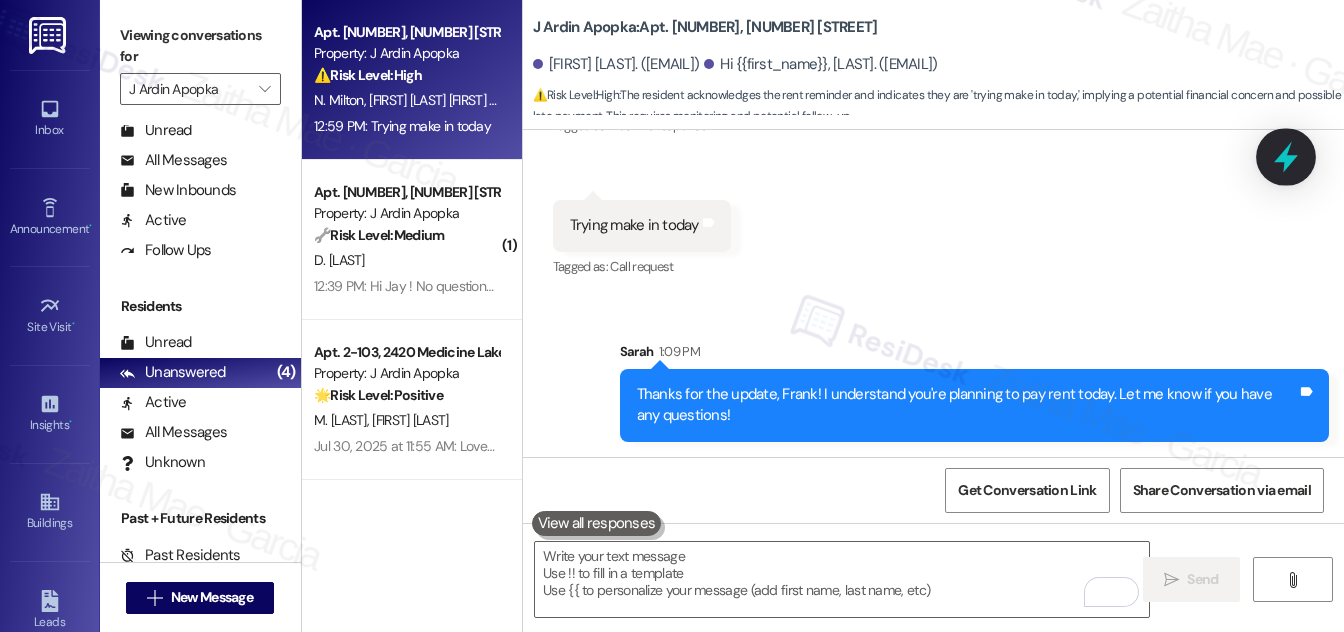 click 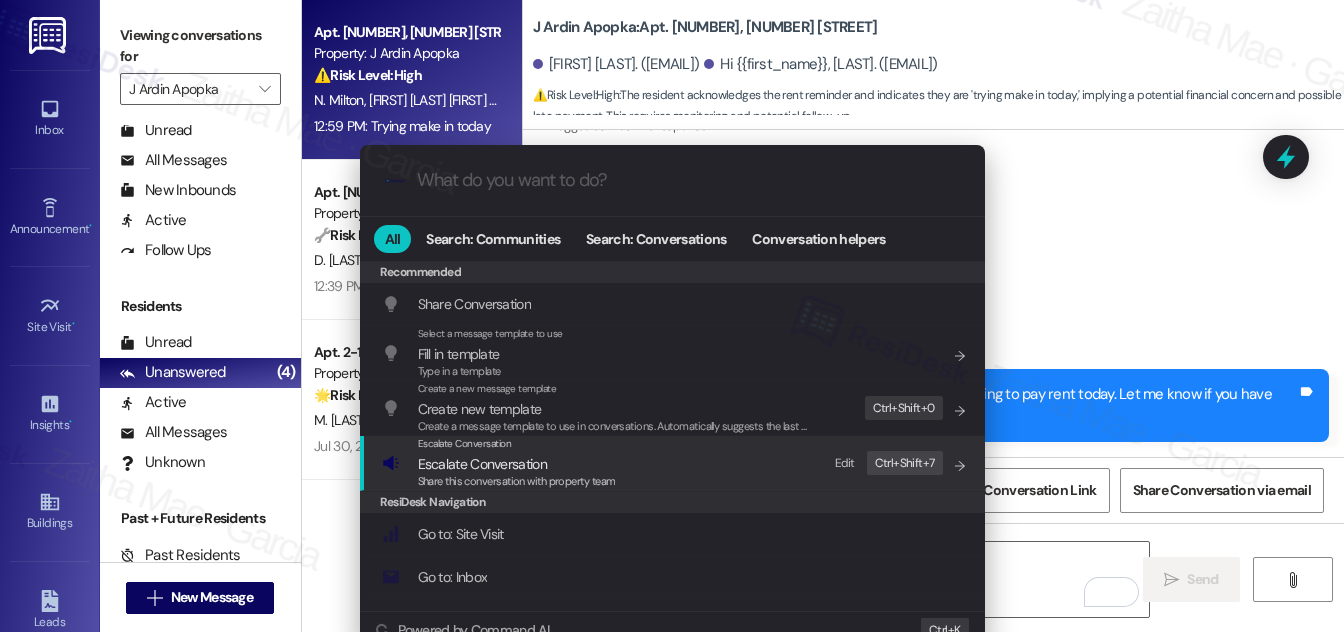 click on "Escalate Conversation" at bounding box center (482, 464) 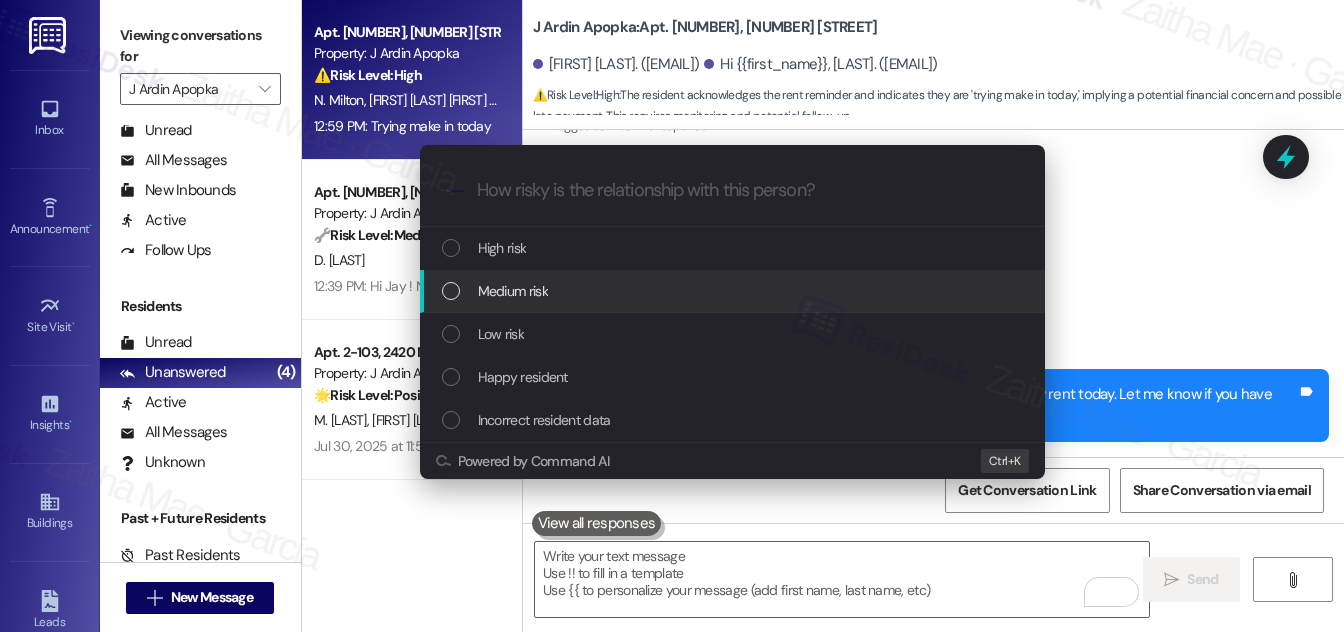 click on "Medium risk" at bounding box center (513, 291) 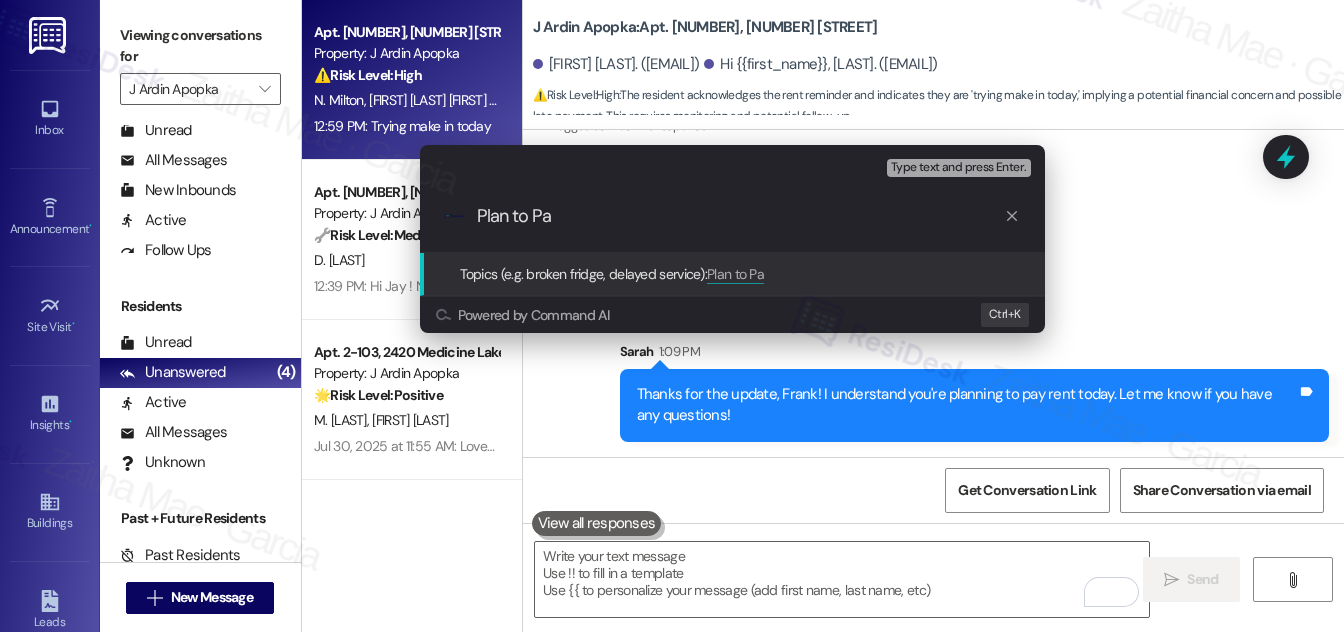 type on "Plan to Pay" 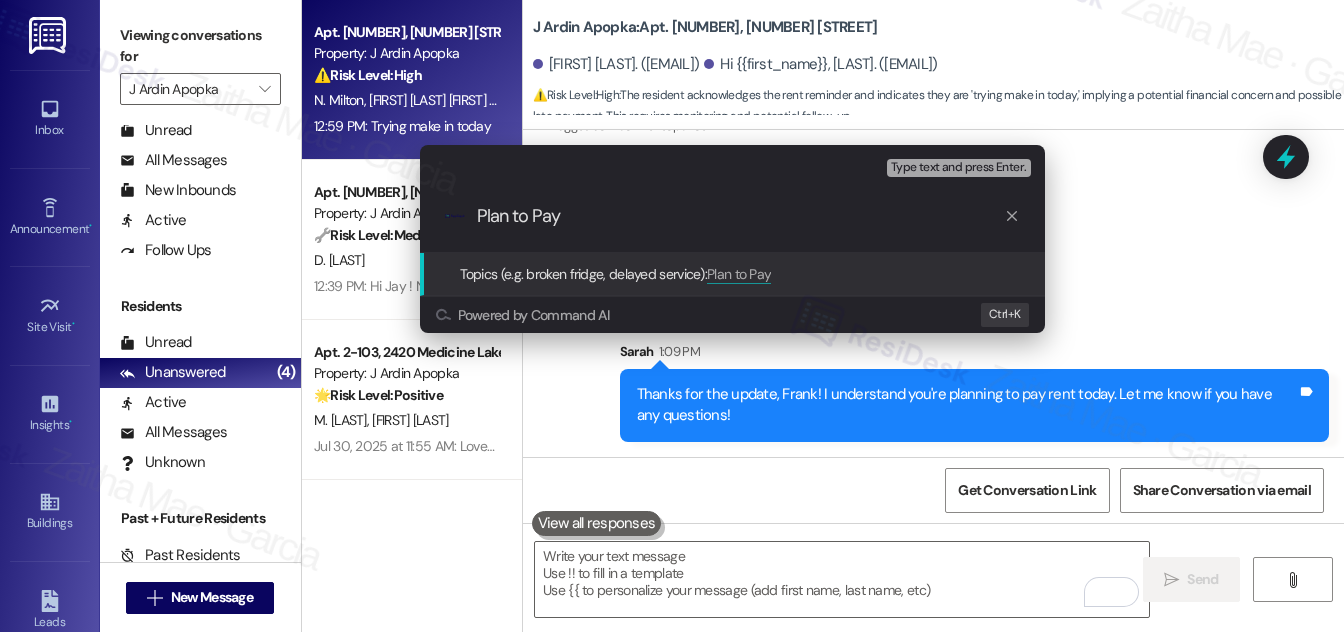 type 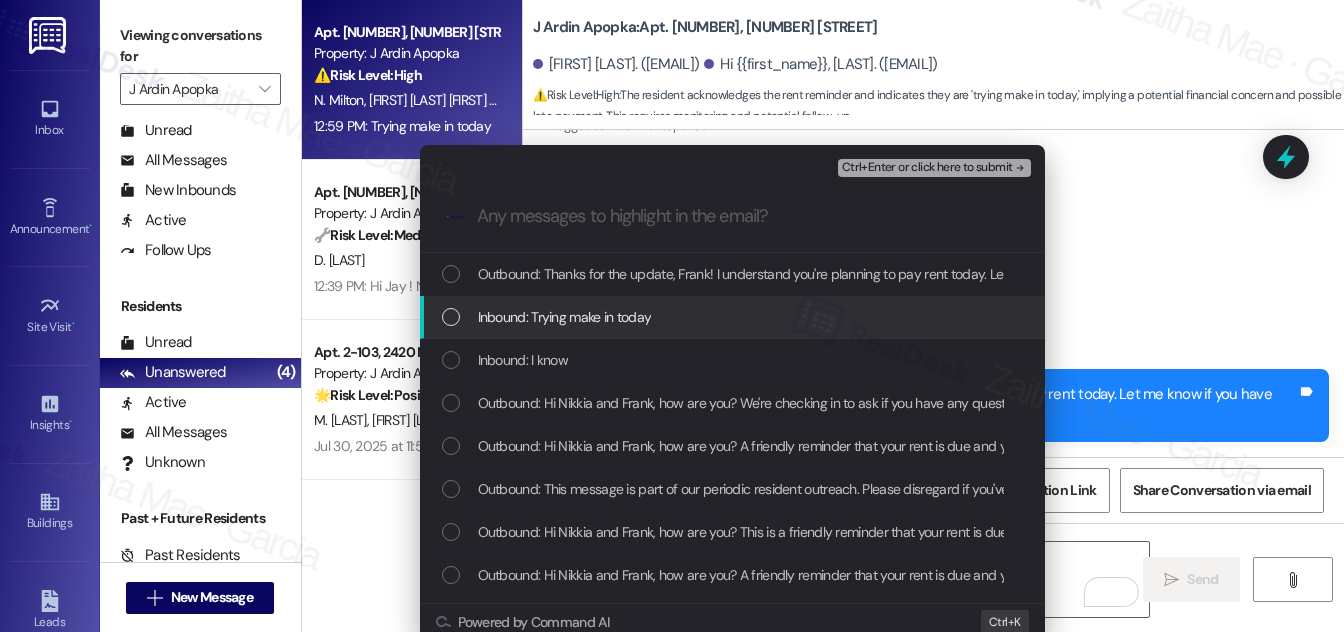 click on "Inbound: Trying make in today" at bounding box center (734, 317) 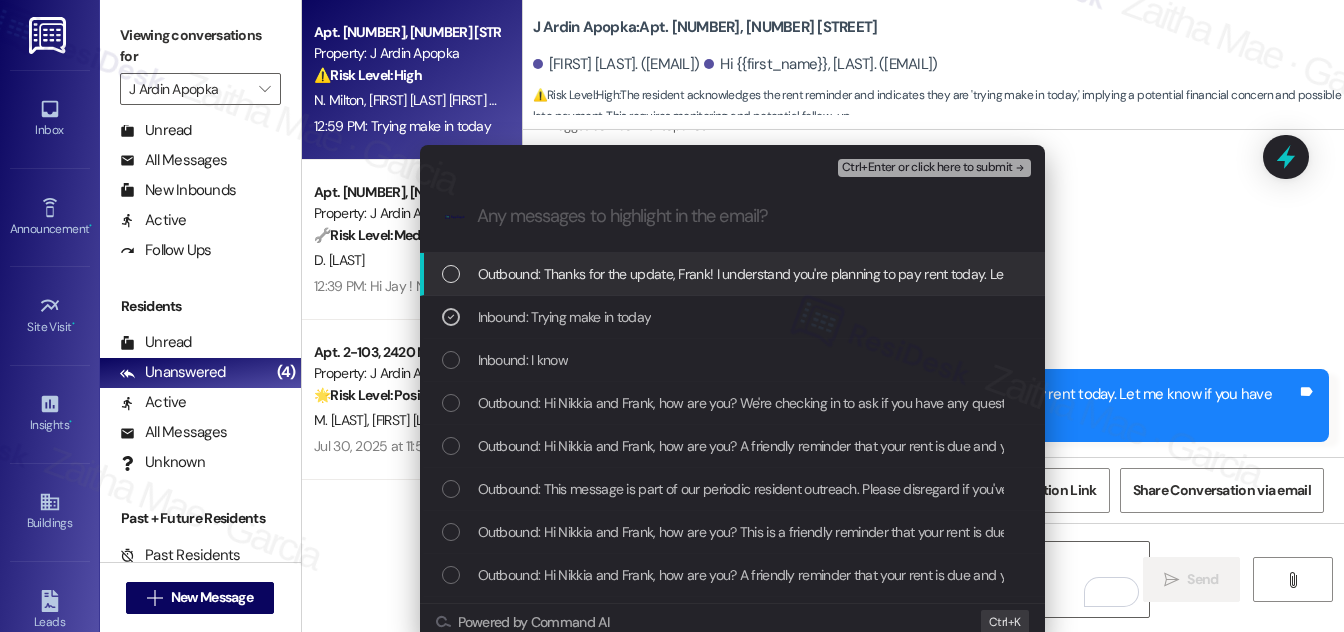 click on "Ctrl+Enter or click here to submit" at bounding box center (927, 168) 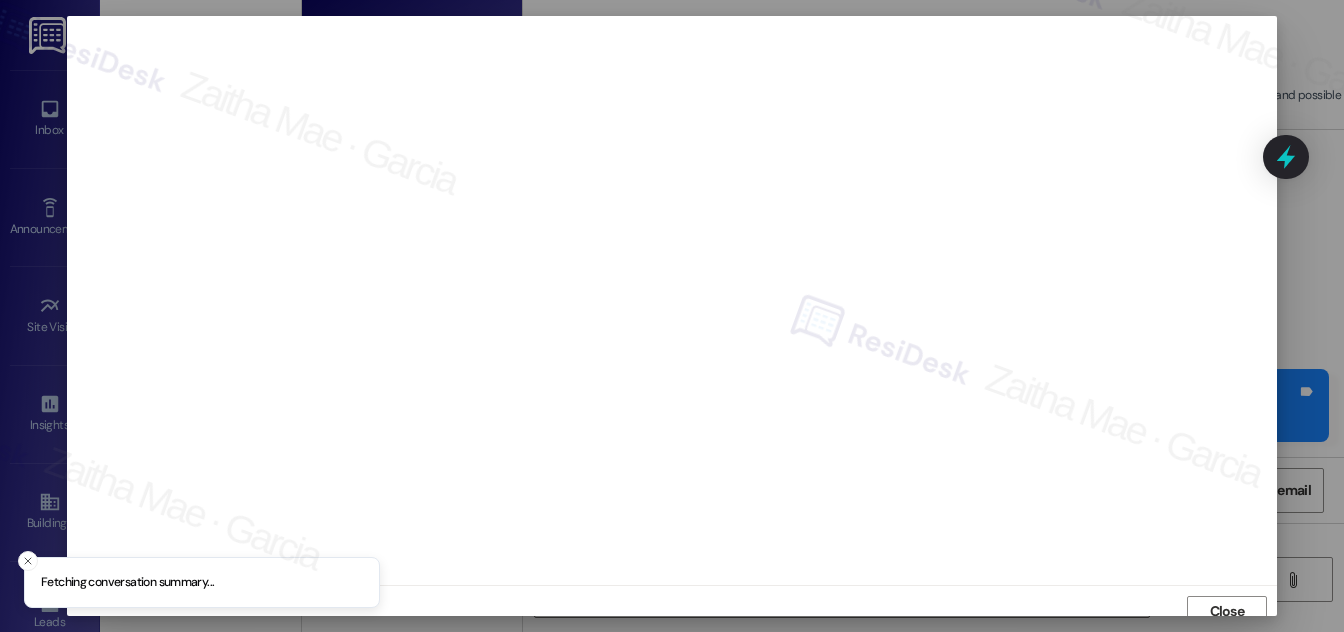 scroll, scrollTop: 11, scrollLeft: 0, axis: vertical 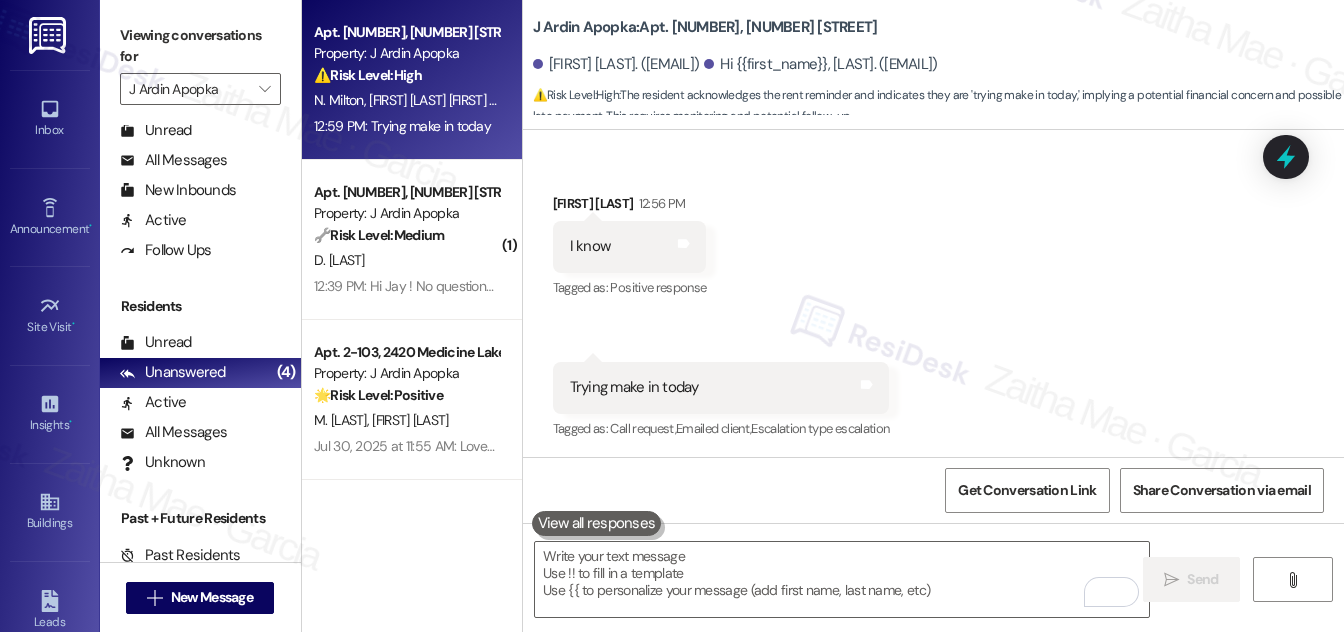 click on "D. Carr" at bounding box center [406, 260] 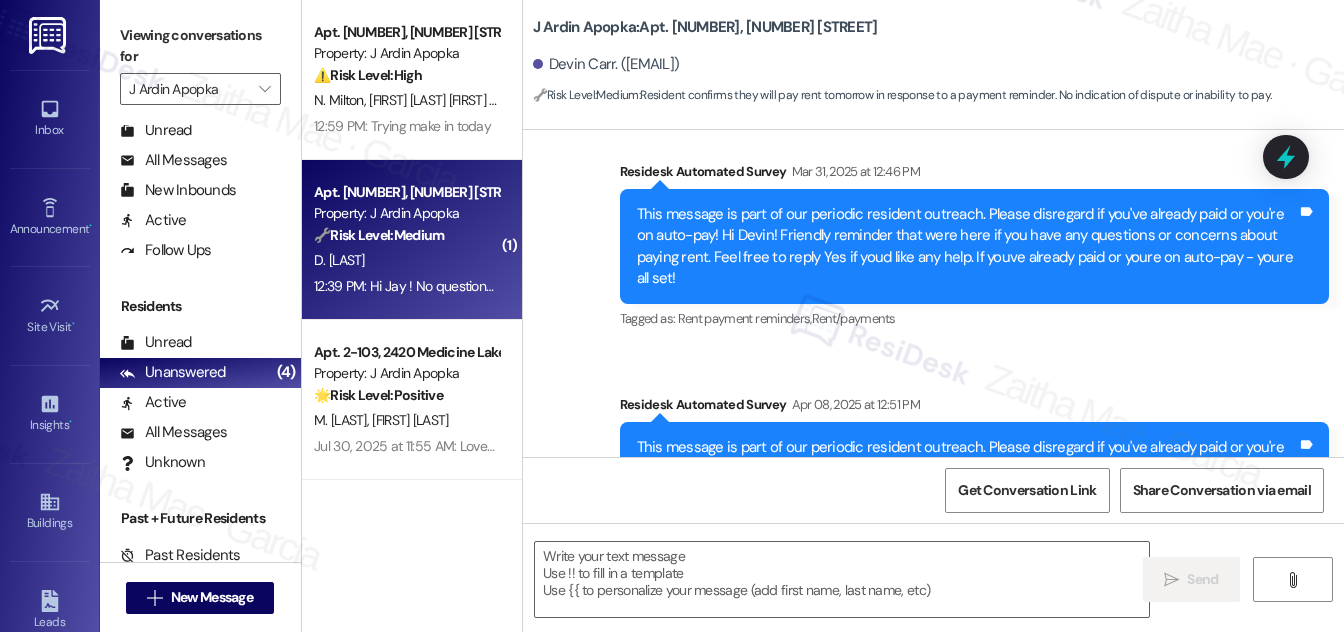 type on "Fetching suggested responses. Please feel free to read through the conversation in the meantime." 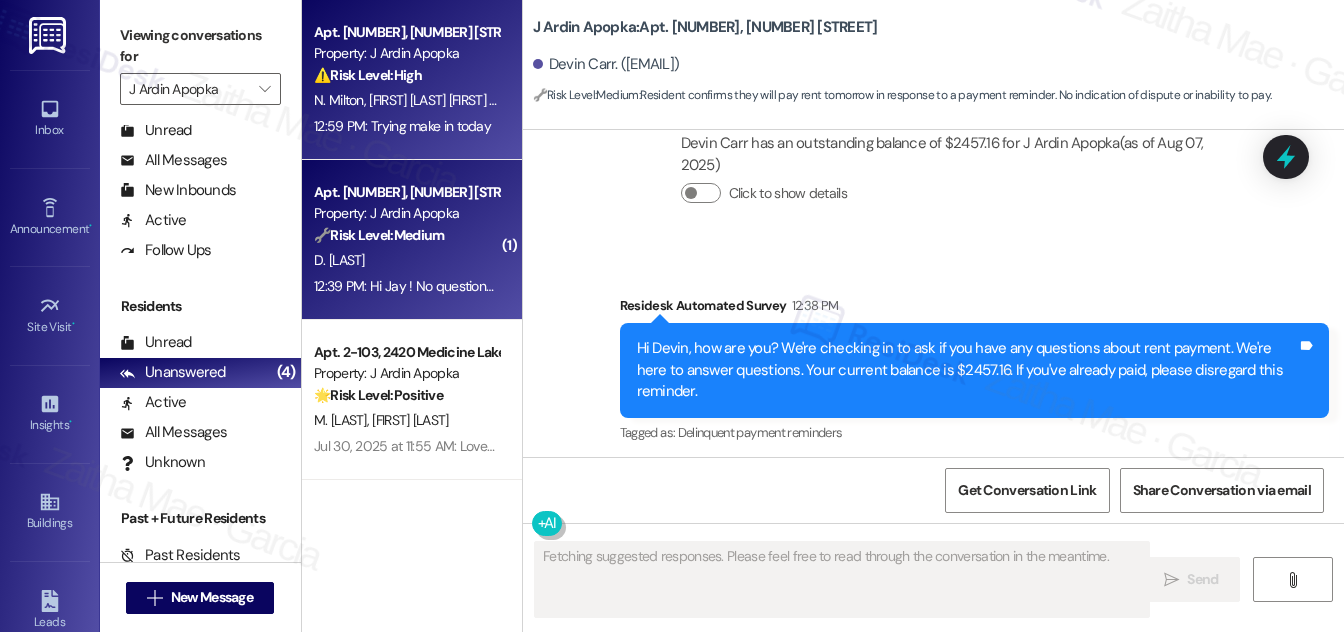 scroll, scrollTop: 2695, scrollLeft: 0, axis: vertical 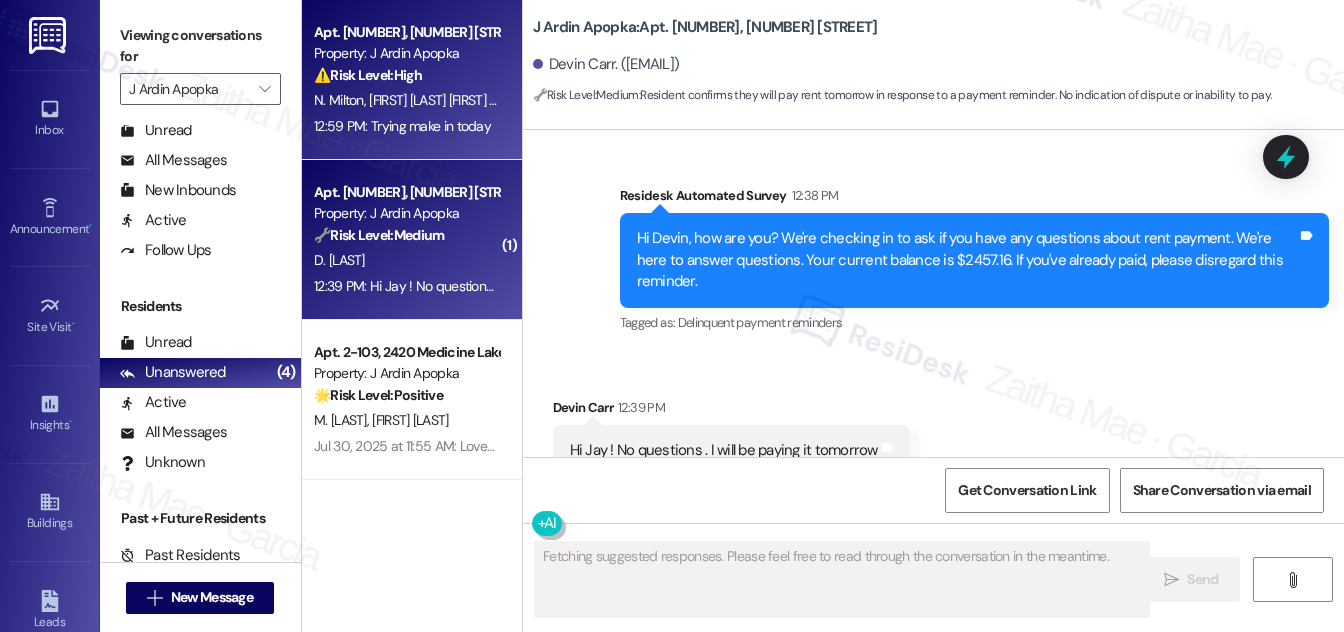 click on "⚠️  Risk Level:  High The resident acknowledges the rent reminder and indicates they are 'trying make in today,' implying a potential financial concern and possible late payment. This requires monitoring and potential follow-up." at bounding box center [406, 75] 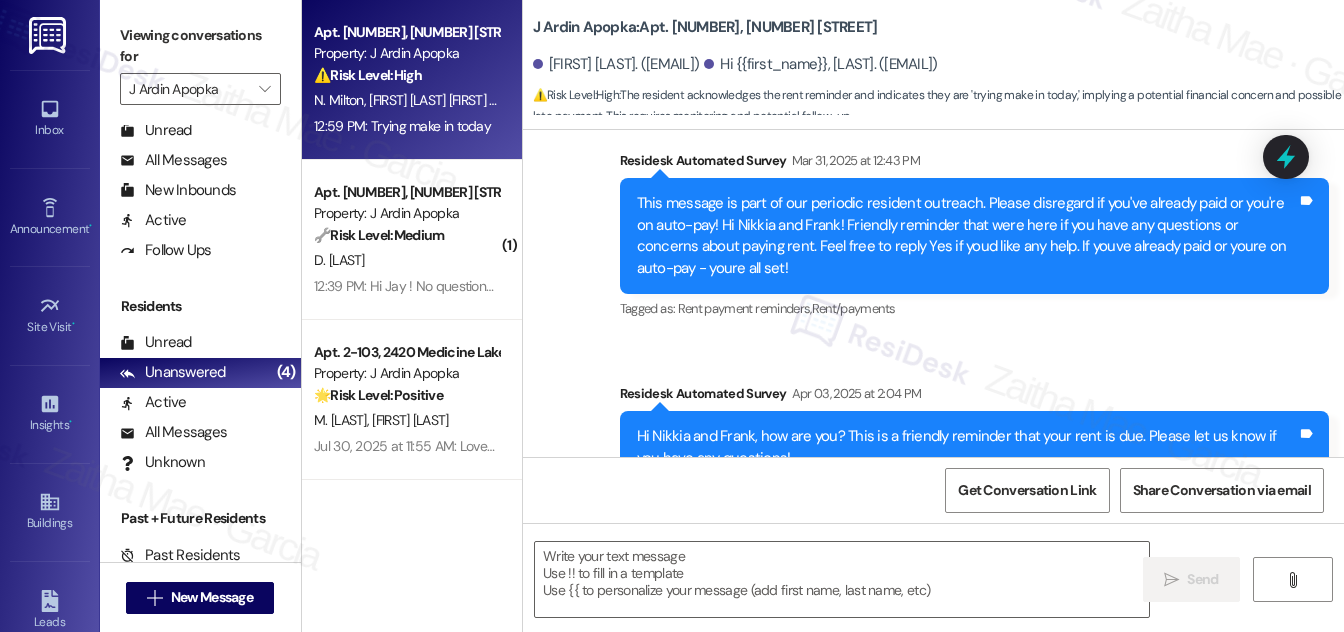 type on "Fetching suggested responses. Please feel free to read through the conversation in the meantime." 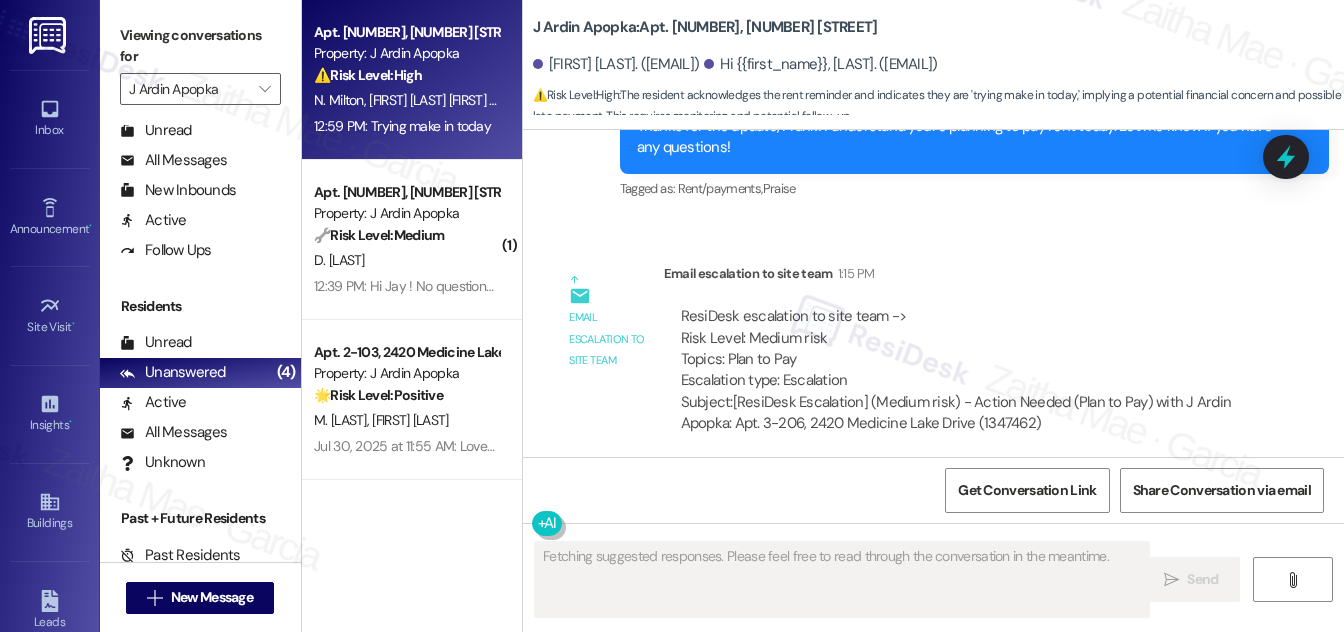 scroll, scrollTop: 5800, scrollLeft: 0, axis: vertical 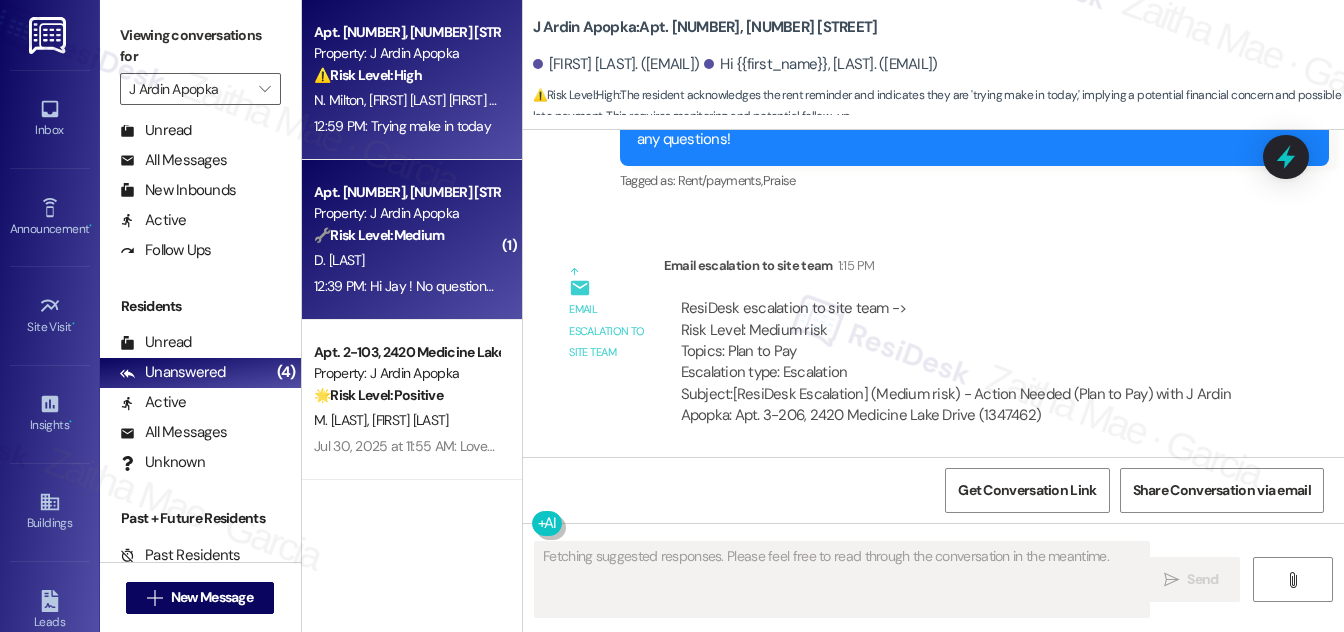 click on "D. Carr" at bounding box center [406, 260] 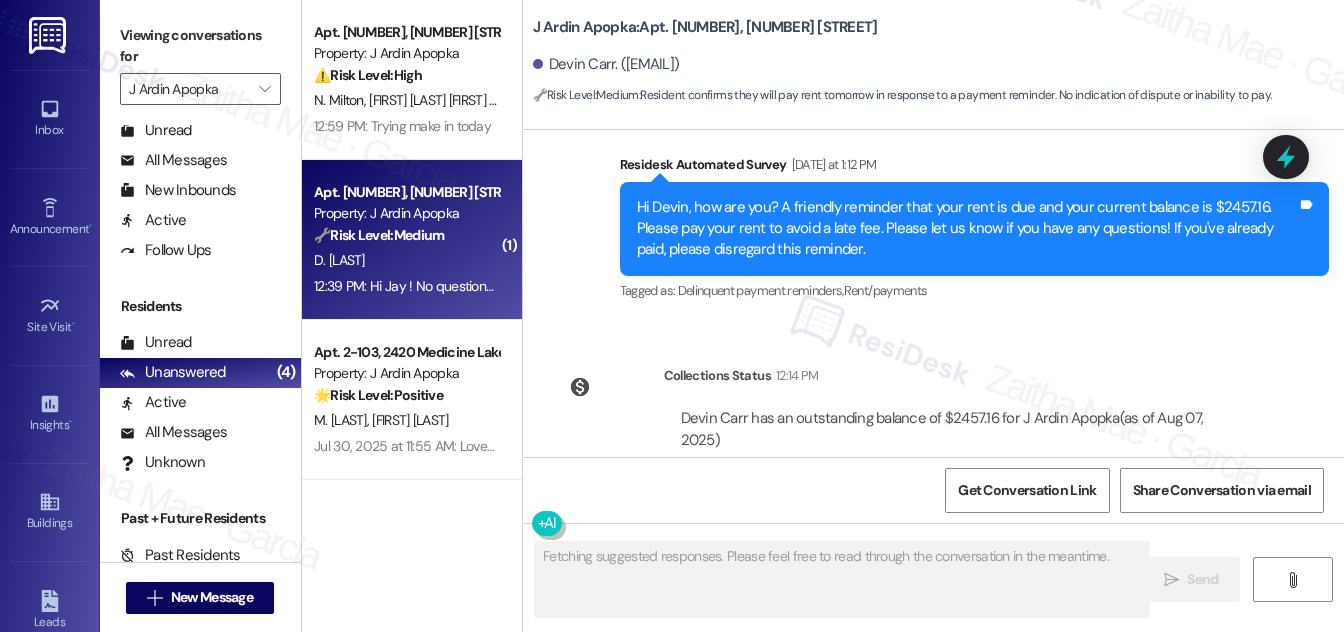 scroll, scrollTop: 2695, scrollLeft: 0, axis: vertical 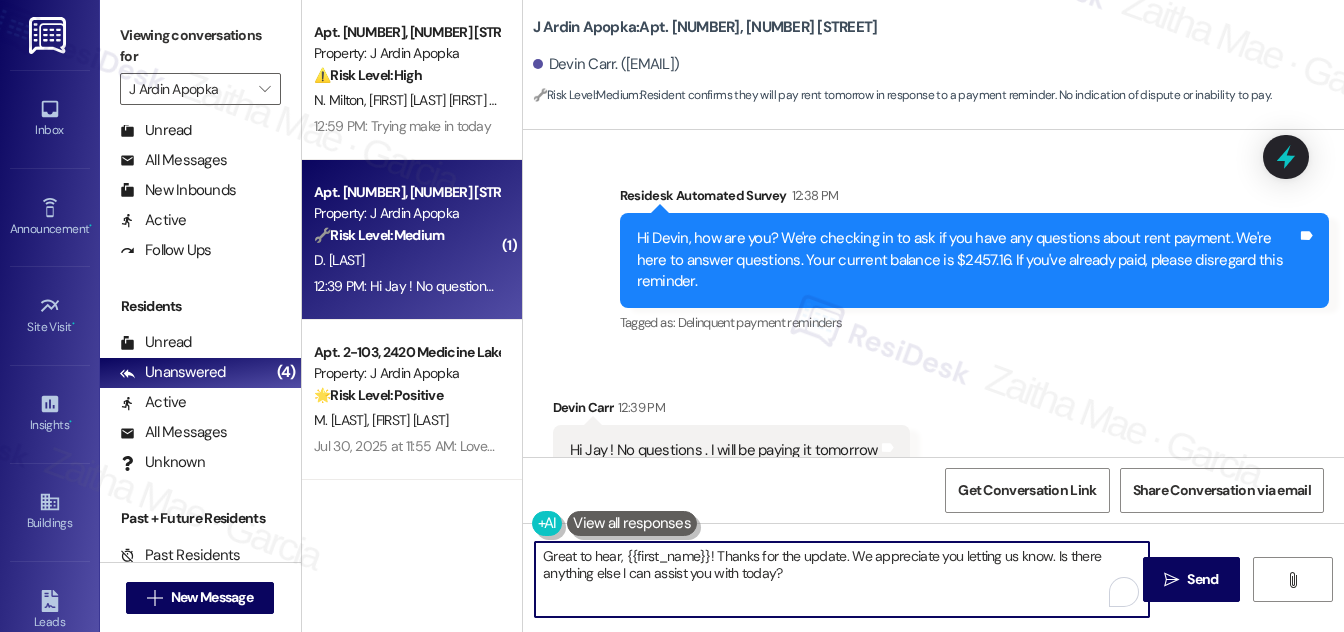drag, startPoint x: 1049, startPoint y: 554, endPoint x: 1055, endPoint y: 575, distance: 21.84033 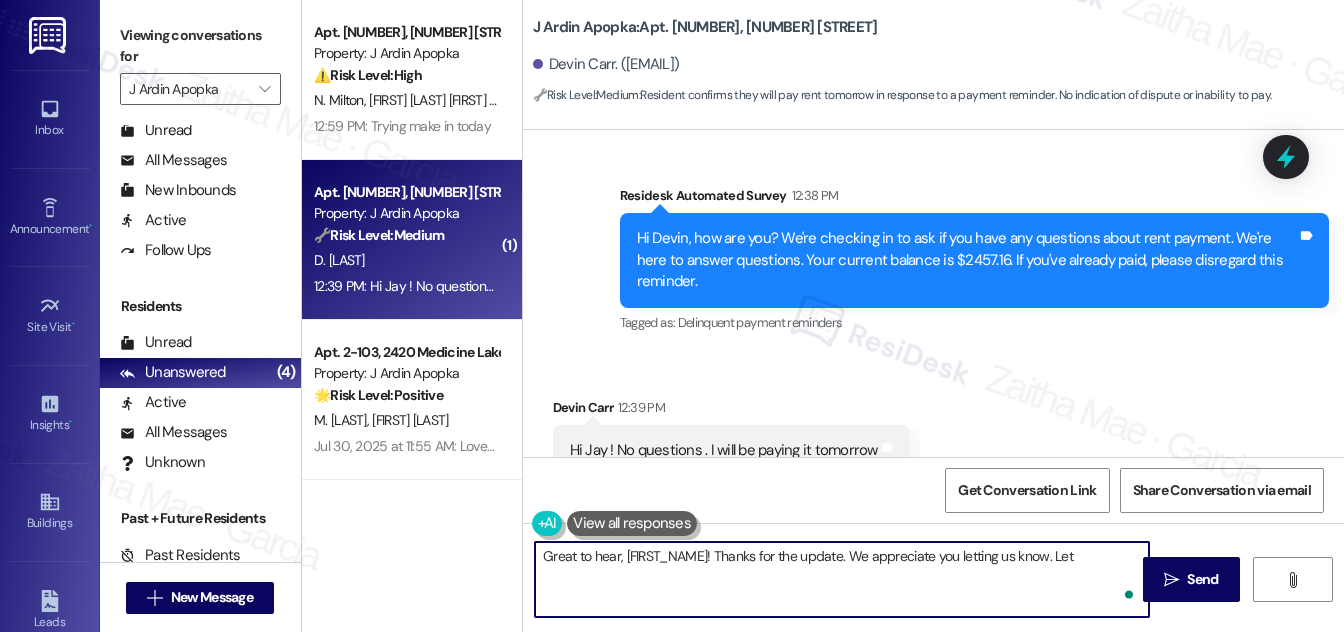 type on "Great to hear, {{first_name}}! Thanks for the update. We appreciate you letting us know. Let" 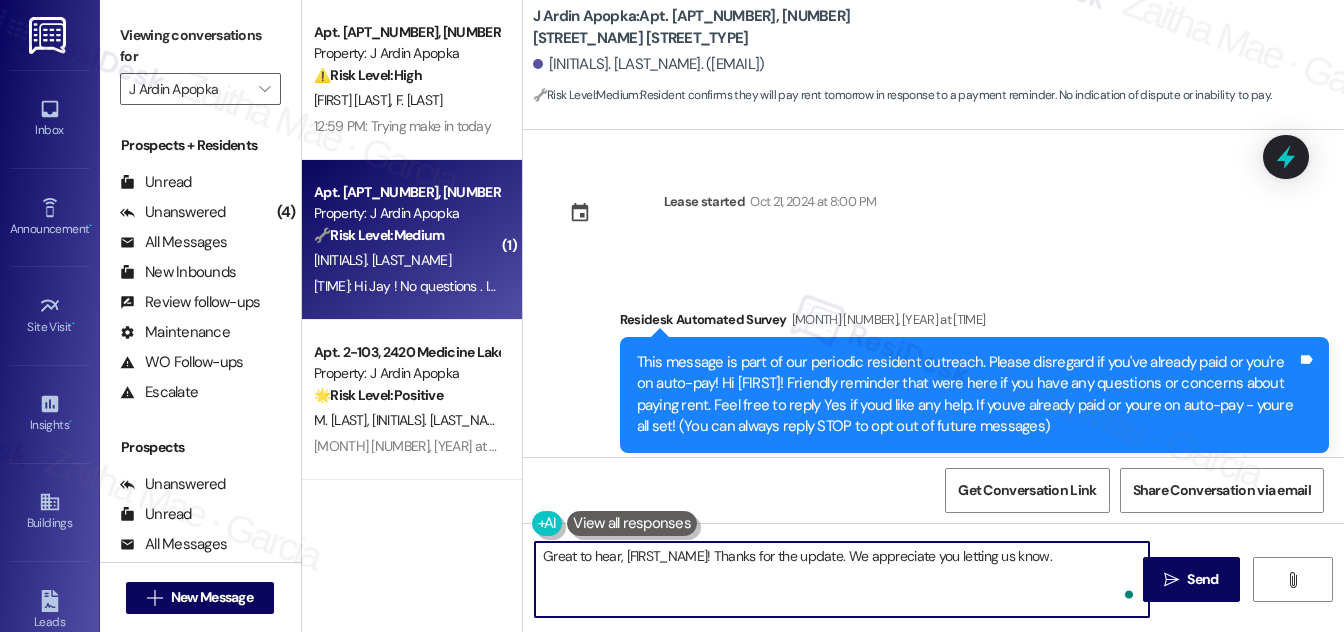 scroll, scrollTop: 0, scrollLeft: 0, axis: both 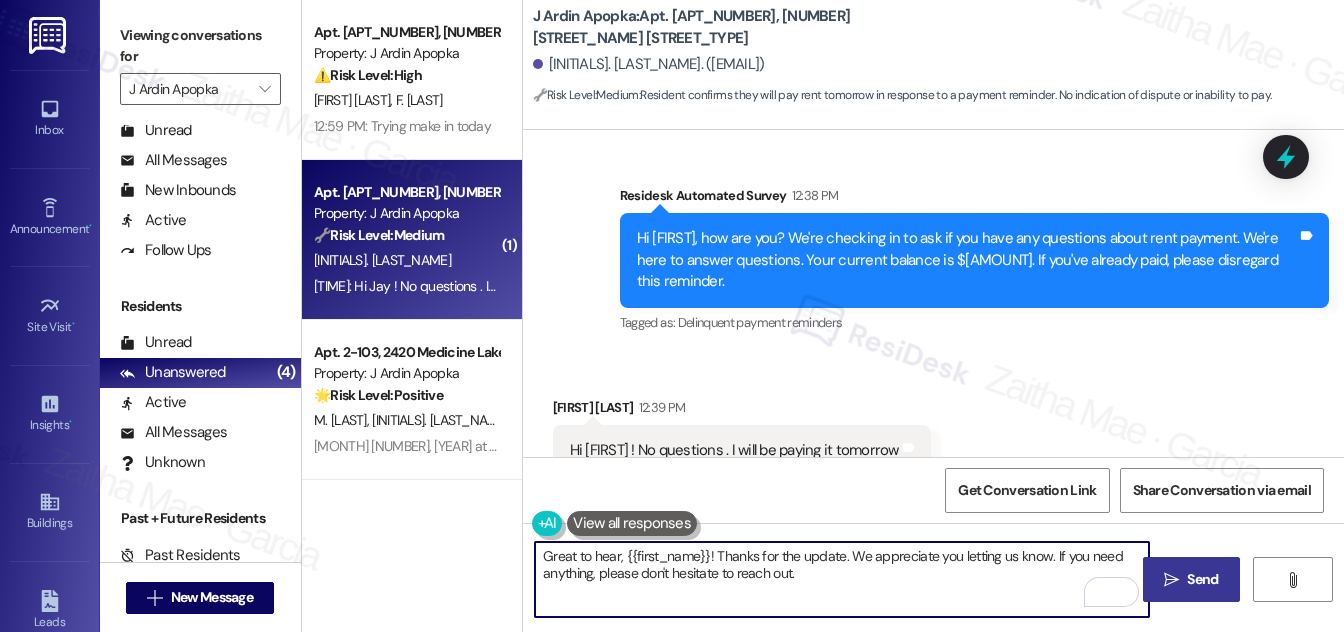type on "Great to hear, {{first_name}}! Thanks for the update. We appreciate you letting us know. If you need anything, please don't hesitate to reach out." 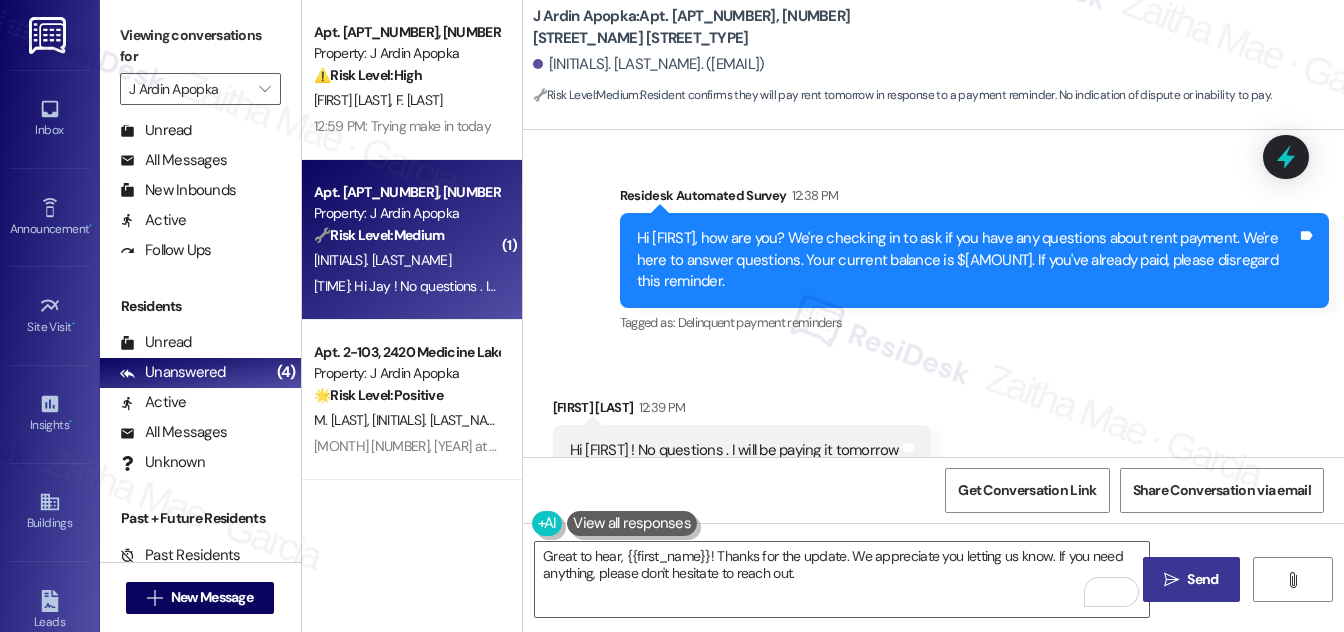 click on "Send" at bounding box center [1202, 579] 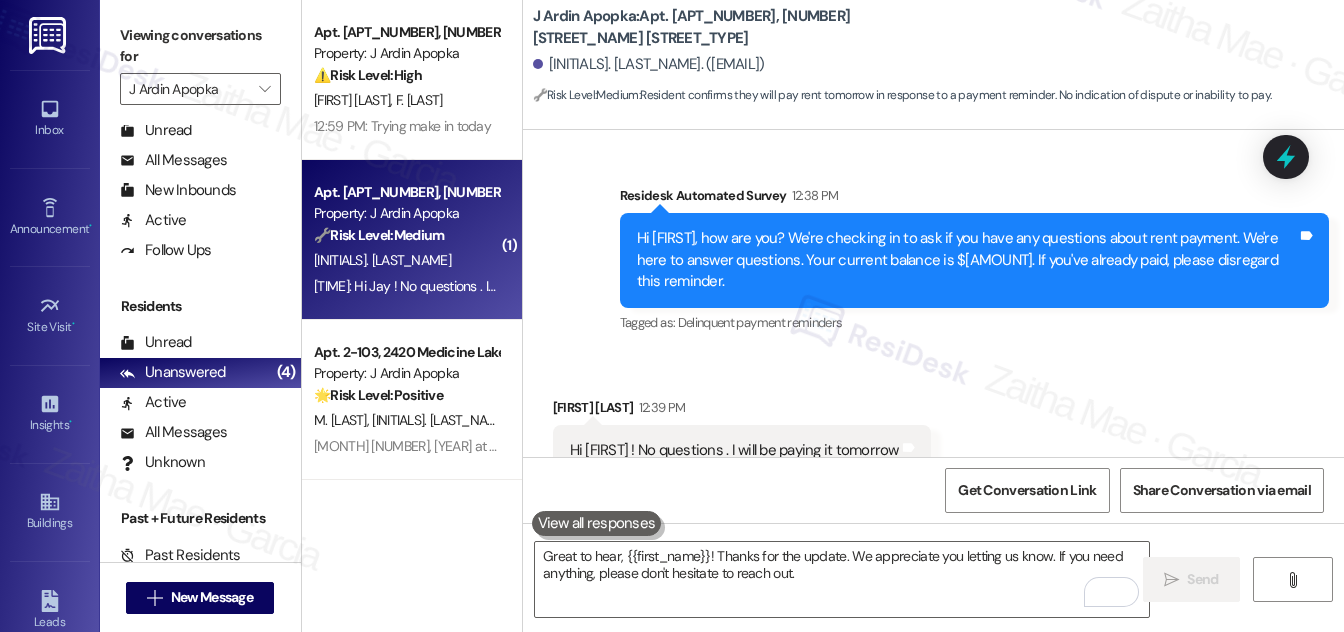 scroll, scrollTop: 2856, scrollLeft: 0, axis: vertical 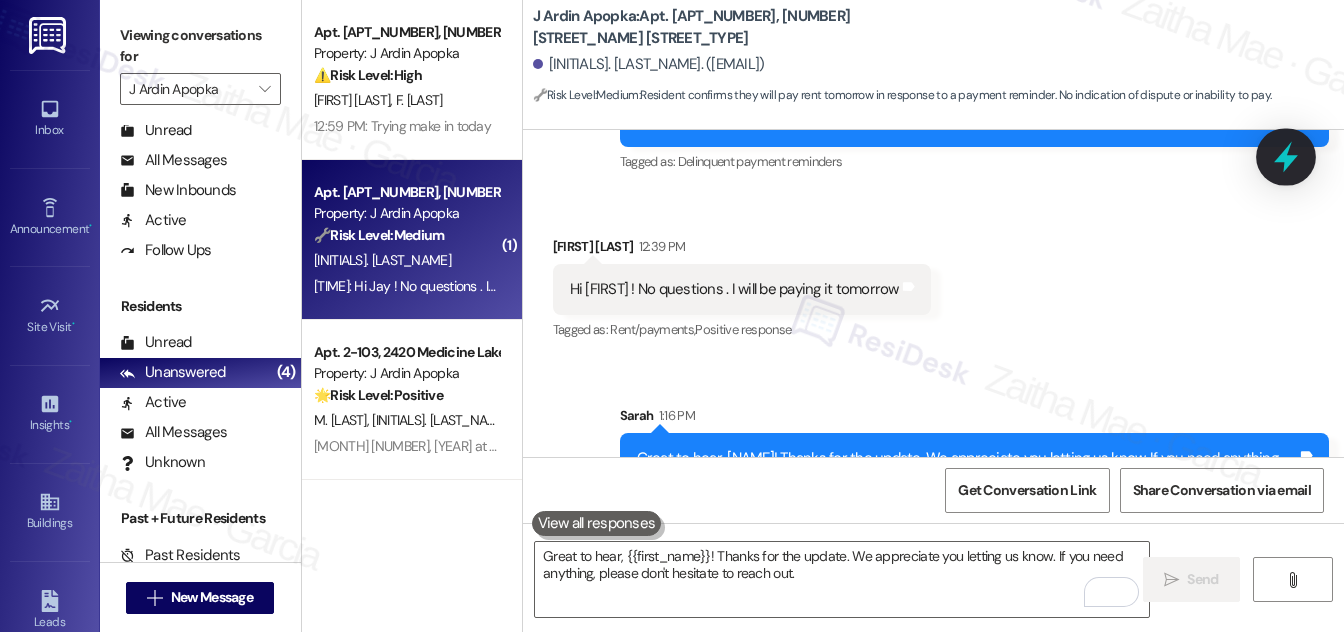 click 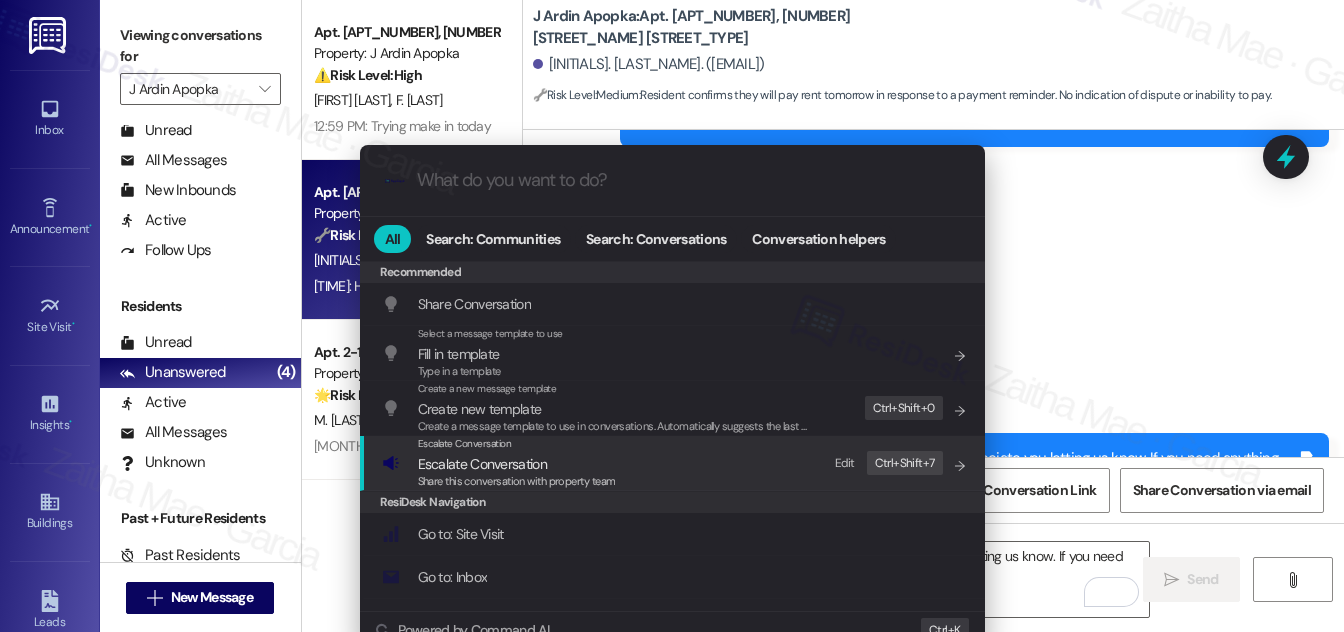 click on "Escalate Conversation" at bounding box center (482, 464) 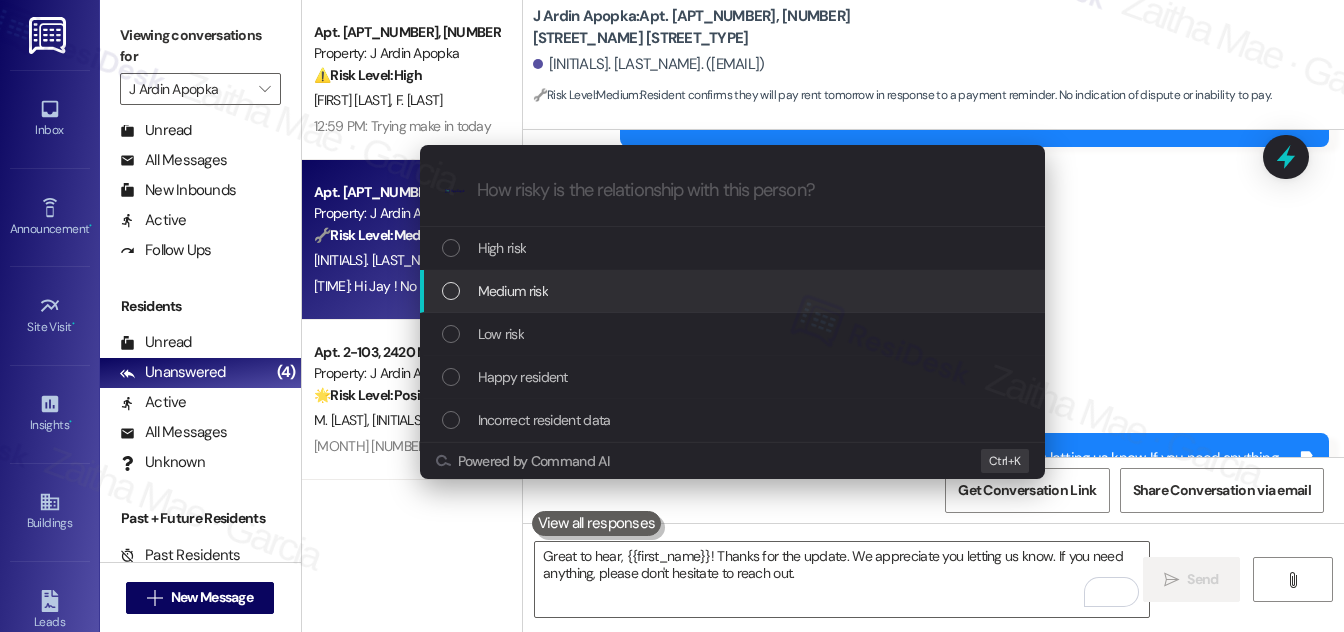 click on "Medium risk" at bounding box center [734, 291] 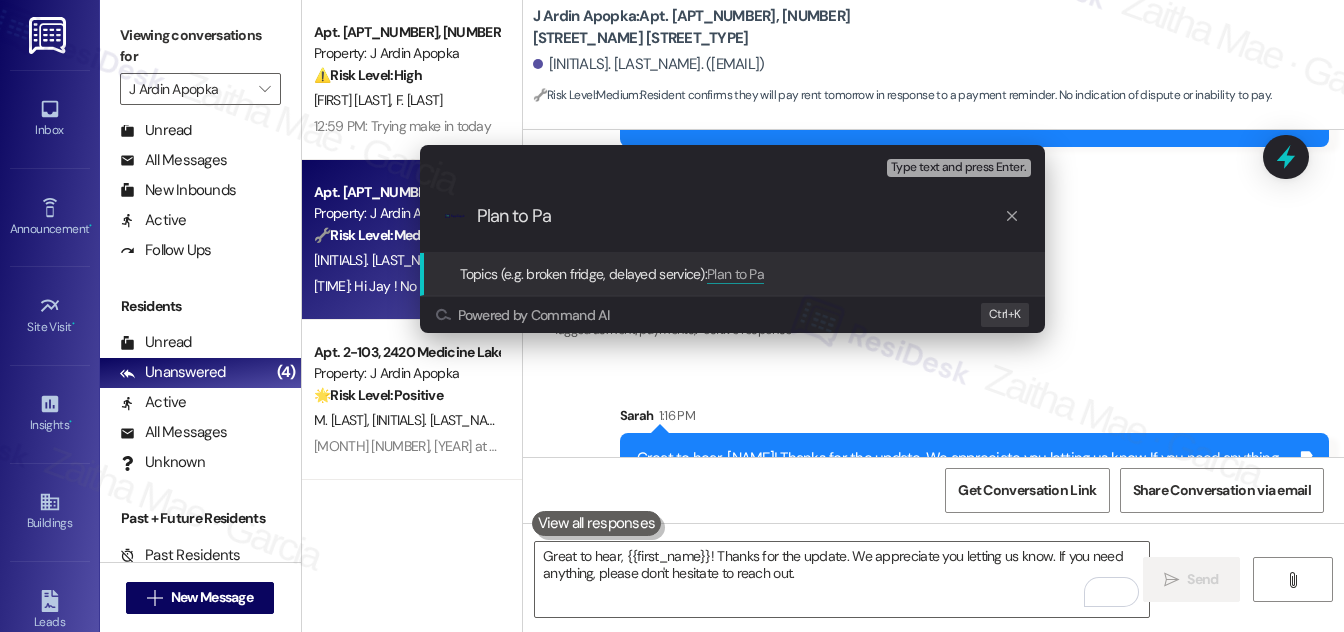 type on "Plan to Pay" 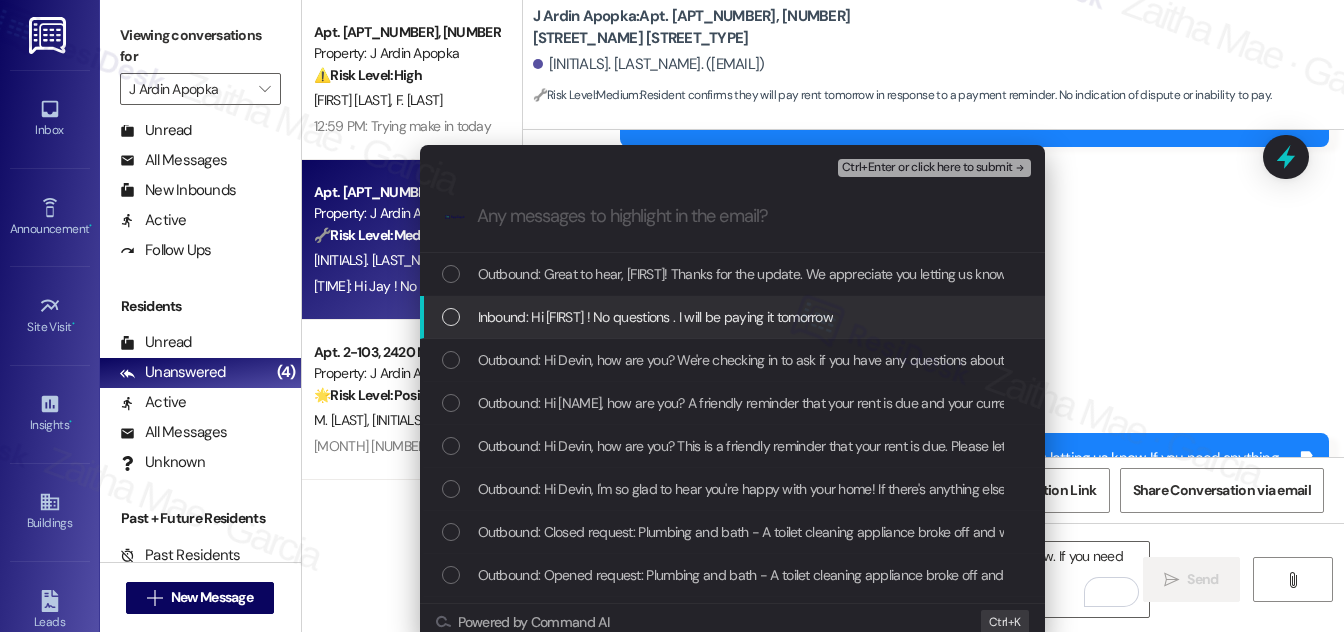 click on "Inbound: Hi Jay ! No questions . I will be paying it tomorrow" at bounding box center (734, 317) 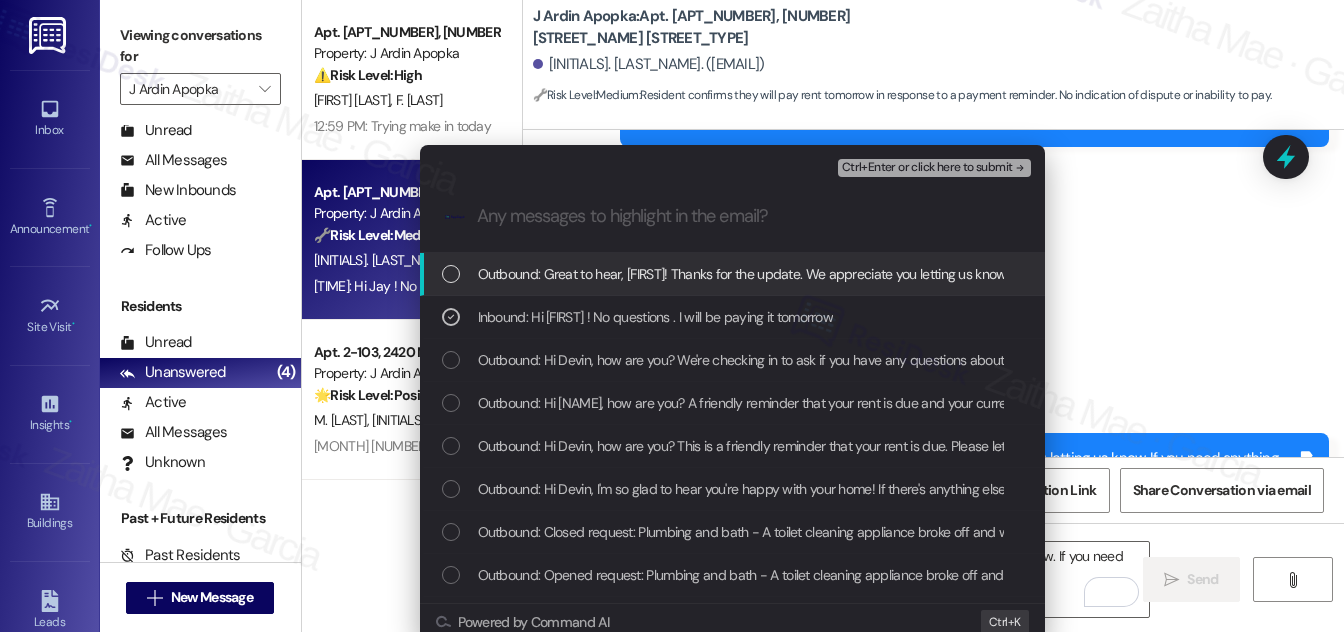 click on "Ctrl+Enter or click here to submit" at bounding box center [934, 168] 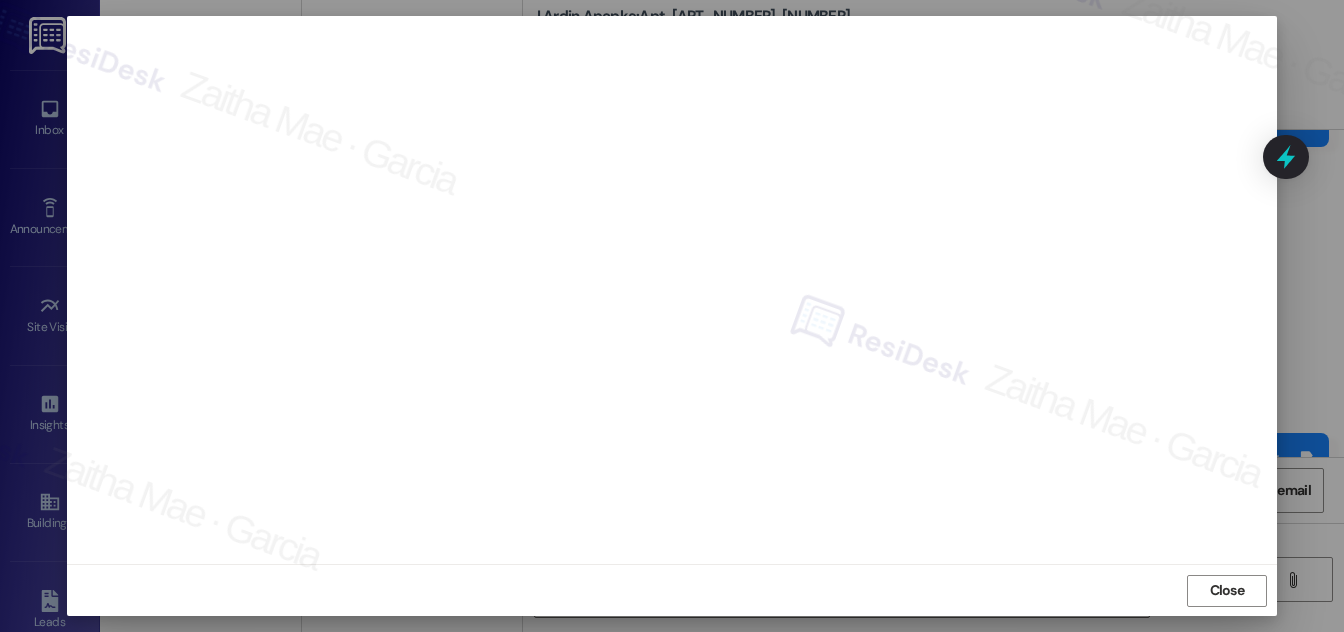 scroll, scrollTop: 0, scrollLeft: 0, axis: both 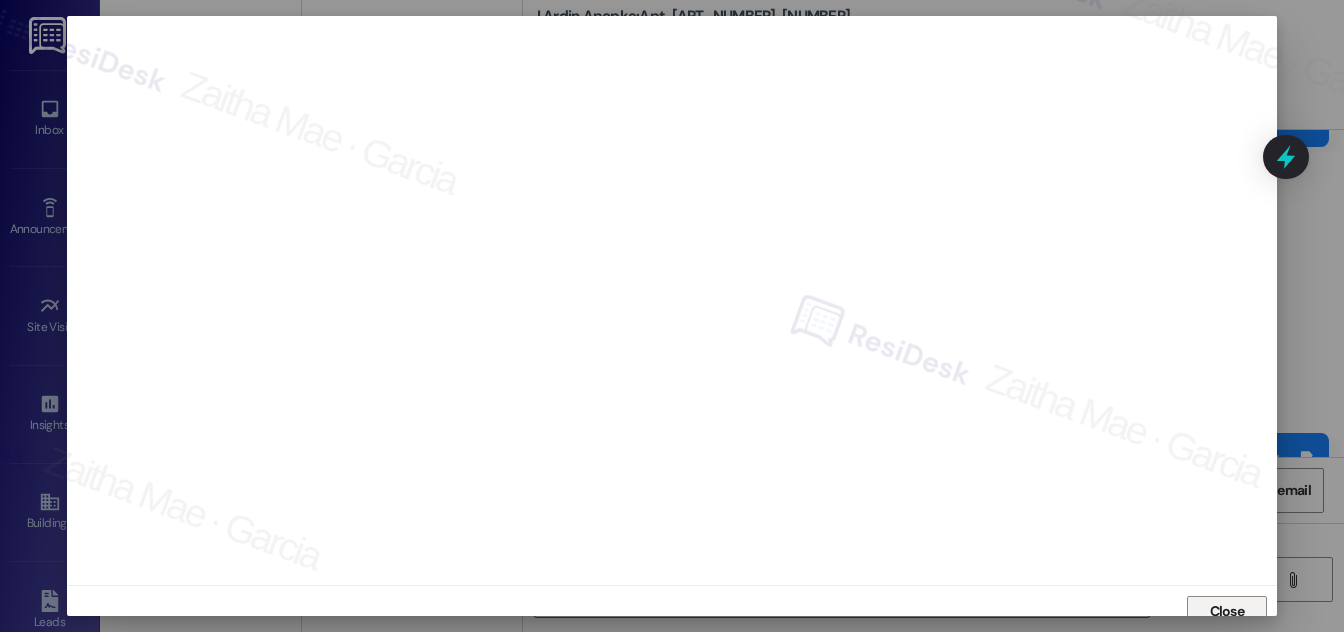 click on "Close" at bounding box center (1227, 611) 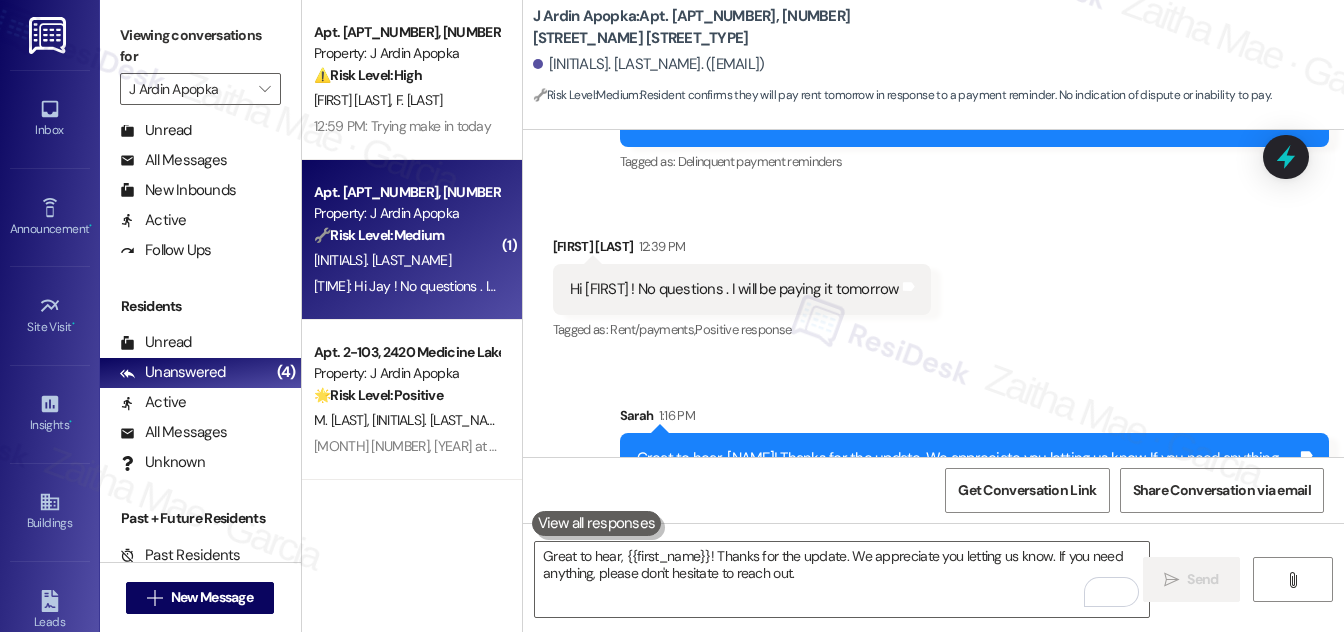 click 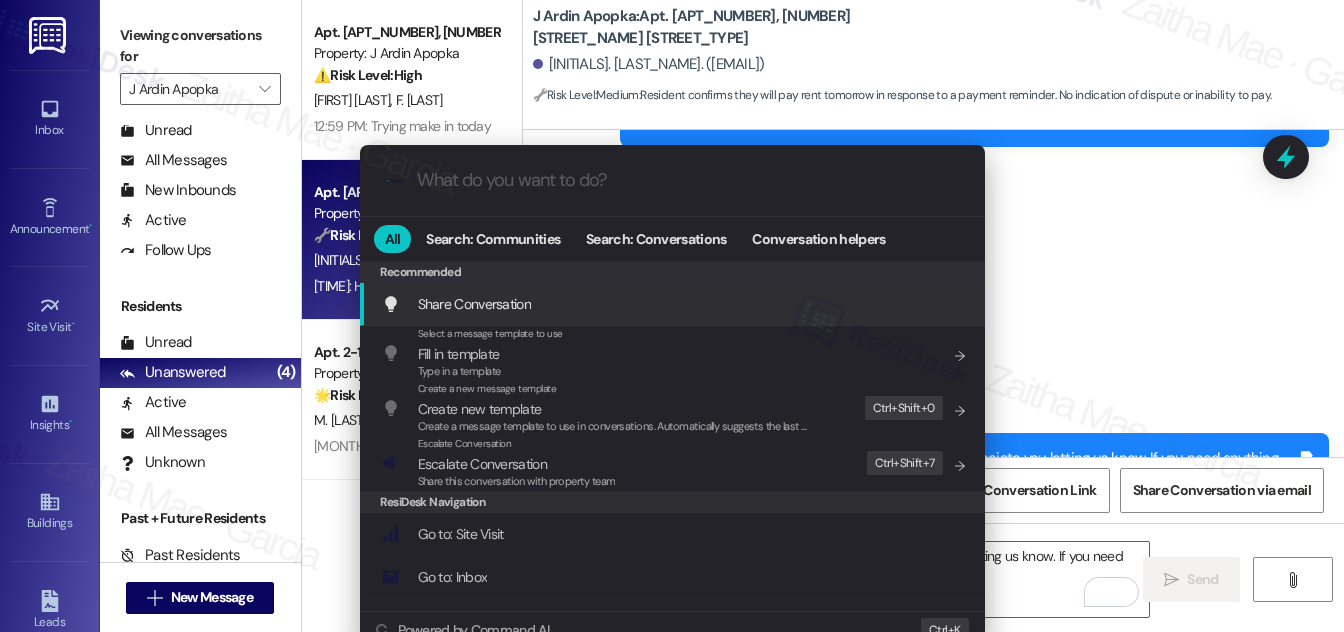 click on "Escalate Conversation" at bounding box center [482, 464] 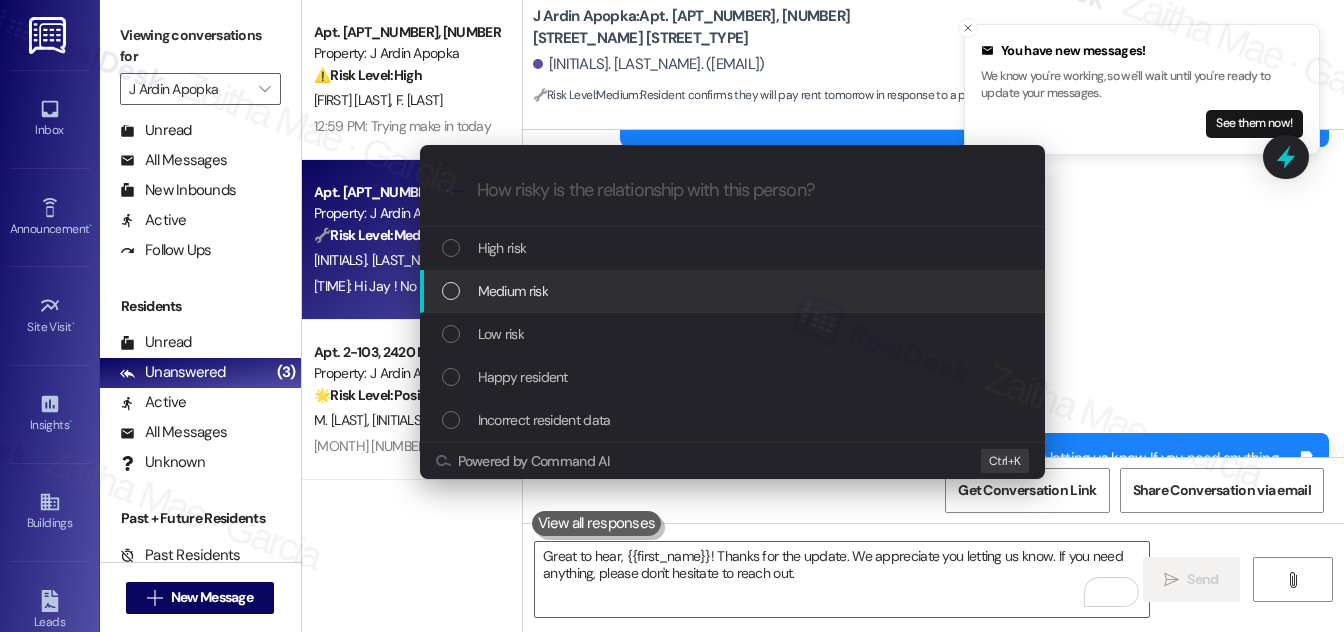 click on "Medium risk" at bounding box center (734, 291) 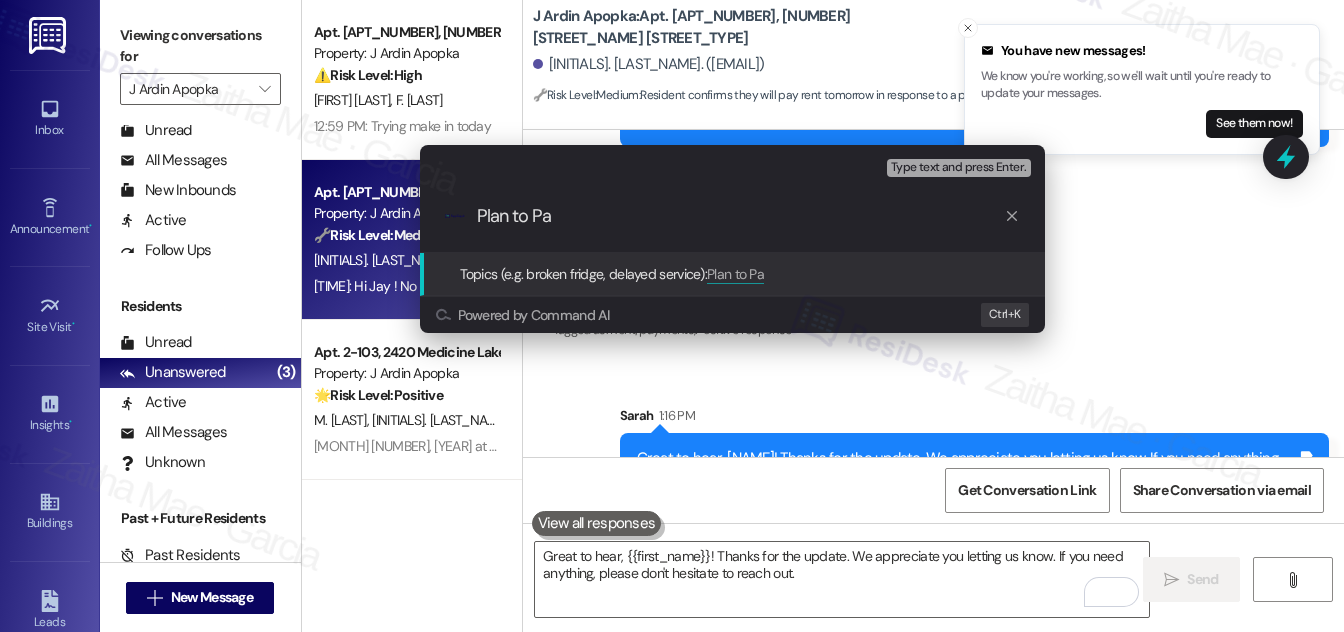 type on "Plan to Pay" 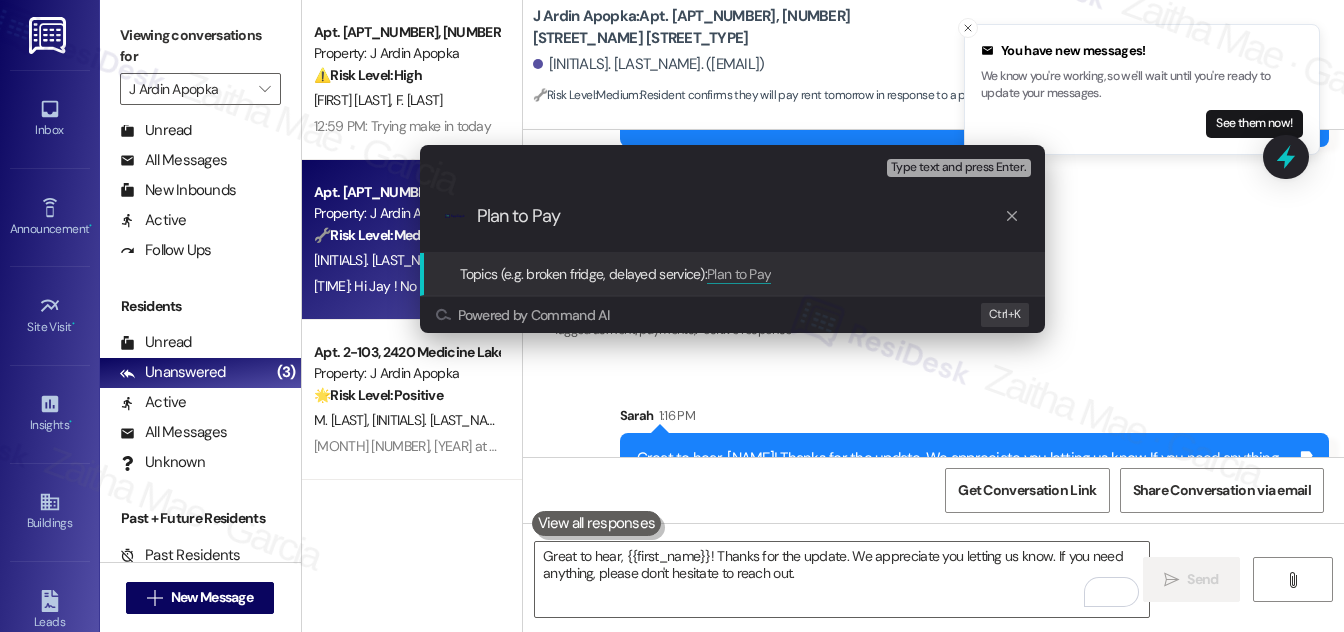 type 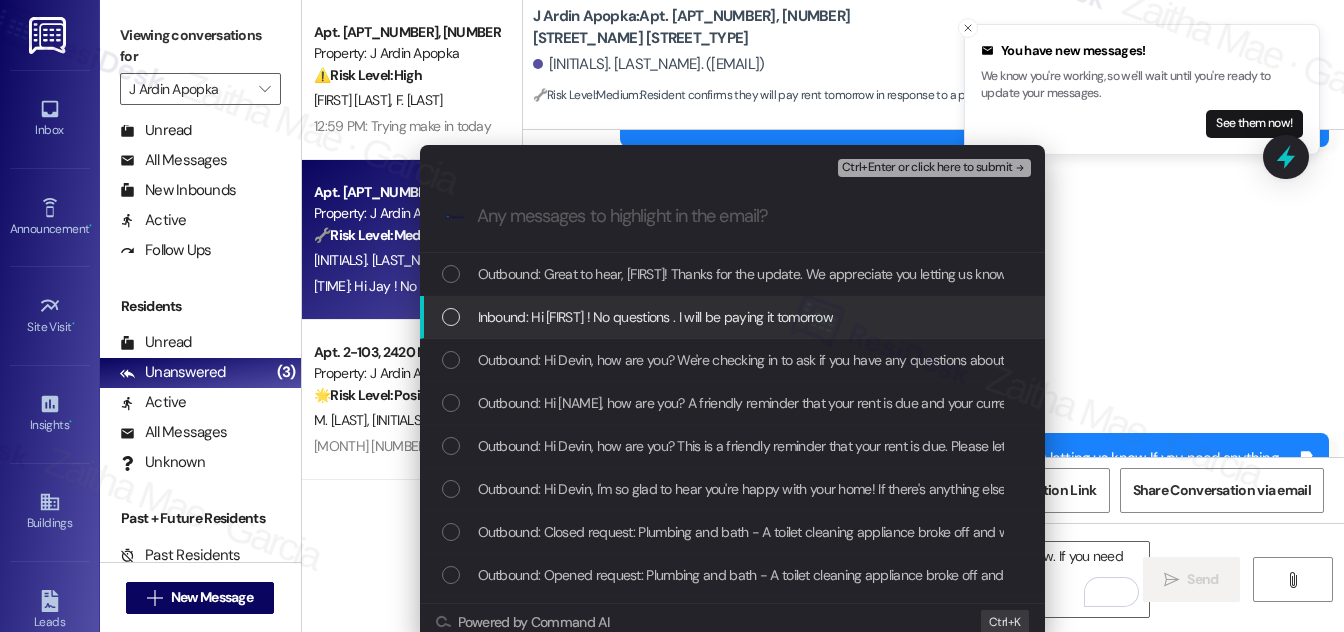 click at bounding box center [451, 317] 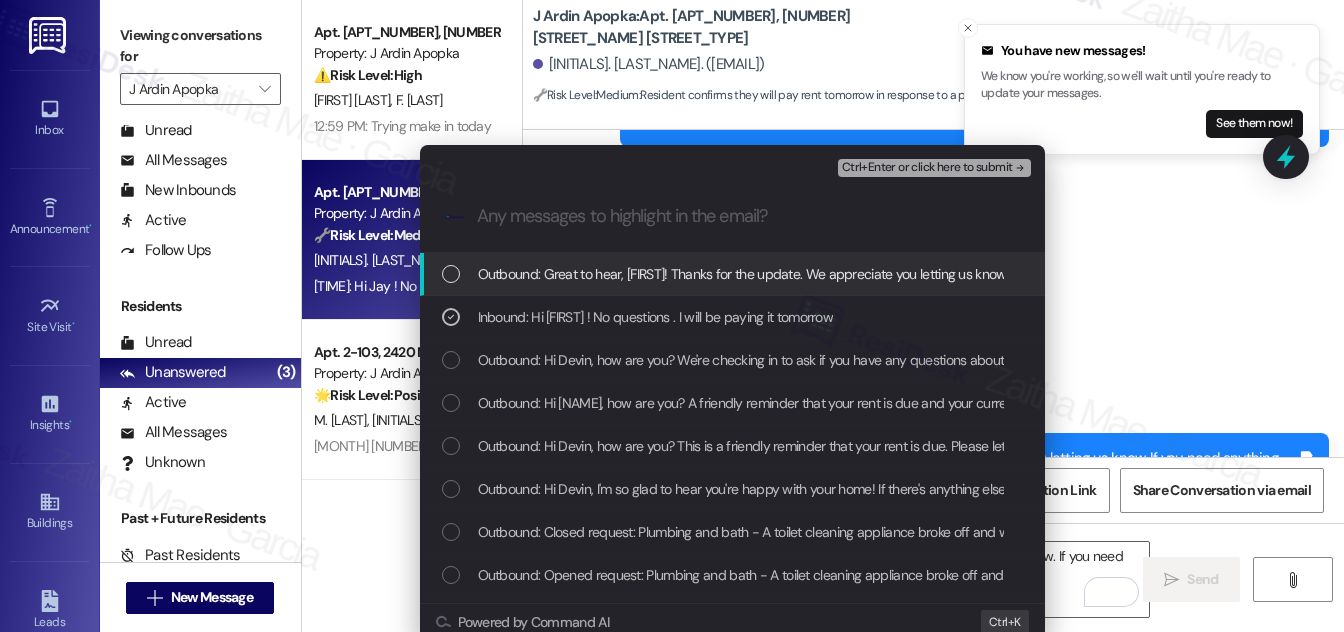 click on "Ctrl+Enter or click here to submit" at bounding box center [927, 168] 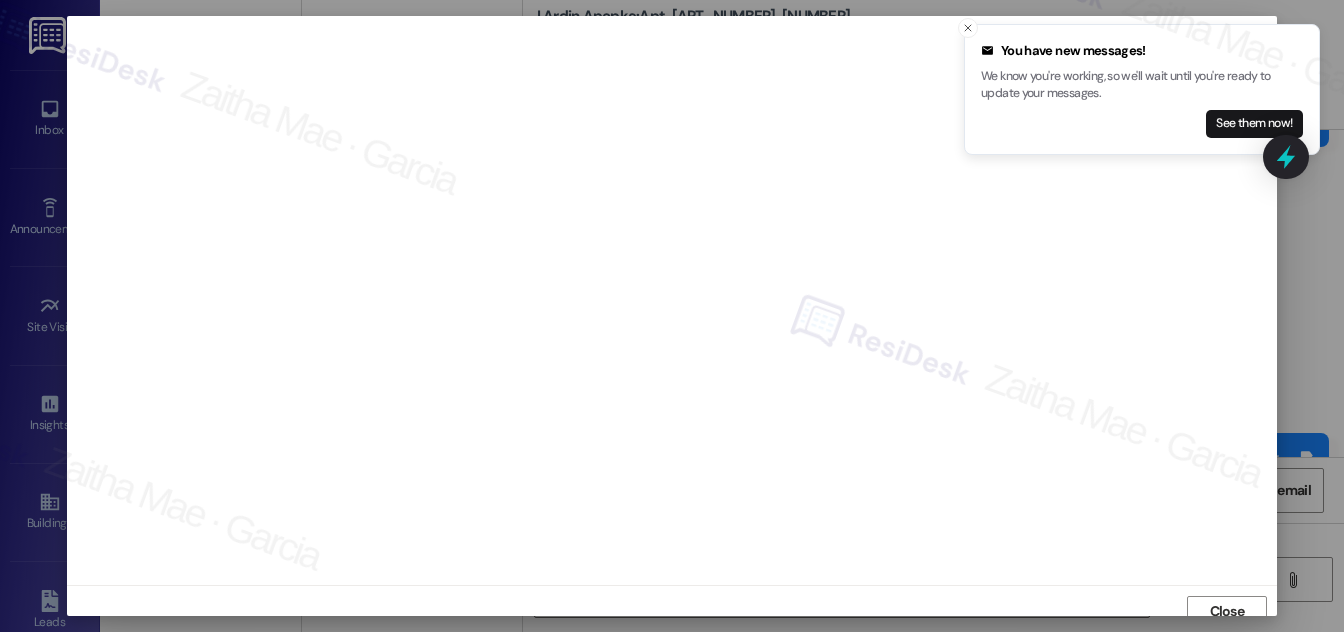 scroll, scrollTop: 11, scrollLeft: 0, axis: vertical 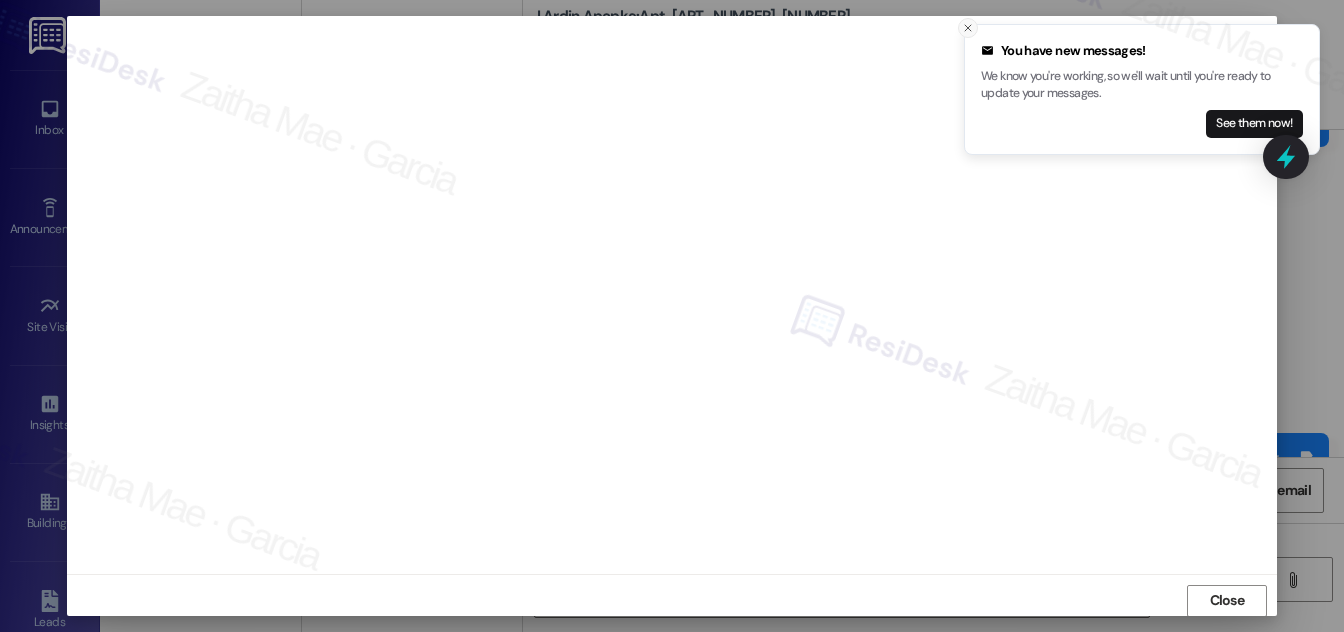 click 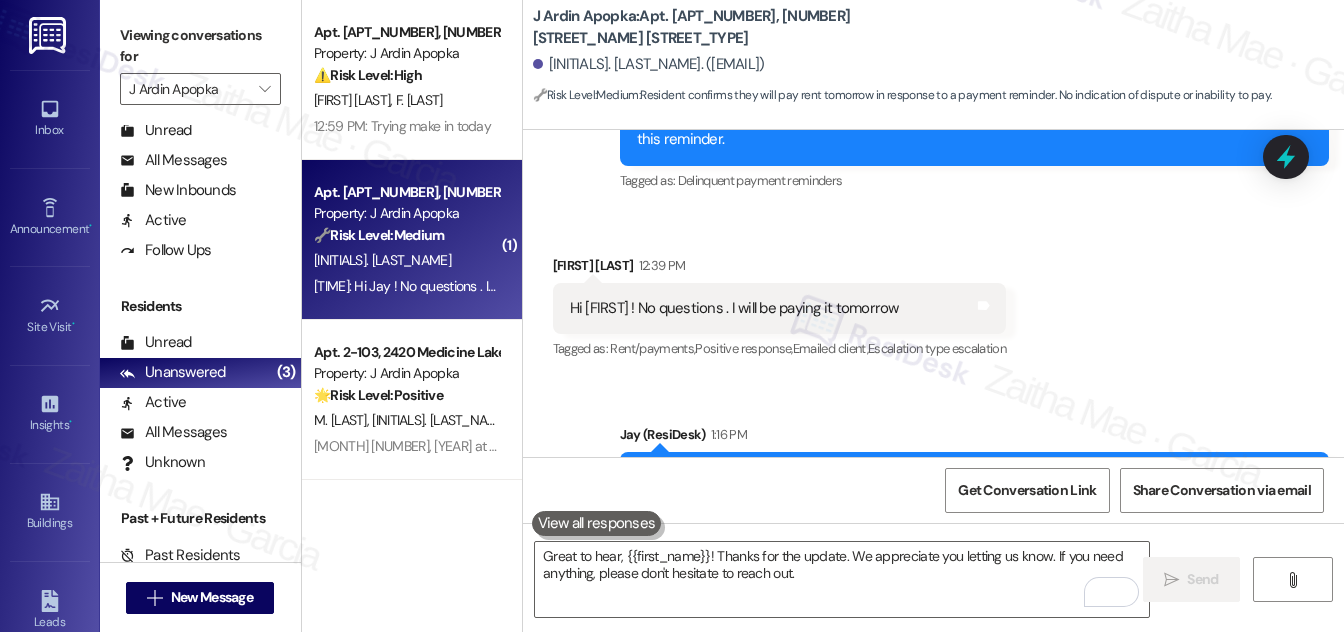 scroll, scrollTop: 2885, scrollLeft: 0, axis: vertical 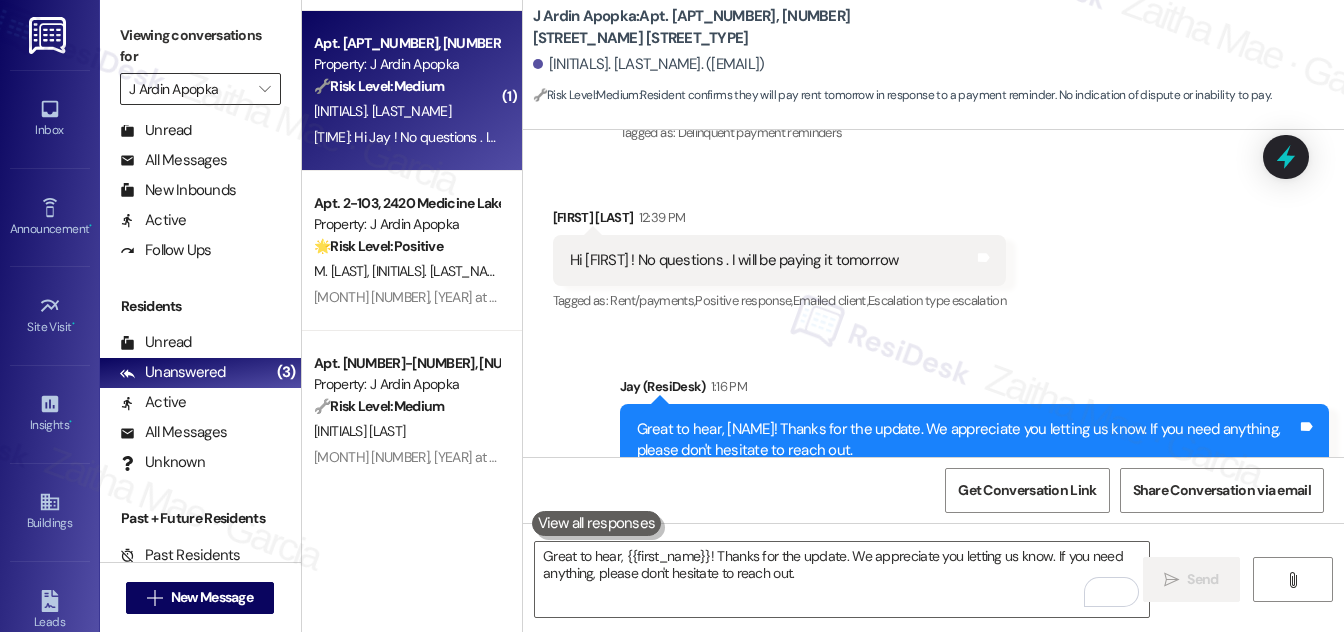 click on "J Ardin Apopka" at bounding box center [189, 89] 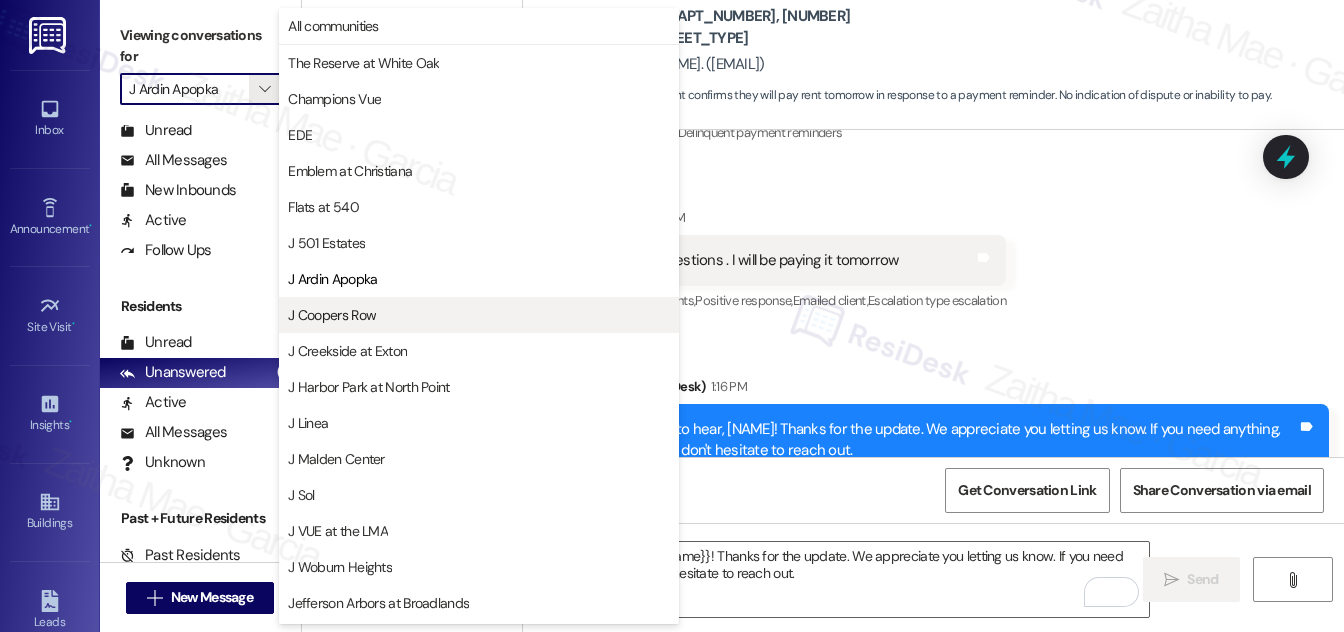 click on "J Coopers Row" at bounding box center (332, 315) 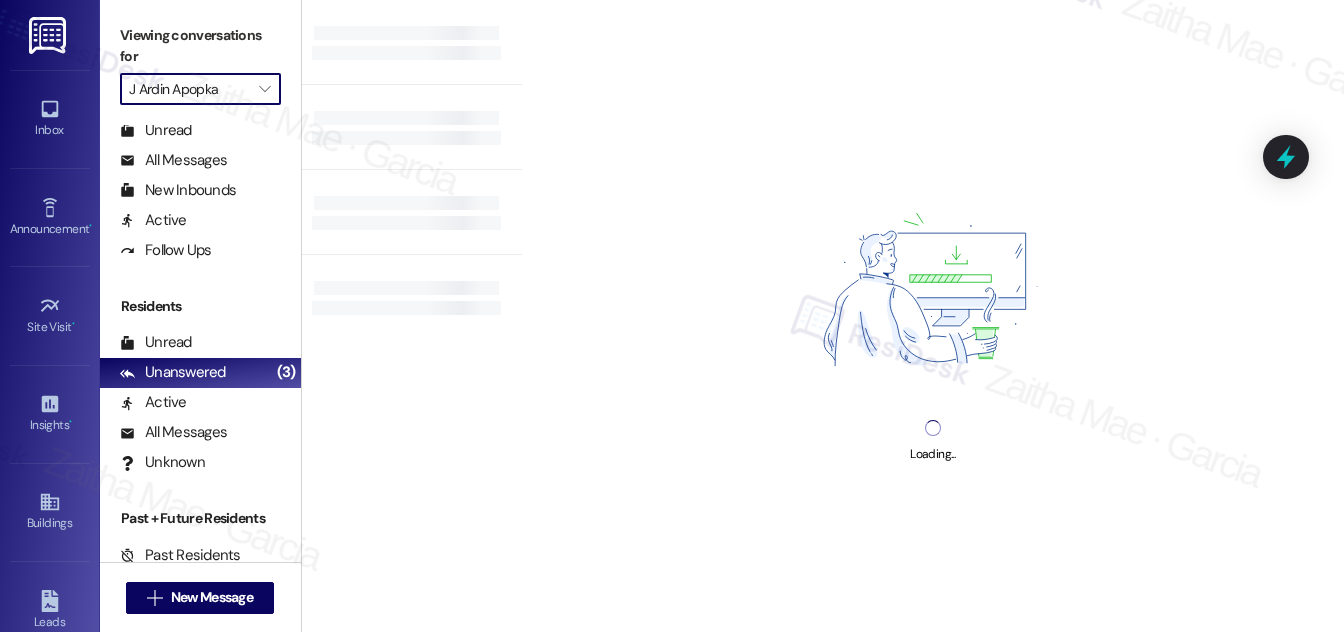 type on "J Coopers Row" 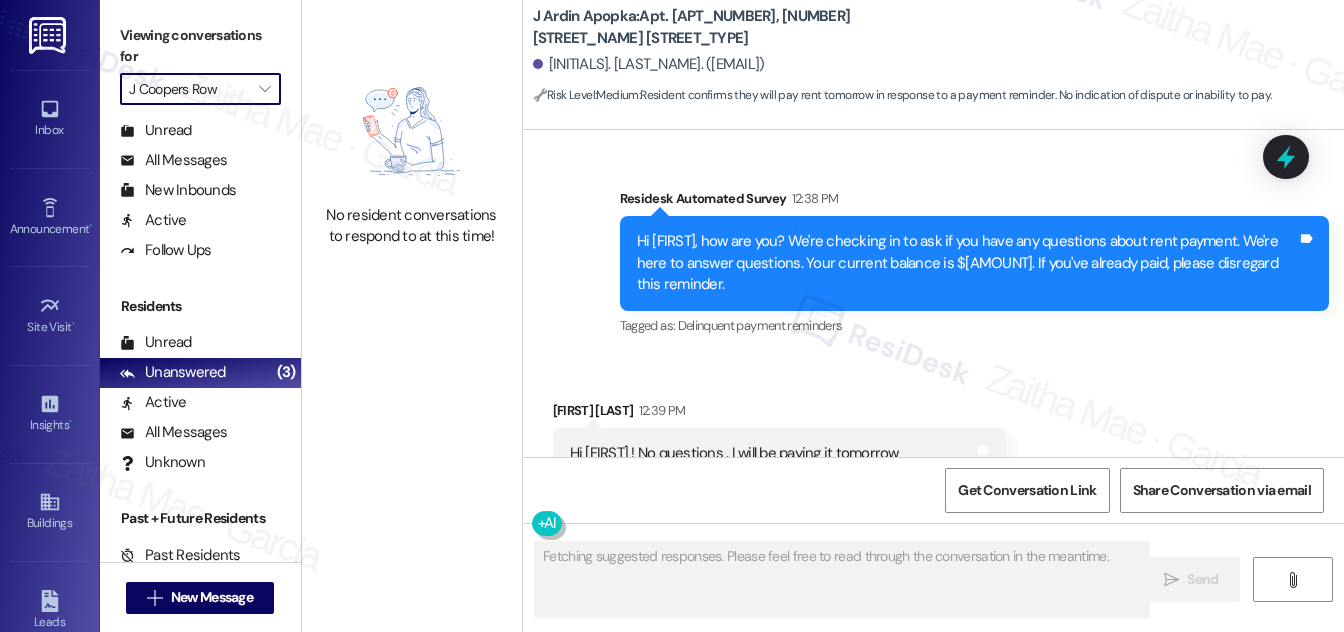 scroll, scrollTop: 2695, scrollLeft: 0, axis: vertical 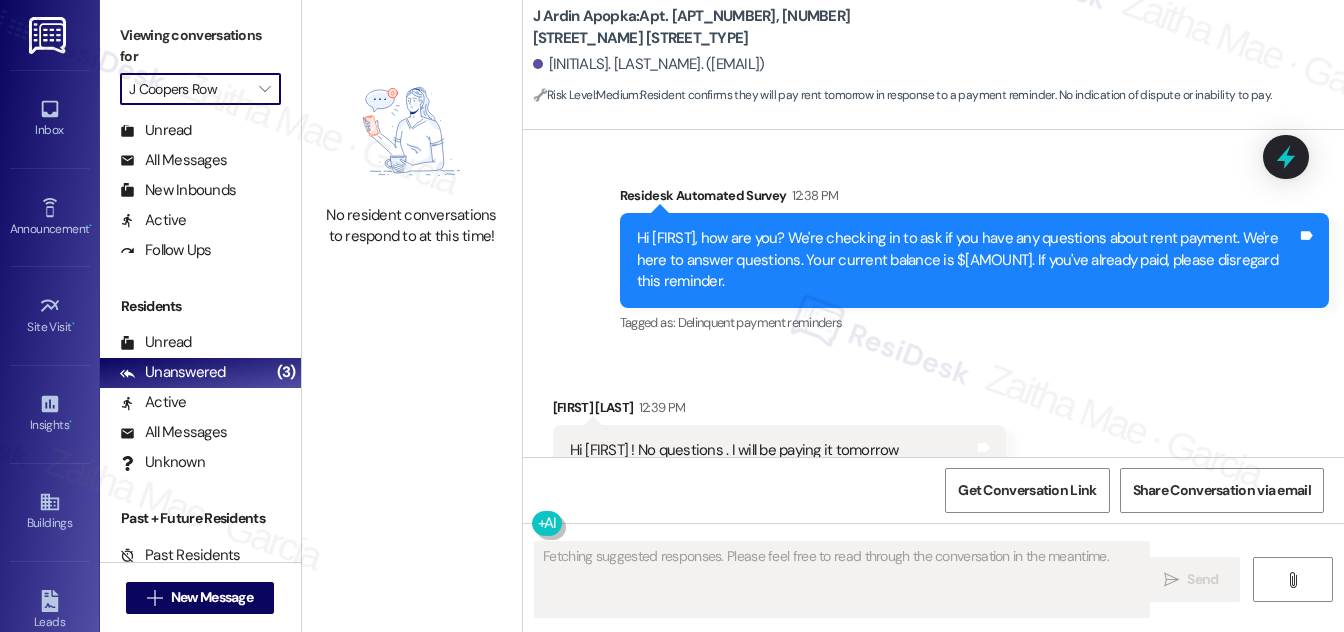 click on "J Coopers Row" at bounding box center [189, 89] 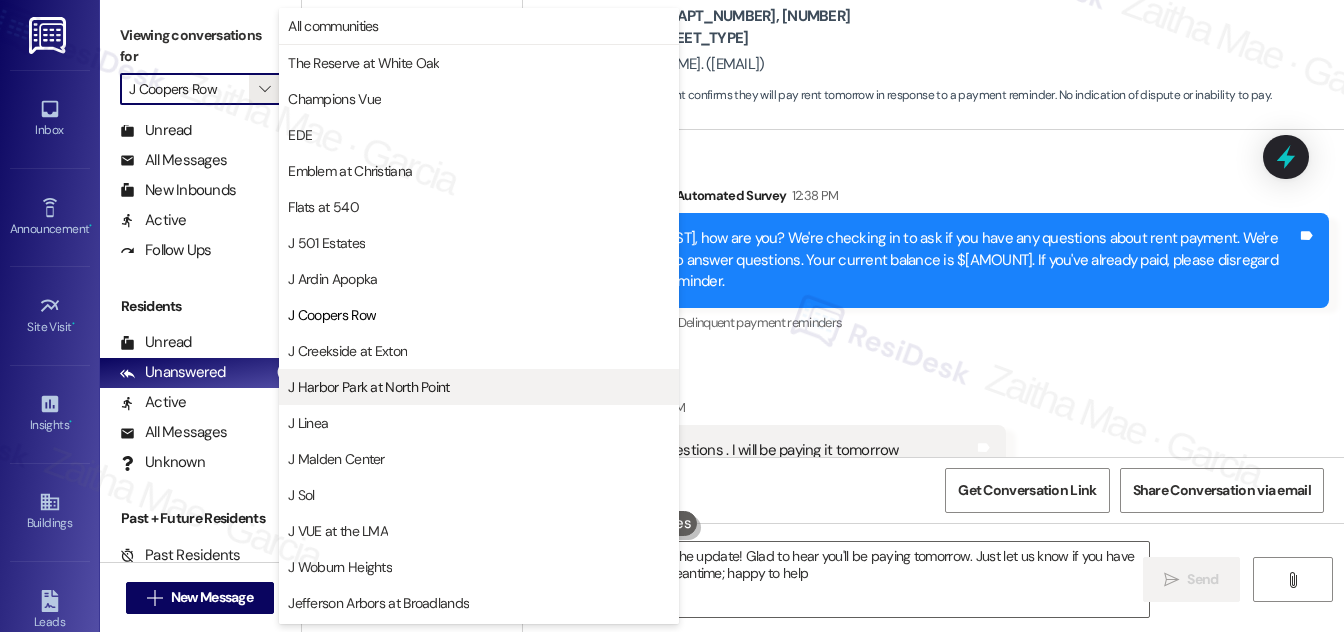 type on "Hey {{first_name}}, thanks for the update! Glad to hear you'll be paying tomorrow. Just let us know if you have any questions in the meantime; happy to help!" 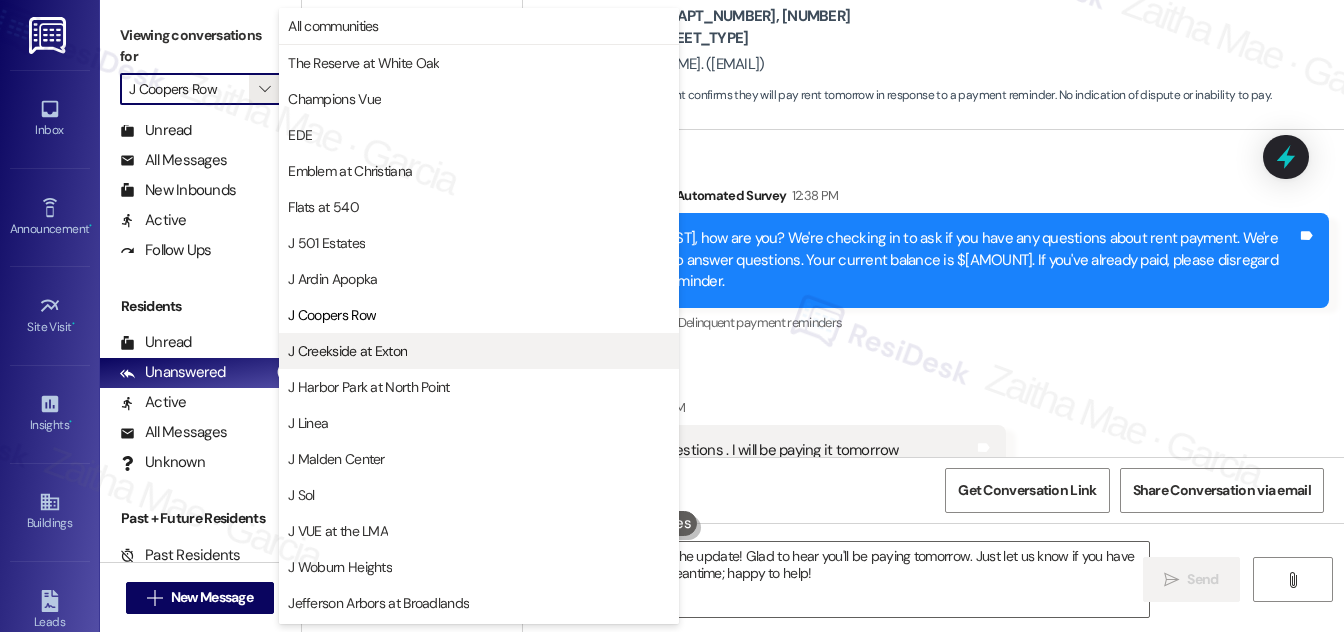 click on "J Creekside at Exton" at bounding box center [347, 351] 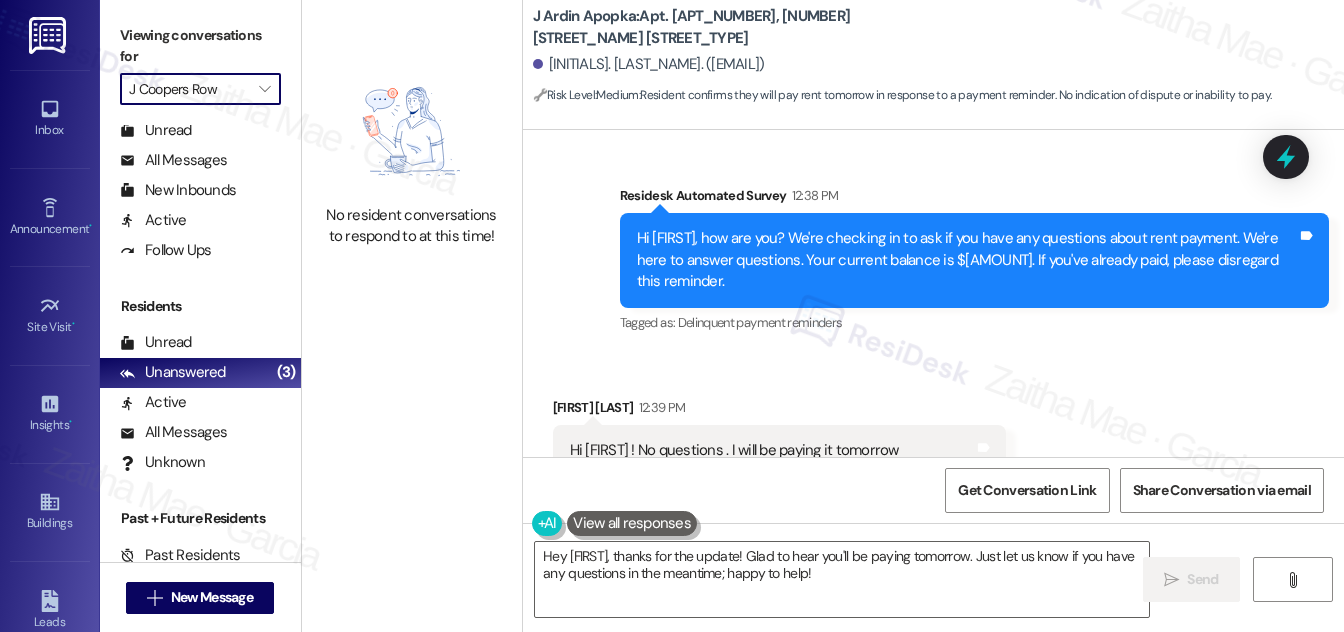 type on "J Creekside at Exton" 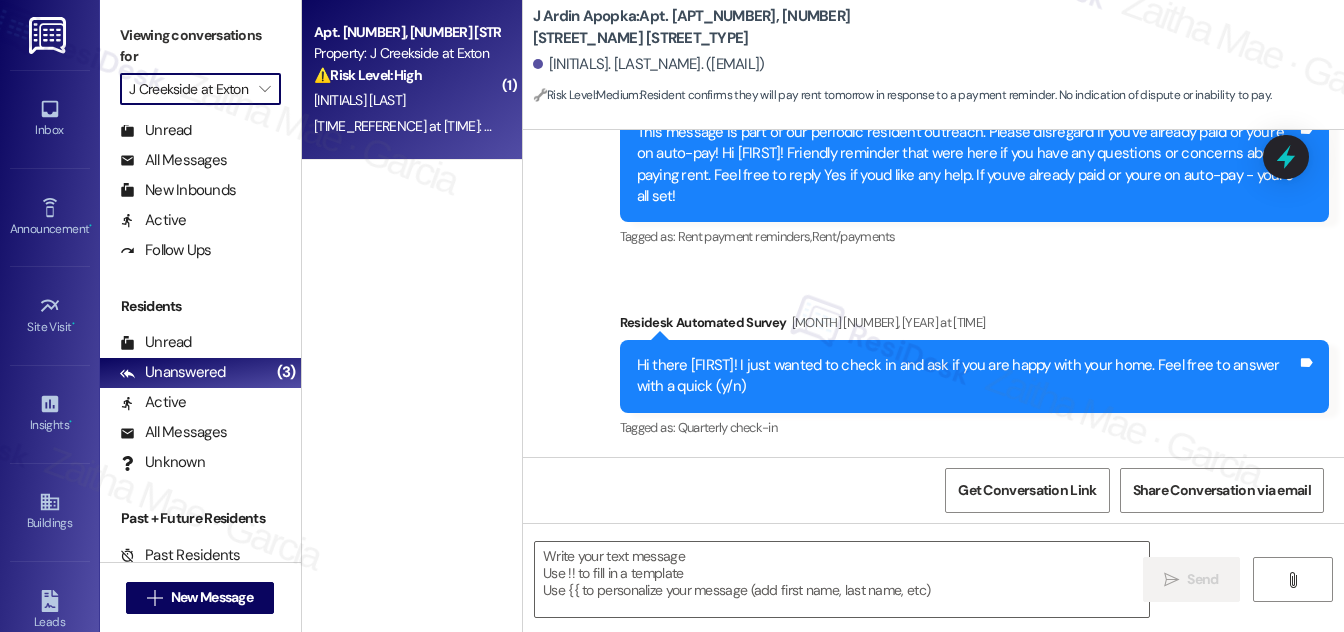 type on "Fetching suggested responses. Please feel free to read through the conversation in the meantime." 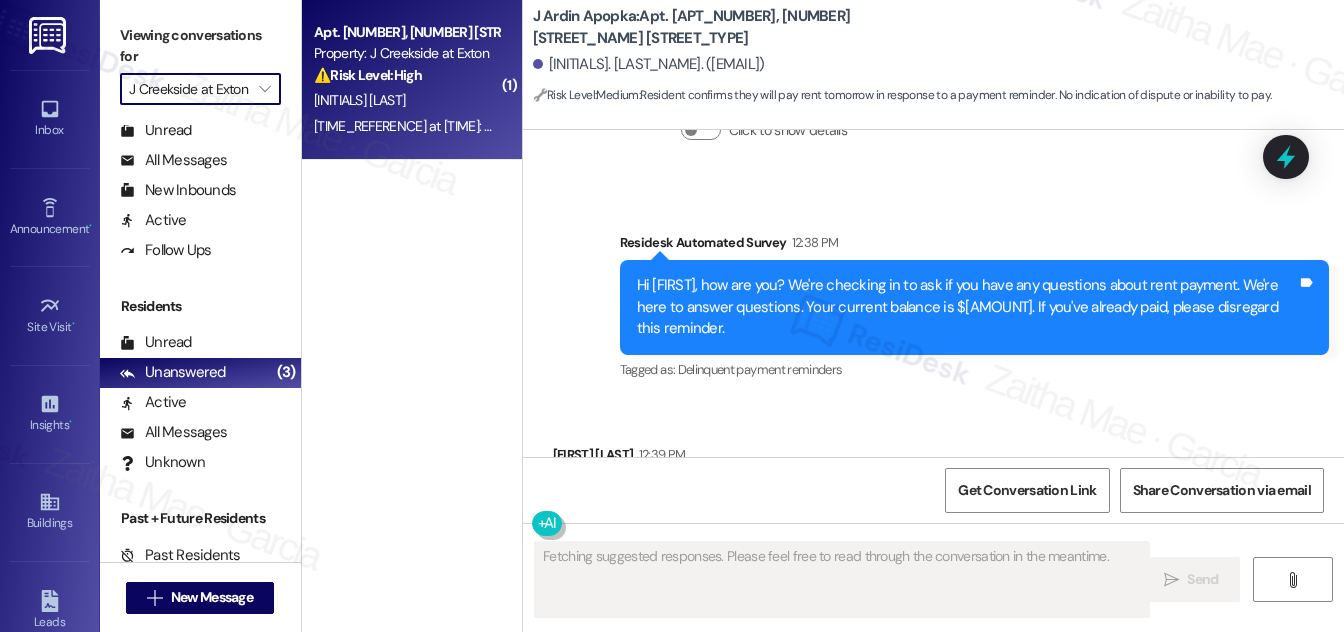 scroll, scrollTop: 2695, scrollLeft: 0, axis: vertical 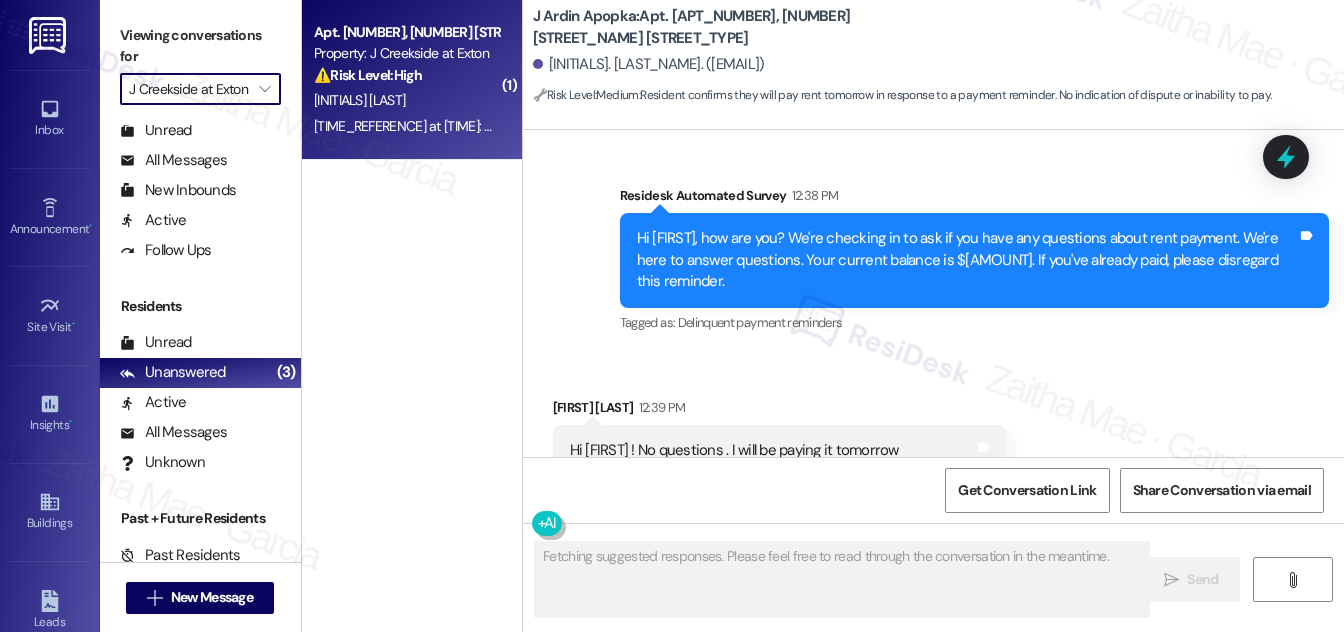 click on "J. Quinn" at bounding box center (406, 100) 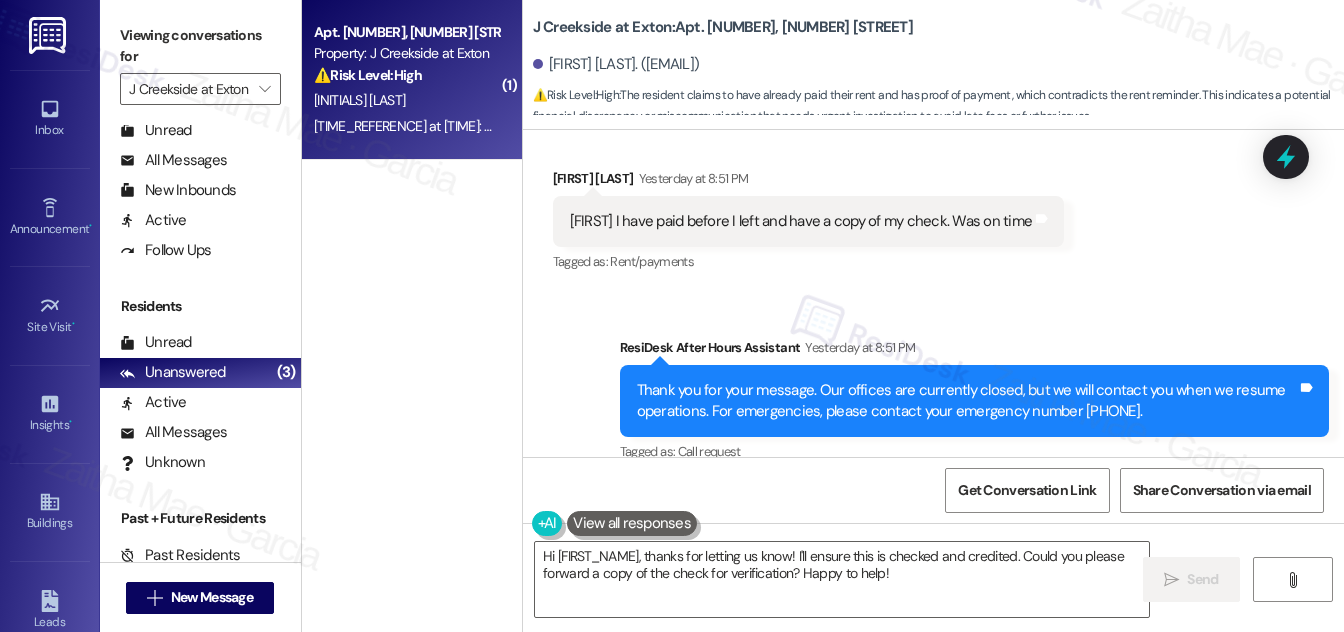 scroll, scrollTop: 22613, scrollLeft: 0, axis: vertical 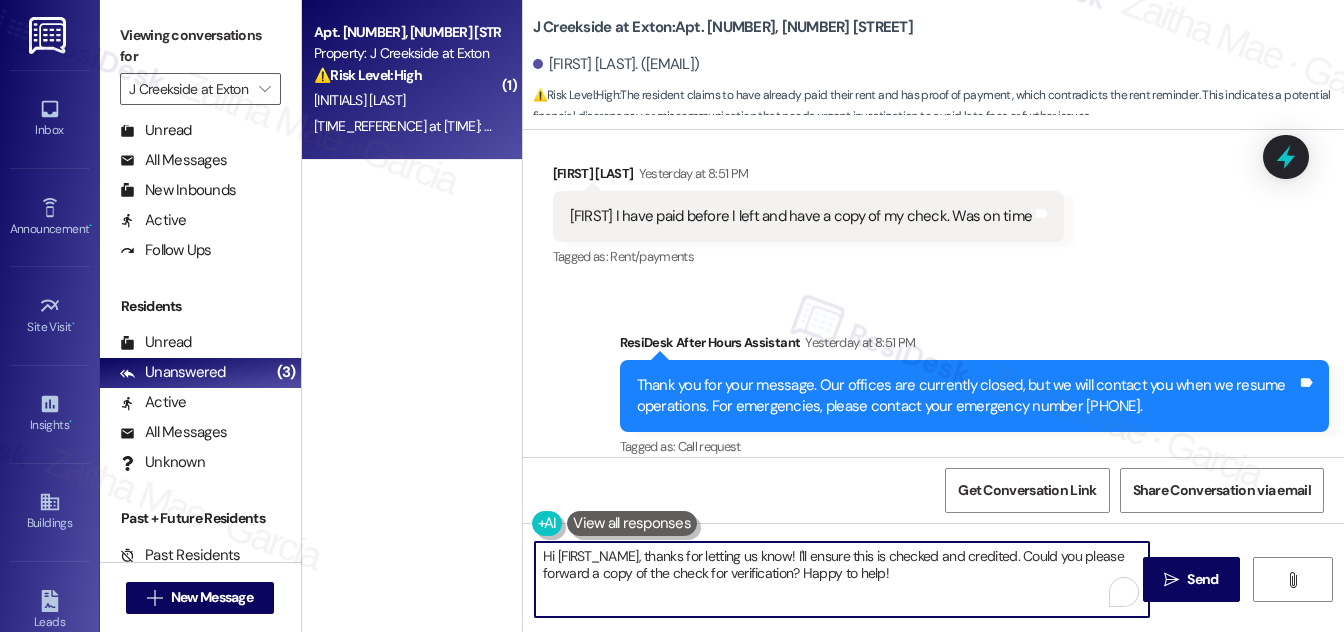 drag, startPoint x: 796, startPoint y: 554, endPoint x: 893, endPoint y: 580, distance: 100.4241 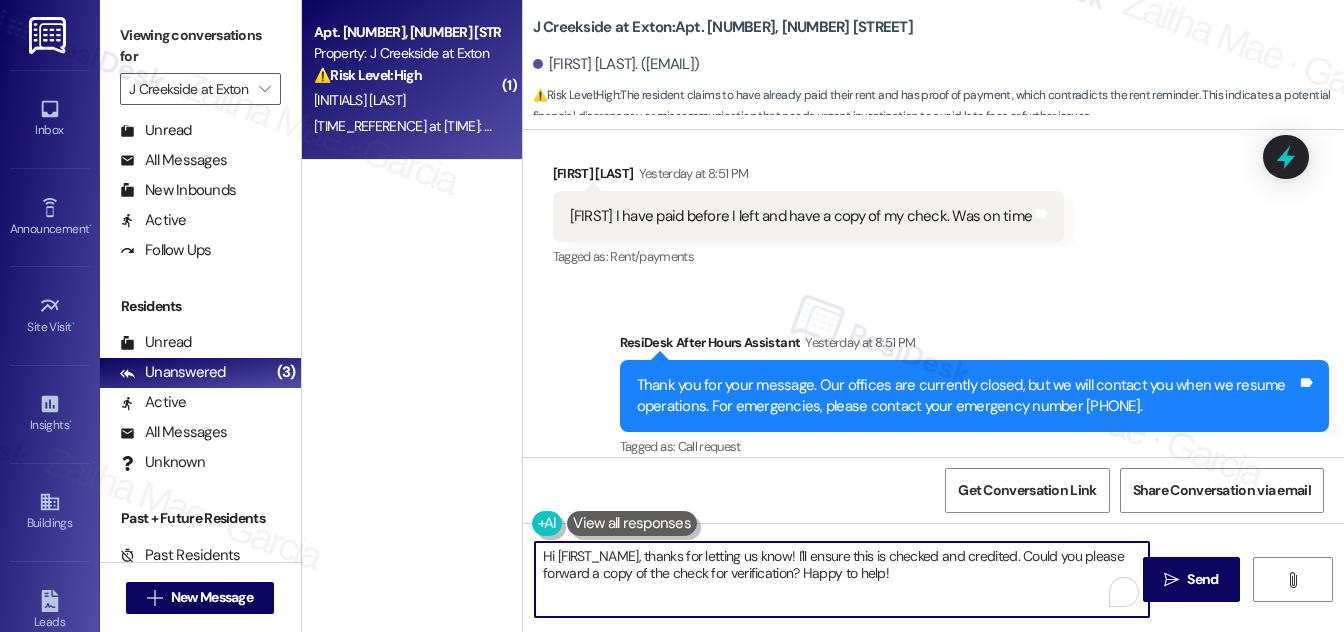 click on "Hi {{first_name}}, thanks for letting us know! I'll ensure this is checked and credited. Could you please forward a copy of the check for verification? Happy to help!" at bounding box center (842, 579) 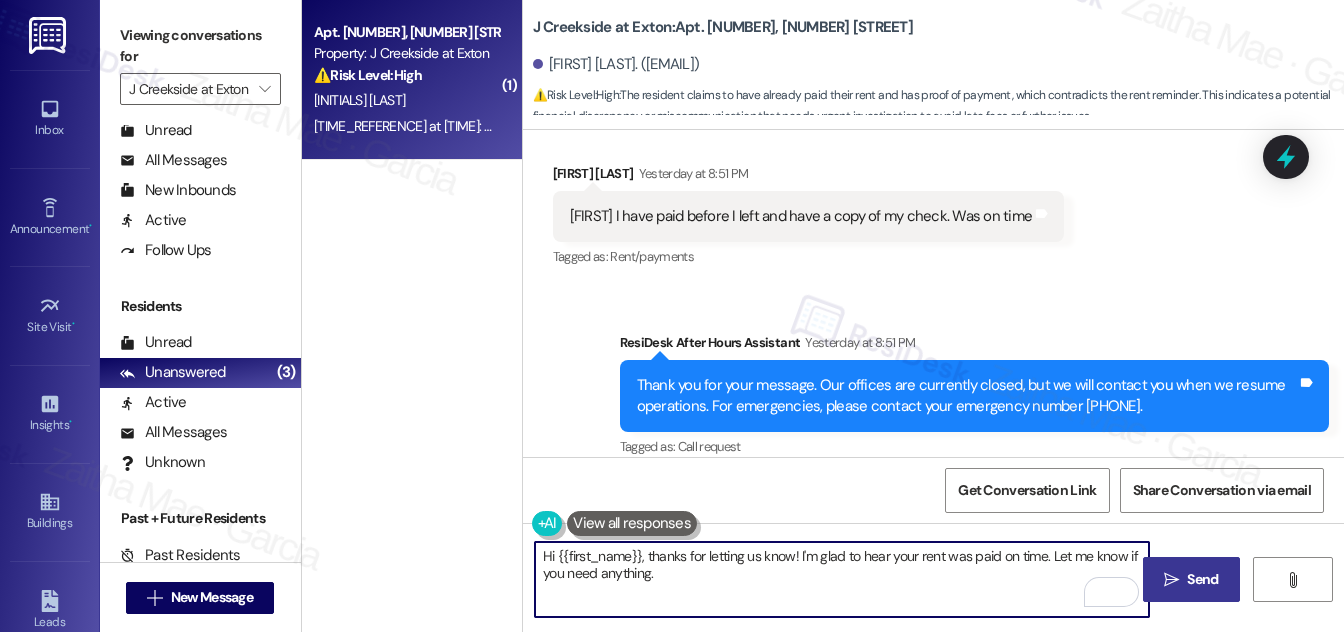 type on "Hi {{first_name}}, thanks for letting us know! I'm glad to hear your rent was paid on time. Let me know if you need anything." 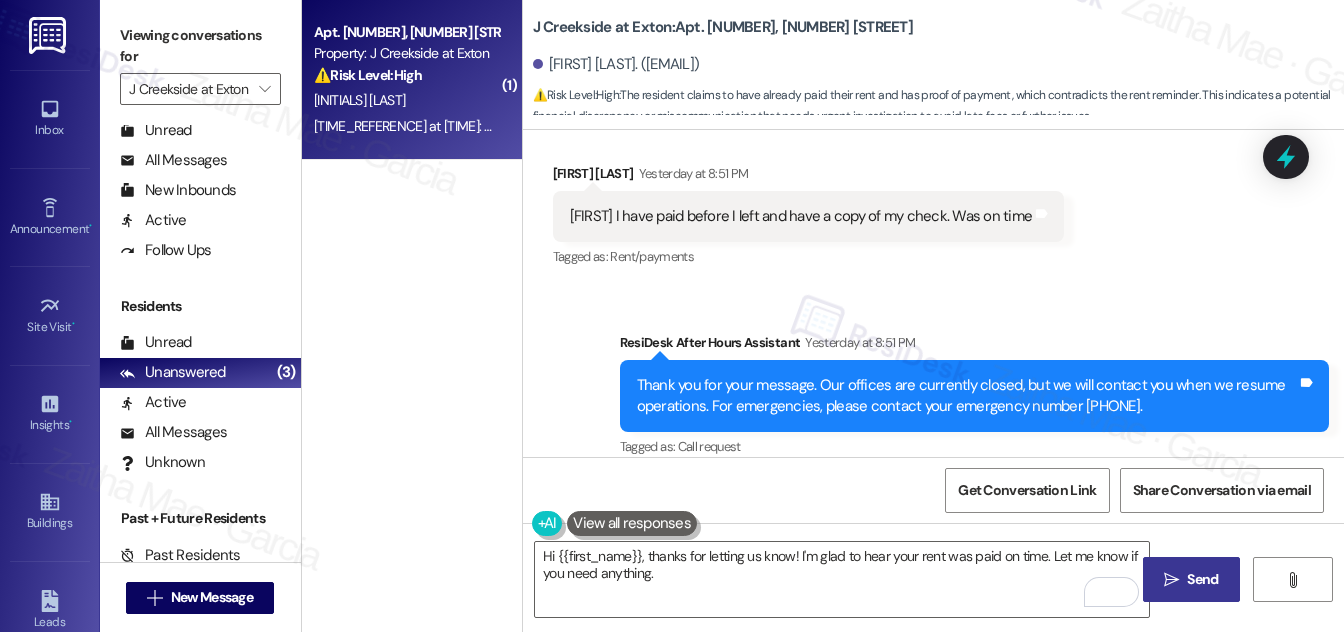 click on "Send" at bounding box center [1202, 579] 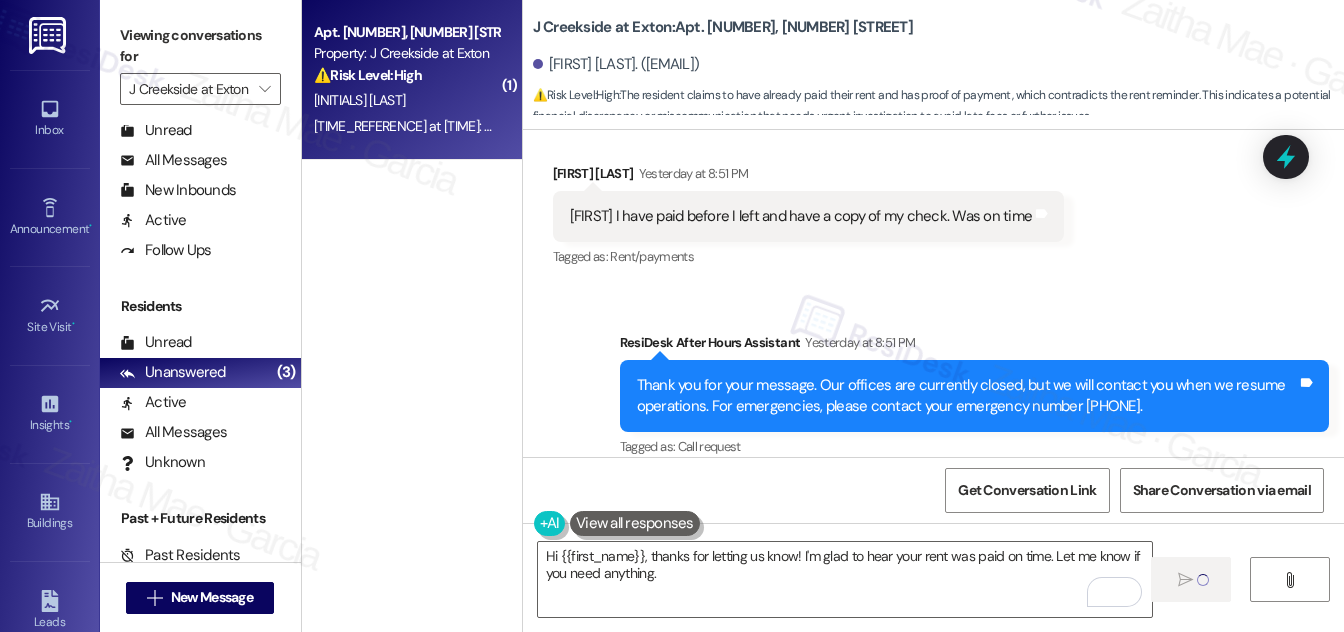 type 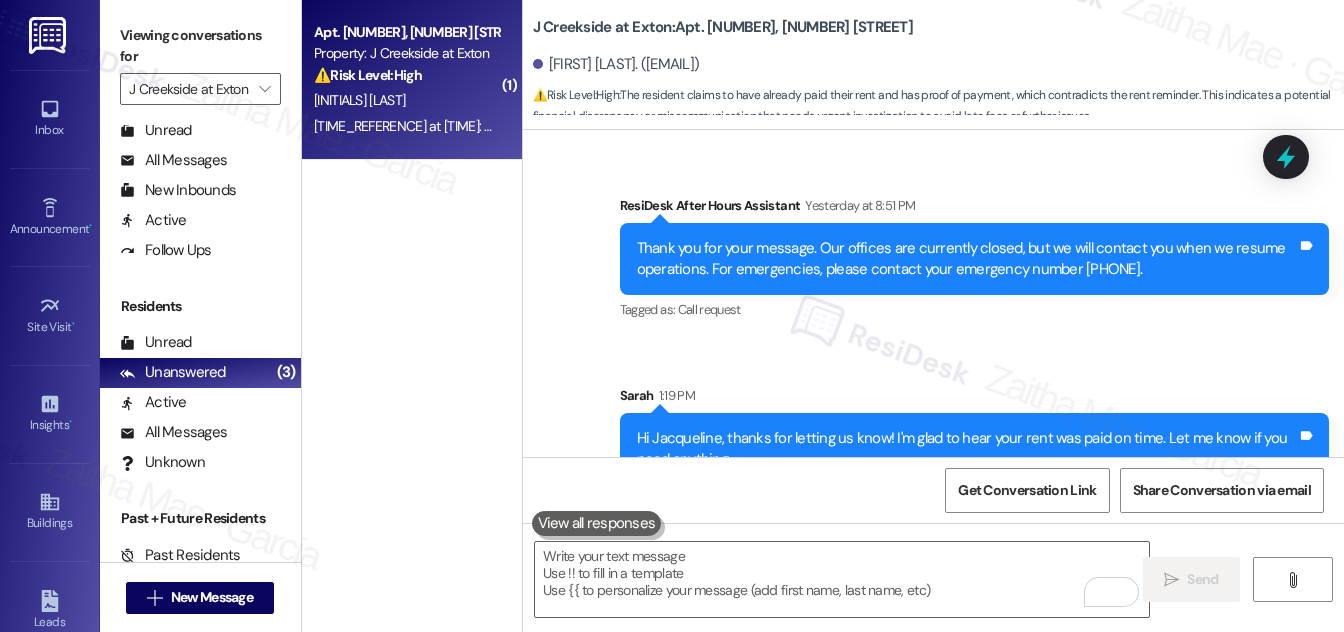 scroll, scrollTop: 22773, scrollLeft: 0, axis: vertical 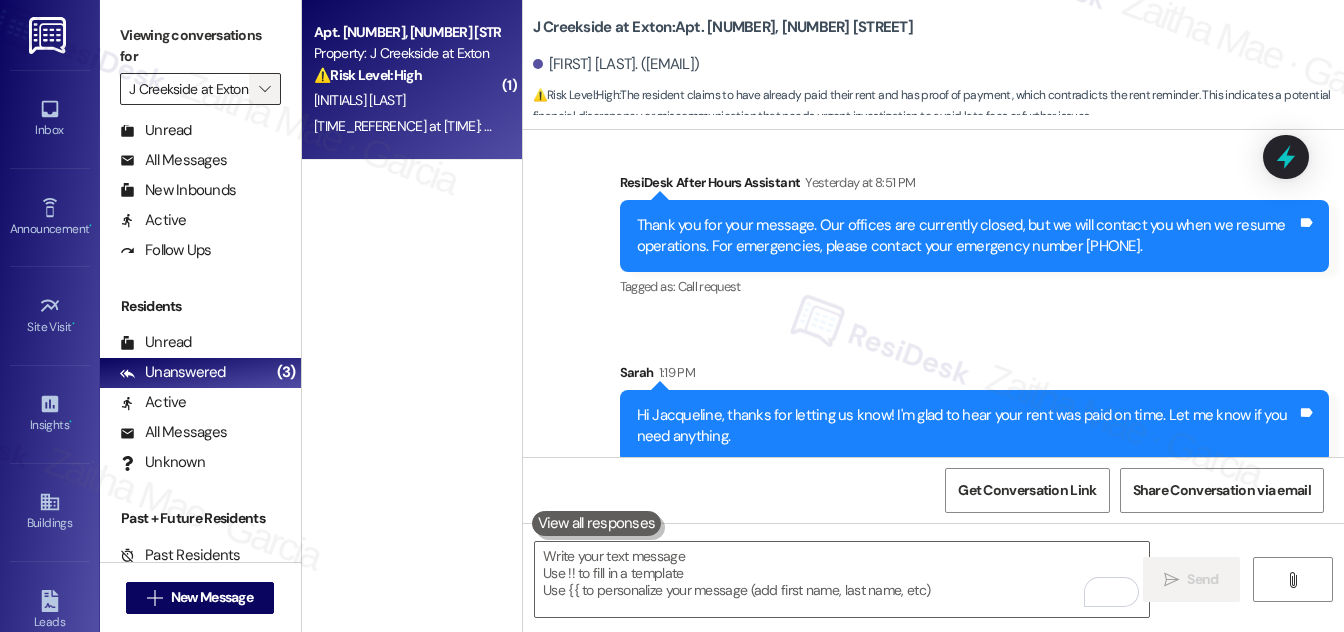 click on "" at bounding box center (265, 89) 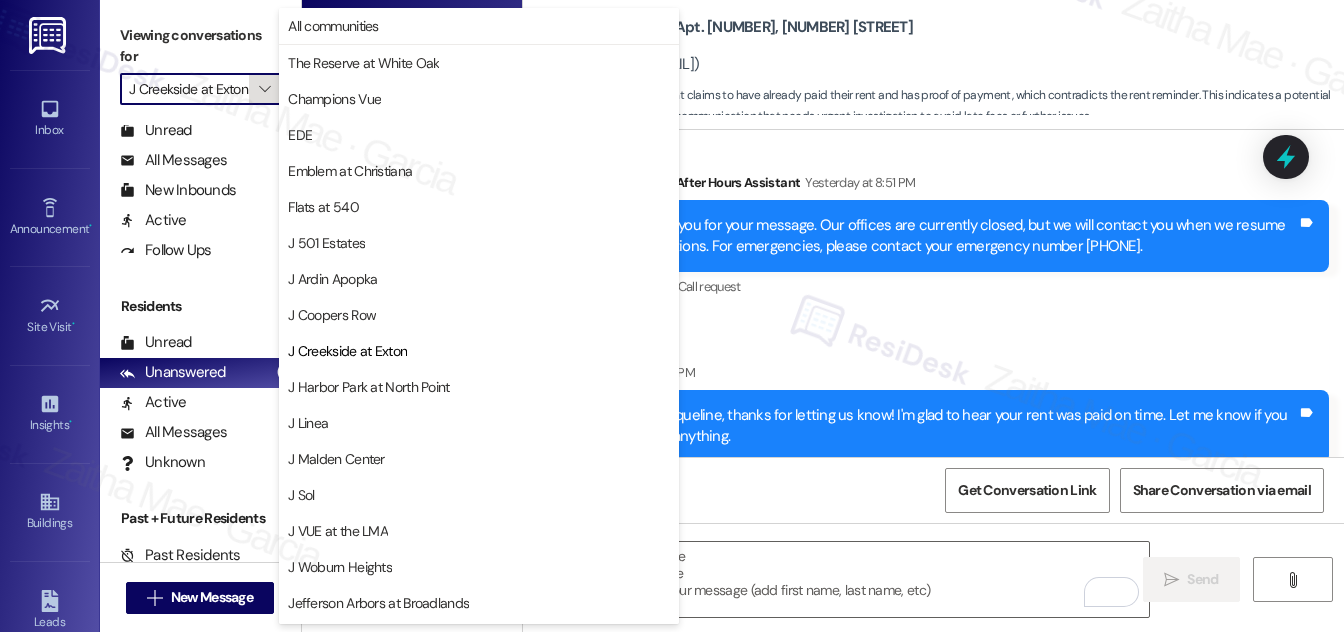 scroll, scrollTop: 325, scrollLeft: 0, axis: vertical 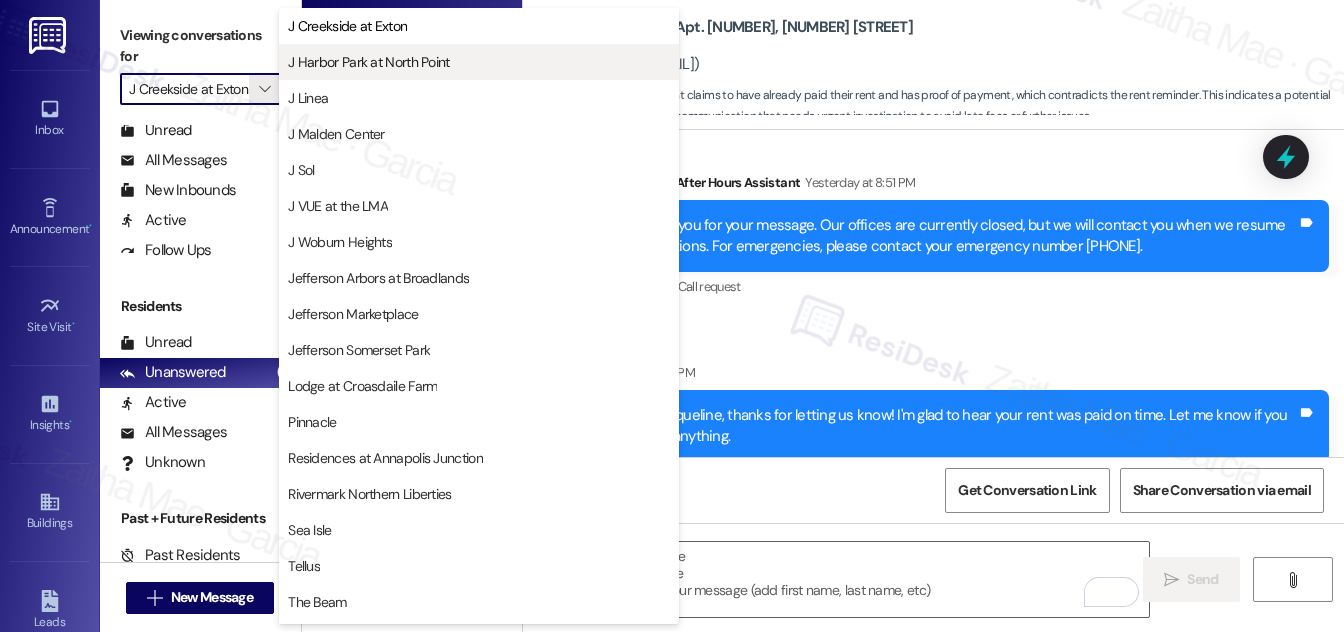 click on "J Harbor Park at North Point" at bounding box center (368, 62) 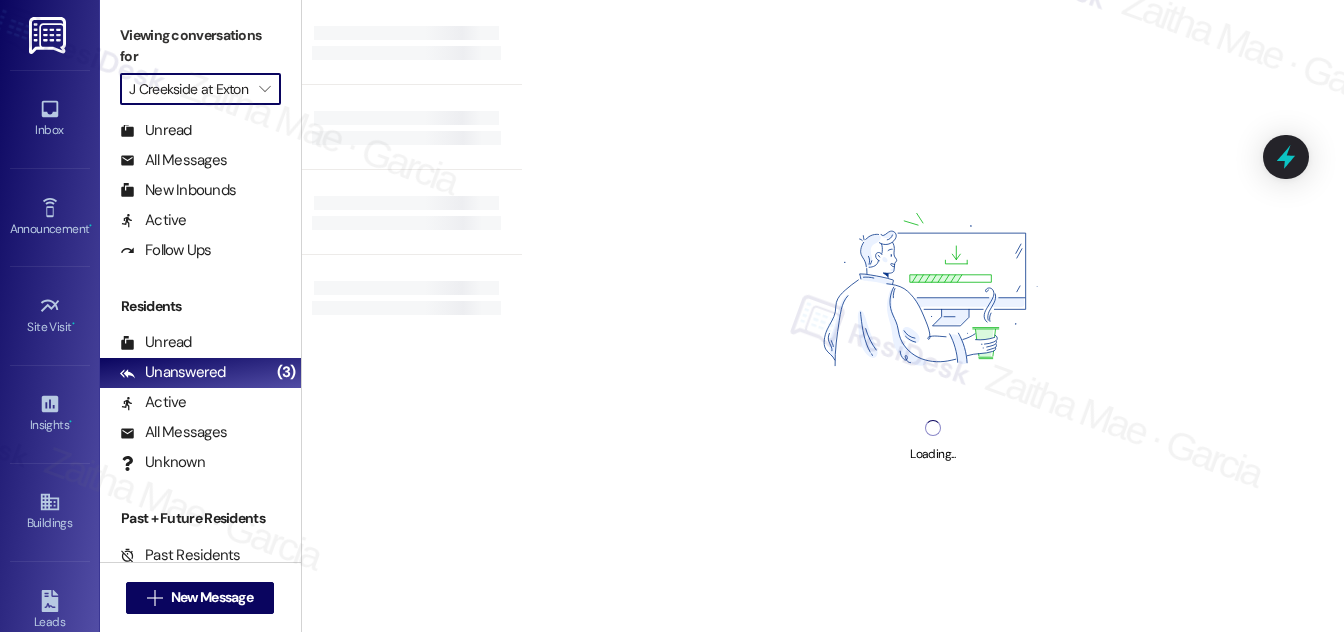 type on "J Harbor Park at North Point" 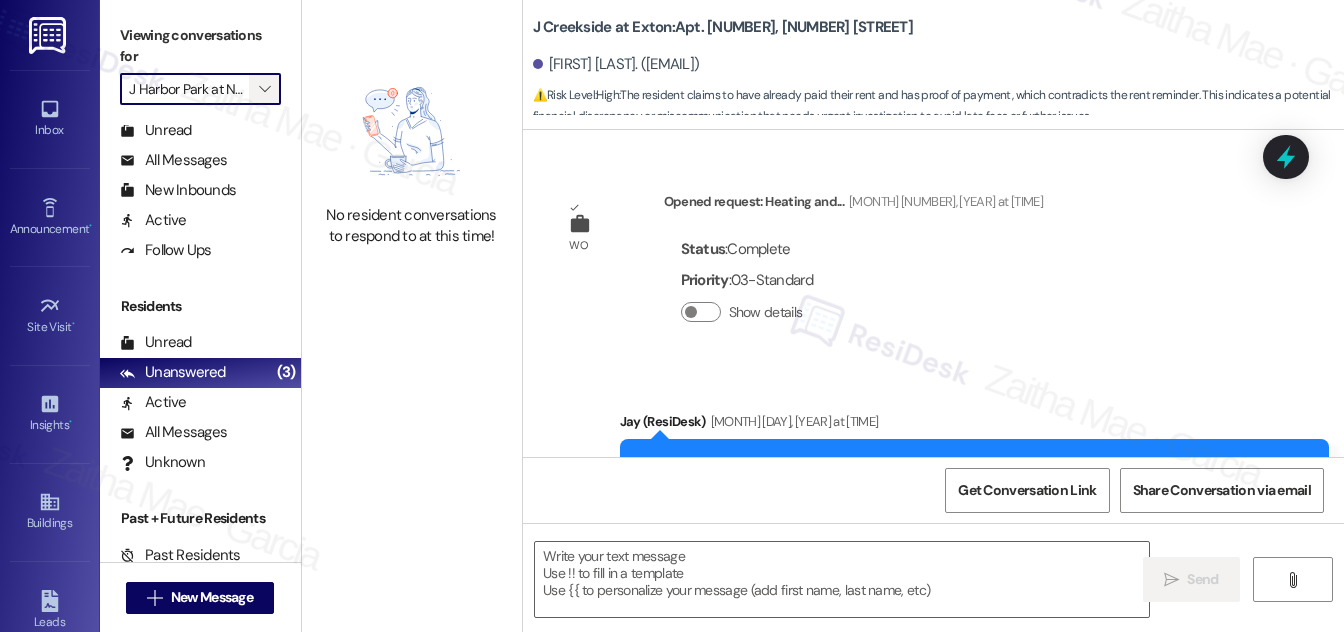 type on "Fetching suggested responses. Please feel free to read through the conversation in the meantime." 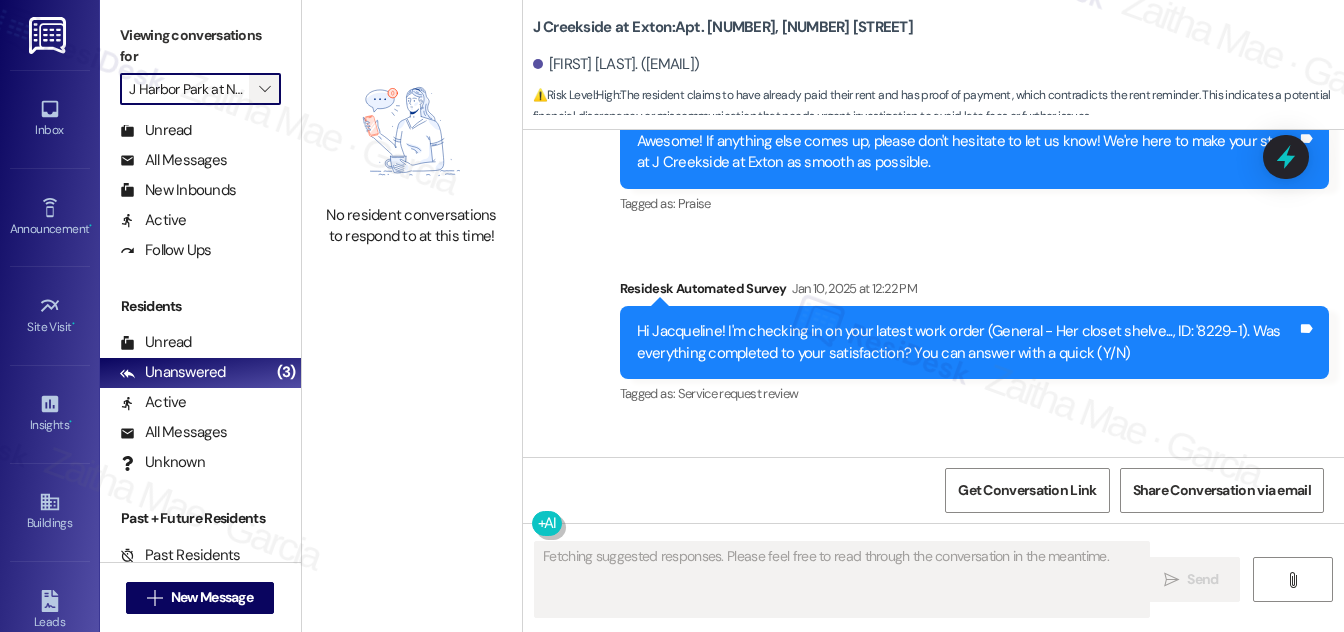 scroll, scrollTop: 22421, scrollLeft: 0, axis: vertical 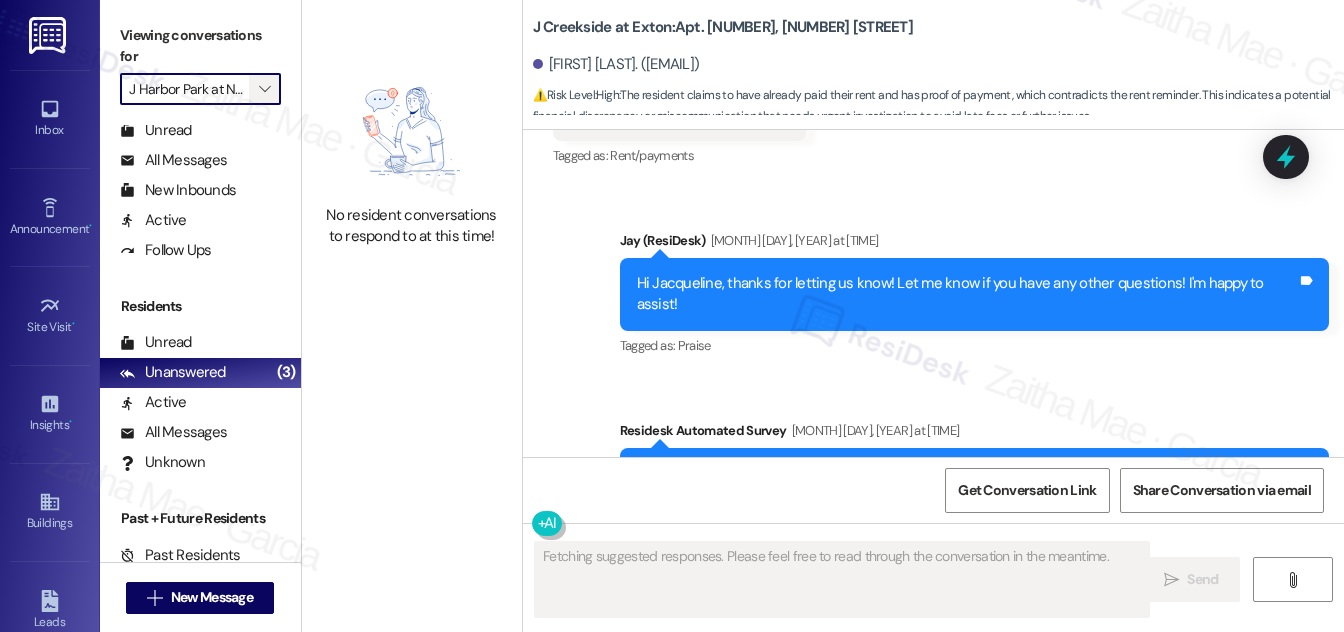 click on "" at bounding box center [264, 89] 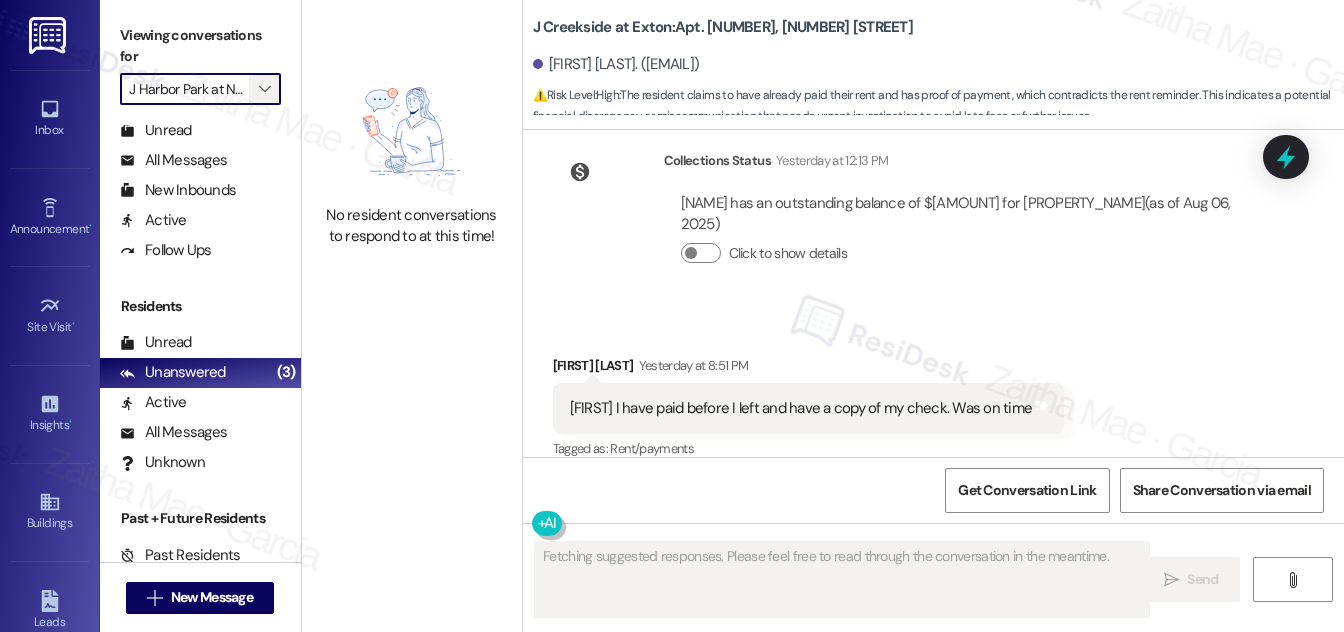 scroll, scrollTop: 0, scrollLeft: 42, axis: horizontal 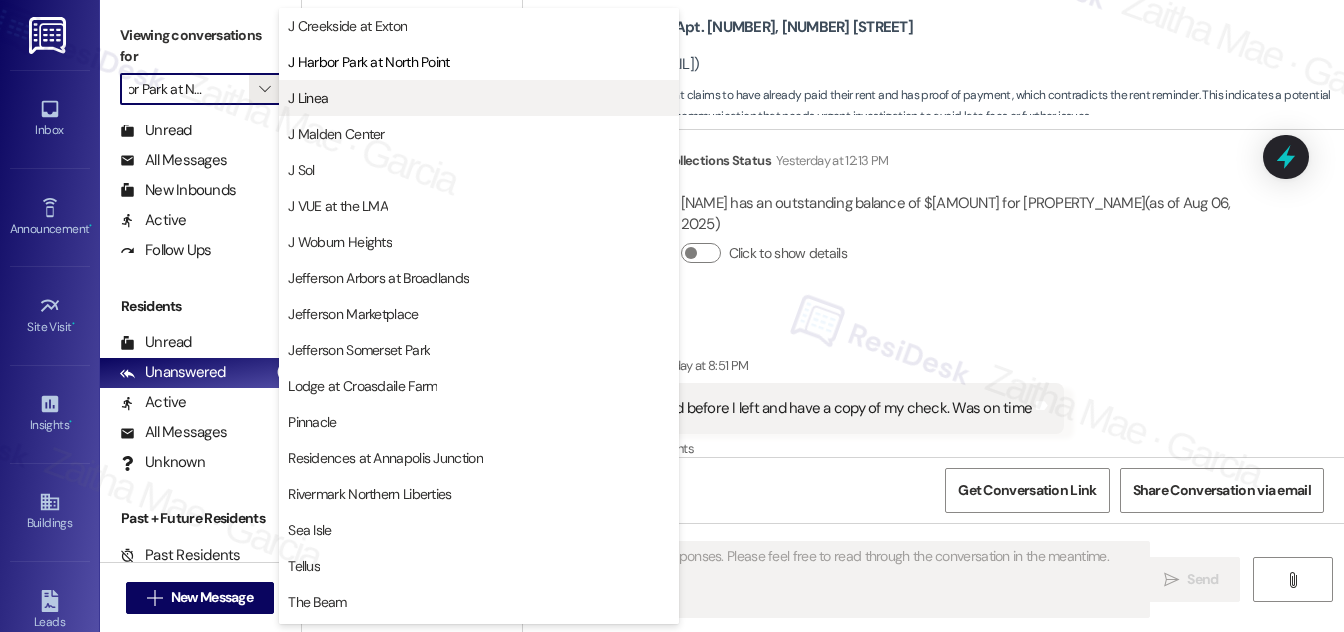 click on "J Linea" at bounding box center (479, 98) 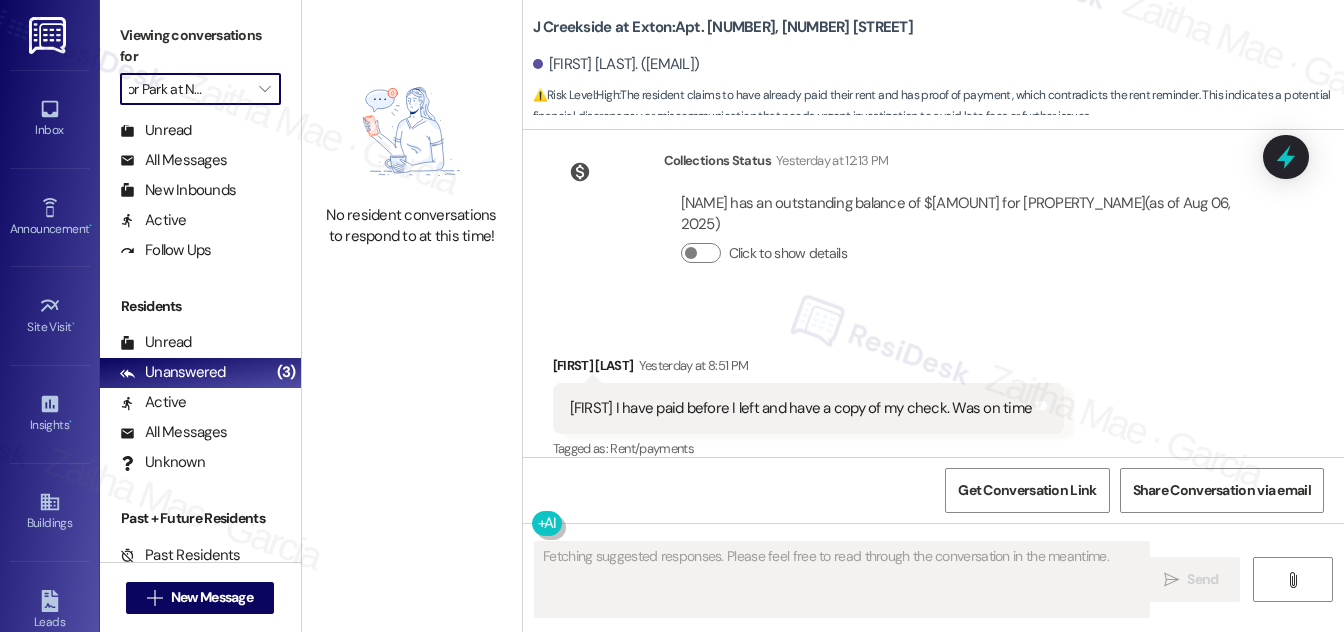 type on "J Linea" 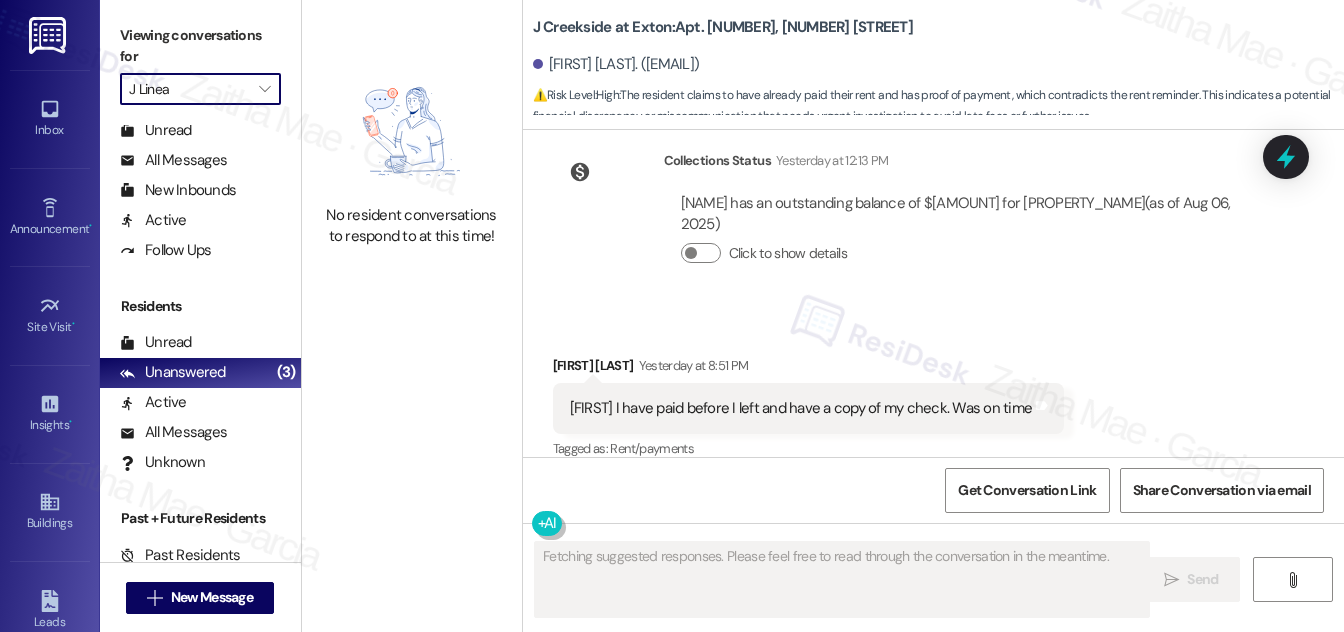 scroll, scrollTop: 0, scrollLeft: 0, axis: both 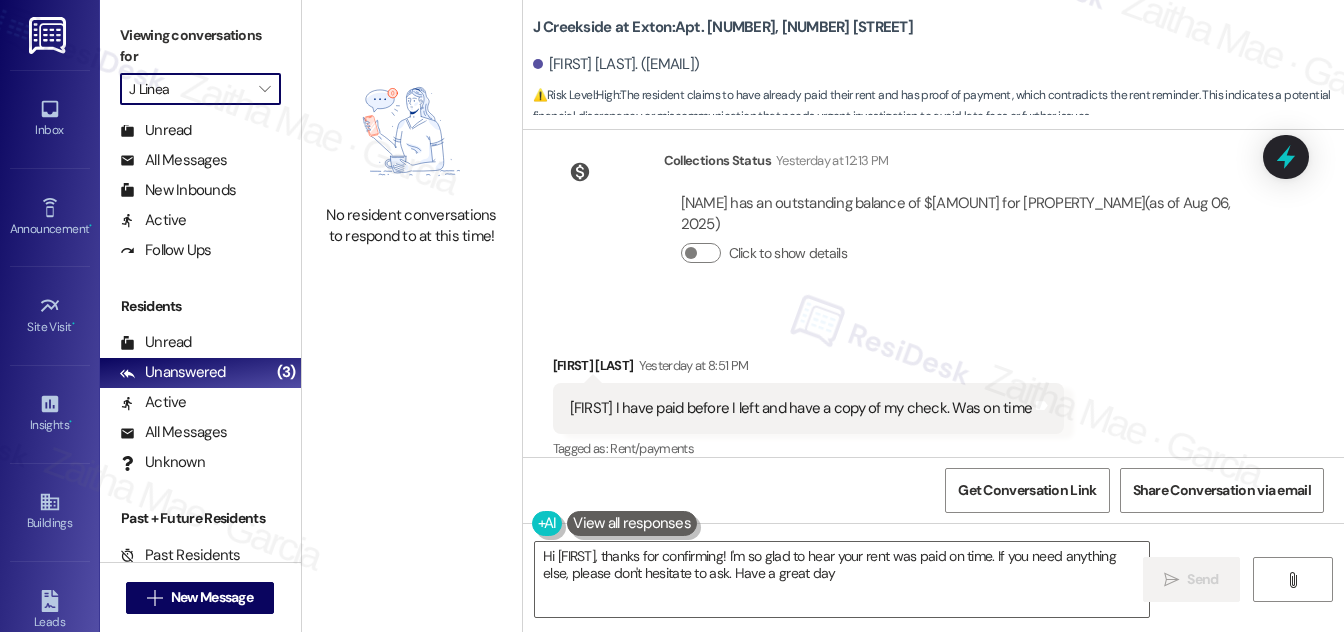type on "Hi {{first_name}}, thanks for confirming! I'm so glad to hear your rent was paid on time. If you need anything else, please don't hesitate to ask. Have a great day!" 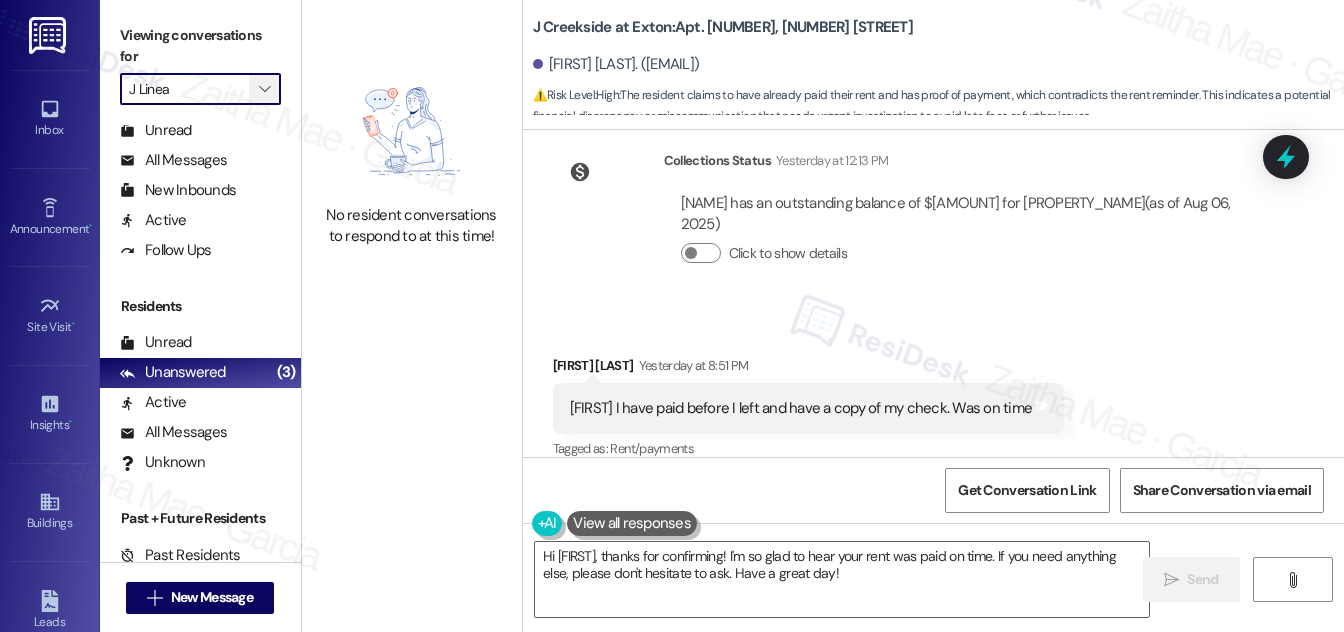 click on "" at bounding box center (264, 89) 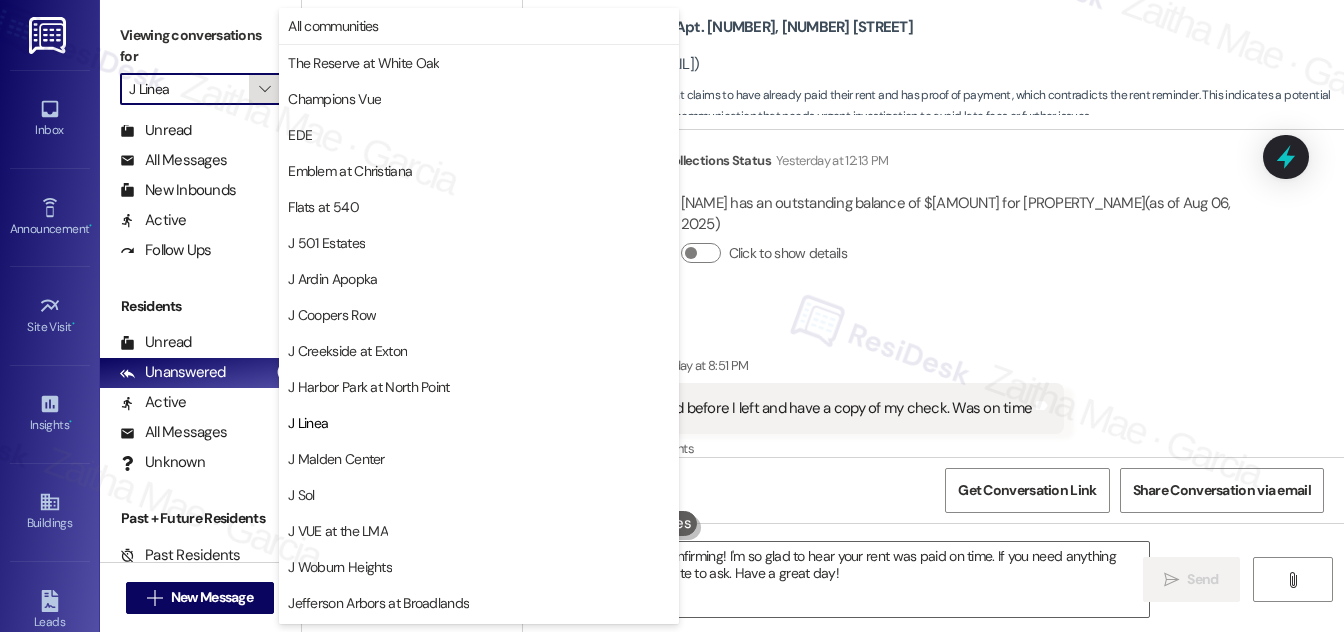 scroll, scrollTop: 325, scrollLeft: 0, axis: vertical 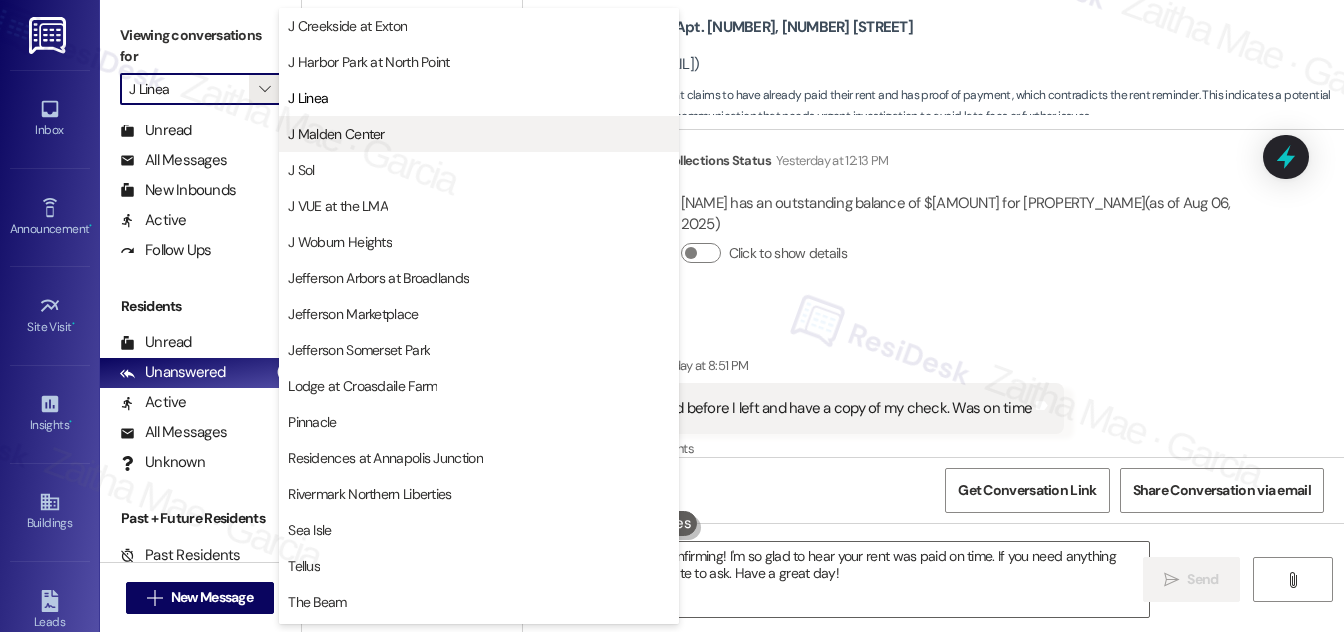click on "J Malden Center" at bounding box center [336, 134] 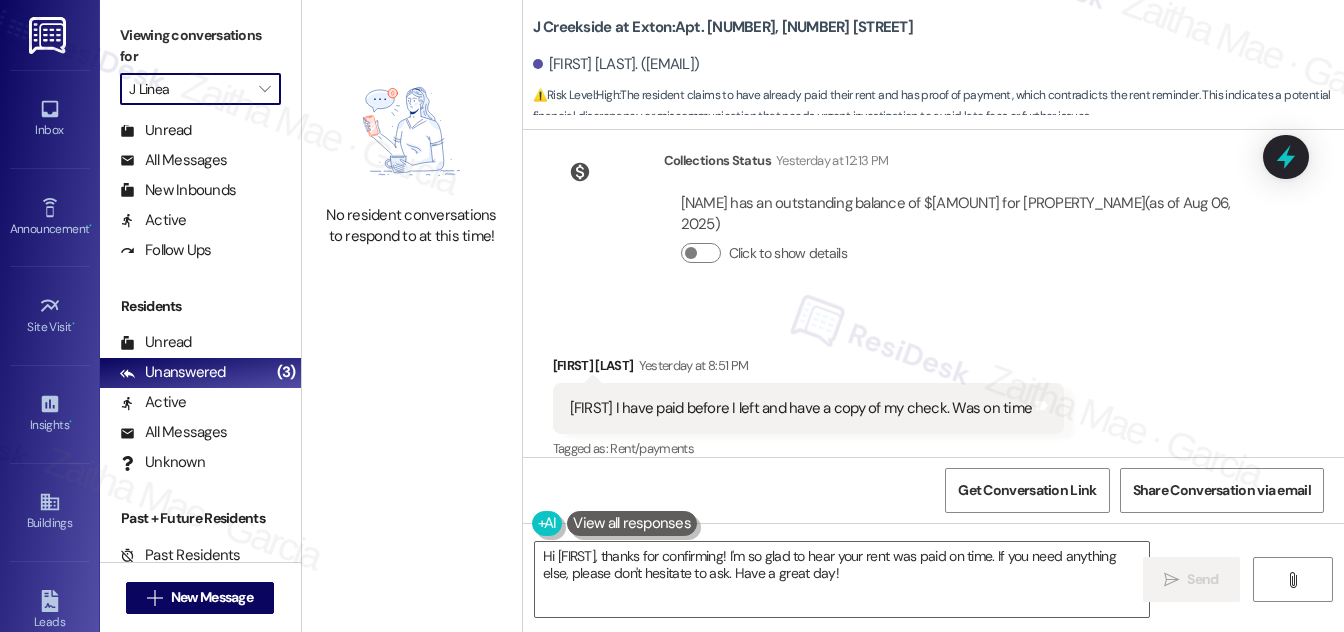 type on "J Malden Center" 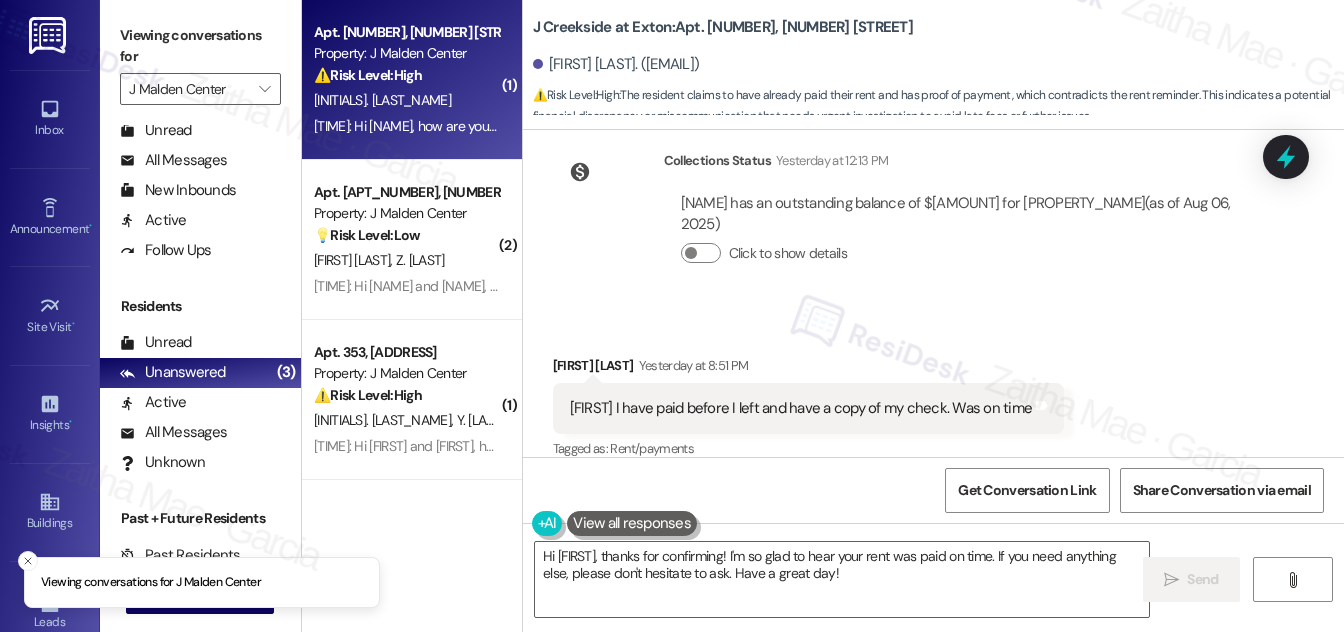 click on "⚠️  Risk Level:  High" at bounding box center (368, 75) 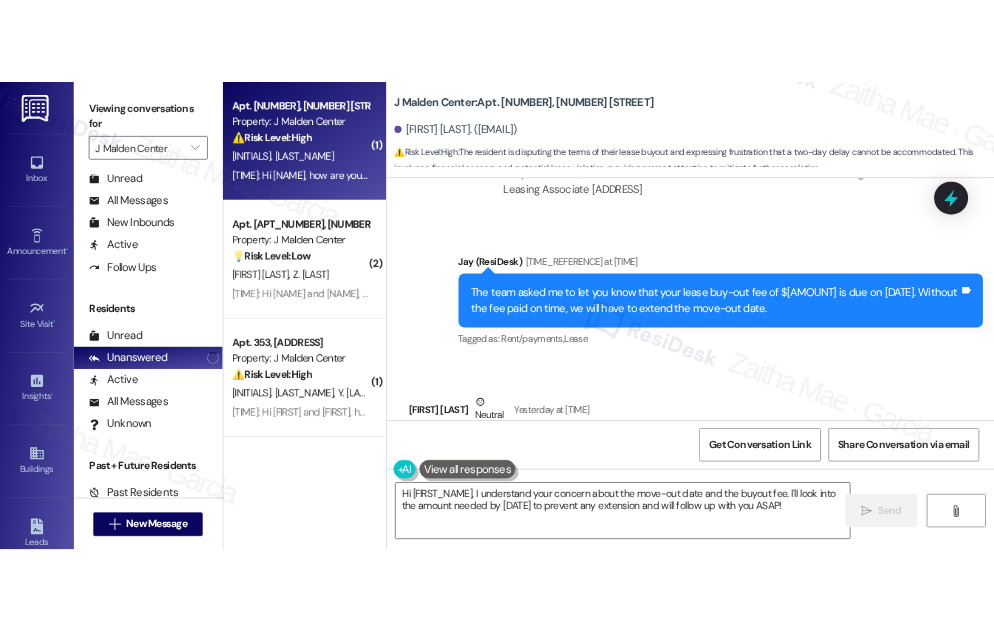 scroll, scrollTop: 8909, scrollLeft: 0, axis: vertical 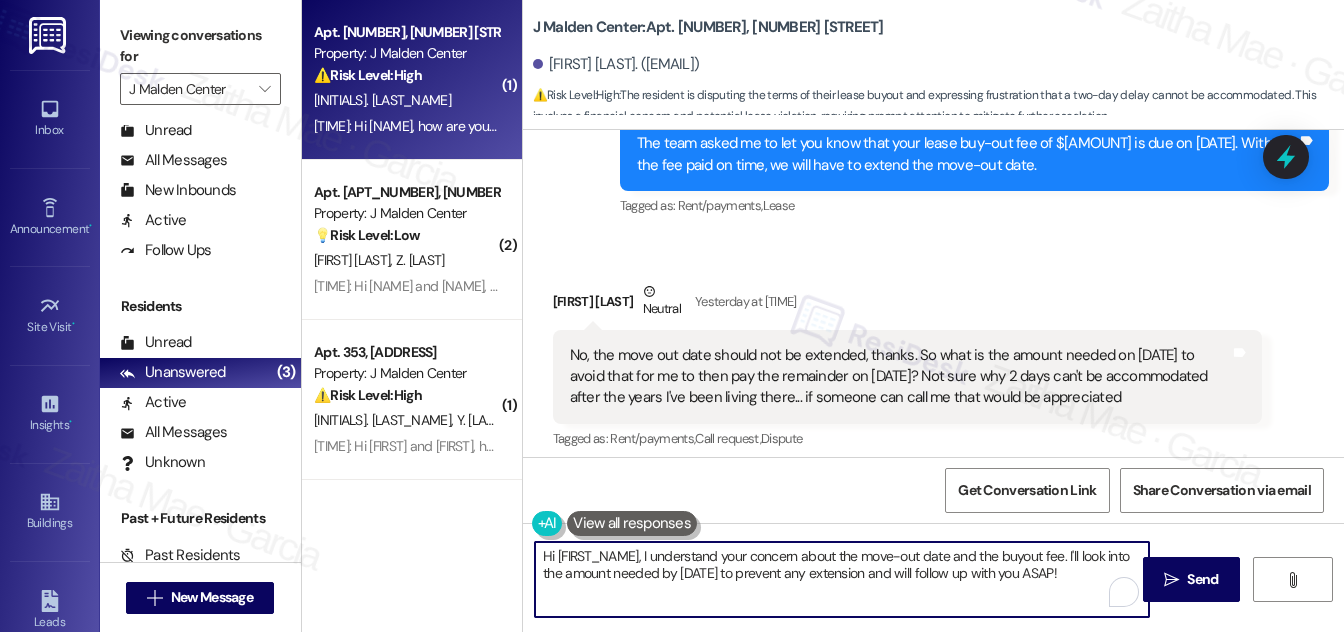 drag, startPoint x: 1003, startPoint y: 569, endPoint x: 1058, endPoint y: 575, distance: 55.326305 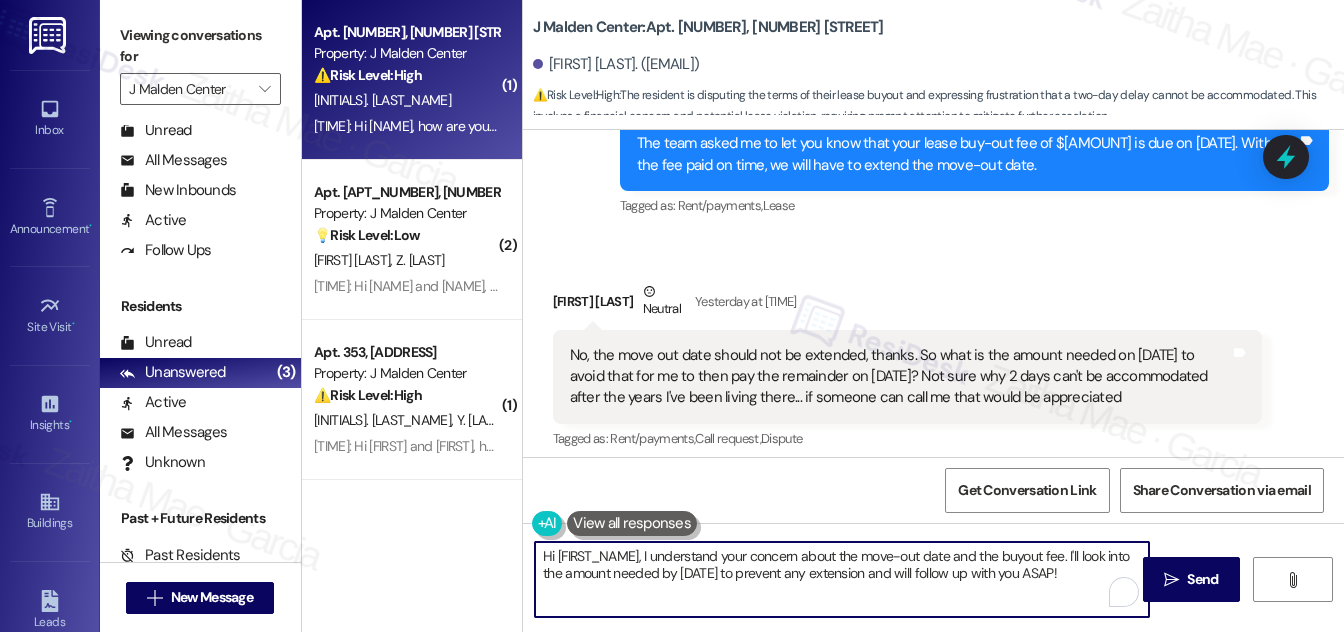 click on "Hi {{first_name}}, I understand your concern about the move-out date and the buyout fee. I'll look into the amount needed by 8/10 to prevent any extension and will follow up with you ASAP!" at bounding box center [842, 579] 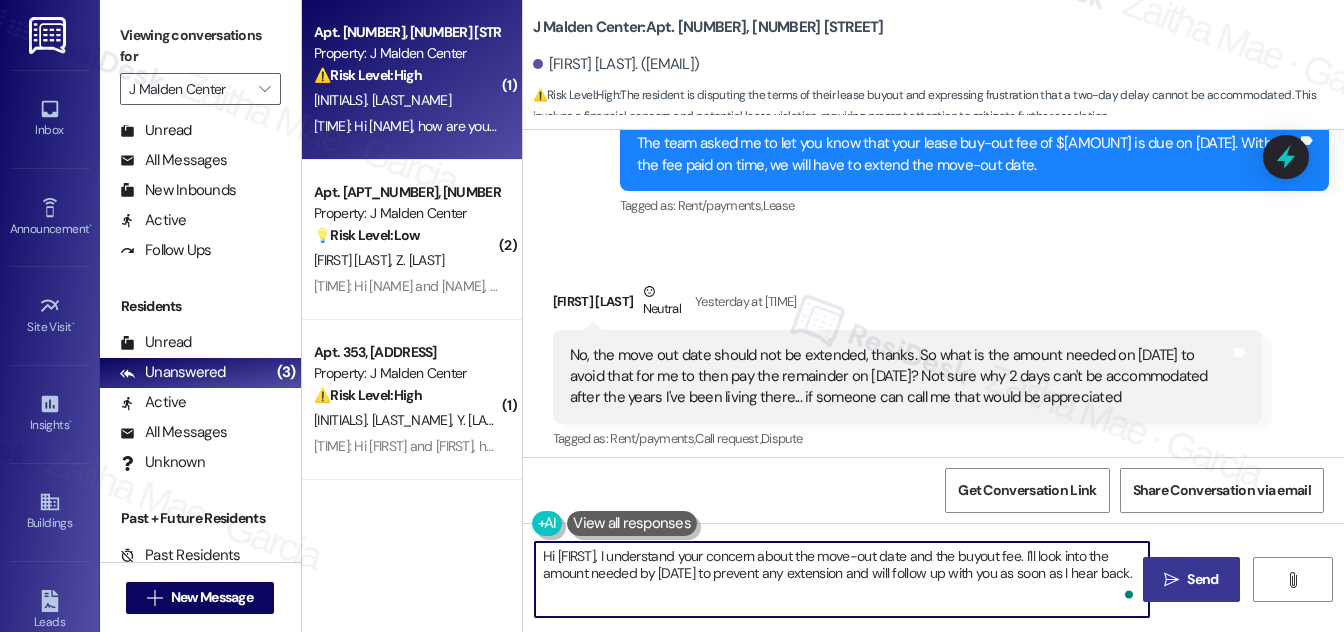 type on "Hi {{first_name}}, I understand your concern about the move-out date and the buyout fee. I'll look into the amount needed by 8/10 to prevent any extension and will follow up with you as soon as I hear back." 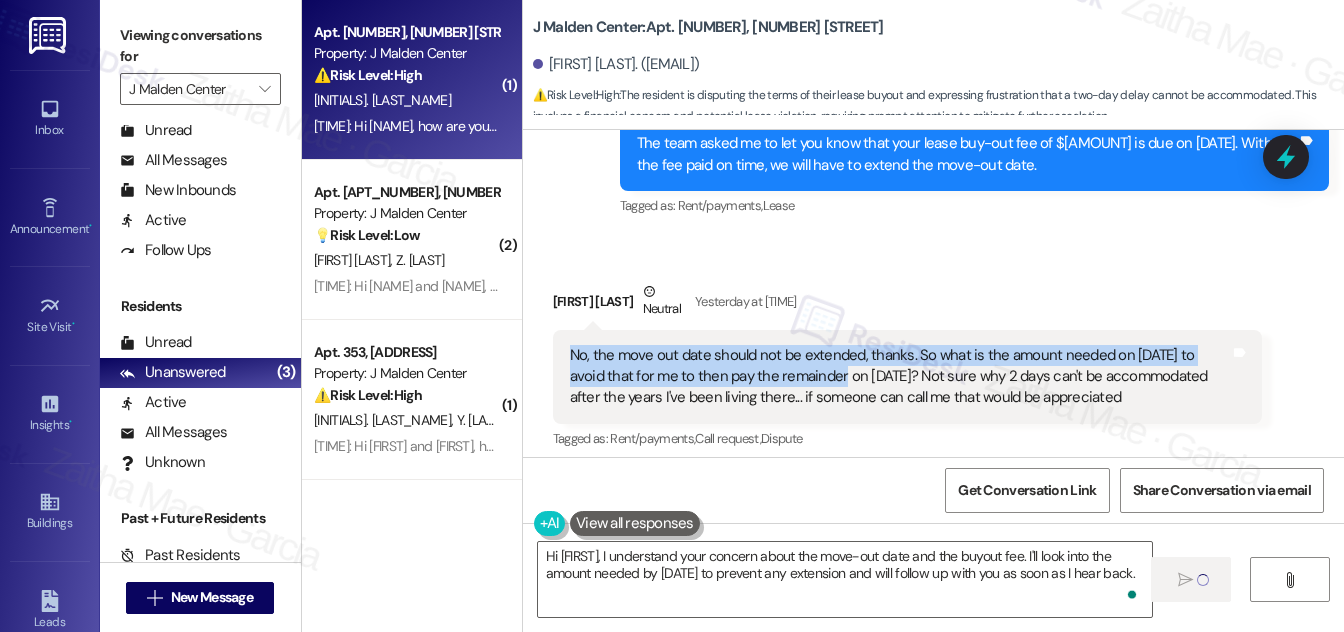 type 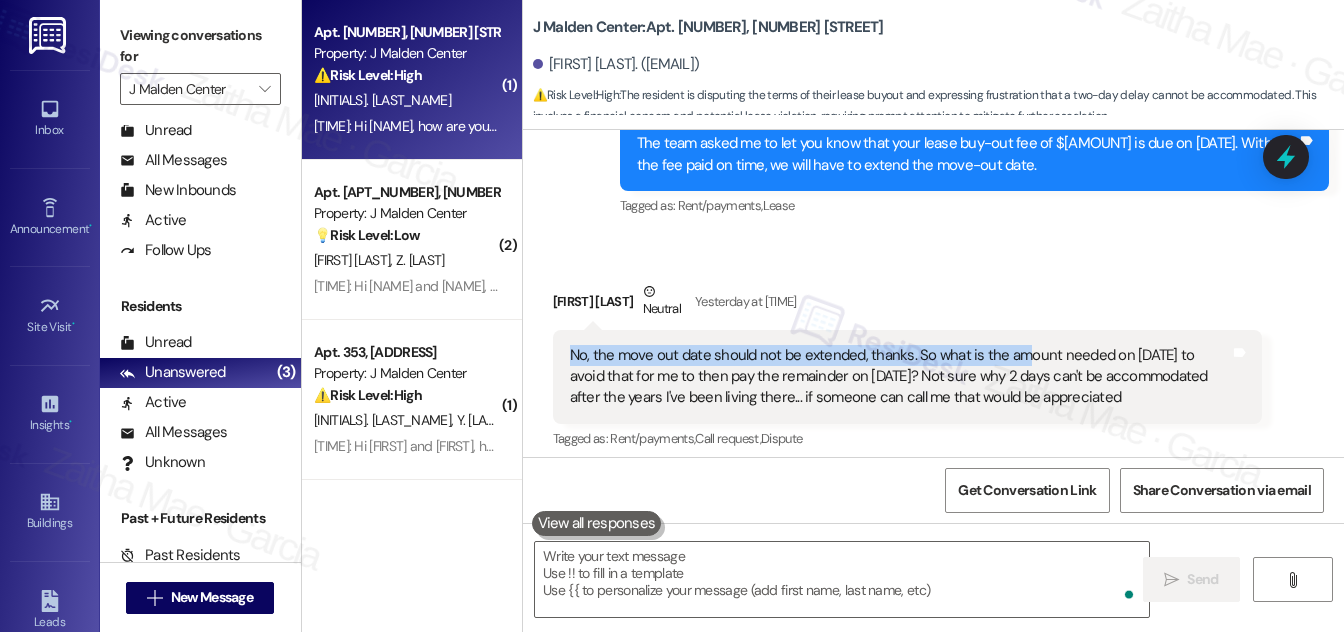 scroll, scrollTop: 9037, scrollLeft: 0, axis: vertical 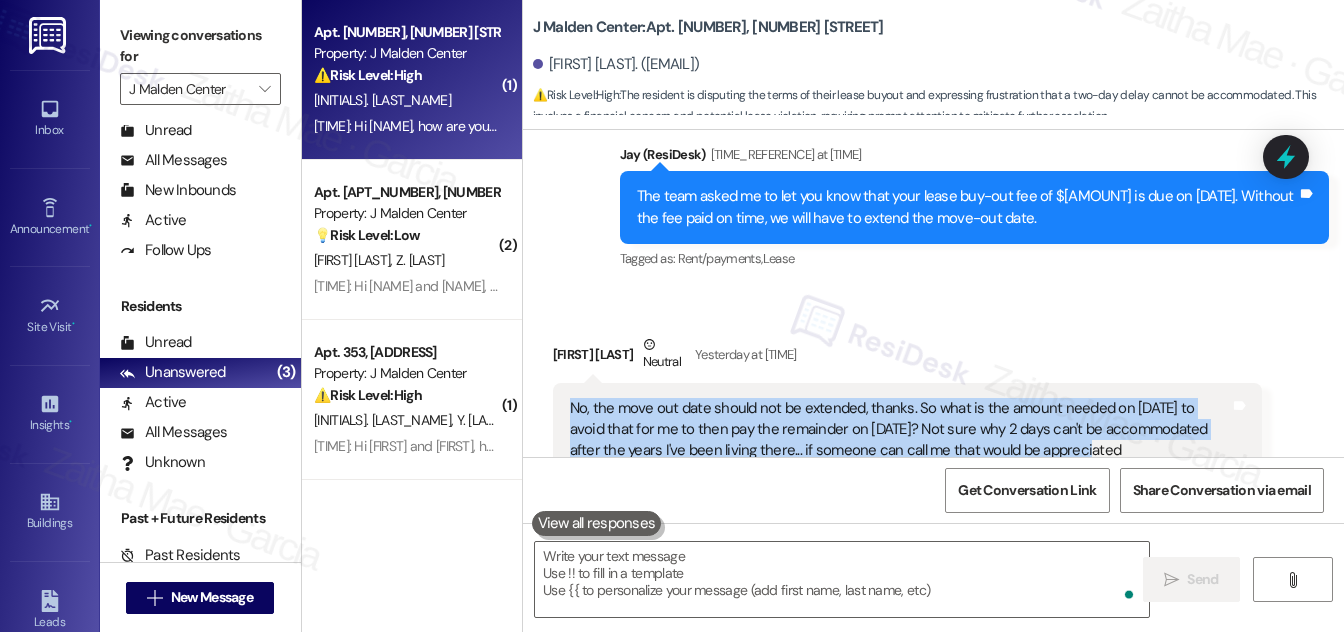 drag, startPoint x: 559, startPoint y: 285, endPoint x: 1073, endPoint y: 387, distance: 524.0229 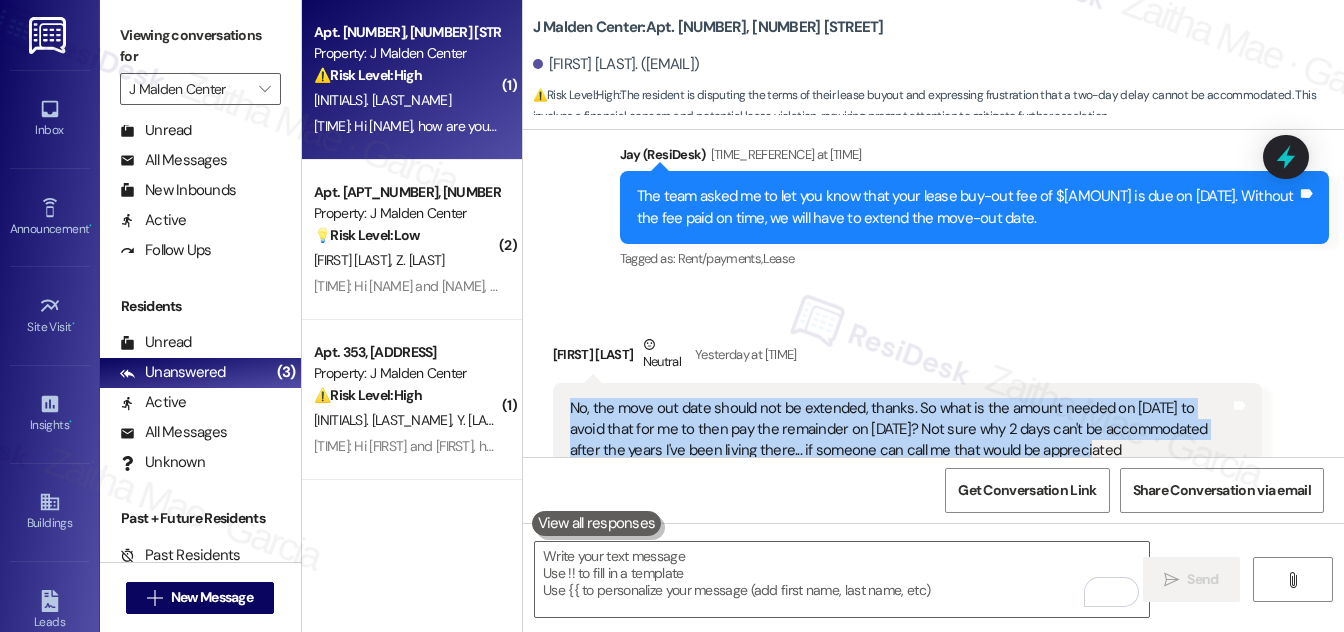 copy on "No, the move out date should not be extended, thanks. So what is the amount needed on 8/10 to avoid that for me to then pay the remainder on 8/12? Not sure why 2 days can't be accommodated after the years I've been living there... if someone can call me that would be appreciated" 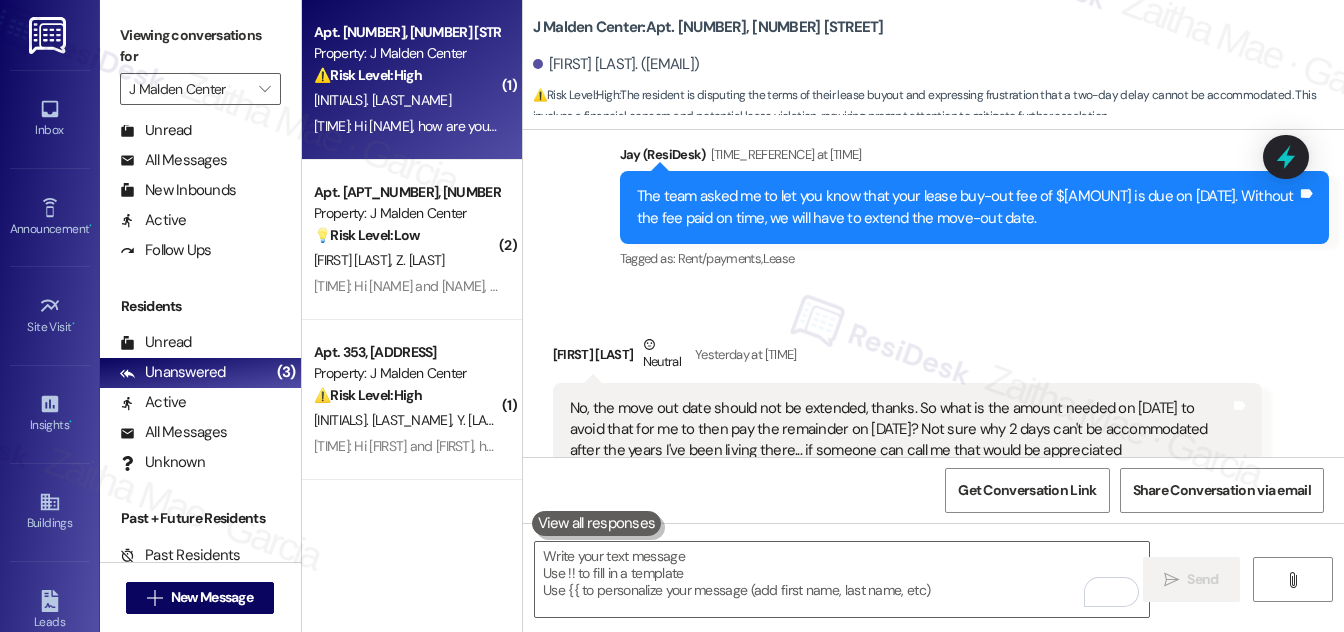 click on "Received via SMS Ewing Concepcion   Neutral Yesterday at 6:53 PM No, the move out date should not be extended, thanks. So what is the amount needed on 8/10 to avoid that for me to then pay the remainder on 8/12? Not sure why 2 days can't be accommodated after the years I've been living there... if someone can call me that would be appreciated Tags and notes Tagged as:   Rent/payments ,  Click to highlight conversations about Rent/payments Call request ,  Click to highlight conversations about Call request Dispute Click to highlight conversations about Dispute" at bounding box center (907, 420) 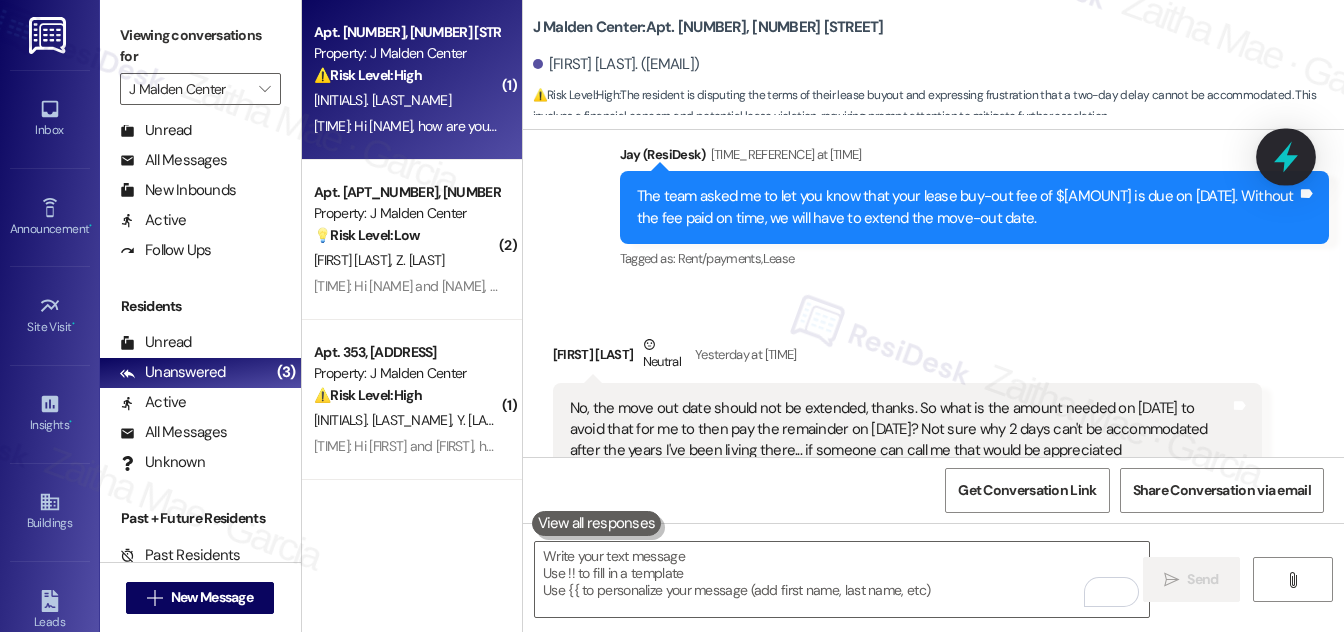 click 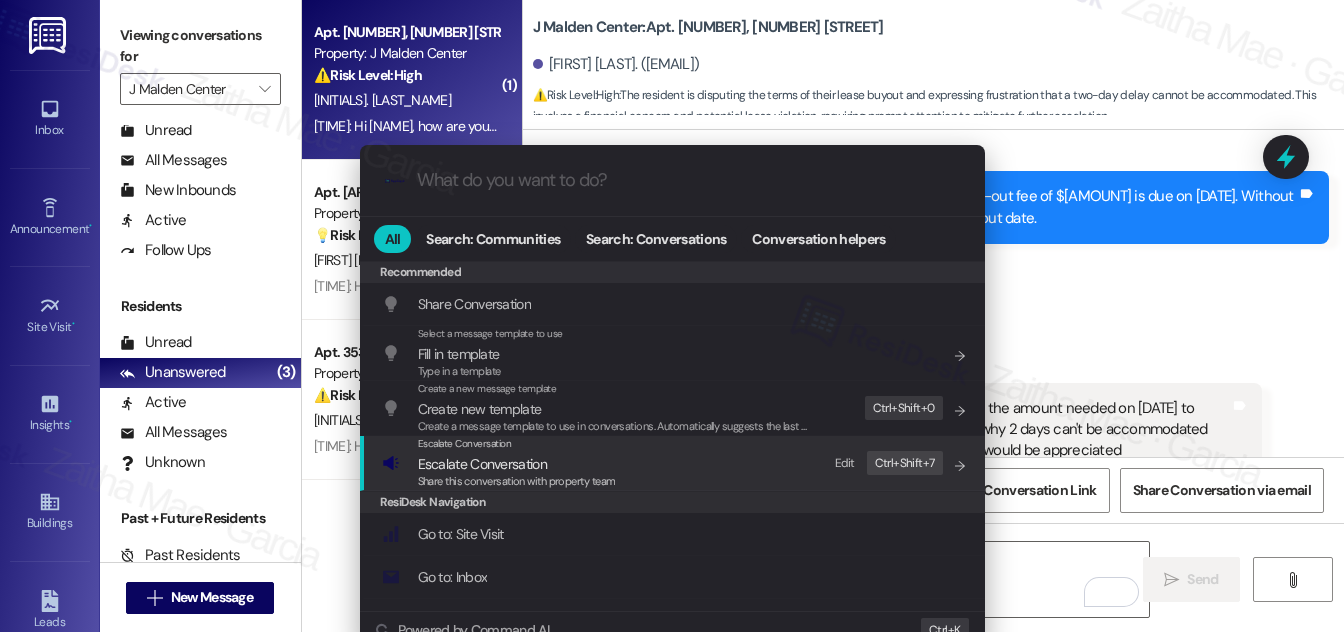click on "Escalate Conversation" at bounding box center [482, 464] 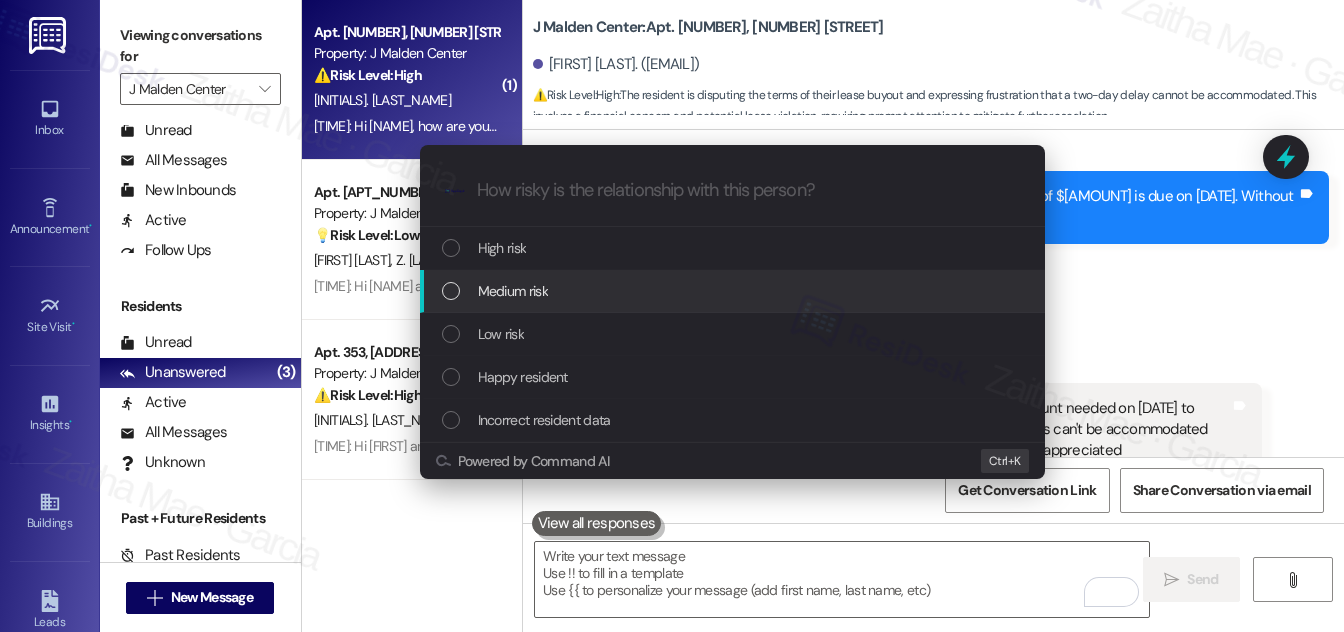 click on "Medium risk" at bounding box center [732, 291] 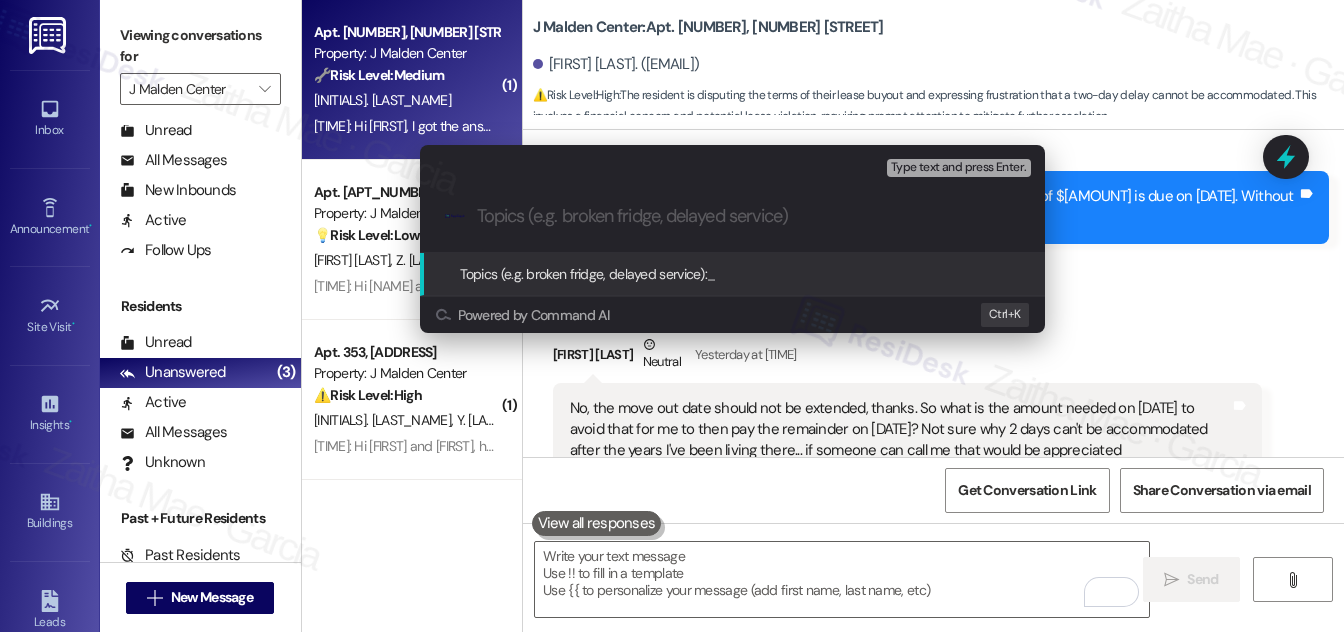 scroll, scrollTop: 9754, scrollLeft: 0, axis: vertical 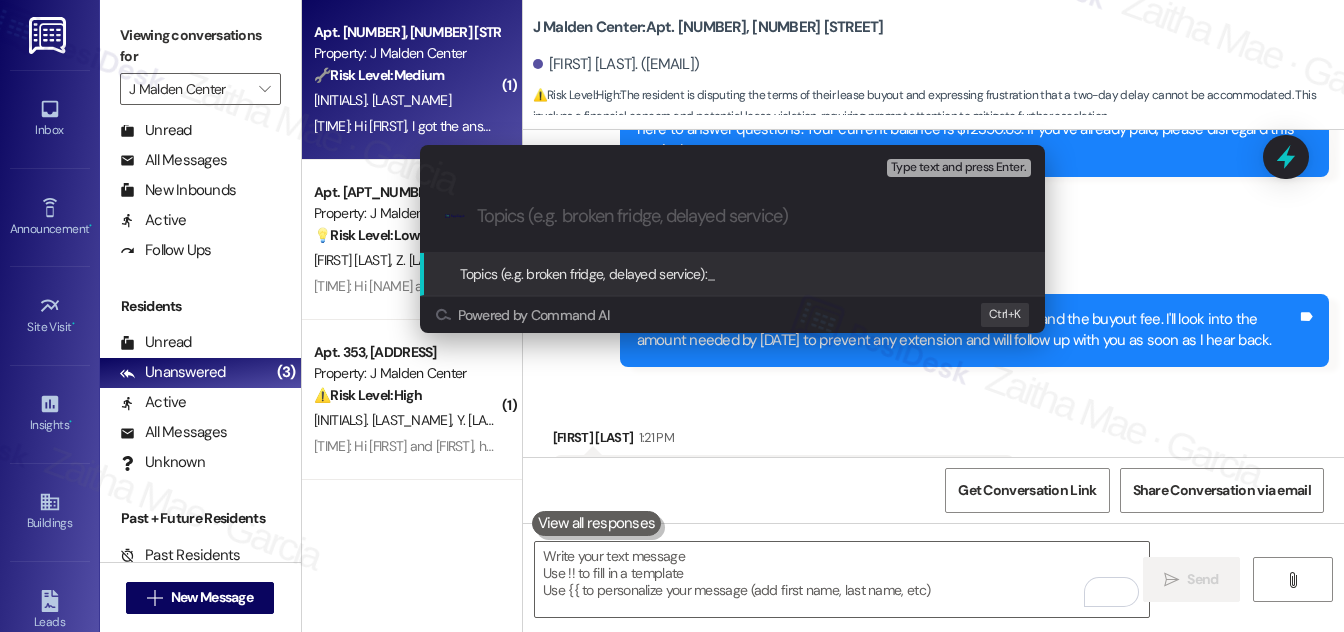 paste on "Request for Payment Breakdown Before Move-Out" 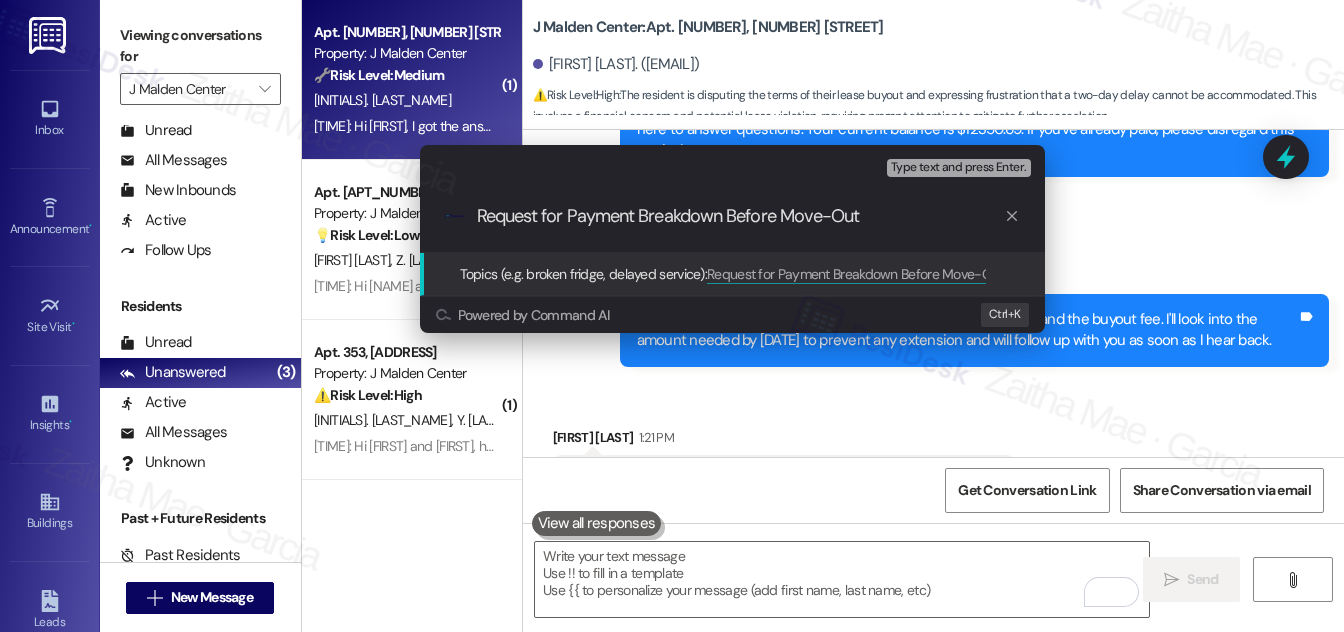 type 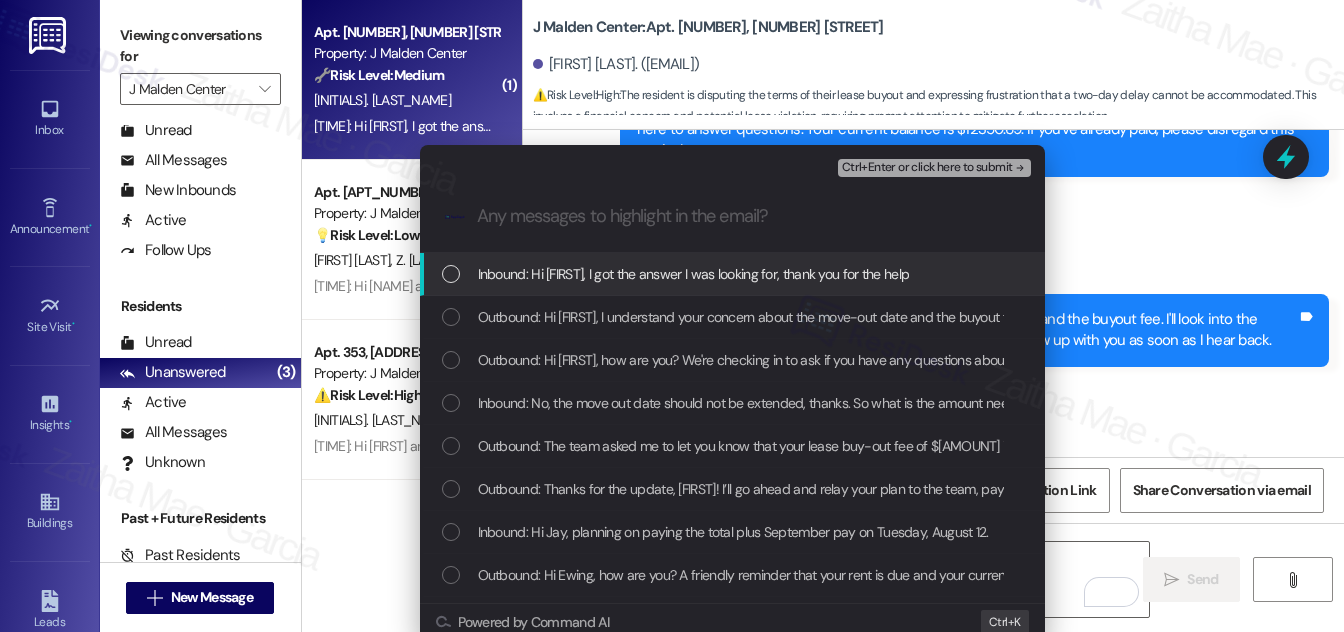 click at bounding box center (451, 274) 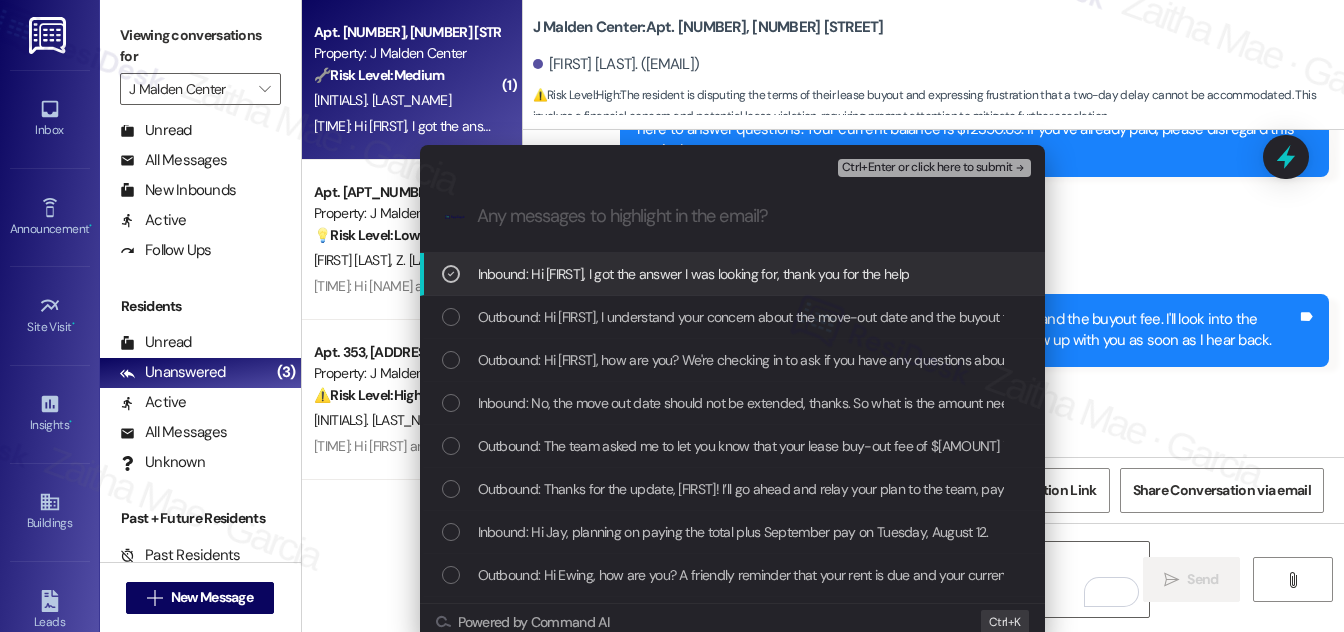 click on "Escalate Conversation Medium risk Request for Payment Breakdown Before Move-Out Inbound: Hi Jay, I got the answer I was looking for, thank you for the help Ctrl+Enter or click here to submit .cls-1{fill:#0a055f;}.cls-2{fill:#0cc4c4;} resideskLogoBlueOrange Inbound: Hi Jay, I got the answer I was looking for, thank you for the help Outbound: Hi Ewing, I understand your concern about the move-out date and the buyout fee. I'll look into the amount needed by 8/10 to prevent any extension and will follow up with you as soon as I hear back. Outbound: Hi Ewing, how are you? We're checking in to ask if you have any questions about rent payment. We're here to answer questions. Your current balance is $12350.69. If you've already paid, please disregard this reminder. Outbound: The team asked me to let you know that your lease buy-out fee of $7,804 is due on 8/10/25. Without the fee paid on time, we will have to extend the move-out date. Inbound: Y Inbound: Y Powered by Command AI Ctrl+ K" at bounding box center [672, 316] 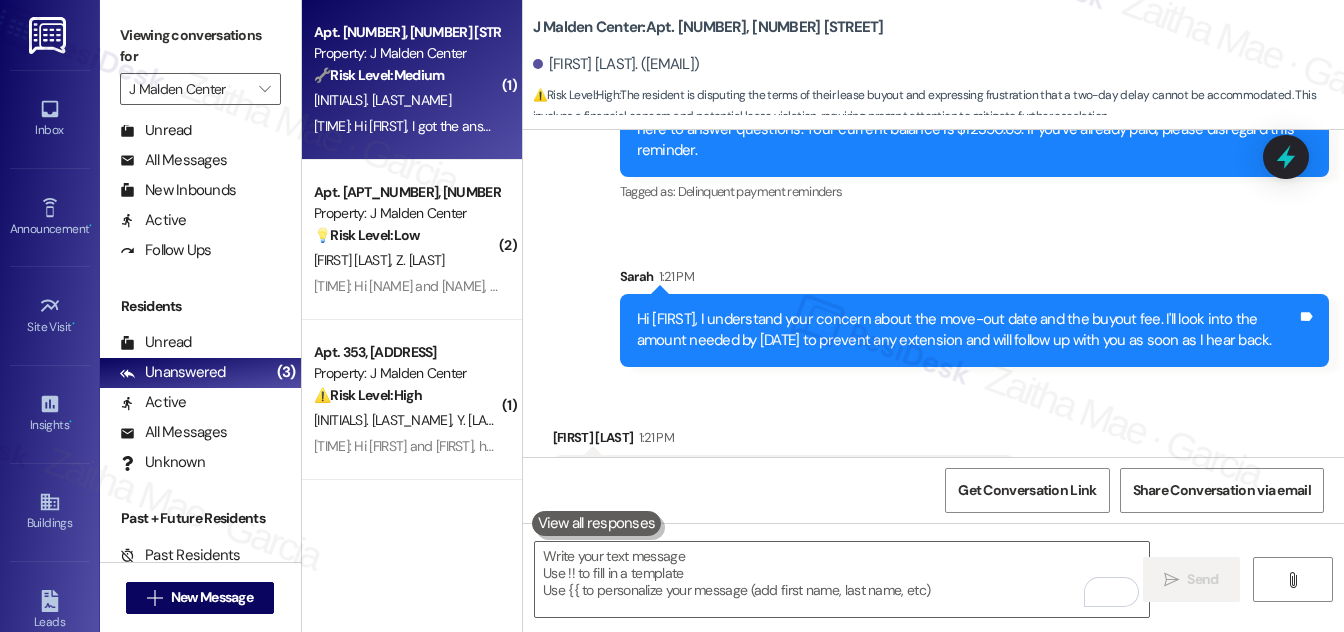 scroll, scrollTop: 9754, scrollLeft: 0, axis: vertical 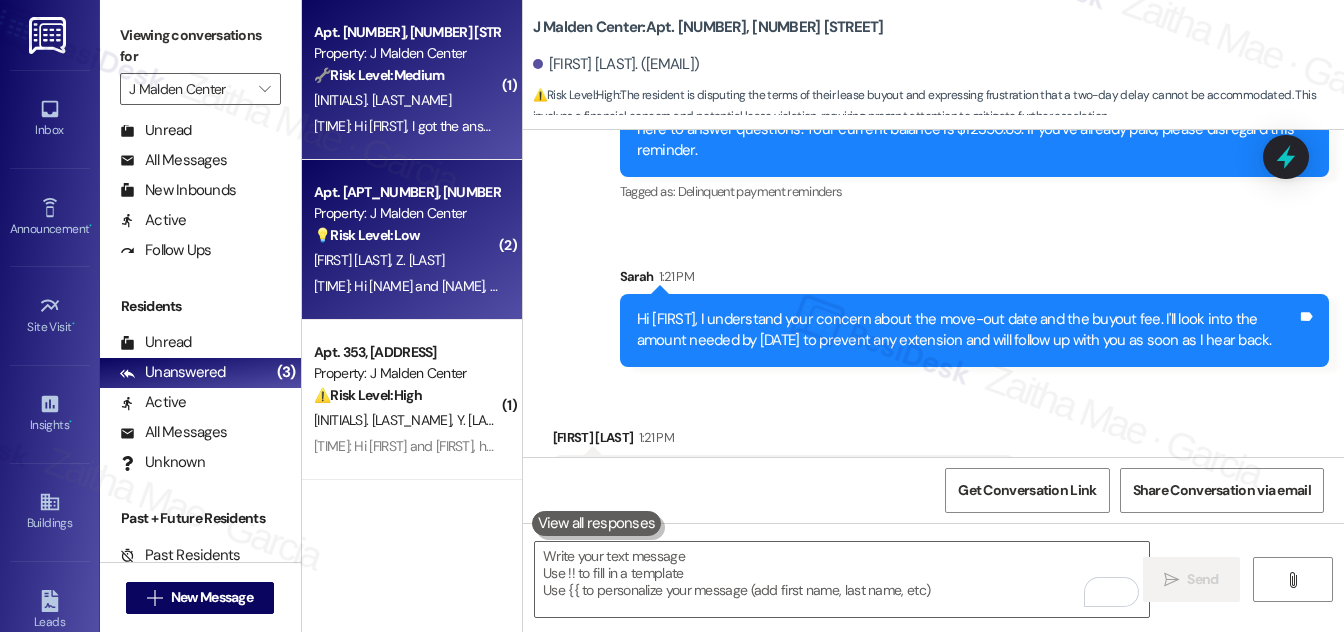 click on "[INITIALS]. [INITIALS] [INITIALS]. [INITIALS]" at bounding box center [406, 260] 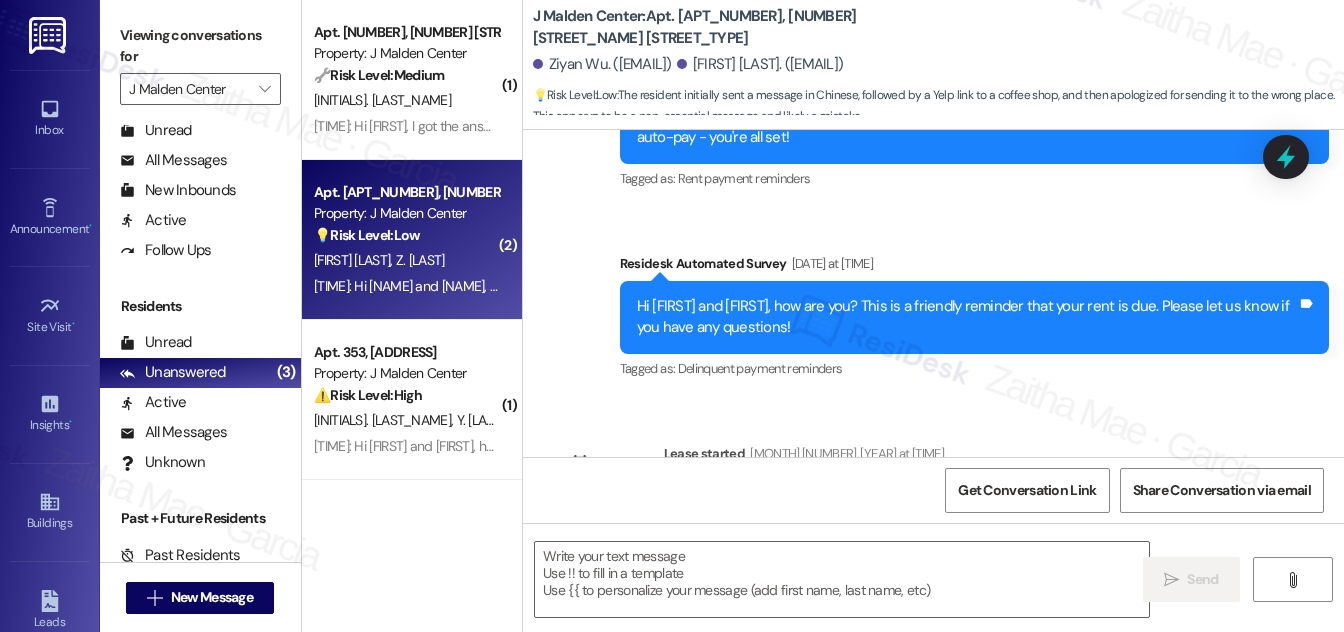 type on "Fetching suggested responses. Please feel free to read through the conversation in the meantime." 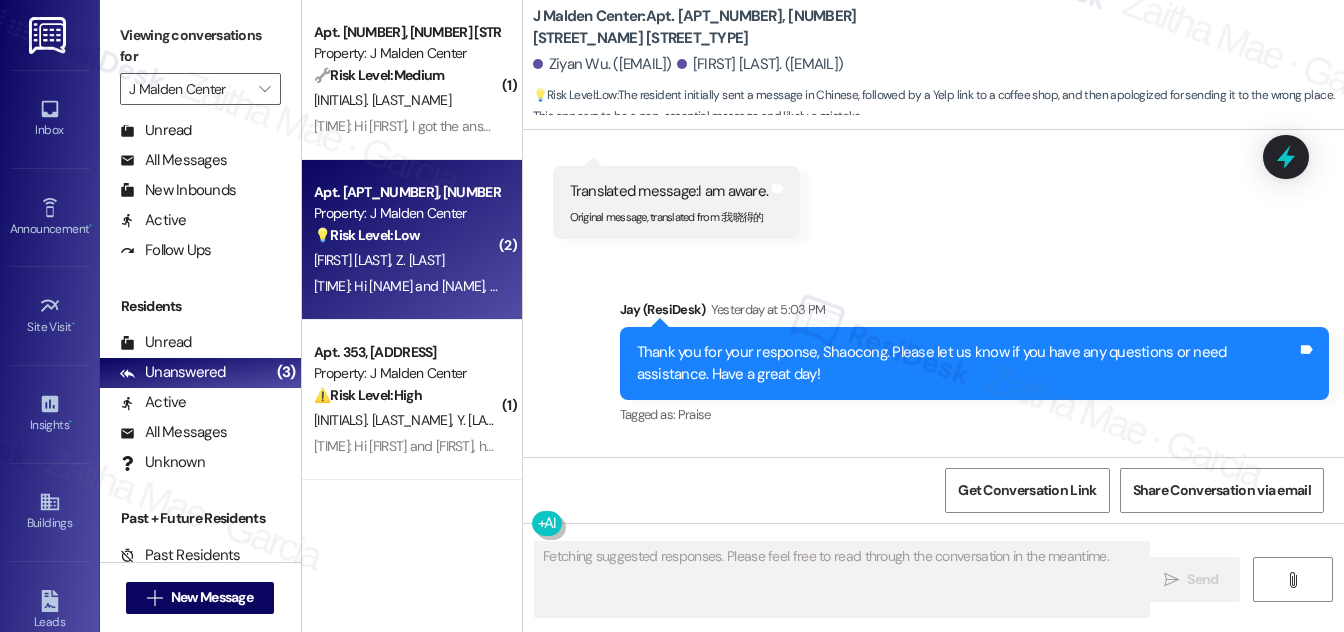 scroll, scrollTop: 3519, scrollLeft: 0, axis: vertical 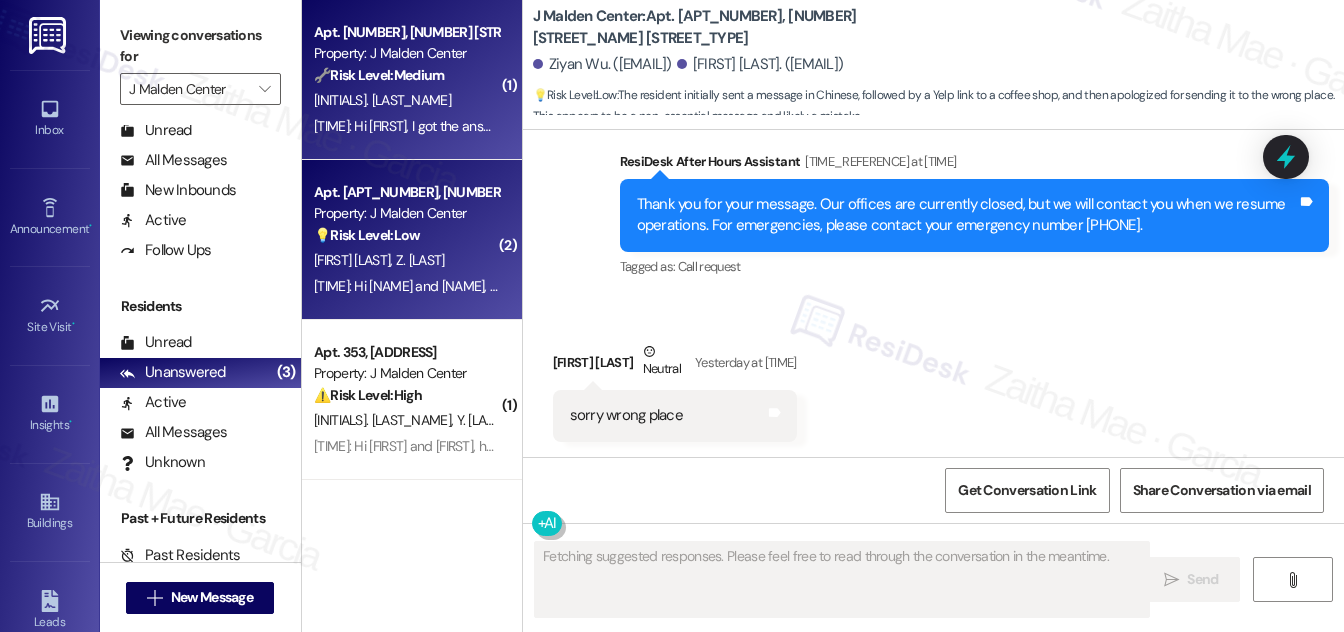 click on "[INITIALS]. [INITIALS]" at bounding box center (406, 100) 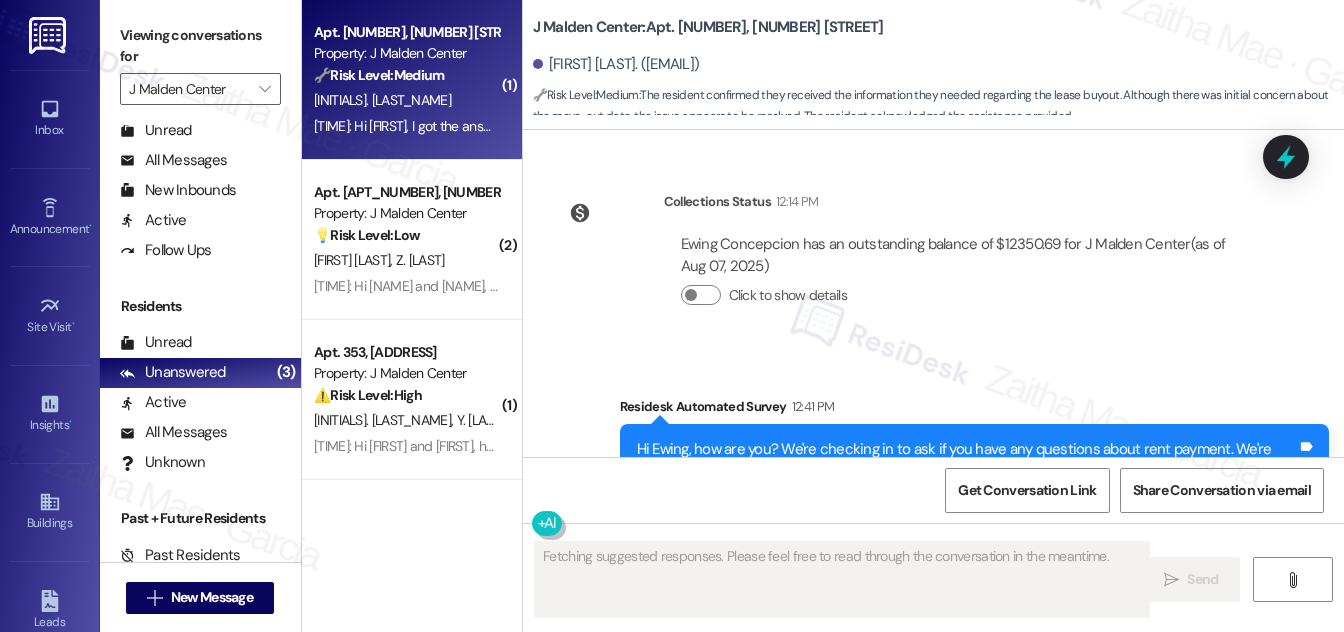 scroll, scrollTop: 9813, scrollLeft: 0, axis: vertical 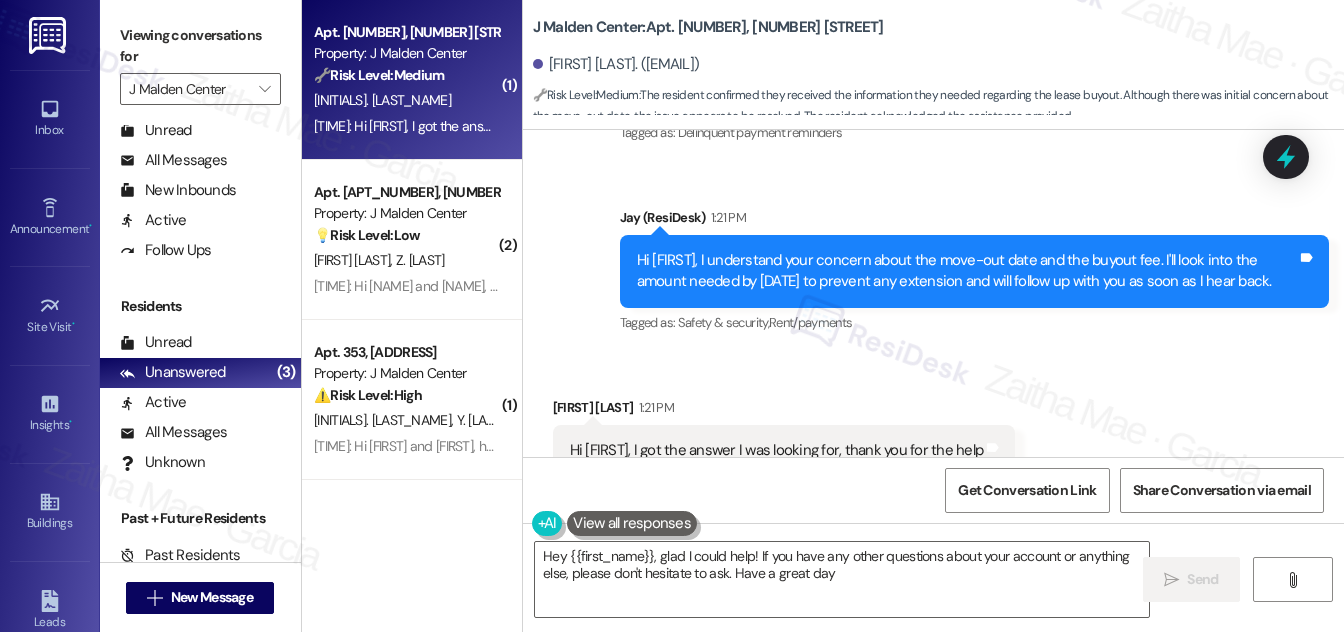 type on "Hey {{first_name}}, glad I could help! If you have any other questions about your account or anything else, please don't hesitate to ask. Have a great day!" 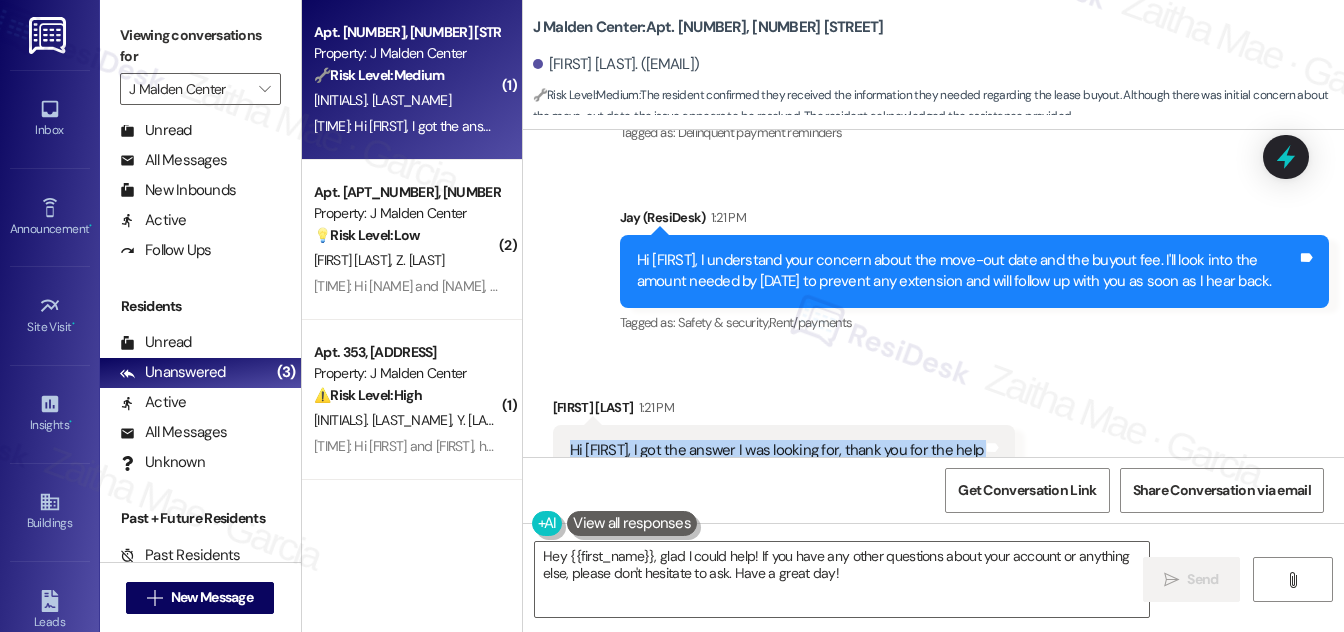 drag, startPoint x: 564, startPoint y: 386, endPoint x: 952, endPoint y: 404, distance: 388.4173 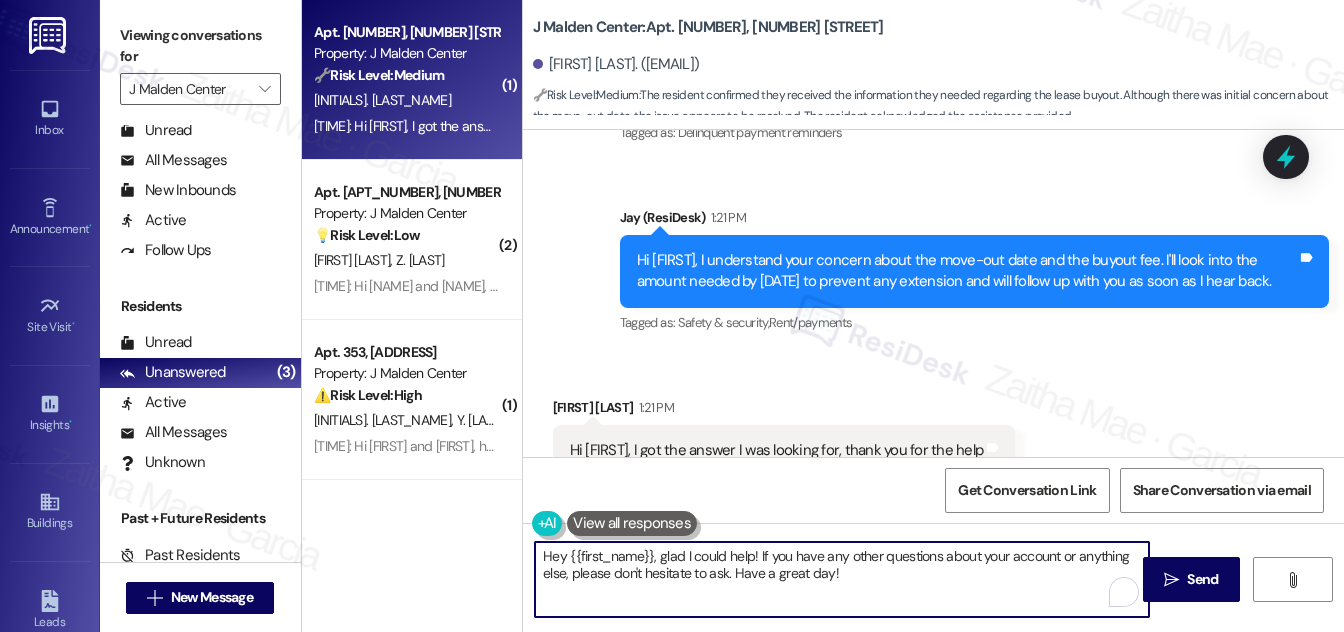 drag, startPoint x: 544, startPoint y: 553, endPoint x: 870, endPoint y: 584, distance: 327.4706 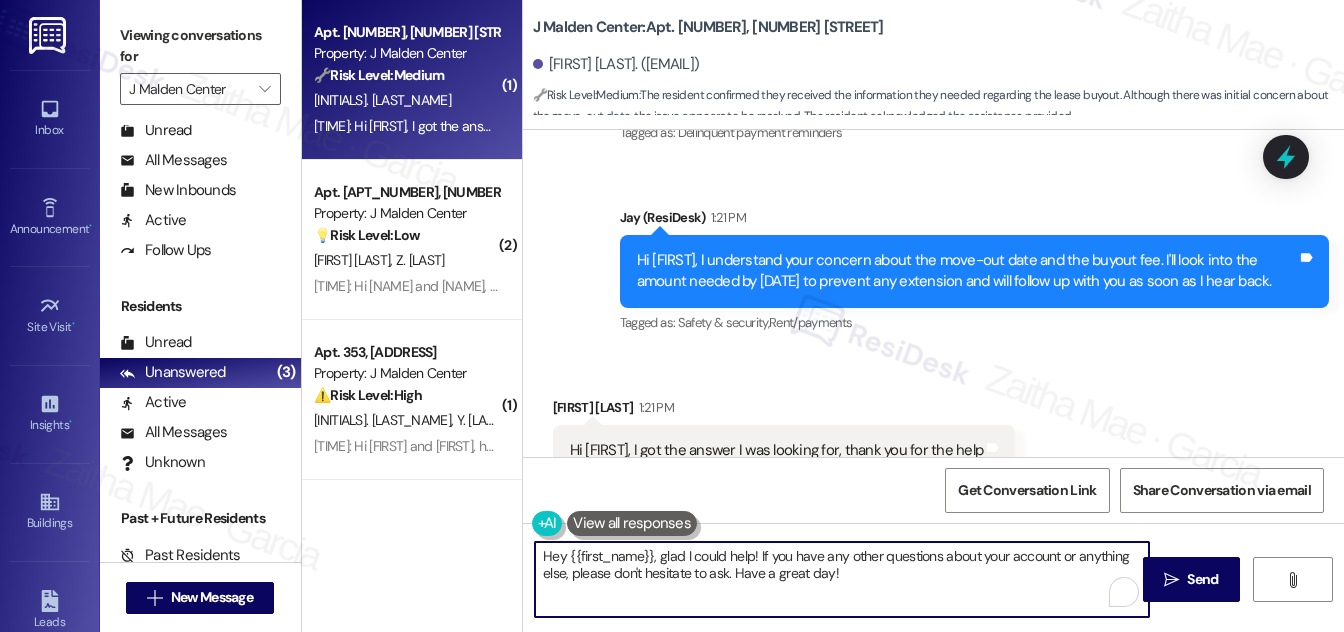 click on "Hey {{first_name}}, glad I could help! If you have any other questions about your account or anything else, please don't hesitate to ask. Have a great day!" at bounding box center [842, 579] 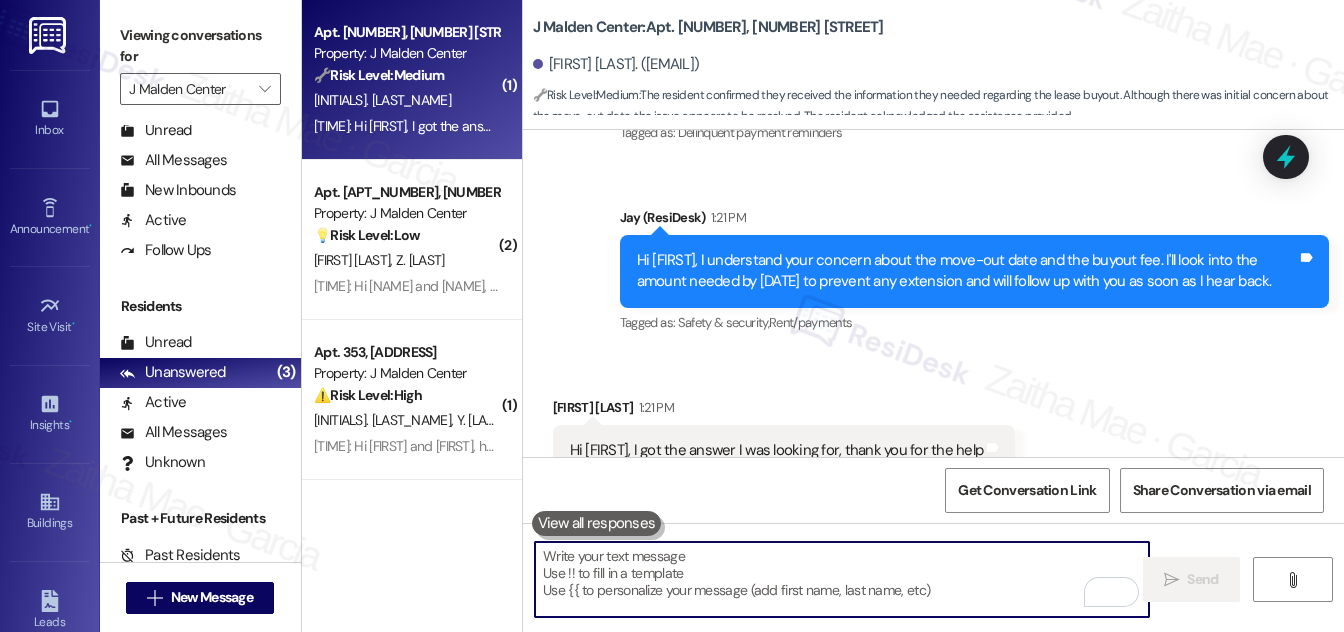 paste on "you're very welcome! I'm glad you got the answer you needed. Don't hesitate to reach out if anything else comes up" 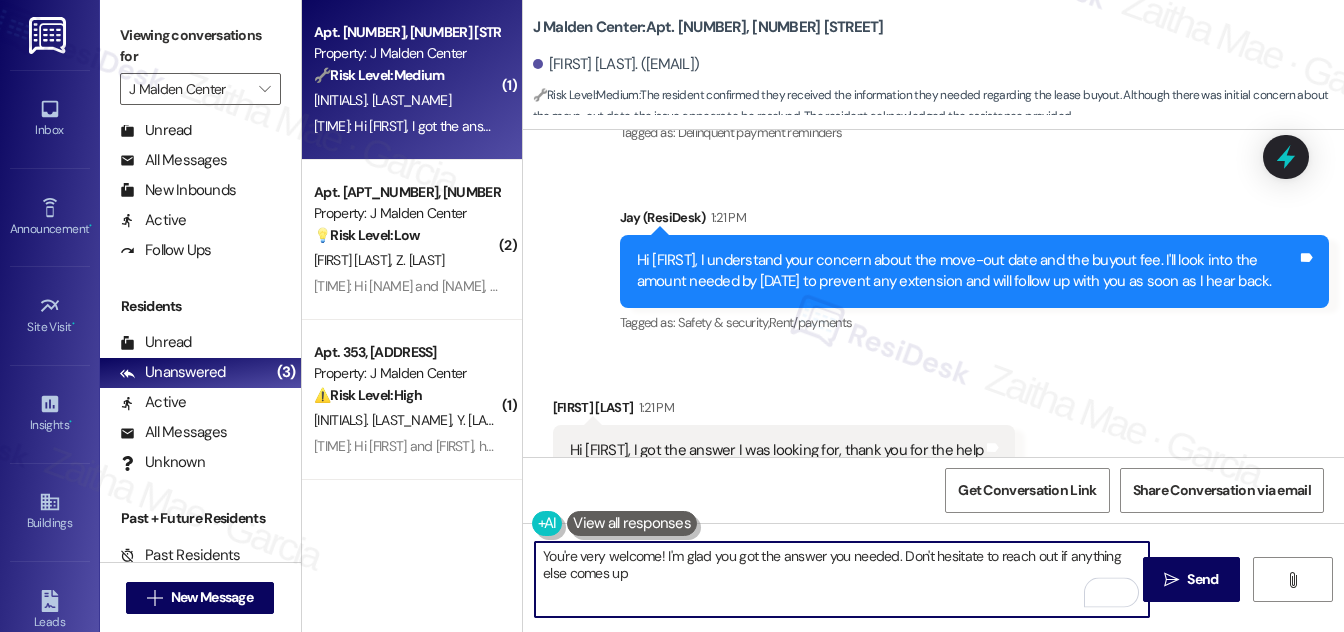 scroll, scrollTop: 9813, scrollLeft: 0, axis: vertical 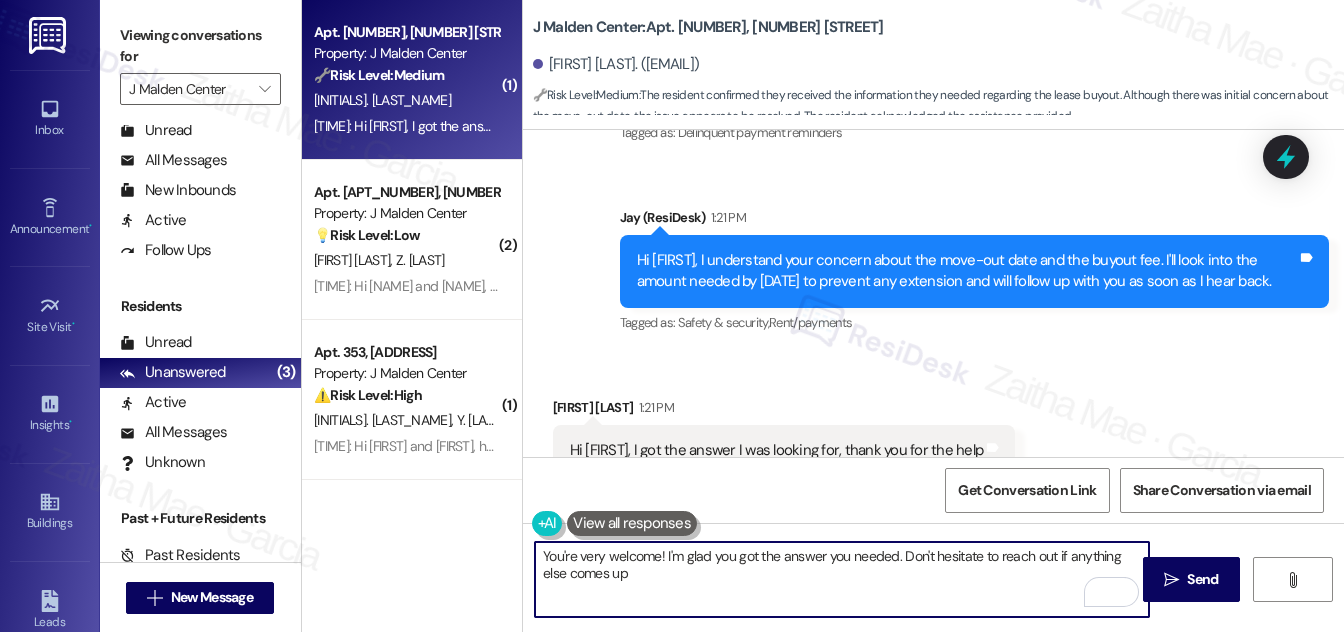 click on "You're very welcome! I'm glad you got the answer you needed. Don't hesitate to reach out if anything else comes up" at bounding box center (842, 579) 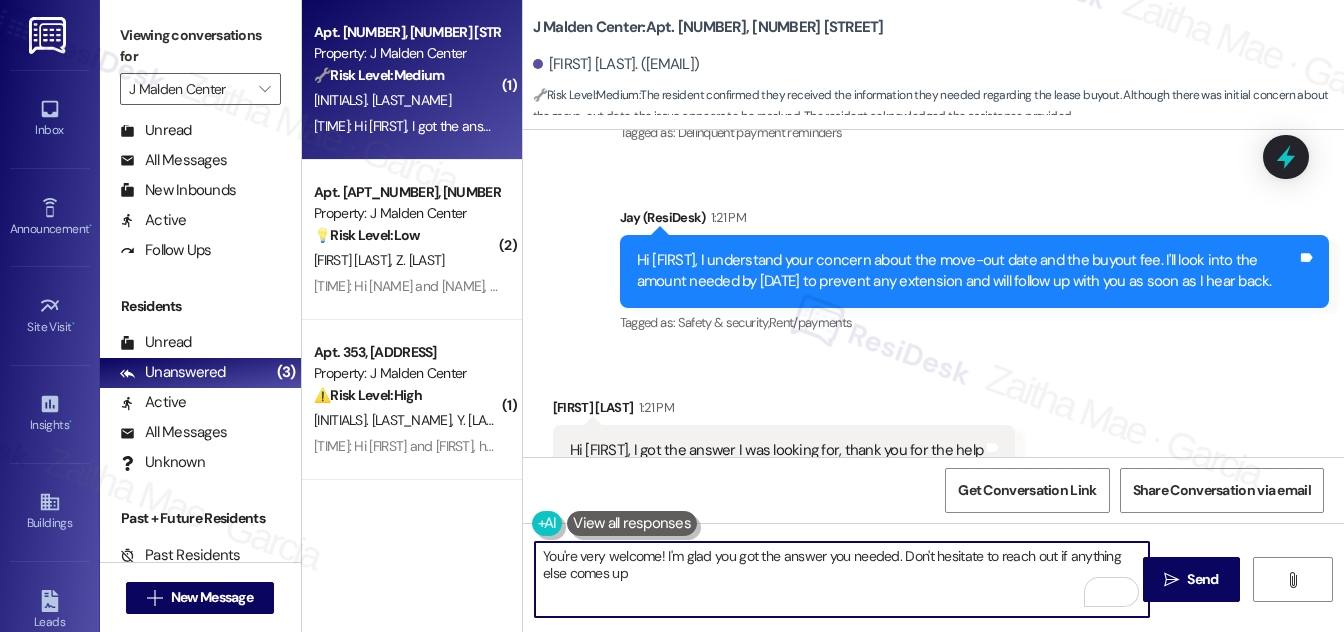 type on "You're very welcome! I'm glad you got the answer you needed. Don't hesitate to reach out if anything else comes up!" 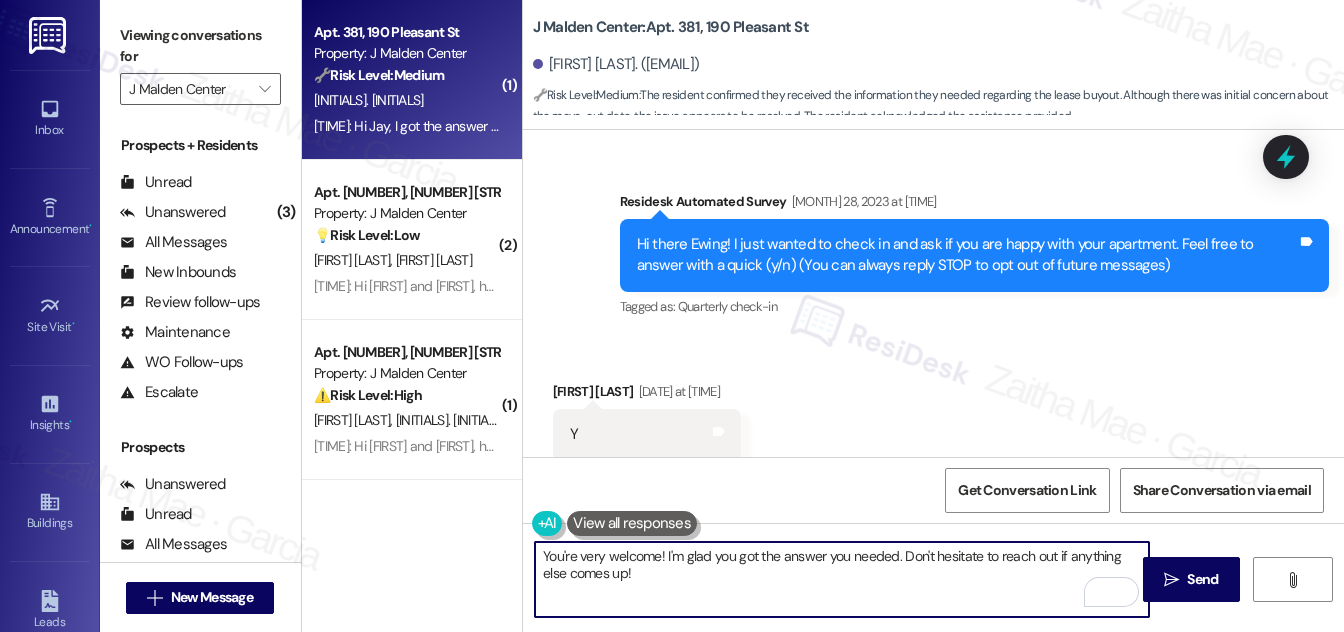 scroll, scrollTop: 0, scrollLeft: 0, axis: both 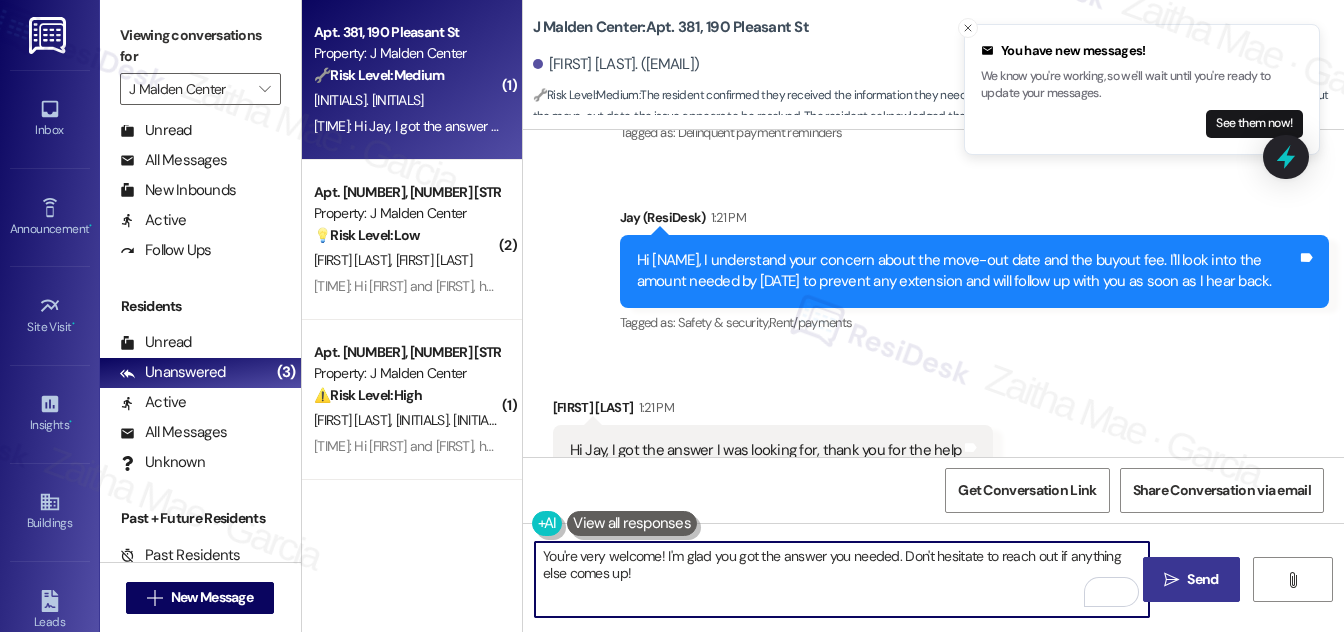 type on "You're very welcome! I'm glad you got the answer you needed. Don't hesitate to reach out if anything else comes up!" 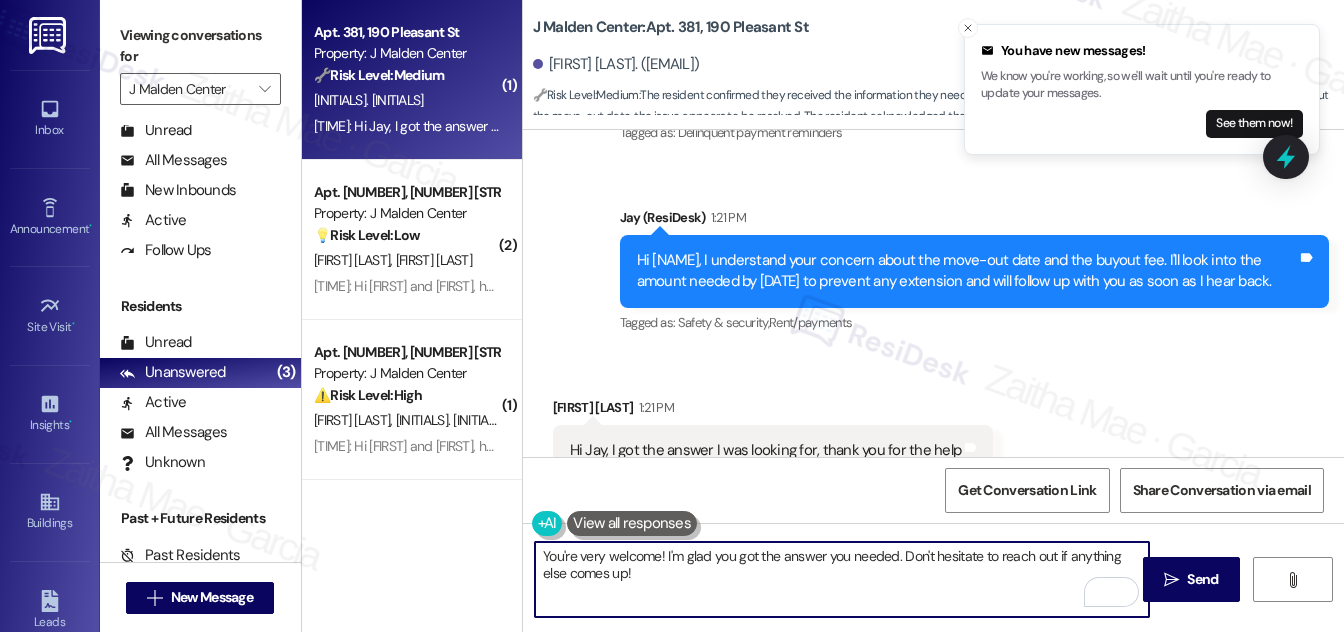 drag, startPoint x: 1189, startPoint y: 575, endPoint x: 1167, endPoint y: 553, distance: 31.112698 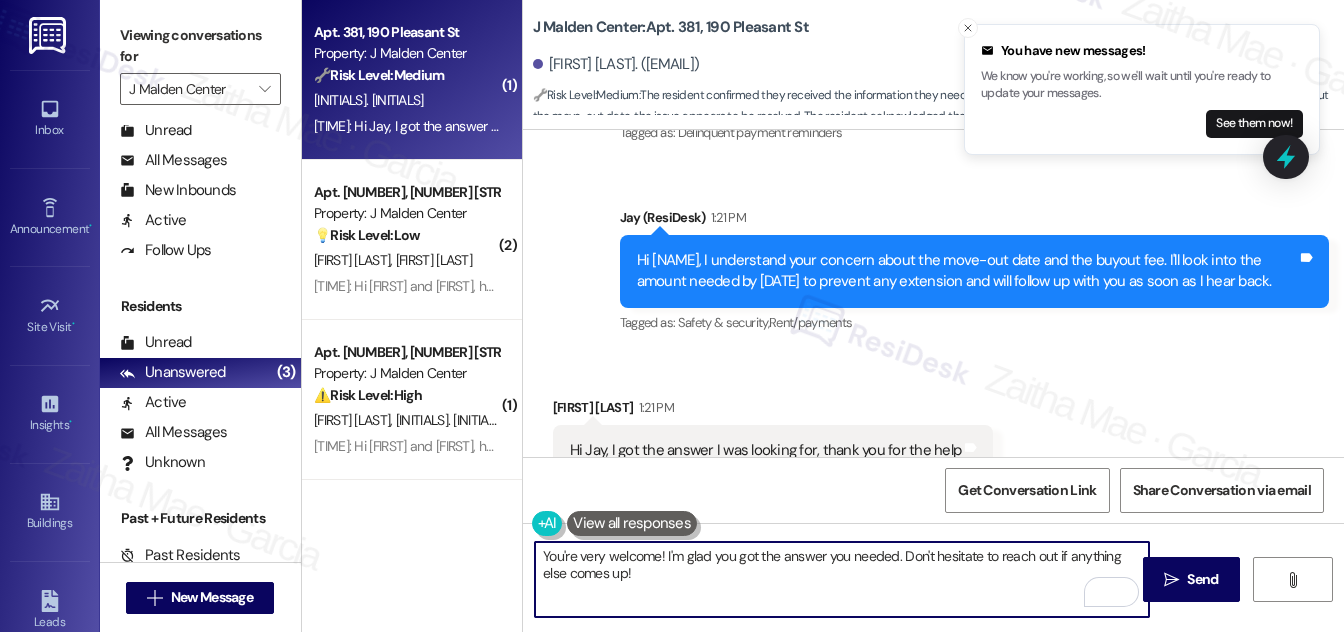click on "Send" at bounding box center [1202, 579] 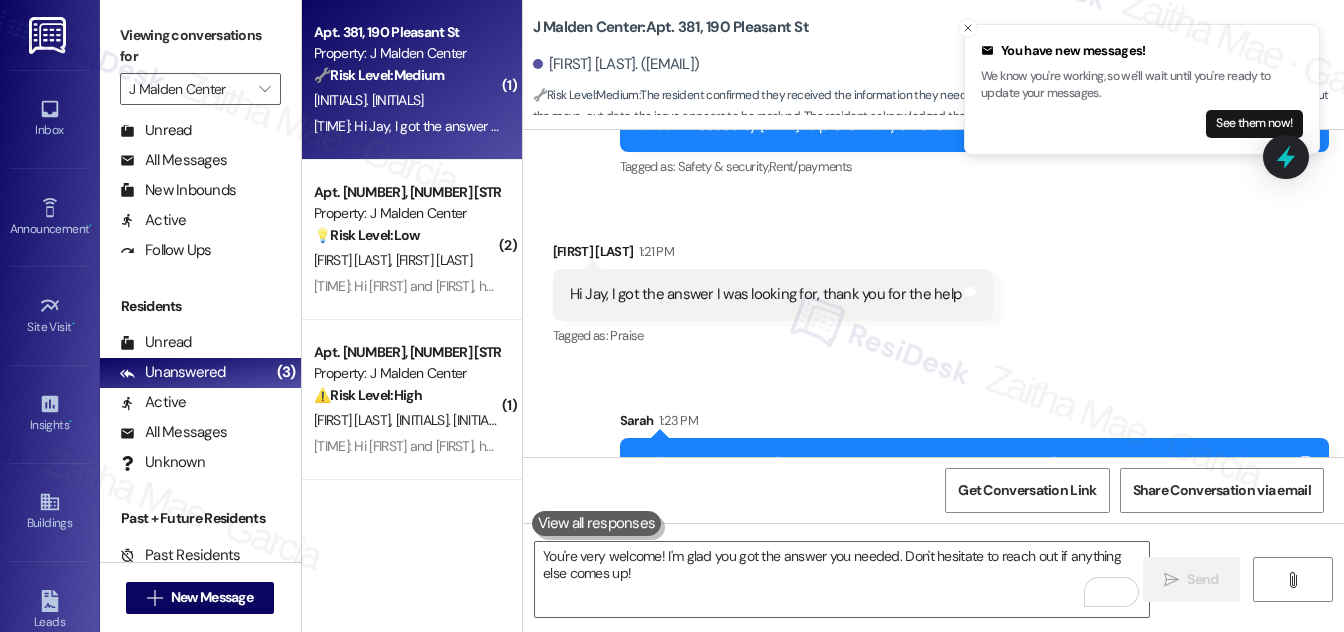 scroll, scrollTop: 9974, scrollLeft: 0, axis: vertical 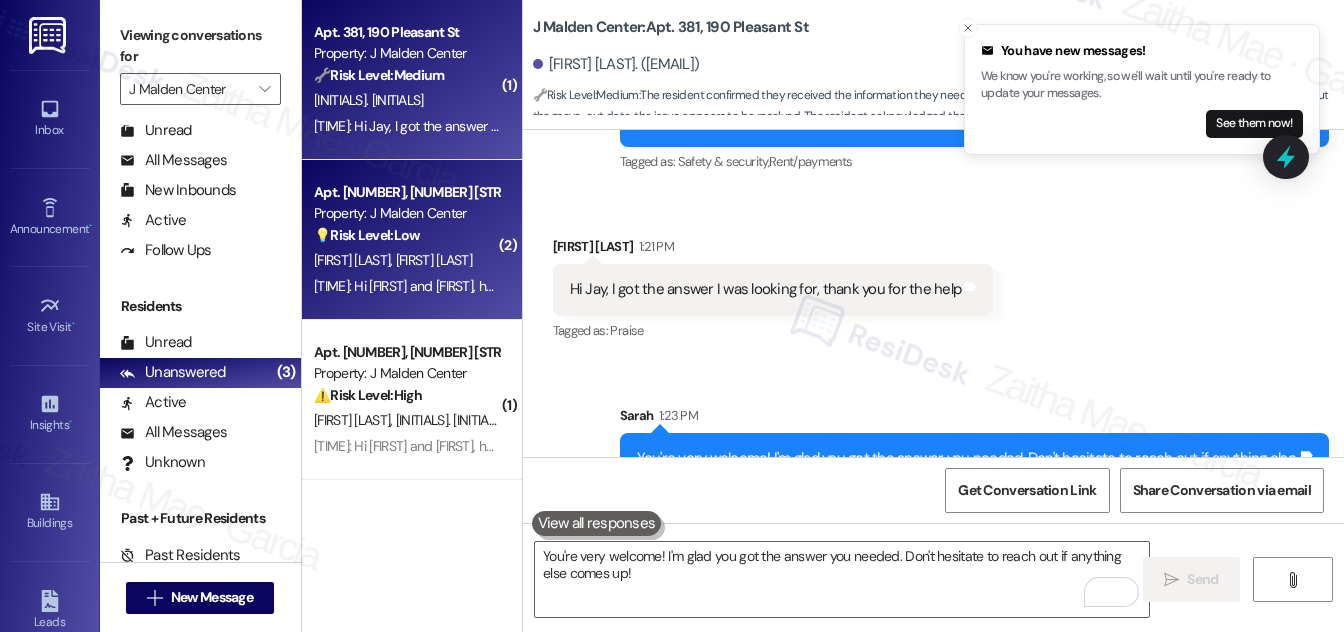 click on "[INITIALS]. [INITIALS] [INITIALS]. [INITIALS]" at bounding box center (406, 260) 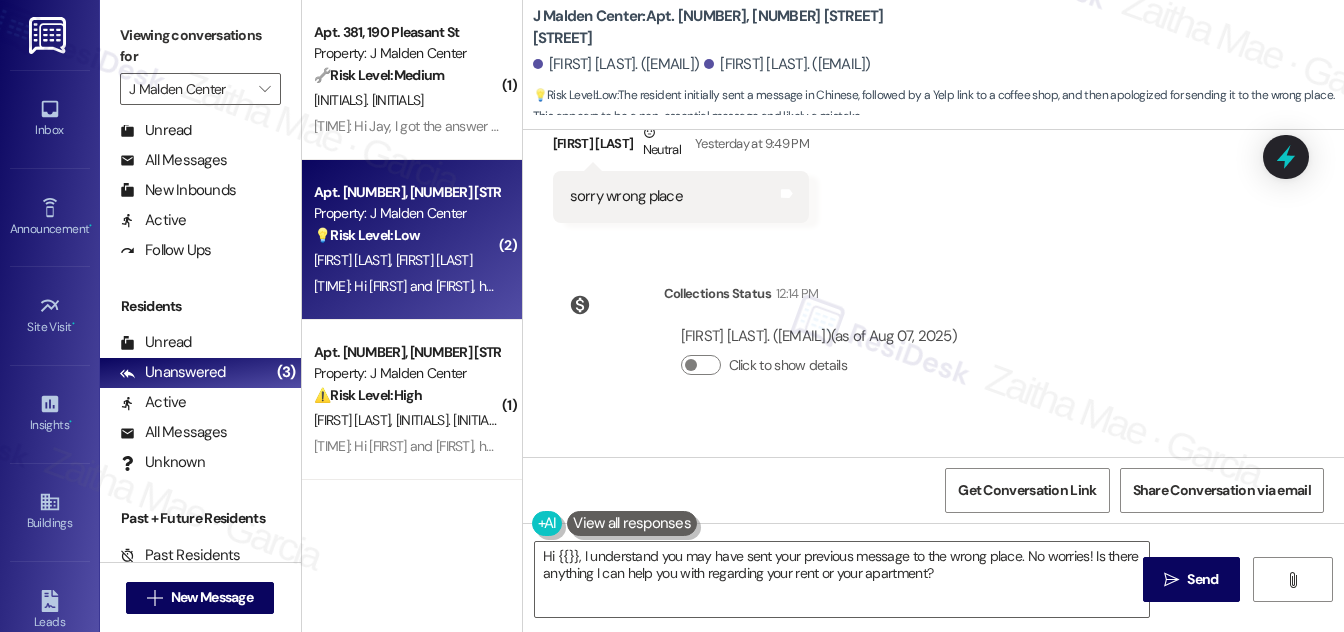 scroll, scrollTop: 3755, scrollLeft: 0, axis: vertical 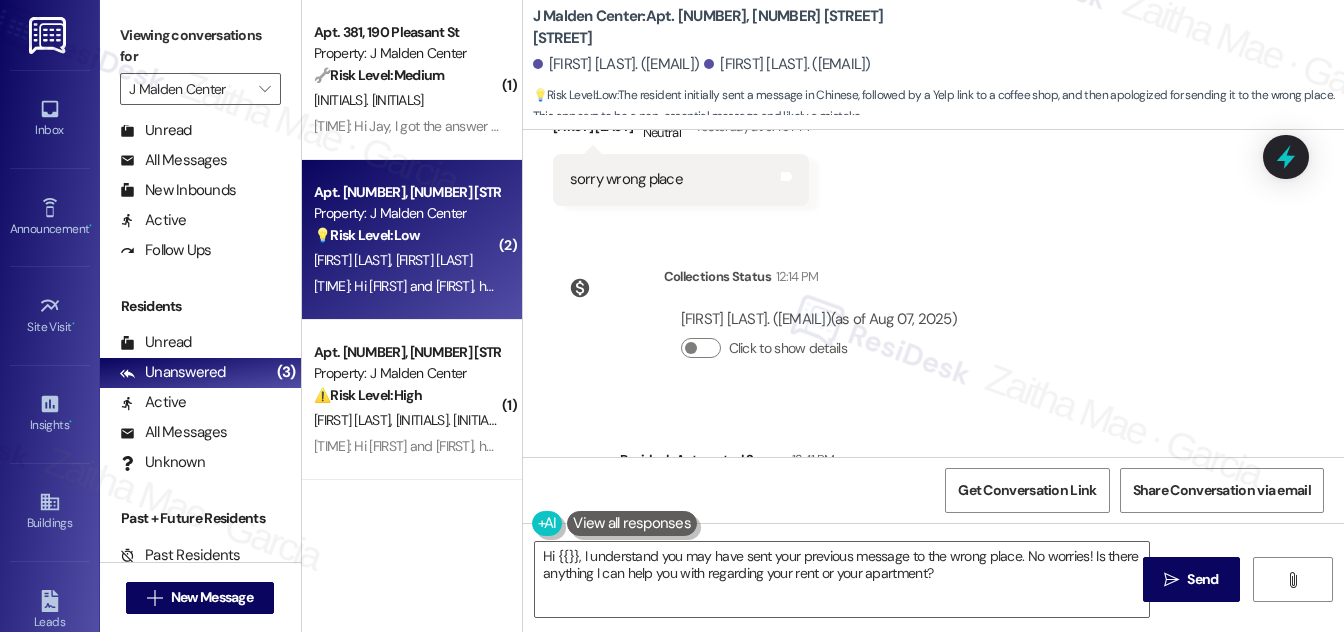 click on "sorry wrong place" at bounding box center (626, 179) 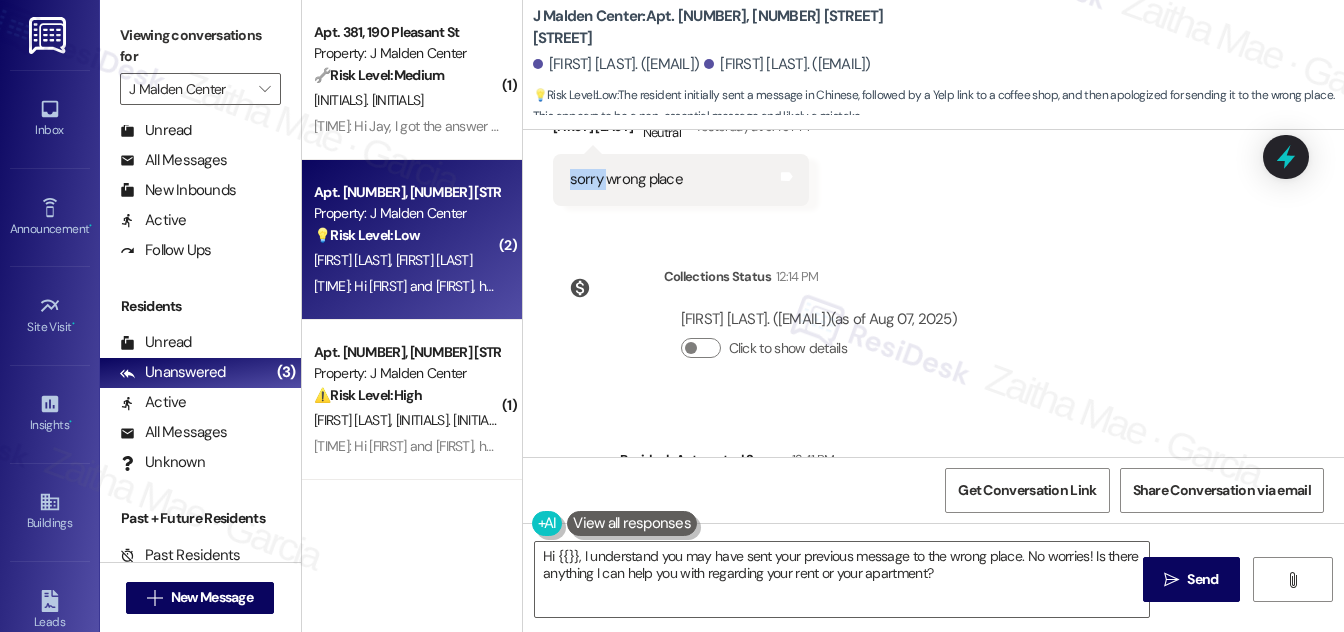 click on "sorry wrong place" at bounding box center (626, 179) 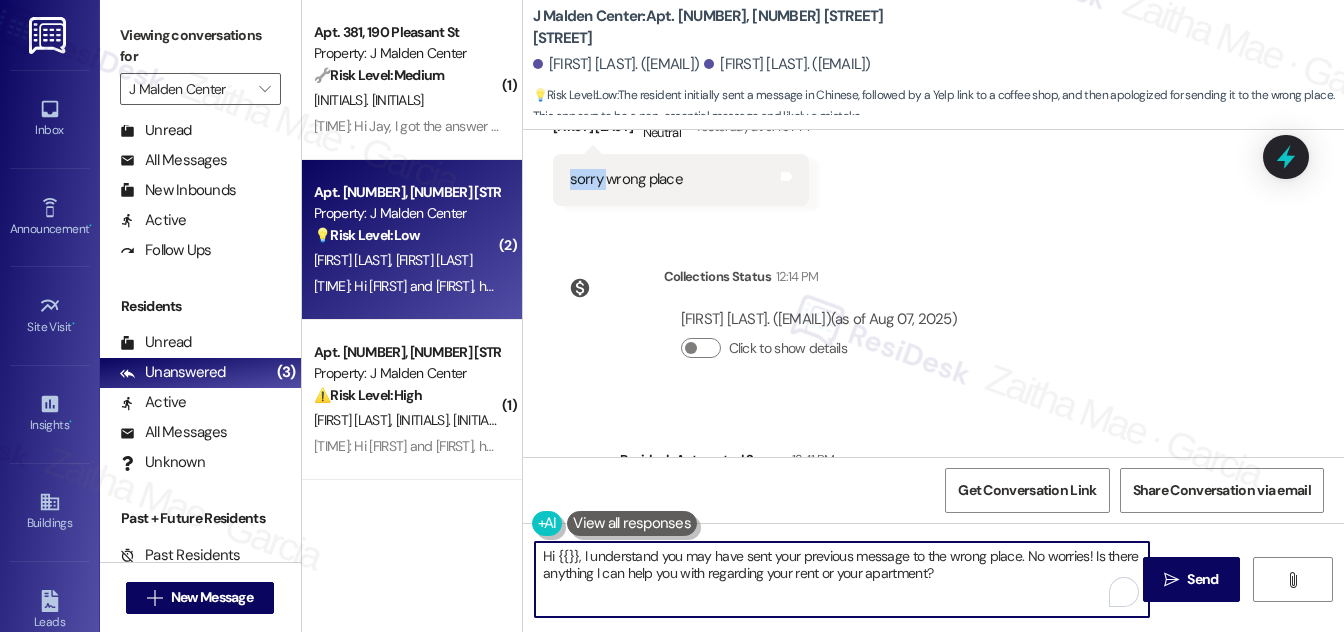 click on "Hi {{}}, I understand you may have sent your previous message to the wrong place. No worries! Is there anything I can help you with regarding your rent or your apartment?" at bounding box center [842, 579] 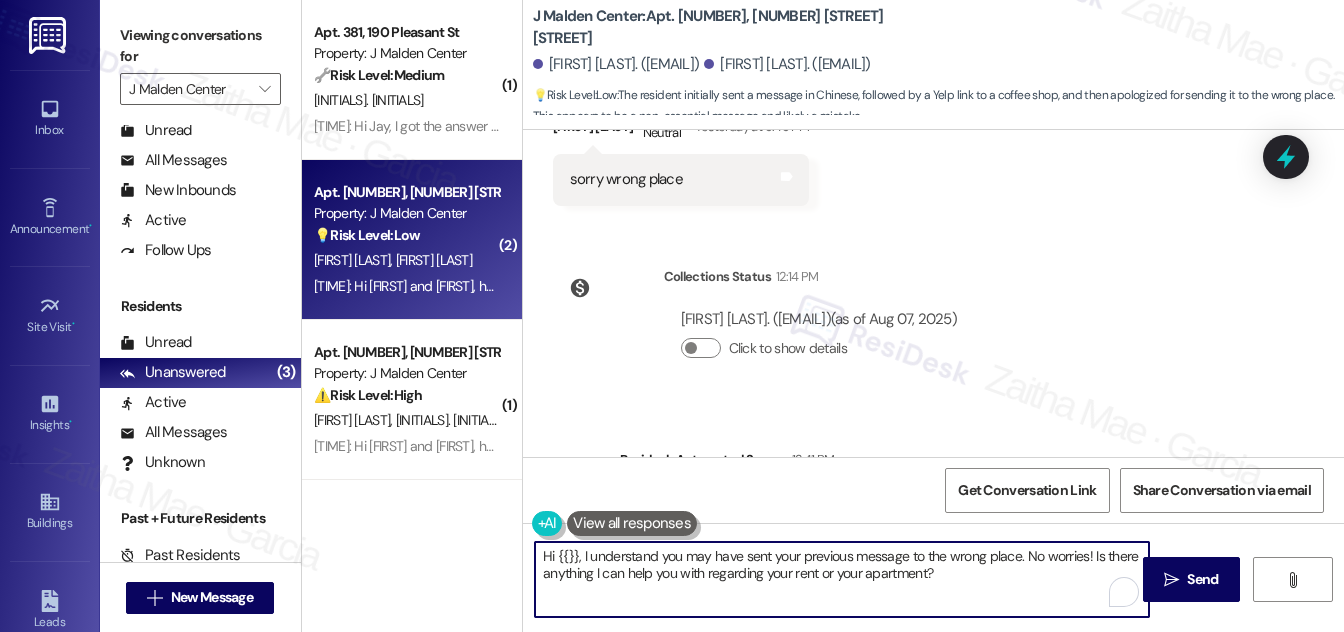 click on "Hi {{}}, I understand you may have sent your previous message to the wrong place. No worries! Is there anything I can help you with regarding your rent or your apartment?" at bounding box center (842, 579) 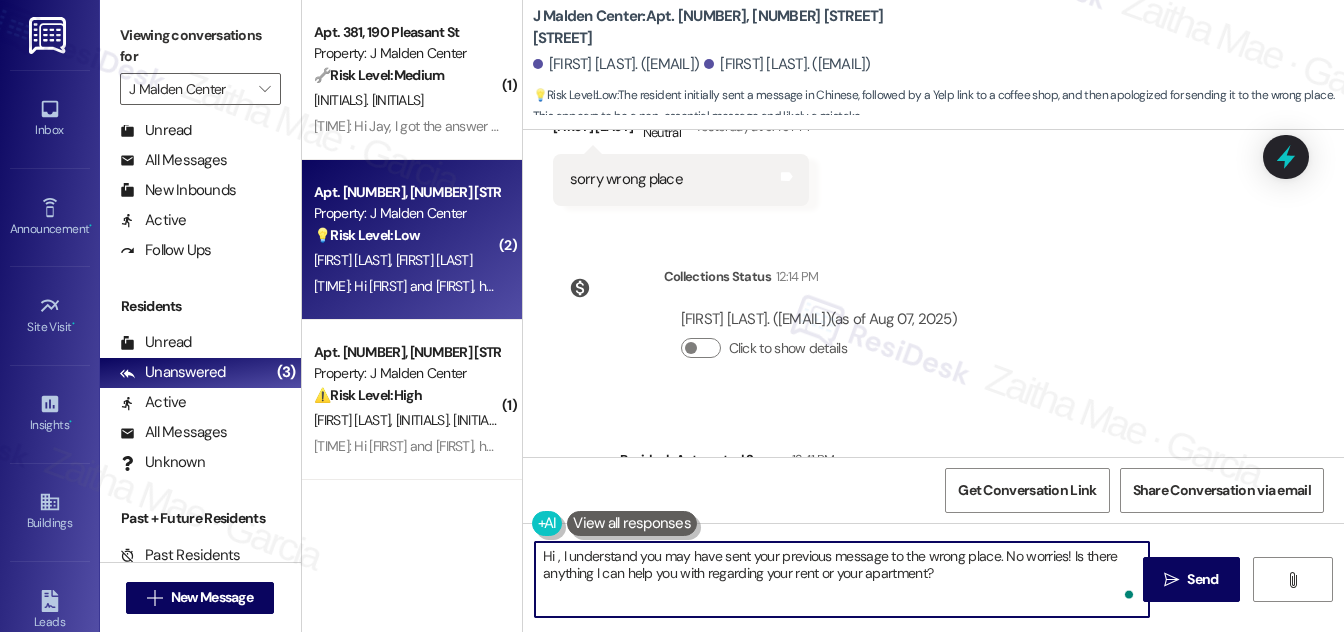 paste on "sorry" 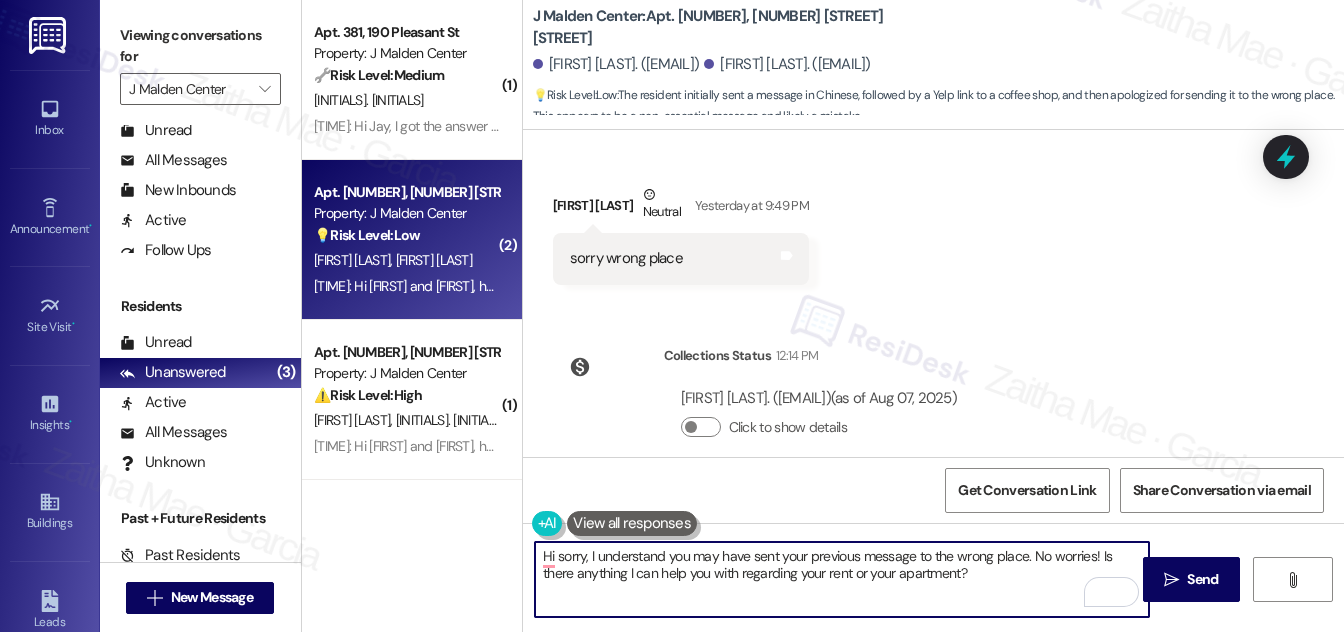 scroll, scrollTop: 3664, scrollLeft: 0, axis: vertical 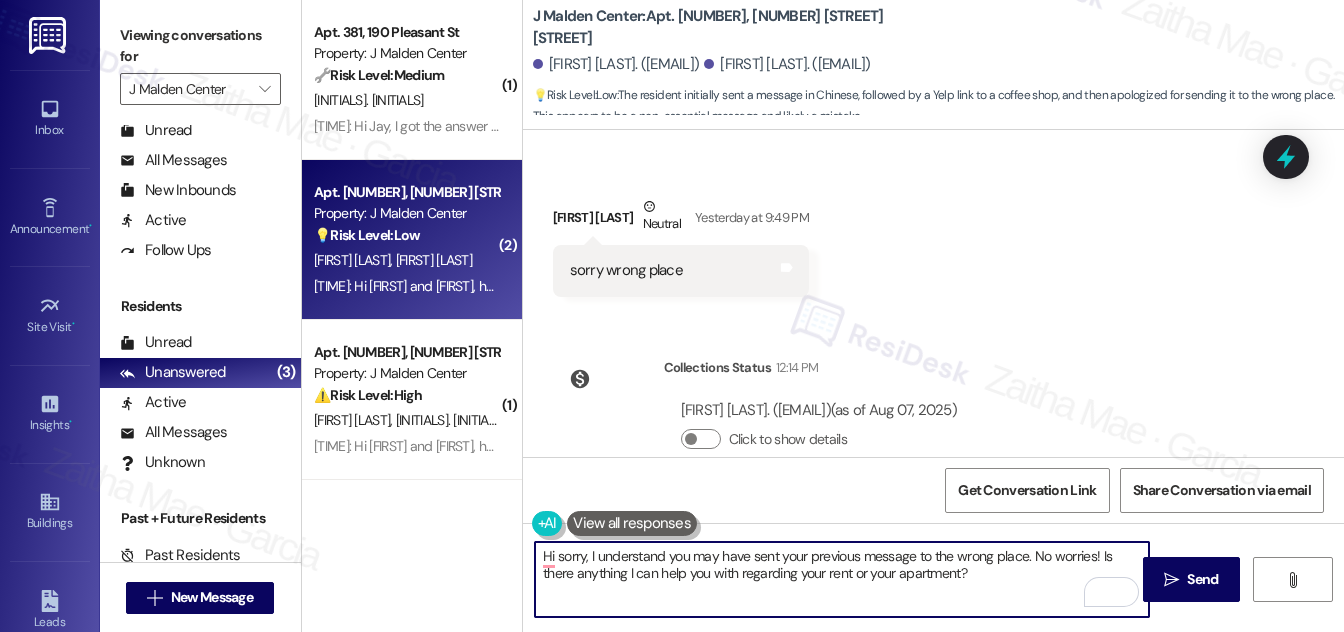 click on "[FIRST] [LAST]   Neutral [DAY] at [TIME]" at bounding box center (681, 220) 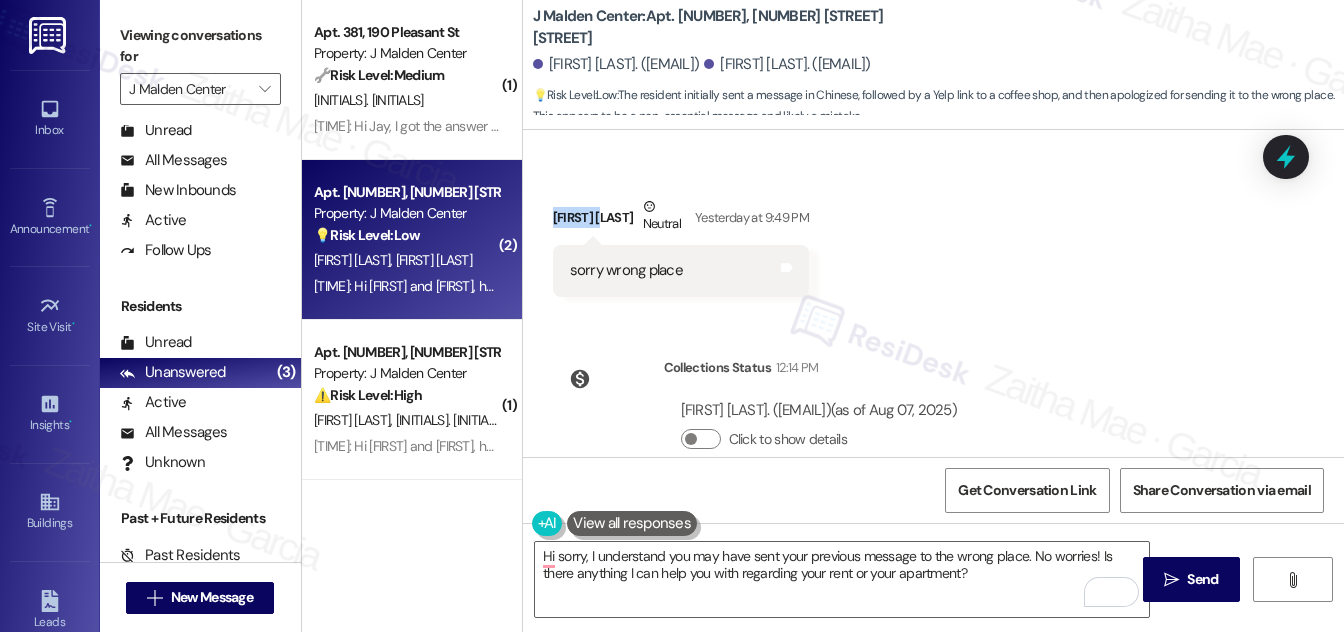 click on "[FIRST] [LAST]   Neutral [DAY] at [TIME]" at bounding box center (681, 220) 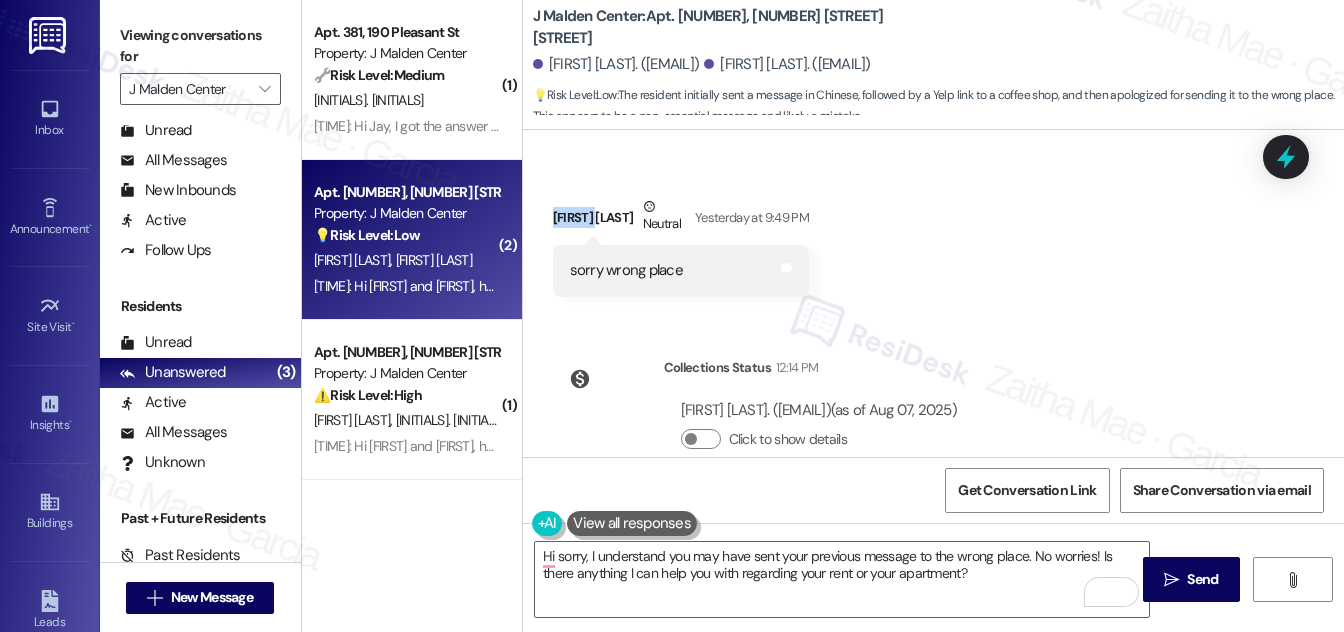copy on "Shaocong" 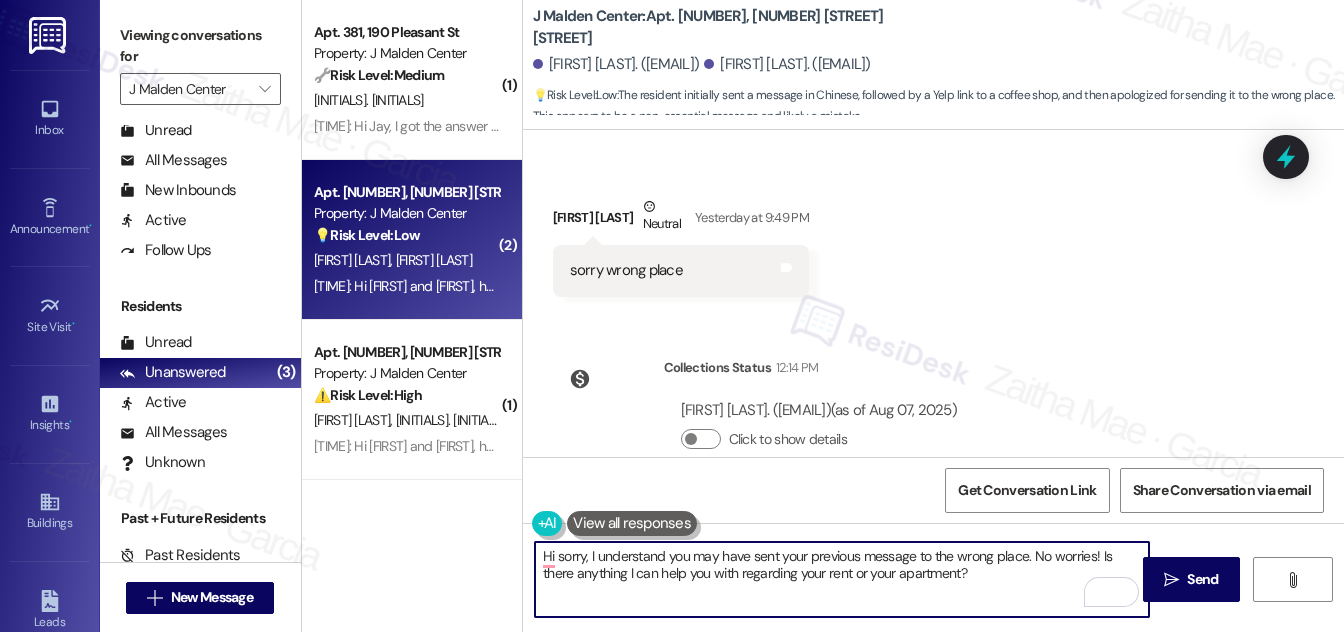 click on "Hi sorry, I understand you may have sent your previous message to the wrong place. No worries! Is there anything I can help you with regarding your rent or your apartment?" at bounding box center (842, 579) 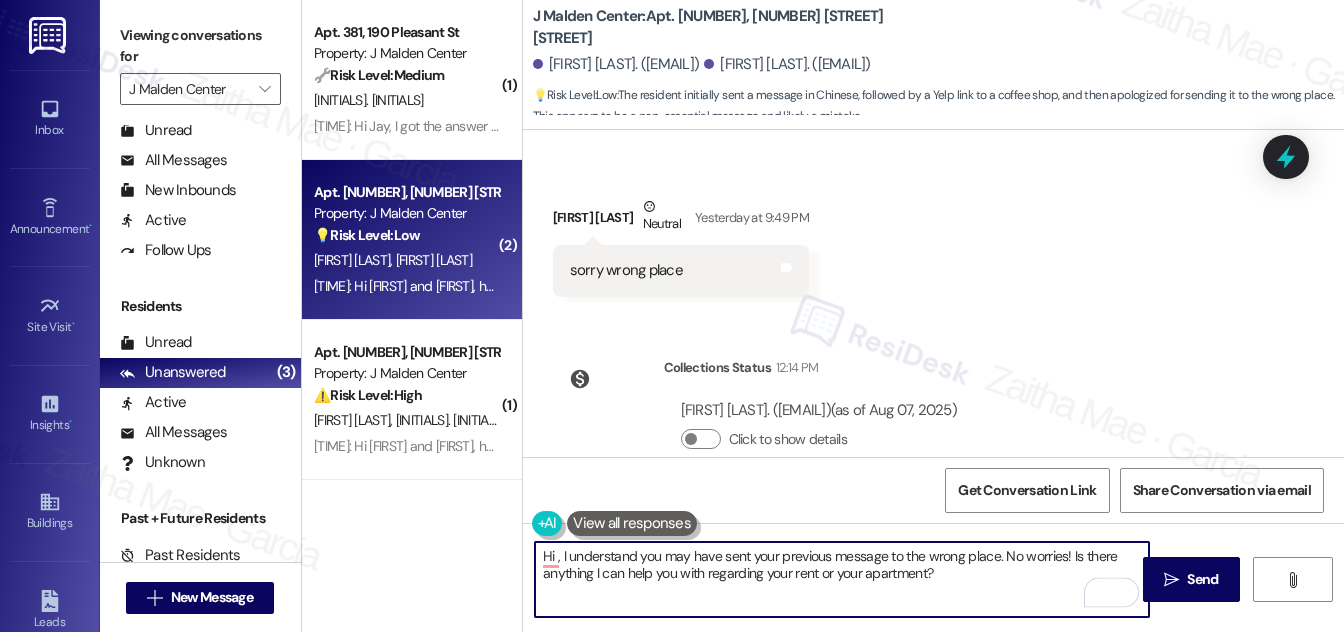 paste on "Shaocong" 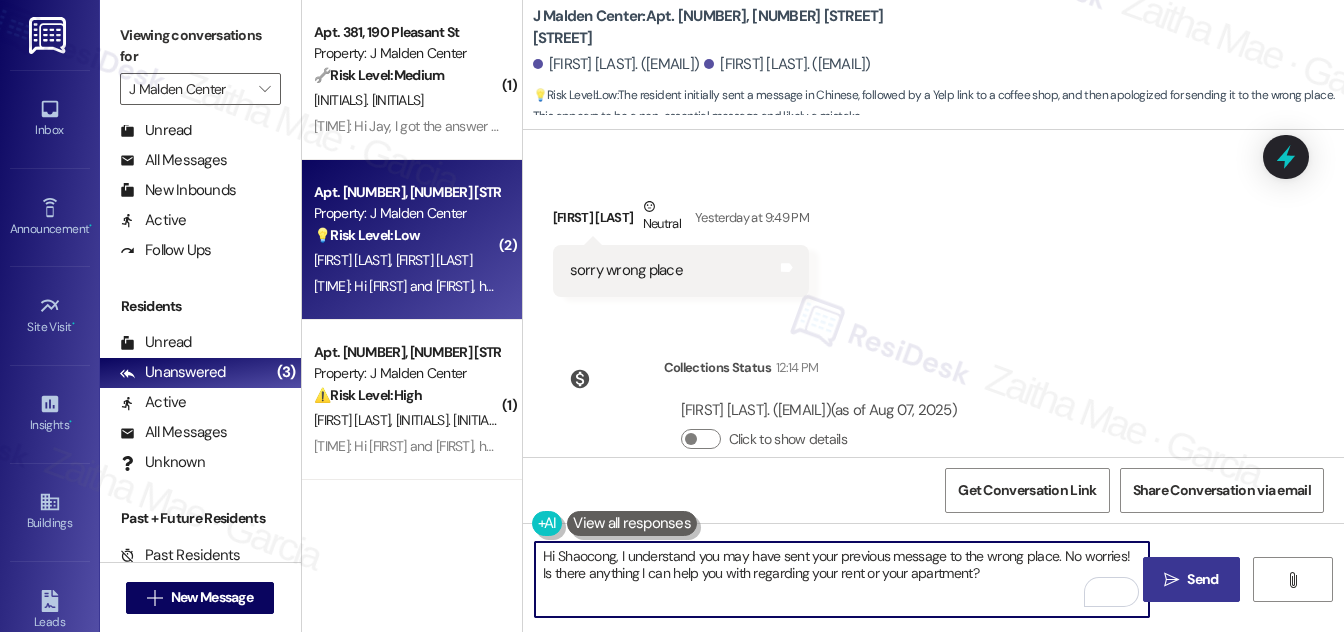 type on "Hi Shaocong, I understand you may have sent your previous message to the wrong place. No worries! Is there anything I can help you with regarding your rent or your apartment?" 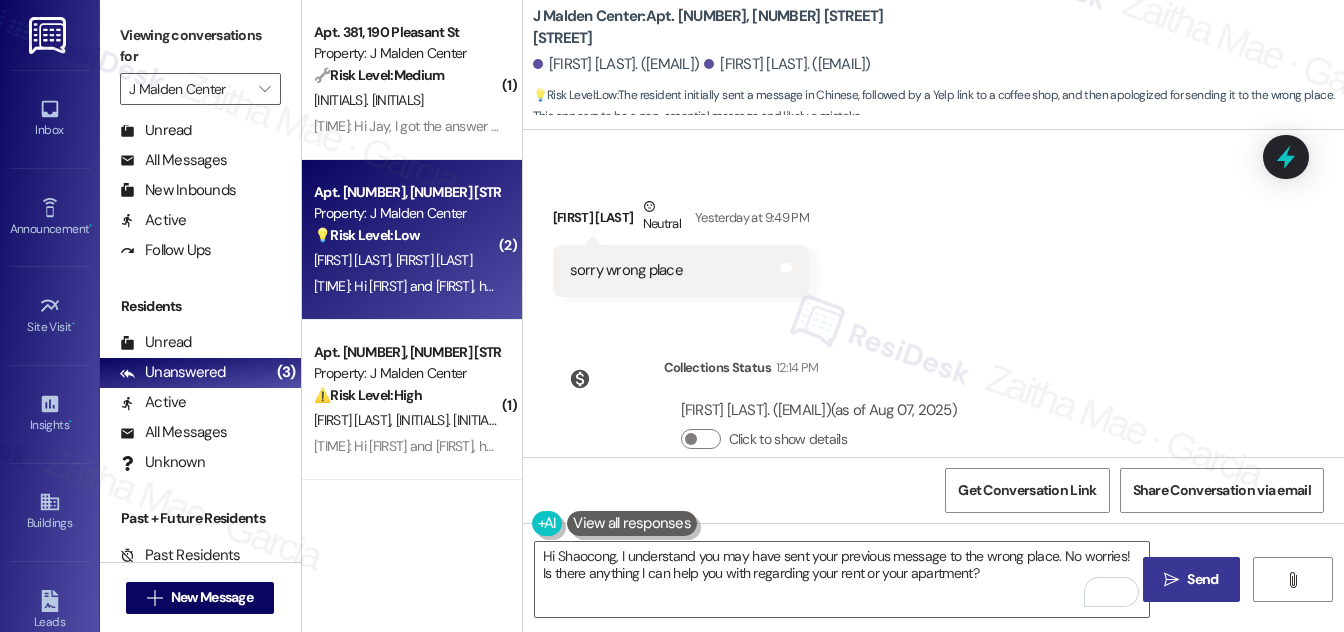 click on " Send" at bounding box center [1191, 579] 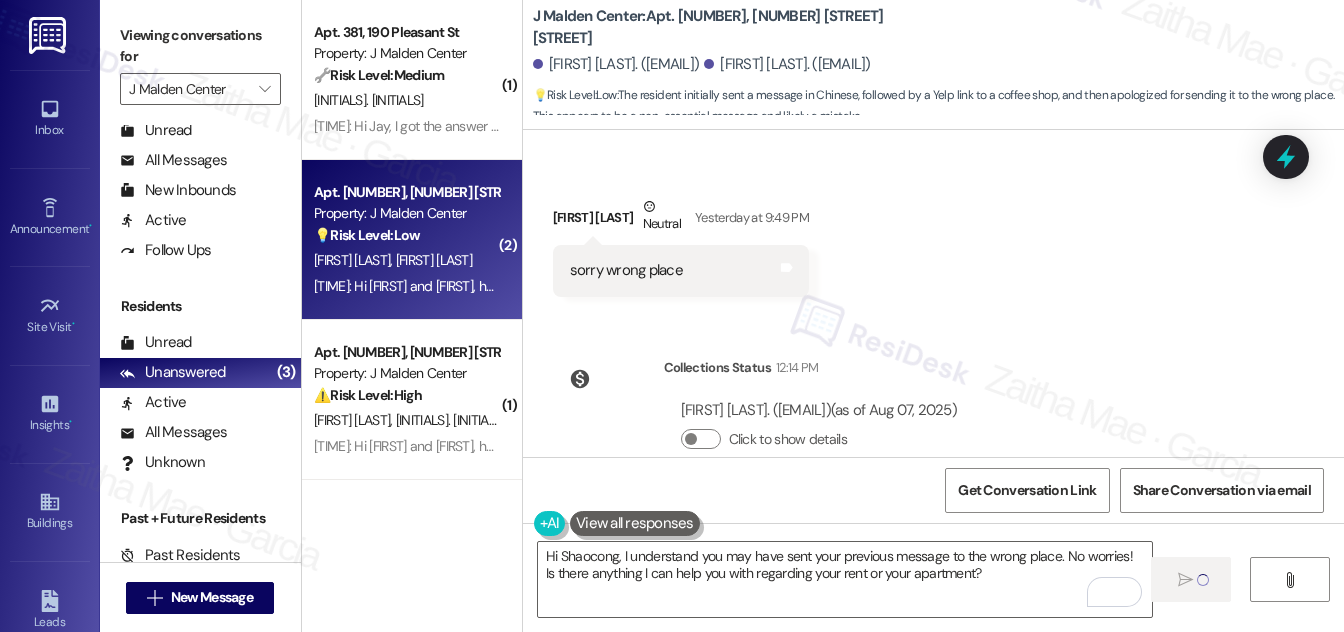 type 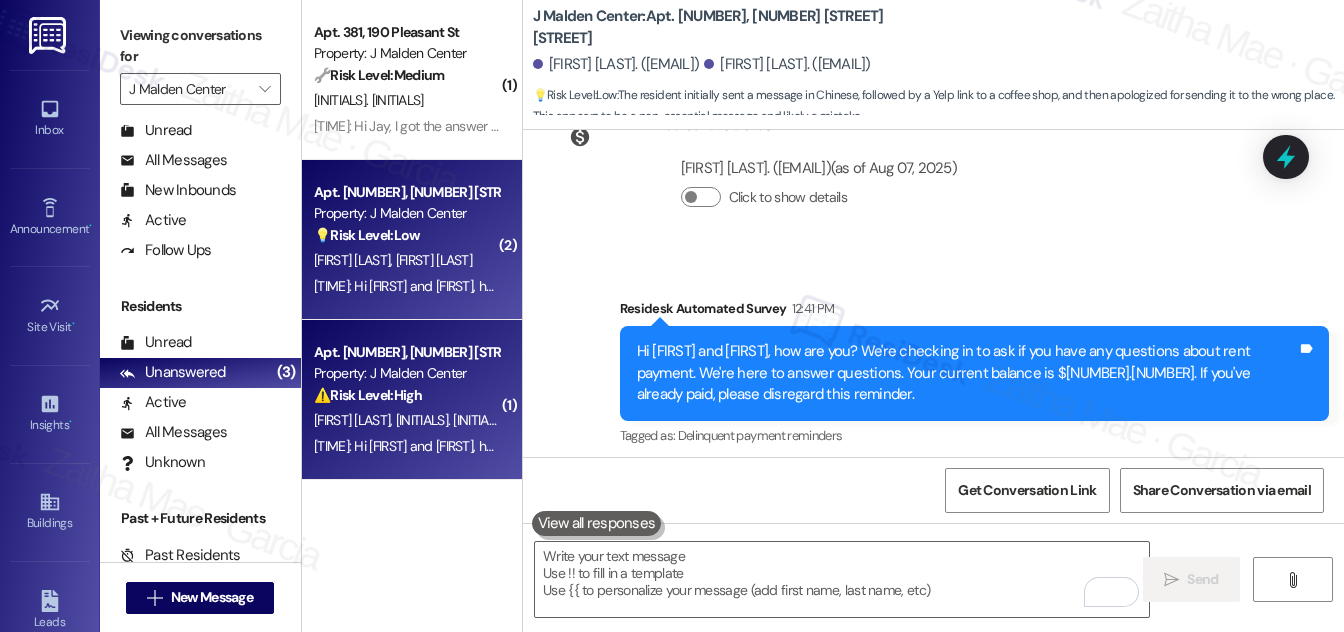 scroll, scrollTop: 3937, scrollLeft: 0, axis: vertical 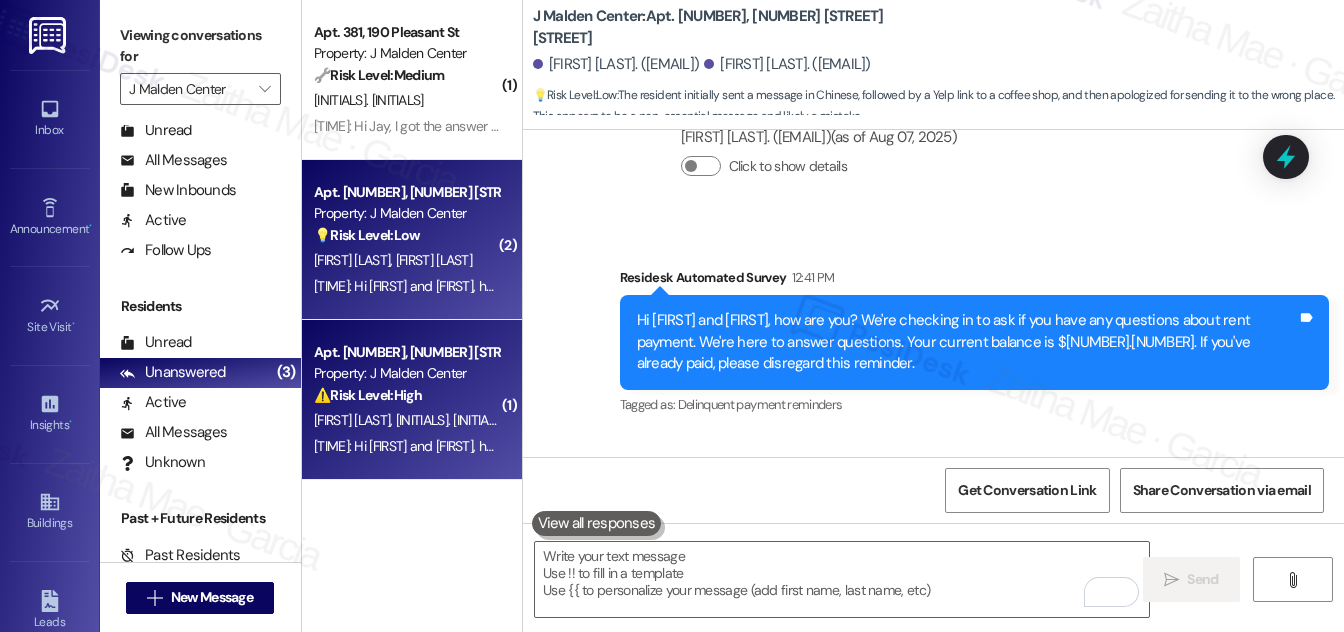 click on "[INITIALS]. [INITIALS] [INITIALS]. [INITIALS]" at bounding box center [406, 420] 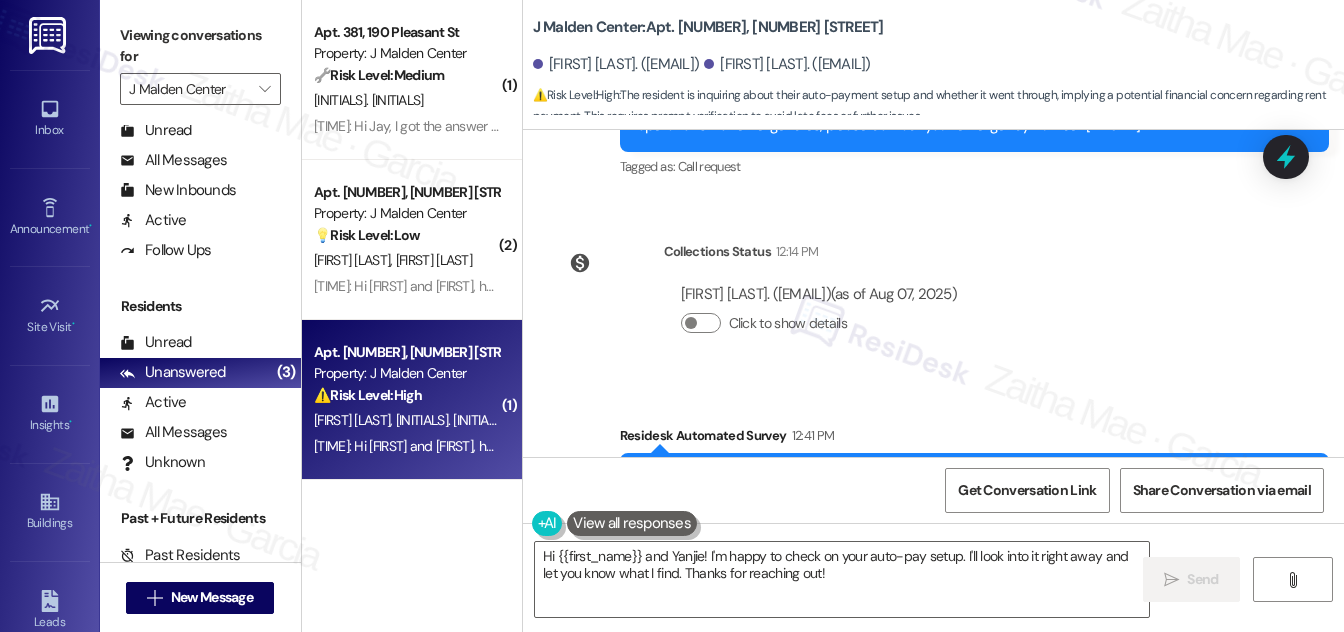 scroll, scrollTop: 2531, scrollLeft: 0, axis: vertical 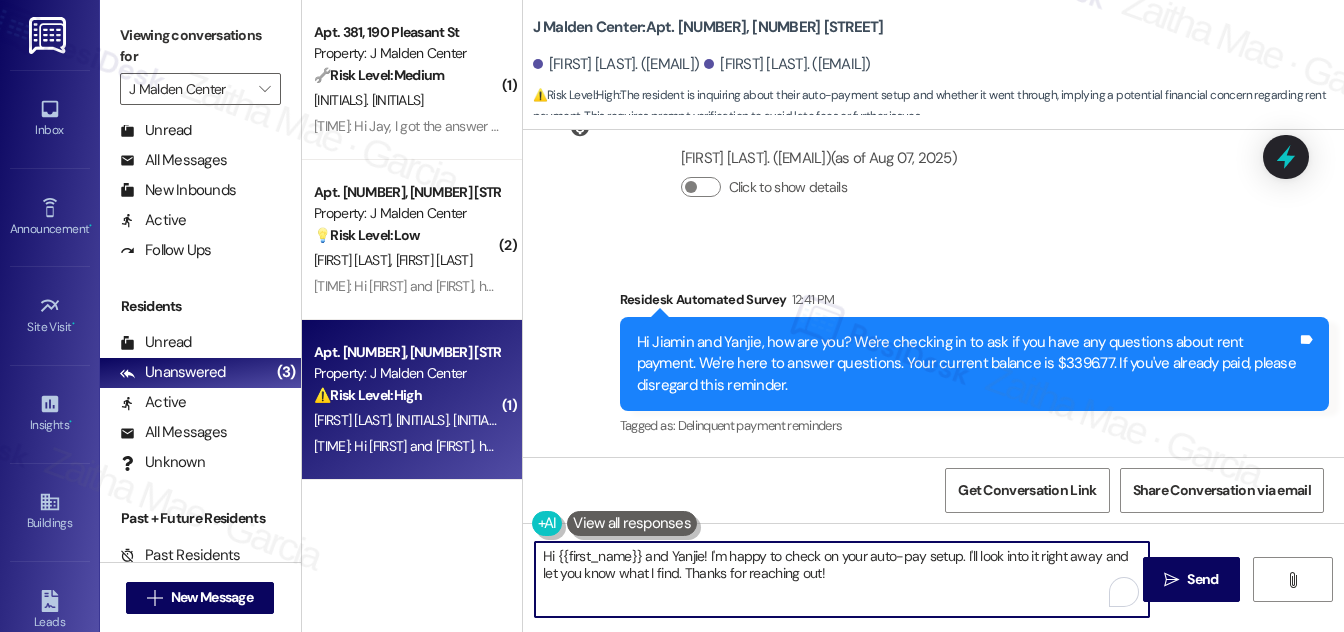 drag, startPoint x: 666, startPoint y: 554, endPoint x: 559, endPoint y: 549, distance: 107.11676 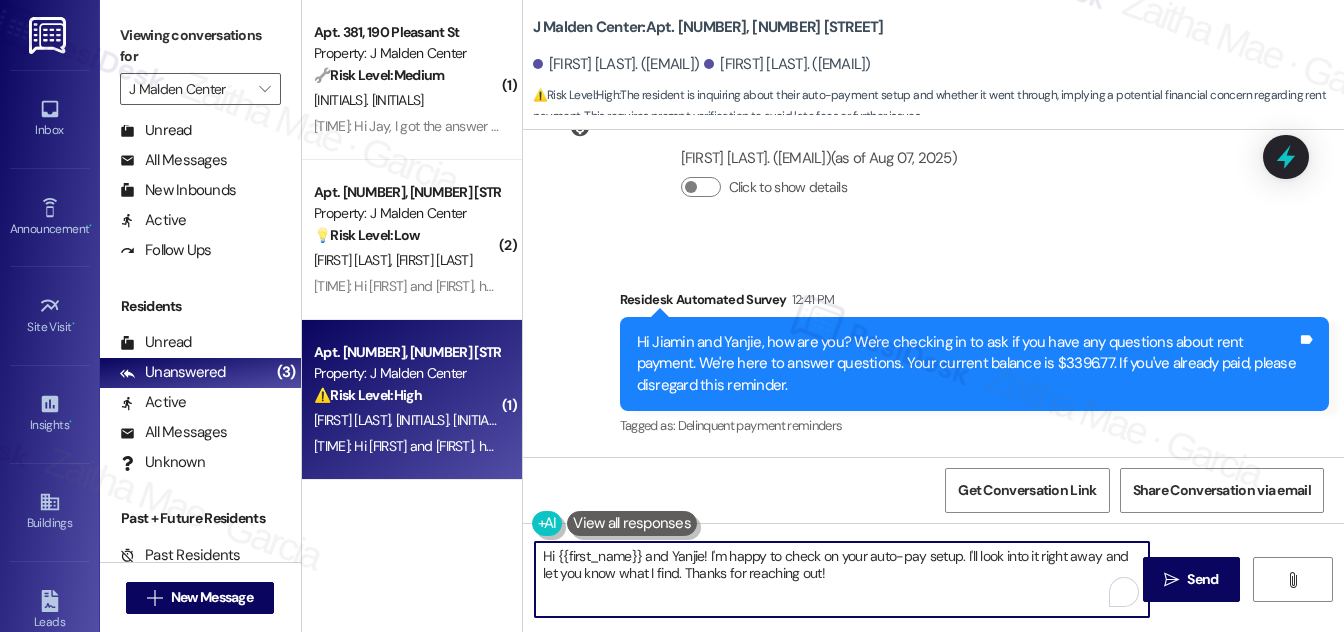 click on "Hi {{first_name}} and Yanjie! I'm happy to check on your auto-pay setup. I'll look into it right away and let you know what I find. Thanks for reaching out!" at bounding box center (842, 579) 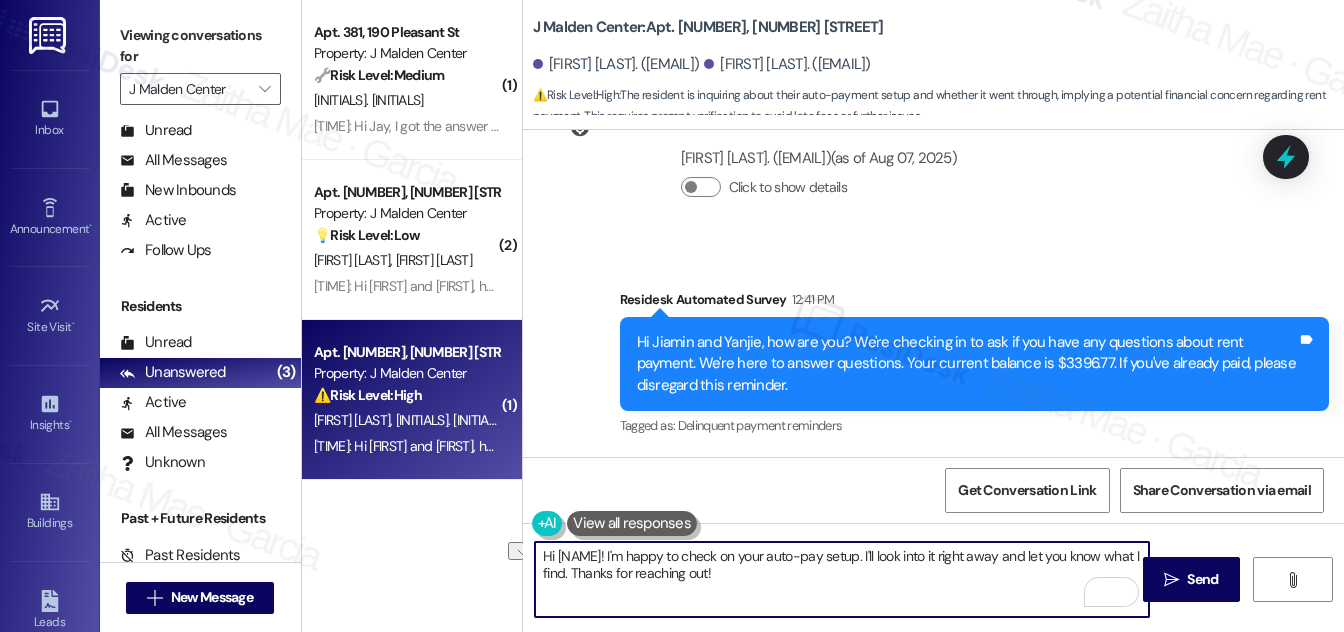 drag, startPoint x: 986, startPoint y: 554, endPoint x: 927, endPoint y: 551, distance: 59.07622 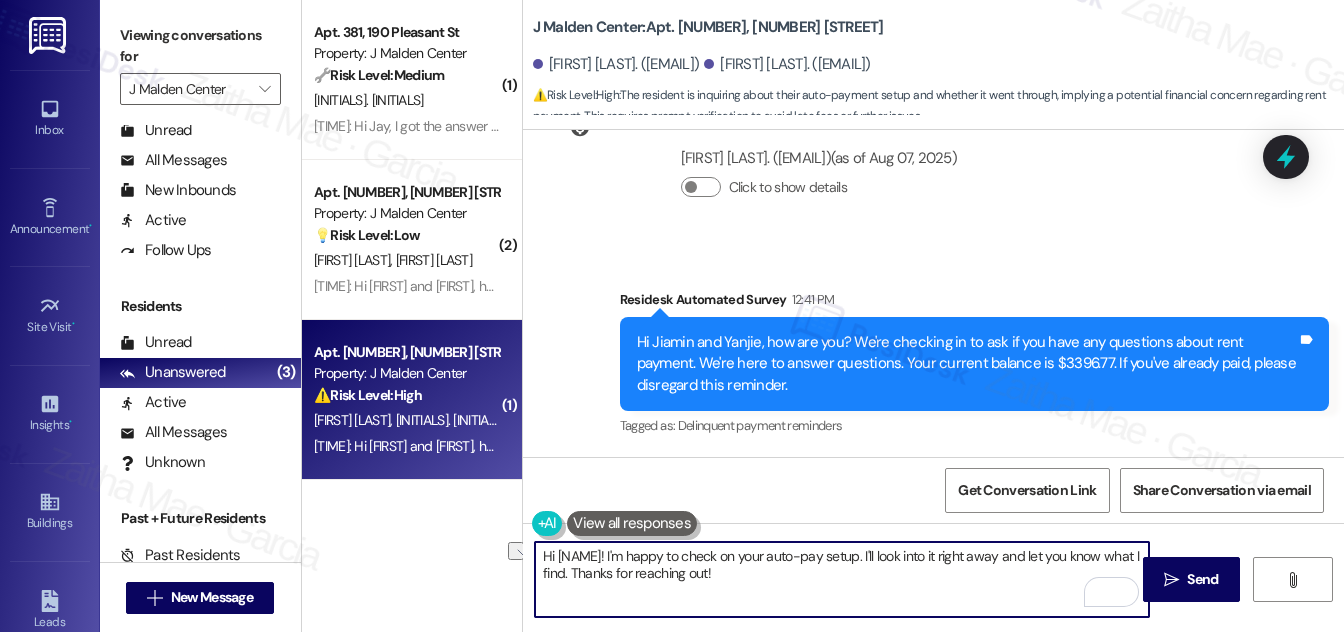 click on "Hi [NAME]! I'm happy to check on your auto-pay setup. I'll look into it right away and let you know what I find. Thanks for reaching out!" at bounding box center (842, 579) 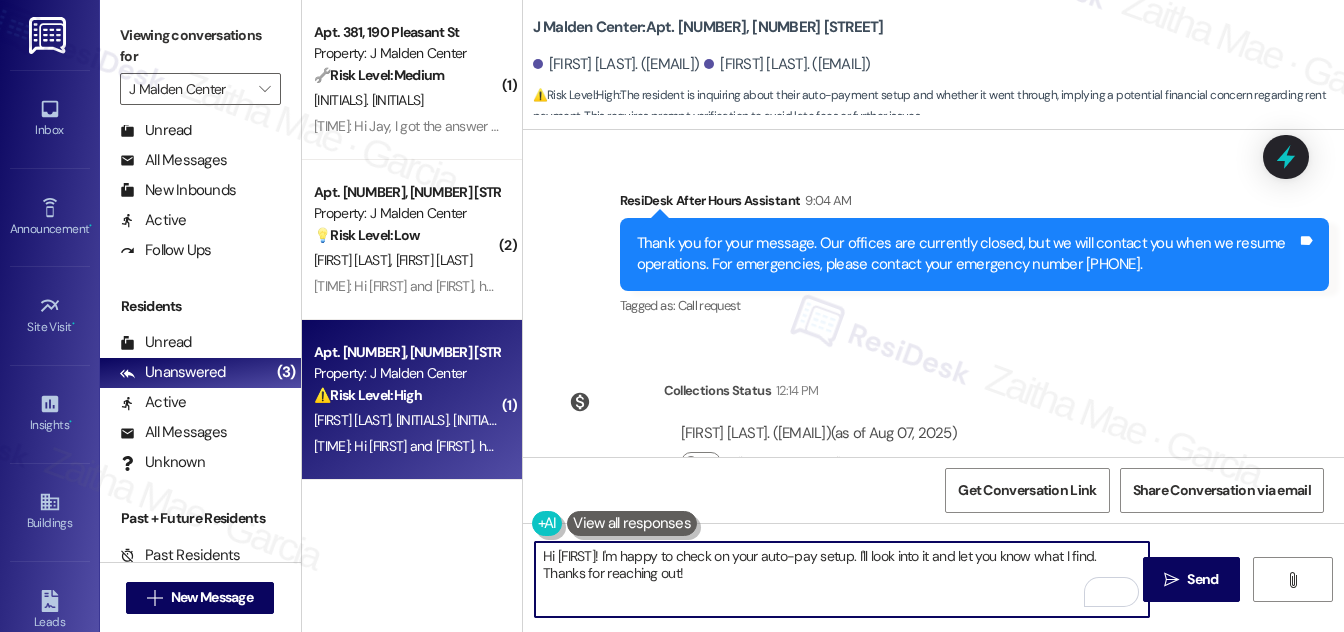 scroll, scrollTop: 2531, scrollLeft: 0, axis: vertical 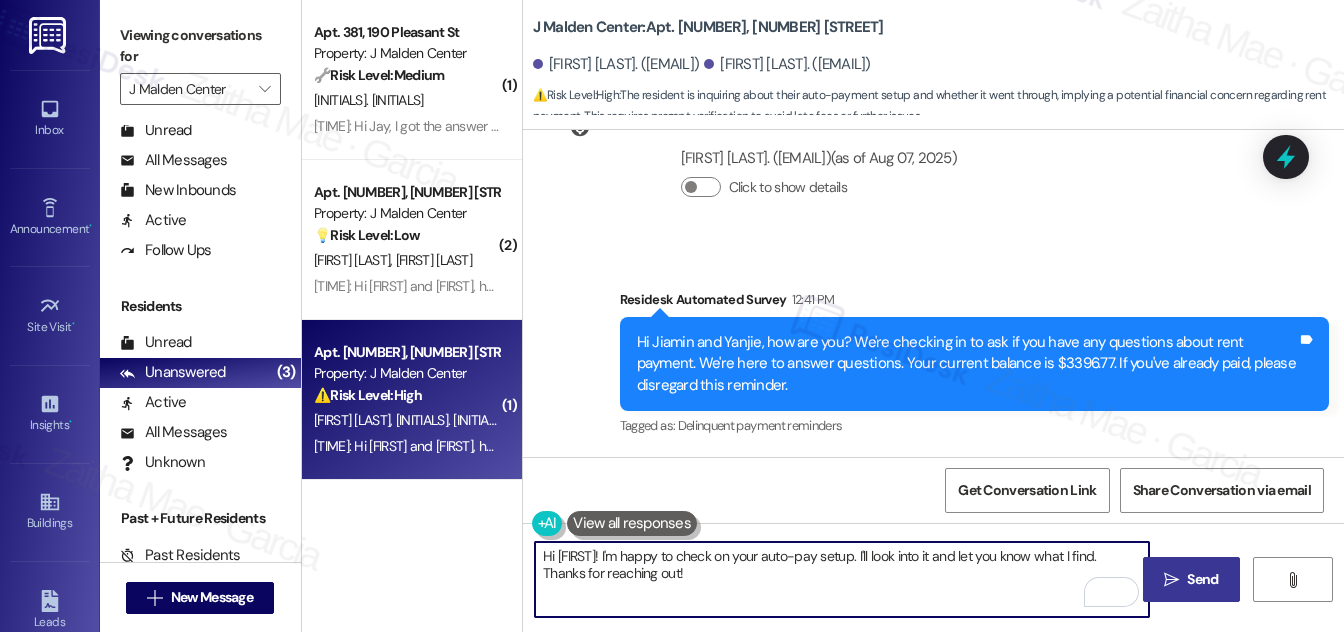 type on "Hi [FIRST]! I'm happy to check on your auto-pay setup. I'll look into it and let you know what I find. Thanks for reaching out!" 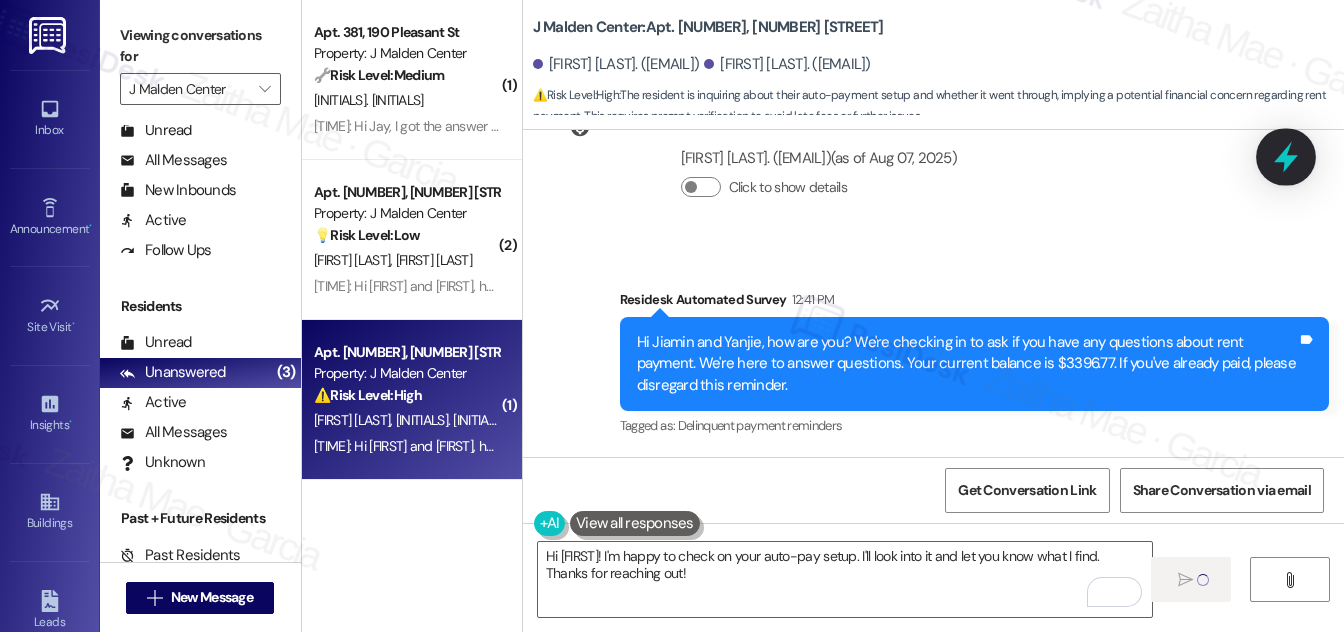 type 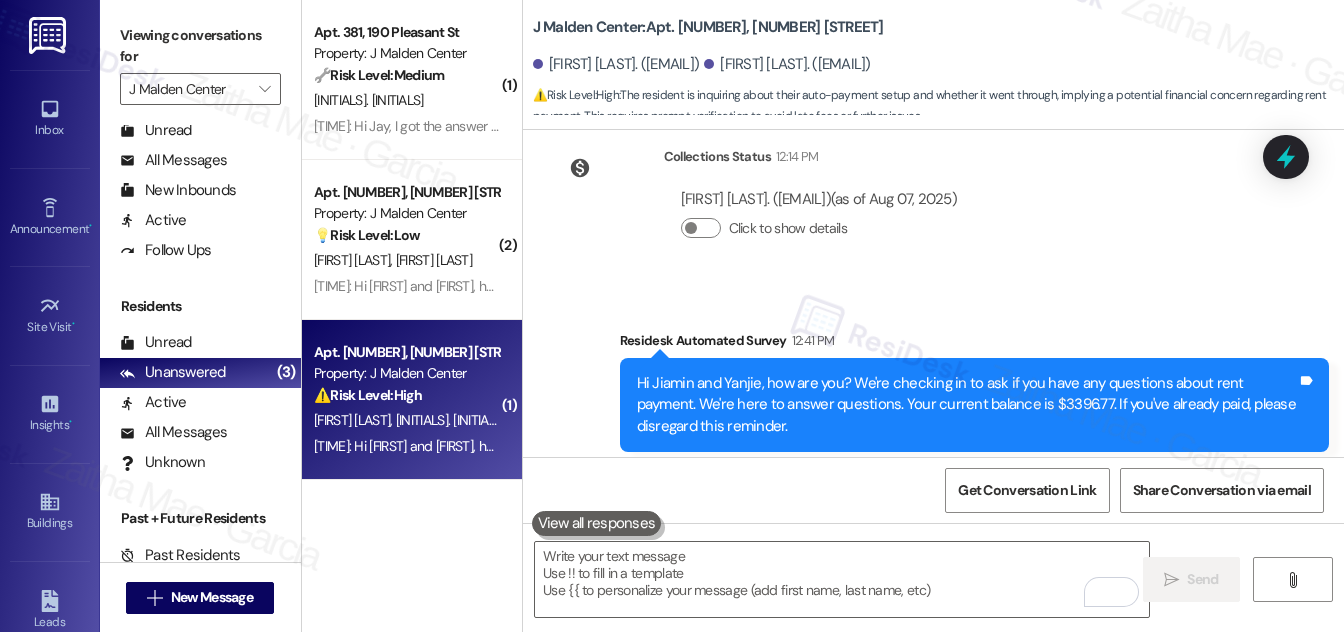 scroll, scrollTop: 2692, scrollLeft: 0, axis: vertical 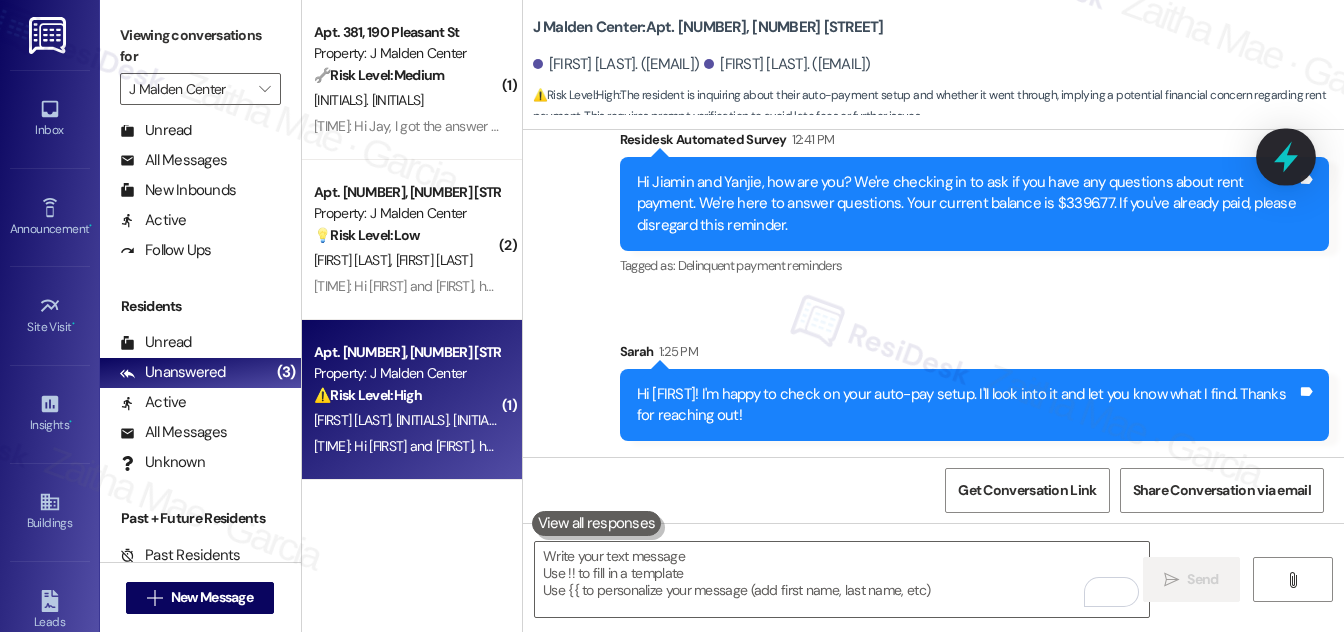 click 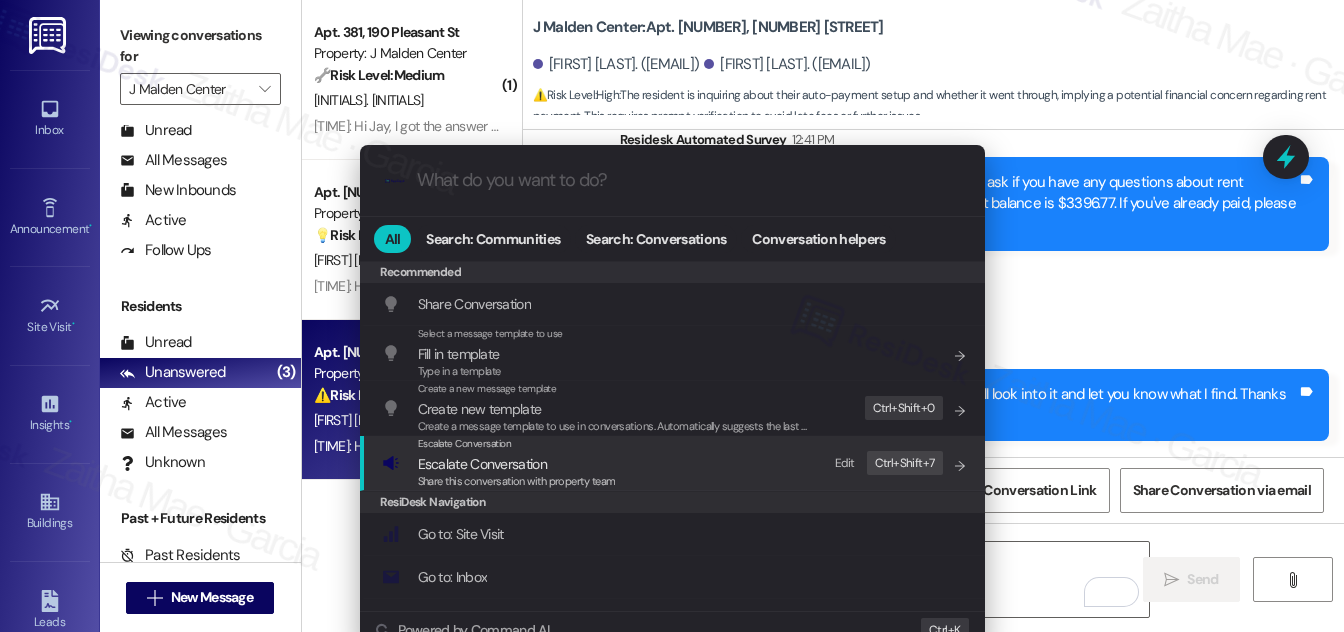 click on "Share this conversation with property team" at bounding box center [517, 482] 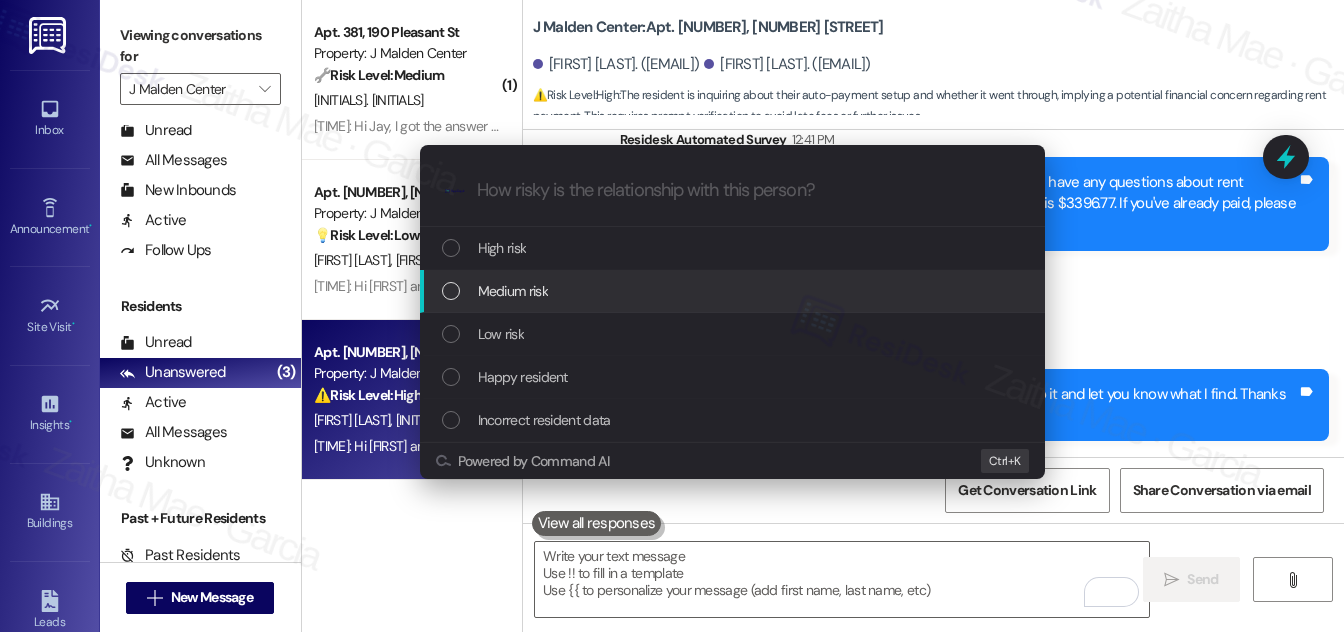 click on "Medium risk" at bounding box center [513, 291] 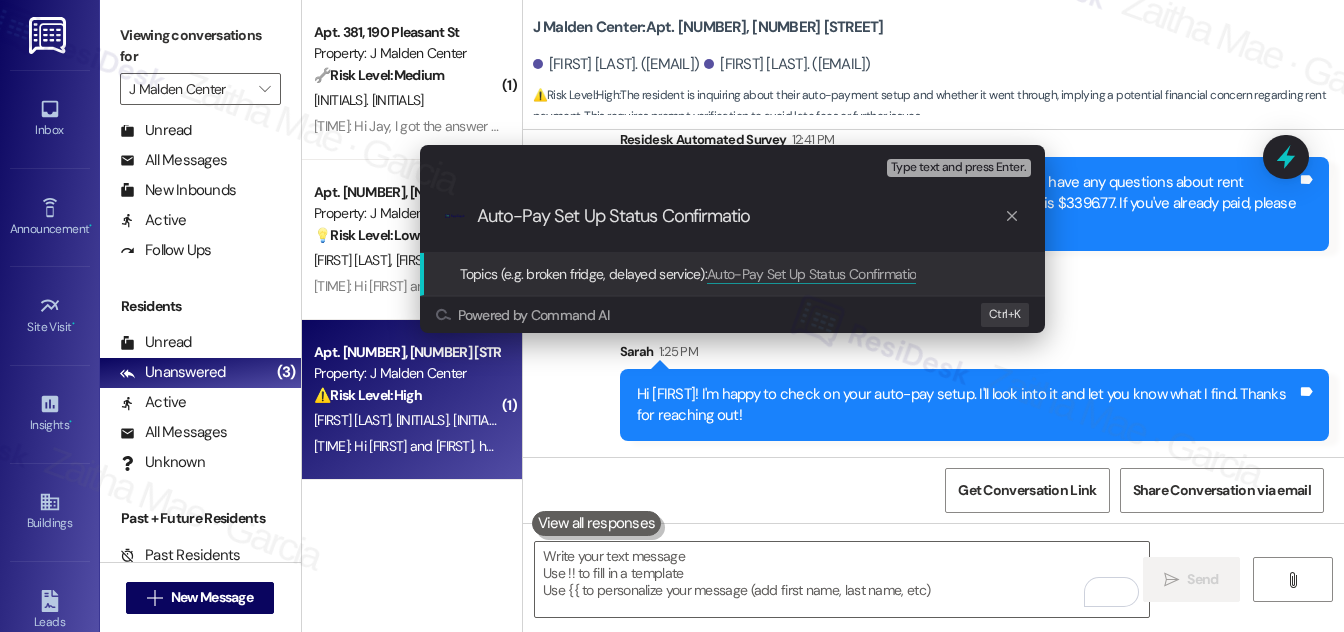 type on "Auto-Pay Set Up Status Confirmation" 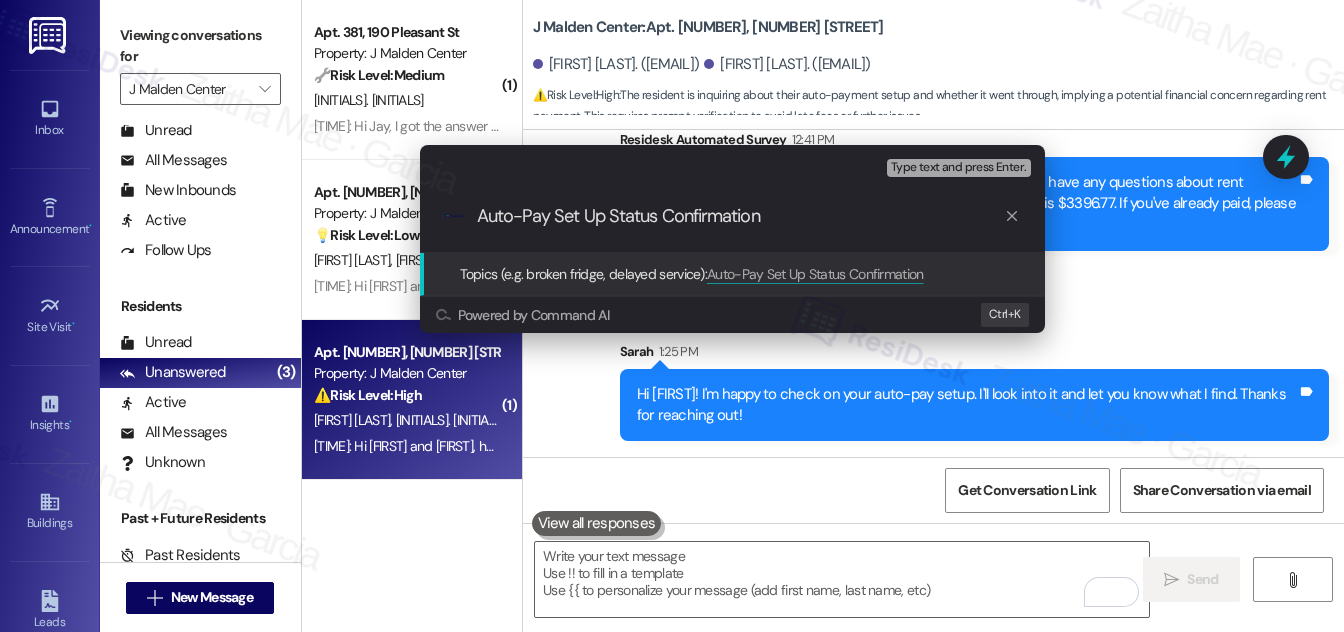 type 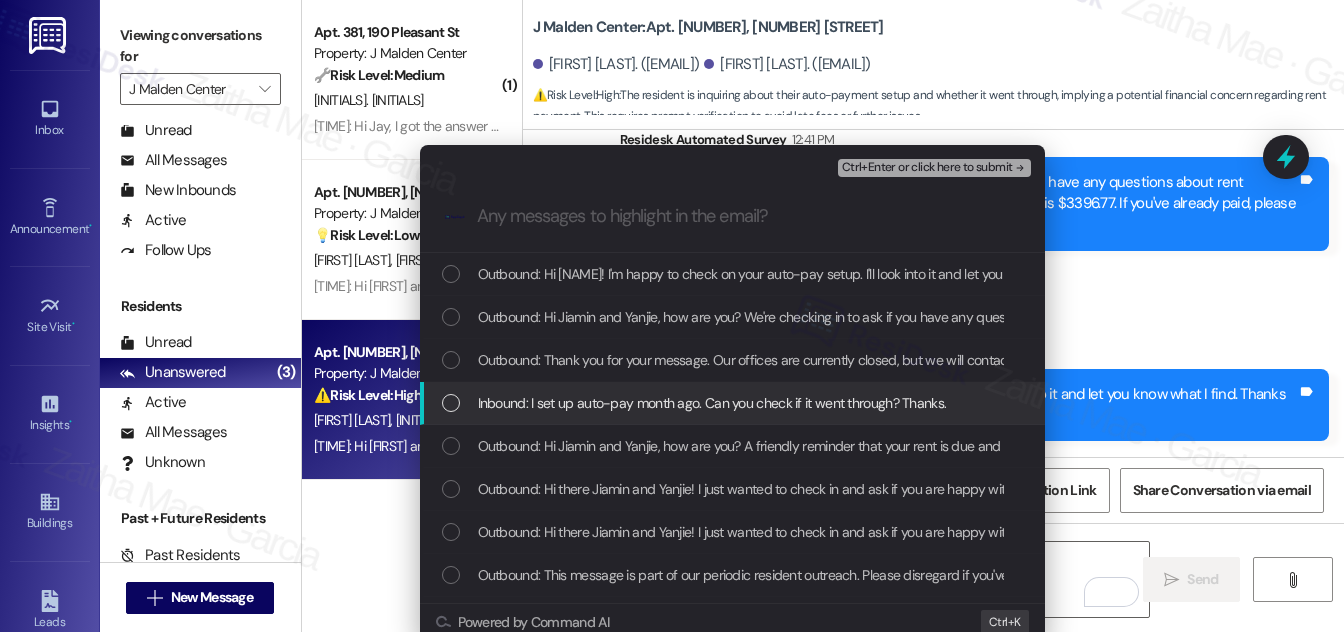 click at bounding box center (451, 403) 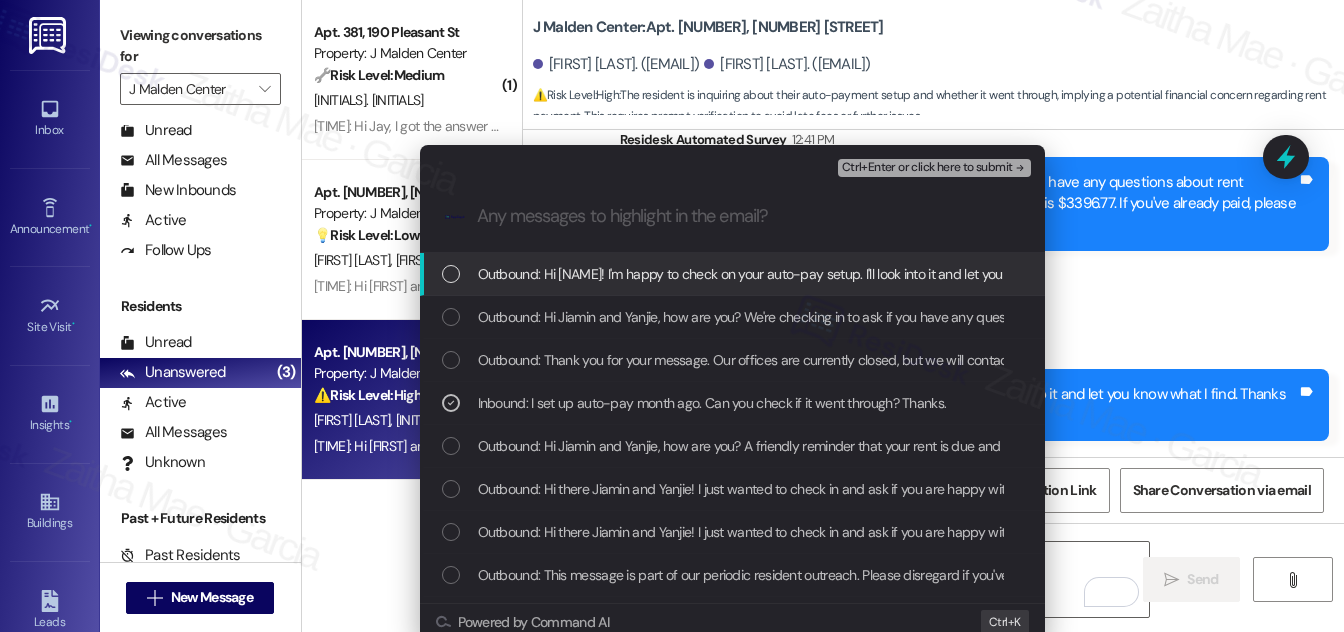 click on "Ctrl+Enter or click here to submit" at bounding box center [927, 168] 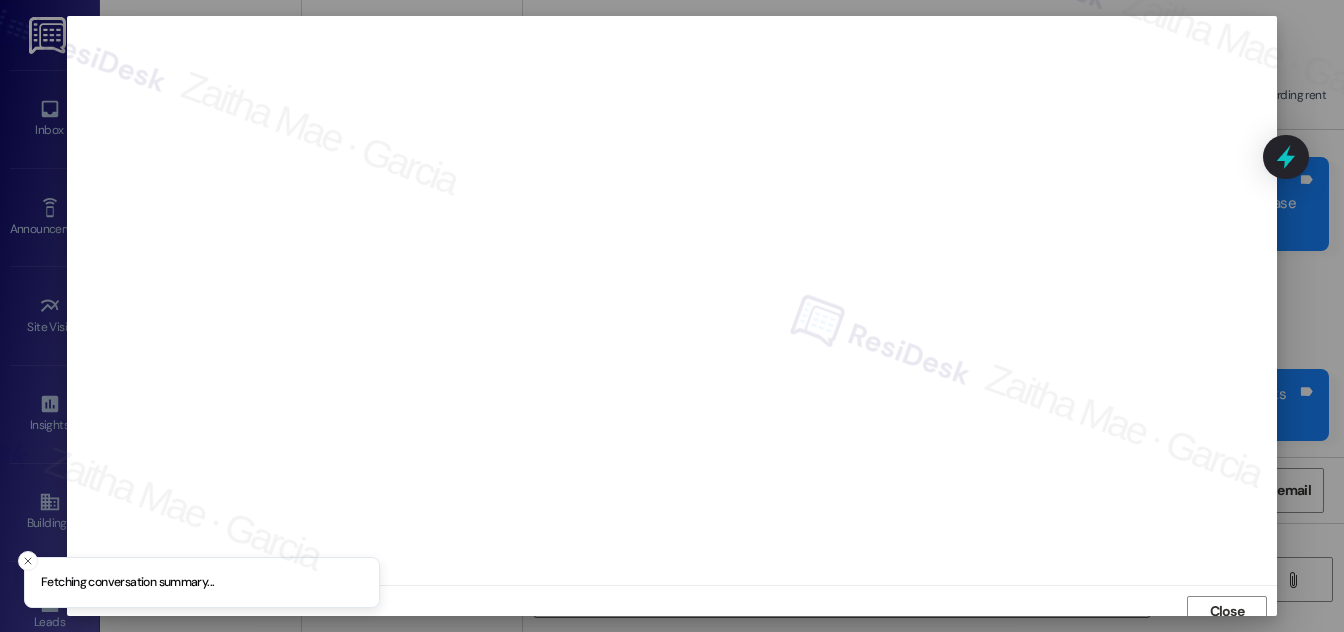 scroll, scrollTop: 11, scrollLeft: 0, axis: vertical 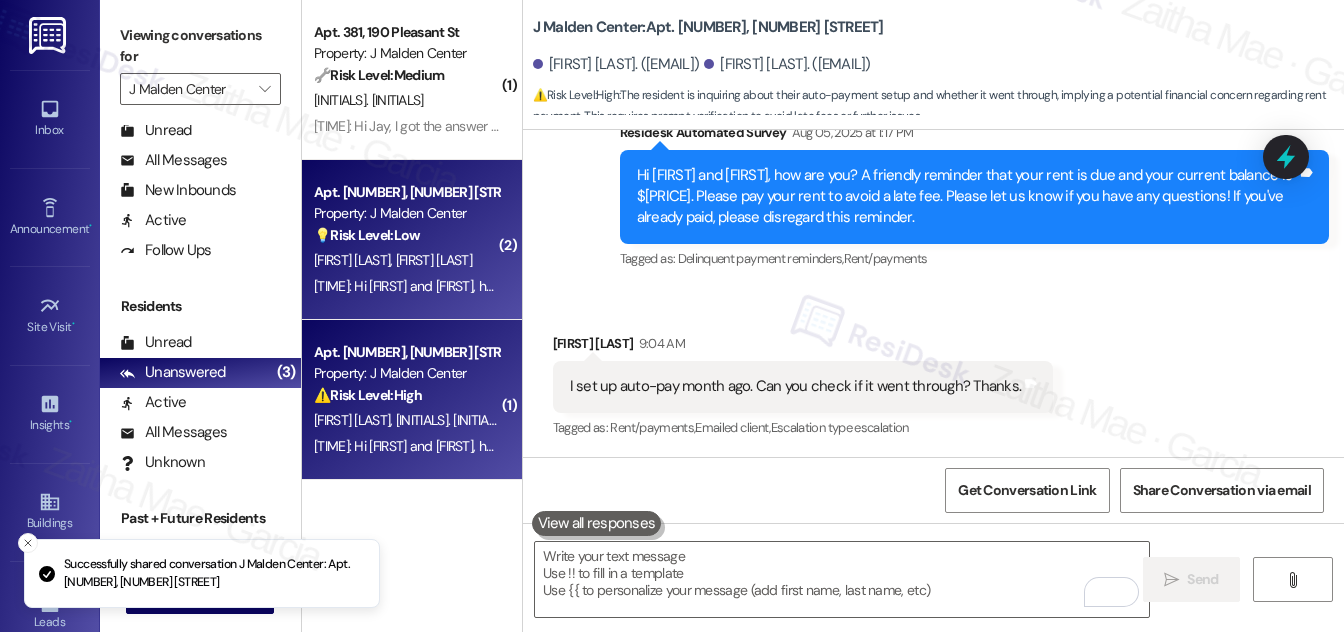 click on "💡 Risk Level: Low The resident initially sent a message in Chinese, followed by a Yelp link to a coffee shop, and then apologized for sending it to the wrong place. This appears to be a non-essential message and likely a mistake." at bounding box center [406, 235] 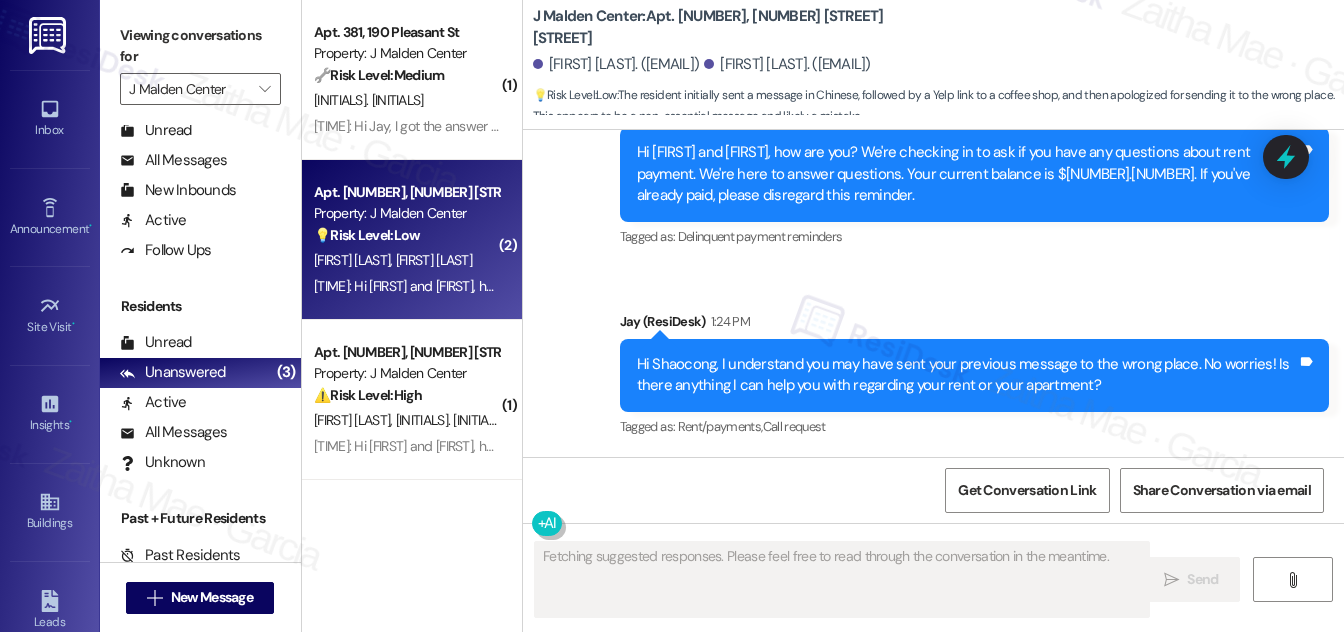 scroll, scrollTop: 4127, scrollLeft: 0, axis: vertical 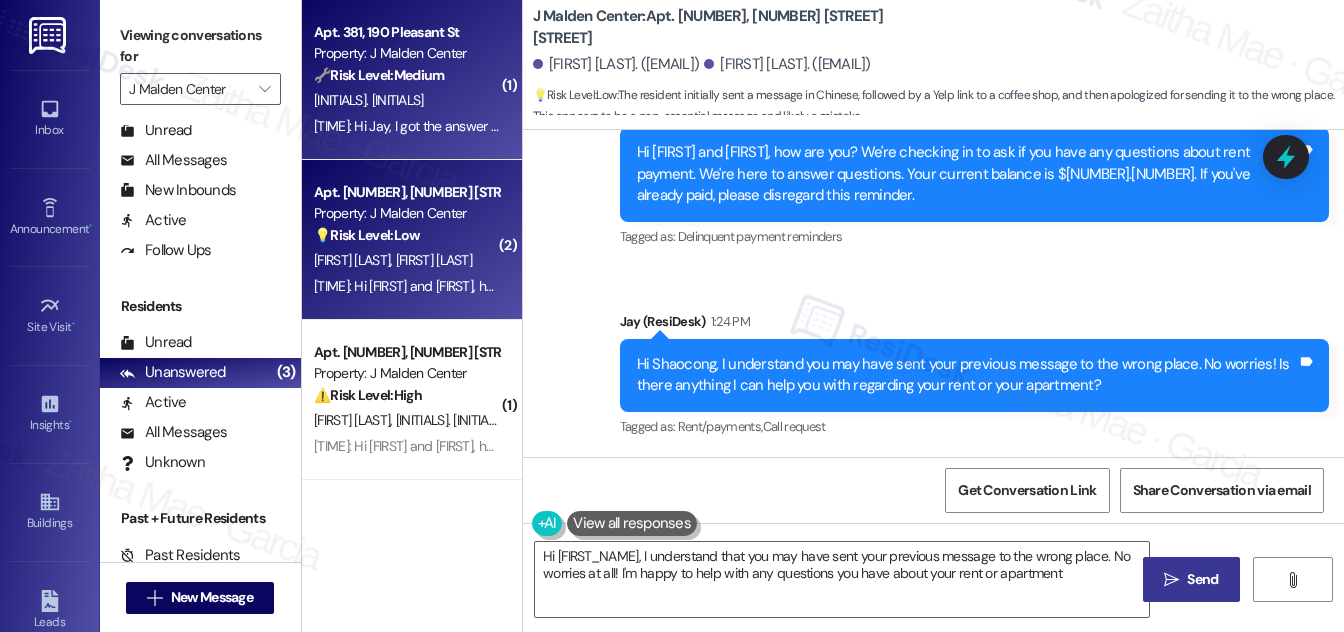 type on "Hi [FIRST_NAME], I understand that you may have sent your previous message to the wrong place. No worries at all! I'm happy to help with any questions you have about your rent or apartment." 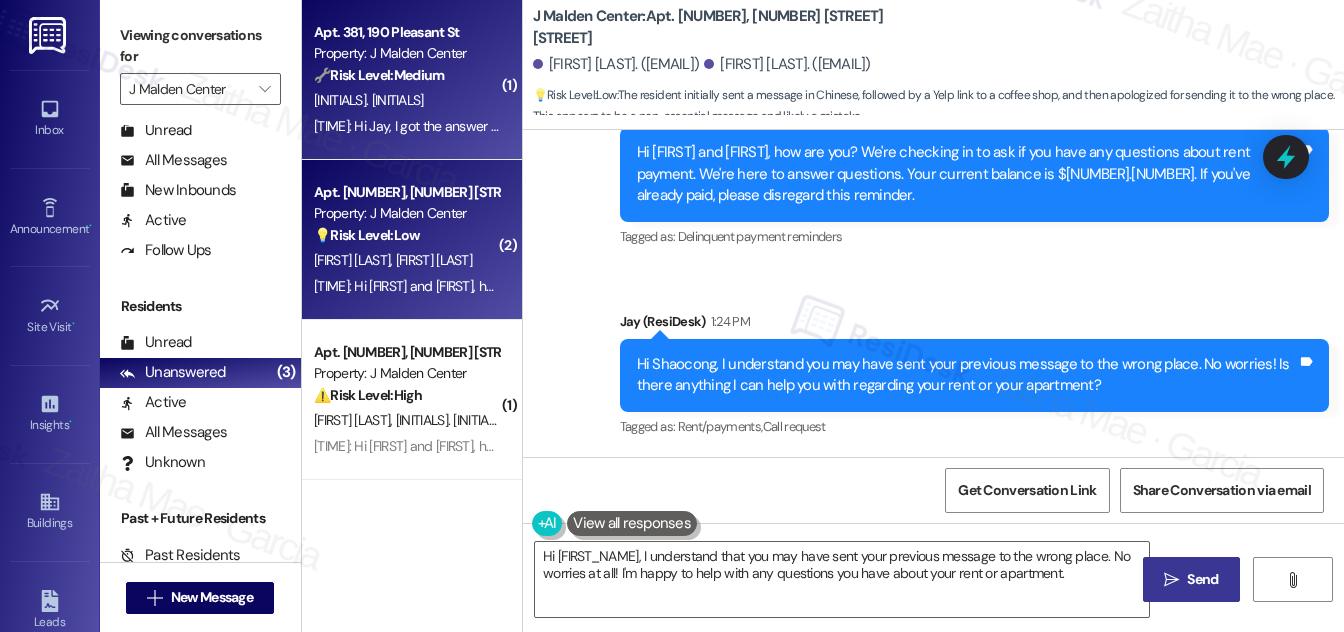 click on "[INITIALS]. [INITIALS]" at bounding box center [406, 100] 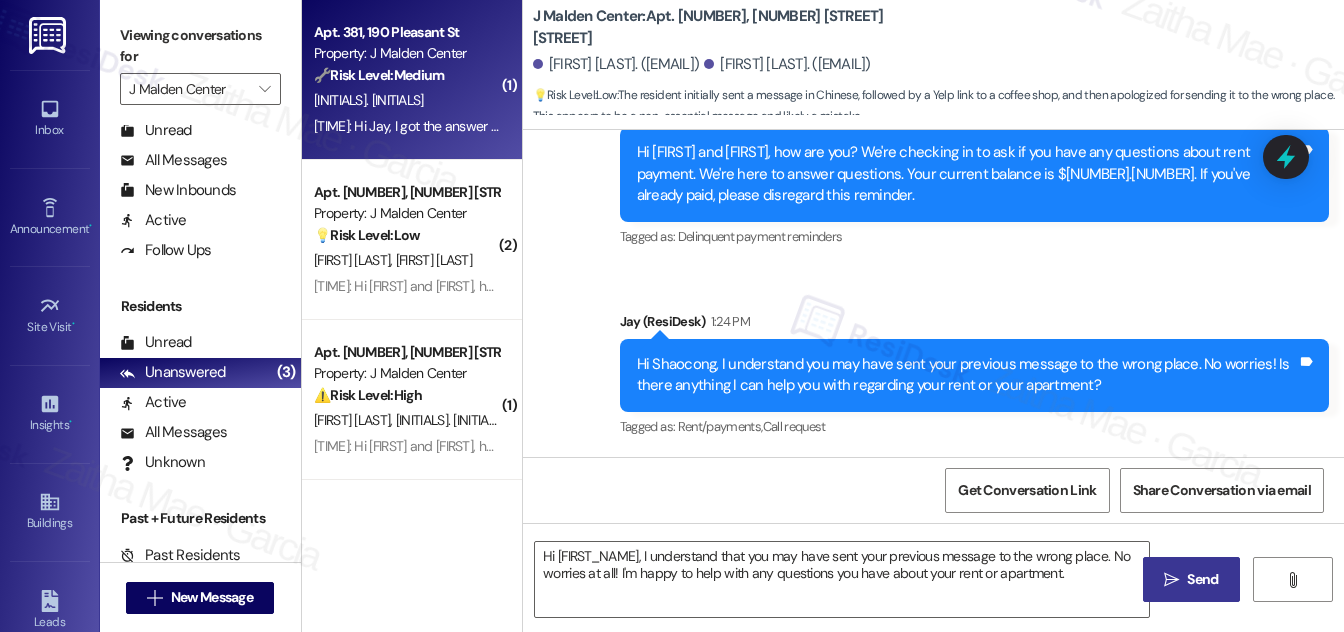type on "Fetching suggested responses. Please feel free to read through the conversation in the meantime." 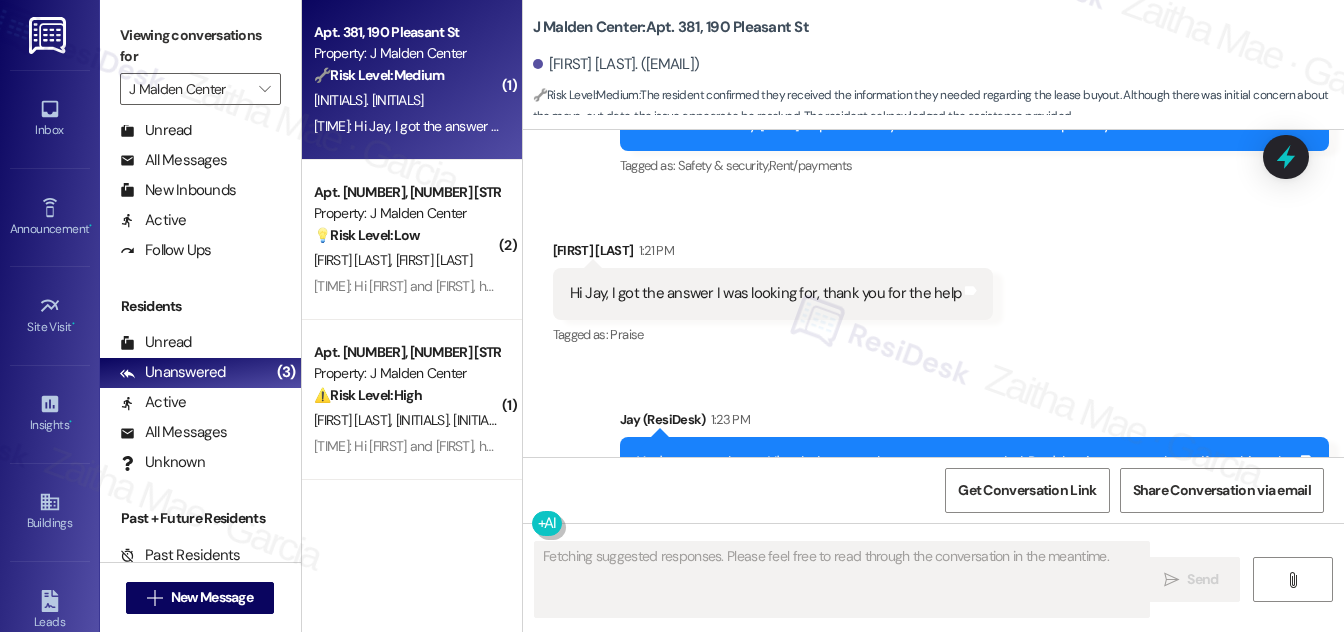 scroll, scrollTop: 10003, scrollLeft: 0, axis: vertical 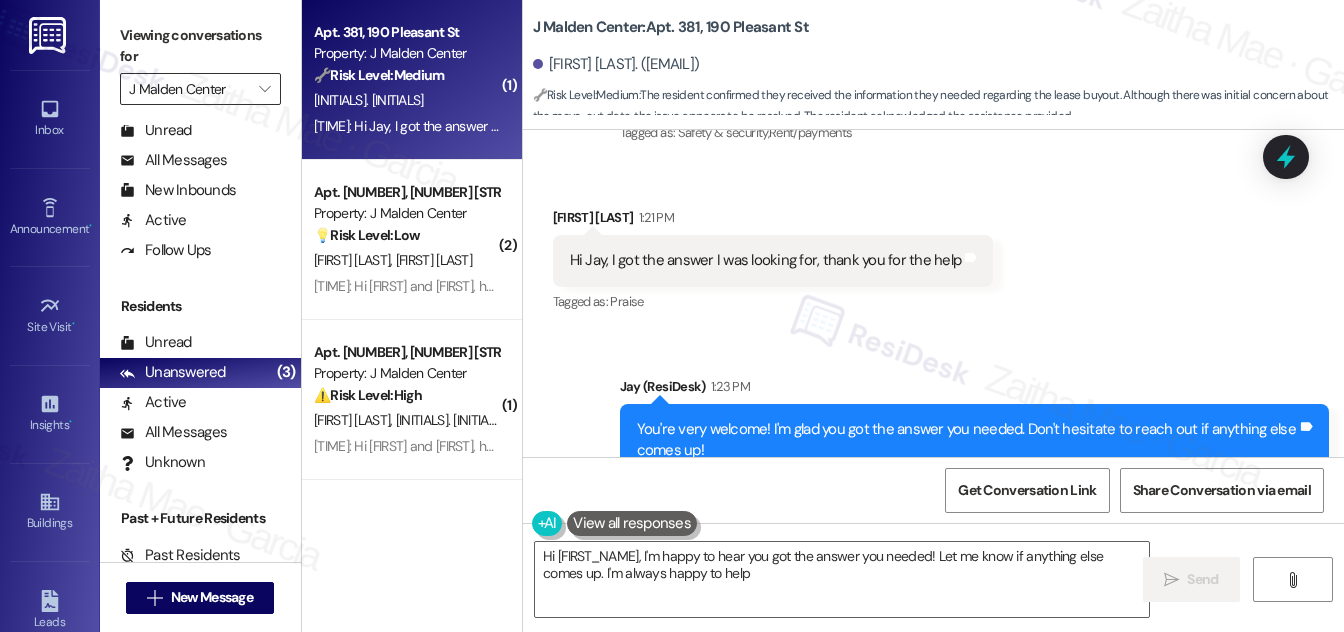 type on "Hi {{first_name}}, I'm happy to hear you got the answer you needed! Let me know if anything else comes up. I'm always happy to help!" 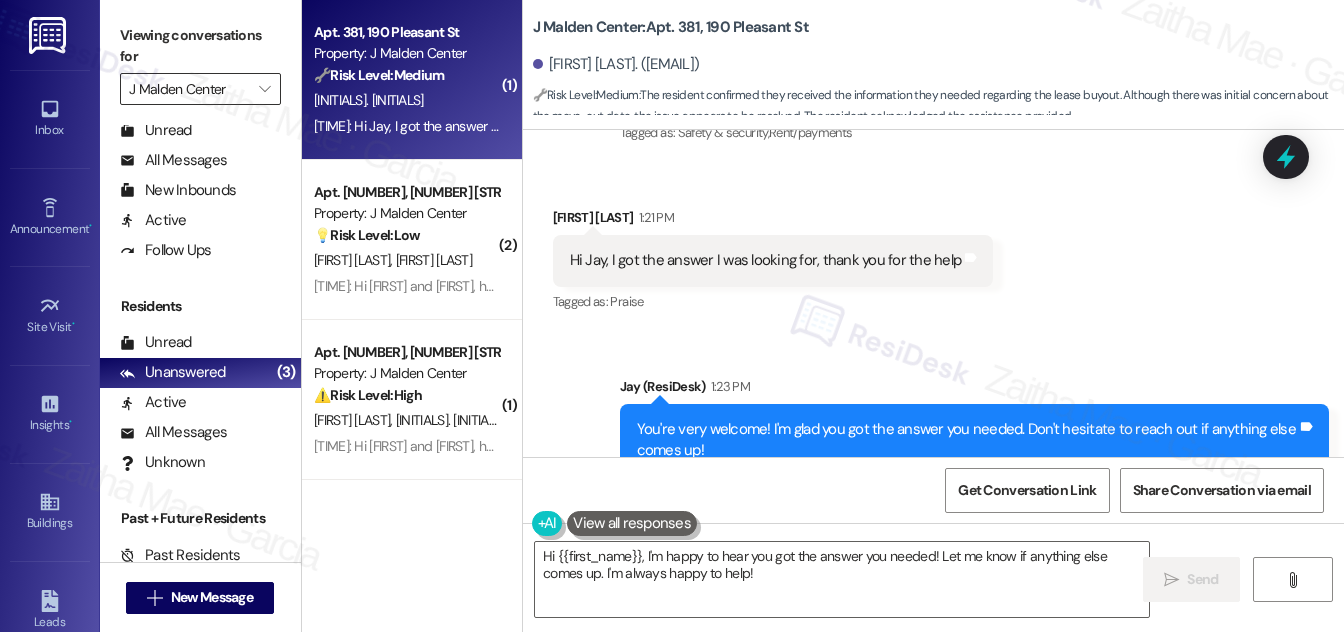 click on "J Malden Center" at bounding box center (189, 89) 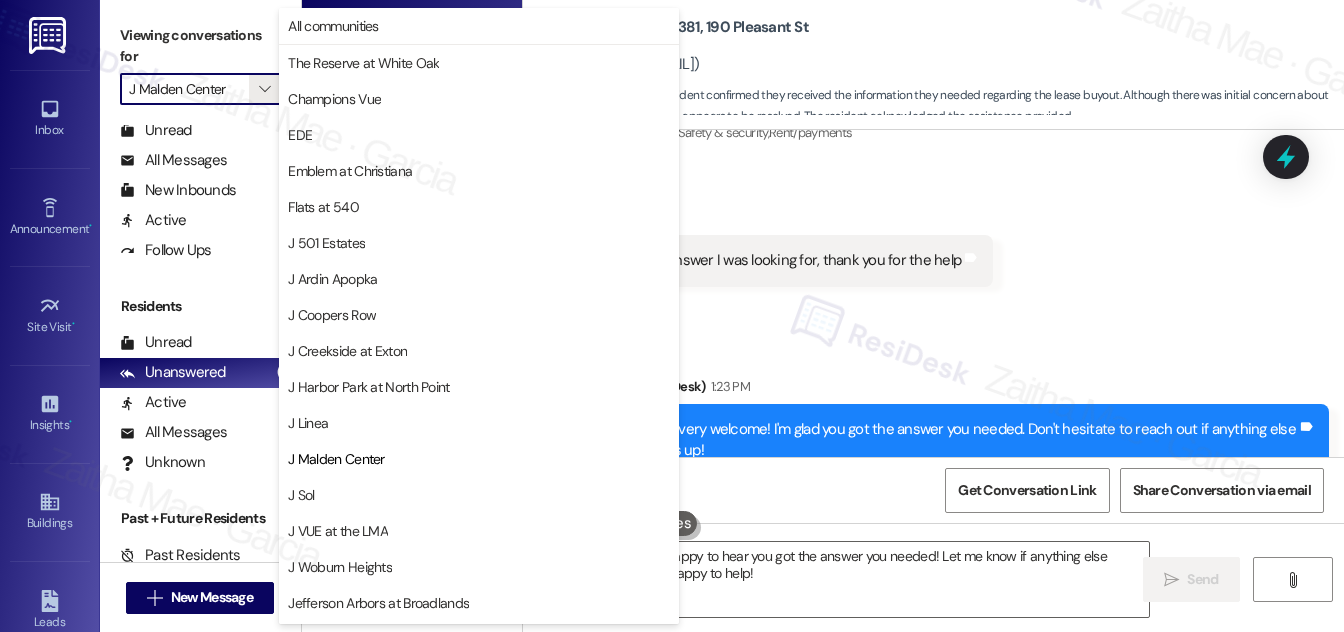 scroll, scrollTop: 325, scrollLeft: 0, axis: vertical 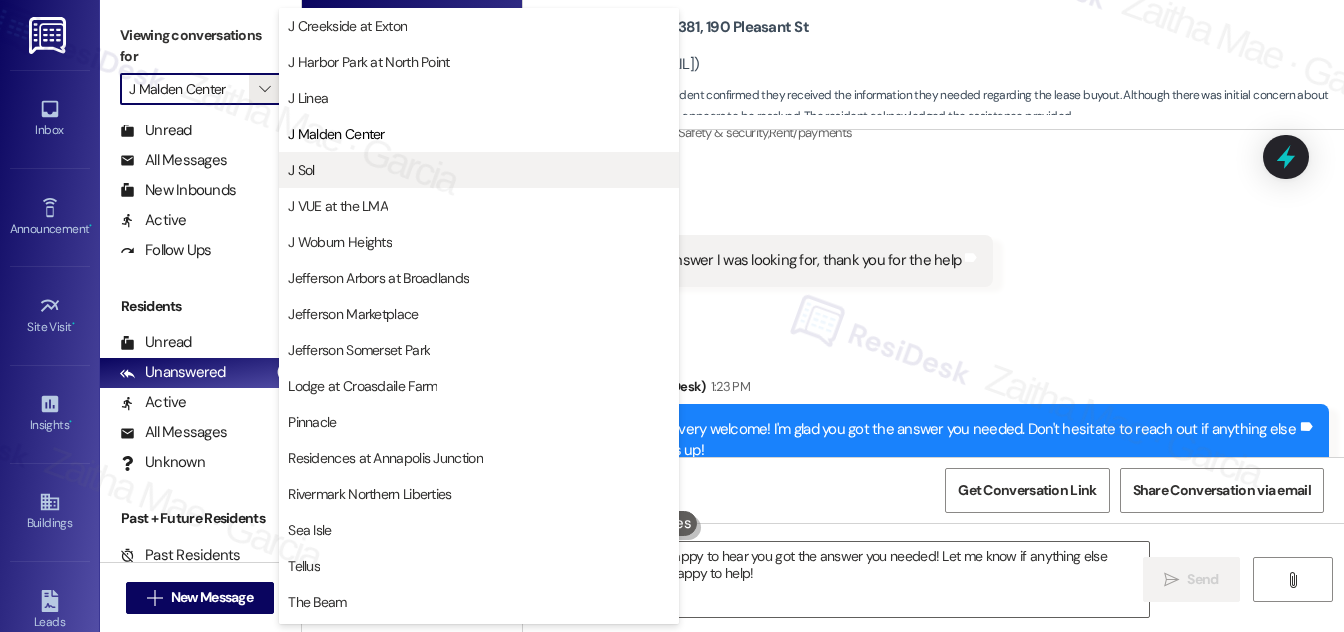 click on "J Sol" at bounding box center (479, 170) 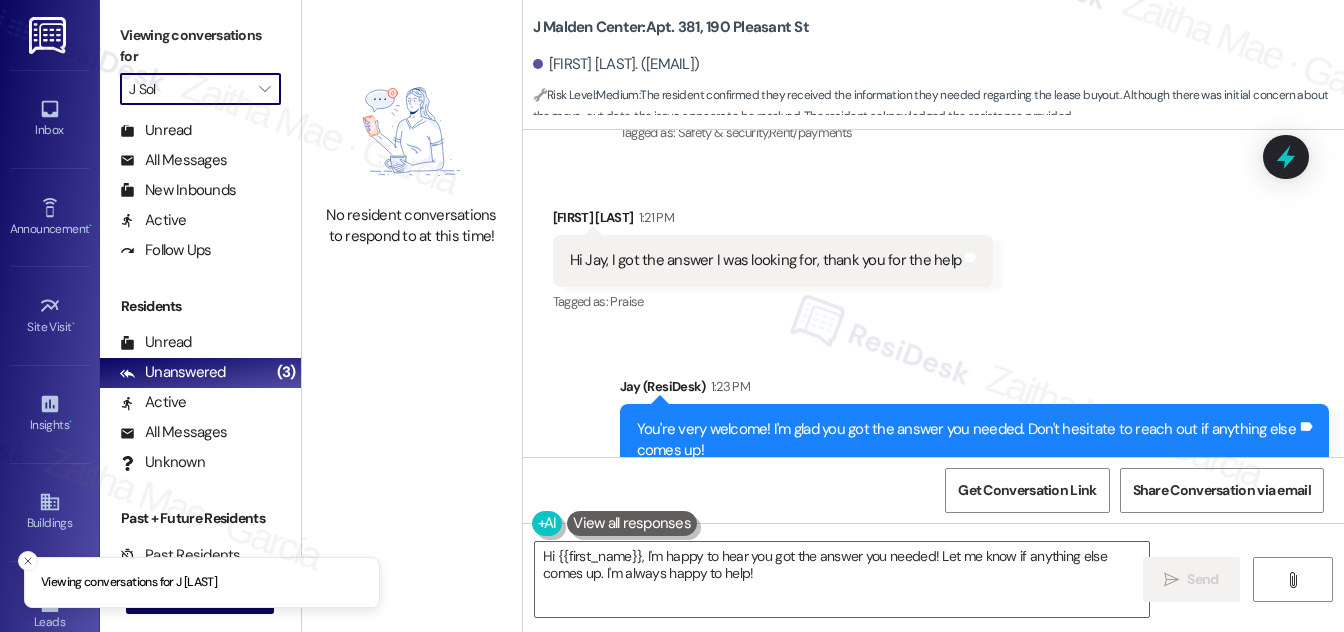 click on "J Sol" at bounding box center [189, 89] 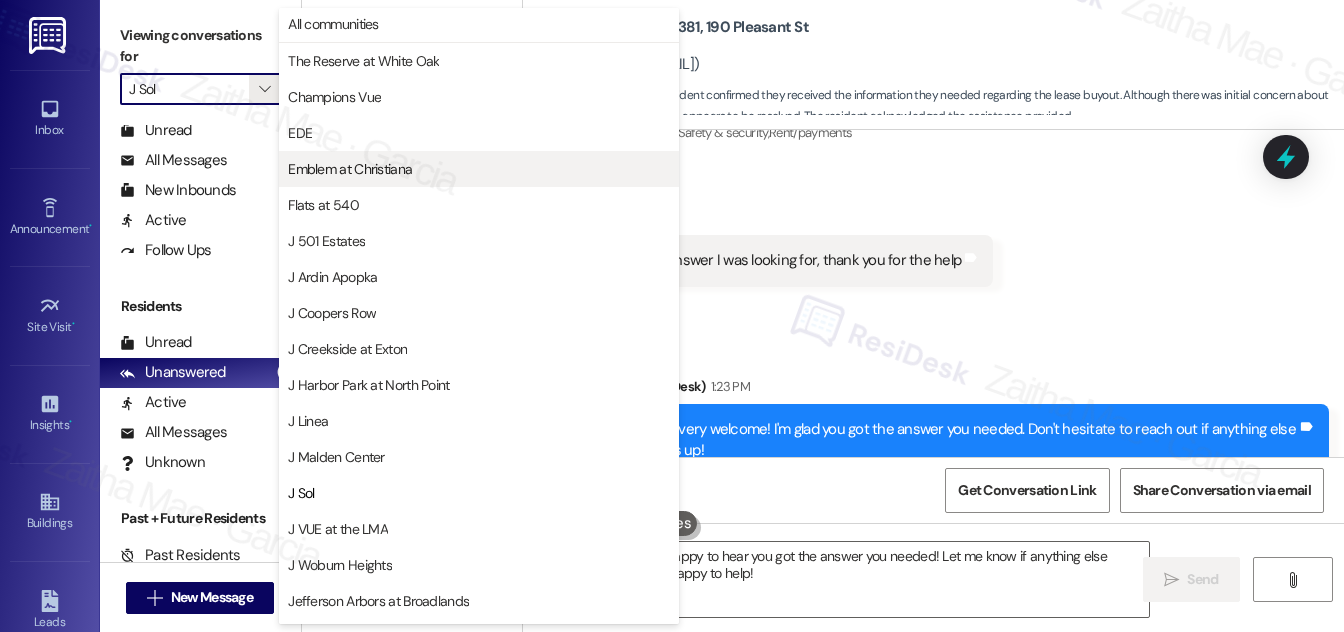 scroll, scrollTop: 0, scrollLeft: 0, axis: both 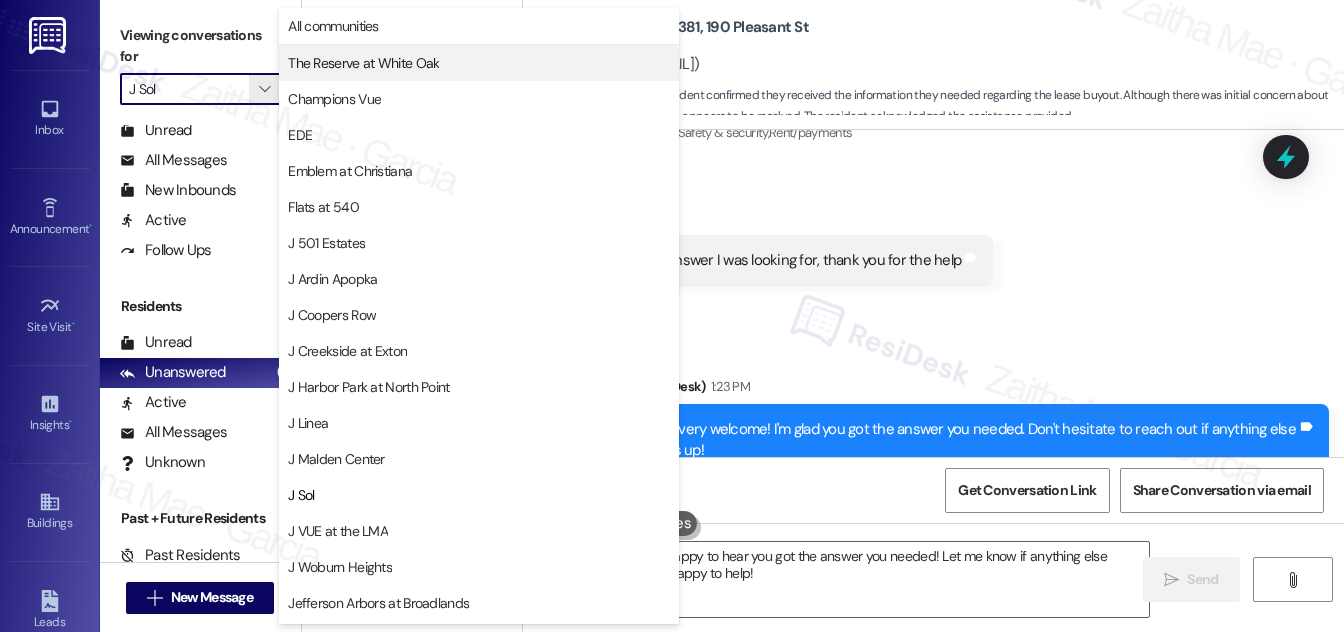 click on "The Reserve at White Oak" at bounding box center [363, 63] 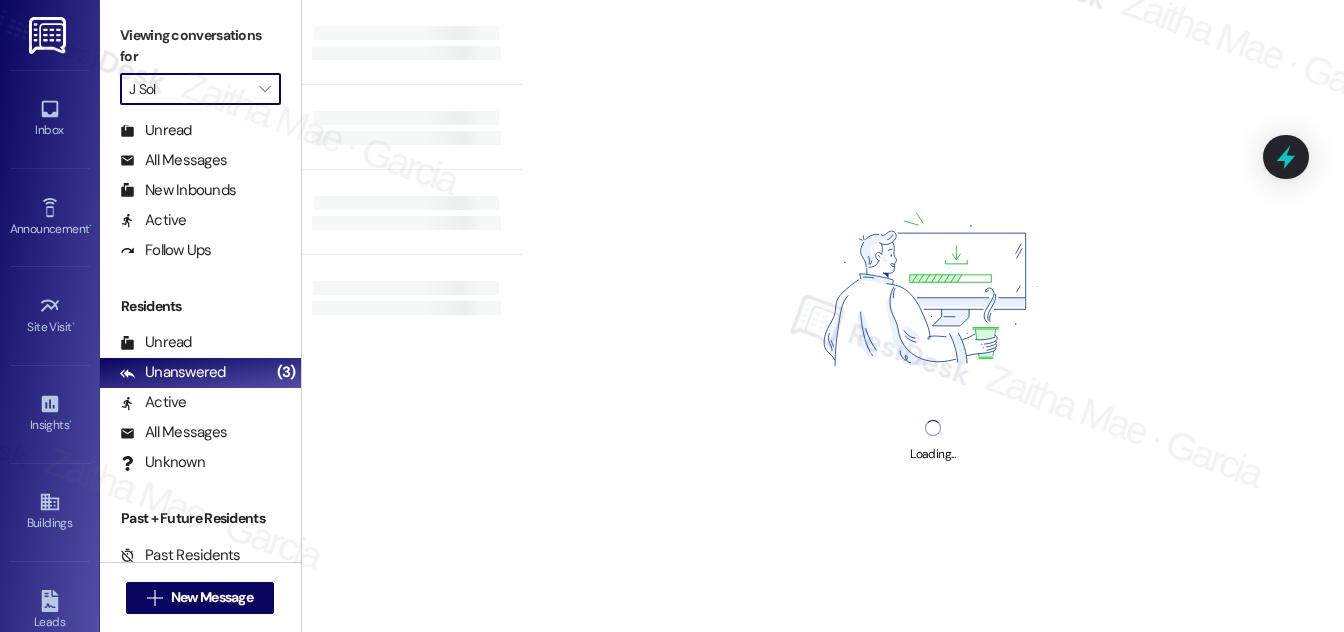 type on "The Reserve at White Oak" 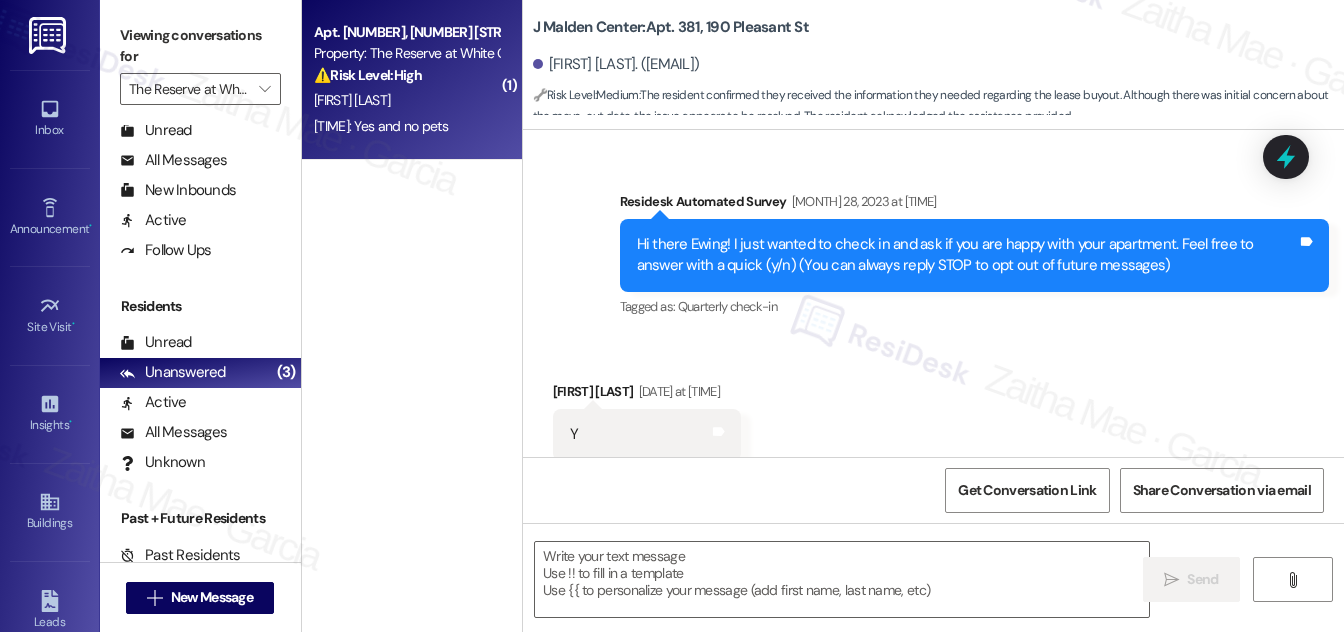 click on "[FIRST] [LAST]" at bounding box center (406, 100) 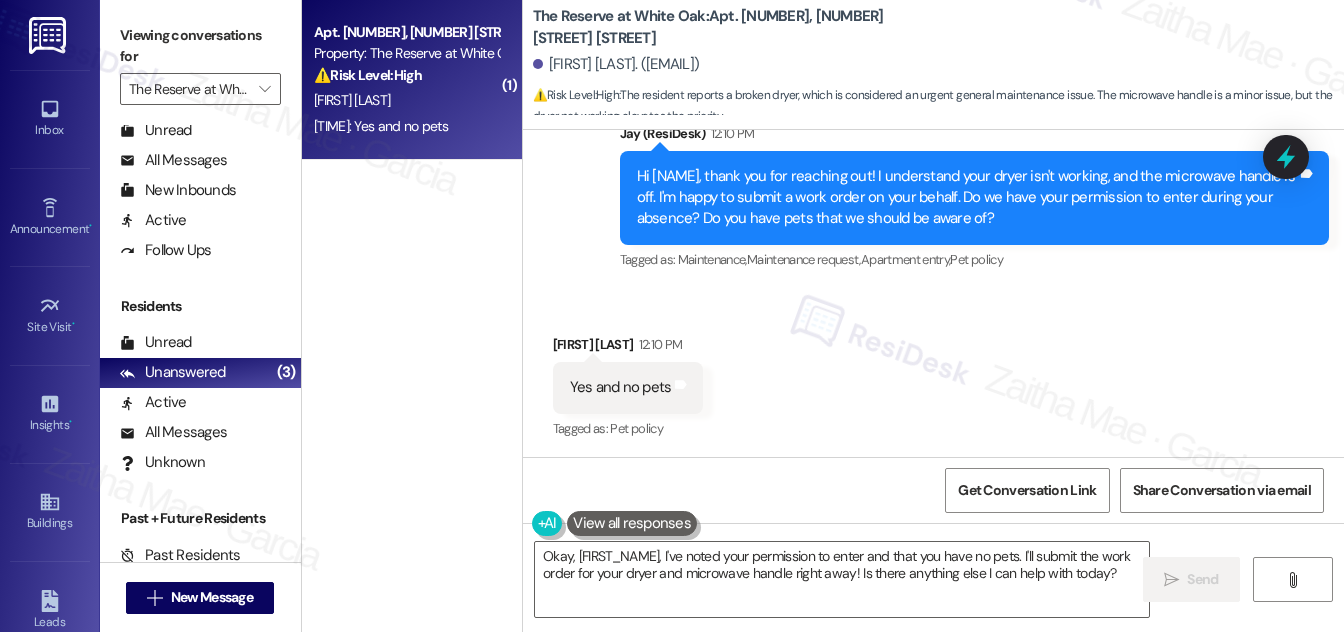 scroll, scrollTop: 1961, scrollLeft: 0, axis: vertical 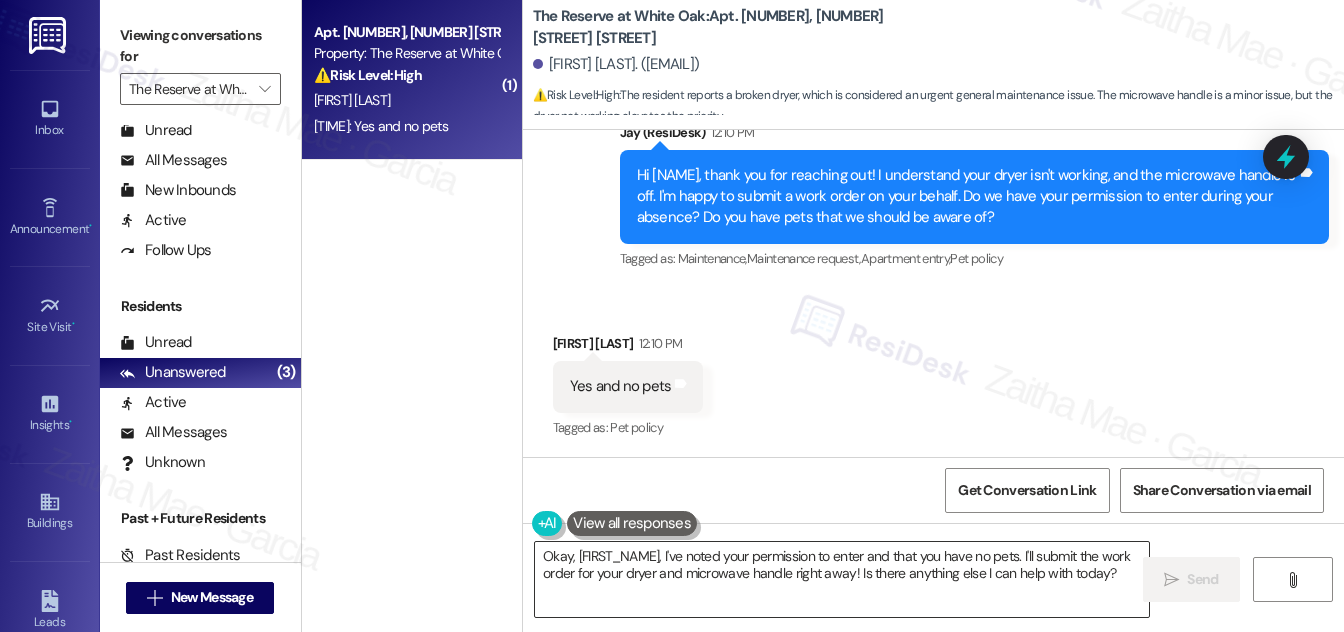 click on "Okay, [FIRST_NAME], I've noted your permission to enter and that you have no pets. I'll submit the work order for your dryer and microwave handle right away! Is there anything else I can help with today?" at bounding box center (842, 579) 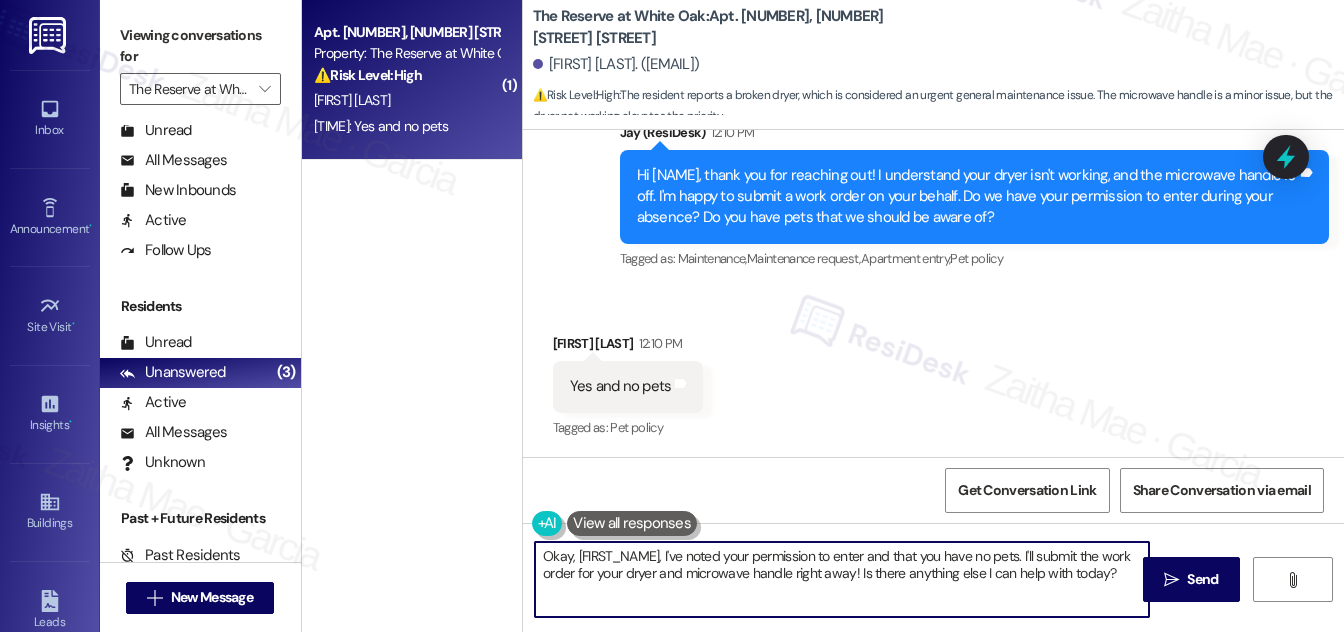 click on "Okay, [FIRST_NAME], I've noted your permission to enter and that you have no pets. I'll submit the work order for your dryer and microwave handle right away! Is there anything else I can help with today?" at bounding box center (842, 579) 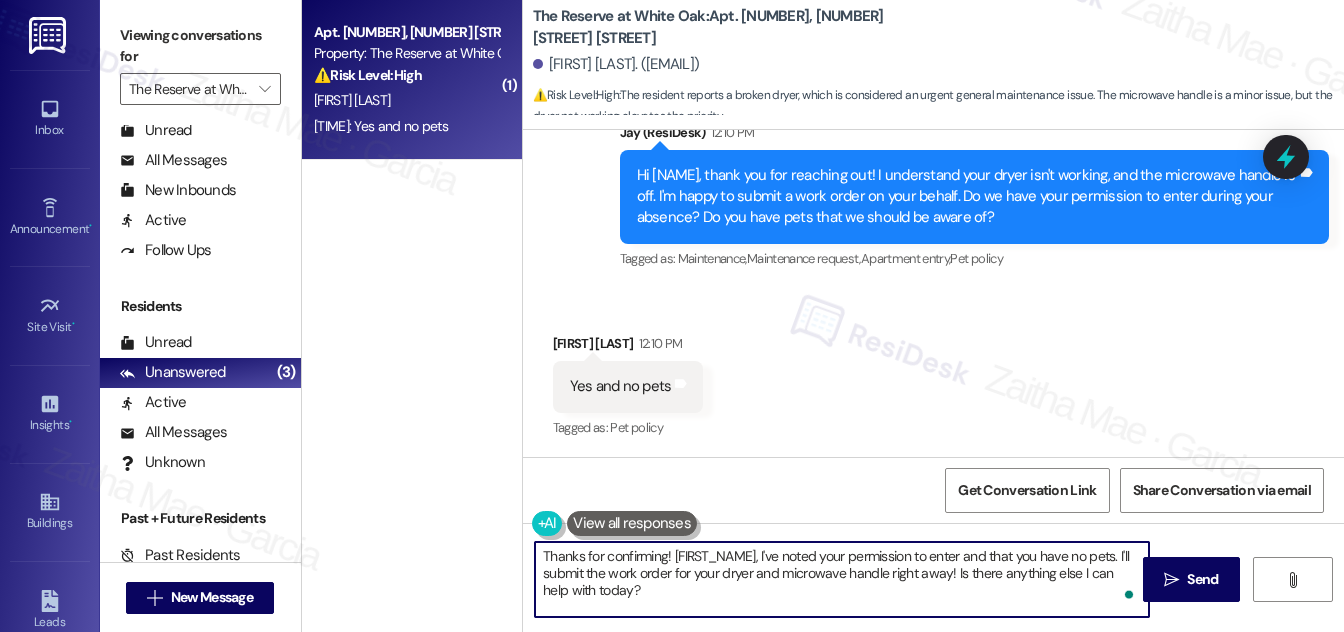 click on "Thanks for confirming! [FIRST_NAME], I've noted your permission to enter and that you have no pets. I'll submit the work order for your dryer and microwave handle right away! Is there anything else I can help with today?" at bounding box center [842, 579] 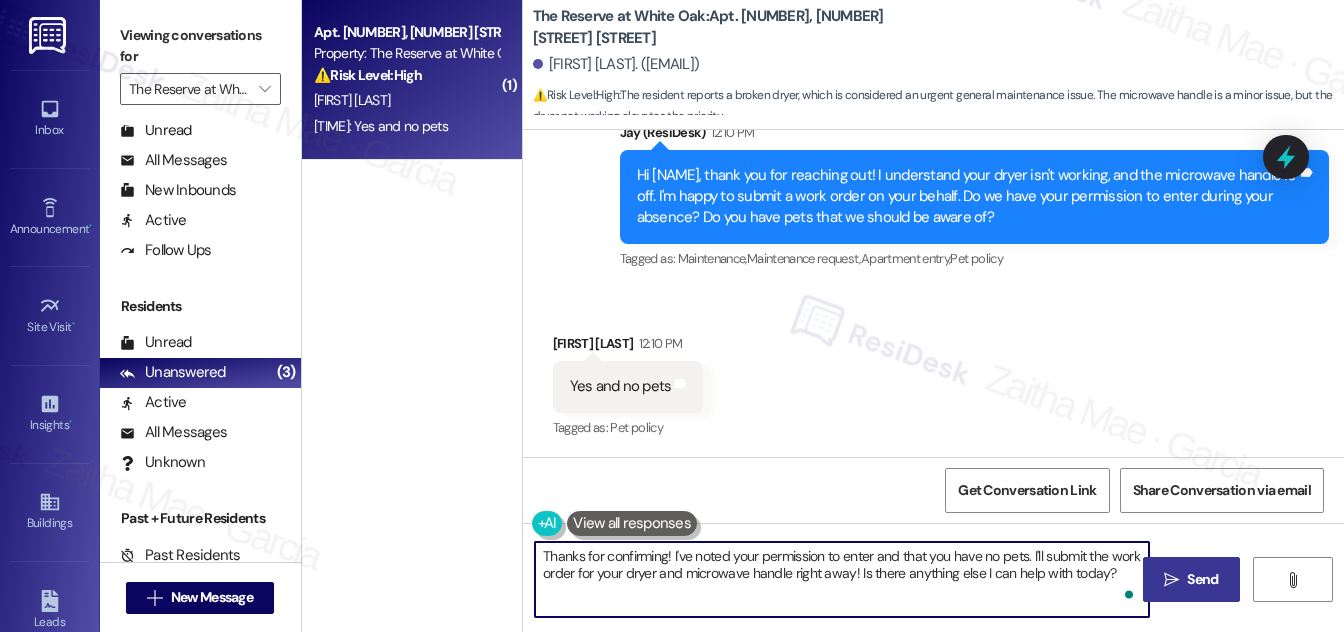 type on "Thanks for confirming! I've noted your permission to enter and that you have no pets. I'll submit the work order for your dryer and microwave handle right away! Is there anything else I can help with today?" 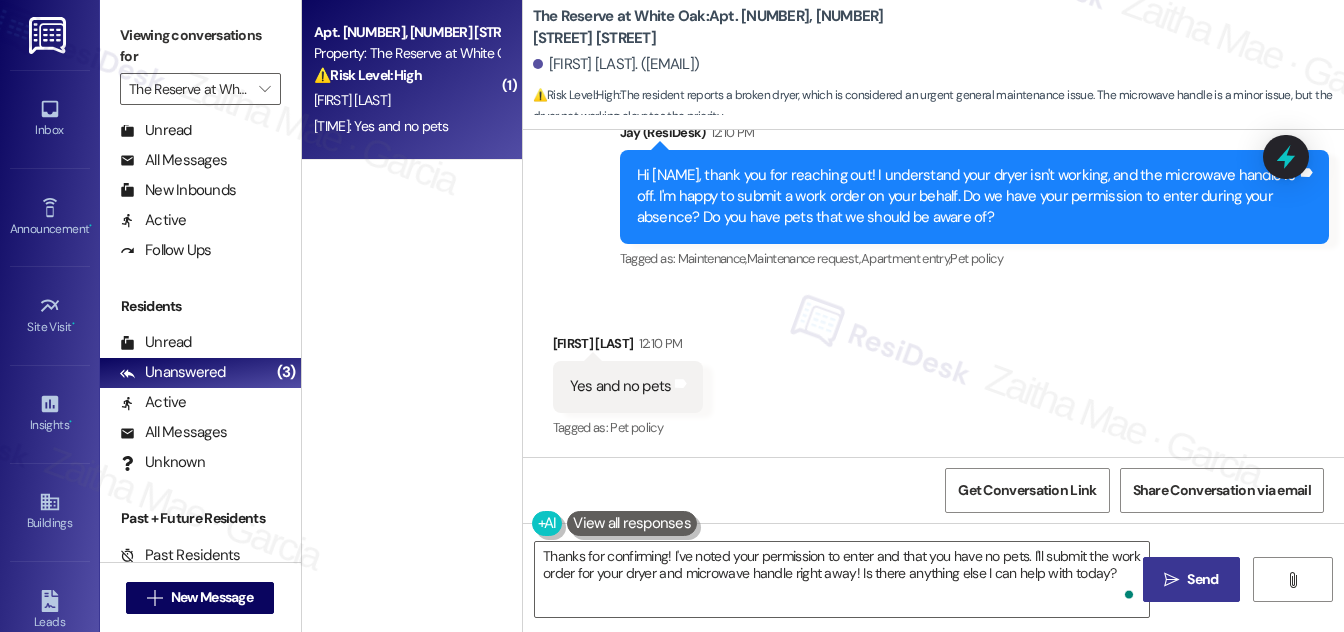 click on "Send" at bounding box center (1202, 579) 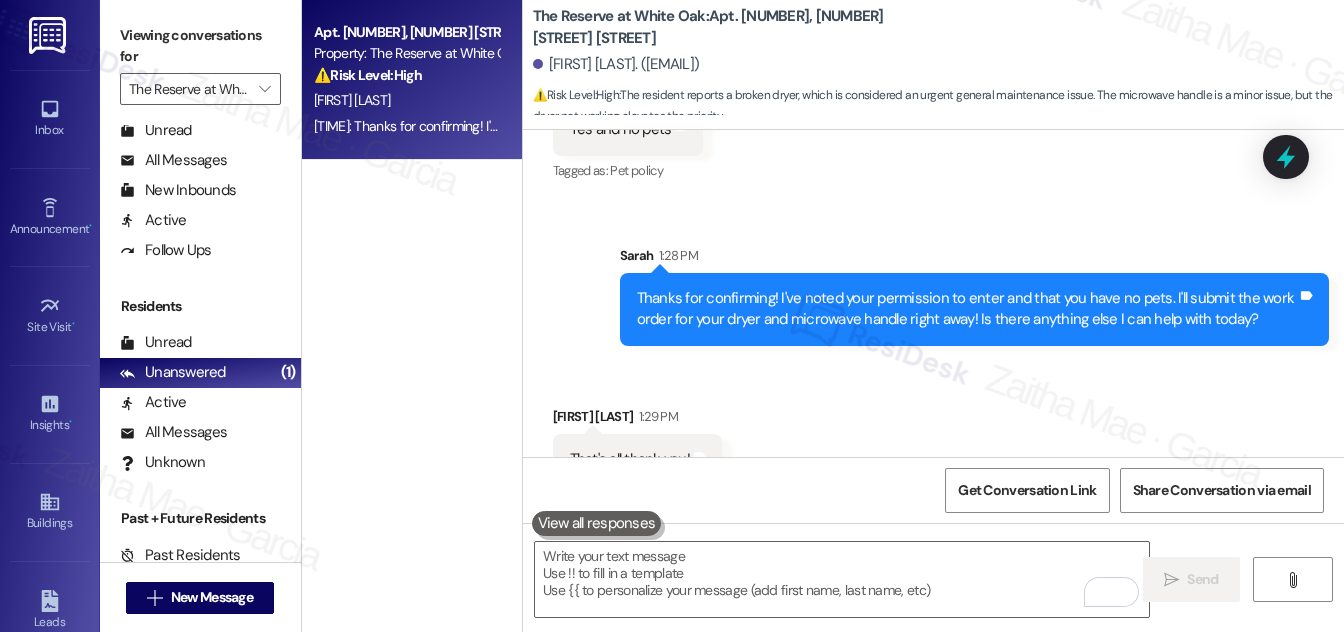 scroll, scrollTop: 2261, scrollLeft: 0, axis: vertical 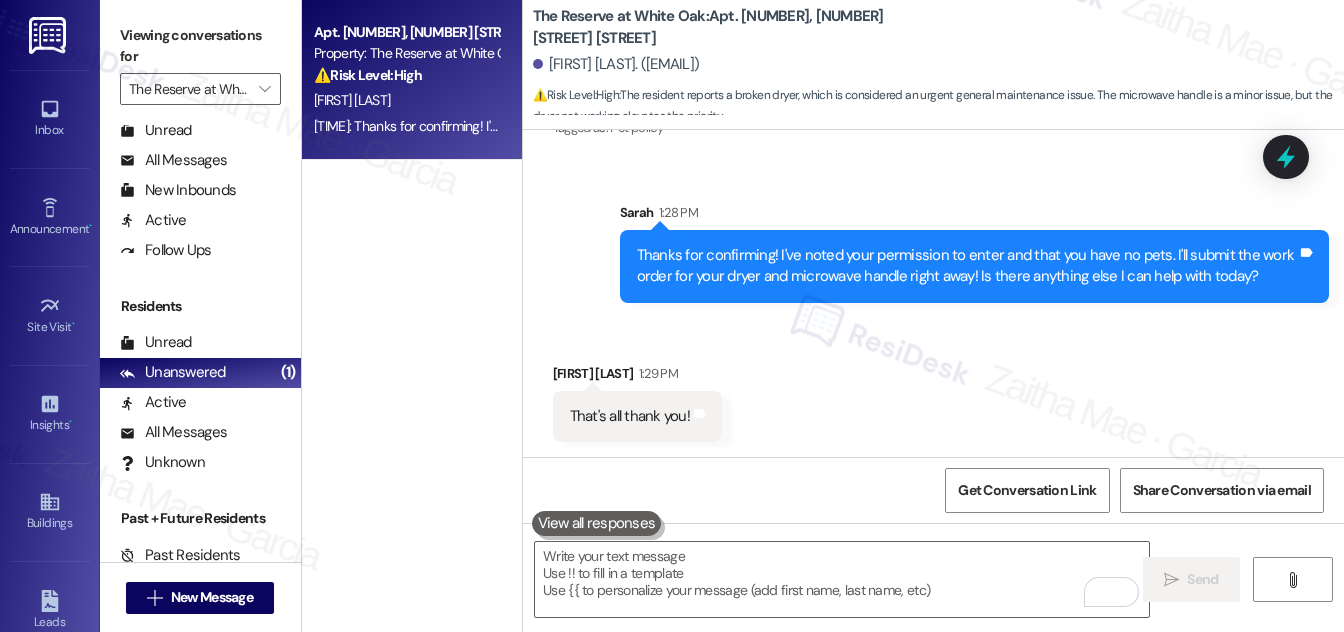 click on "Sent via SMS Sarah 1:28 PM Thanks for confirming! I've noted your permission to enter and that you have no pets. I'll submit the work order for your dryer and microwave handle right away! Is there anything else I can help with today? Tags and notes" at bounding box center (974, 252) 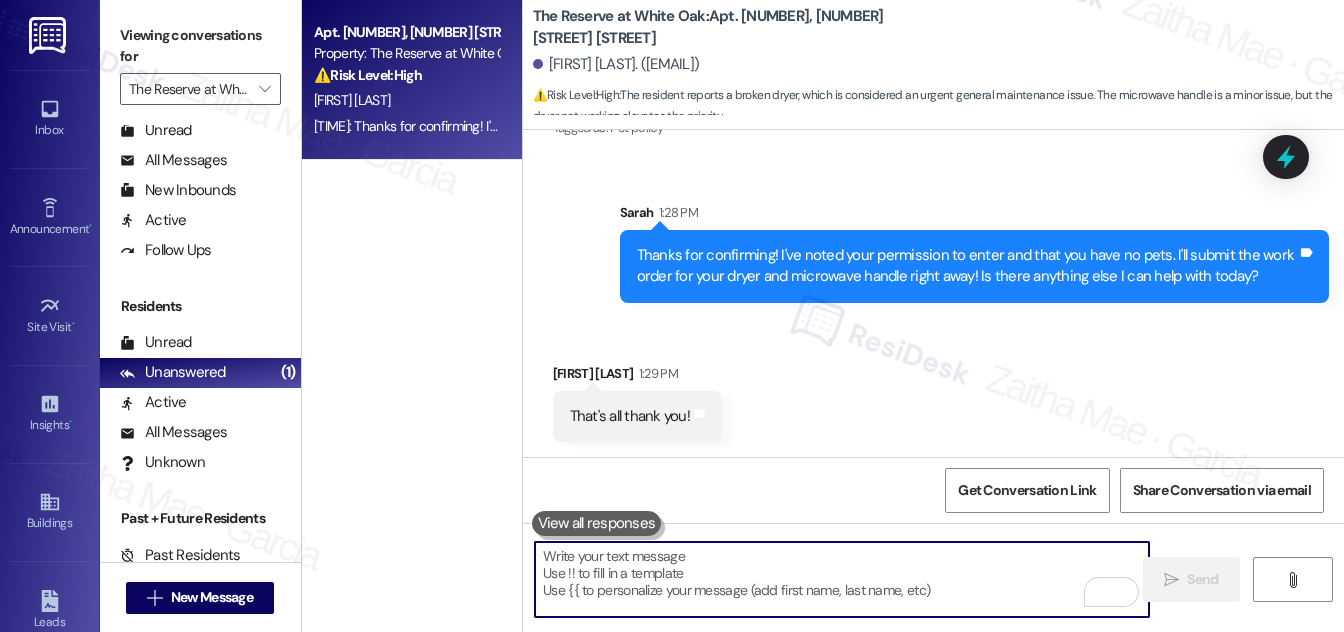click at bounding box center [842, 579] 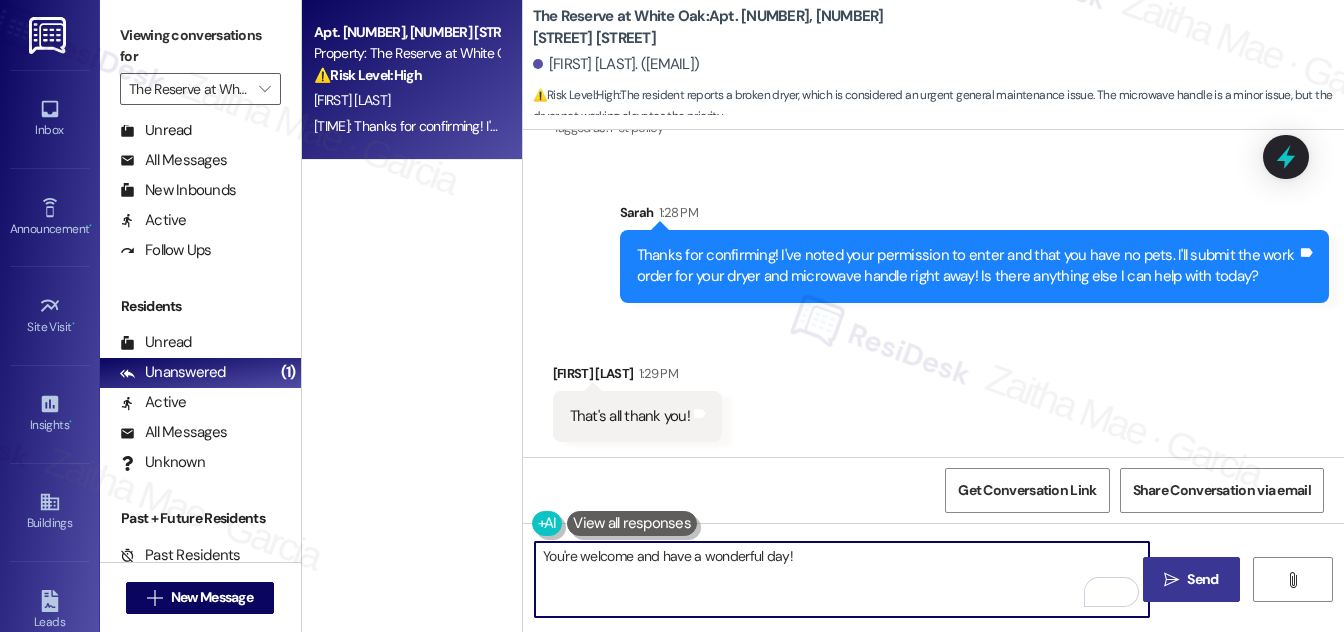 click on "You're welcome and have a wonderful day!" at bounding box center (842, 579) 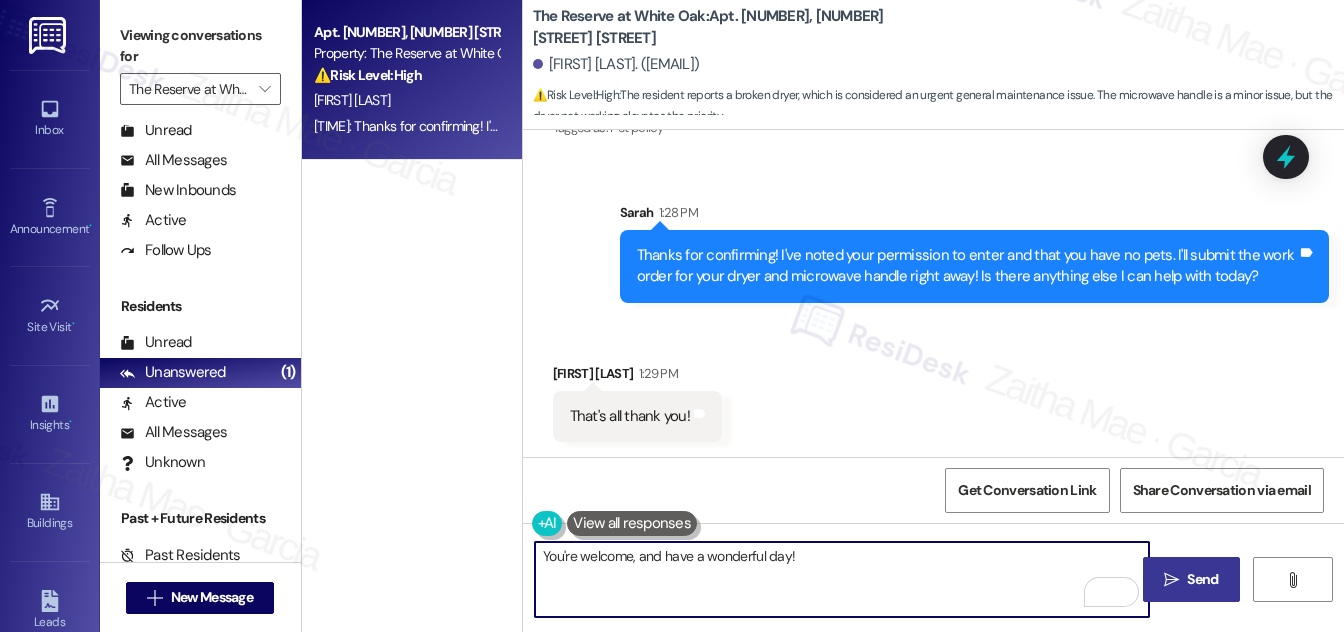 click on "You're welcome, and have a wonderful day!" at bounding box center [842, 579] 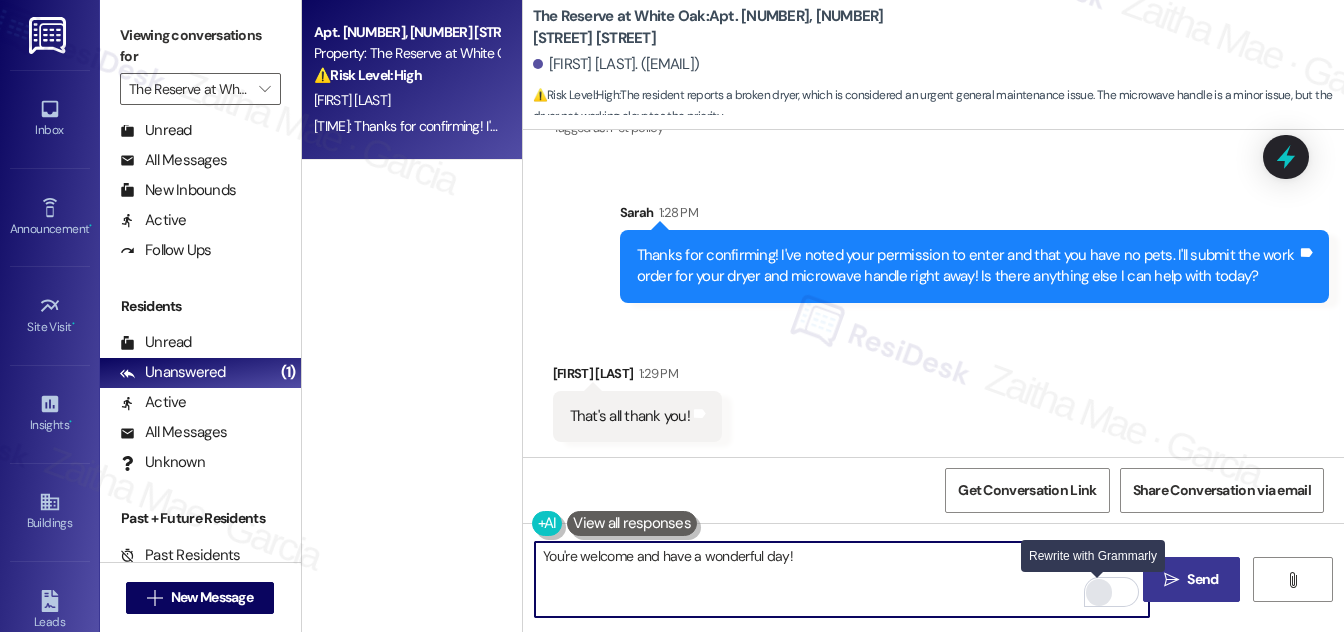 type on "You're welcome and have a wonderful day!" 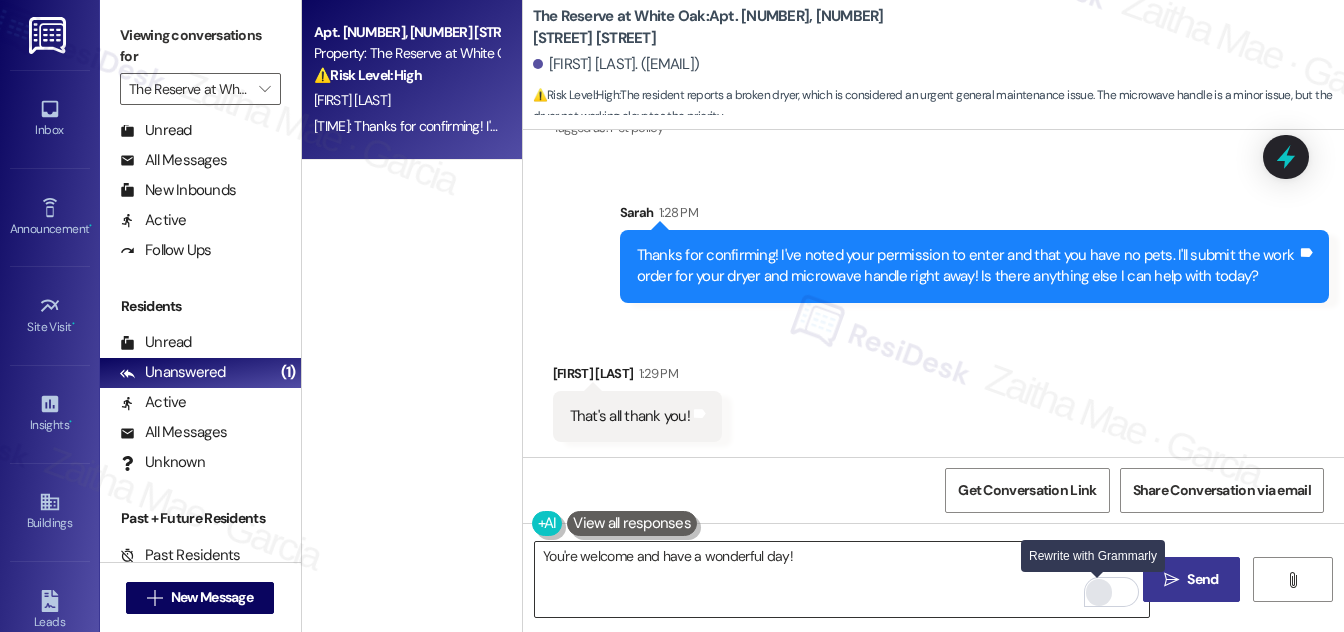 click at bounding box center [1099, 592] 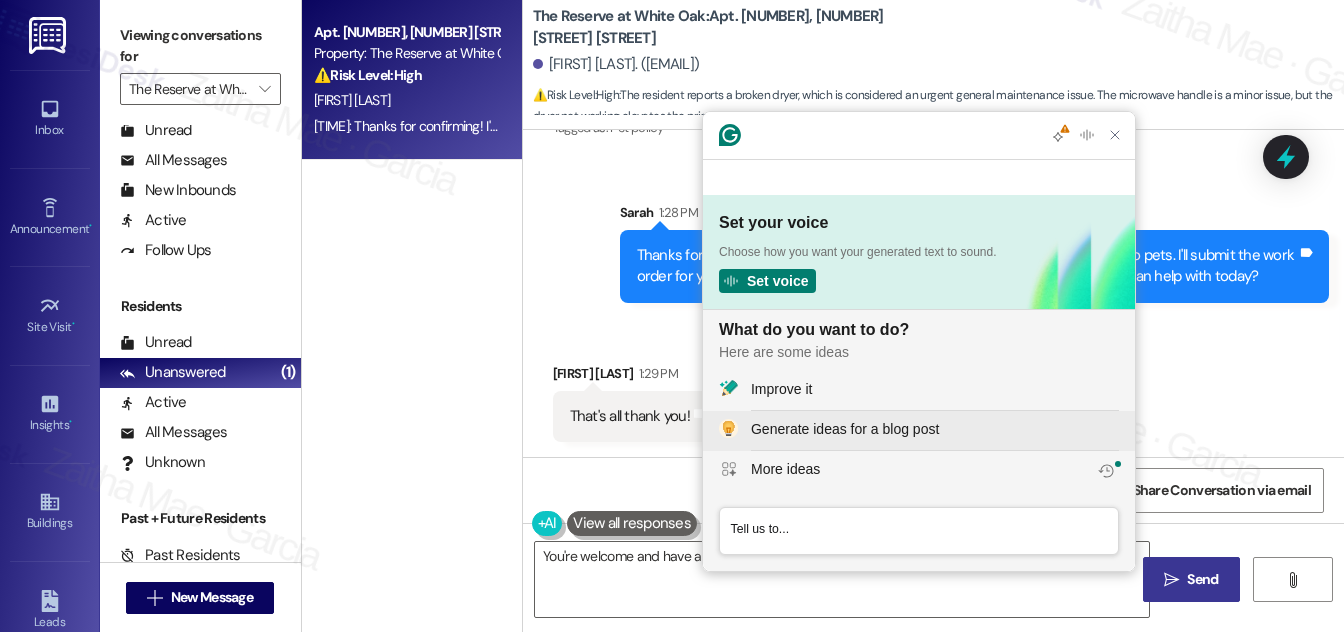 scroll, scrollTop: 0, scrollLeft: 0, axis: both 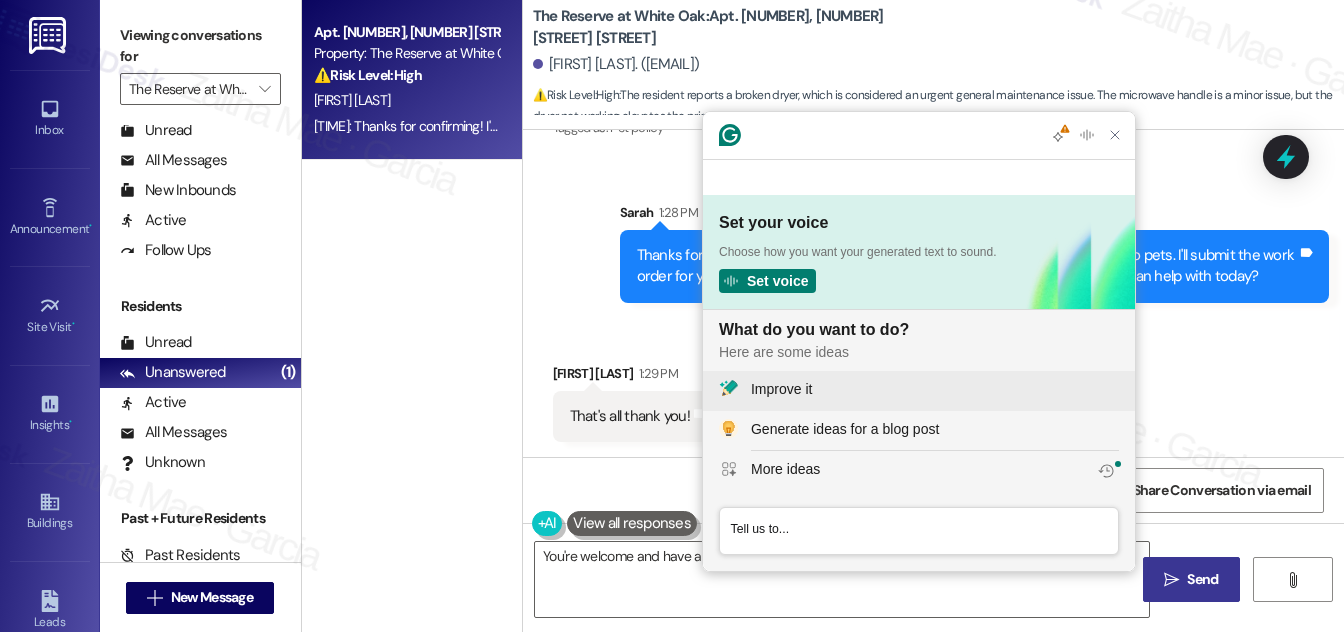 click on "Improve it" 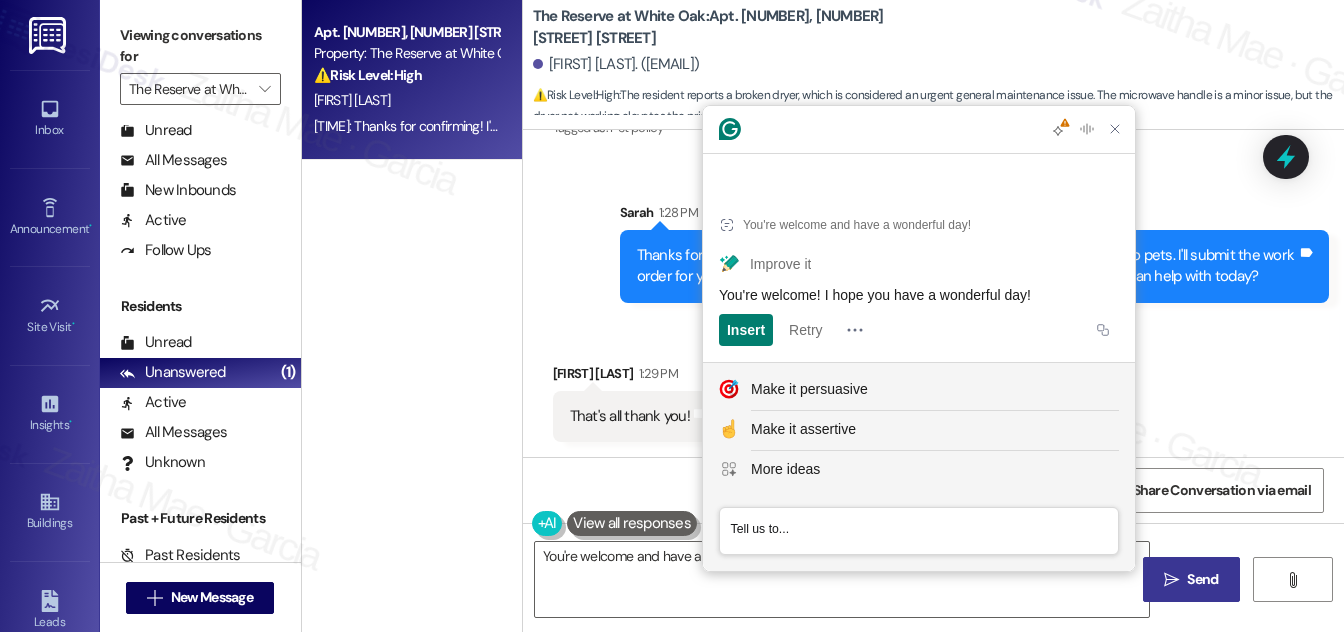 drag, startPoint x: 712, startPoint y: 294, endPoint x: 1085, endPoint y: 290, distance: 373.02145 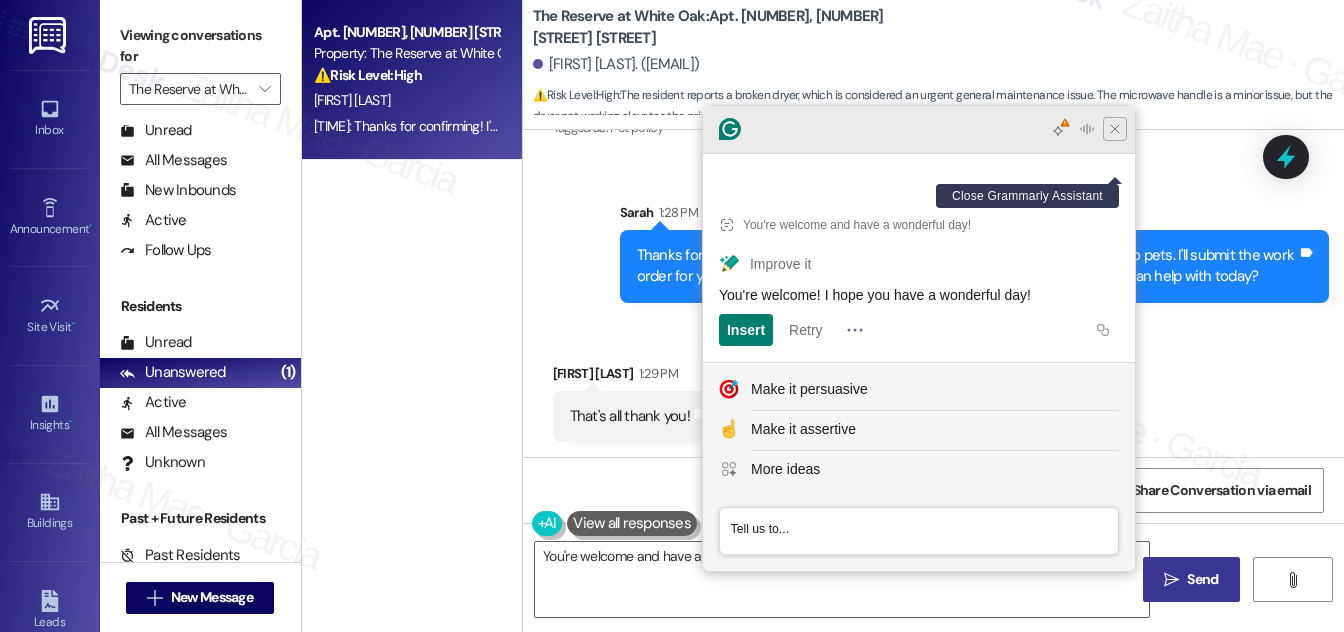 click 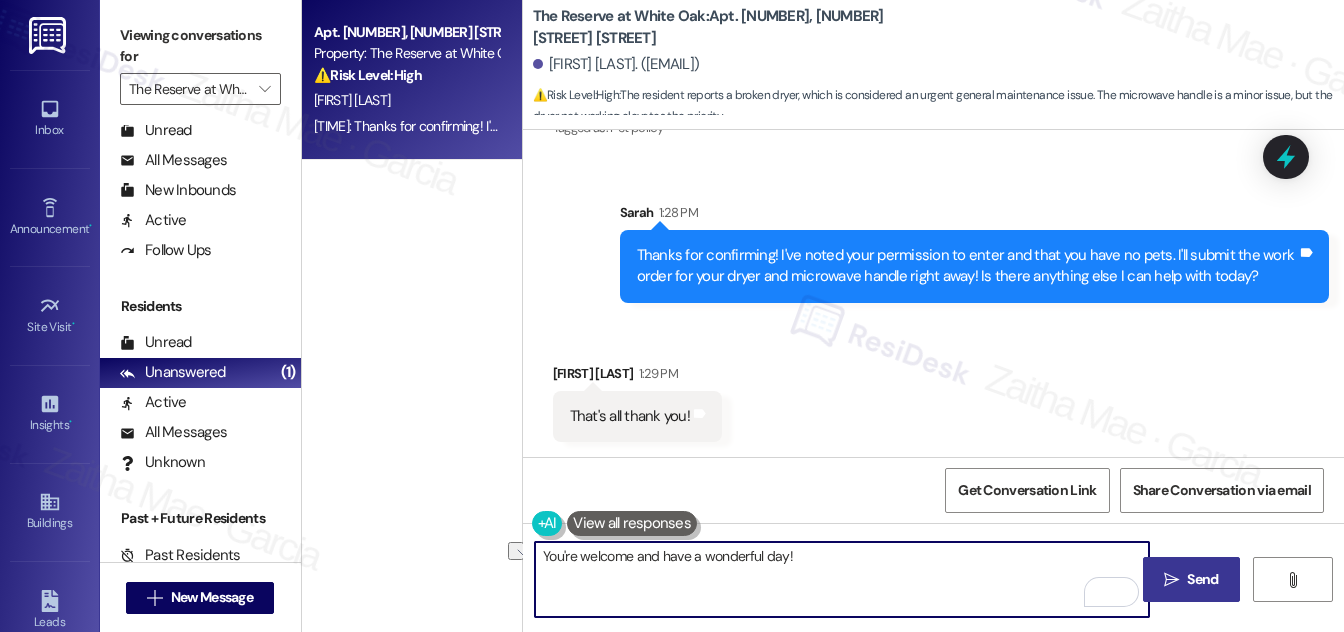 drag, startPoint x: 806, startPoint y: 554, endPoint x: 533, endPoint y: 548, distance: 273.06592 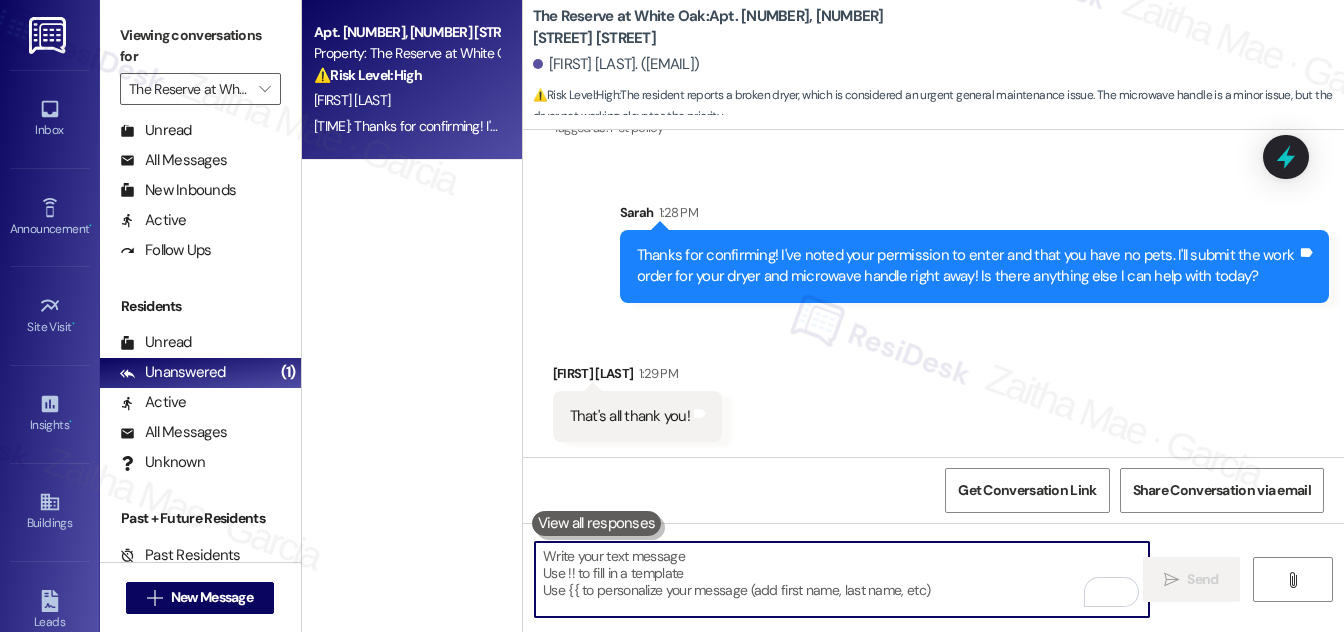 paste on "You're welcome! I hope you have a wonderful day!" 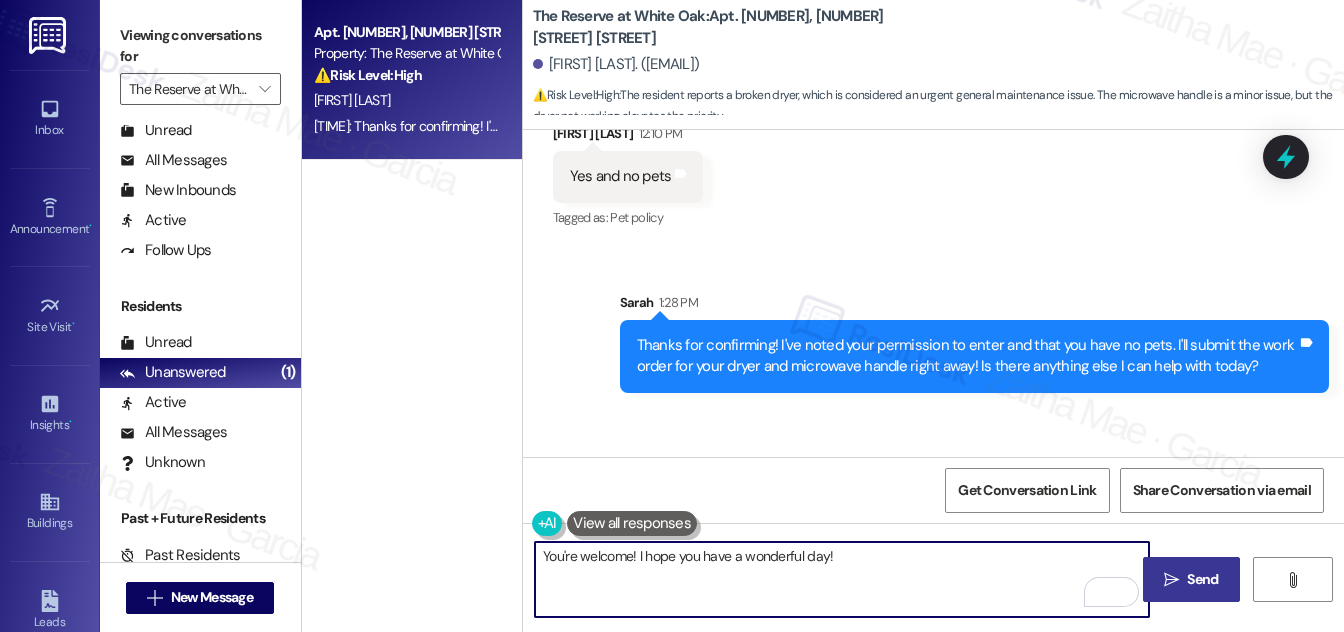scroll, scrollTop: 2261, scrollLeft: 0, axis: vertical 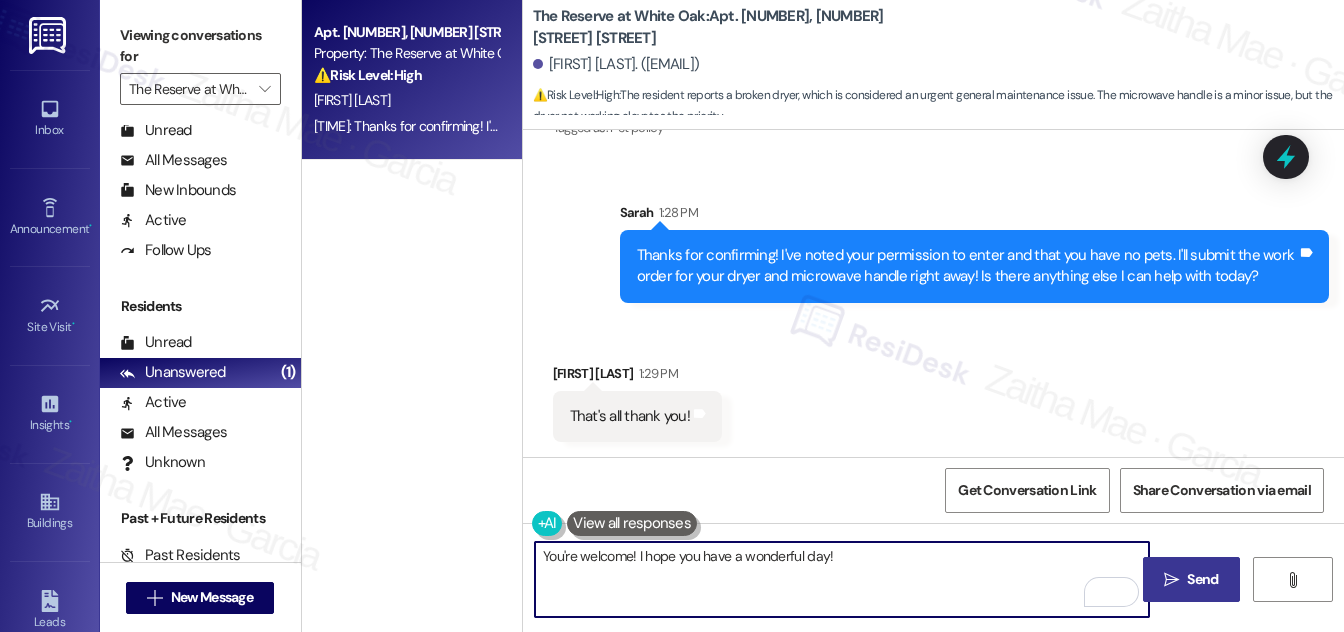 type on "You're welcome! I hope you have a wonderful day!" 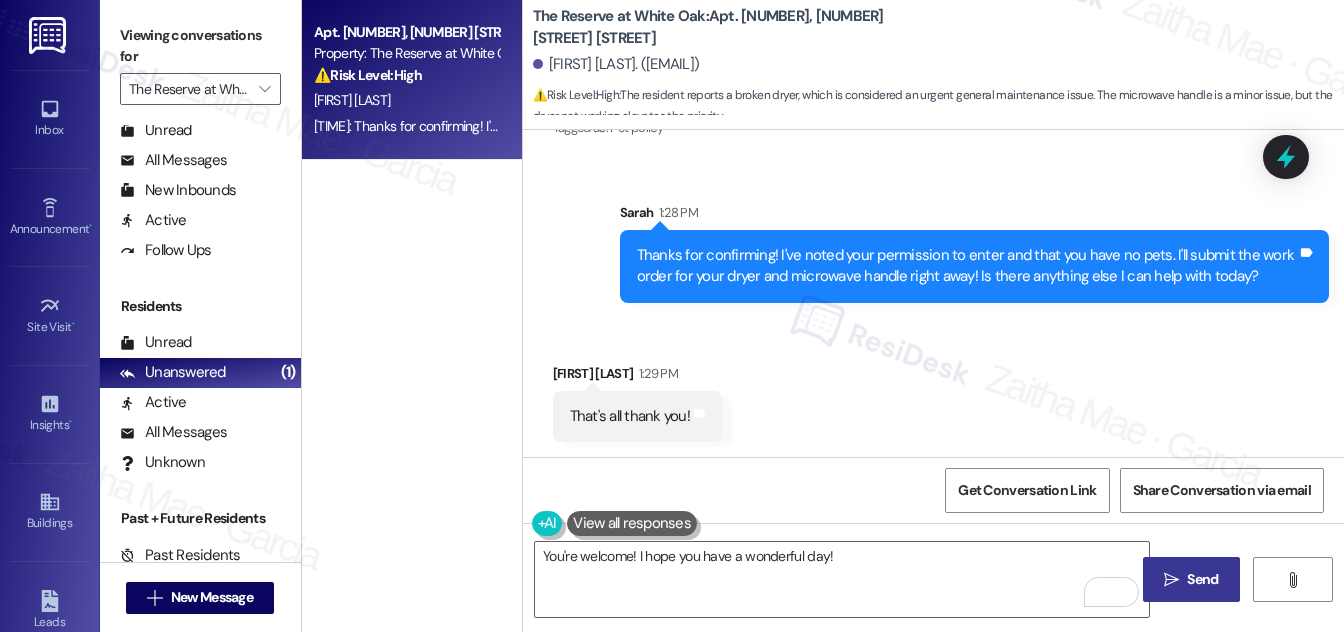 click on "Send" at bounding box center (1202, 579) 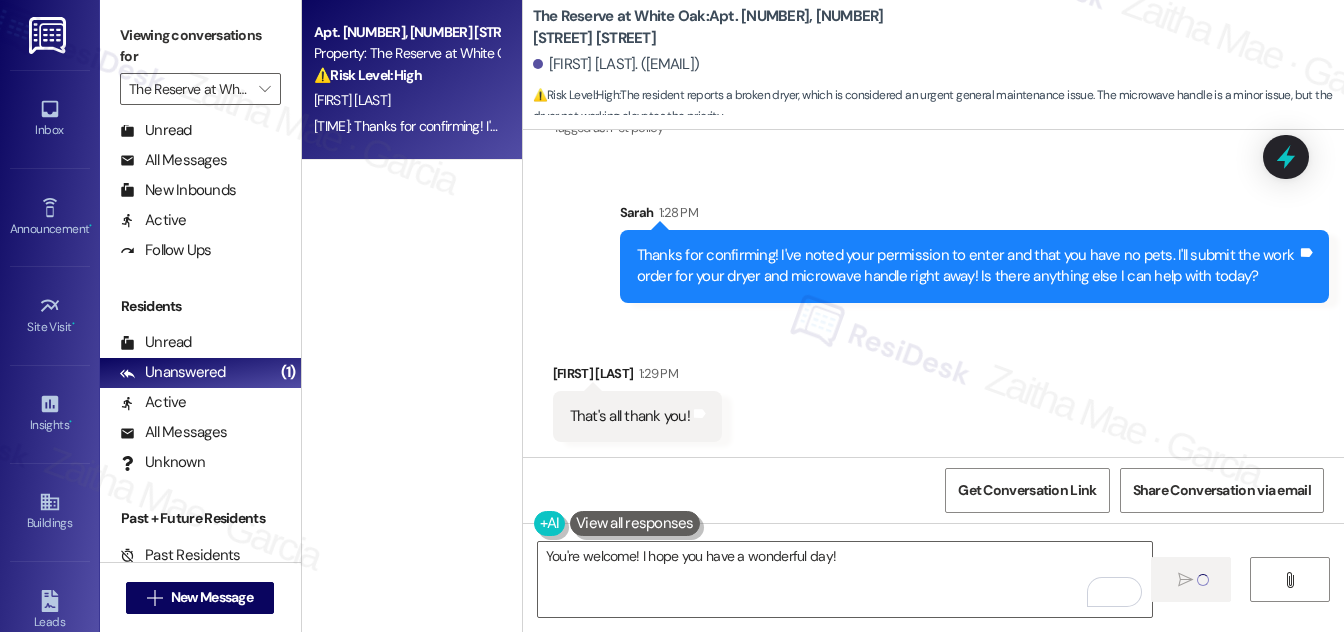 type 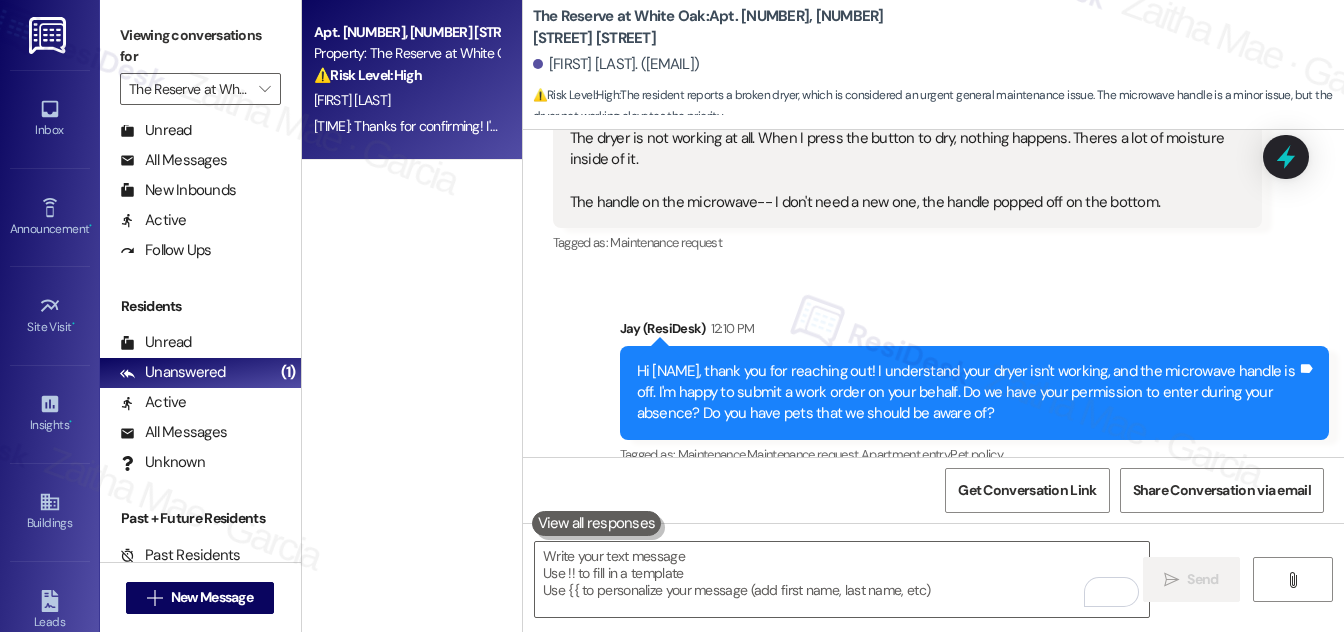 scroll, scrollTop: 1674, scrollLeft: 0, axis: vertical 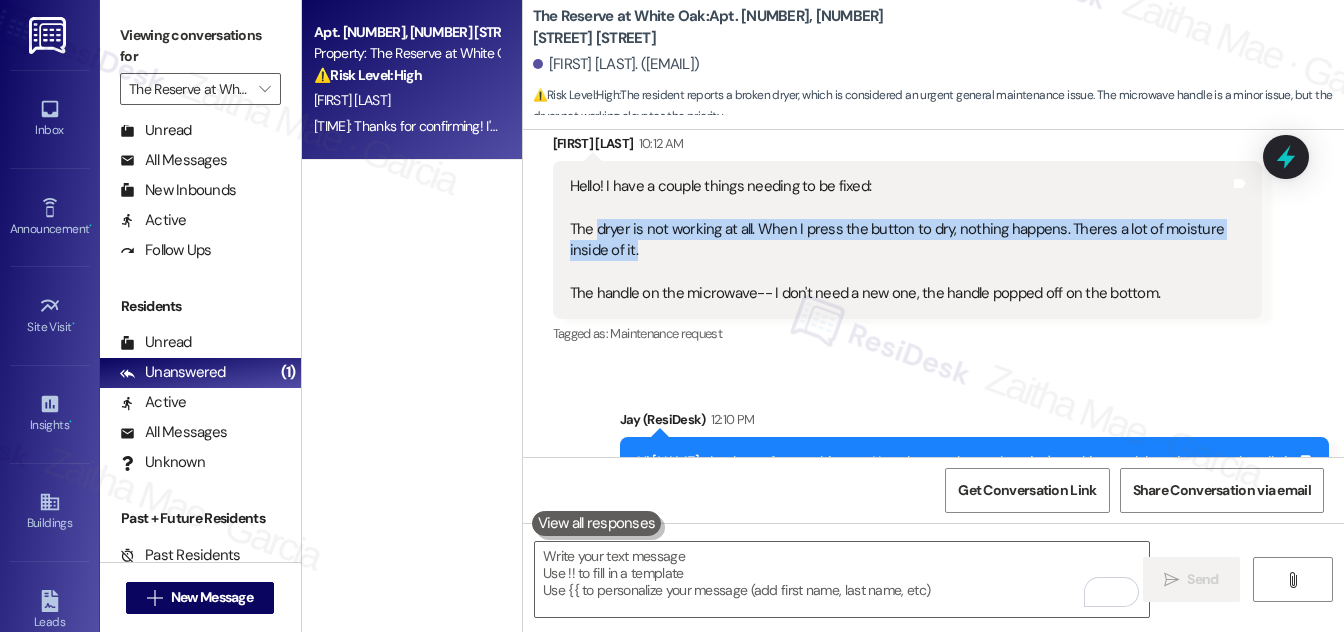 drag, startPoint x: 595, startPoint y: 226, endPoint x: 844, endPoint y: 246, distance: 249.80193 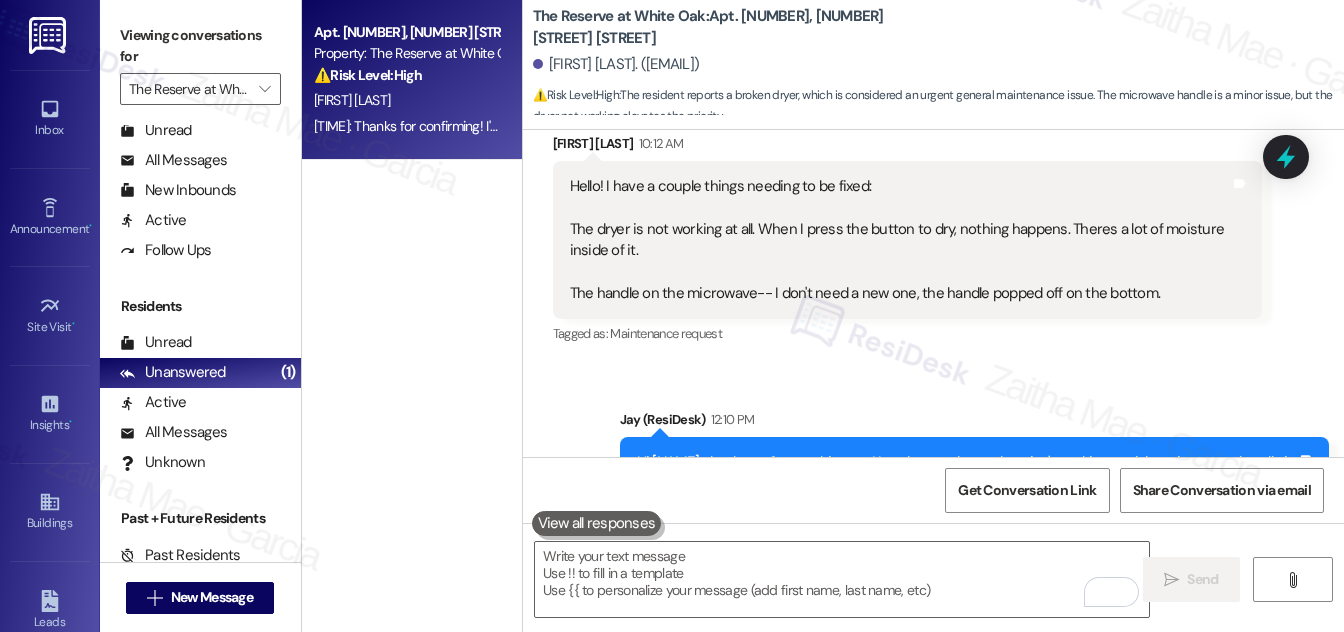 click on "Sent via SMS Jay  (ResiDesk) 12:10 PM Hi Ondrea, thank you for reaching out! I understand your dryer isn't working, and the microwave handle is off.  I'm happy to submit a work order on your behalf. Do we have your permission to enter during your absence? Do you have pets that we should be aware of? Tags and notes Tagged as:   Maintenance ,  Click to highlight conversations about Maintenance Maintenance request ,  Click to highlight conversations about Maintenance request Apartment entry ,  Click to highlight conversations about Apartment entry Pet policy Click to highlight conversations about Pet policy" at bounding box center [933, 470] 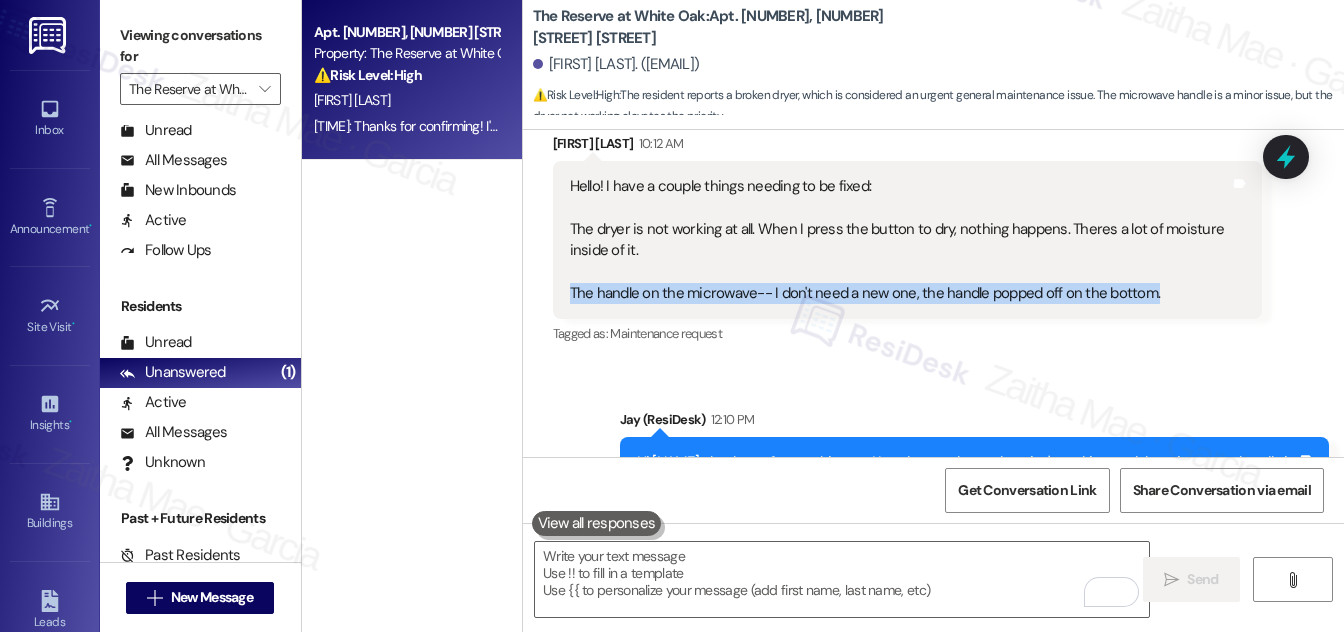 drag, startPoint x: 562, startPoint y: 290, endPoint x: 1162, endPoint y: 296, distance: 600.03 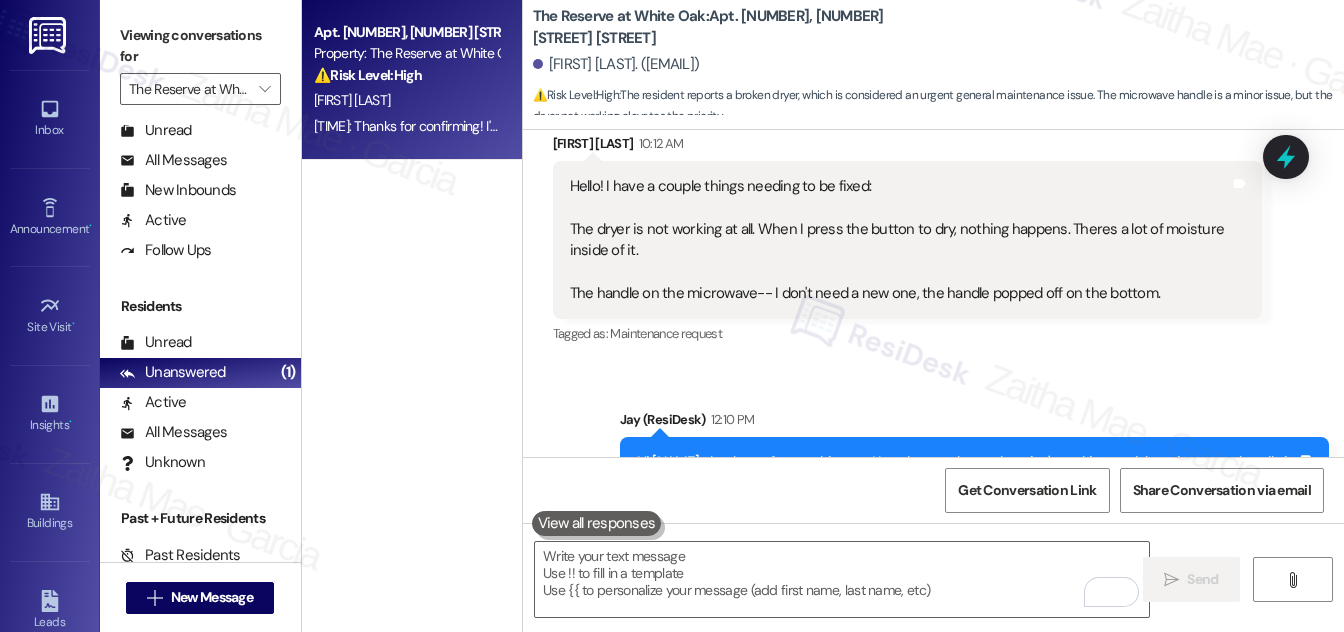 click on "Received via SMS Ondrea Nightingale 10:12 AM Hello! I have a couple things needing to be fixed:
The dryer is not working at all. When I press the button to dry, nothing happens. Theres a lot of moisture inside of it.
The handle on the microwave-- I don't need a new one, the handle popped off on the bottom. Tags and notes Tagged as:   Maintenance request Click to highlight conversations about Maintenance request" at bounding box center [907, 241] 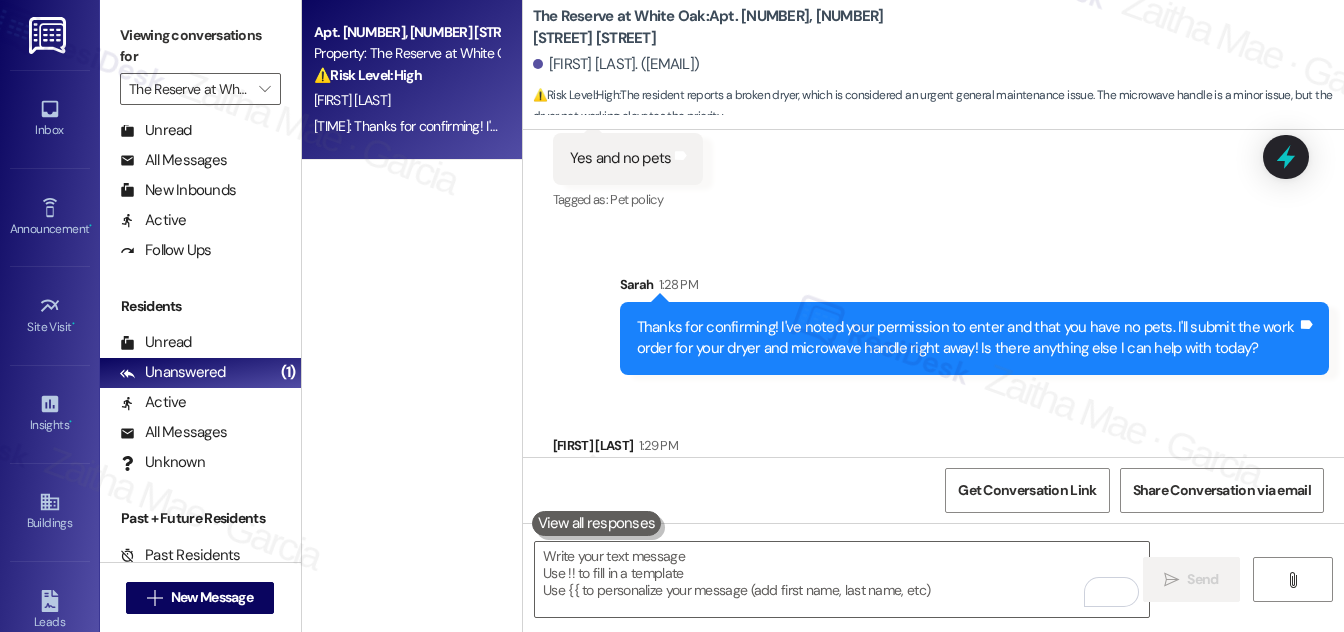 scroll, scrollTop: 2401, scrollLeft: 0, axis: vertical 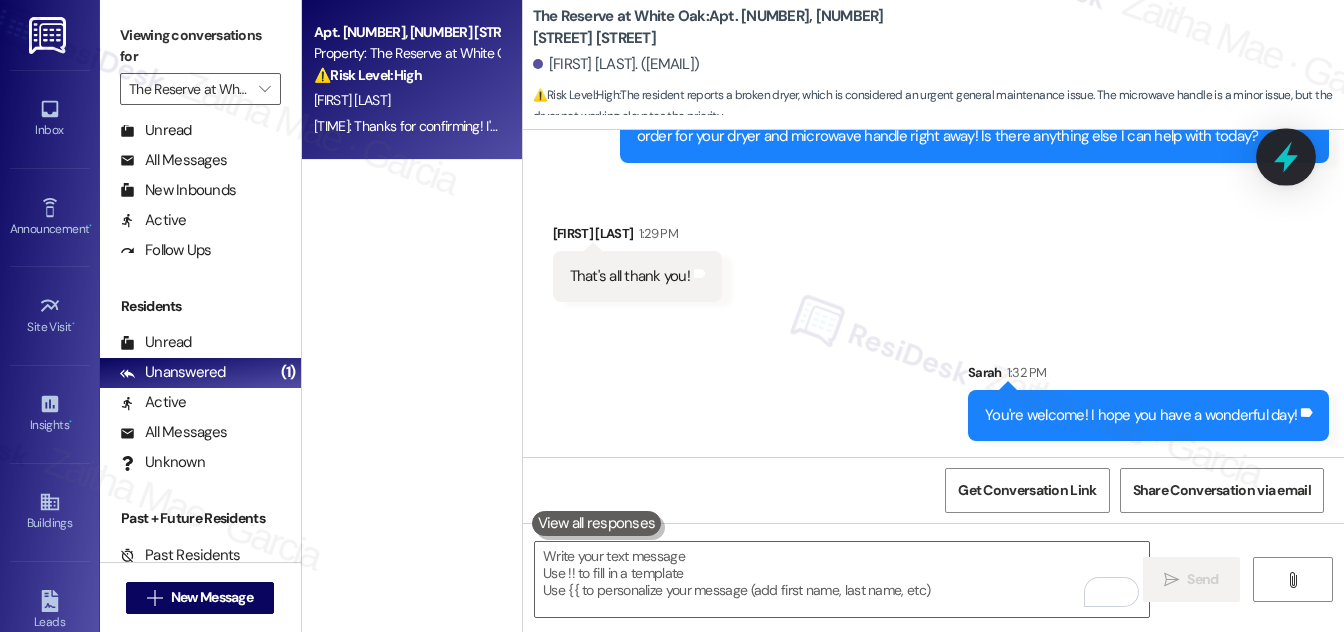click 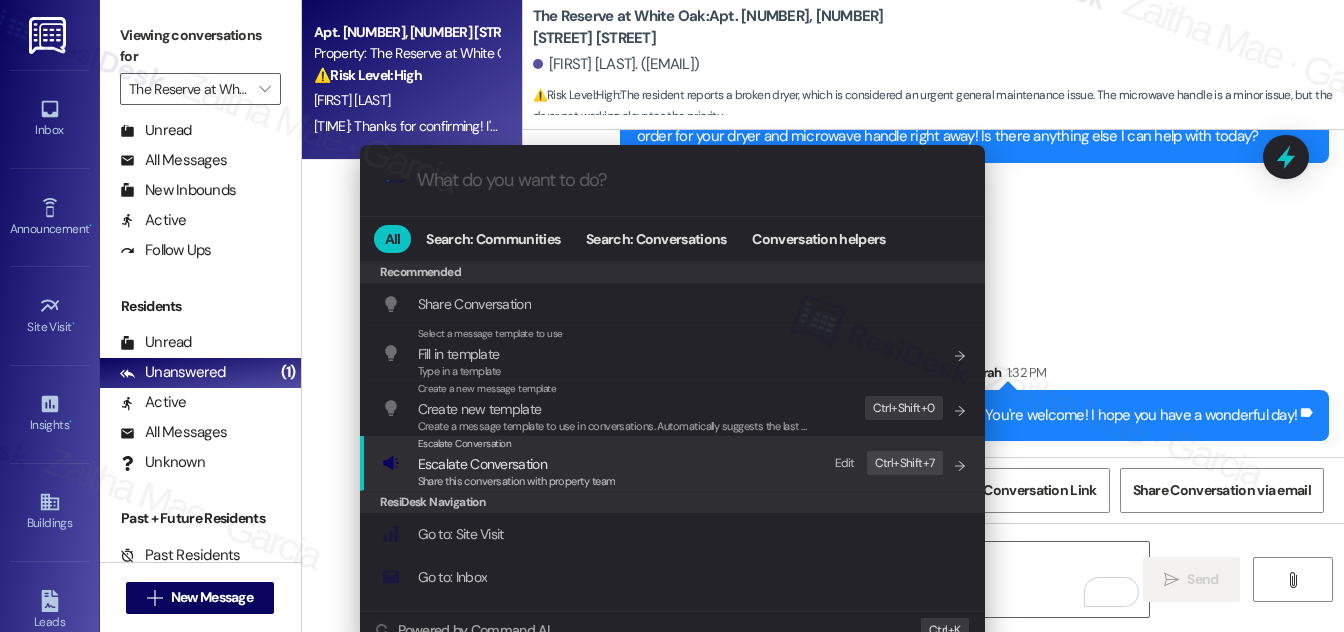 click on "Escalate Conversation" at bounding box center [482, 464] 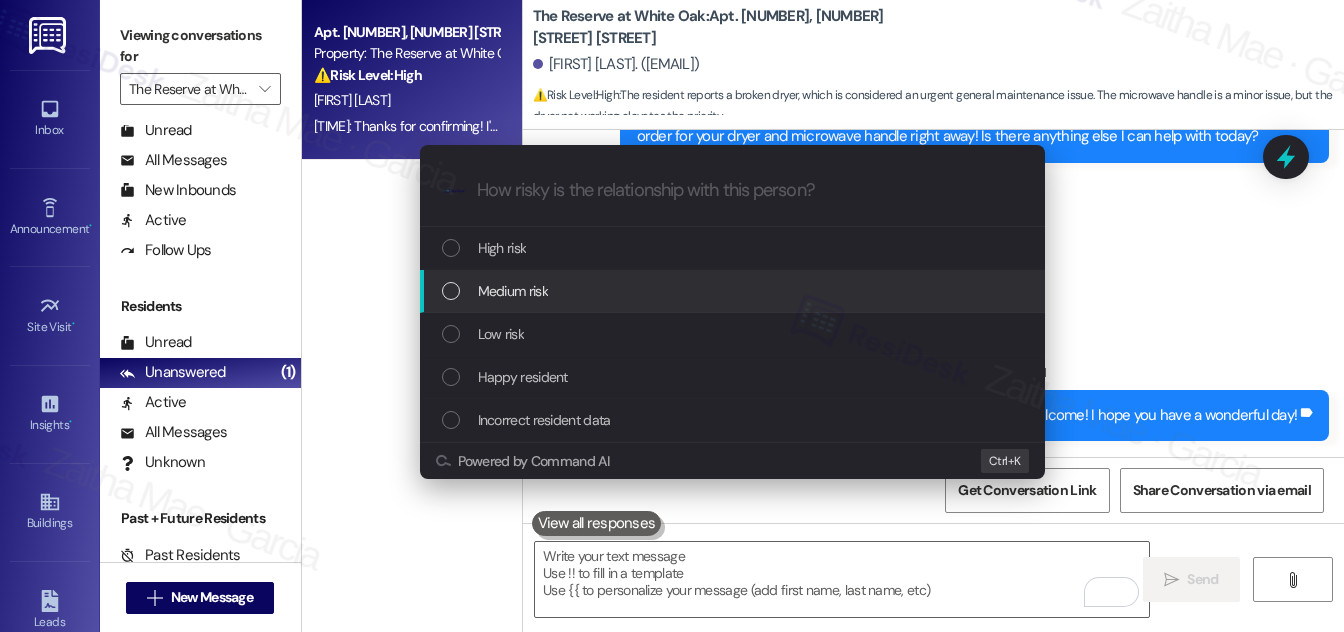 click on "Medium risk" at bounding box center (734, 291) 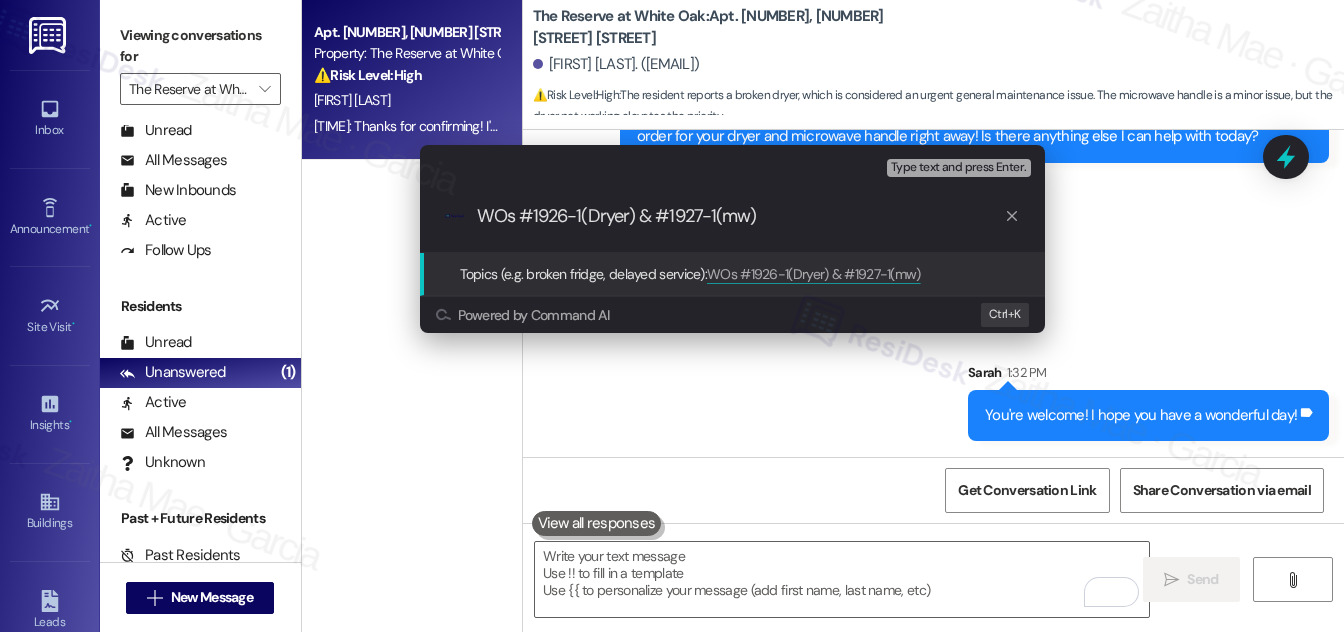 click on "WOs #1926-1(Dryer) & #1927-1(mw)" at bounding box center (740, 216) 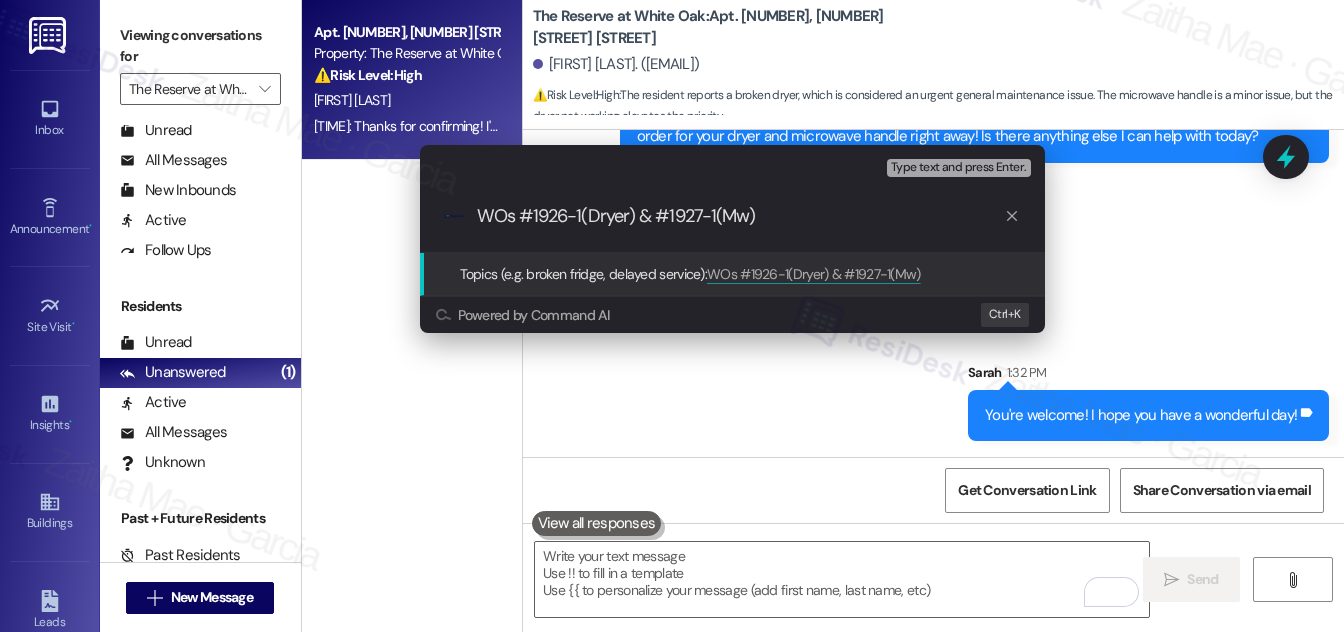 click on "WOs #1926-1(Dryer) & #1927-1(Mw)" at bounding box center (740, 216) 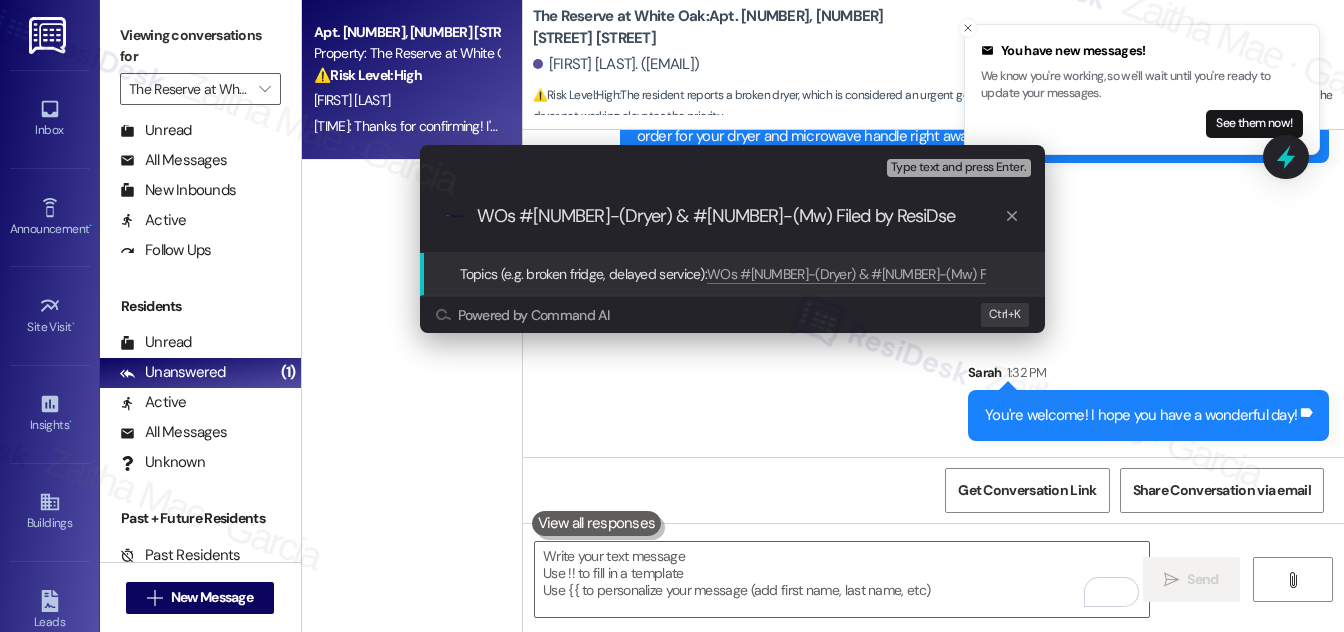type on "WOs #1926-1(Dryer) & #1927-1(Mw) Filed by ResiDsek" 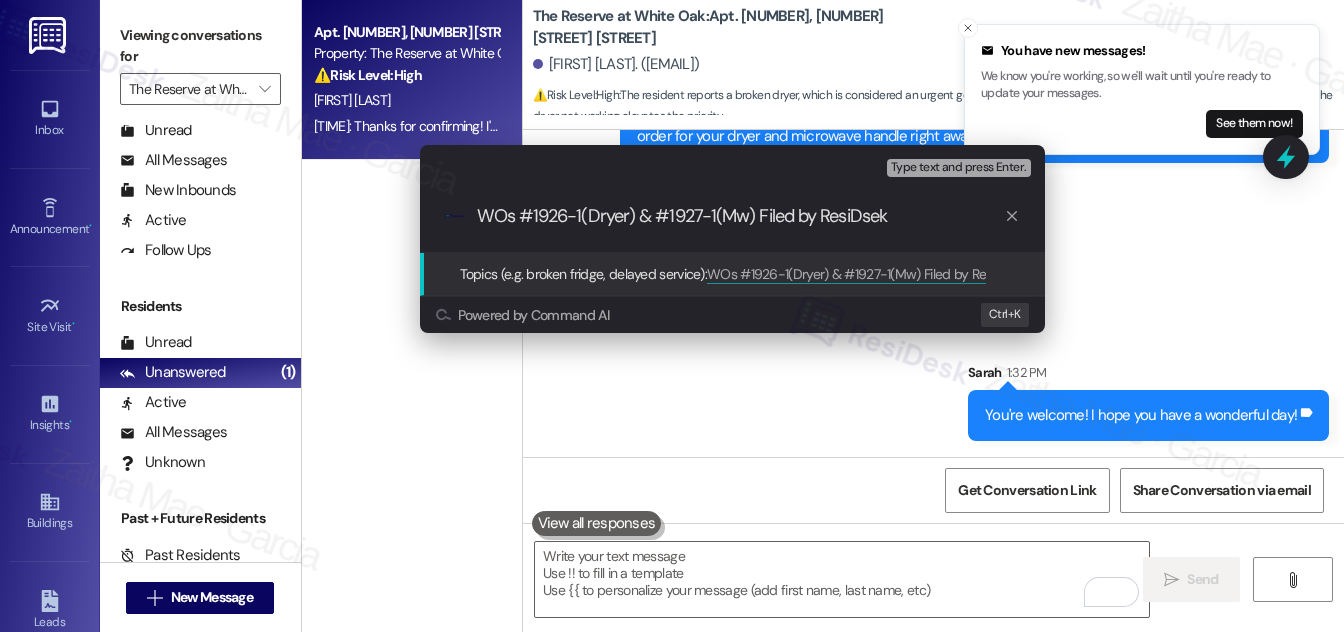 type 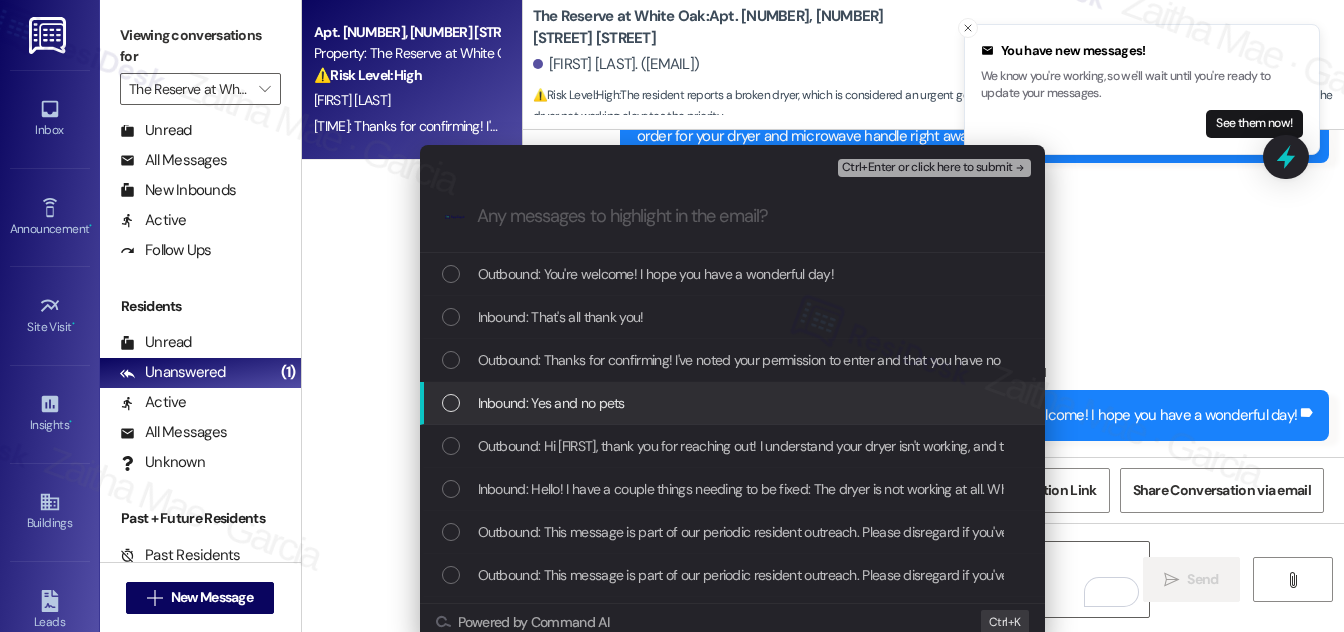 click at bounding box center [451, 403] 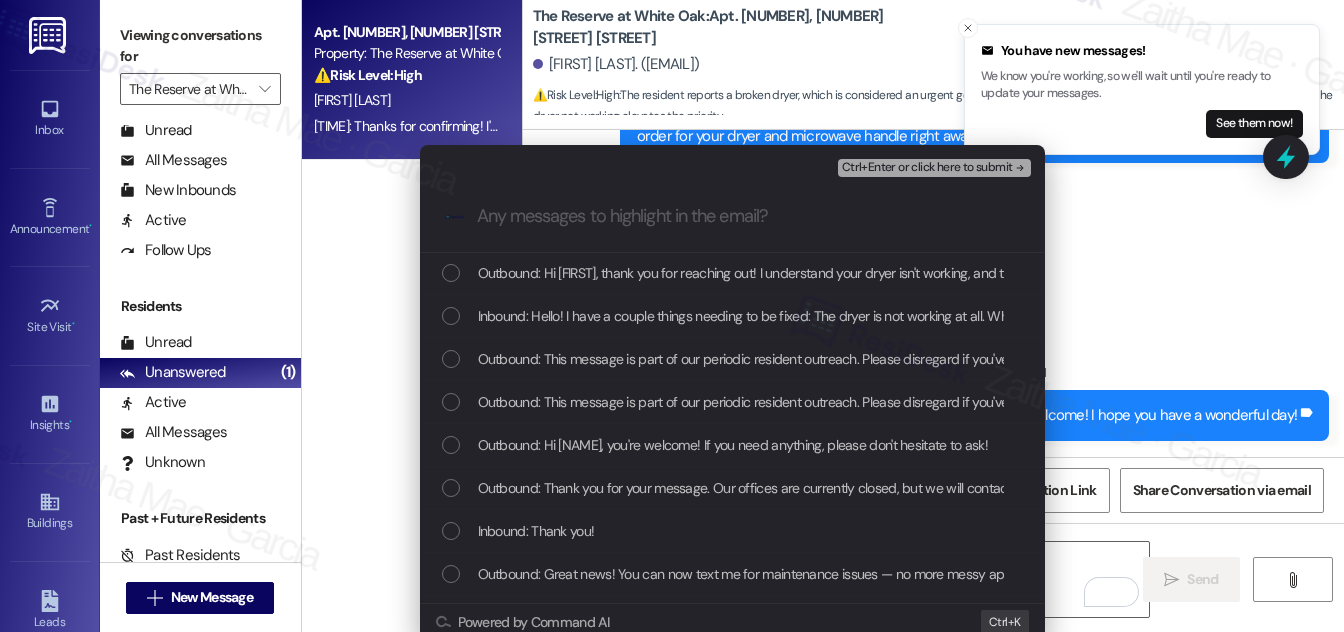 scroll, scrollTop: 181, scrollLeft: 0, axis: vertical 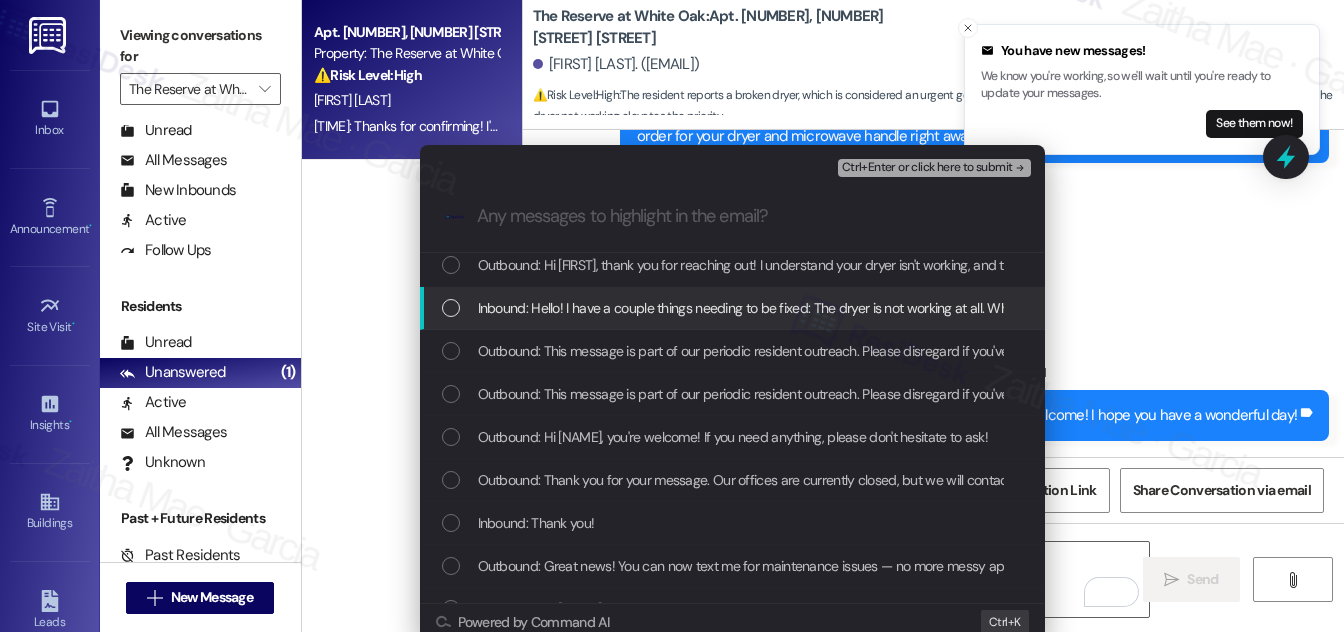 click on "Inbound: Hello! I have a couple things needing to be fixed:
The dryer is not working at all. When I press the button to dry, nothing happens. Theres a lot of moisture inside of it.
The handle on the microwave-- I don't need a new one, the handle popped off on the bottom." at bounding box center (734, 308) 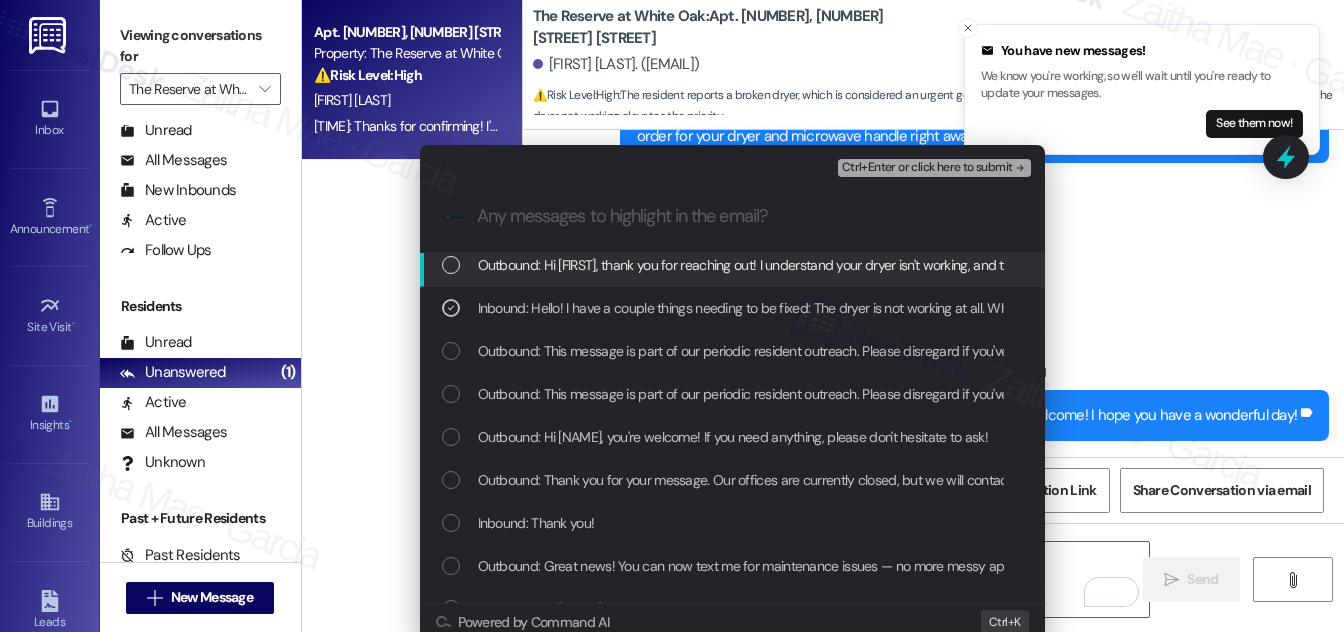 click on "Ctrl+Enter or click here to submit" at bounding box center [927, 168] 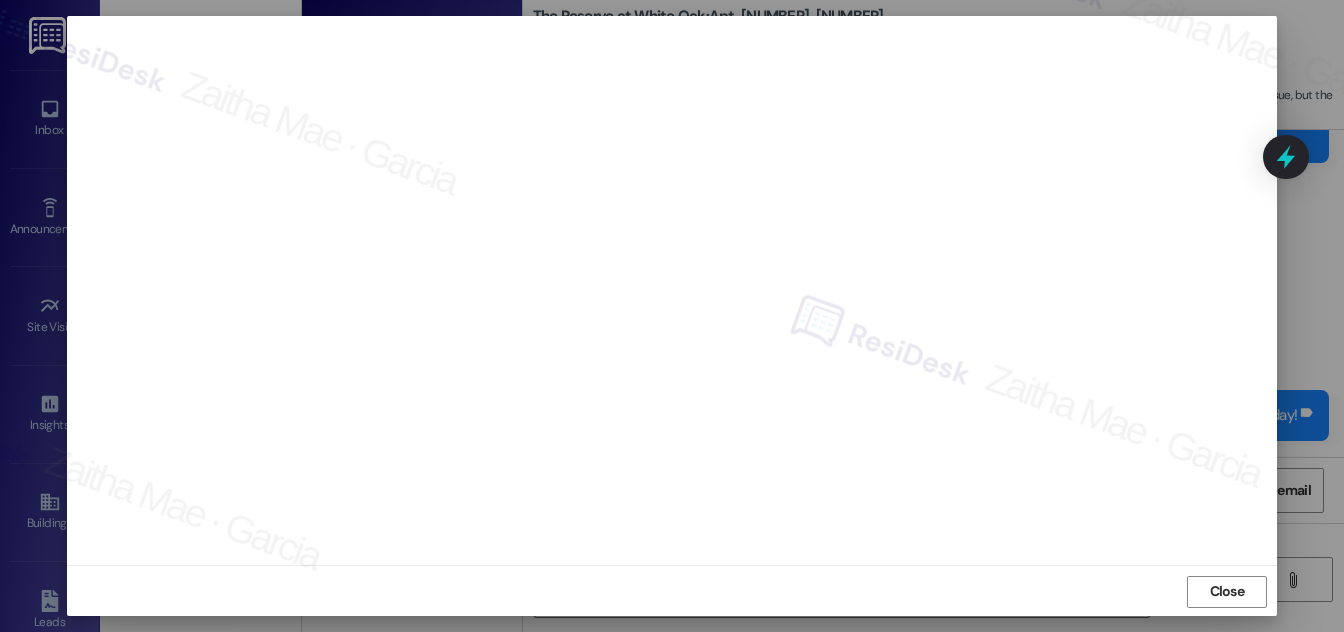 scroll, scrollTop: 21, scrollLeft: 0, axis: vertical 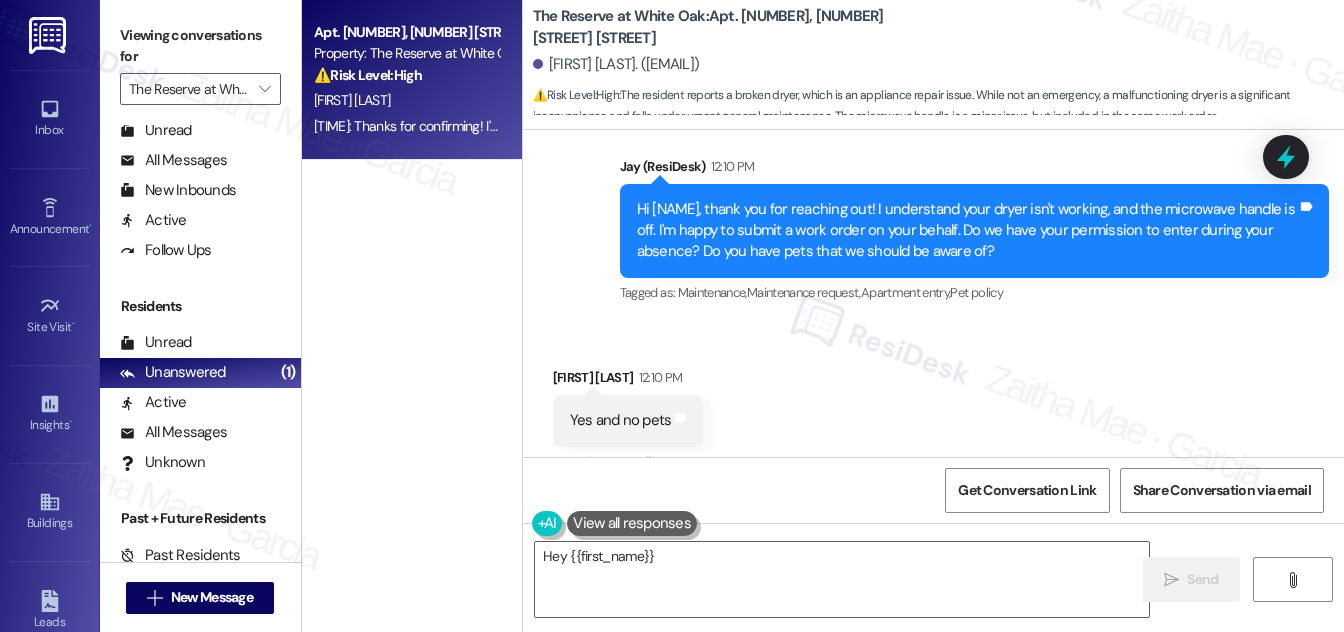type on "Hey {{first_name}}!" 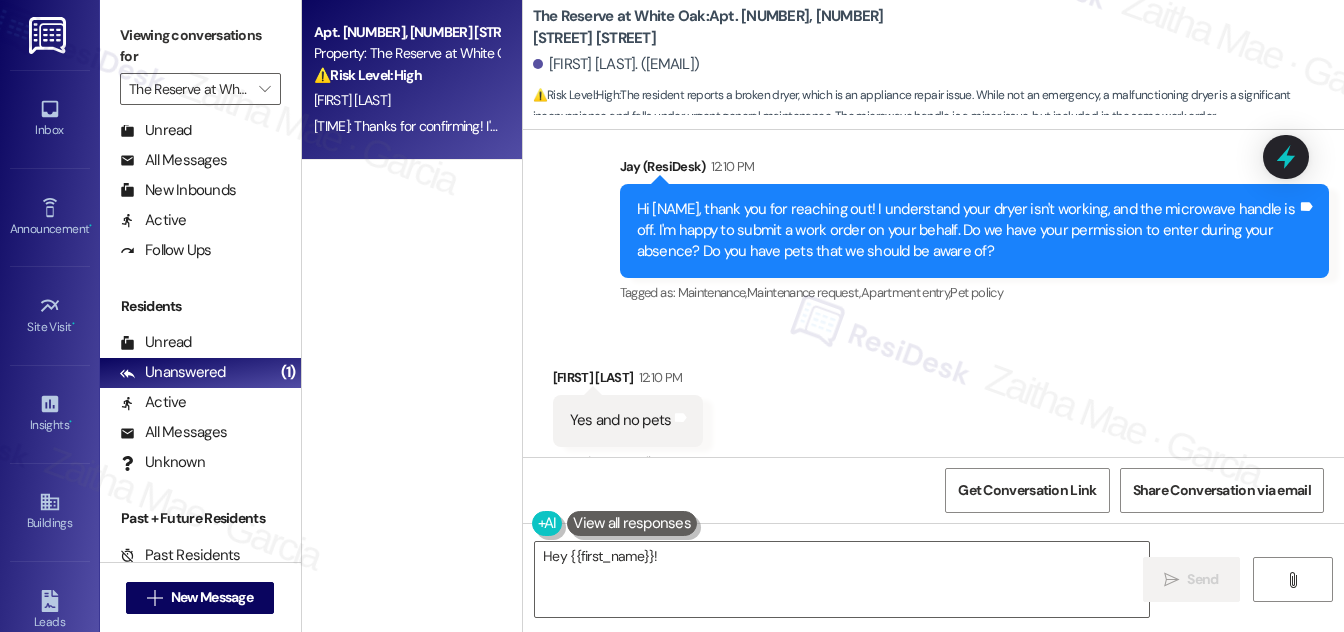 scroll, scrollTop: 1991, scrollLeft: 0, axis: vertical 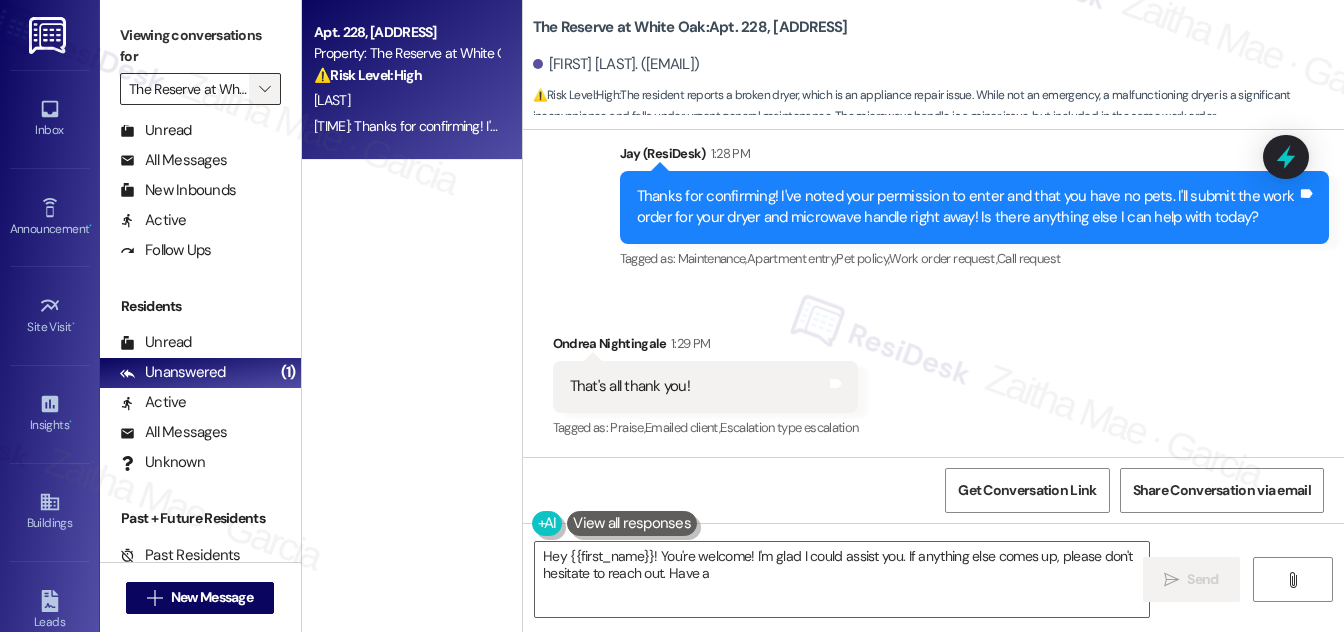 click on "" at bounding box center (265, 89) 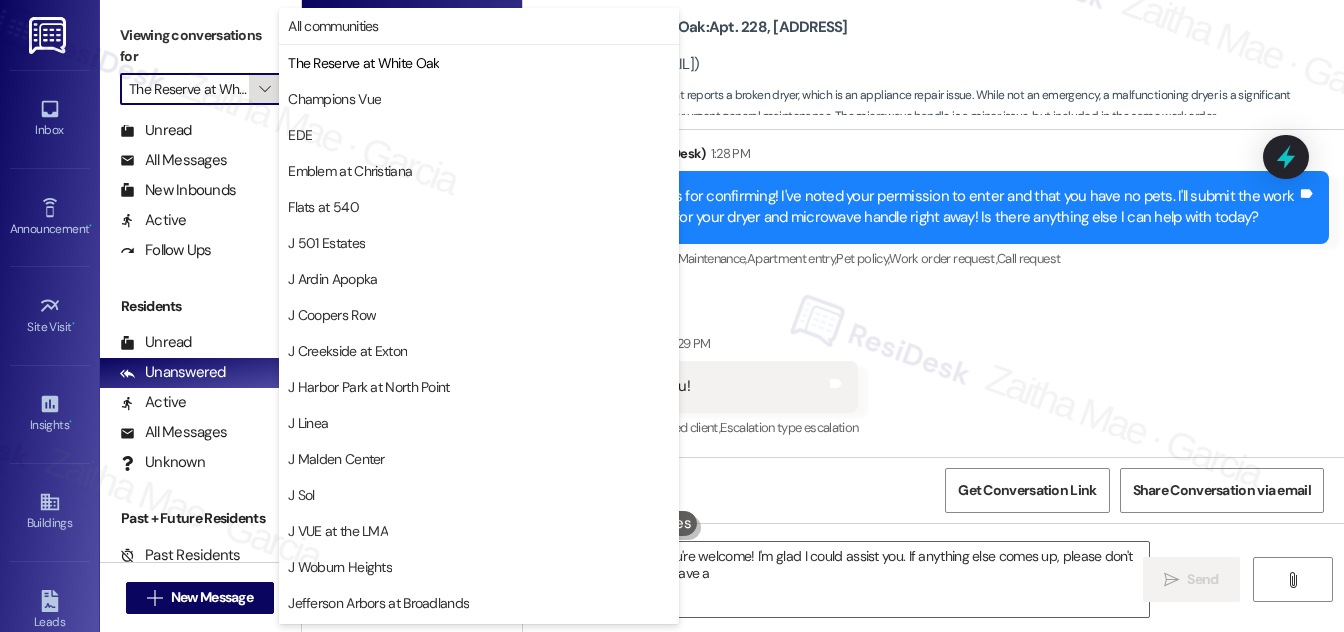scroll, scrollTop: 0, scrollLeft: 34, axis: horizontal 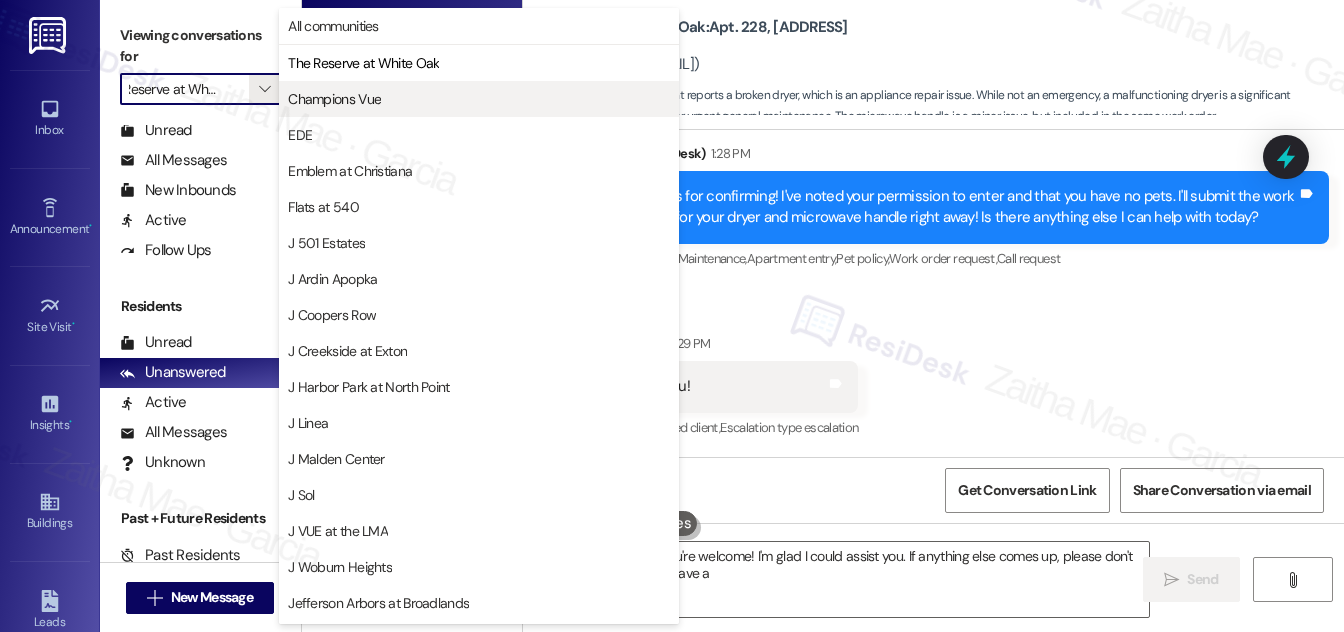 click on "Champions Vue" at bounding box center [334, 99] 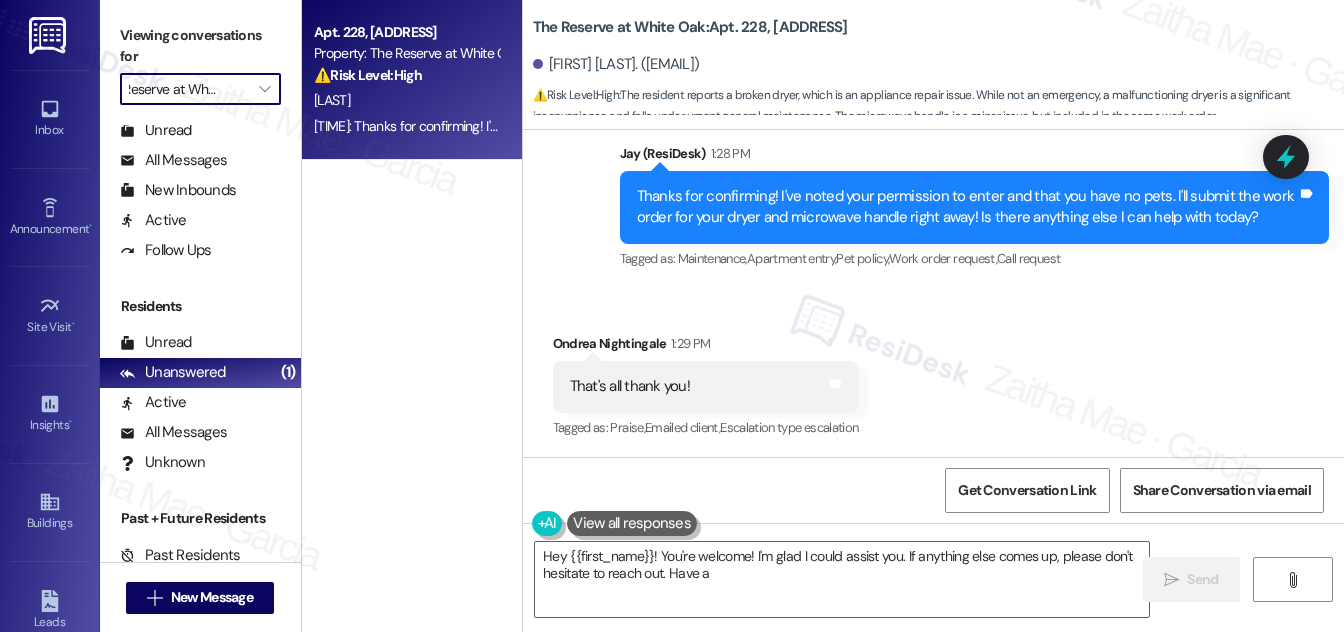 type on "Champions Vue" 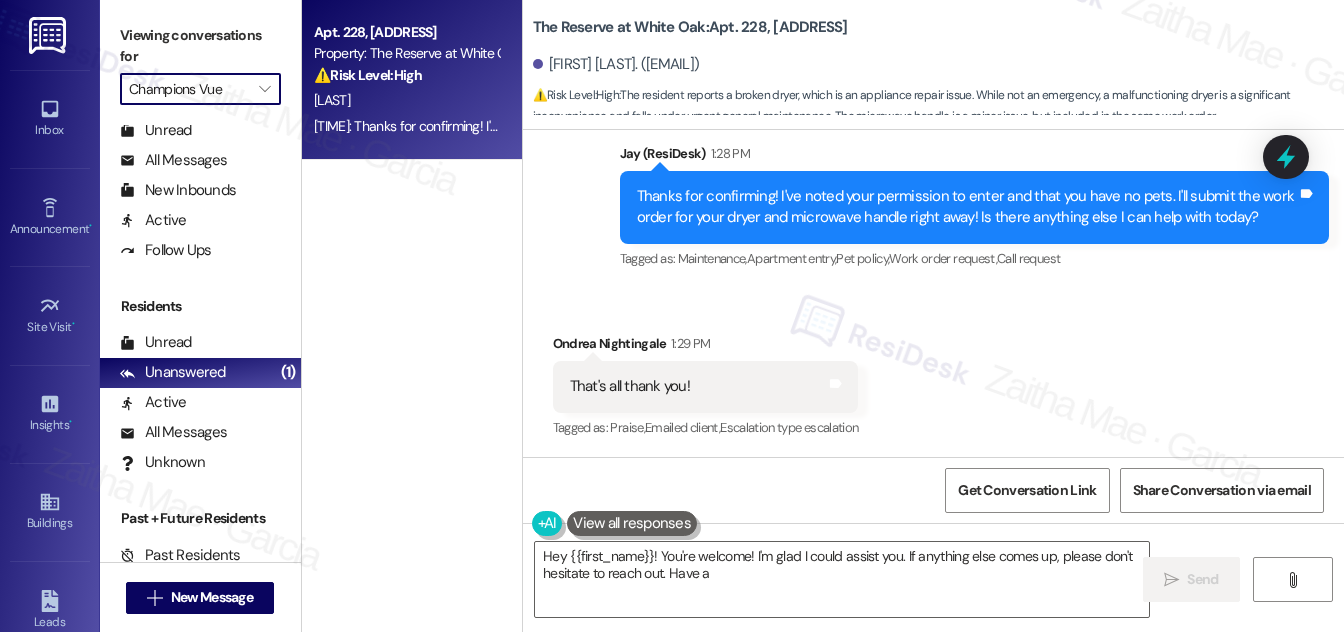 scroll, scrollTop: 0, scrollLeft: 0, axis: both 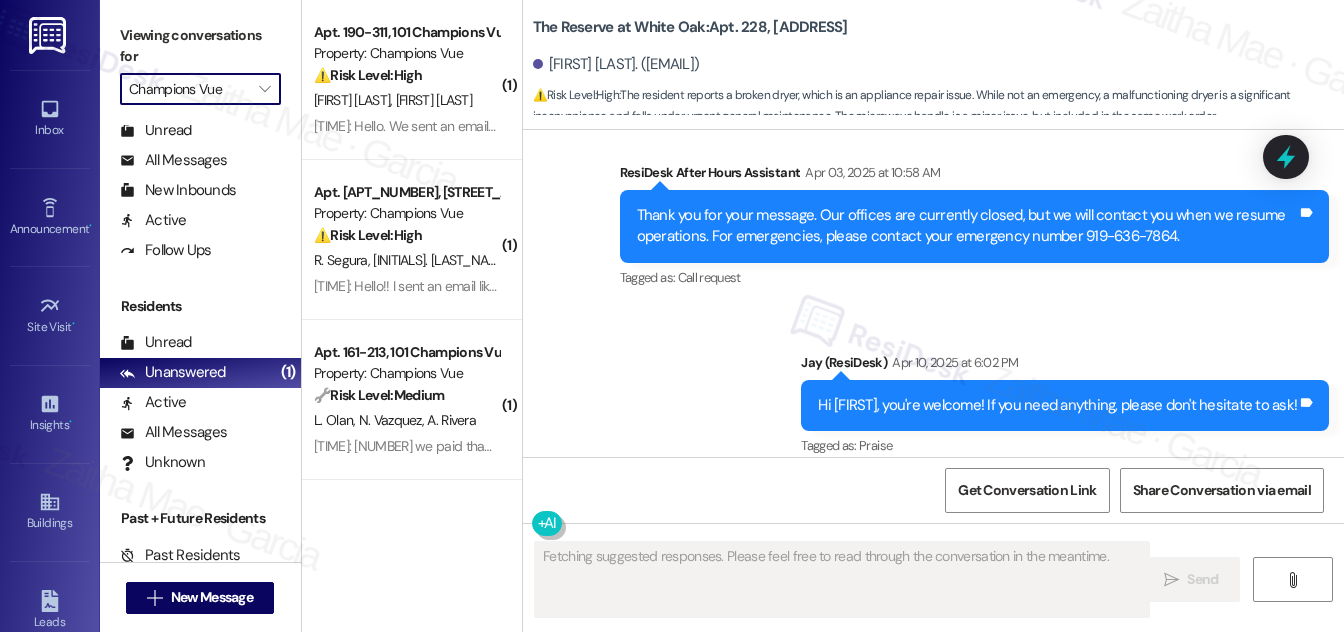 type on "Fetching suggested responses. Please feel free to read through the conversation in the meantime." 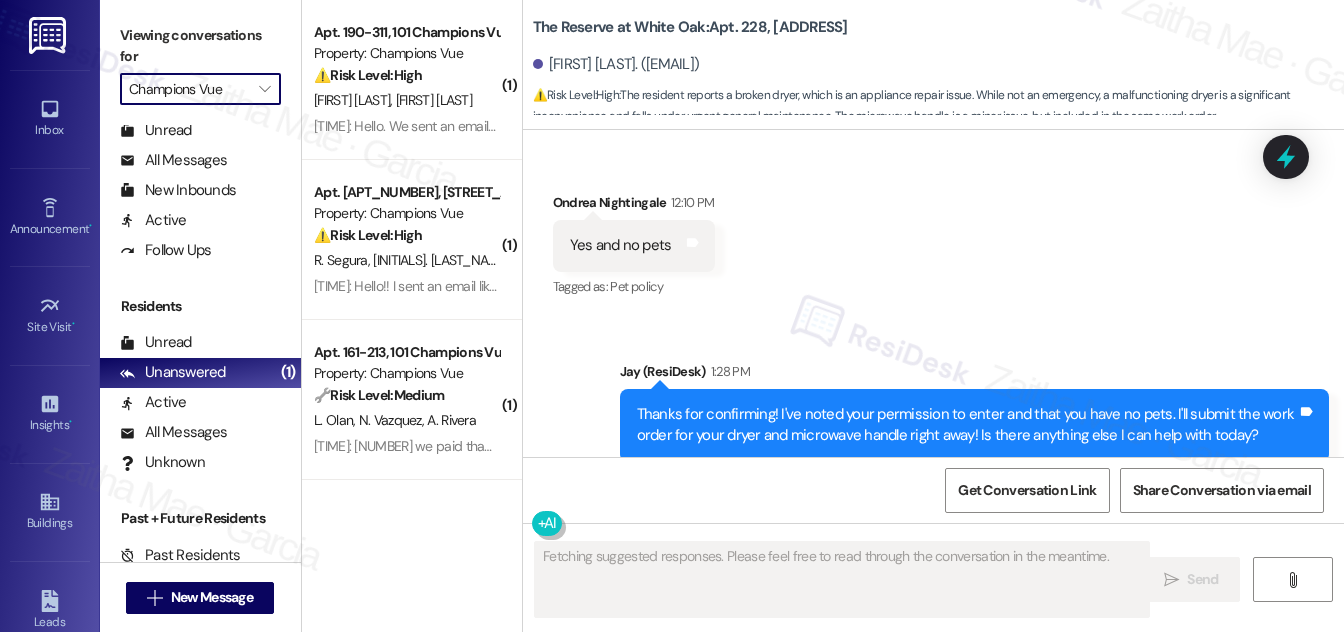 scroll, scrollTop: 2320, scrollLeft: 0, axis: vertical 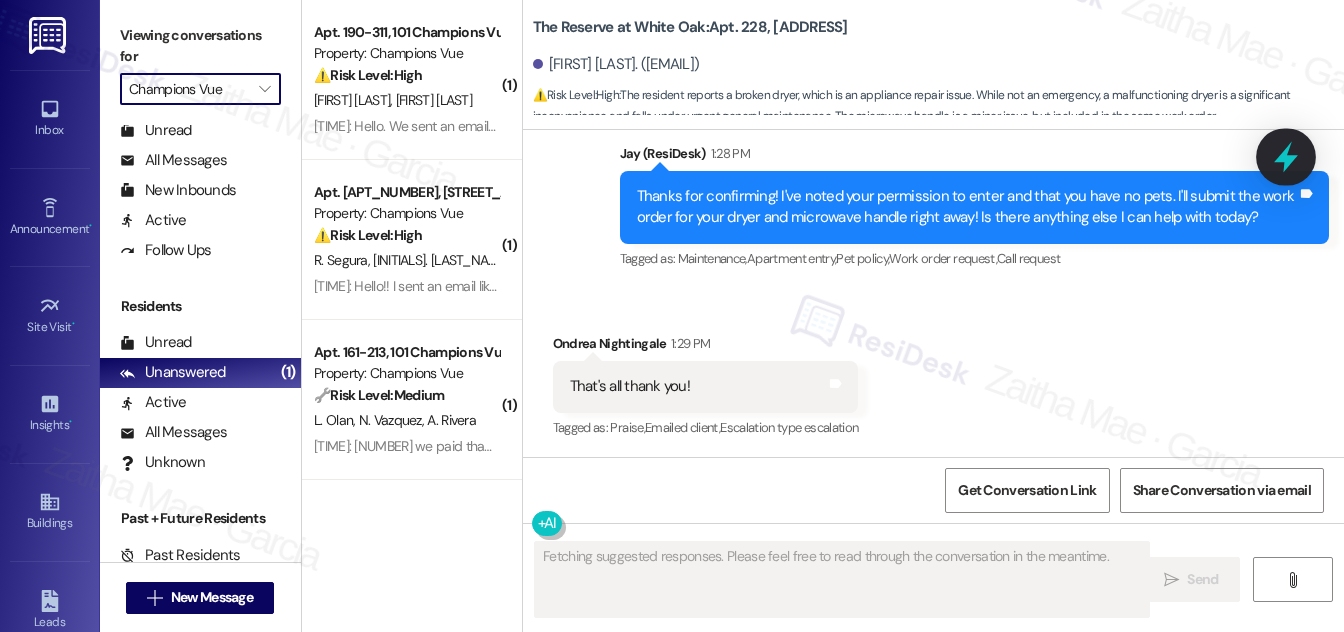 type 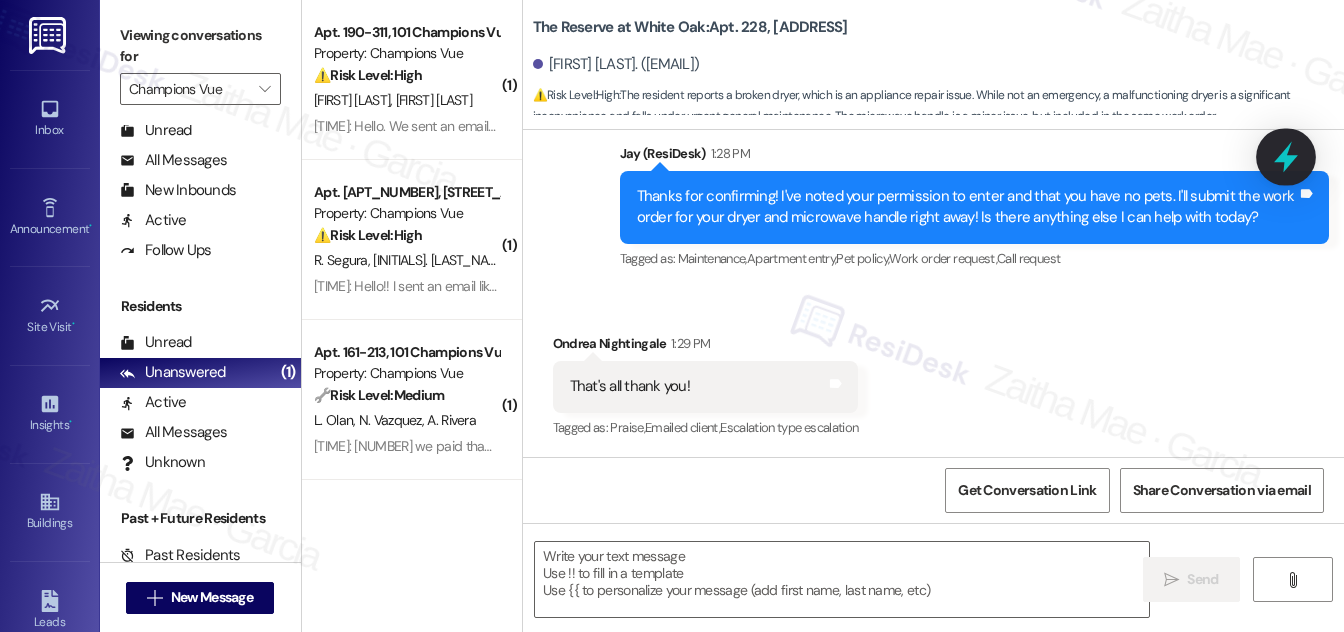 click 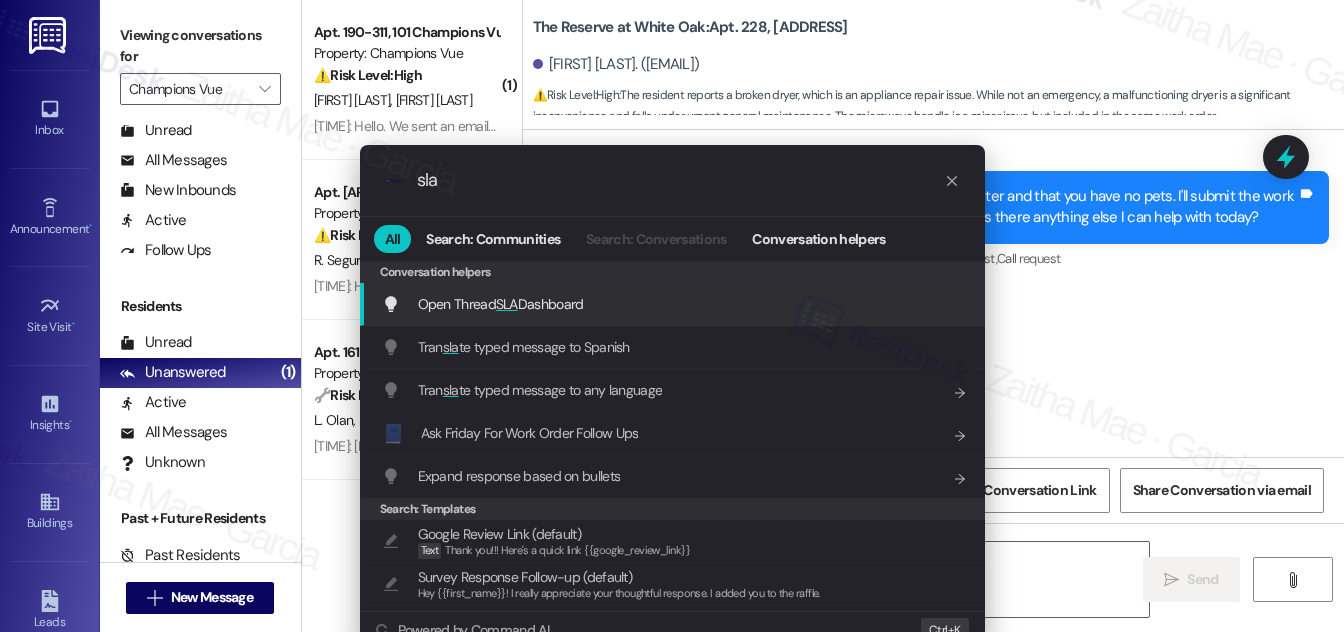 type on "sla" 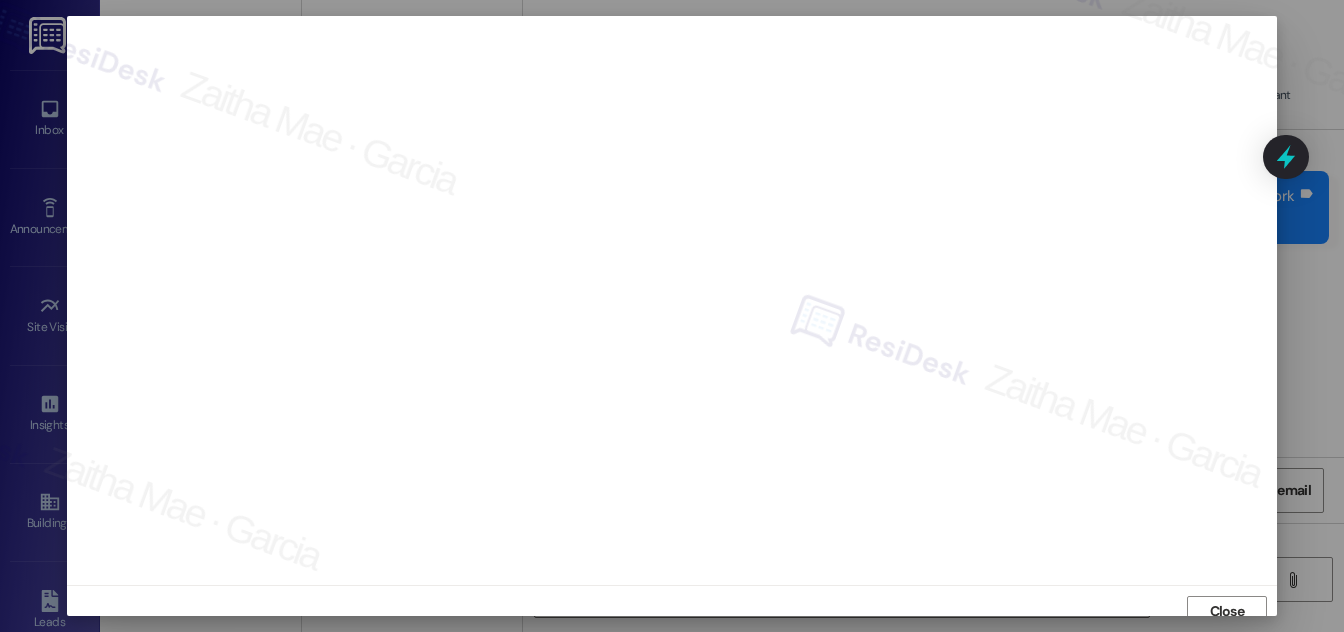 scroll, scrollTop: 11, scrollLeft: 0, axis: vertical 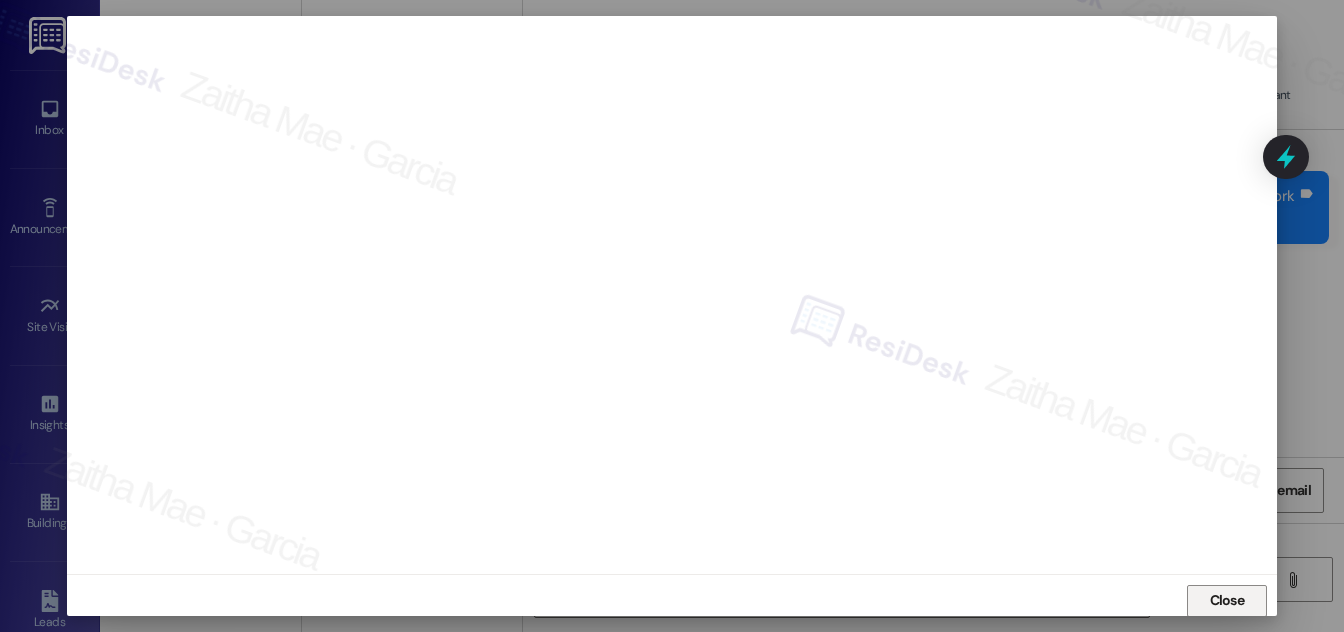 click on "Close" at bounding box center [1227, 600] 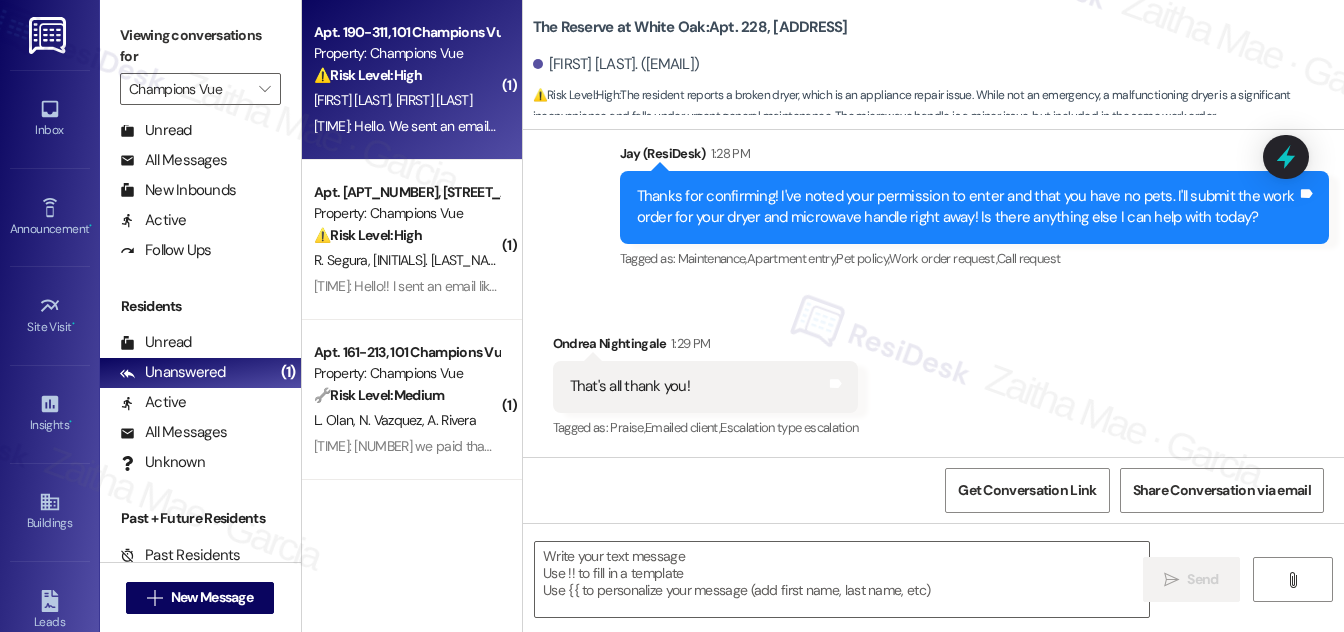 click on "⚠️ Risk Level: High The resident acknowledges the rent is due and states they will be able to pay it in full on the 17th, citing weather-related work disruptions. This indicates a potential financial concern and a delay in payment, requiring monitoring and potential follow-up." at bounding box center [406, 75] 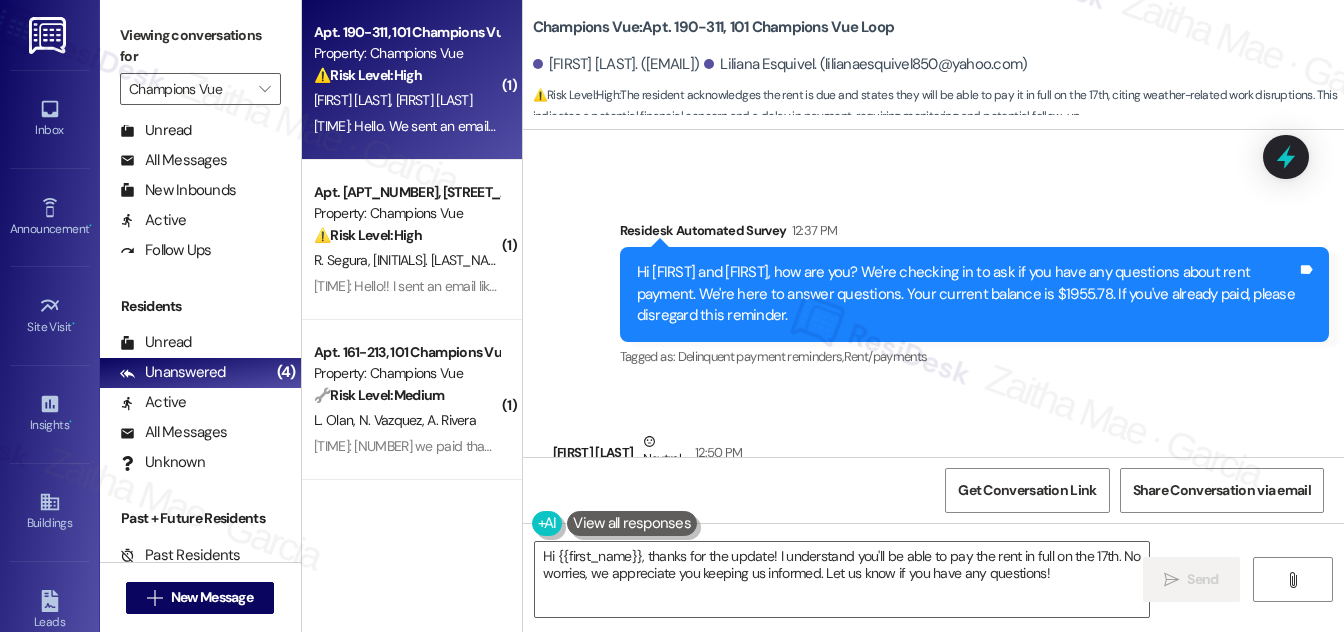 scroll, scrollTop: 3709, scrollLeft: 0, axis: vertical 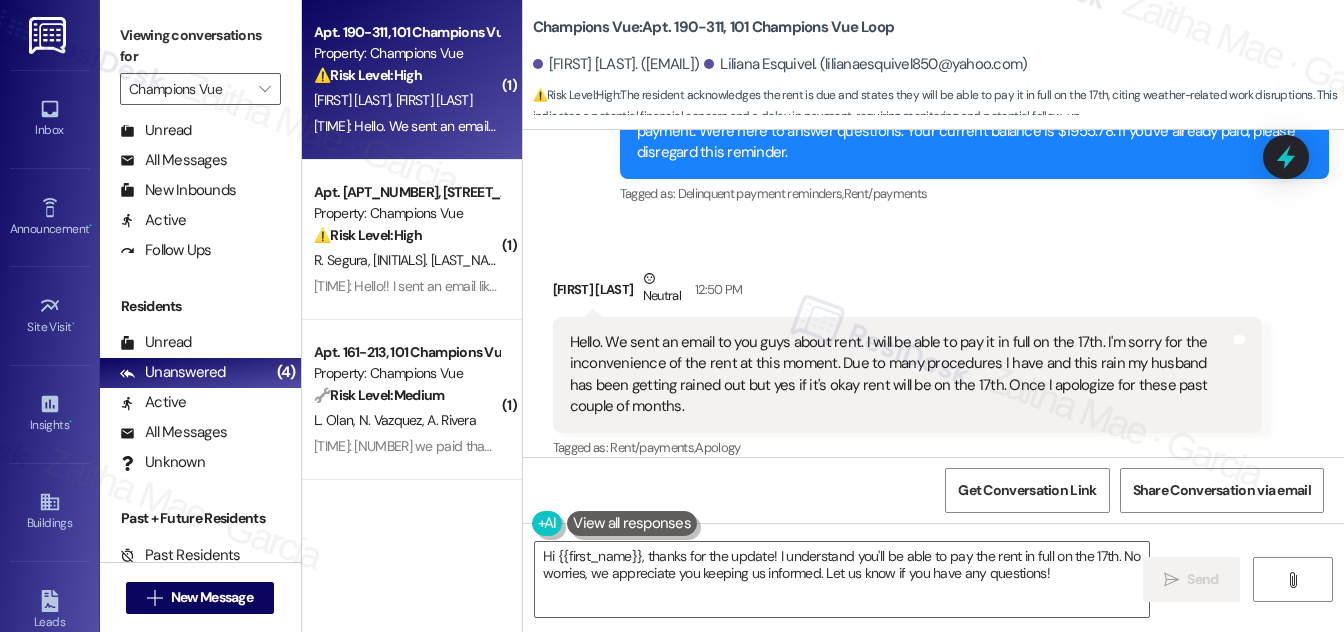 click on "Liliana Esquivel Neutral 12:50 PM" at bounding box center (907, 292) 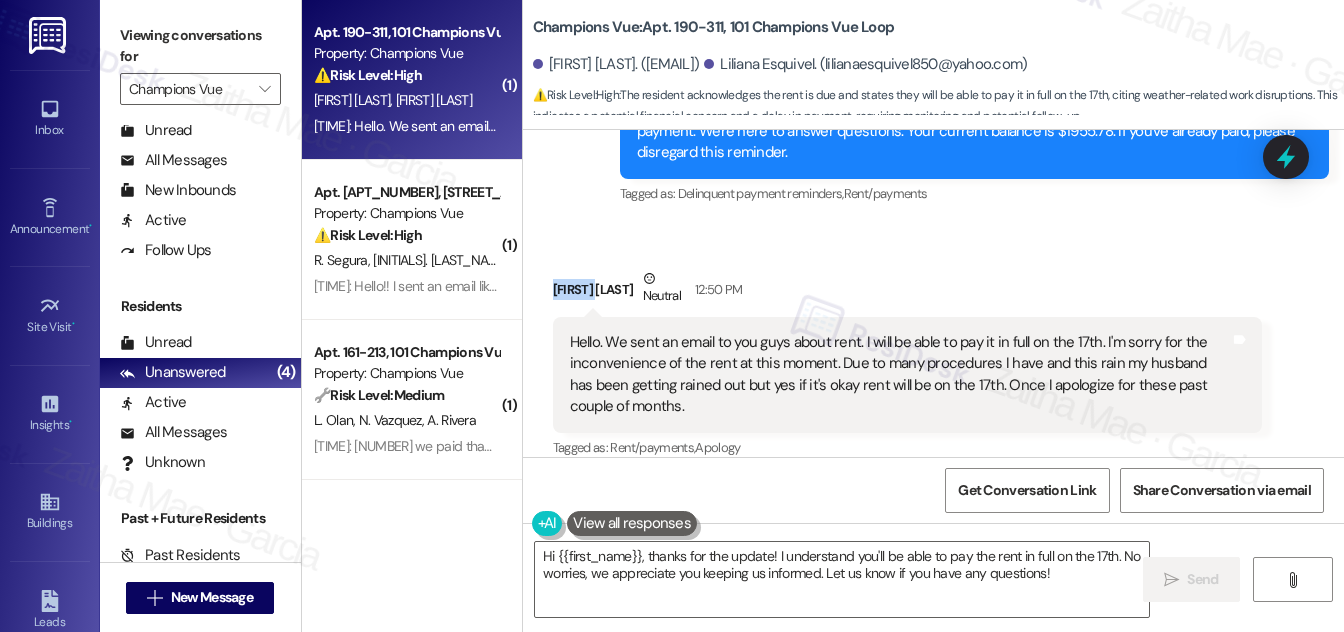 click on "Liliana Esquivel Neutral 12:50 PM" at bounding box center [907, 292] 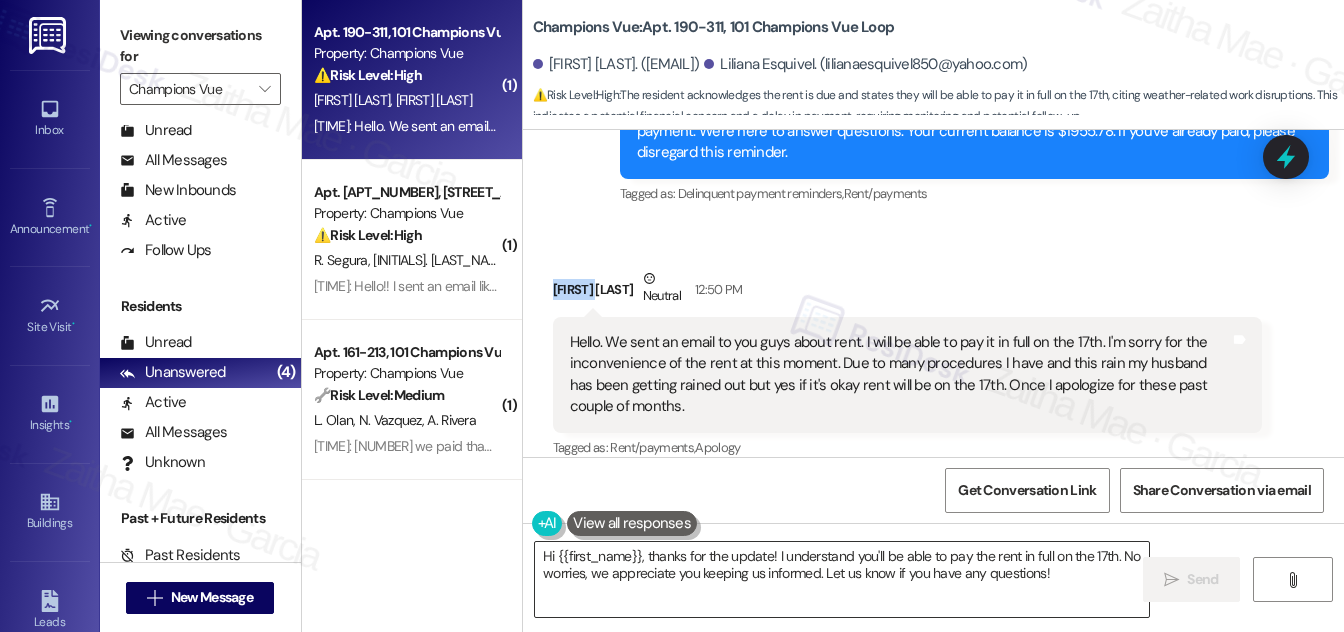 click on "Hi {{first_name}}, thanks for the update! I understand you'll be able to pay the rent in full on the 17th. No worries, we appreciate you keeping us informed. Let us know if you have any questions!" at bounding box center (842, 579) 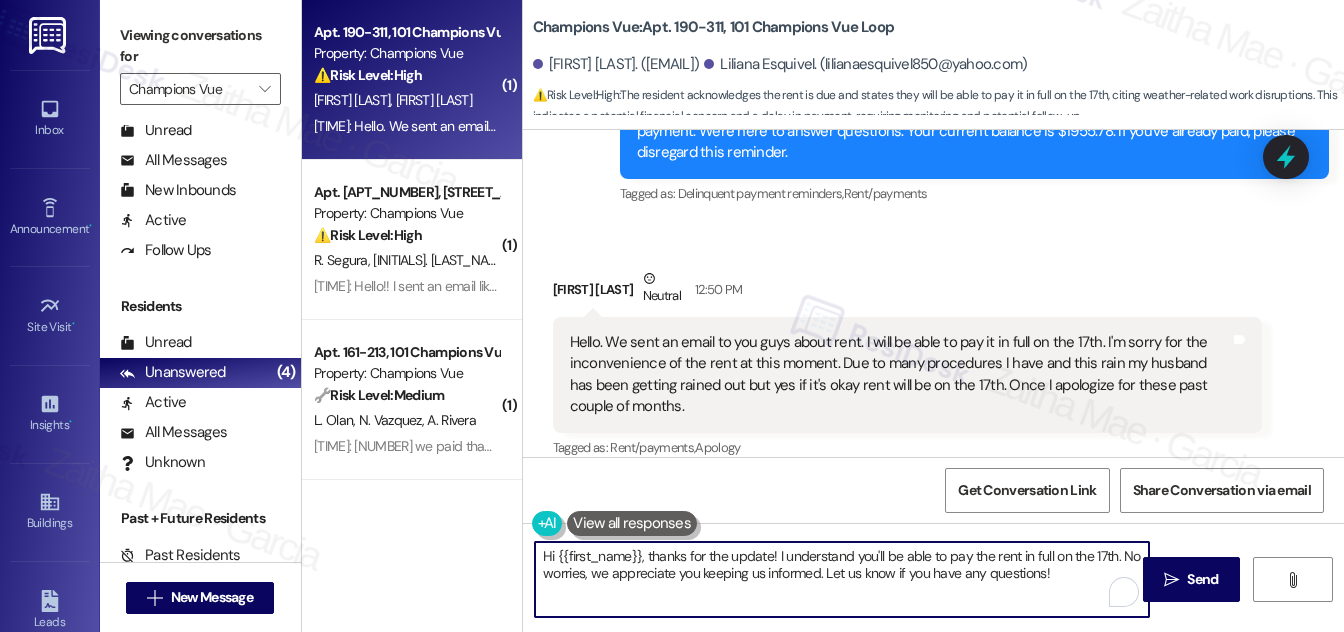 click on "Hi {{first_name}}, thanks for the update! I understand you'll be able to pay the rent in full on the 17th. No worries, we appreciate you keeping us informed. Let us know if you have any questions!" at bounding box center (842, 579) 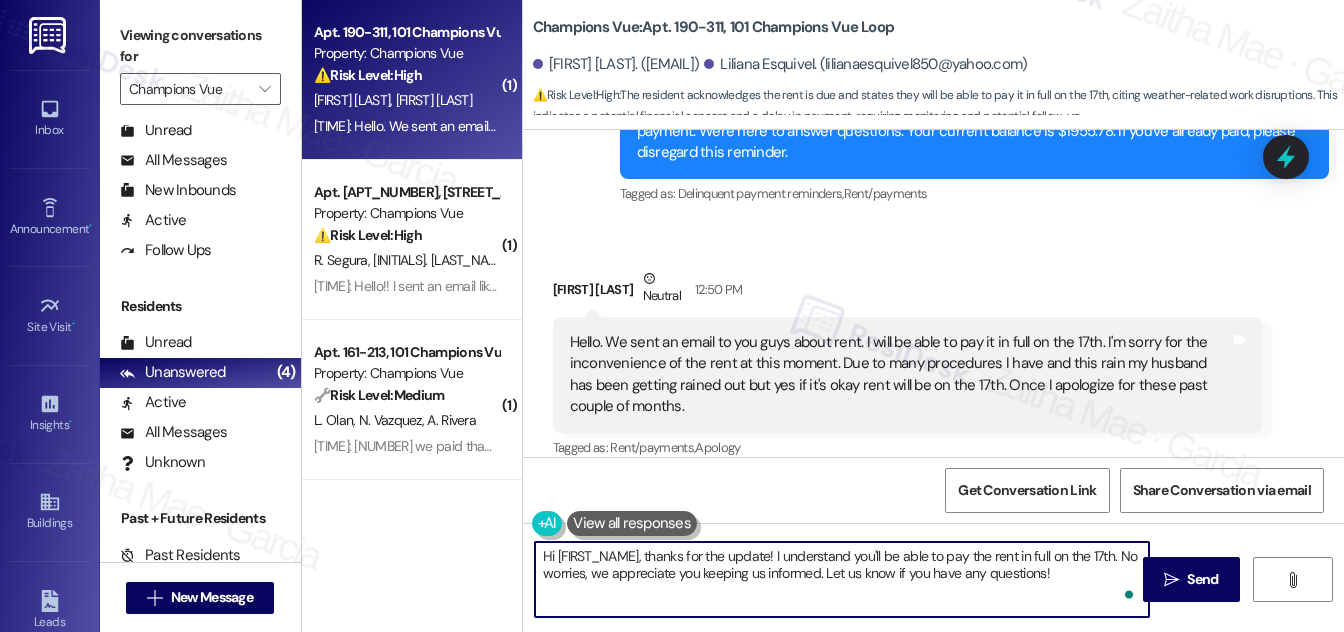 paste on "Liliana" 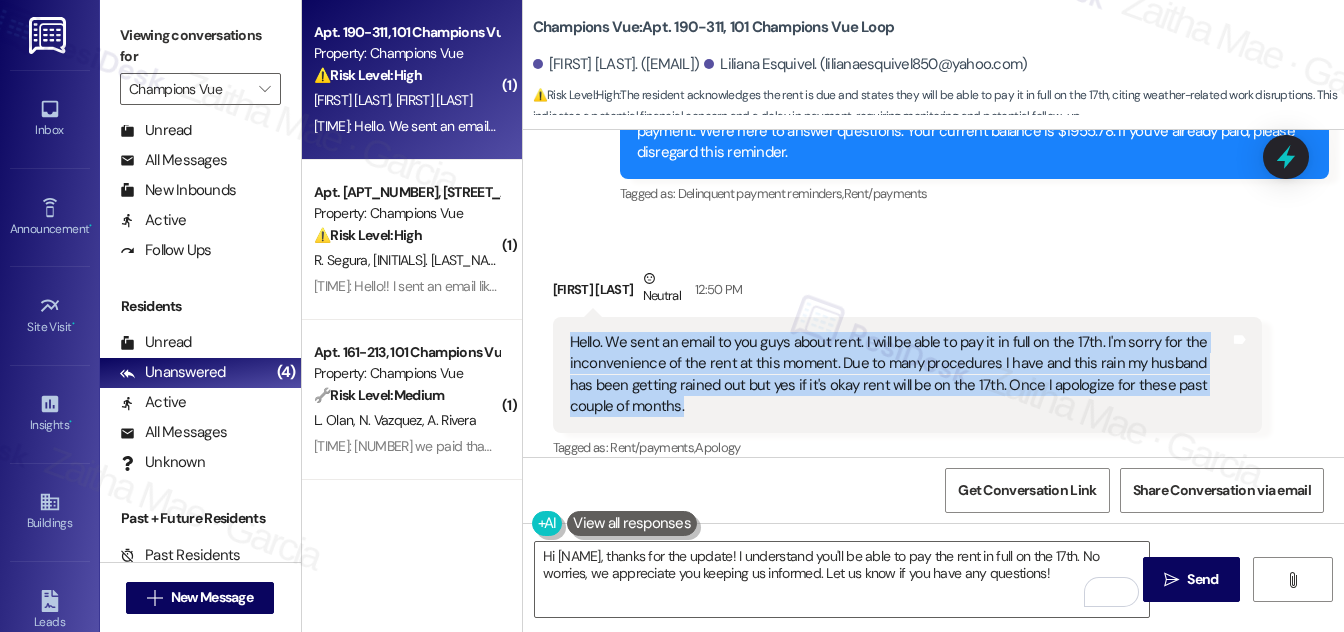 drag, startPoint x: 562, startPoint y: 318, endPoint x: 653, endPoint y: 380, distance: 110.11358 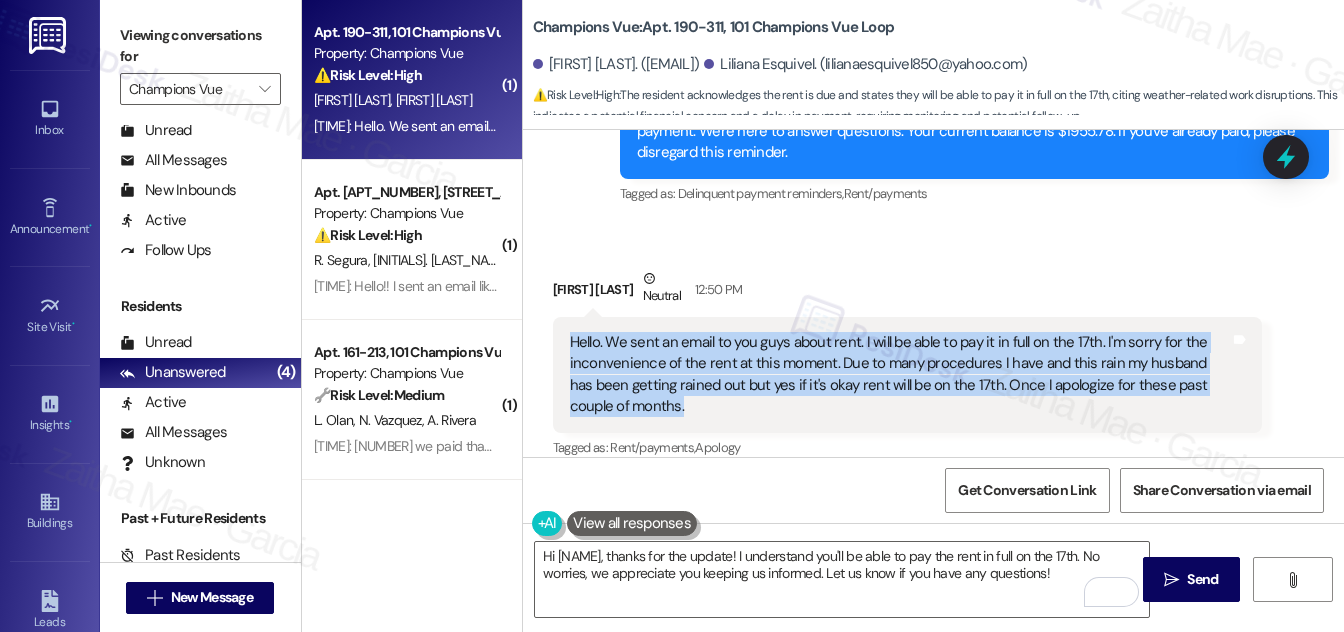 click on "Hello. We sent an email to you guys about rent. I will be able to pay it in full on the 17th. I'm sorry for the inconvenience of the rent at this moment. Due to many procedures I have and this rain my husband has been getting rained out but yes if it's okay rent will be on the 17th. Once I apologize for these past couple of months.  Tags and notes" at bounding box center (907, 375) 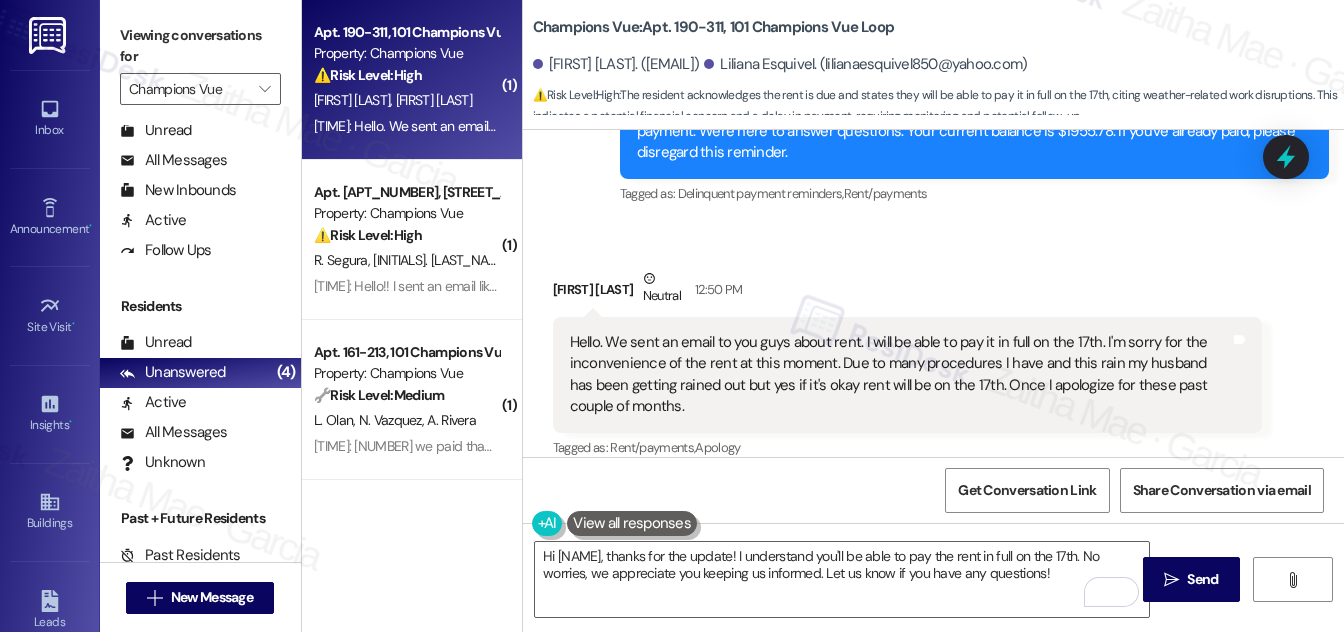 click on "Received via SMS Liliana Esquivel Neutral 12:50 PM Hello. We sent an email to you guys about rent. I will be able to pay it in full on the 17th. I'm sorry for the inconvenience of the rent at this moment. Due to many procedures I have and this rain my husband has been getting rained out but yes if it's okay rent will be on the 17th. Once I apologize for these past couple of months. Tags and notes Tagged as: Rent/payments , Click to highlight conversations about Rent/payments Apology Click to highlight conversations about Apology" at bounding box center [907, 365] 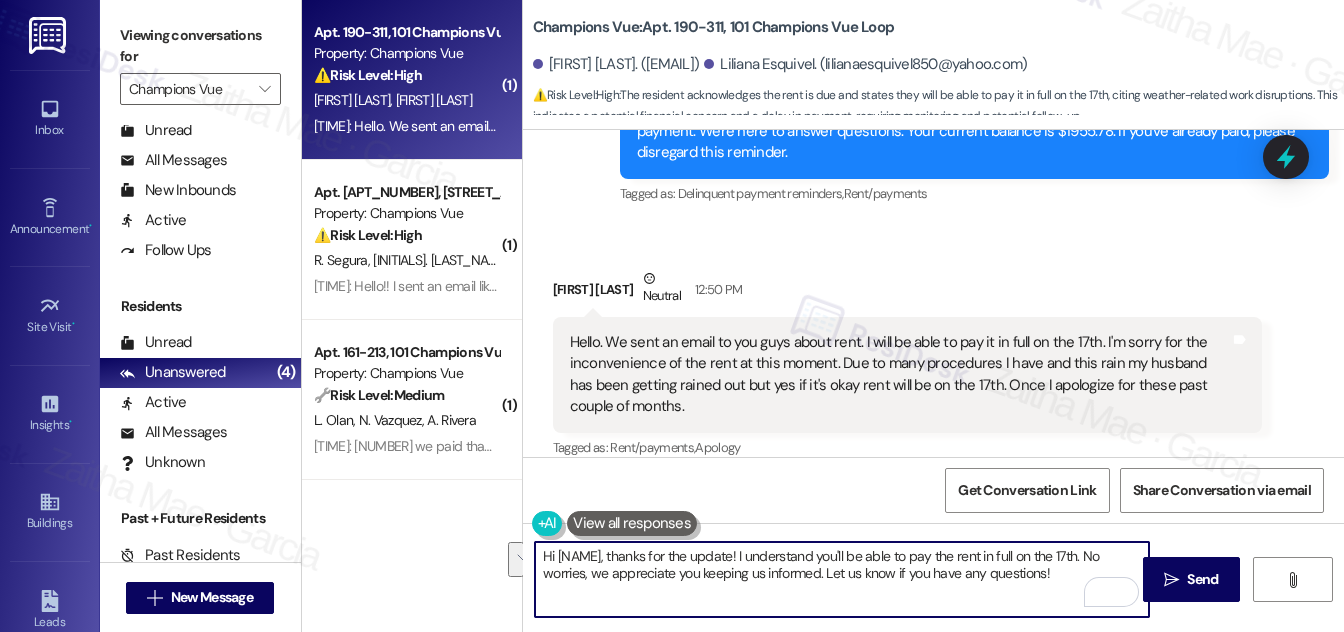 drag, startPoint x: 725, startPoint y: 554, endPoint x: 1003, endPoint y: 572, distance: 278.58212 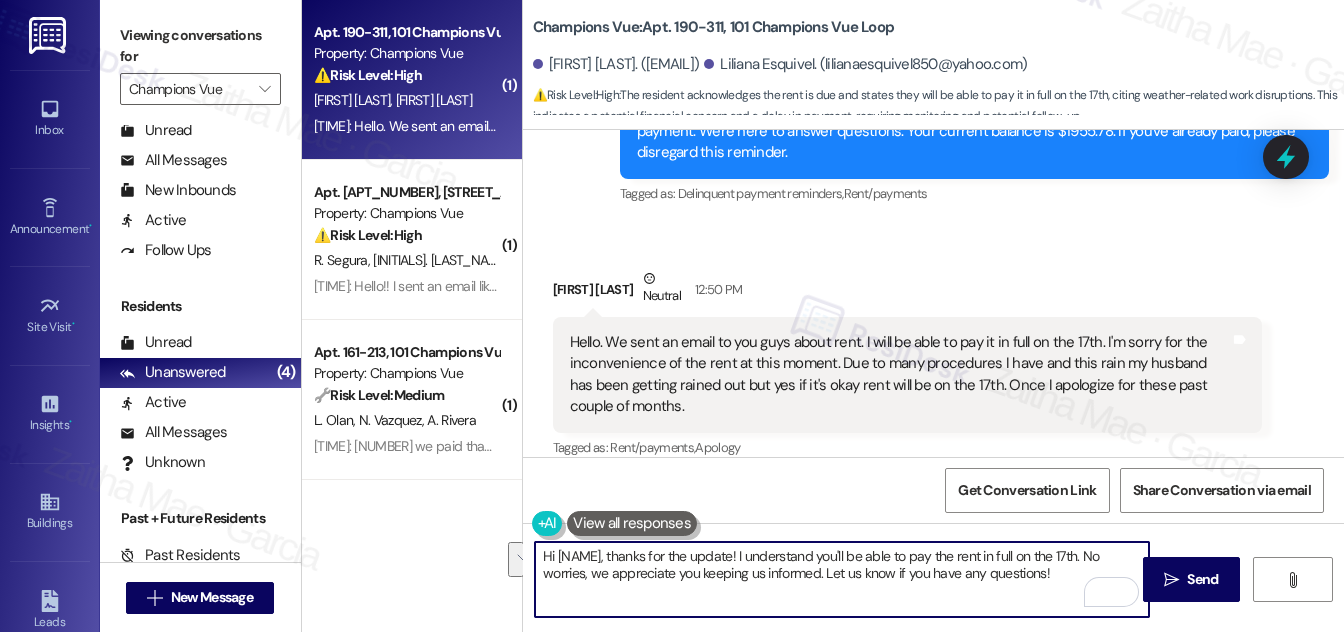 click on "Hi [NAME], thanks for the update! I understand you'll be able to pay the rent in full on the 17th. No worries, we appreciate you keeping us informed. Let us know if you have any questions!" at bounding box center (842, 579) 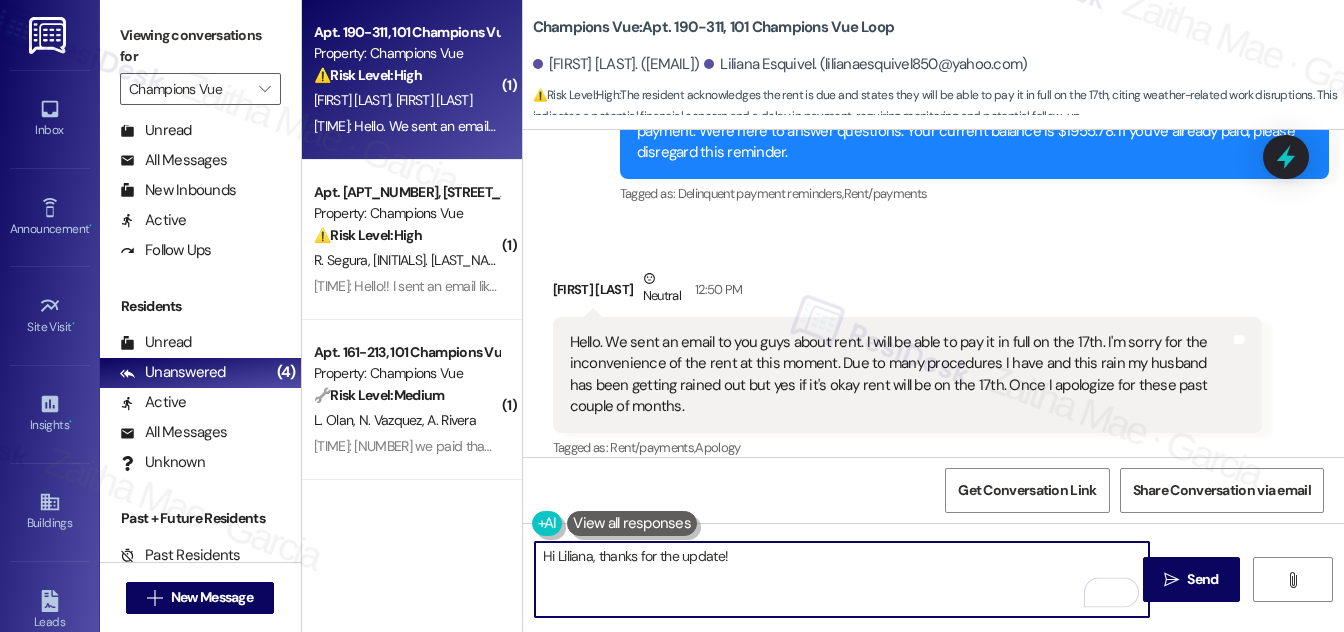 paste on "I’m sorry to hear about the challenges you’ve been facing, and I hope things start to smooth out for you and your husband soon." 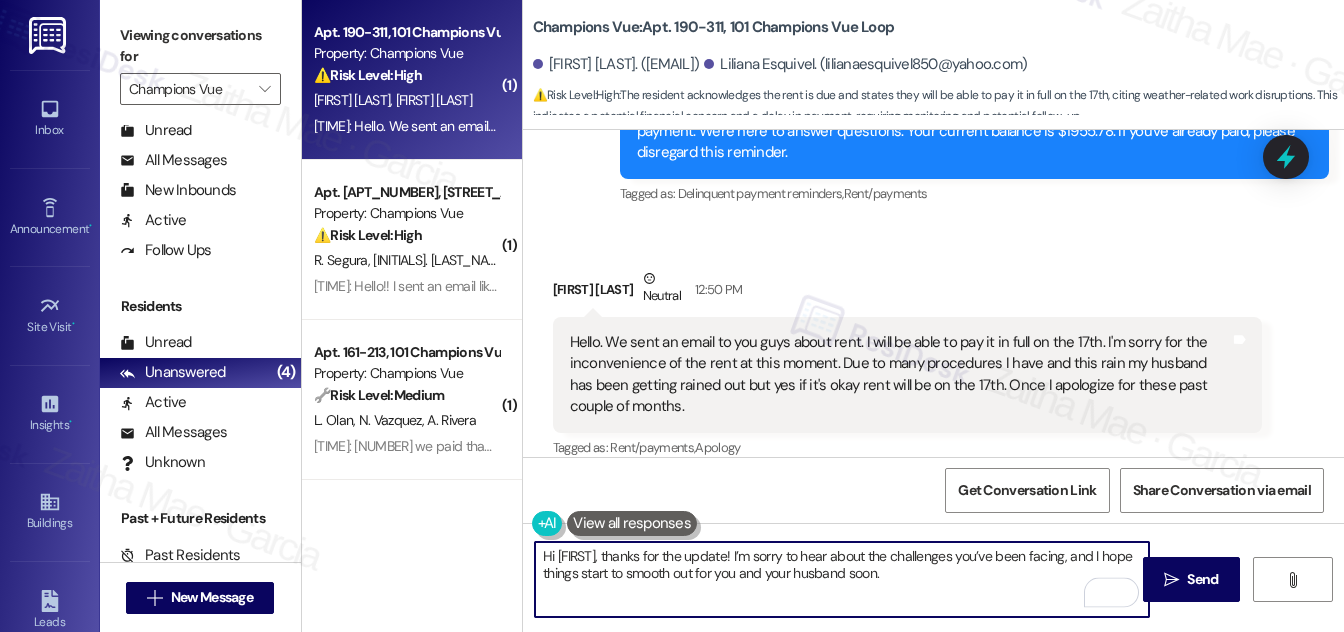 paste on "I’ve noted that you plan to pay rent in full on the 17th. Please don’t hesitate to reach out if anything changes or if you need further assistance." 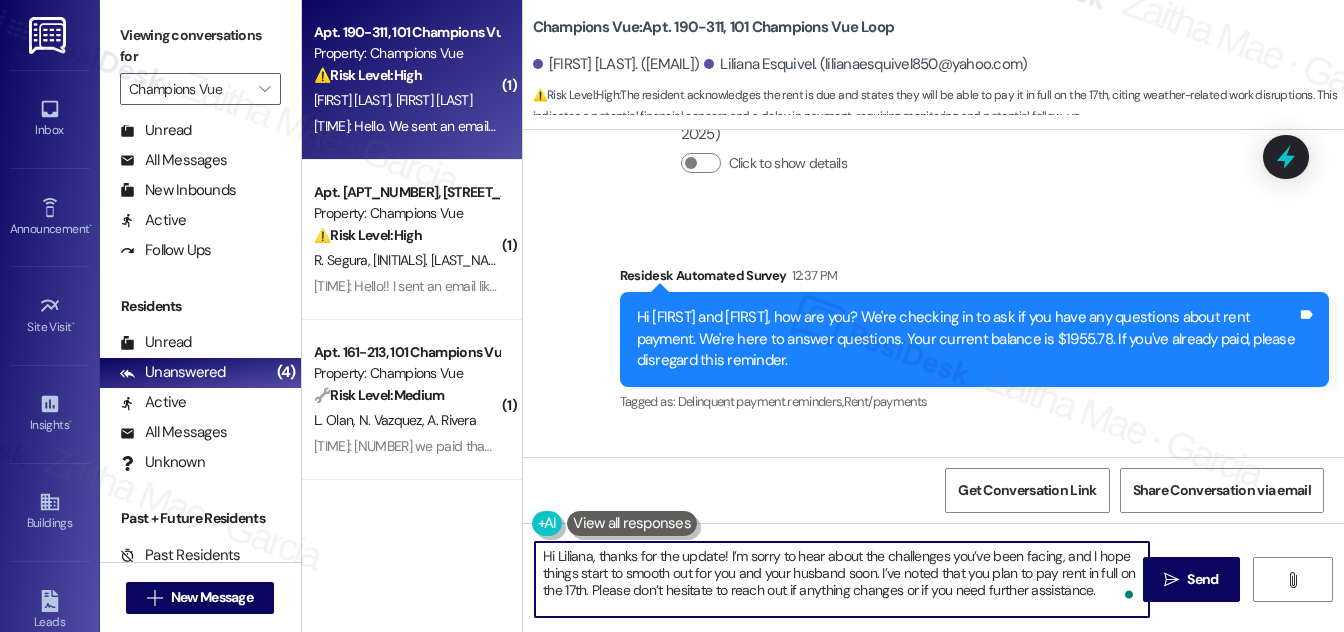 scroll, scrollTop: 3528, scrollLeft: 0, axis: vertical 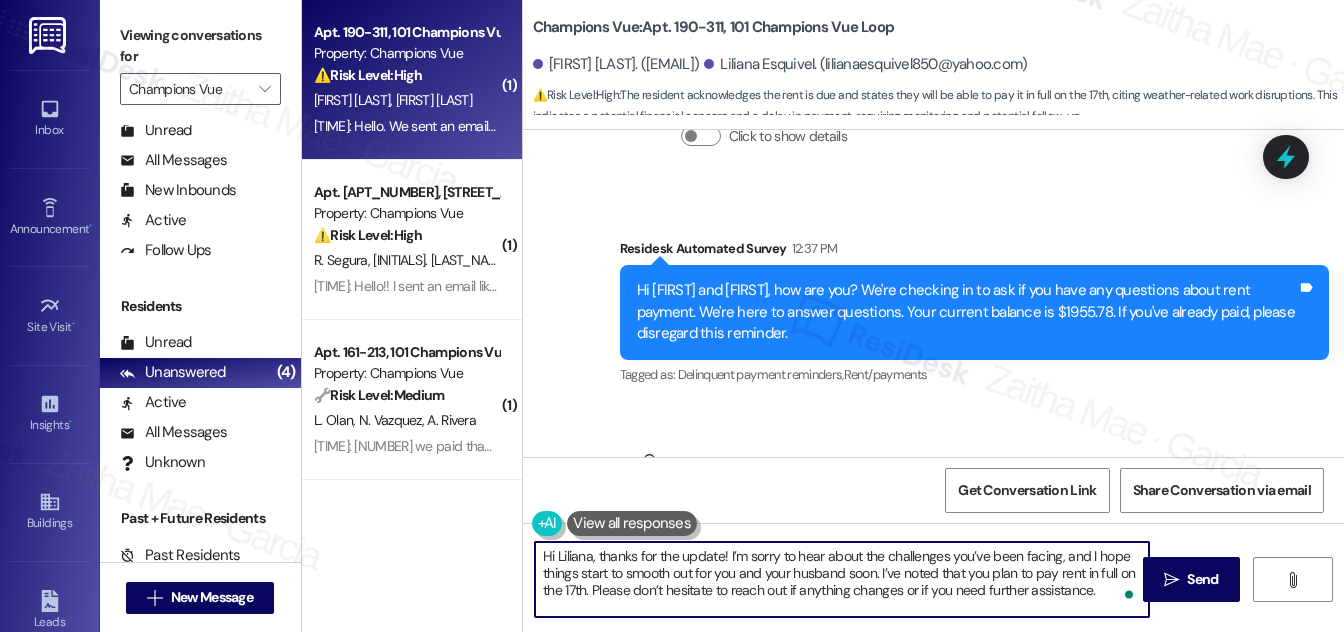 click on "Hi Liliana, thanks for the update! I’m sorry to hear about the challenges you’ve been facing, and I hope things start to smooth out for you and your husband soon. I’ve noted that you plan to pay rent in full on the 17th. Please don’t hesitate to reach out if anything changes or if you need further assistance." at bounding box center [842, 579] 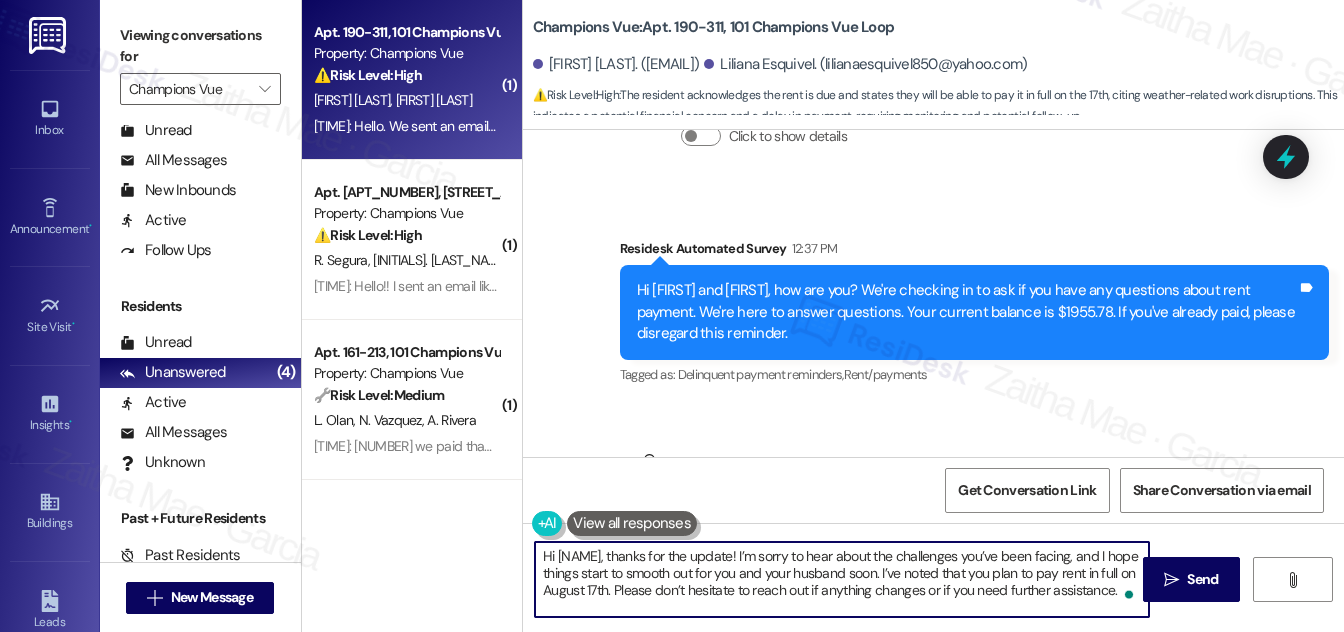 click on "Hi [NAME], thanks for the update! I’m sorry to hear about the challenges you’ve been facing, and I hope things start to smooth out for you and your husband soon. I’ve noted that you plan to pay rent in full on August 17th. Please don’t hesitate to reach out if anything changes or if you need further assistance." at bounding box center [842, 579] 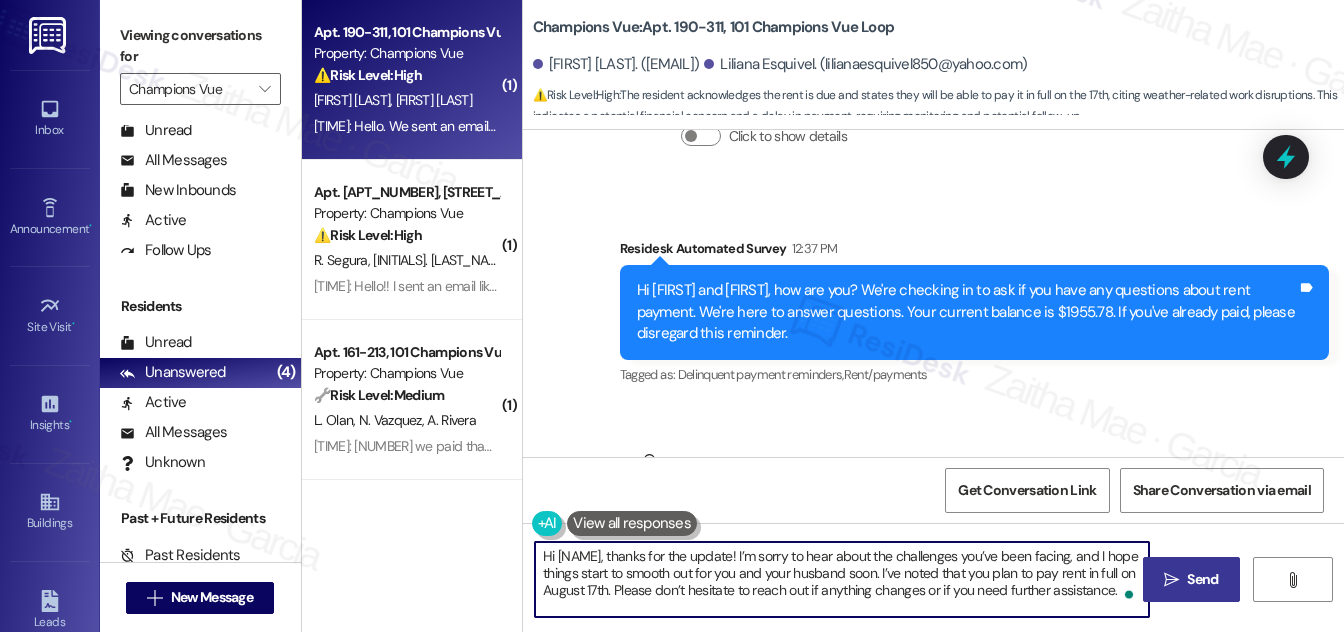 type on "Hi [NAME], thanks for the update! I’m sorry to hear about the challenges you’ve been facing, and I hope things start to smooth out for you and your husband soon. I’ve noted that you plan to pay rent in full on August 17th. Please don’t hesitate to reach out if anything changes or if you need further assistance." 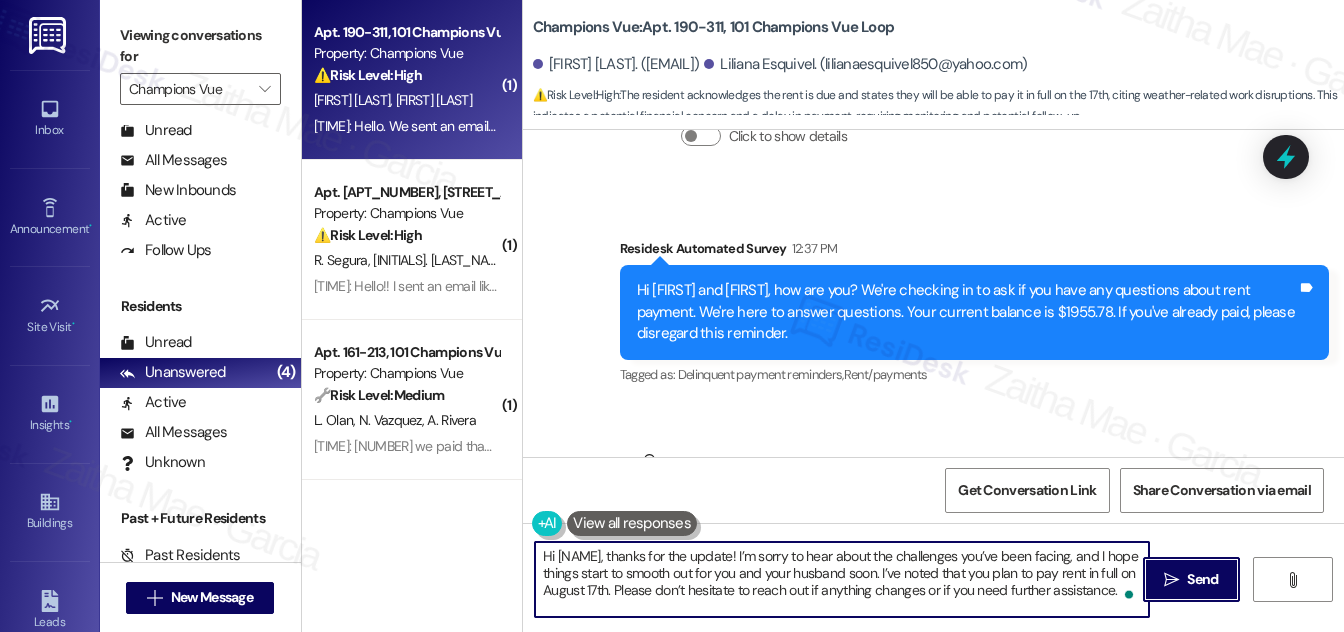 drag, startPoint x: 1204, startPoint y: 578, endPoint x: 1183, endPoint y: 543, distance: 40.81666 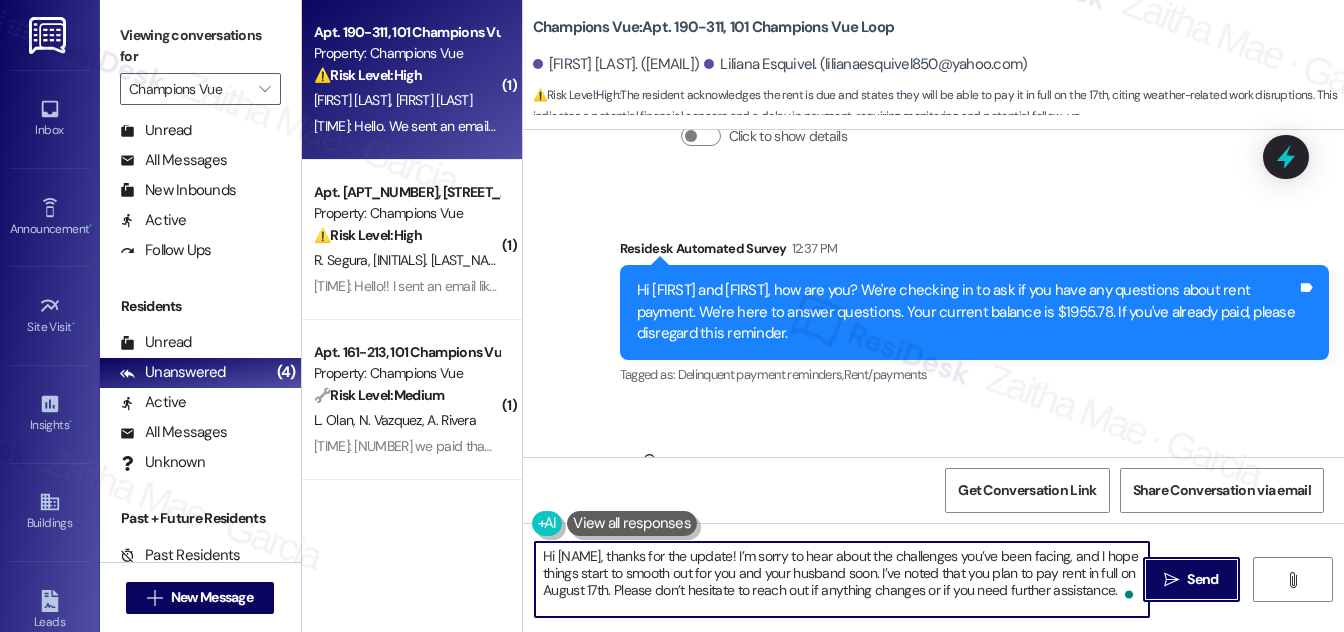 click on "Send" at bounding box center [1202, 579] 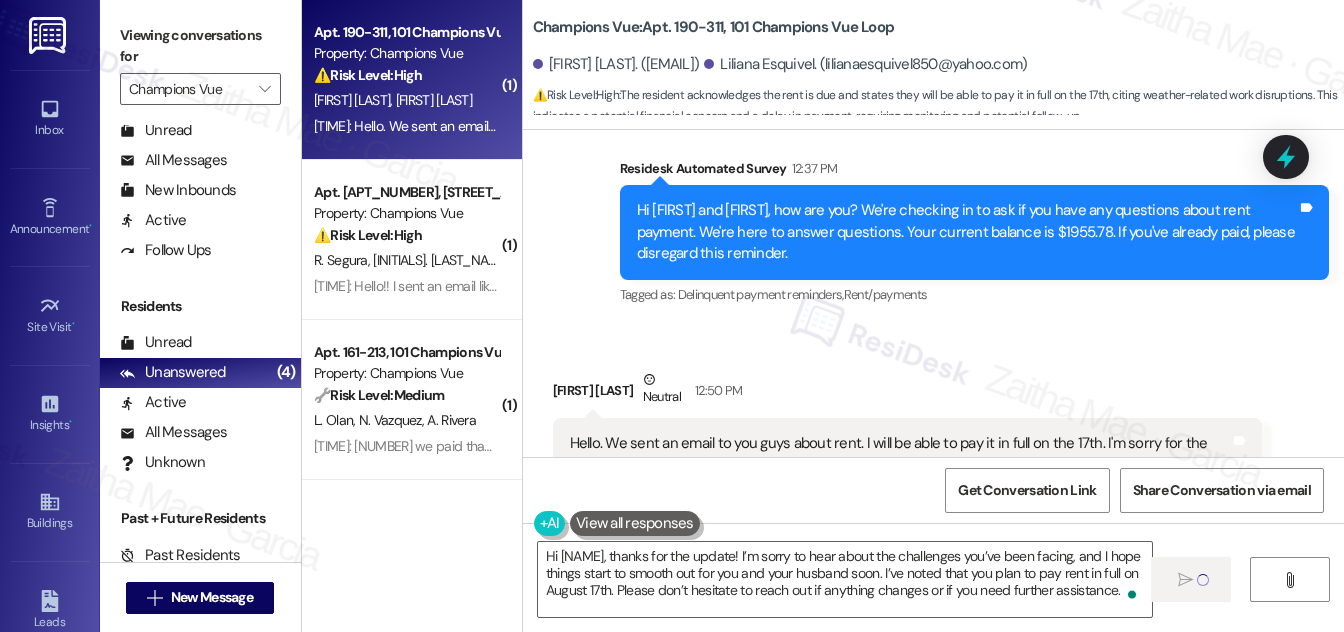 scroll, scrollTop: 3709, scrollLeft: 0, axis: vertical 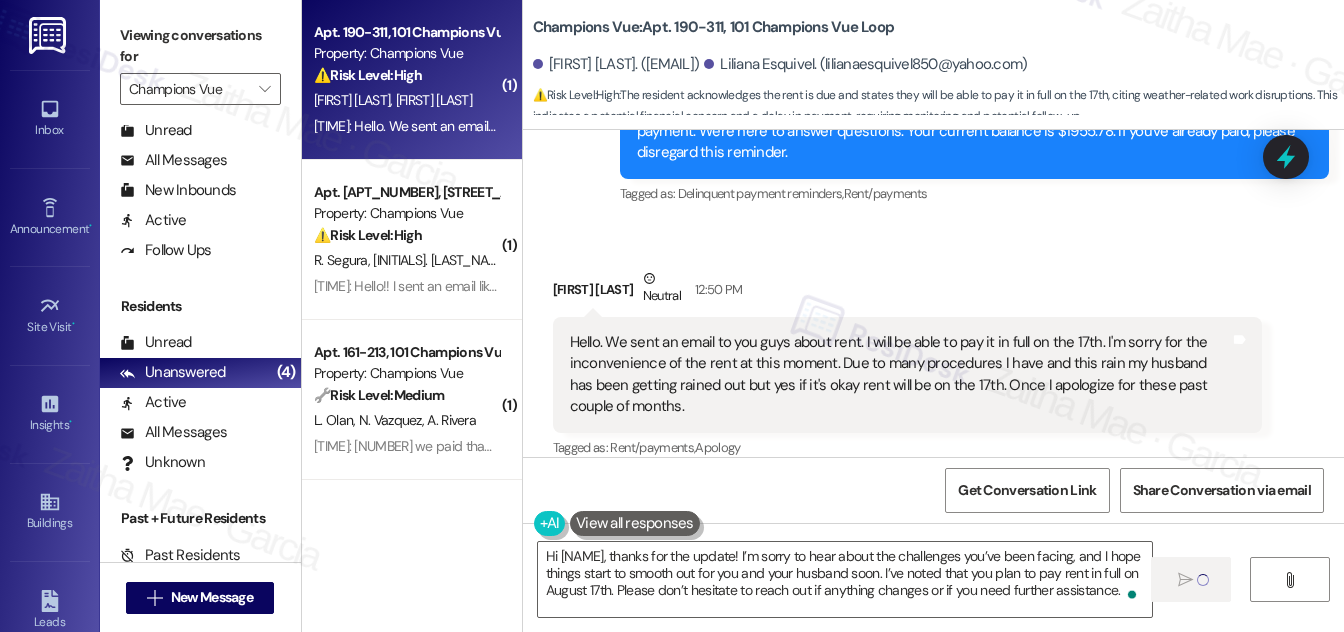 type 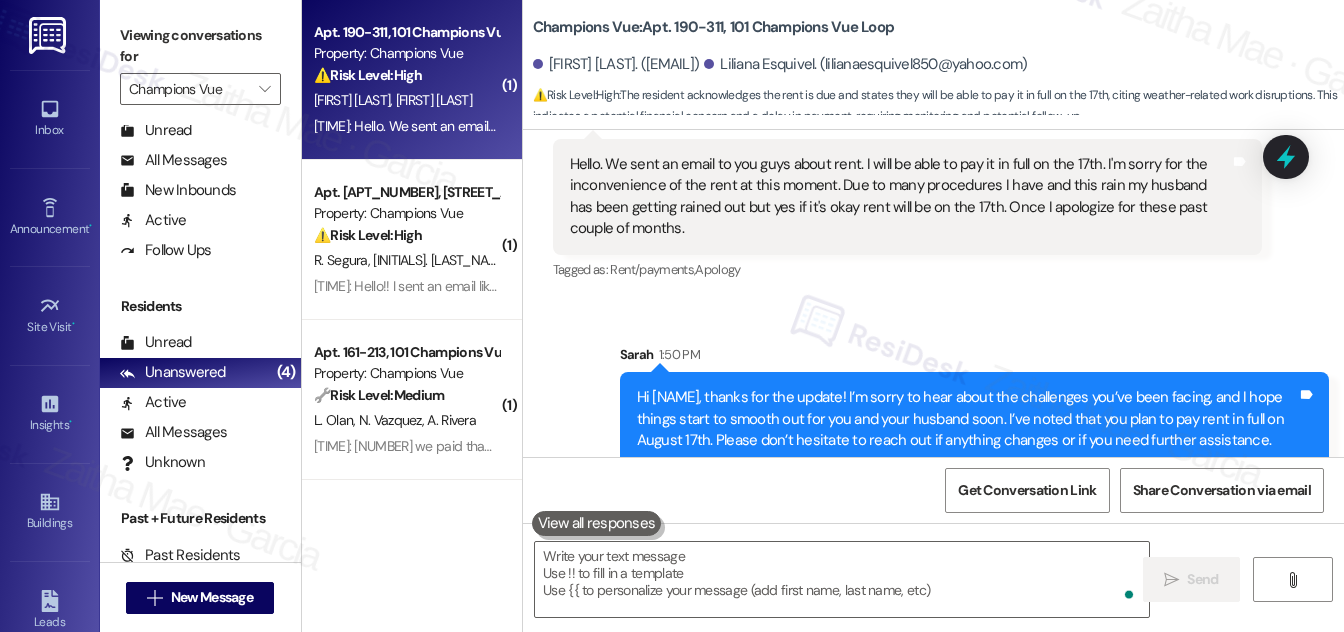scroll, scrollTop: 3891, scrollLeft: 0, axis: vertical 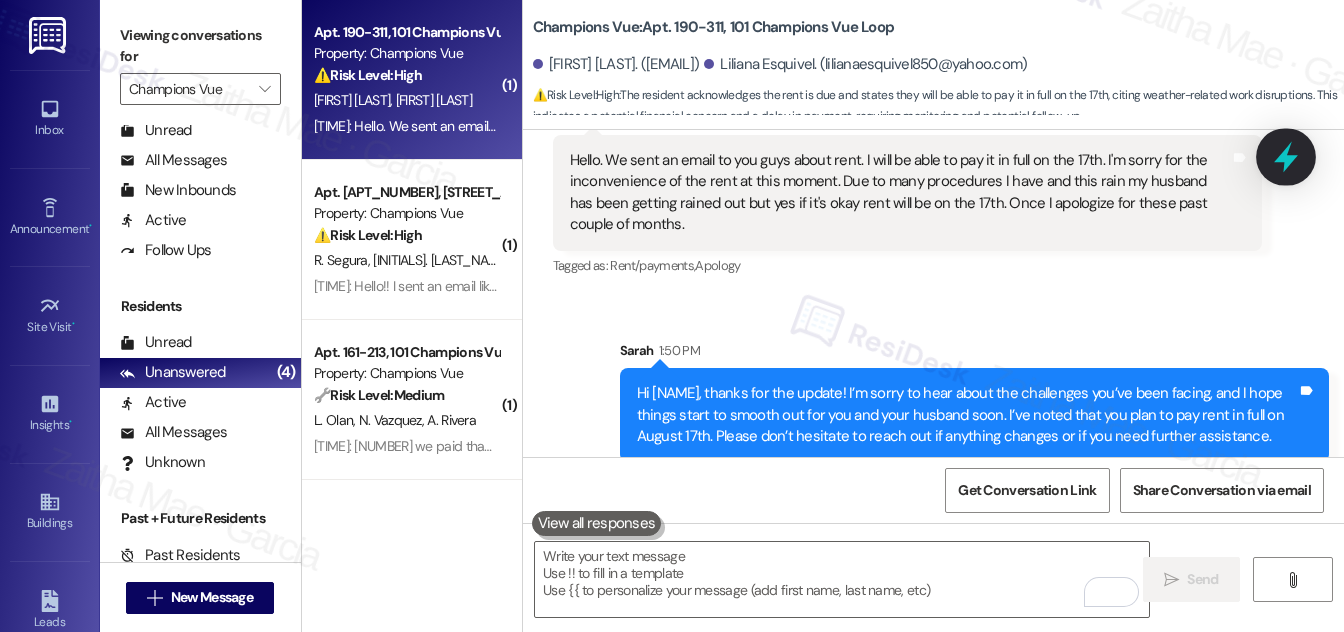 click 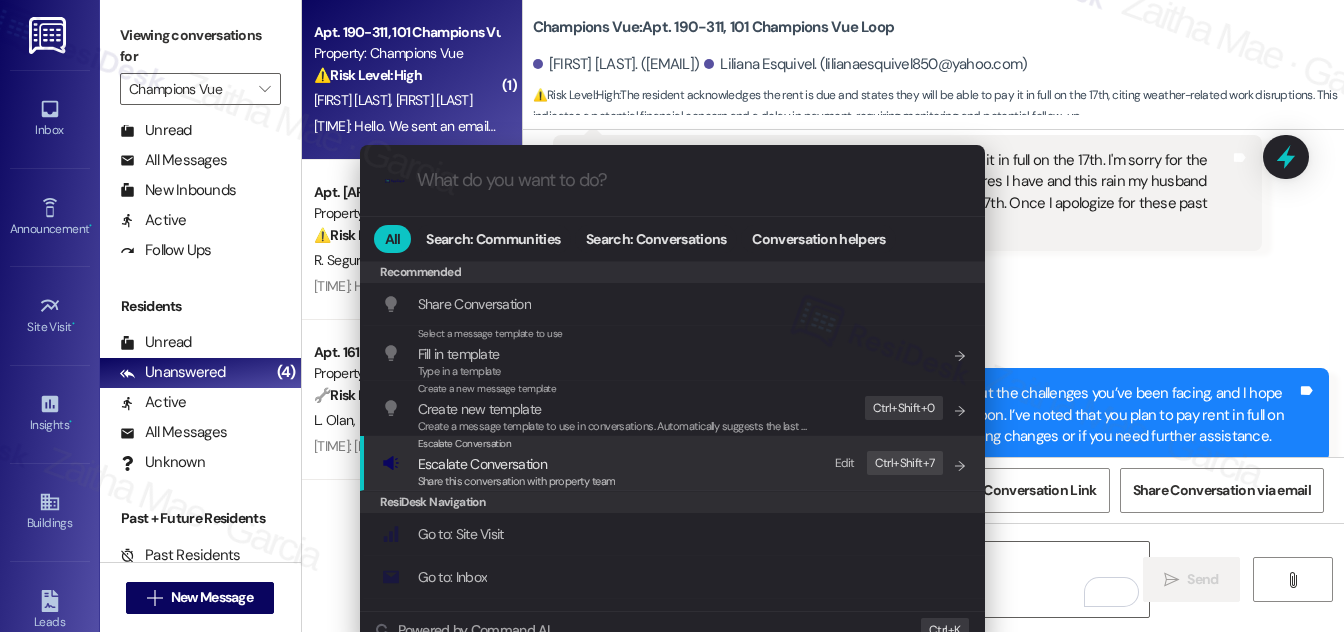 click on "Escalate Conversation" at bounding box center [482, 464] 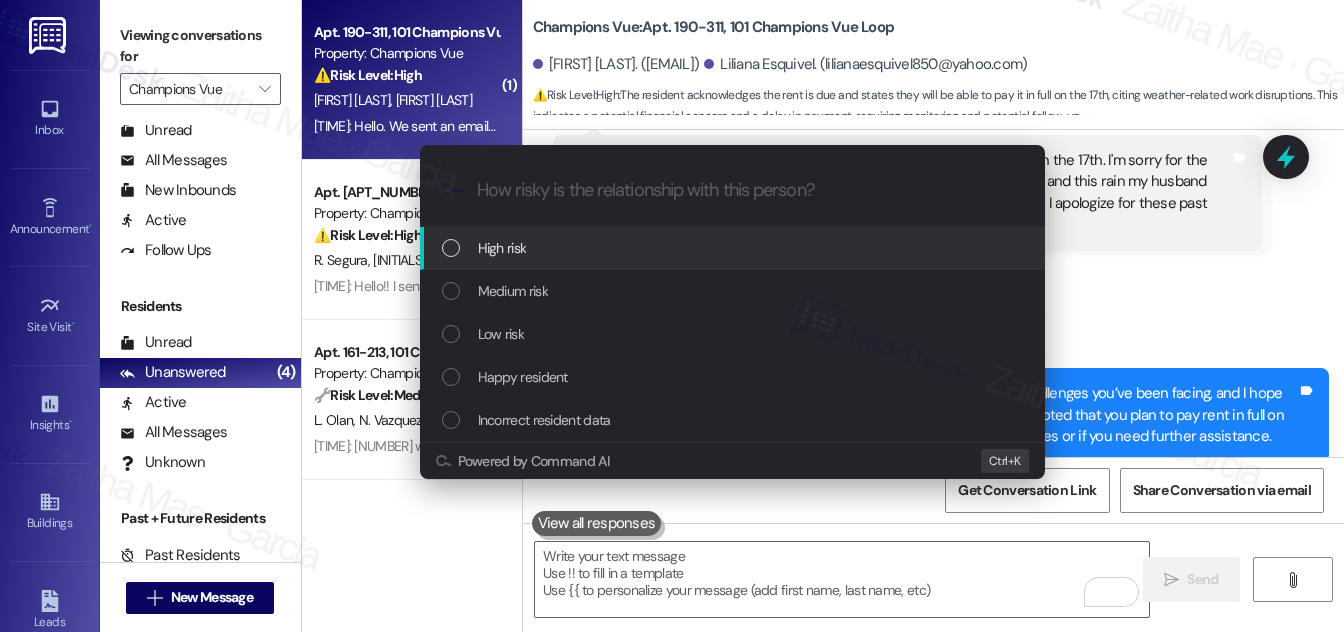 click on "Medium risk" at bounding box center (734, 291) 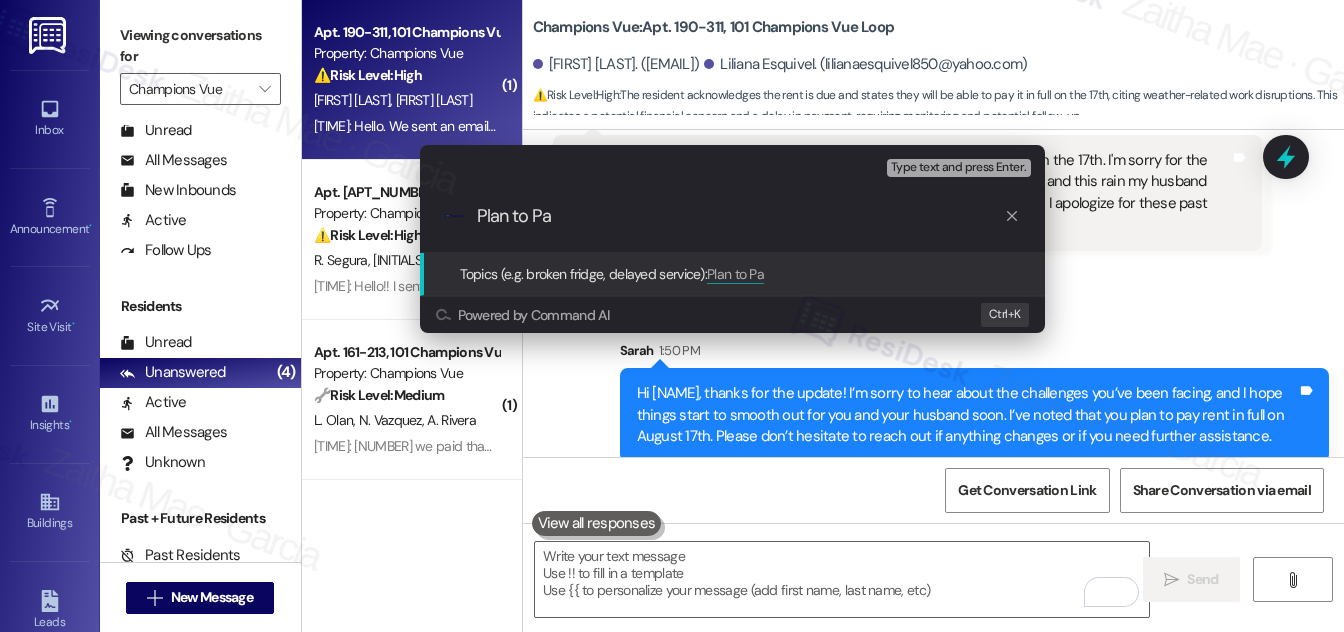 type on "Plan to Pay" 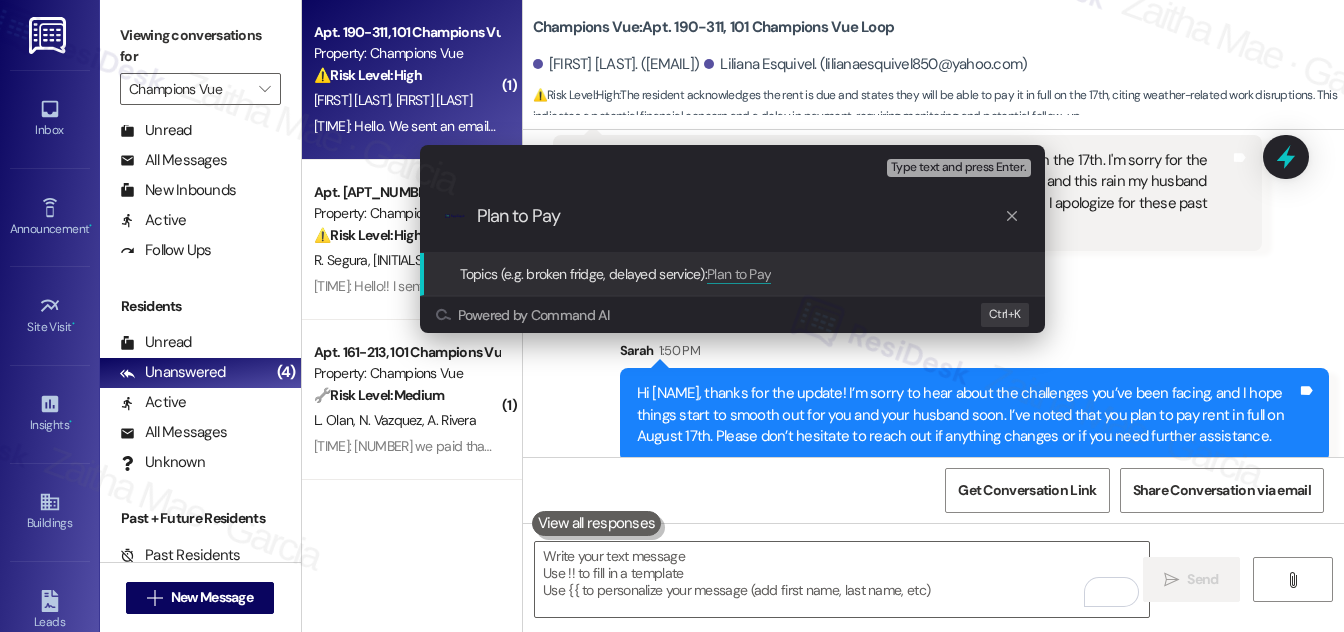 type 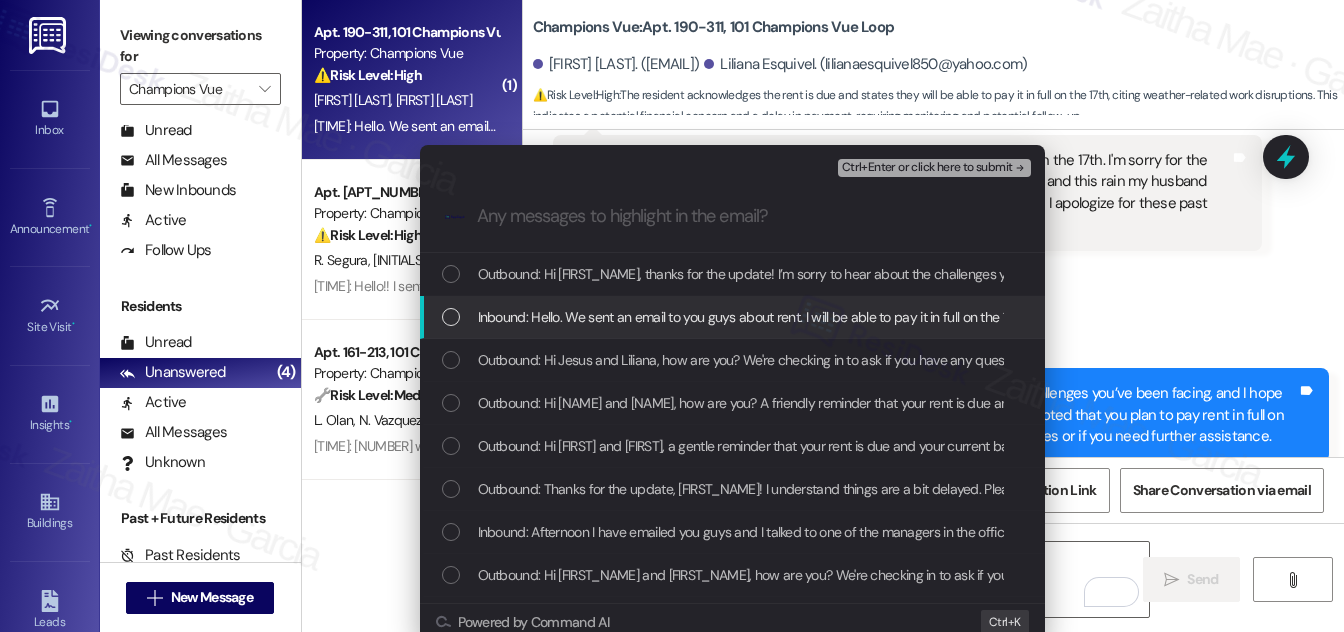 click at bounding box center (451, 317) 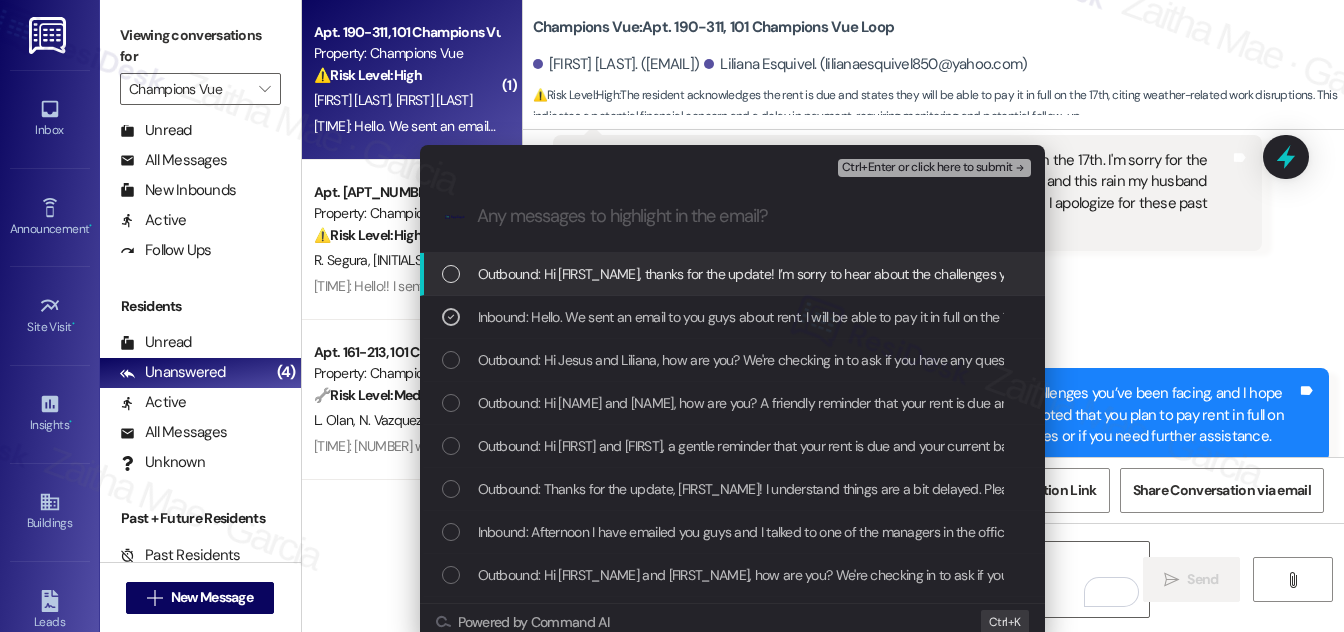 click on "Ctrl+Enter or click here to submit" at bounding box center [927, 168] 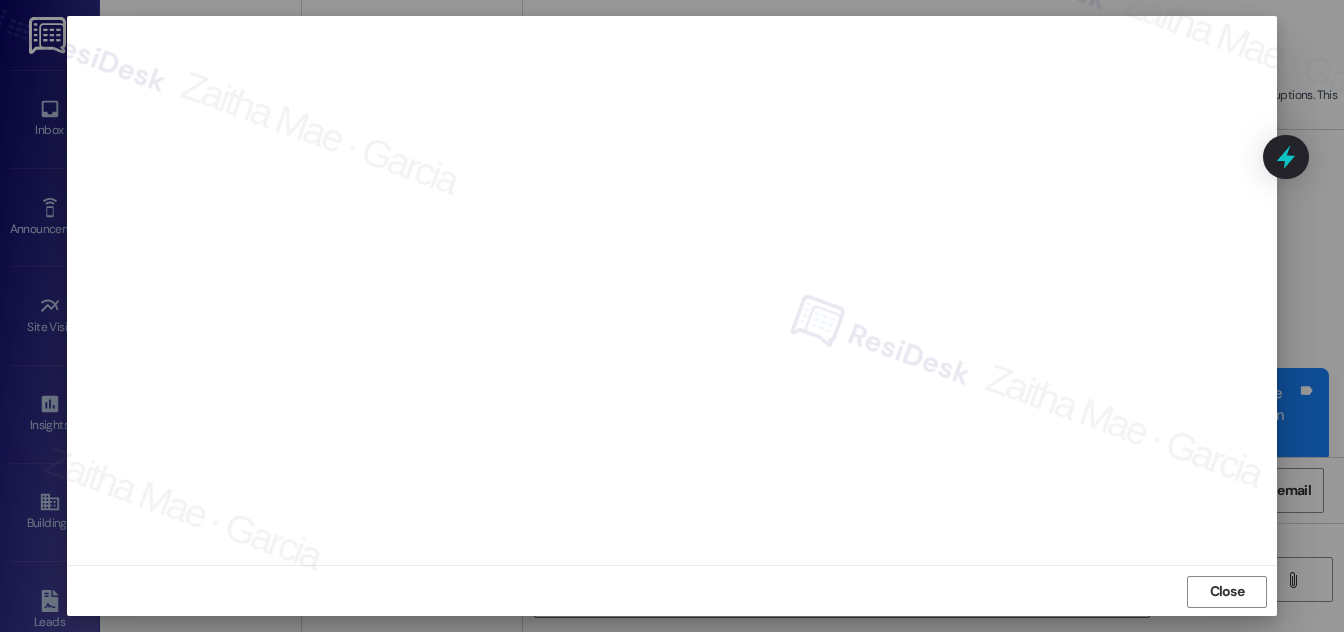 scroll, scrollTop: 21, scrollLeft: 0, axis: vertical 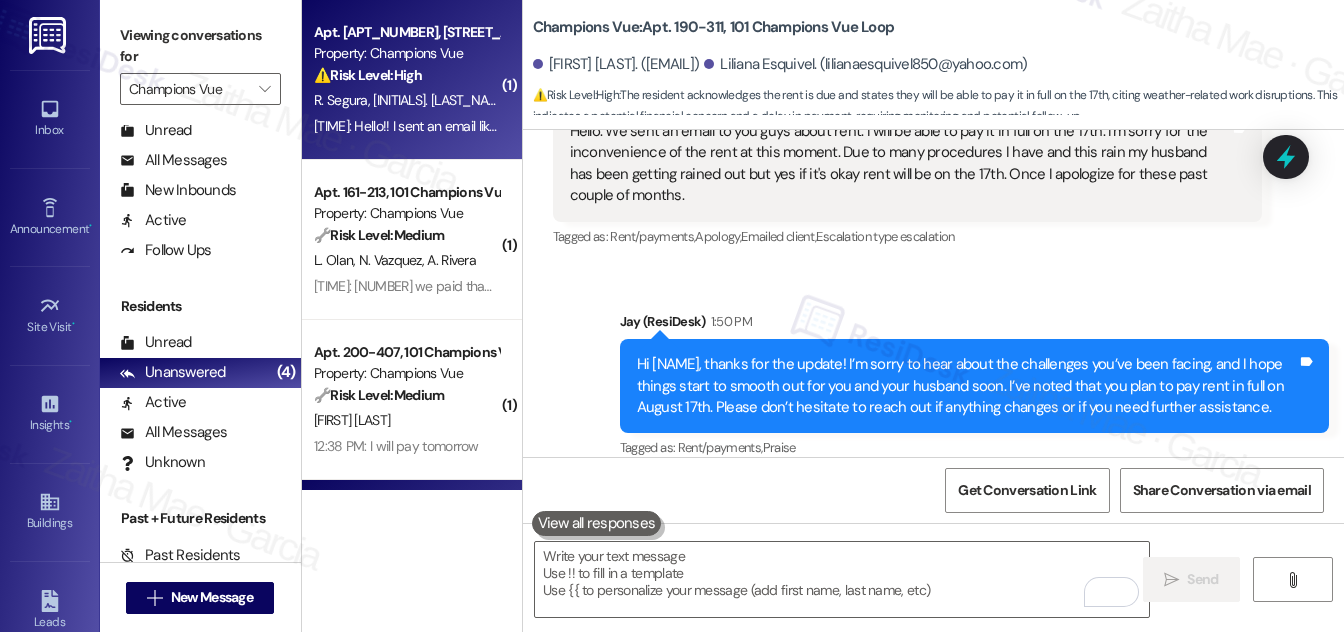 click on "R. Segura S. Segura" at bounding box center [406, 100] 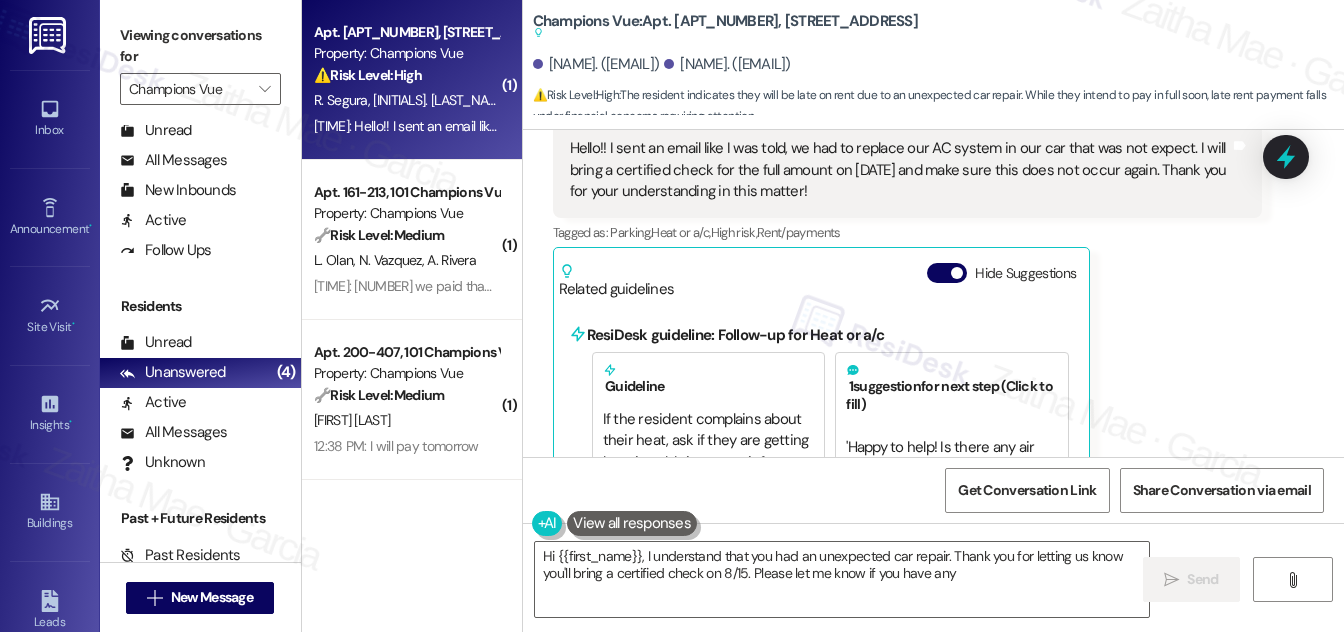 scroll, scrollTop: 3386, scrollLeft: 0, axis: vertical 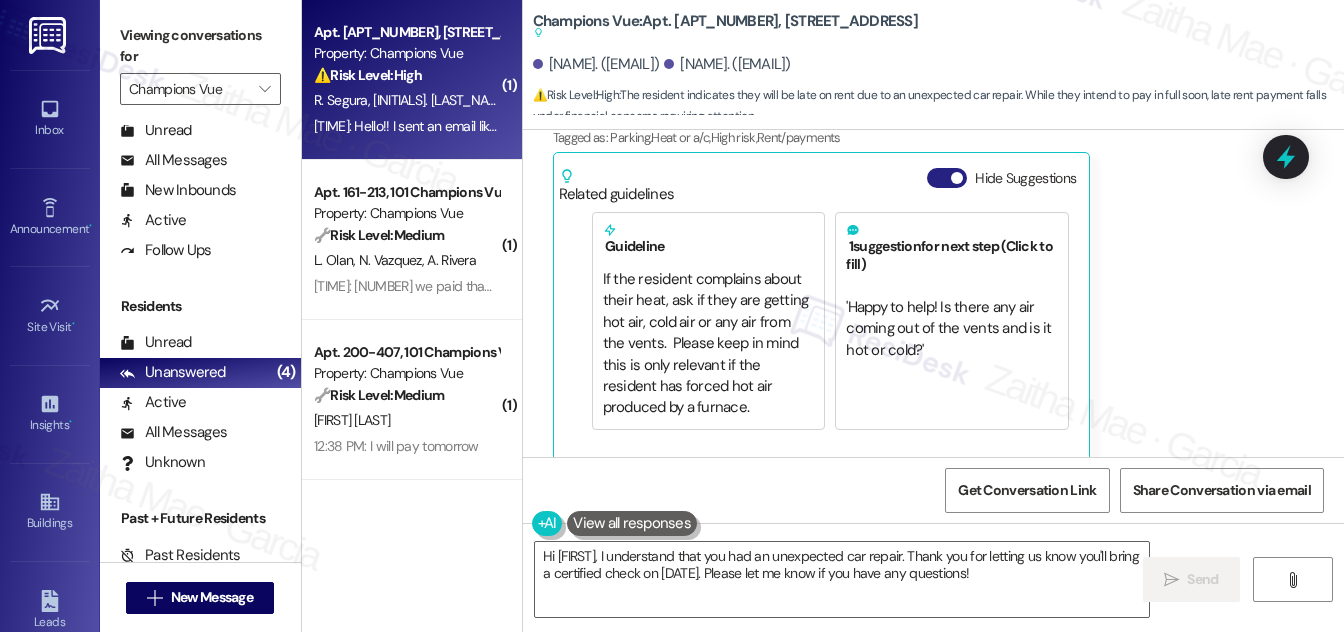click on "Hide Suggestions" at bounding box center (947, 178) 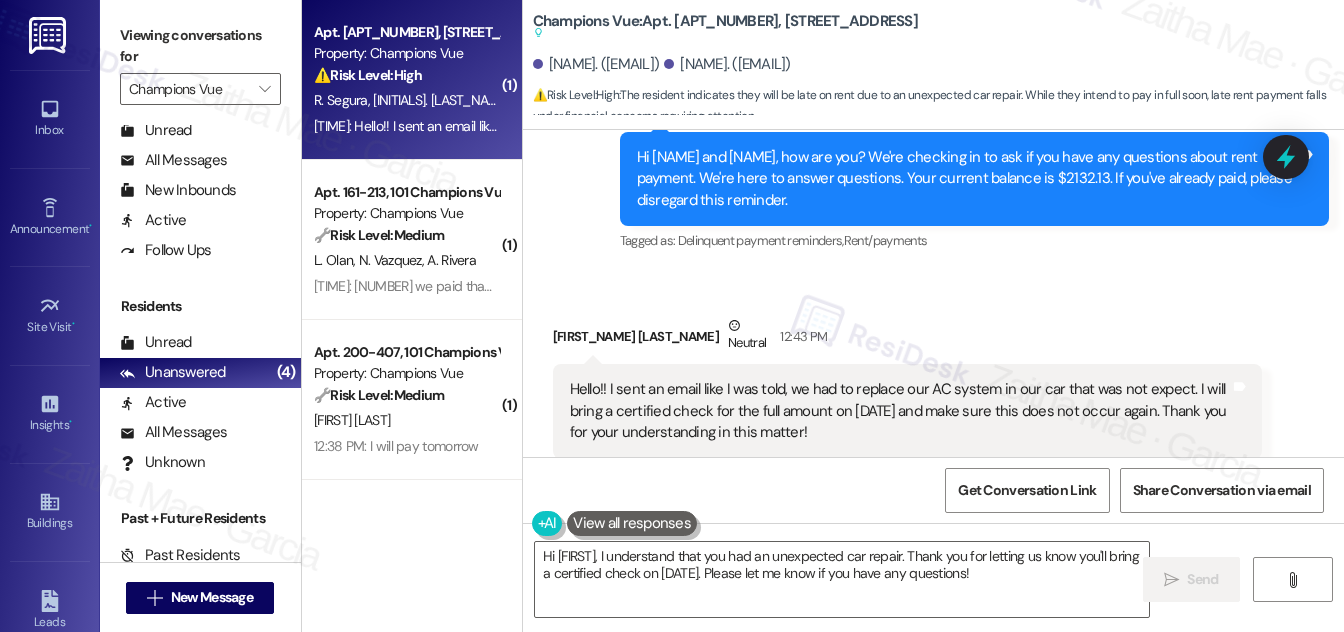 scroll, scrollTop: 3135, scrollLeft: 0, axis: vertical 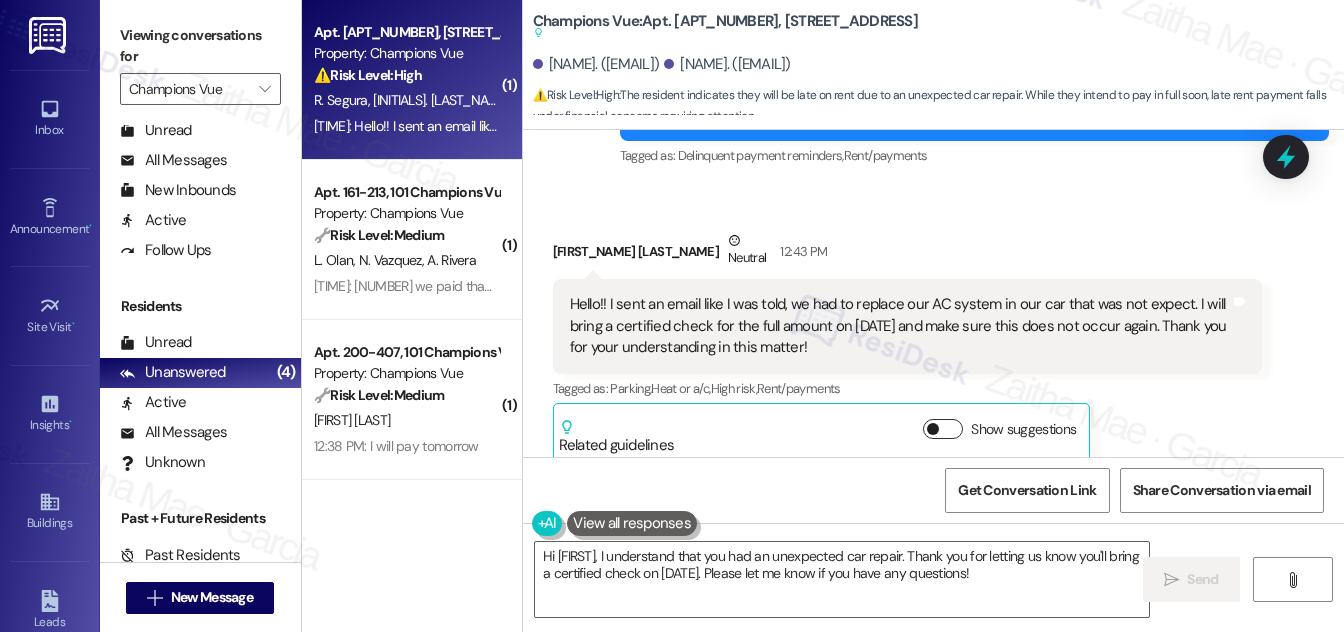 click on "Show suggestions" at bounding box center [943, 429] 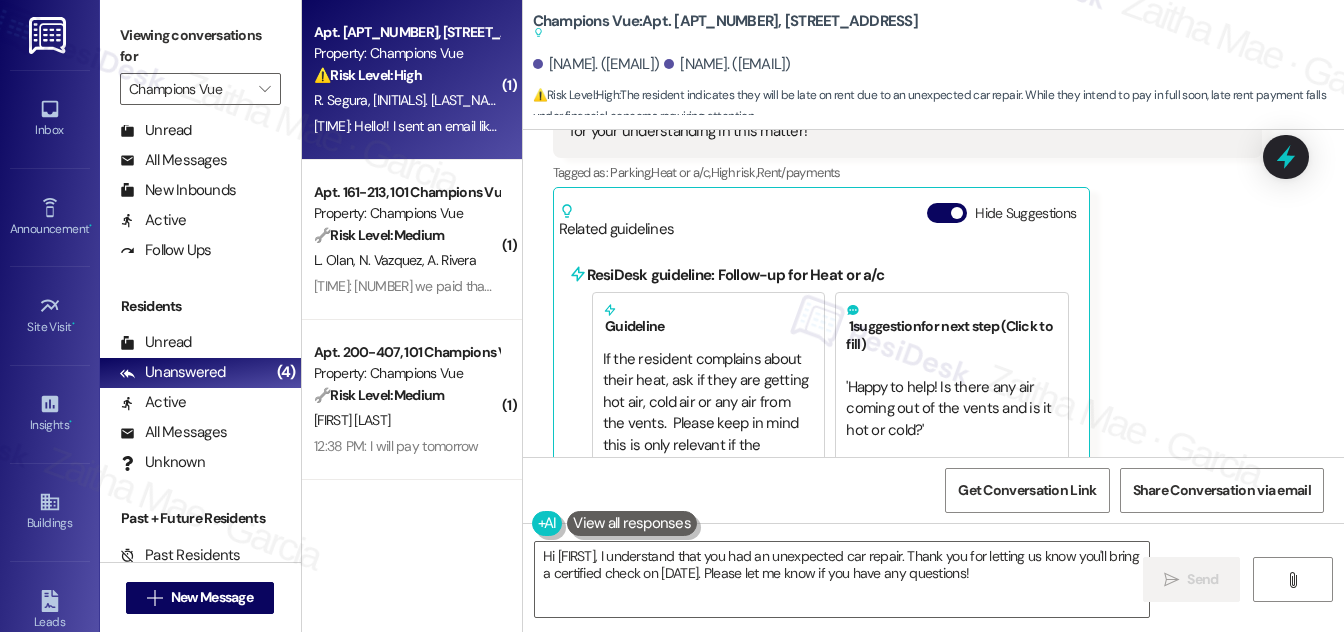 scroll, scrollTop: 3387, scrollLeft: 0, axis: vertical 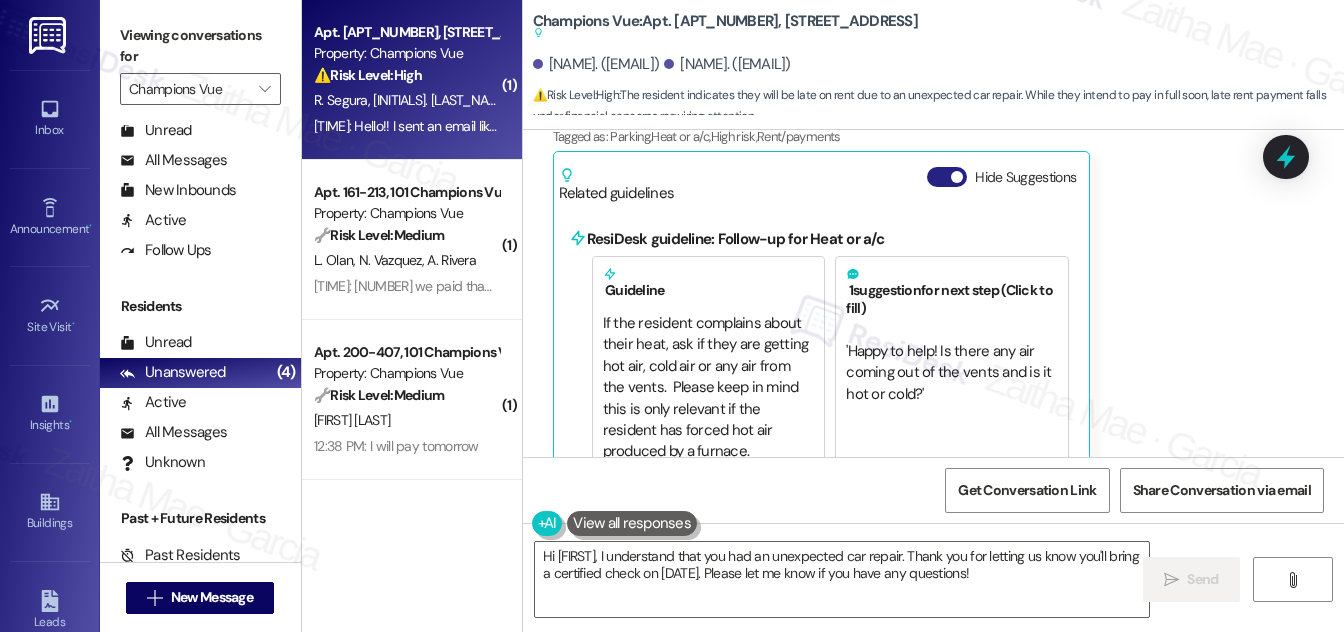 click on "Hide Suggestions" at bounding box center [947, 177] 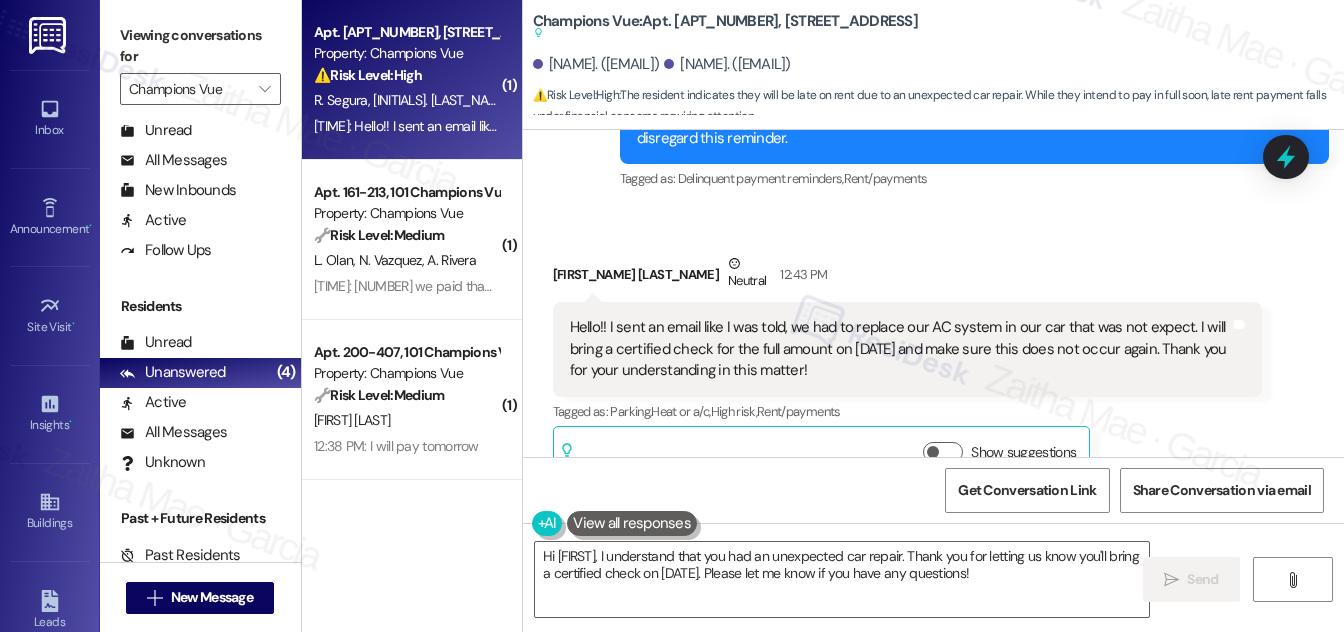 scroll, scrollTop: 3135, scrollLeft: 0, axis: vertical 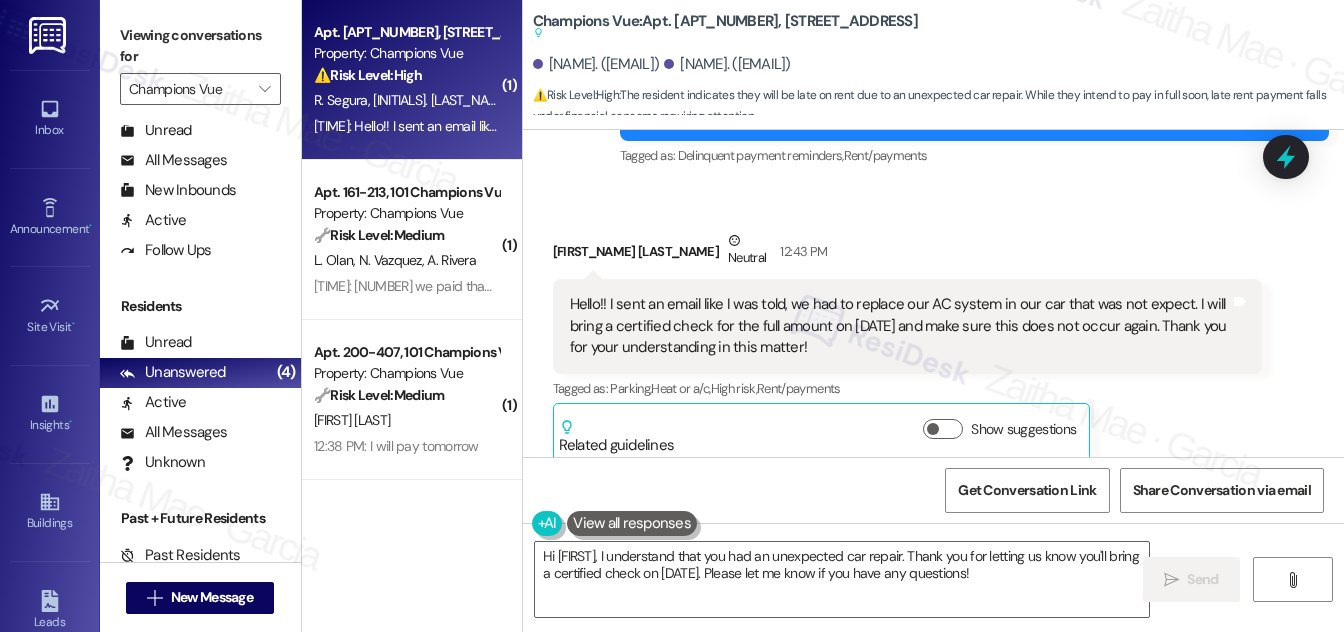 click on "[FIRST] [LAST] Neutral [TIME]" at bounding box center [907, 254] 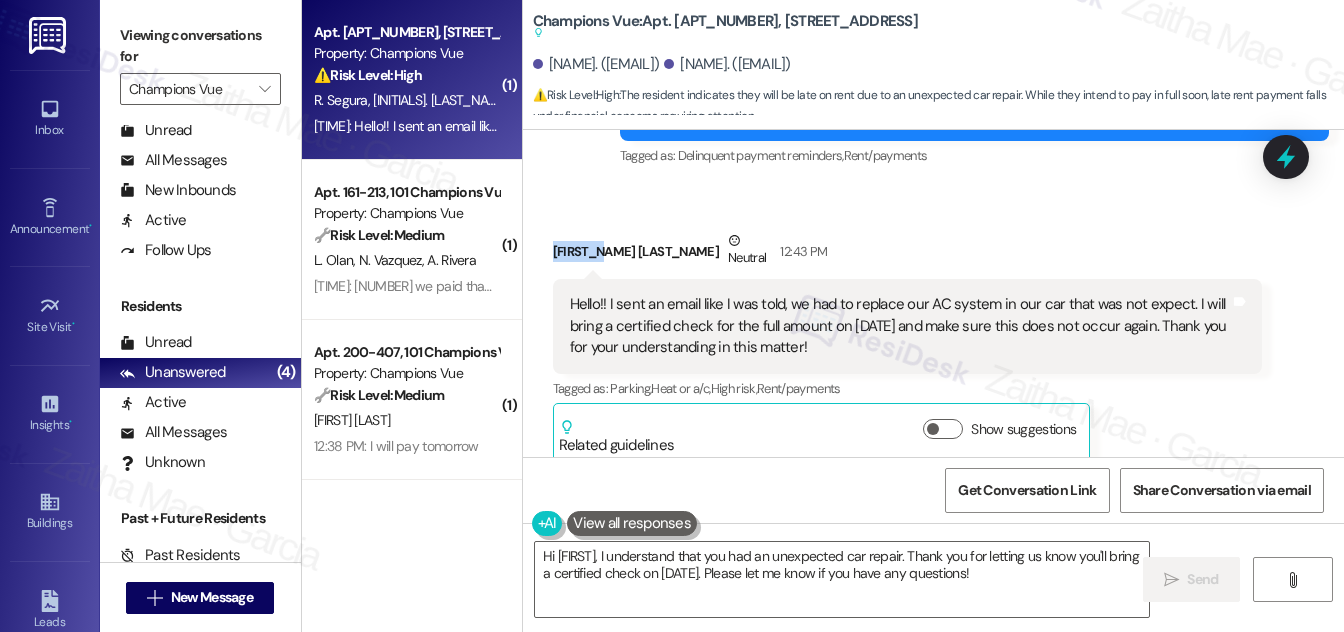 click on "[FIRST] [LAST] Neutral [TIME]" at bounding box center (907, 254) 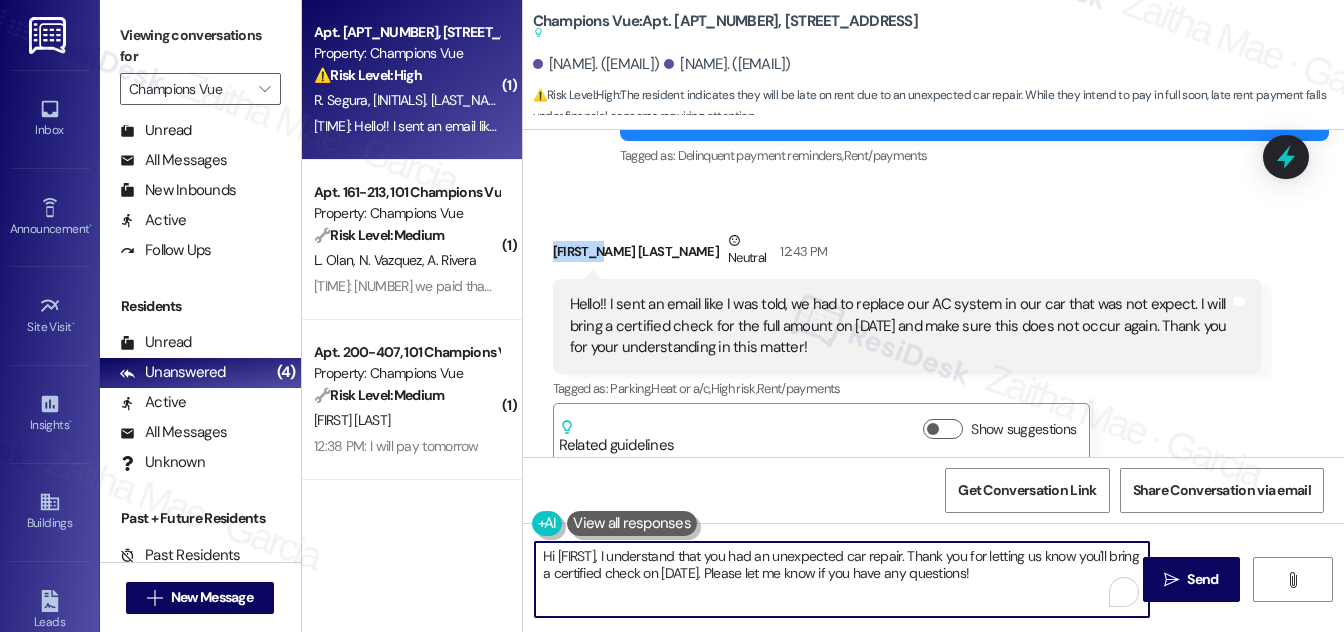 click on "Hi [FIRST], I understand that you had an unexpected car repair. Thank you for letting us know you'll bring a certified check on [DATE]. Please let me know if you have any questions!" at bounding box center [842, 579] 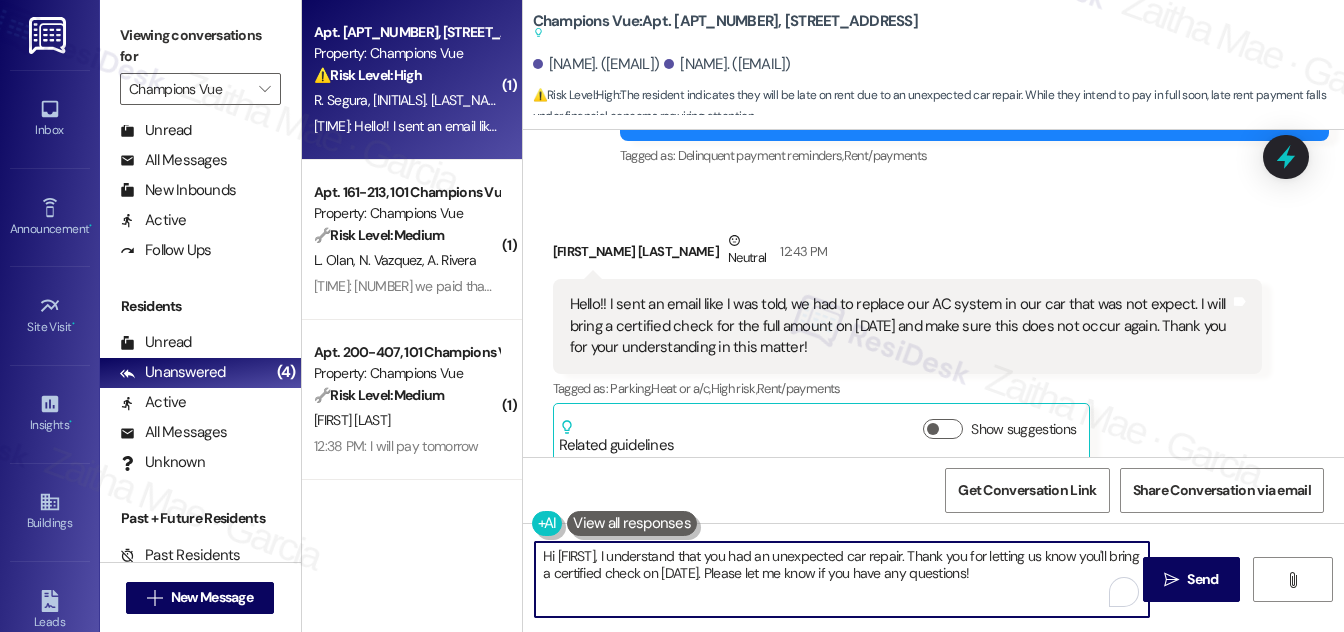 click on "Hi [FIRST], I understand that you had an unexpected car repair. Thank you for letting us know you'll bring a certified check on [DATE]. Please let me know if you have any questions!" at bounding box center [842, 579] 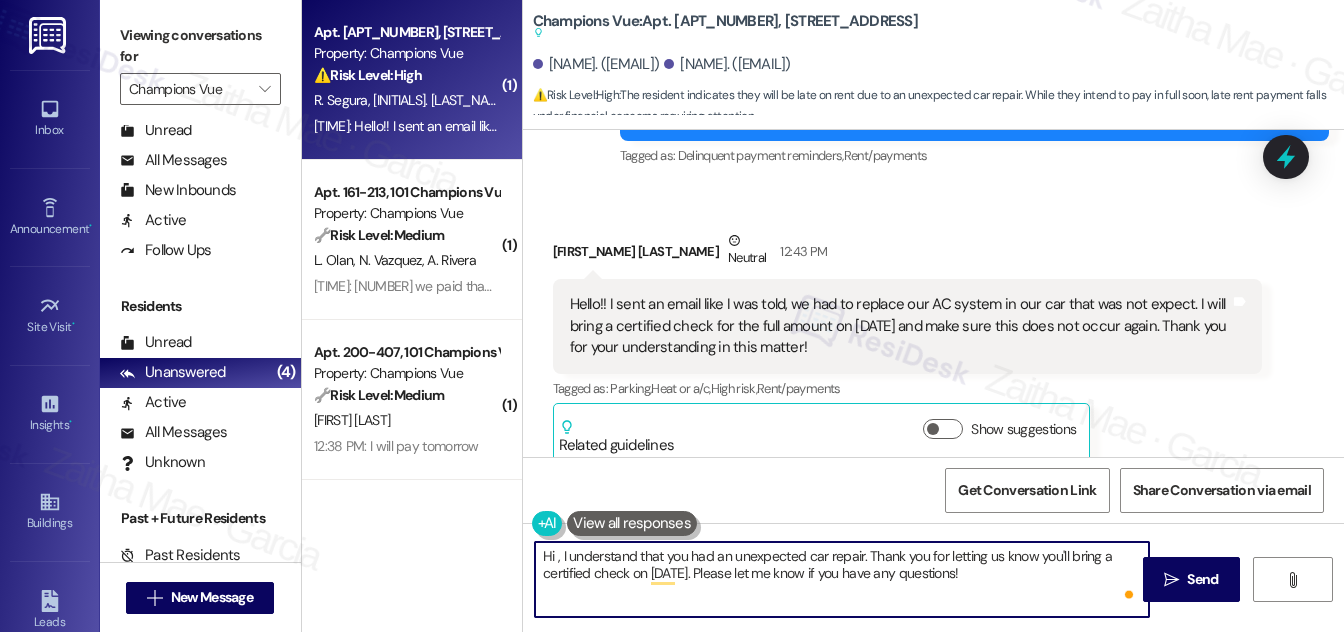 paste on "[NAME]" 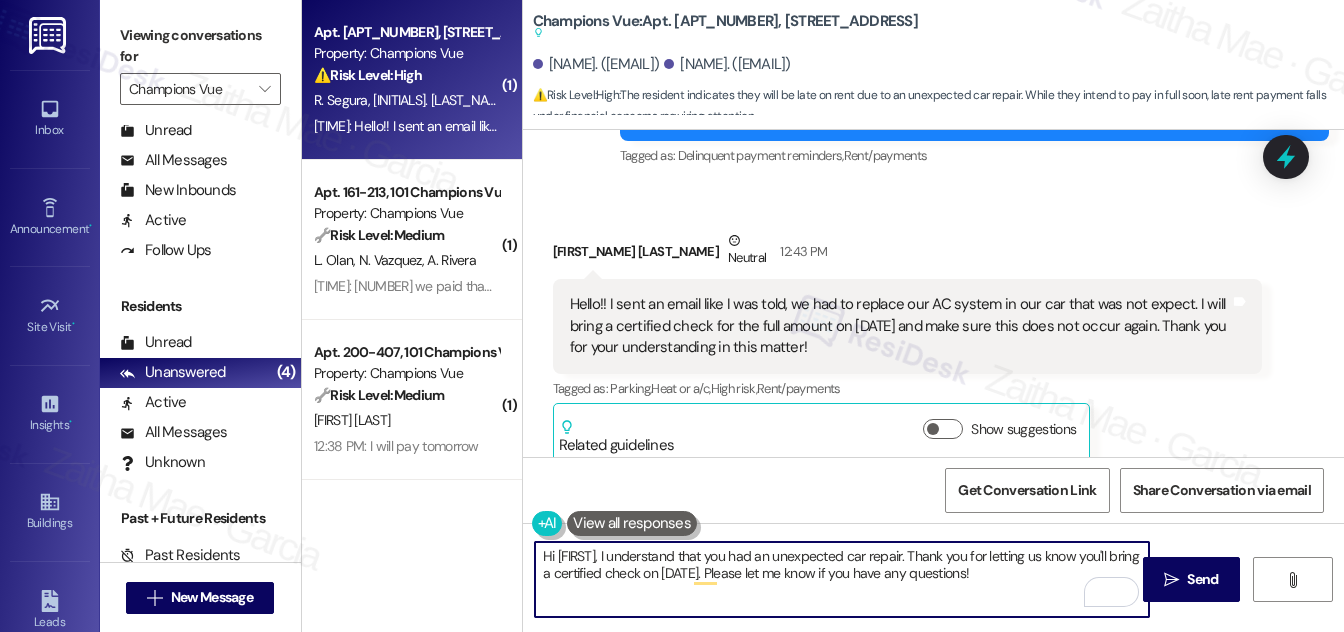 click on "Hi [FIRST], I understand that you had an unexpected car repair. Thank you for letting us know you'll bring a certified check on [DATE]. Please let me know if you have any questions!" at bounding box center (842, 579) 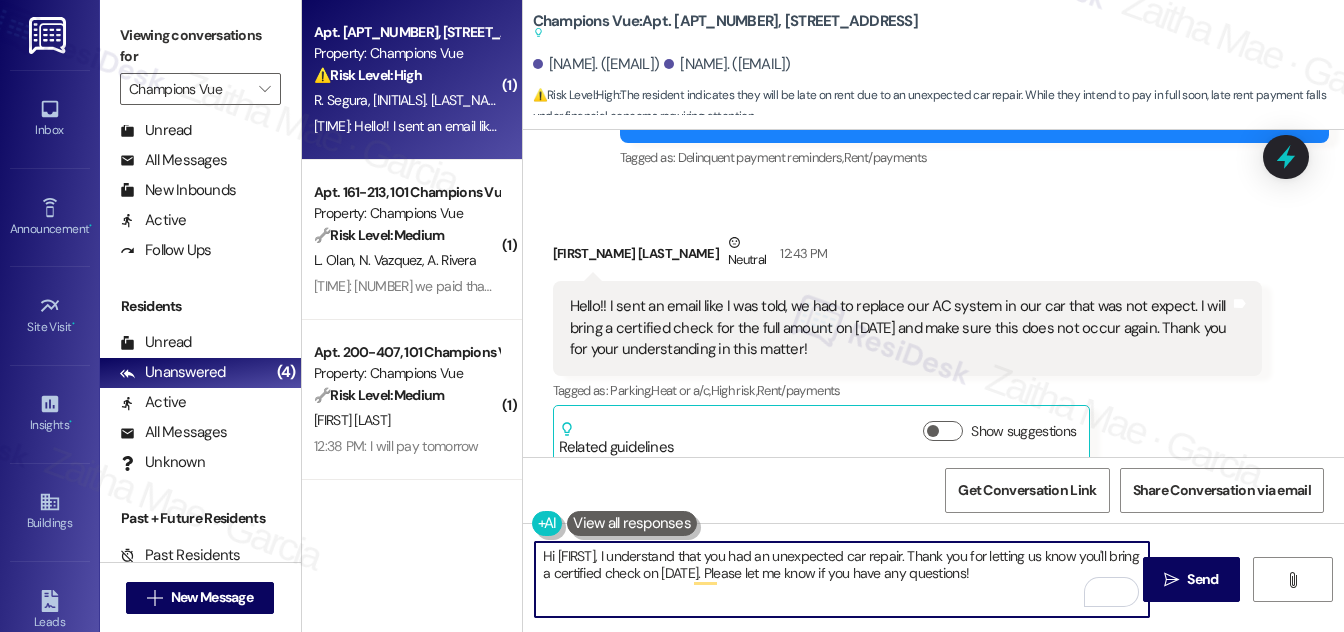 scroll, scrollTop: 3135, scrollLeft: 0, axis: vertical 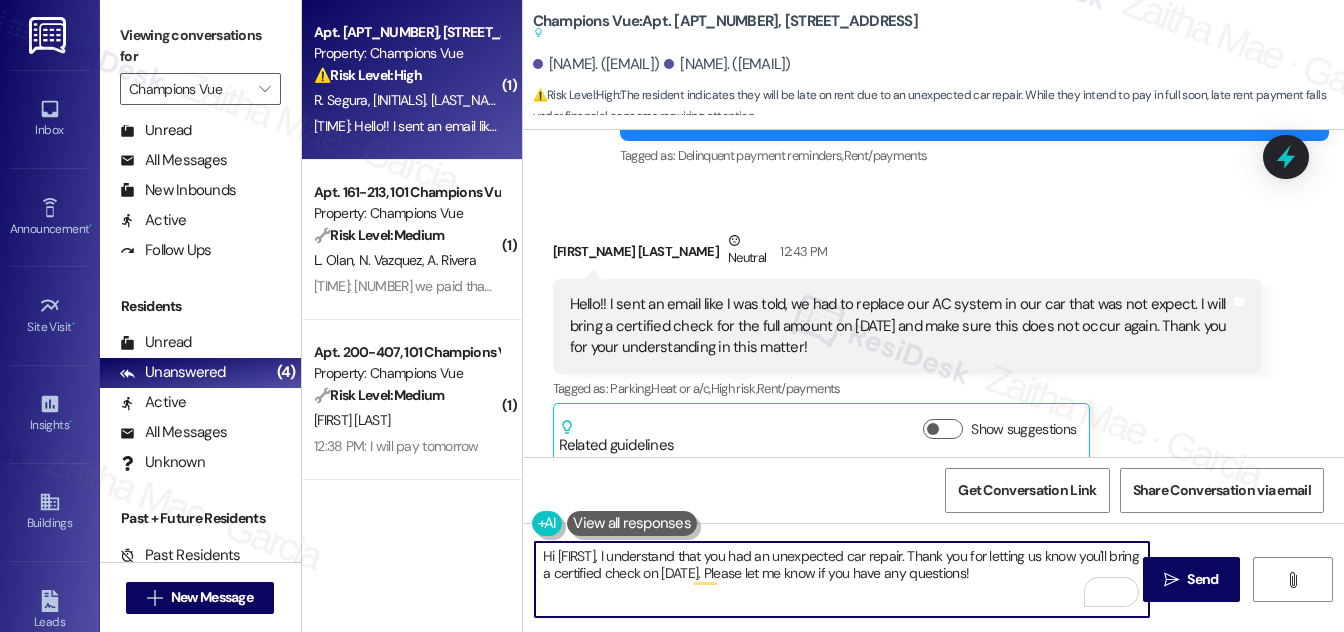 click on "Hi [FIRST], I understand that you had an unexpected car repair. Thank you for letting us know you'll bring a certified check on [DATE]. Please let me know if you have any questions!" at bounding box center (842, 579) 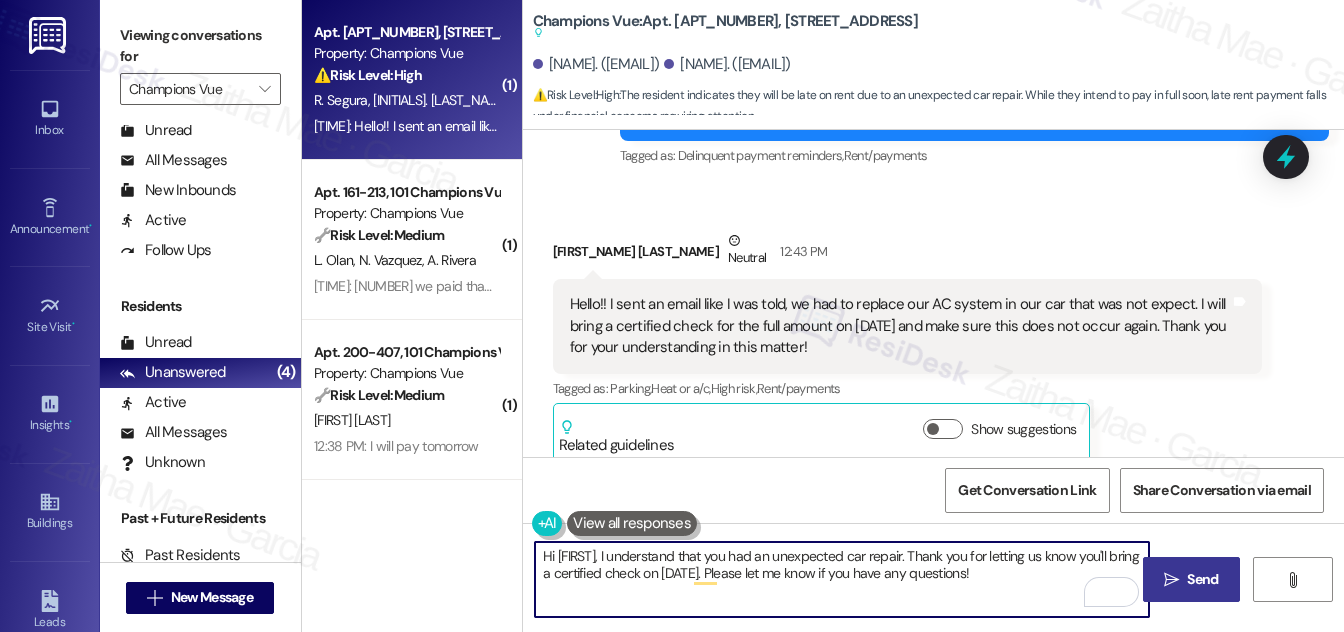 type on "Hi [FIRST], I understand that you had an unexpected car repair. Thank you for letting us know you'll bring a certified check on [DATE]. Please let me know if you have any questions!" 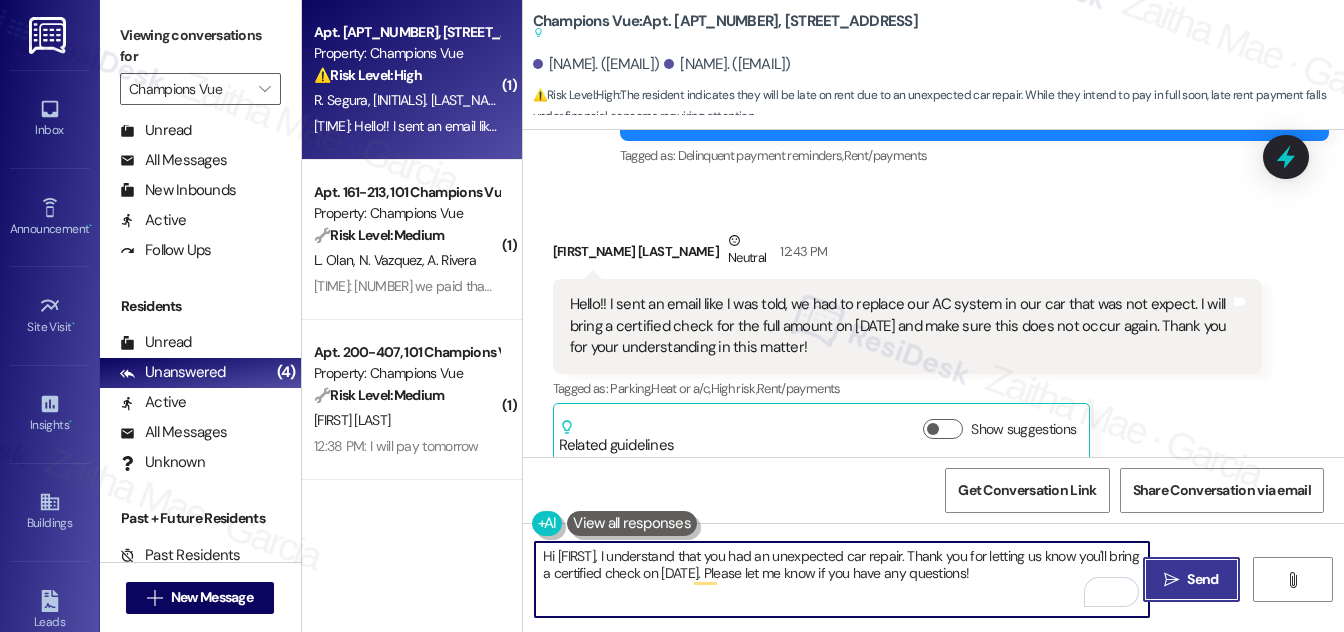 click on "" at bounding box center [1171, 580] 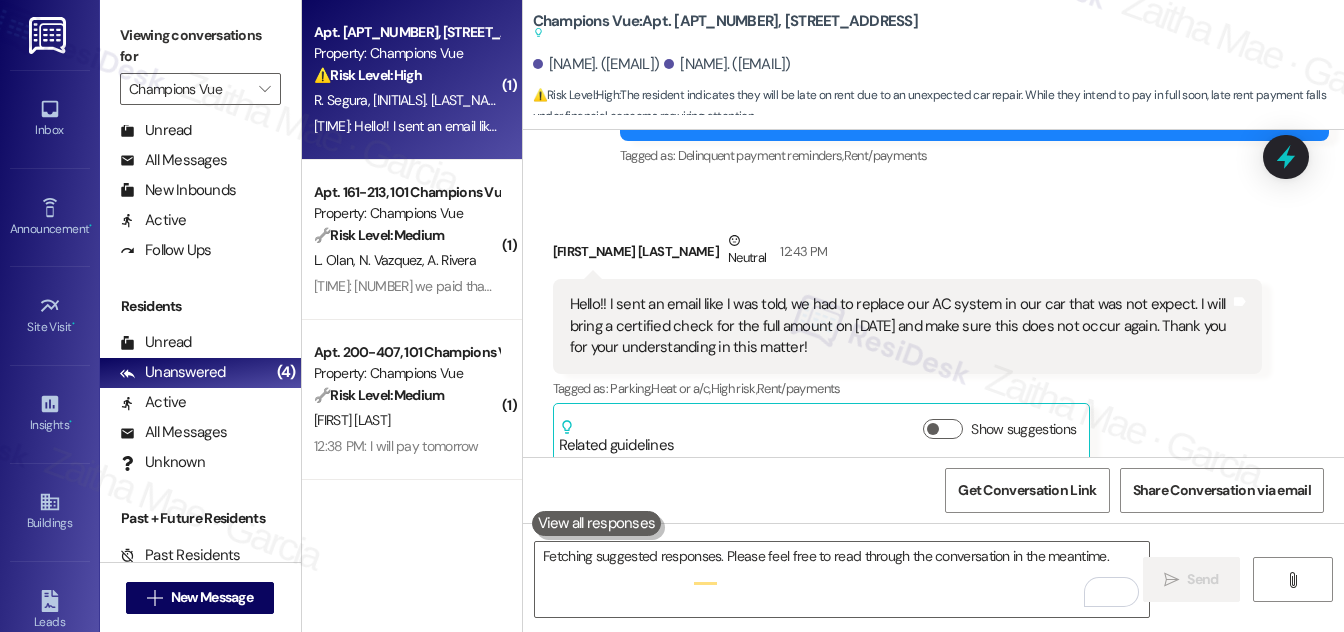 scroll, scrollTop: 3075, scrollLeft: 0, axis: vertical 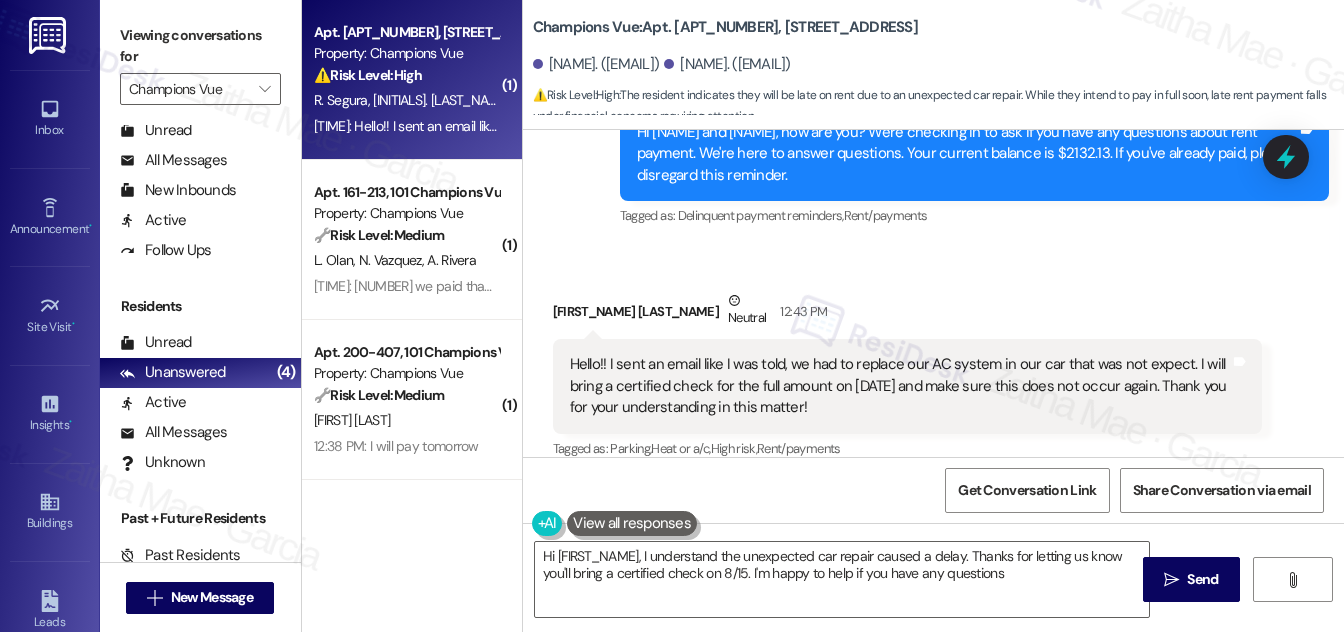 type on "Hi {{first_name}}, I understand the unexpected car repair caused a delay. Thanks for letting us know you'll bring a certified check on 8/15. I'm happy to help if you have any questions!" 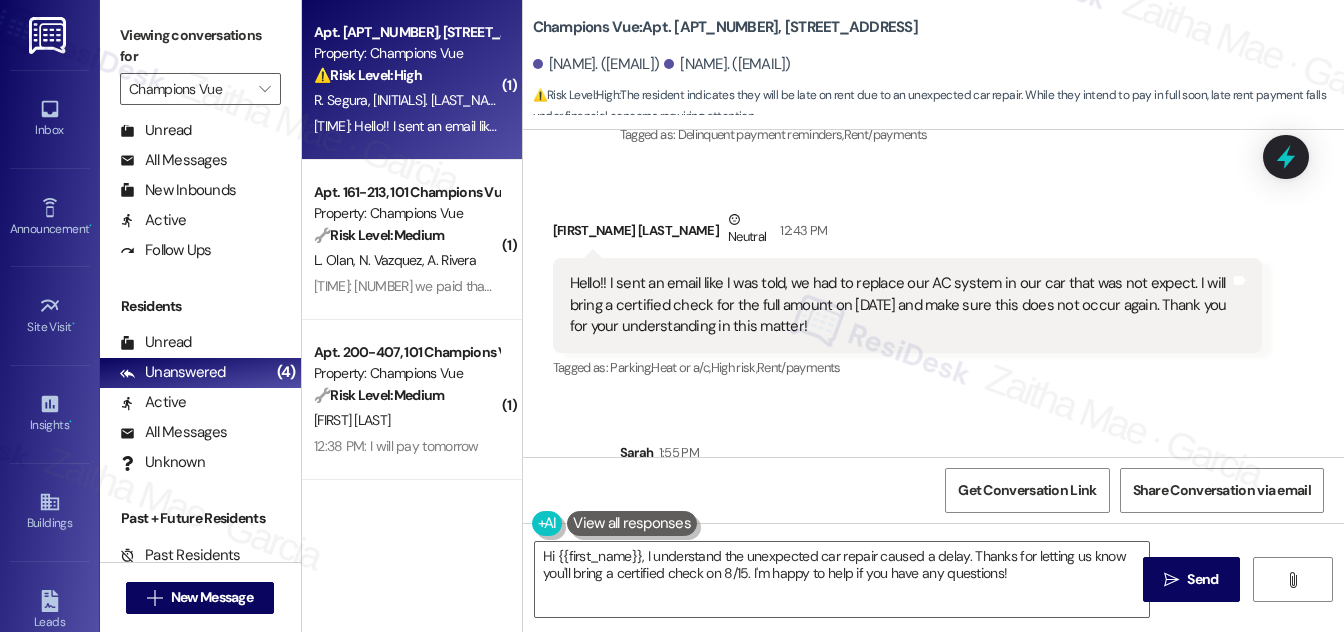 scroll, scrollTop: 3237, scrollLeft: 0, axis: vertical 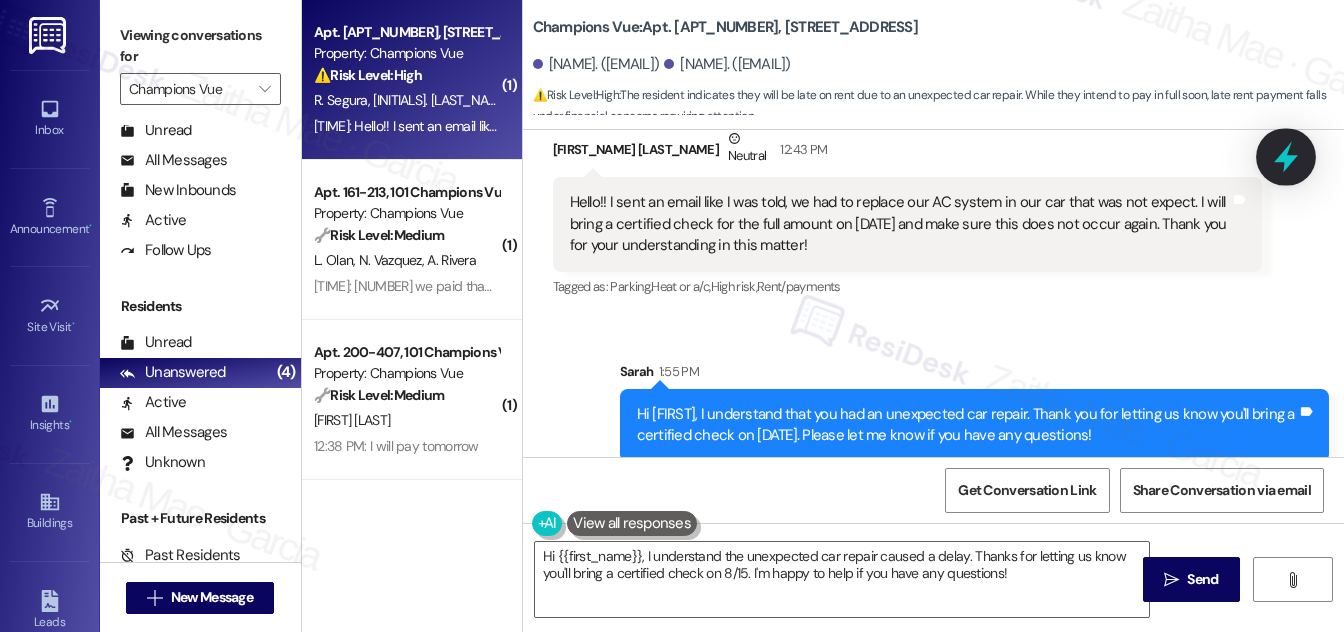 click 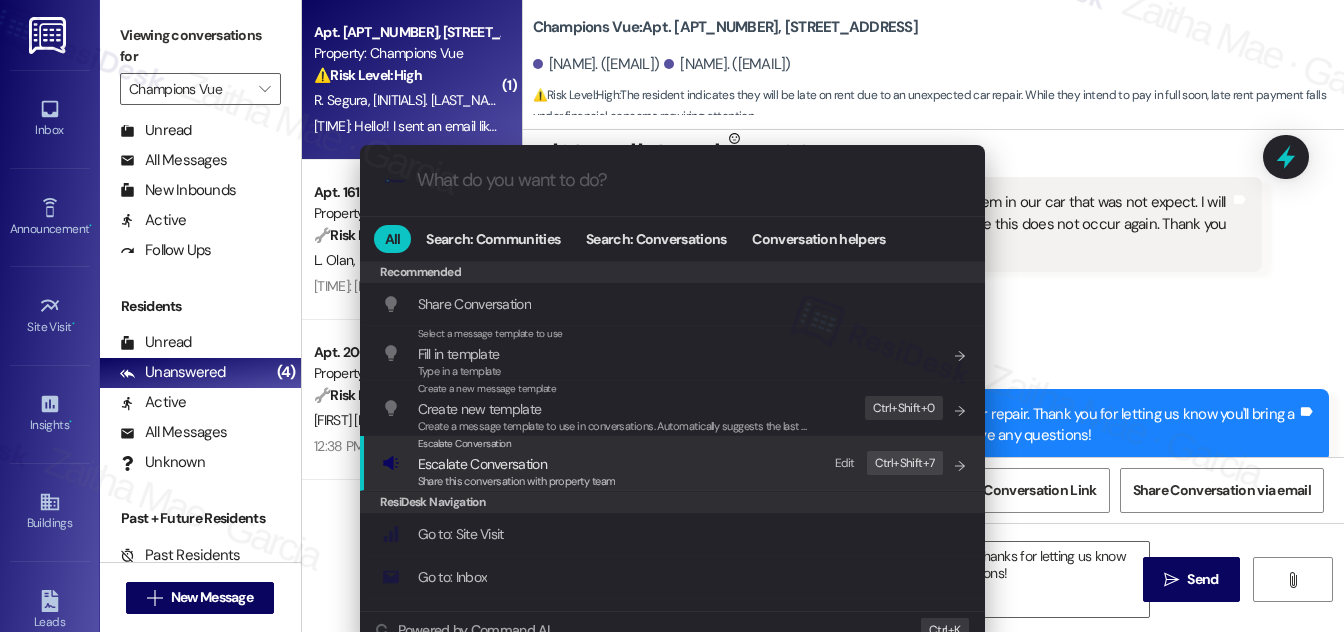 click on "Escalate Conversation" at bounding box center [482, 464] 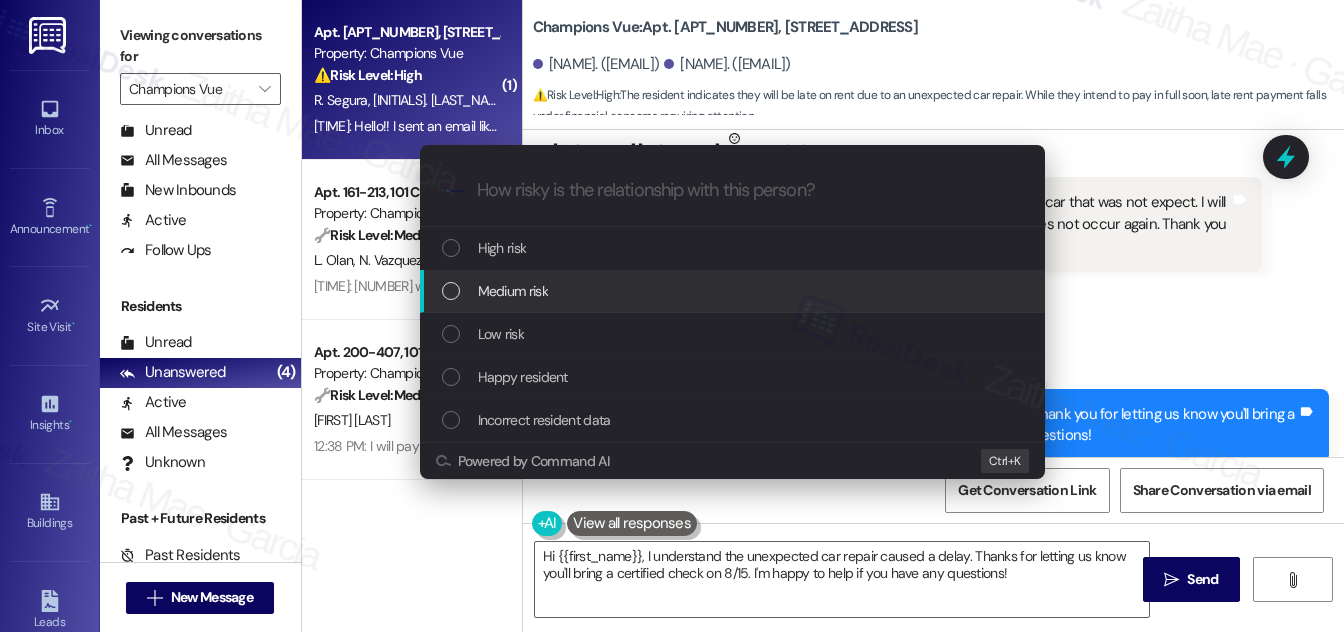 click on "Medium risk" at bounding box center (513, 291) 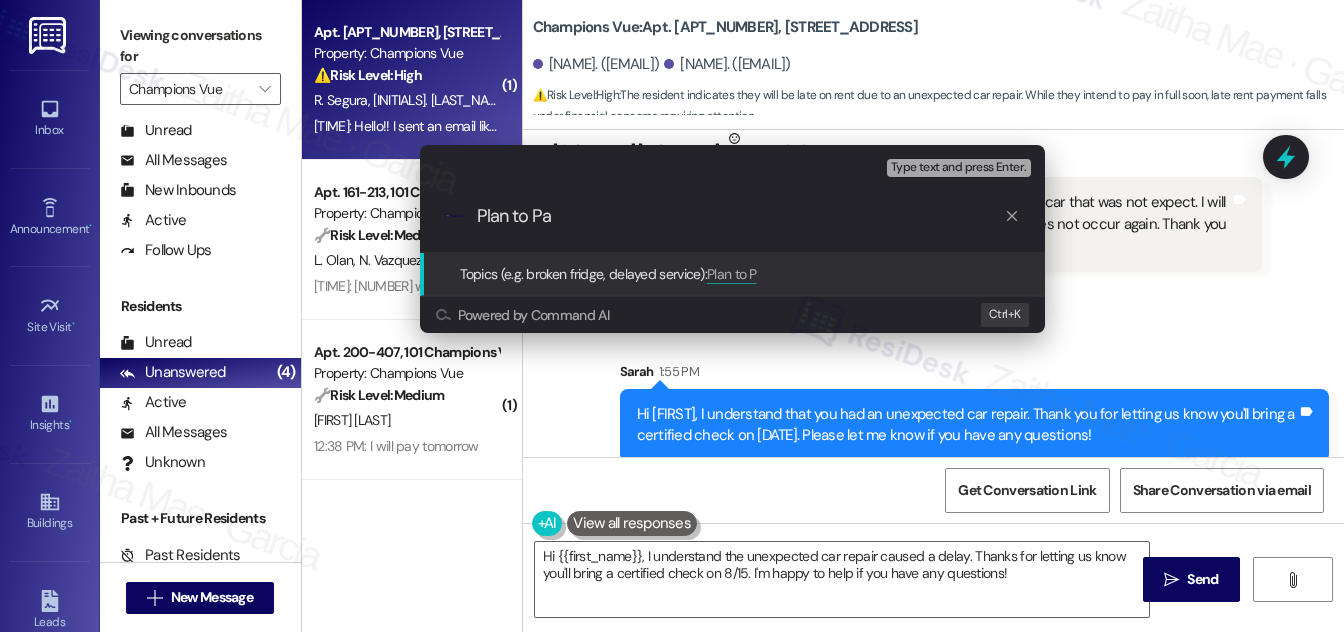 type on "Plan to Pay" 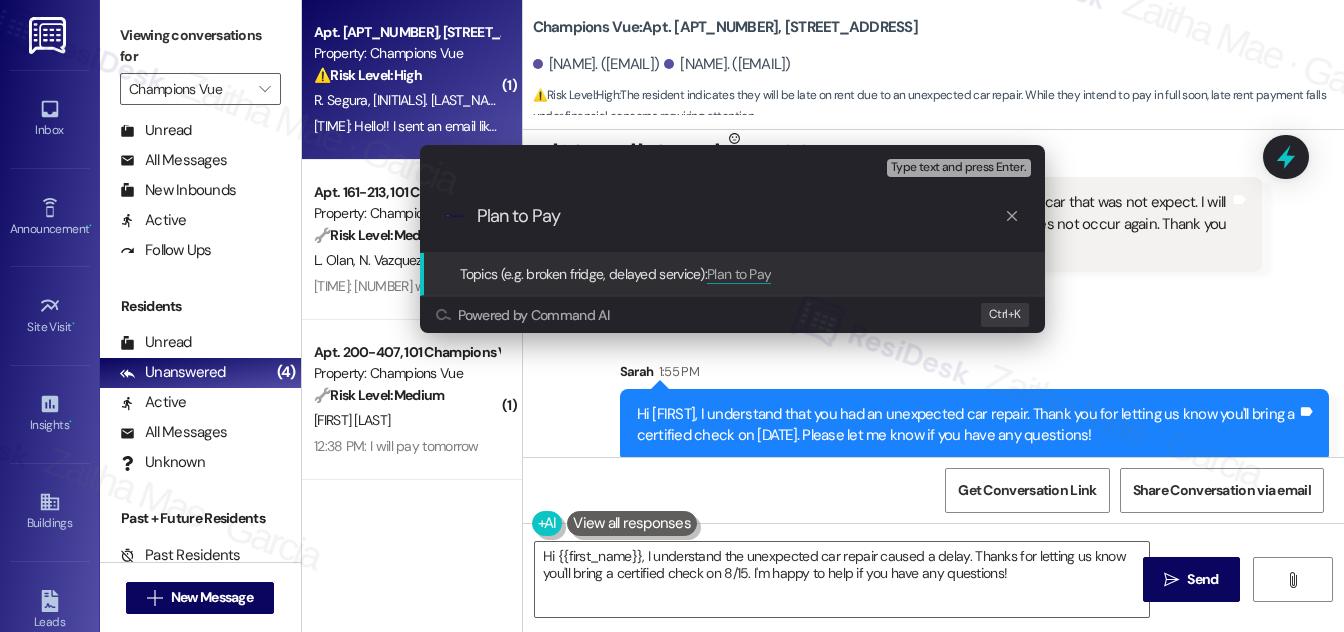 type 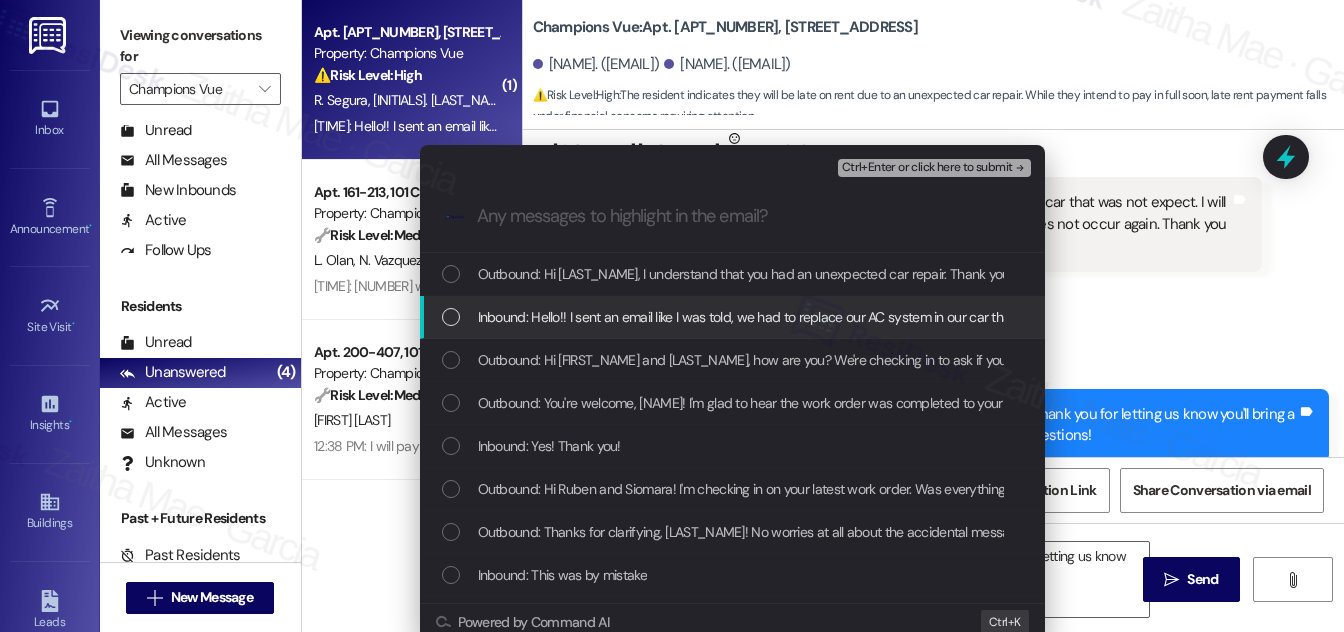 click at bounding box center (451, 317) 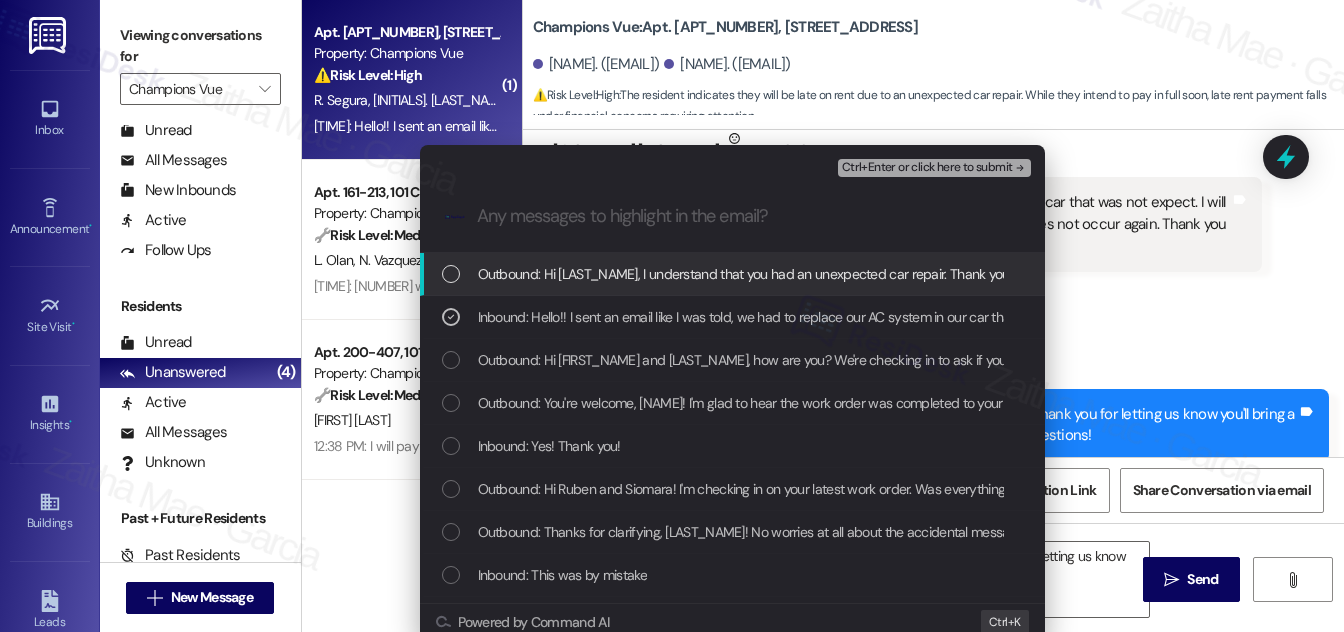 click on "Ctrl+Enter or click here to submit" at bounding box center [927, 168] 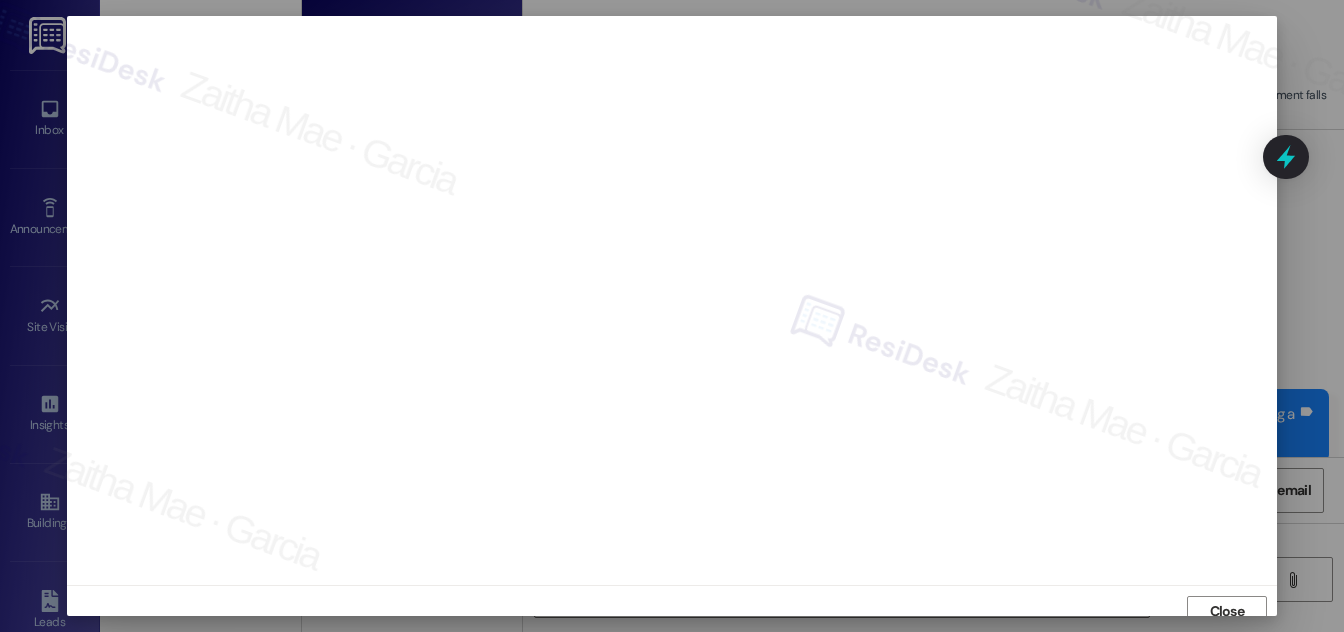 scroll, scrollTop: 11, scrollLeft: 0, axis: vertical 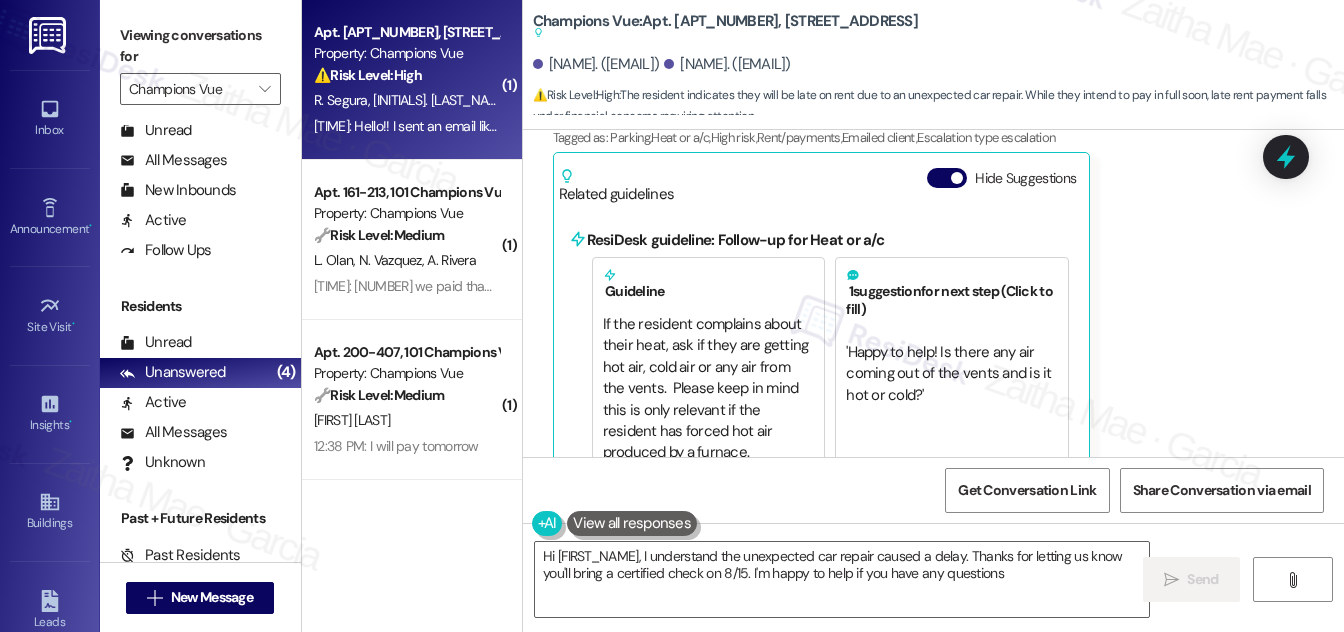 type on "Hi {{first_name}}, I understand the unexpected car repair caused a delay. Thanks for letting us know you'll bring a certified check on 8/15. I'm happy to help if you have any questions!" 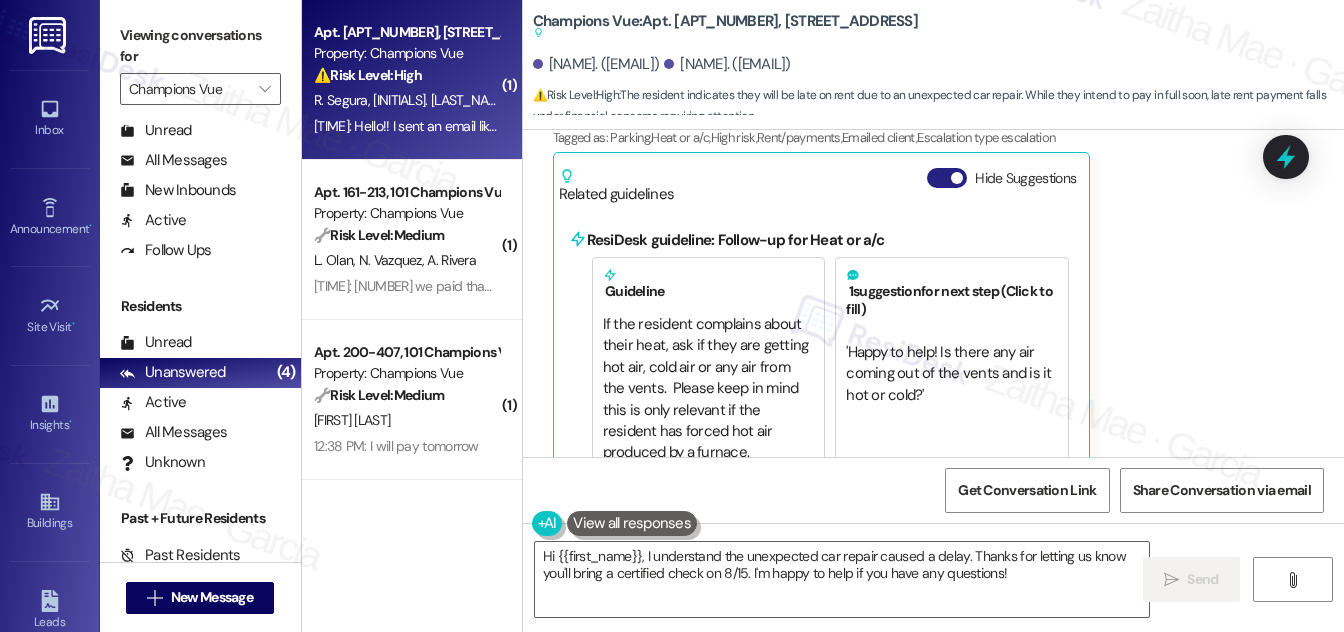 click on "Hide Suggestions" at bounding box center [947, 178] 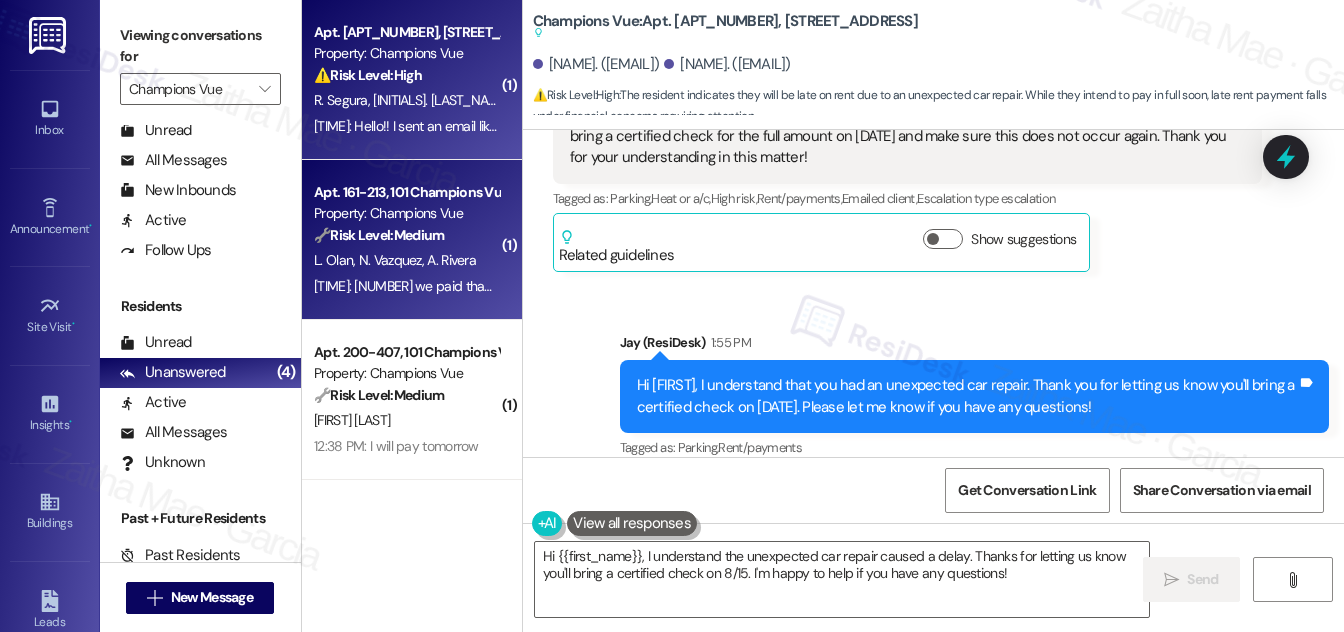 click on "A. Rivera" at bounding box center (451, 260) 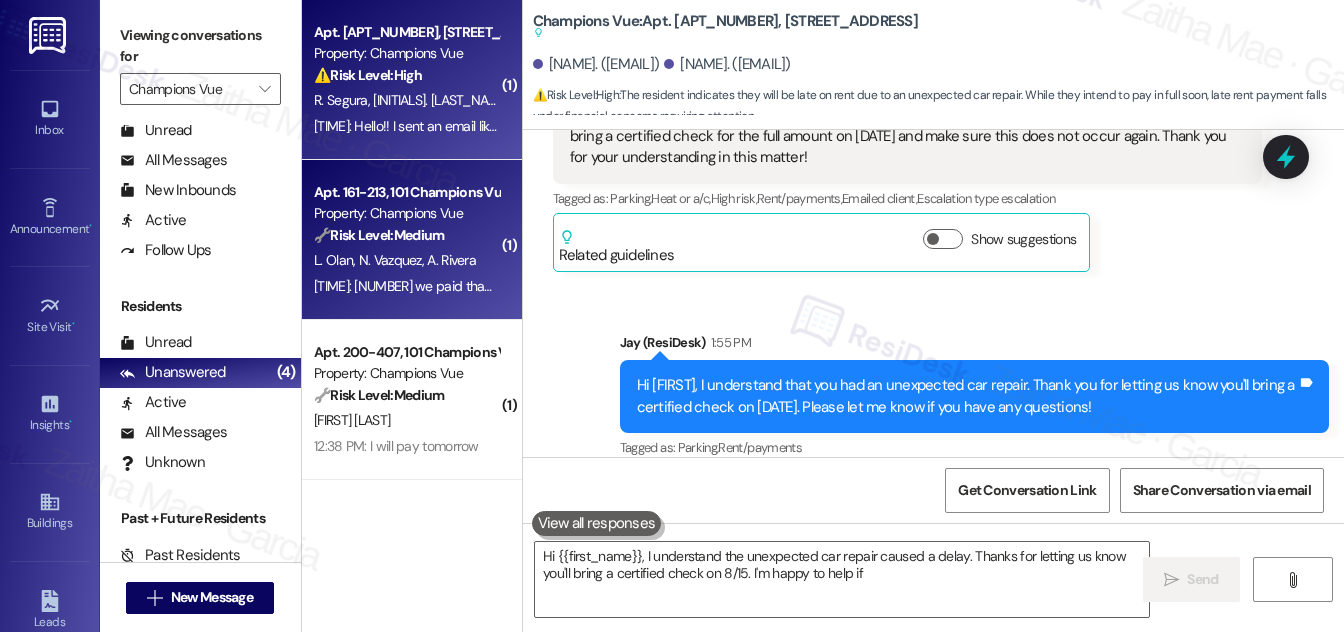 type on "Hi [NAME], I understand the unexpected car repair caused a delay. Thanks for letting us know you'll bring a certified check on 8/15. I'm happy to help if you" 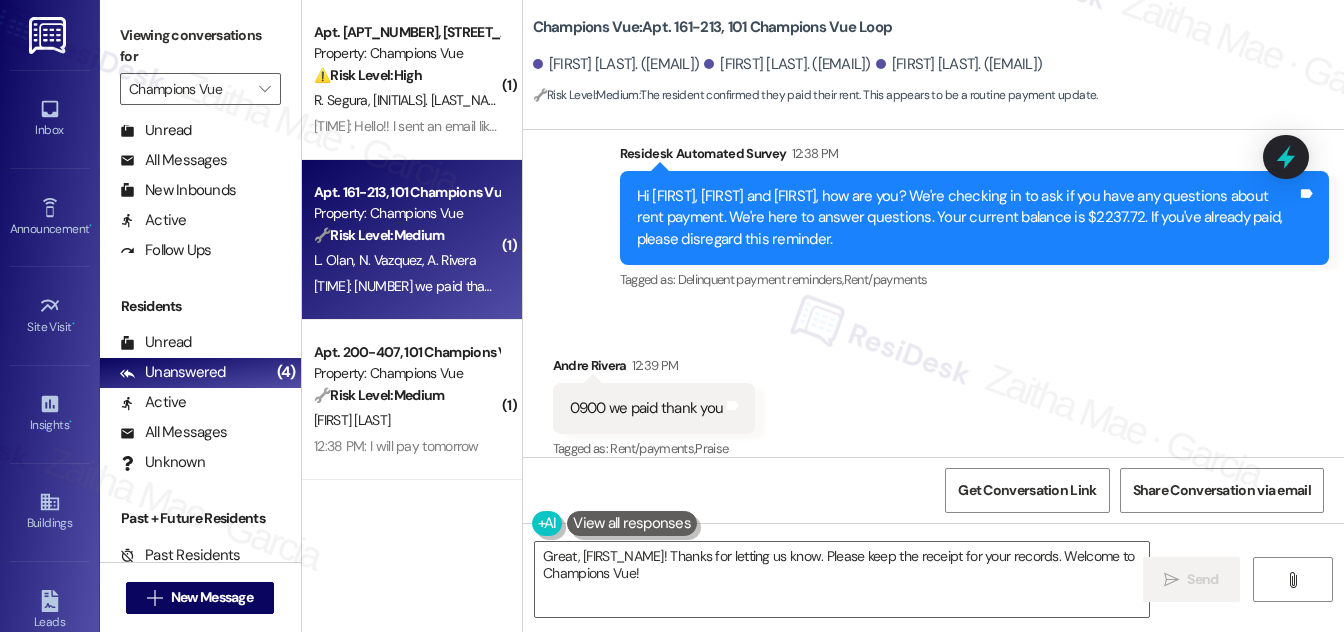 scroll, scrollTop: 4534, scrollLeft: 0, axis: vertical 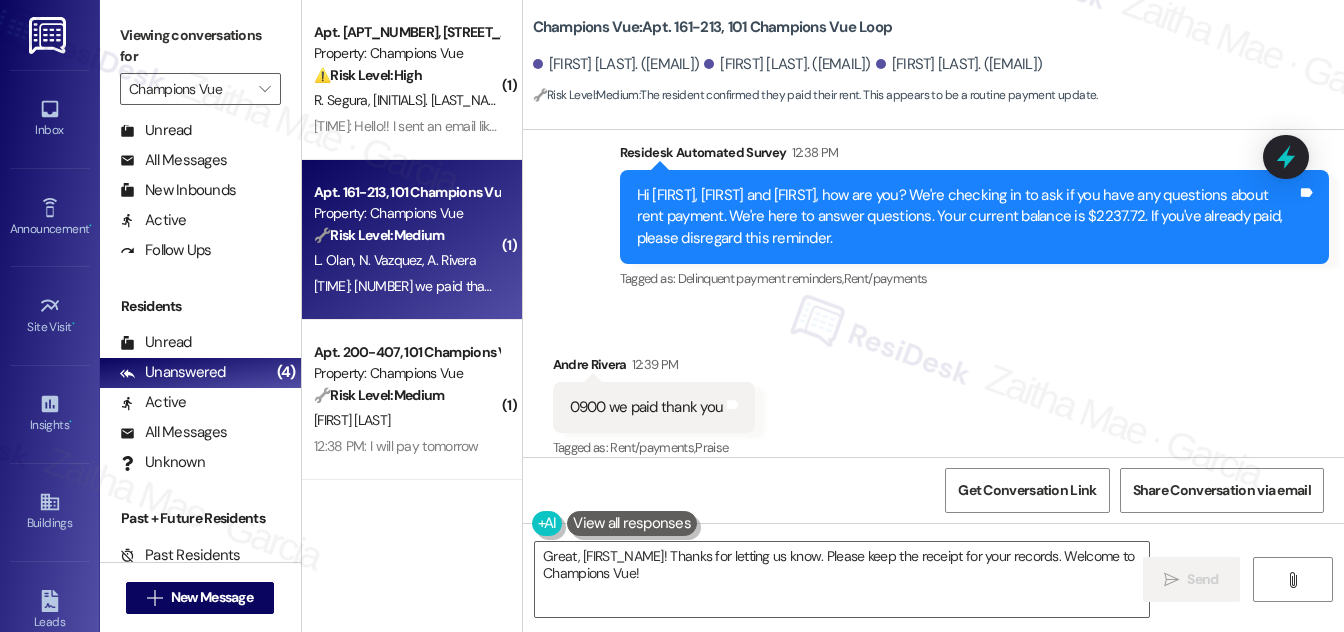 click on "Andre Rivera 12:39 PM" at bounding box center (654, 368) 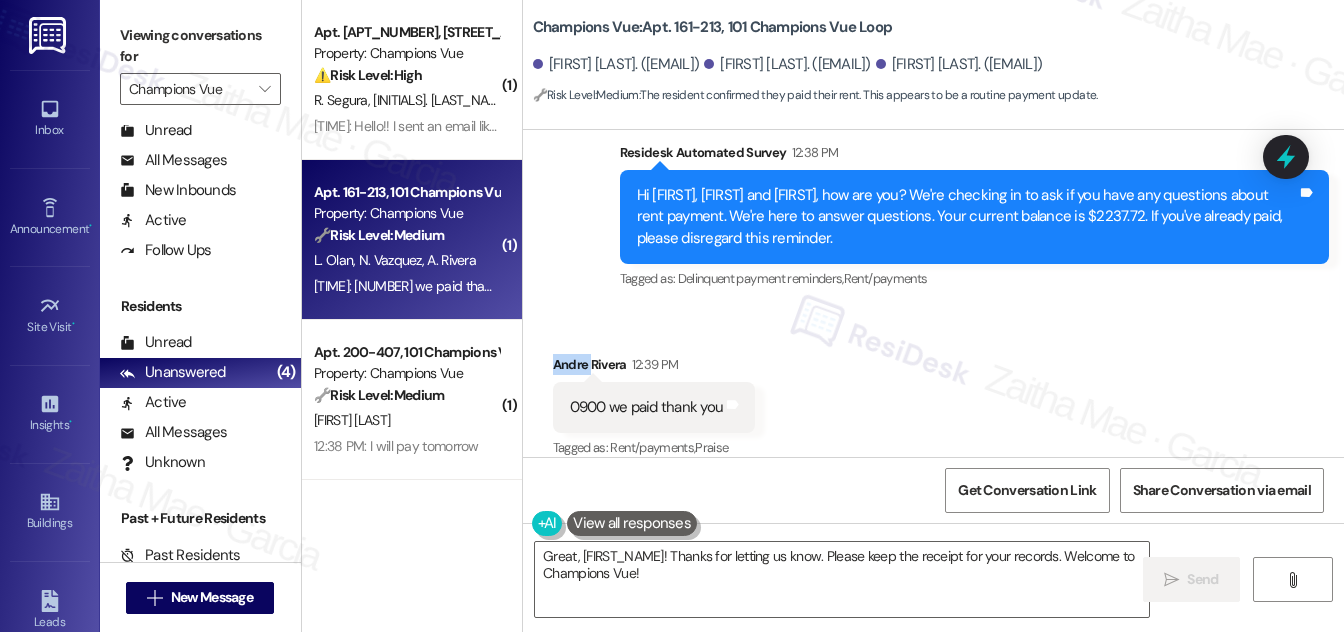 click on "Andre Rivera 12:39 PM" at bounding box center [654, 368] 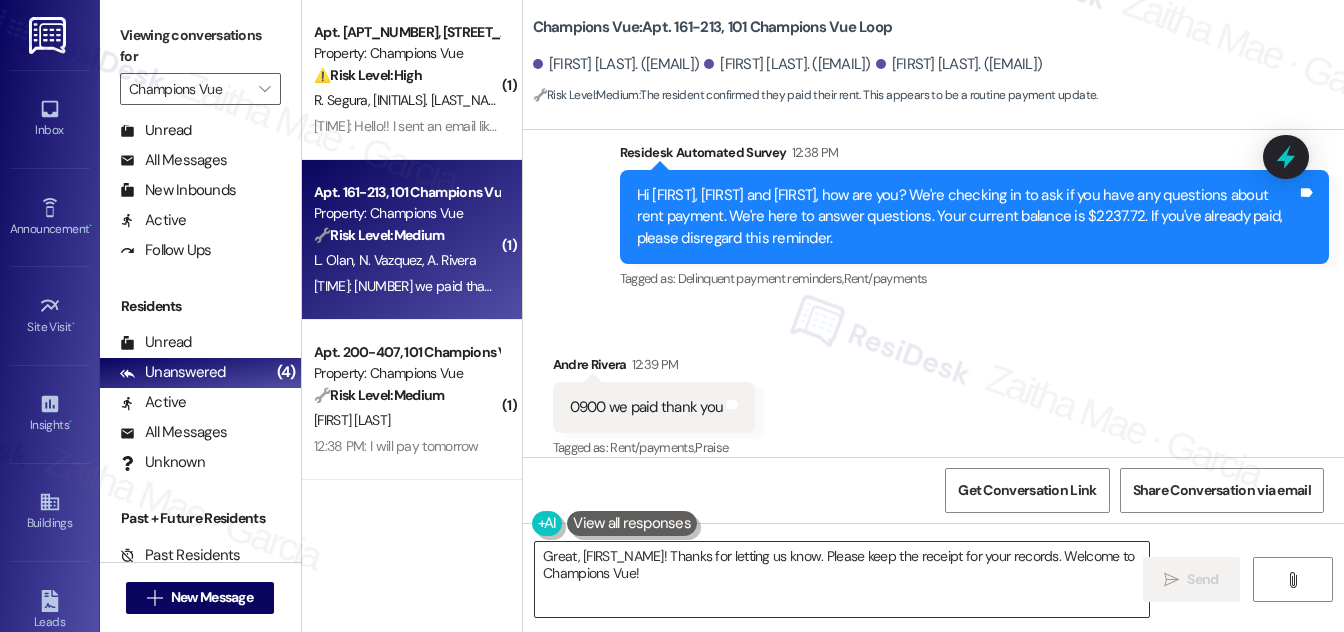 click on "Great, [FIRST_NAME]! Thanks for letting us know. Please keep the receipt for your records. Welcome to Champions Vue!" at bounding box center [842, 579] 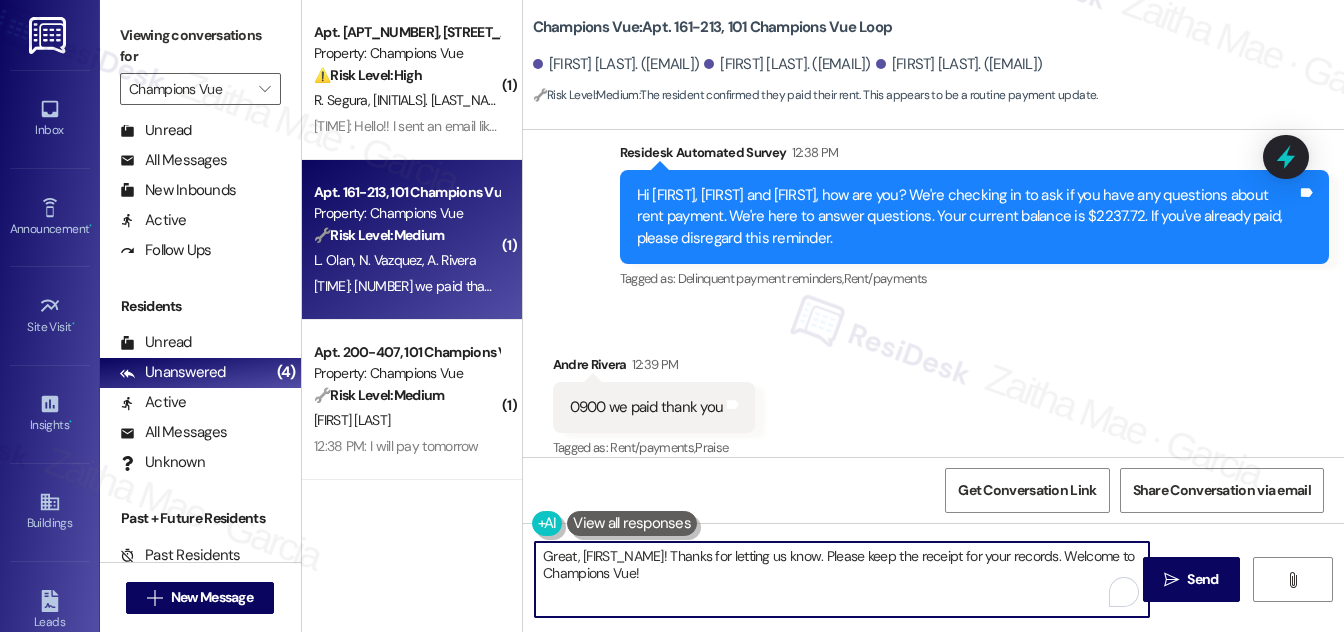click on "Great, [FIRST_NAME]! Thanks for letting us know. Please keep the receipt for your records. Welcome to Champions Vue!" at bounding box center (842, 579) 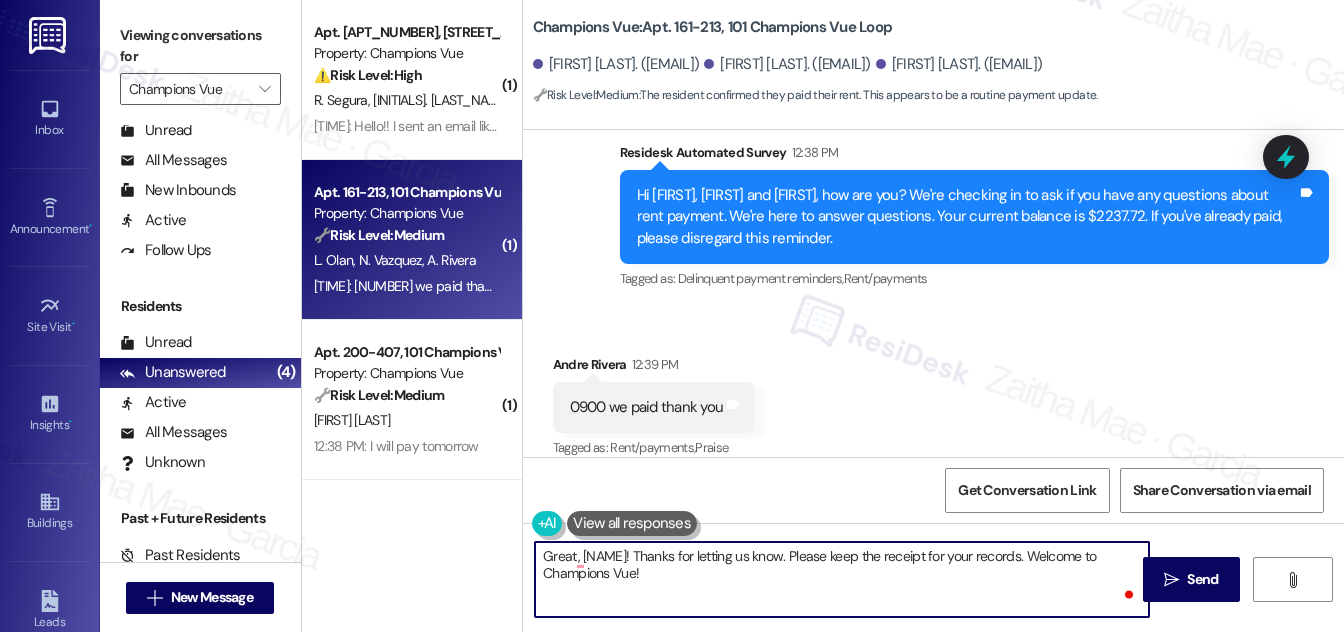 paste on "Andre" 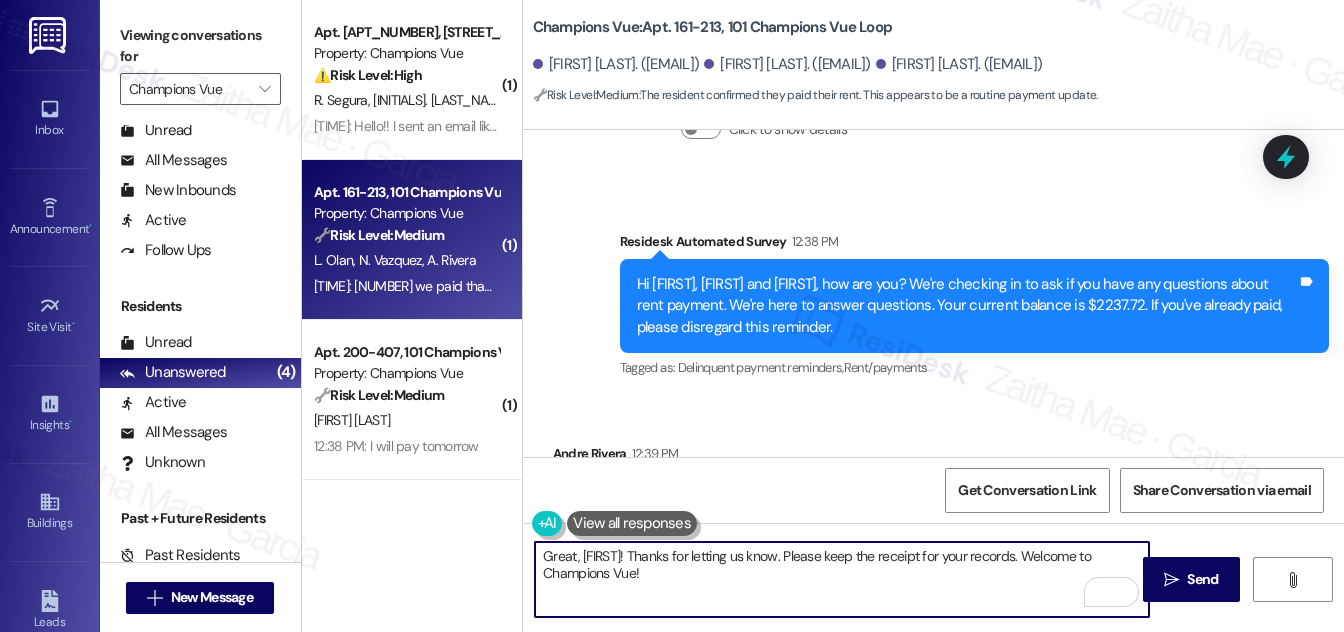 scroll, scrollTop: 4534, scrollLeft: 0, axis: vertical 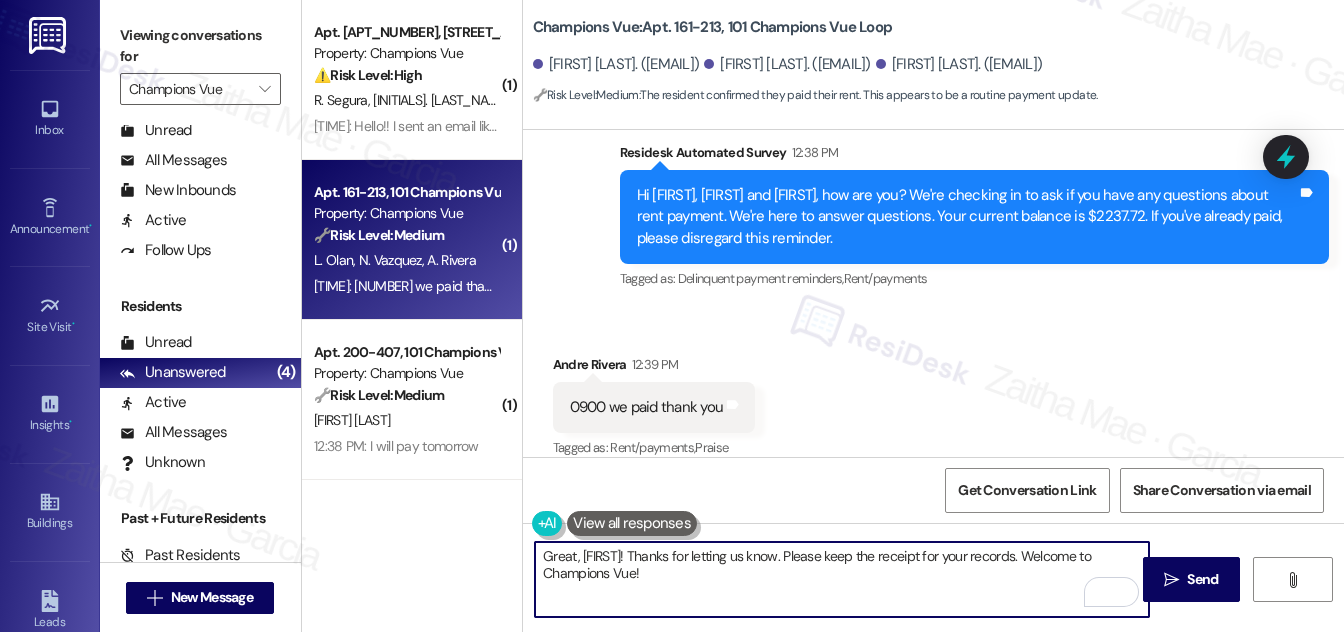 click on "Great, [FIRST]! Thanks for letting us know. Please keep the receipt for your records. Welcome to Champions Vue!" at bounding box center (842, 579) 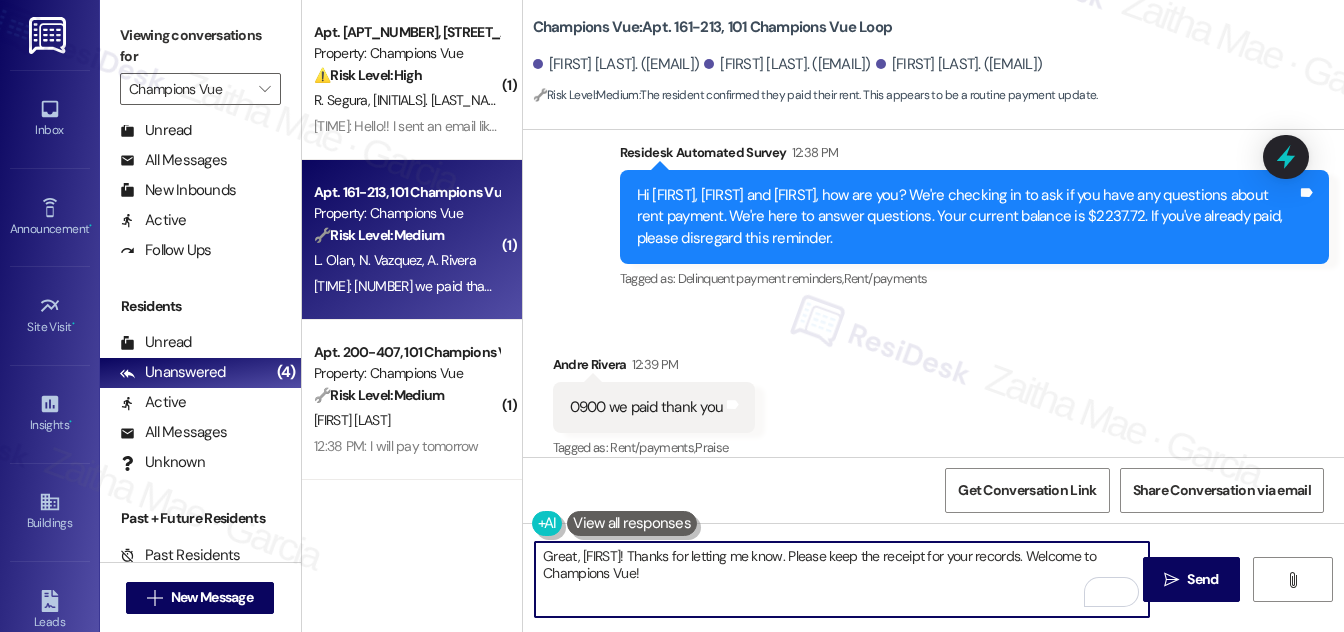 drag, startPoint x: 1018, startPoint y: 552, endPoint x: 1026, endPoint y: 575, distance: 24.351591 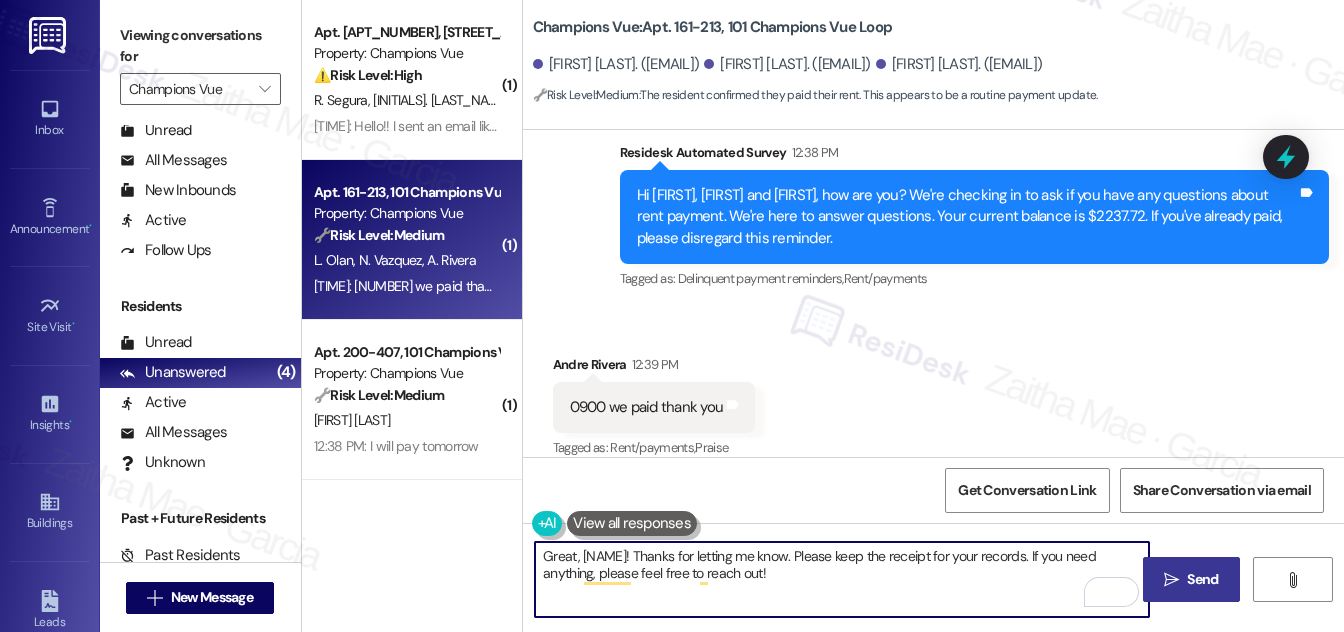 type on "Great, [NAME]! Thanks for letting me know. Please keep the receipt for your records. If you need anything, please feel free to reach out!" 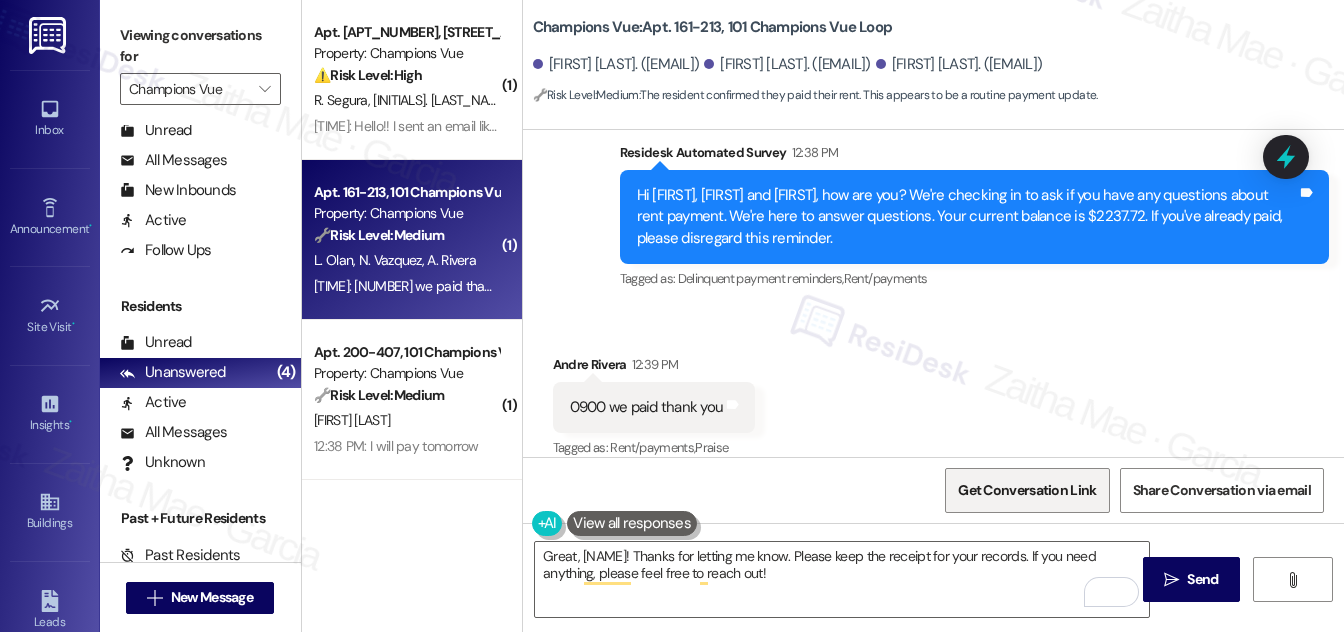 drag, startPoint x: 1190, startPoint y: 578, endPoint x: 1077, endPoint y: 511, distance: 131.3697 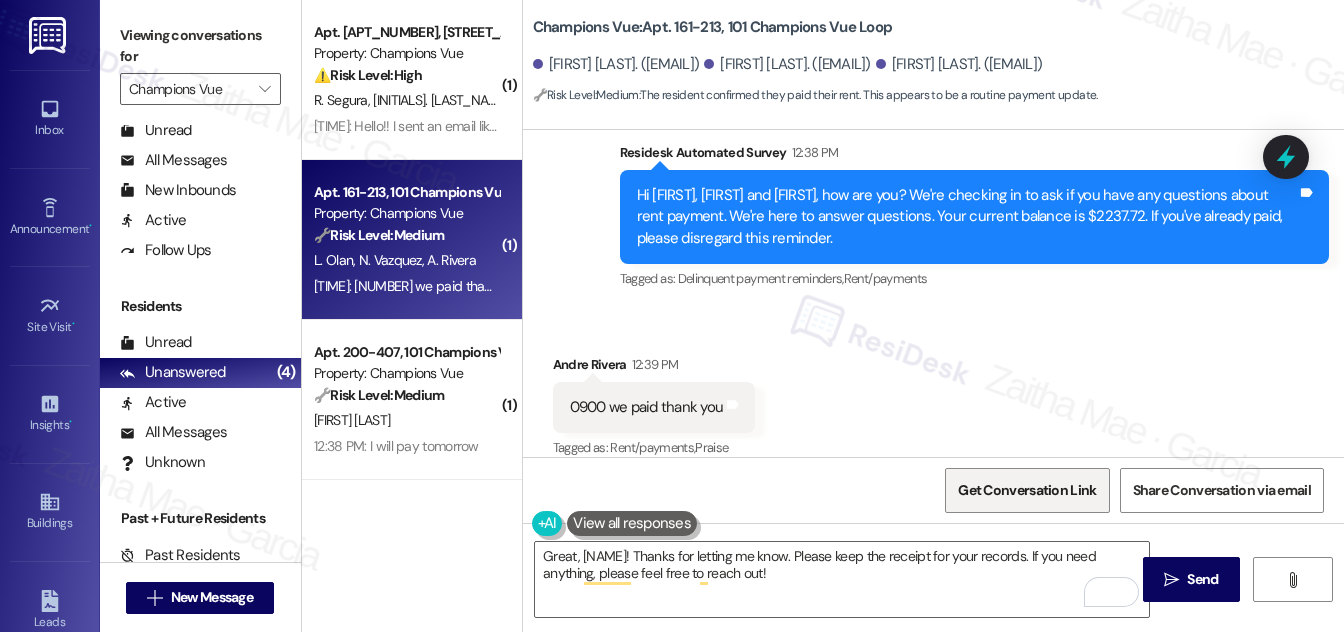 click on "Send" at bounding box center (1202, 579) 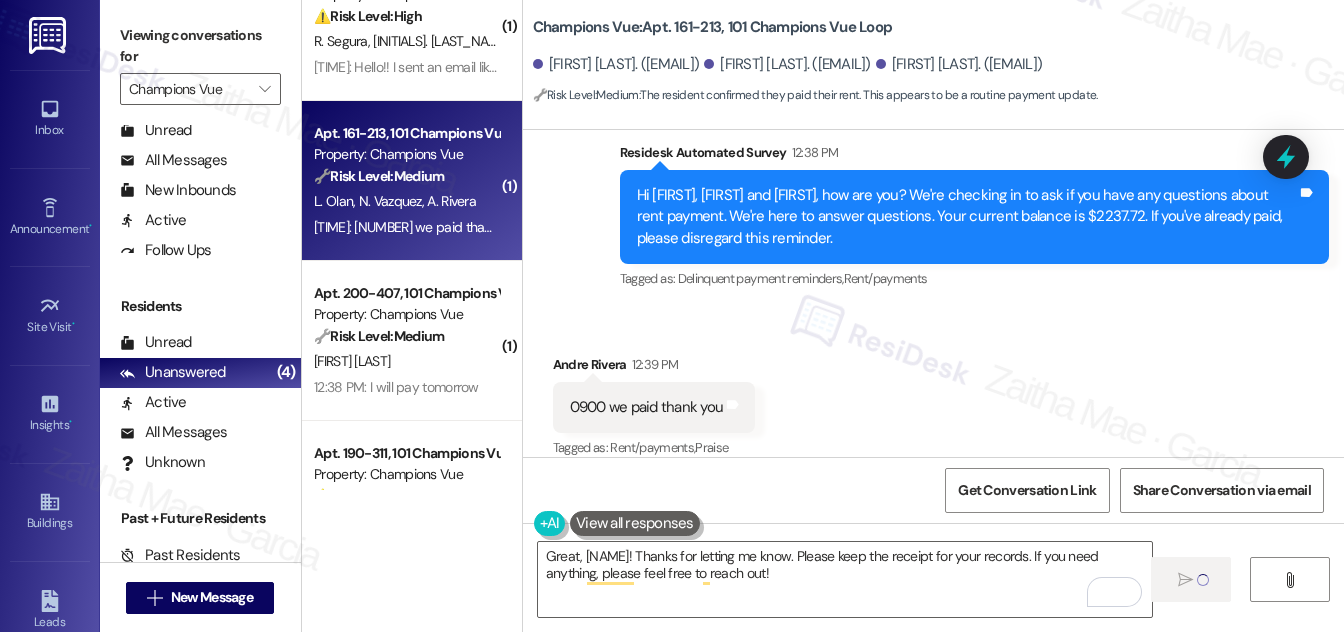 type 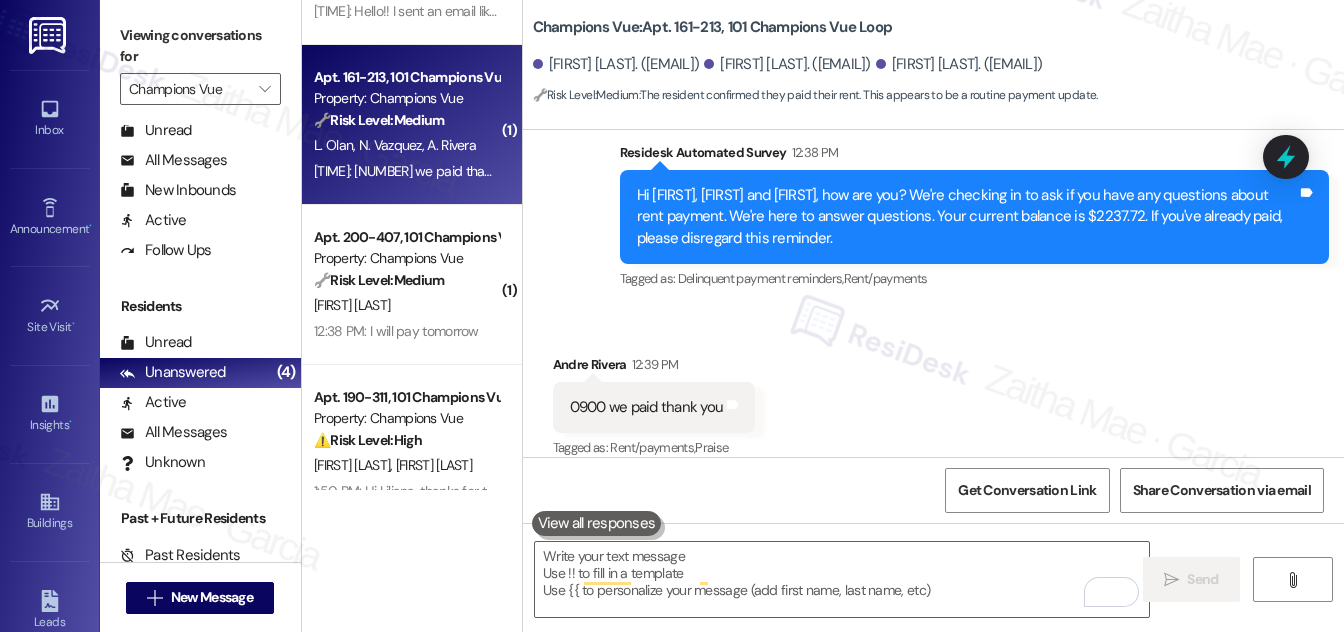 scroll, scrollTop: 149, scrollLeft: 0, axis: vertical 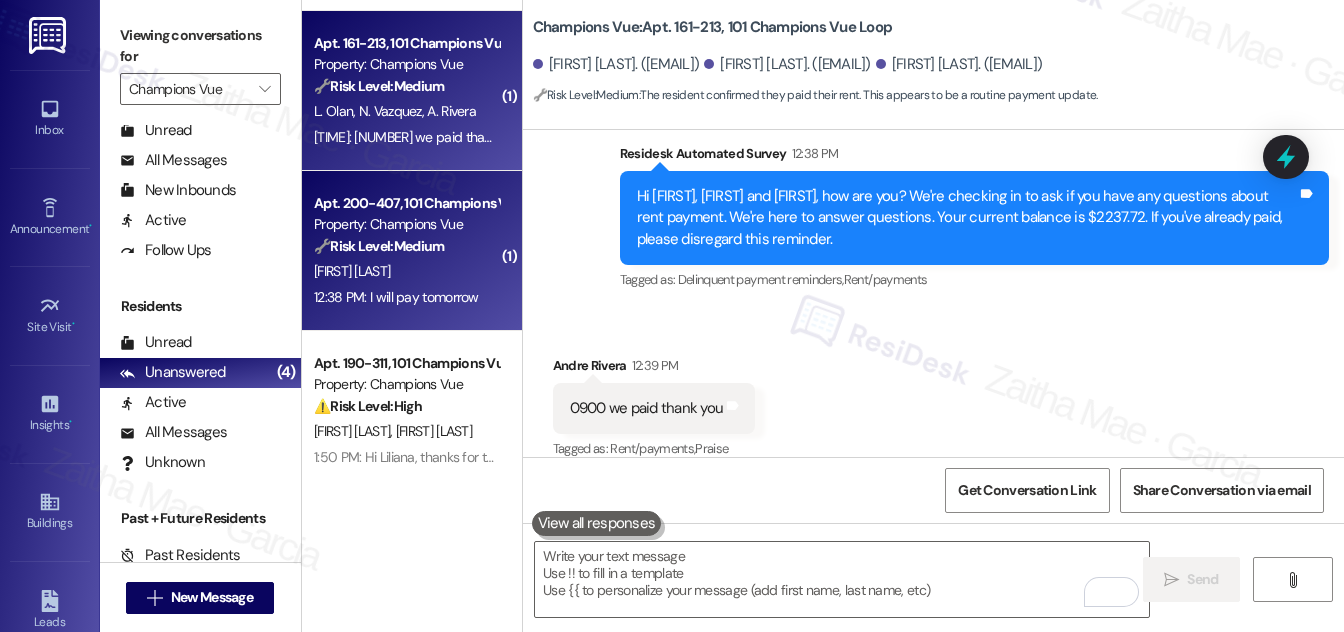 click on "[FIRST] [LAST]" at bounding box center [406, 271] 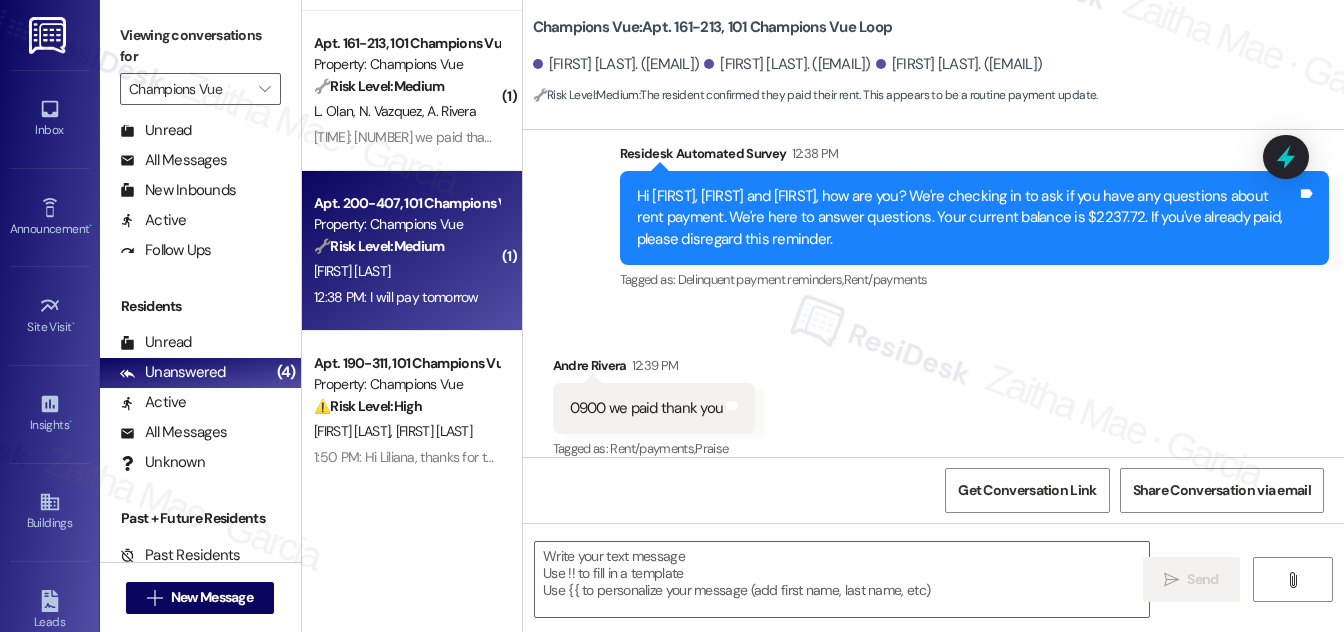 type on "Fetching suggested responses. Please feel free to read through the conversation in the meantime." 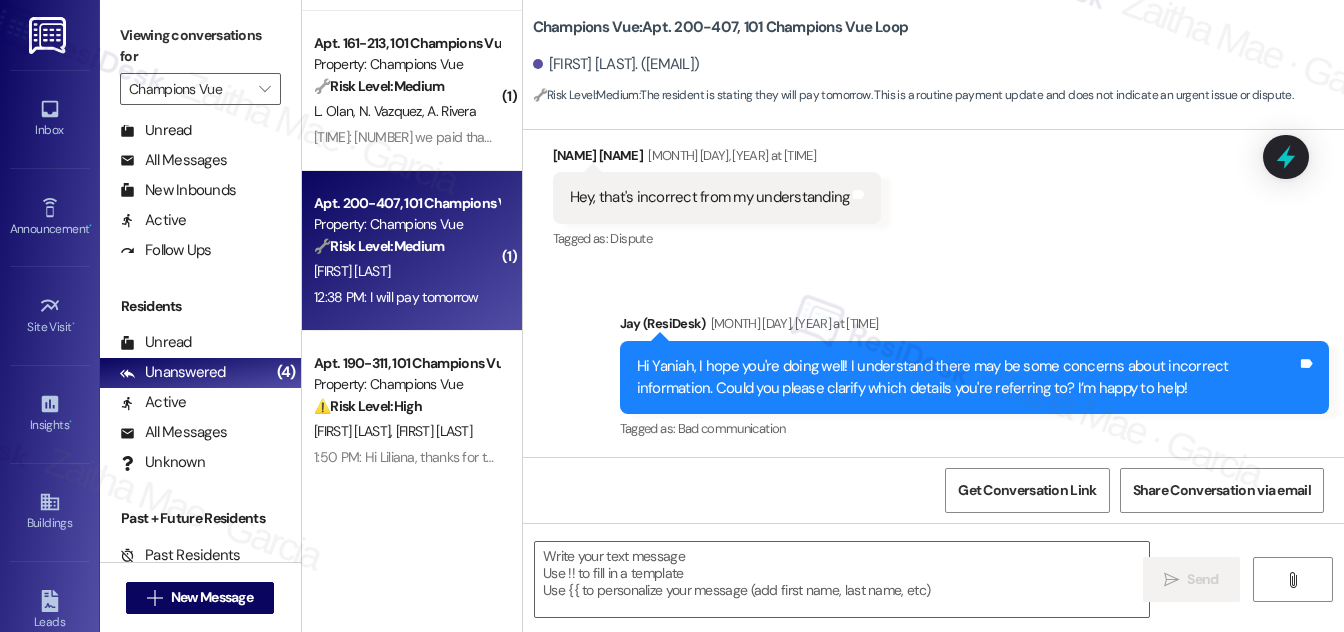 type on "Fetching suggested responses. Please feel free to read through the conversation in the meantime." 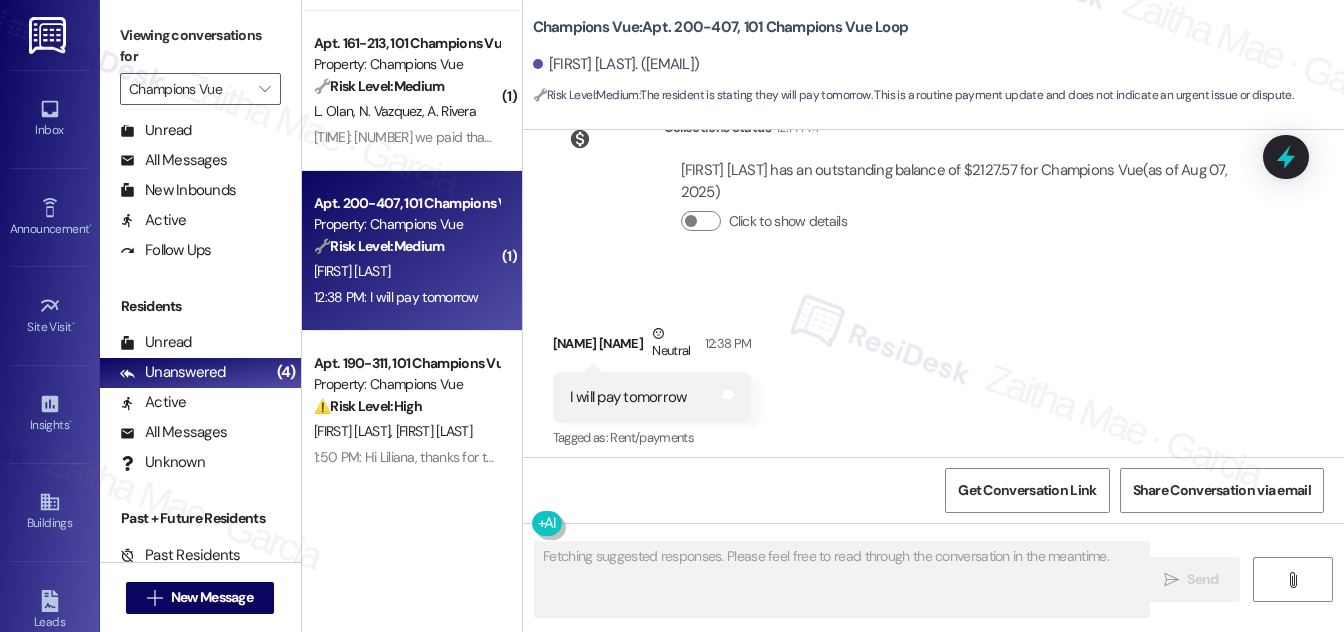 scroll, scrollTop: 772, scrollLeft: 0, axis: vertical 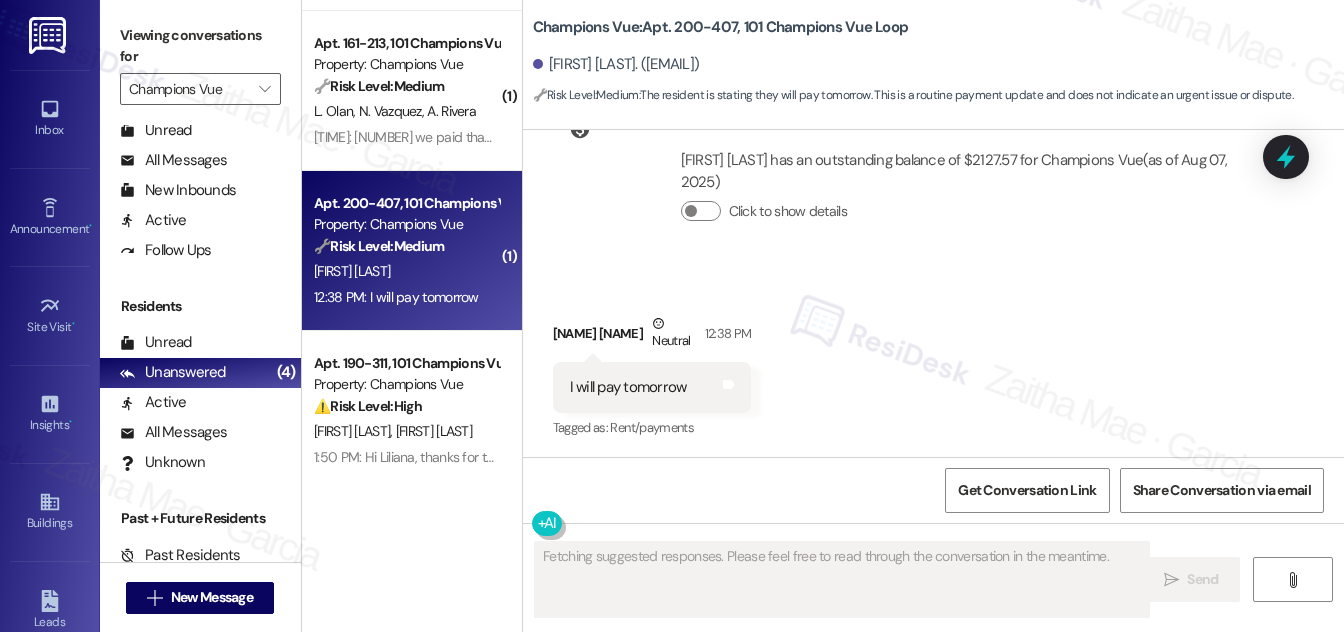 type 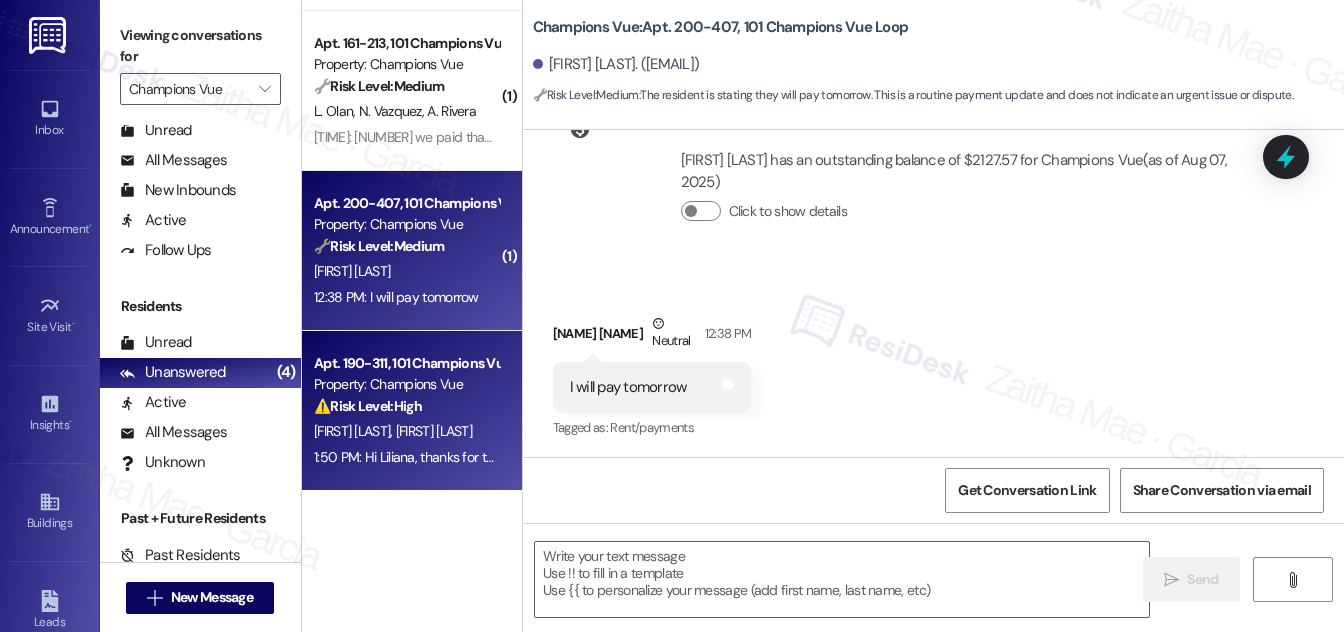 click on "Property: Champions Vue" at bounding box center [406, 384] 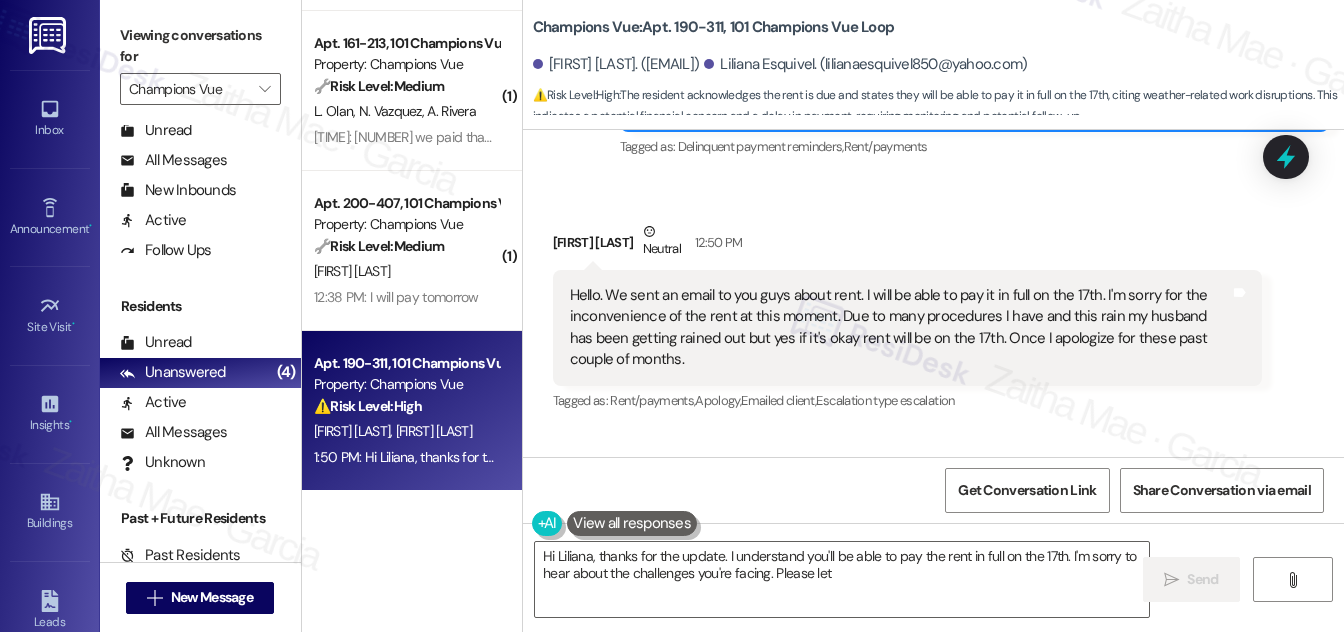 scroll, scrollTop: 3799, scrollLeft: 0, axis: vertical 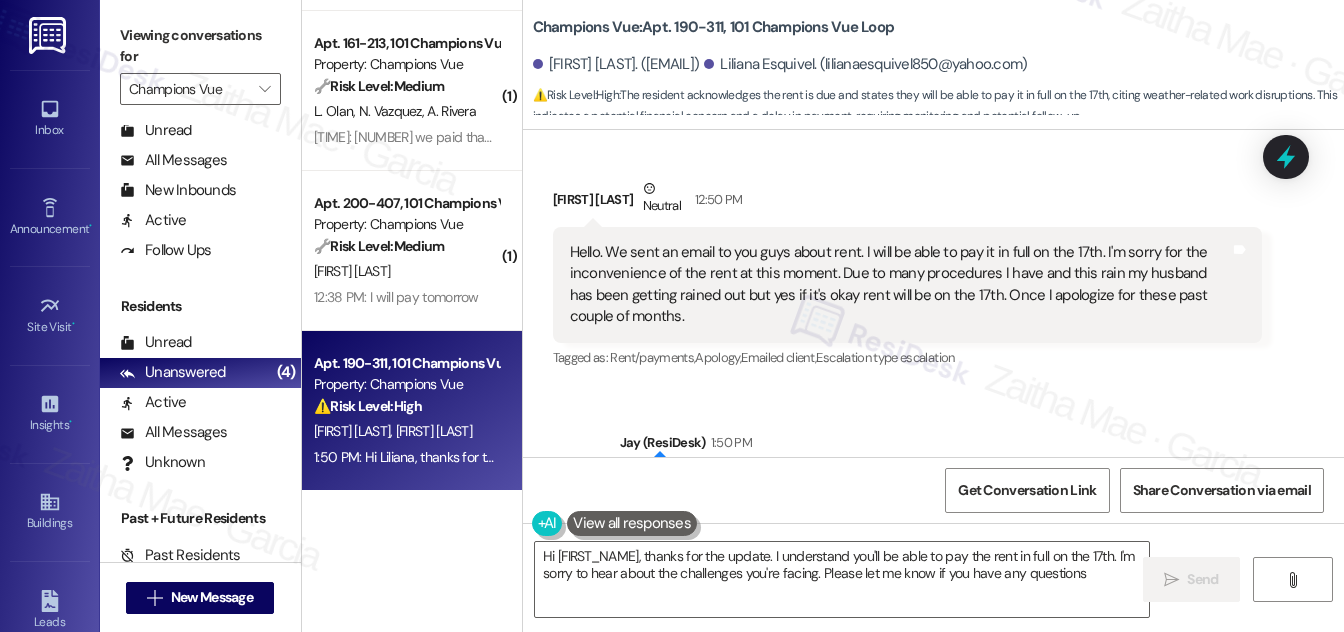 type on "Hi [FIRST_NAME], thanks for the update. I understand you'll be able to pay the rent in full on the 17th. I'm sorry to hear about the challenges you're facing. Please let me know if you have any questions!" 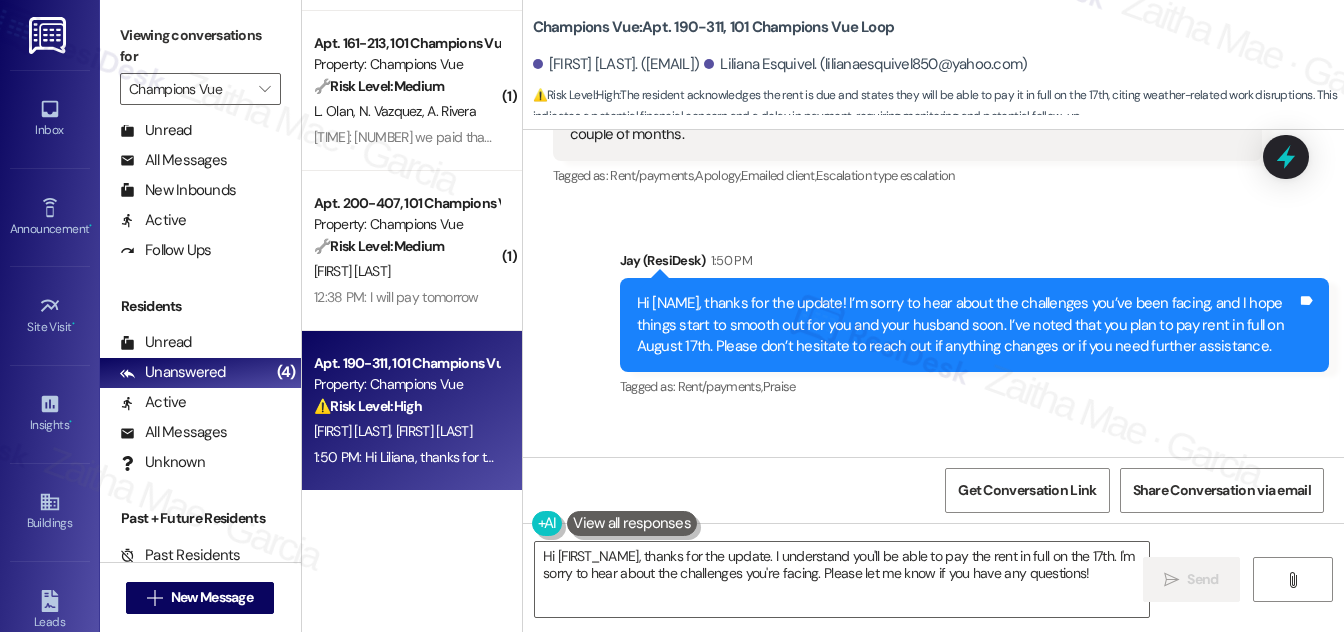 scroll, scrollTop: 4167, scrollLeft: 0, axis: vertical 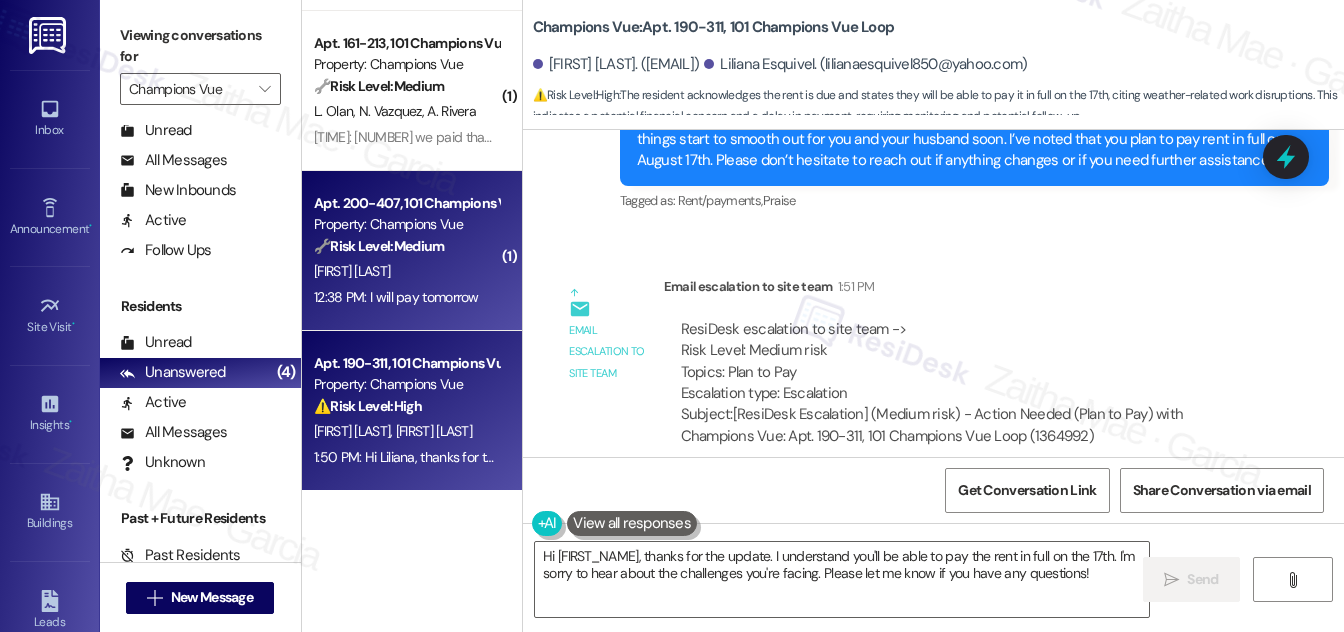 click on "[FIRST] [LAST]" at bounding box center [406, 271] 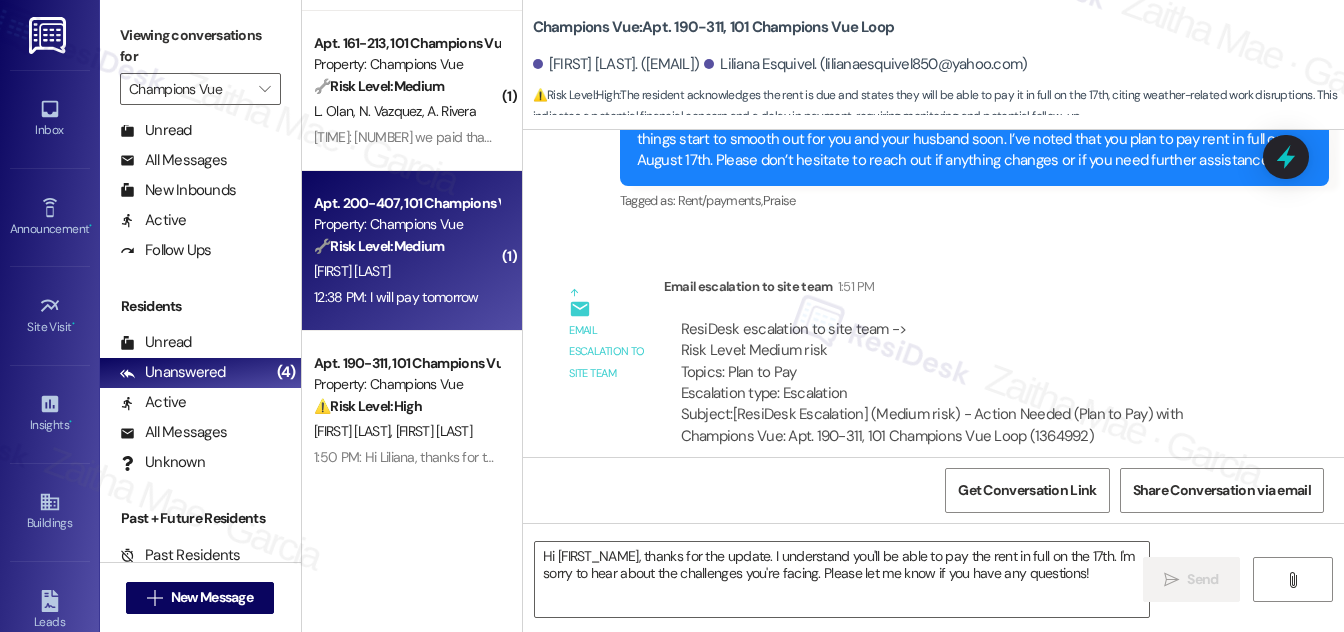 type on "Fetching suggested responses. Please feel free to read through the conversation in the meantime." 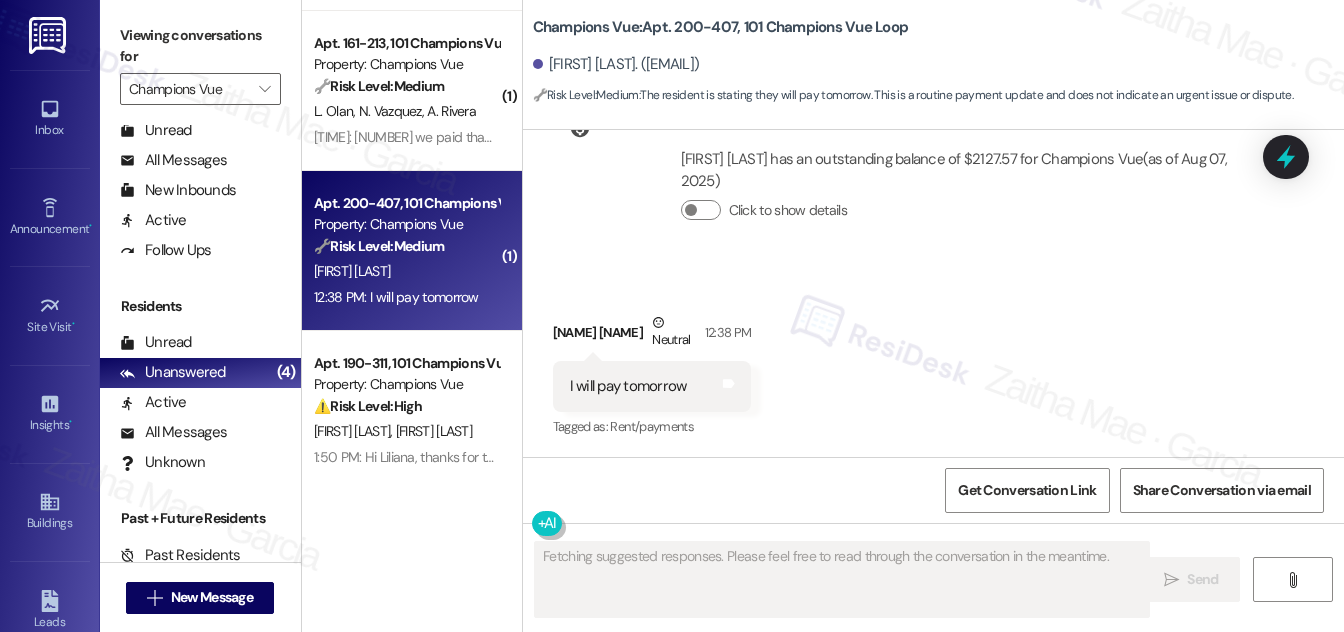 scroll, scrollTop: 773, scrollLeft: 0, axis: vertical 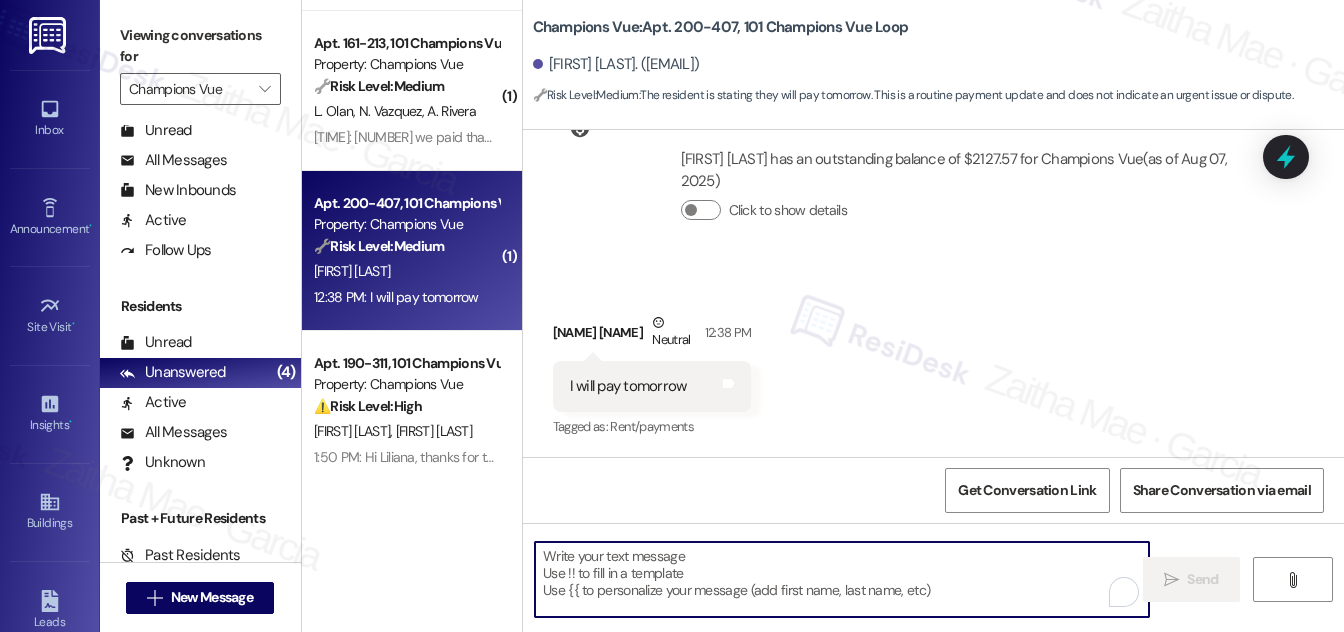 click at bounding box center (842, 579) 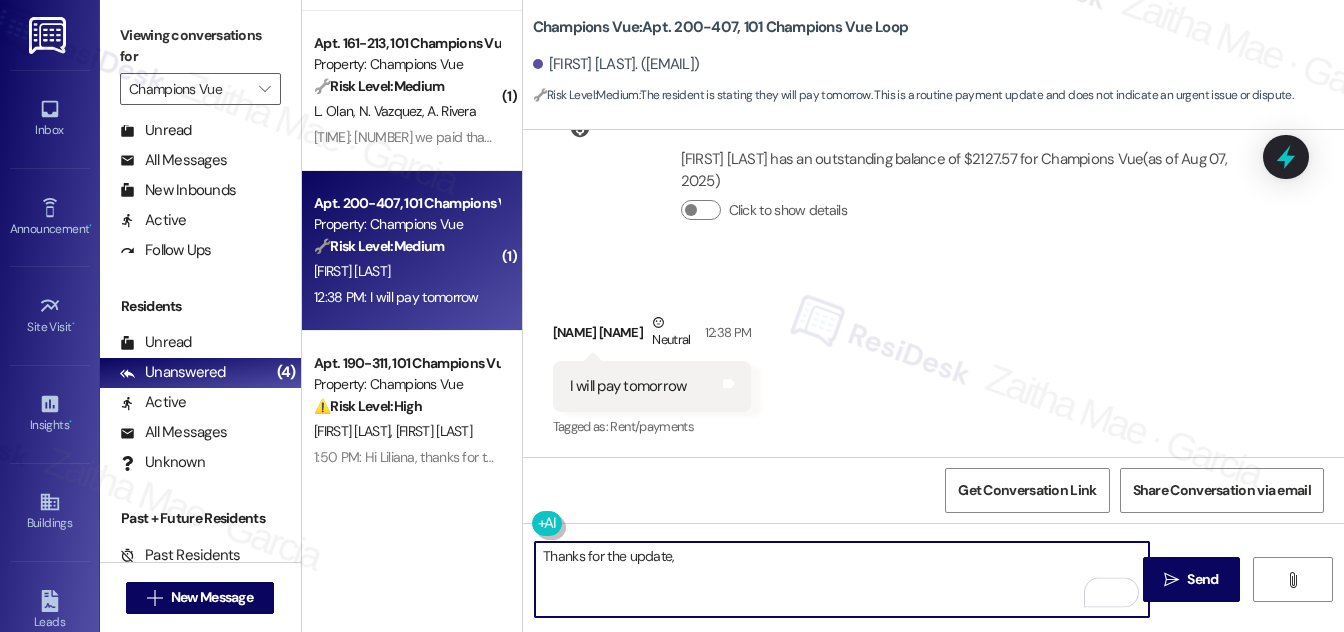 click on "Yaniah Rodgers Neutral 12:38 PM" at bounding box center (652, 336) 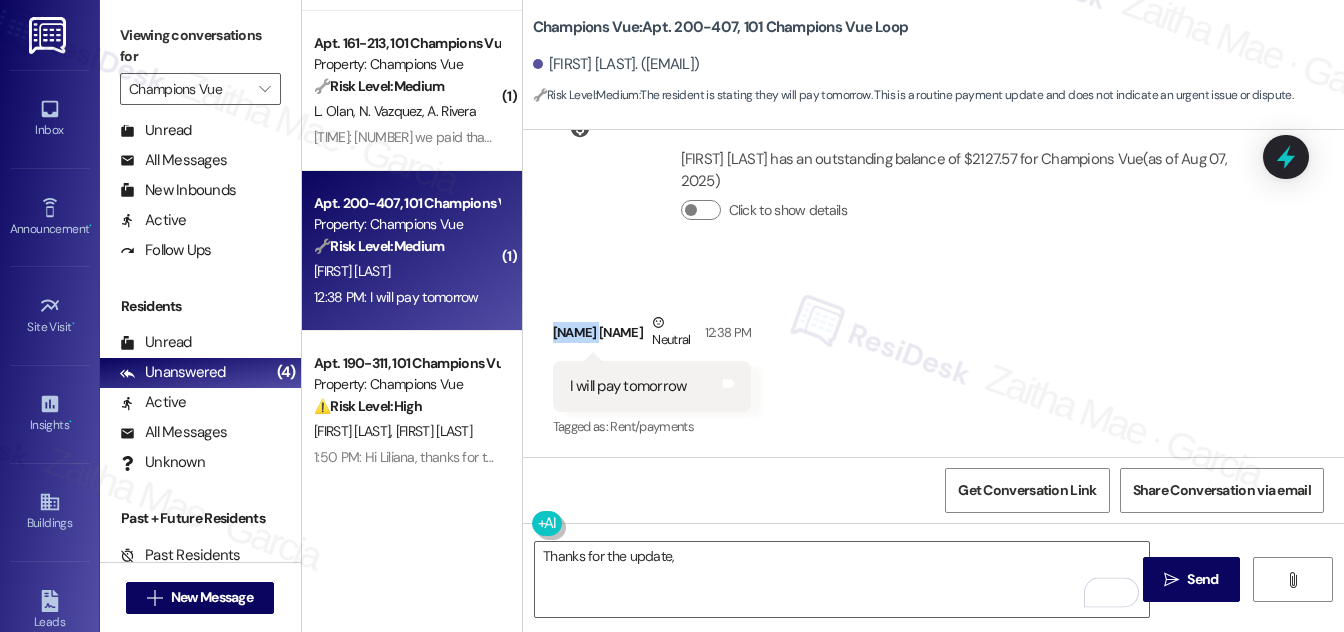 click on "Yaniah Rodgers Neutral 12:38 PM" at bounding box center (652, 336) 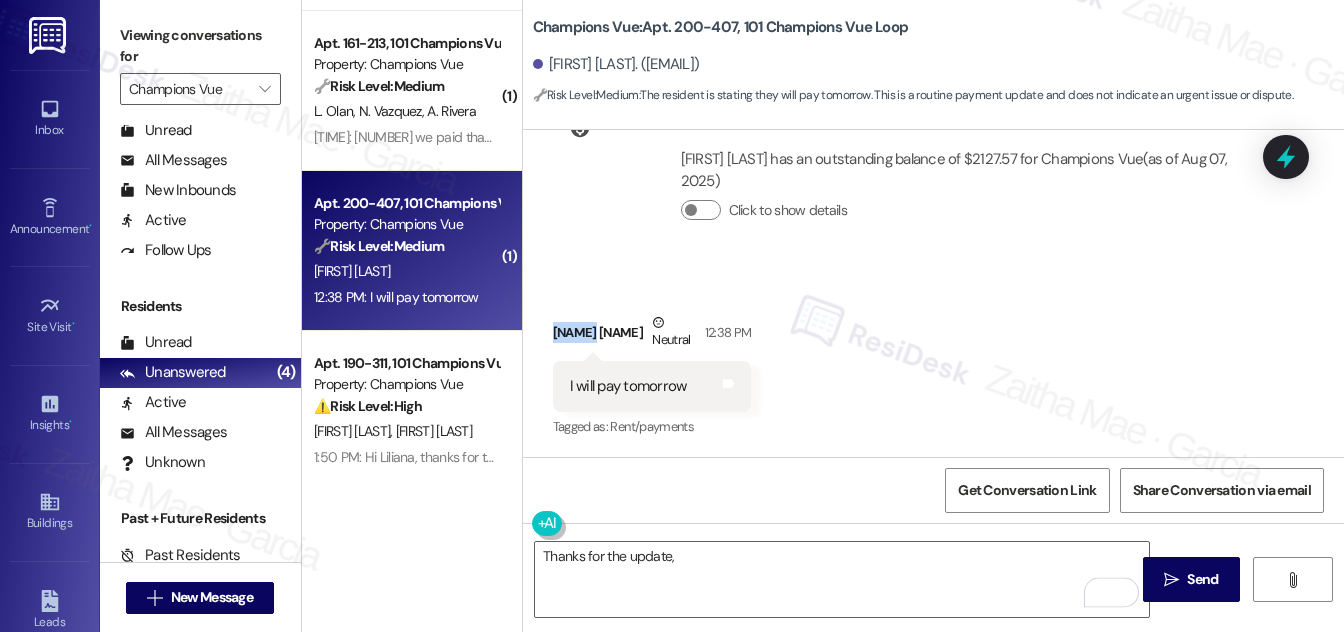 copy on "[FIRST]" 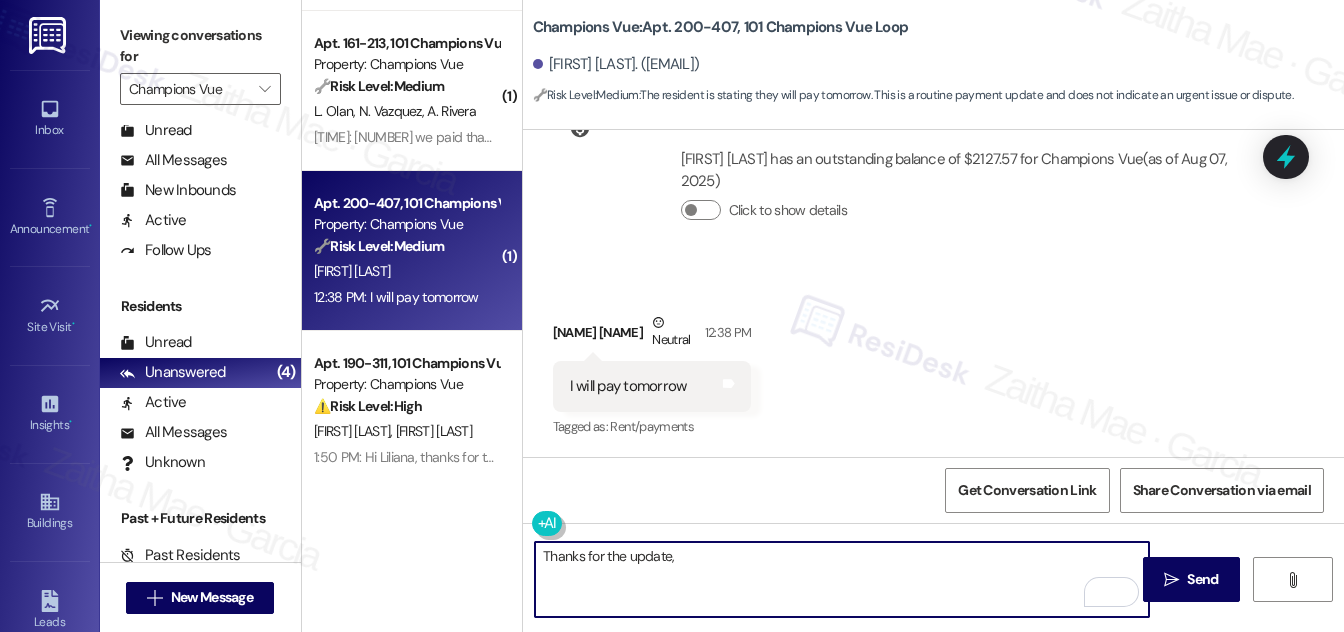 click on "Thanks for the update," at bounding box center (842, 579) 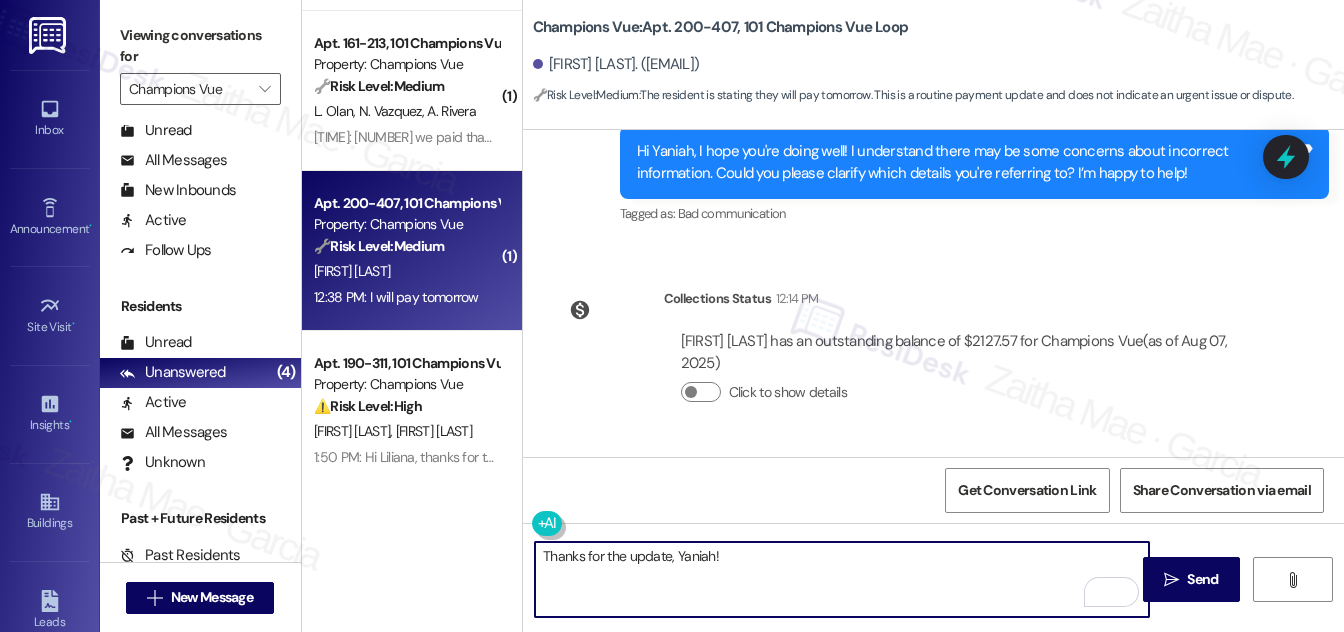 scroll, scrollTop: 773, scrollLeft: 0, axis: vertical 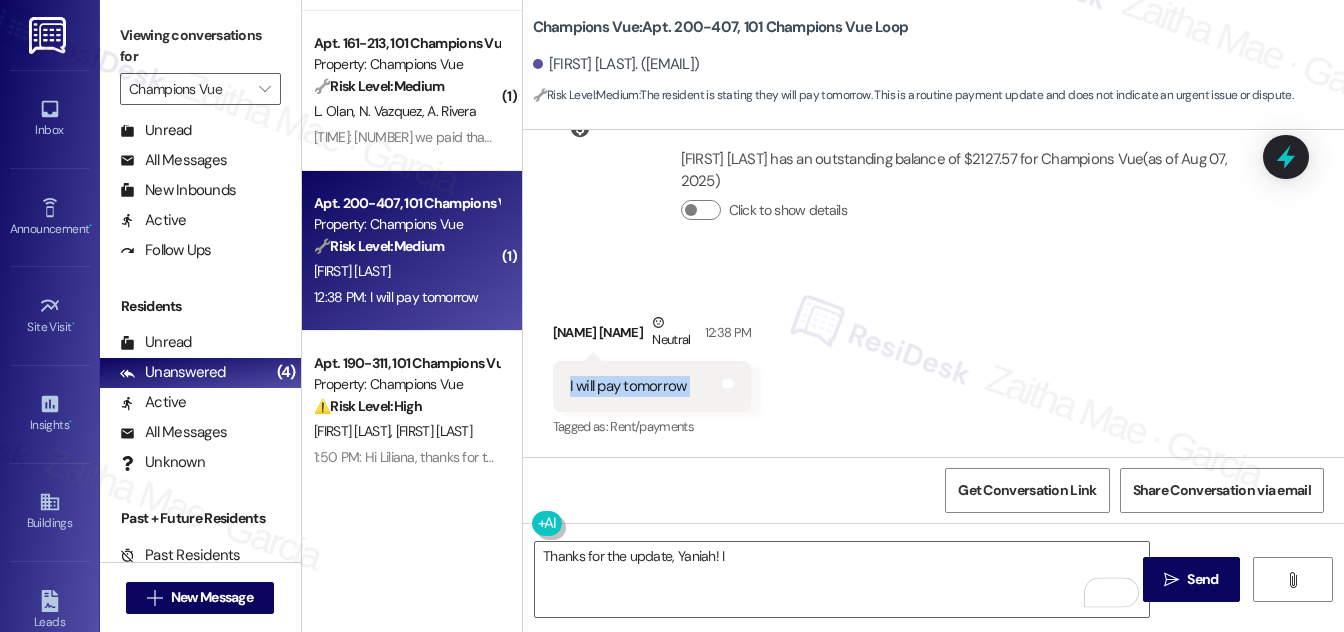 drag, startPoint x: 558, startPoint y: 377, endPoint x: 733, endPoint y: 404, distance: 177.0706 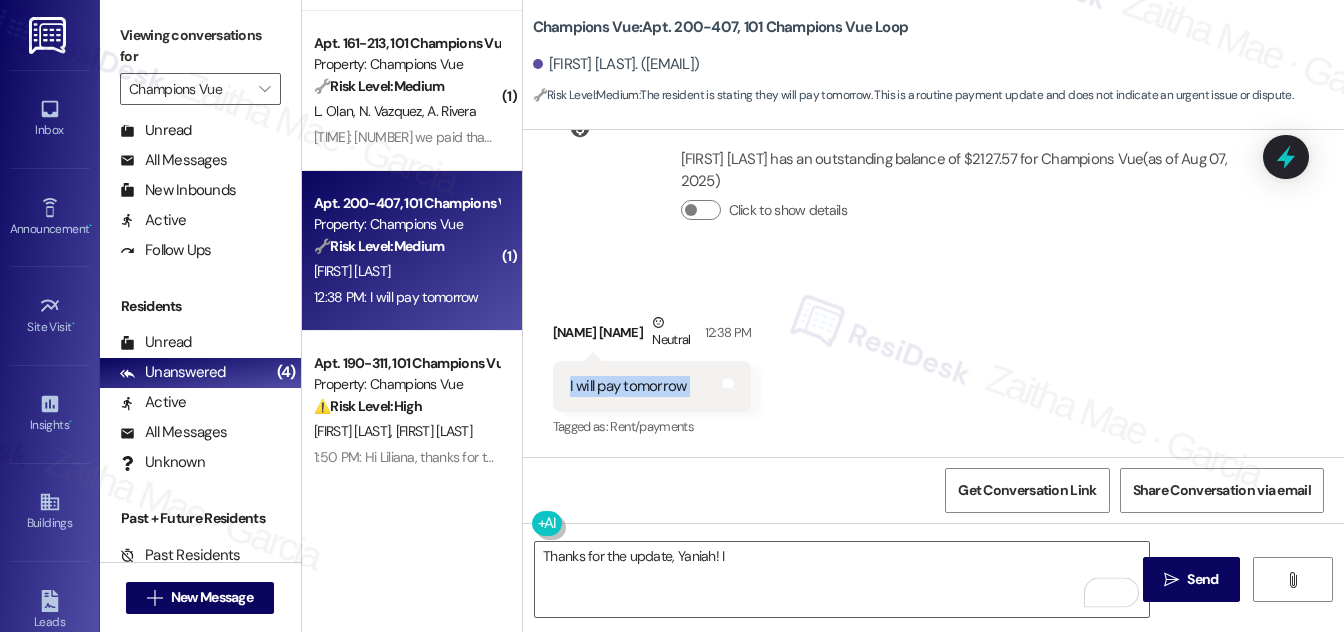 click on "I will pay tomorrow Tags and notes" at bounding box center [652, 386] 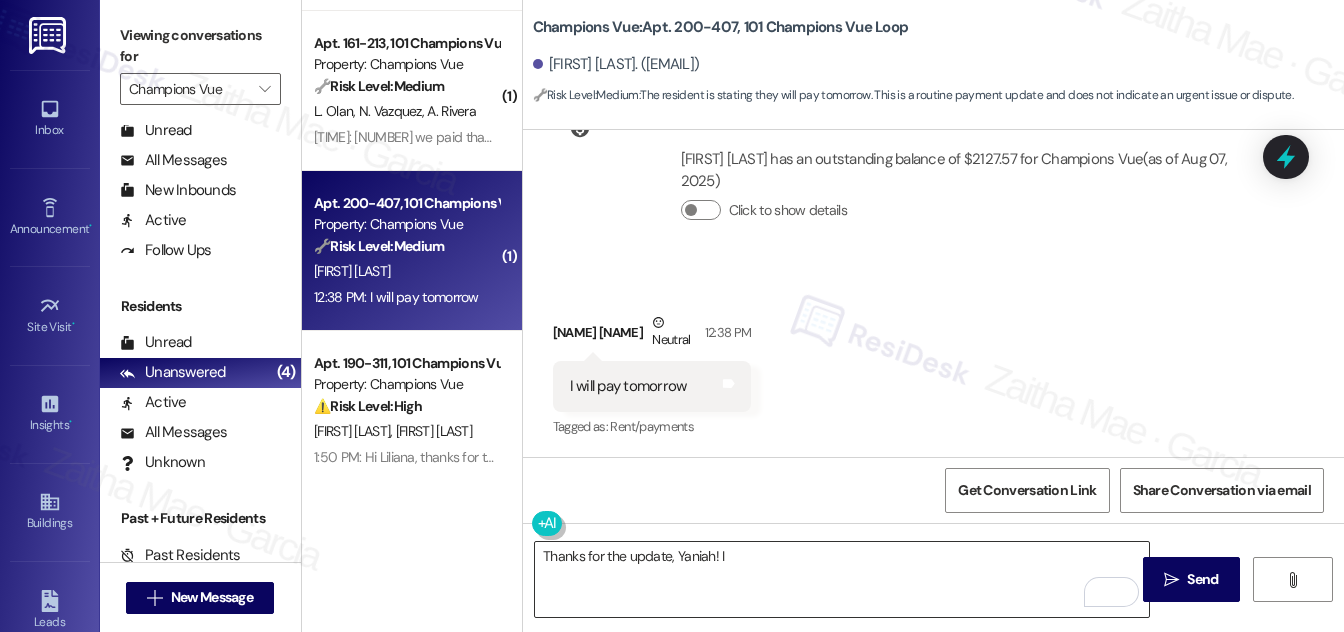 click on "Thanks for the update, Yaniah! I" at bounding box center [842, 579] 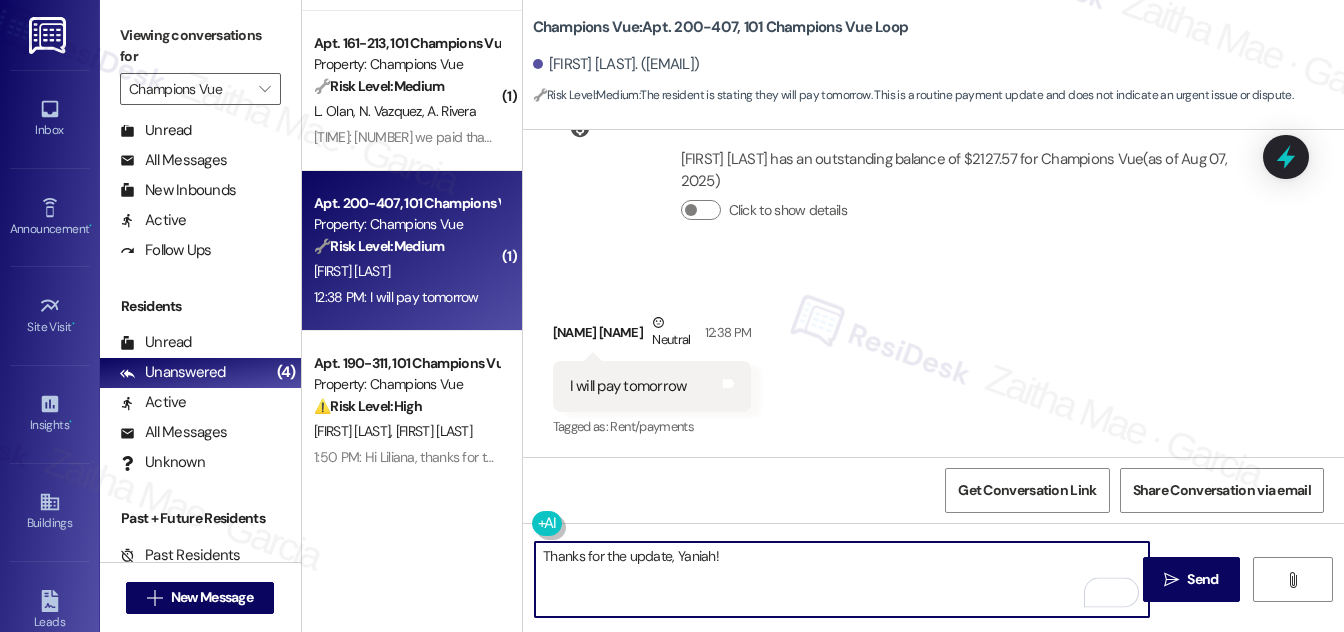 paste on "I’ve noted that you'll be making the payment tomorrow. Let me know if anything changes." 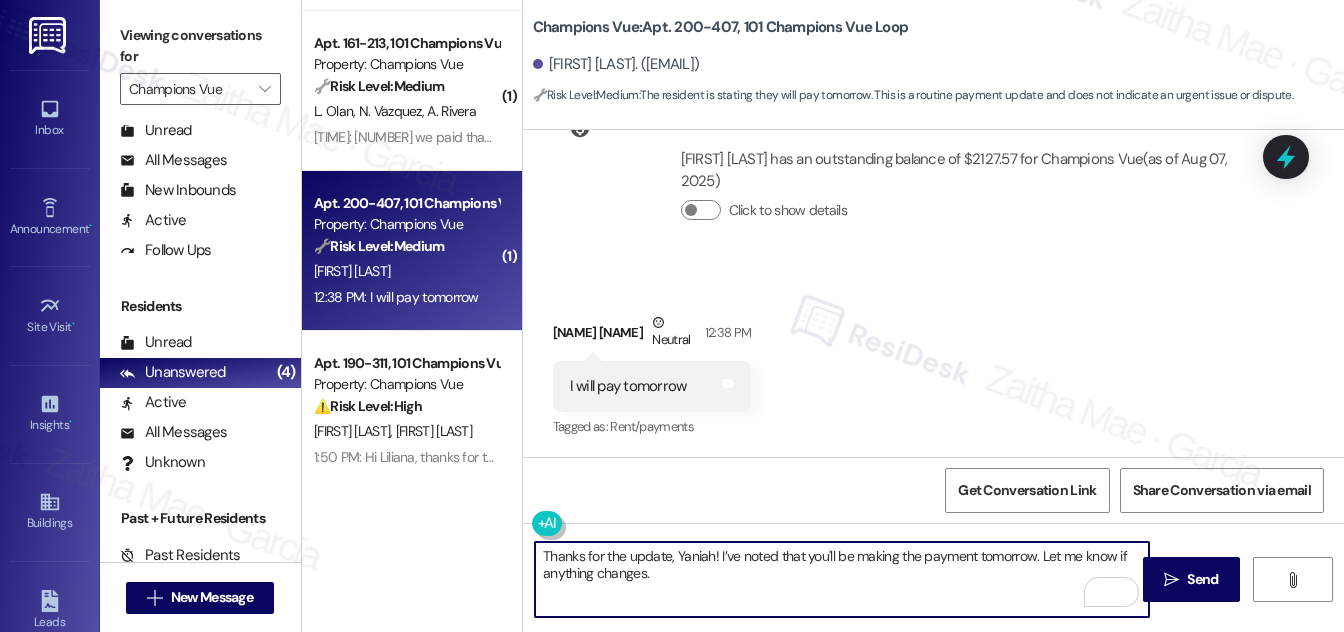 click on "Thanks for the update, Yaniah! I’ve noted that you'll be making the payment tomorrow. Let me know if anything changes." at bounding box center (842, 579) 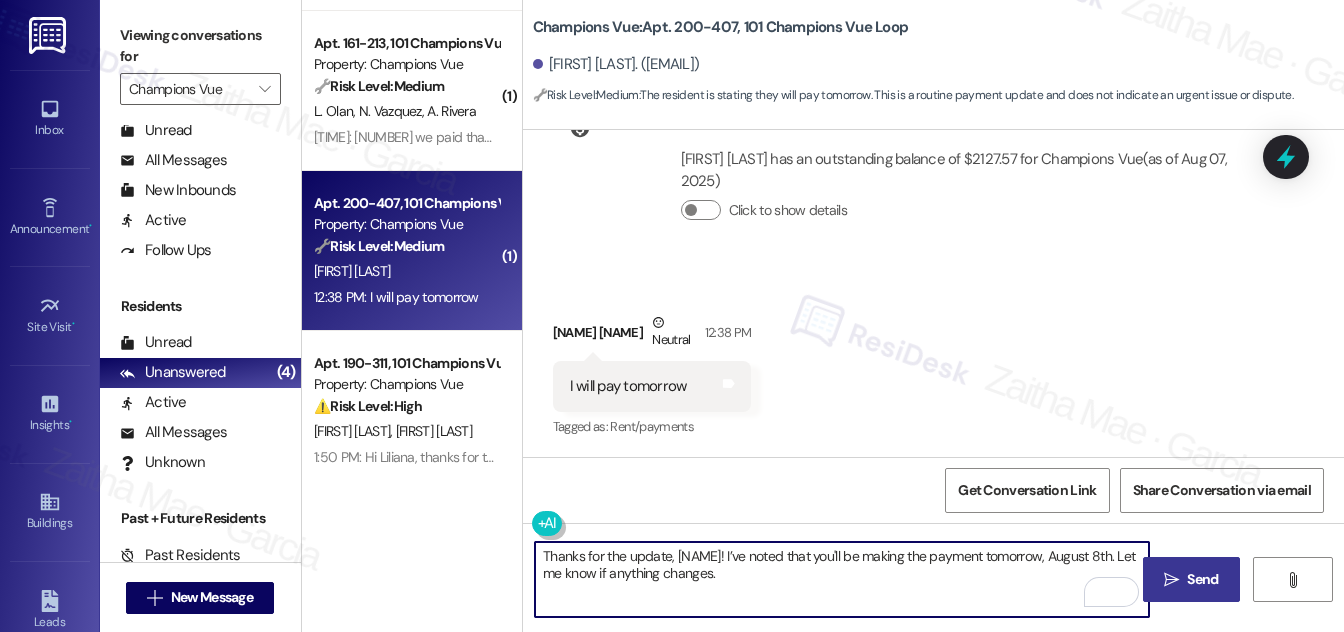 type on "Thanks for the update, [NAME]! I’ve noted that you'll be making the payment tomorrow, August 8th. Let me know if anything changes." 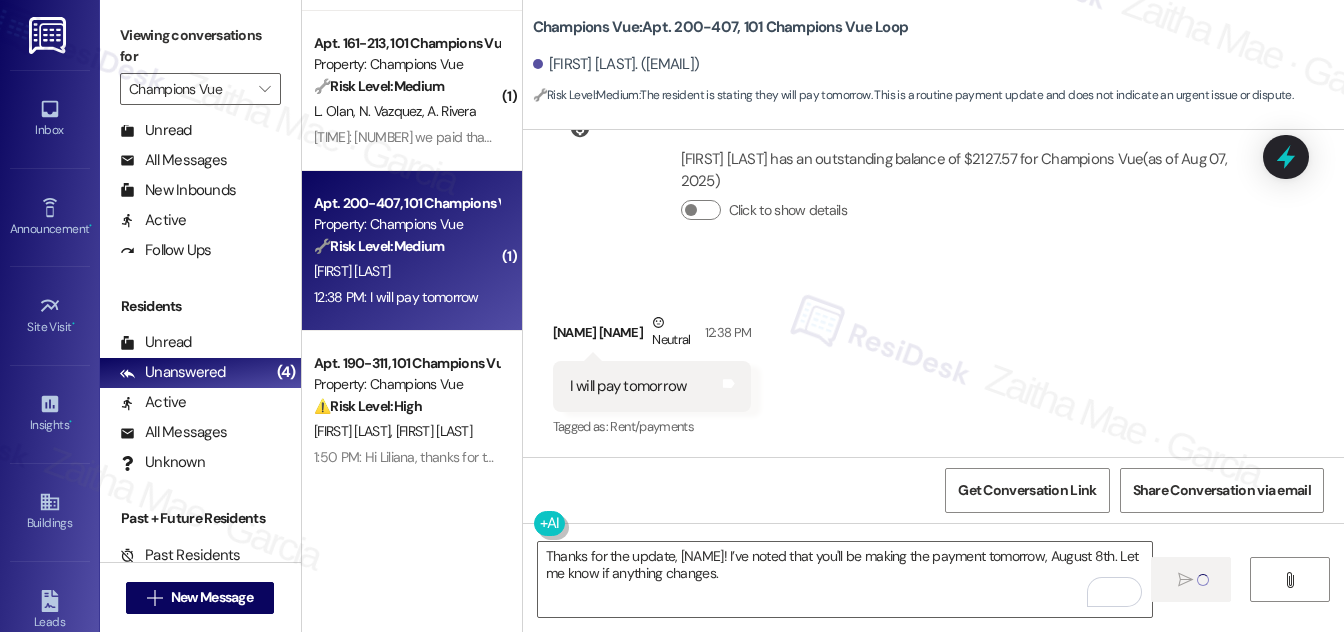 type 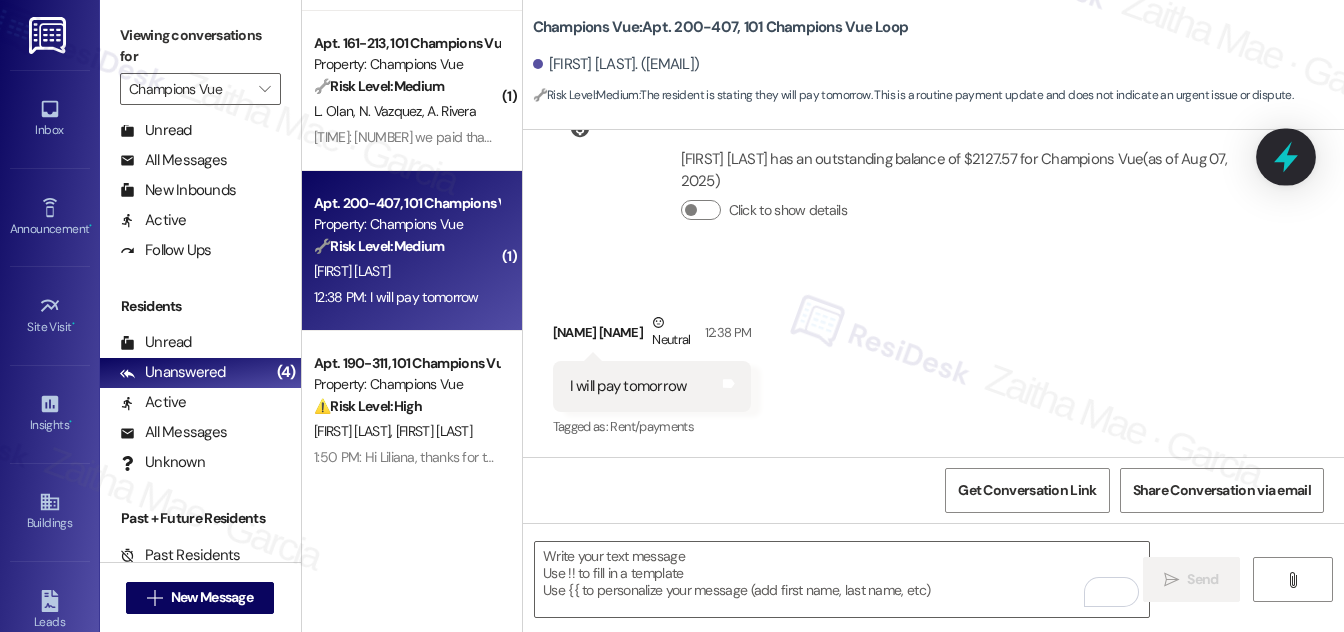 click 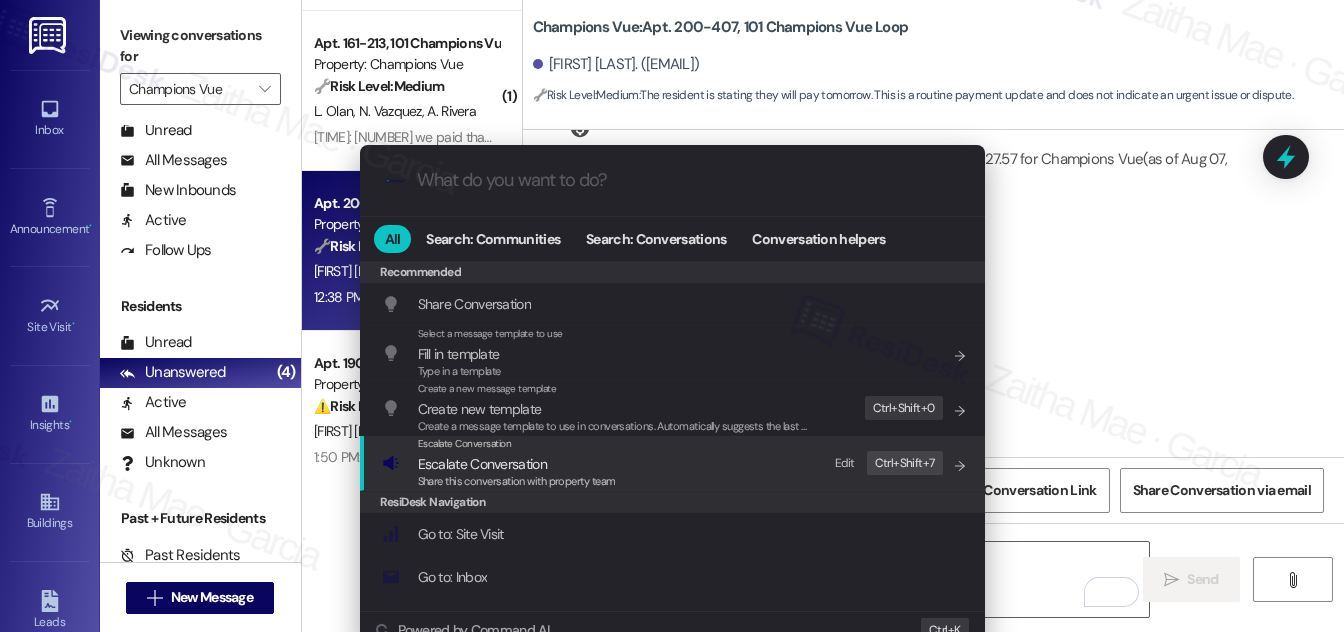 click on "Escalate Conversation" at bounding box center (482, 464) 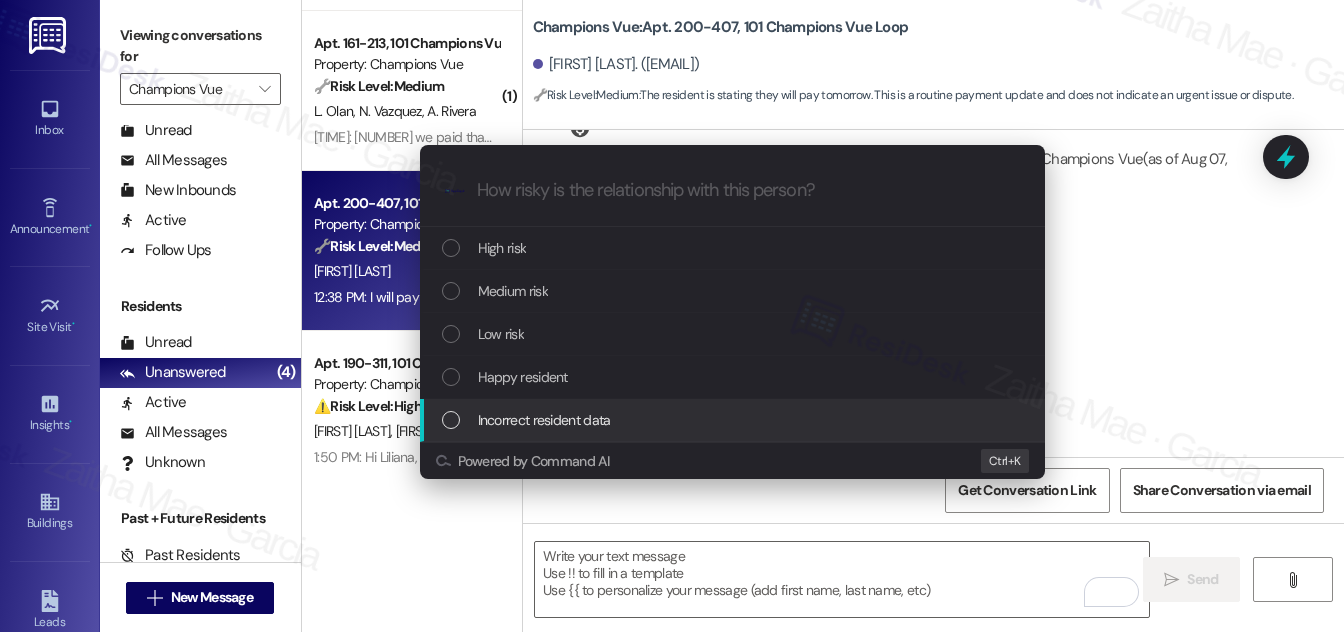 click on "Medium risk" at bounding box center [734, 291] 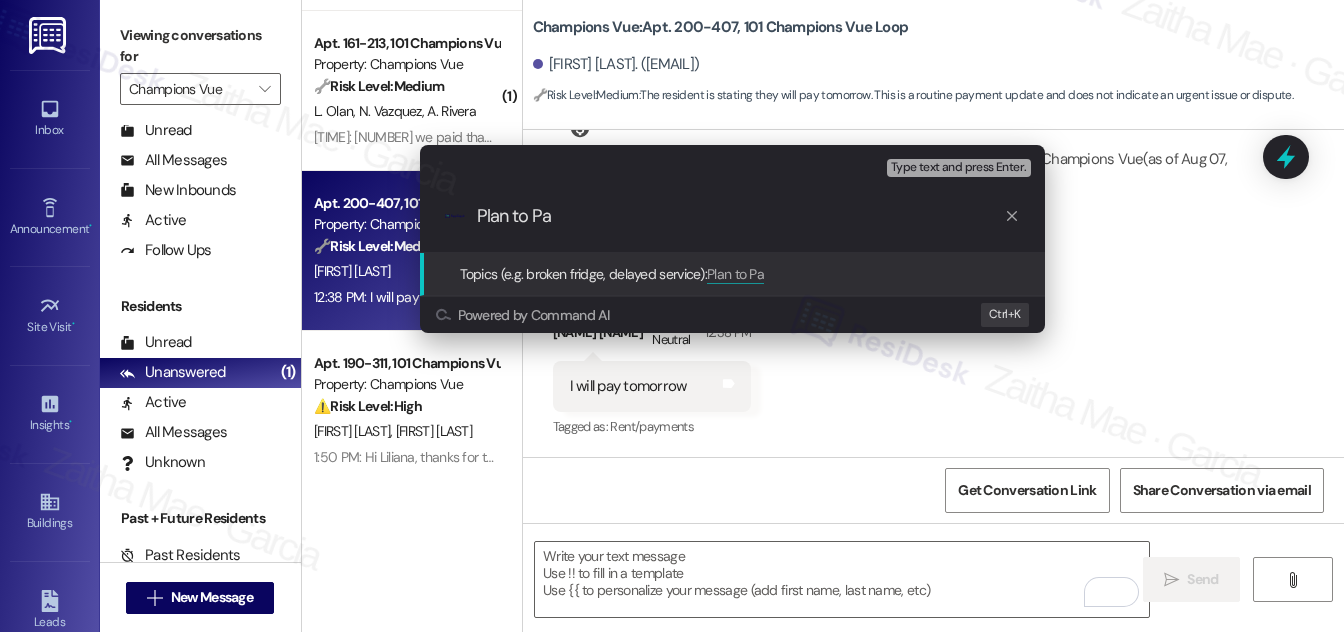 type on "Plan to Pay" 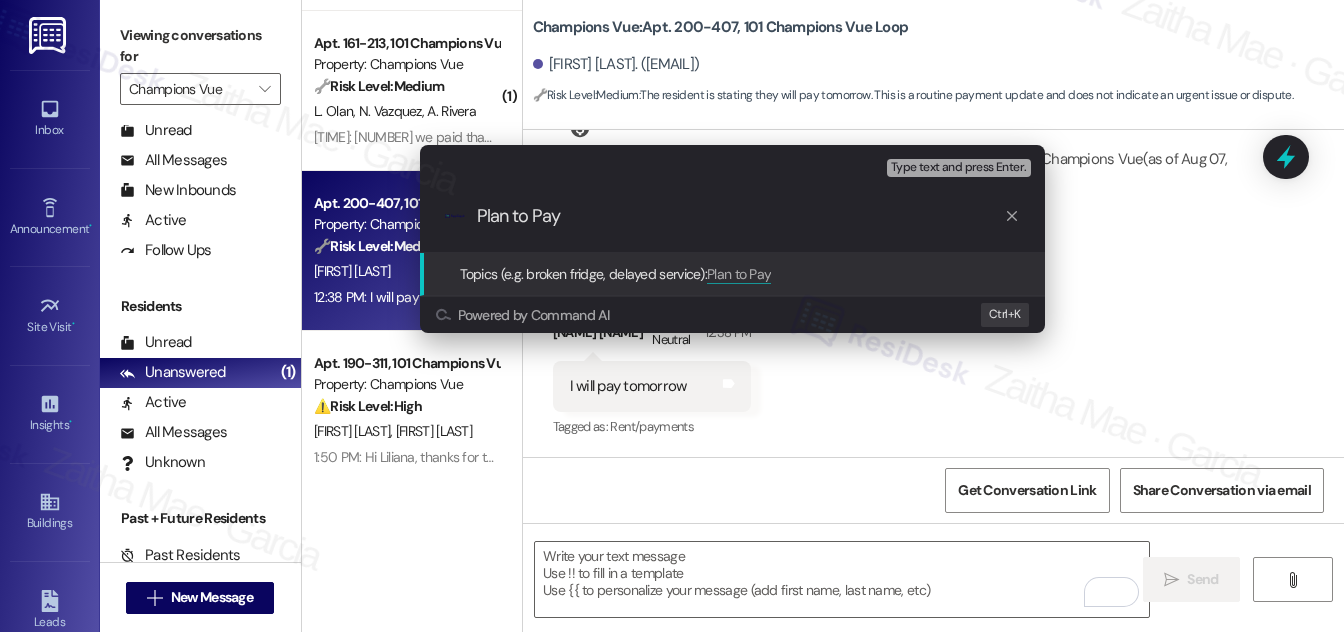 type 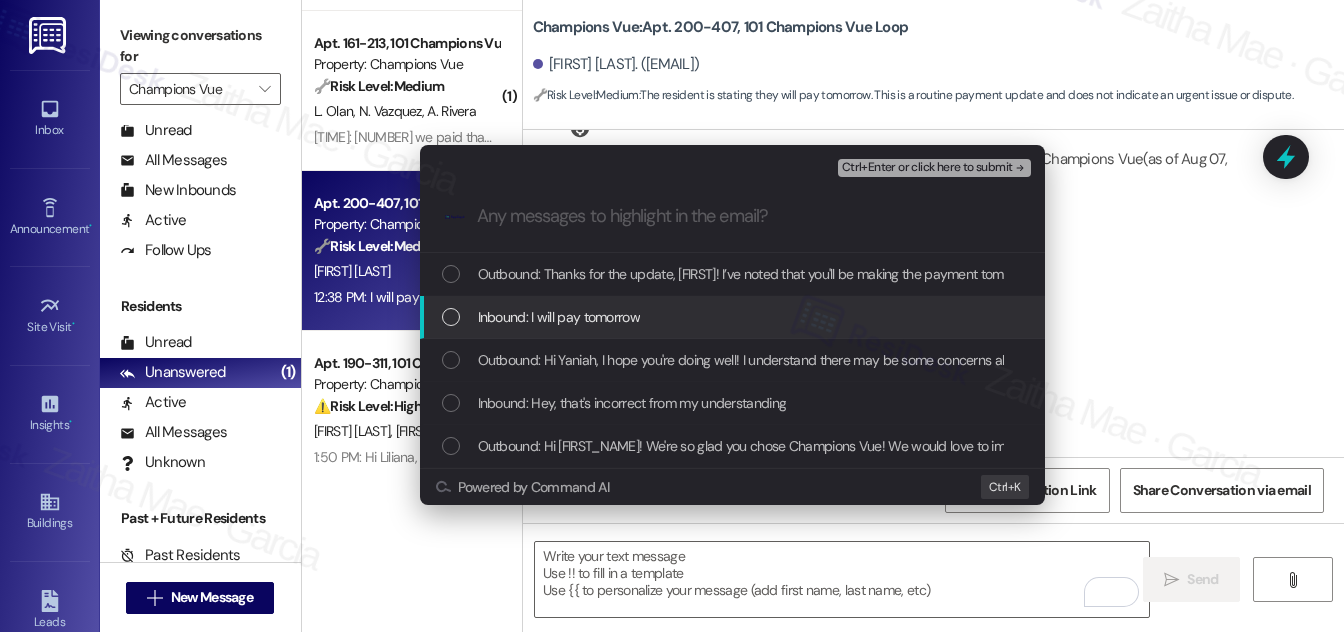 click at bounding box center (451, 317) 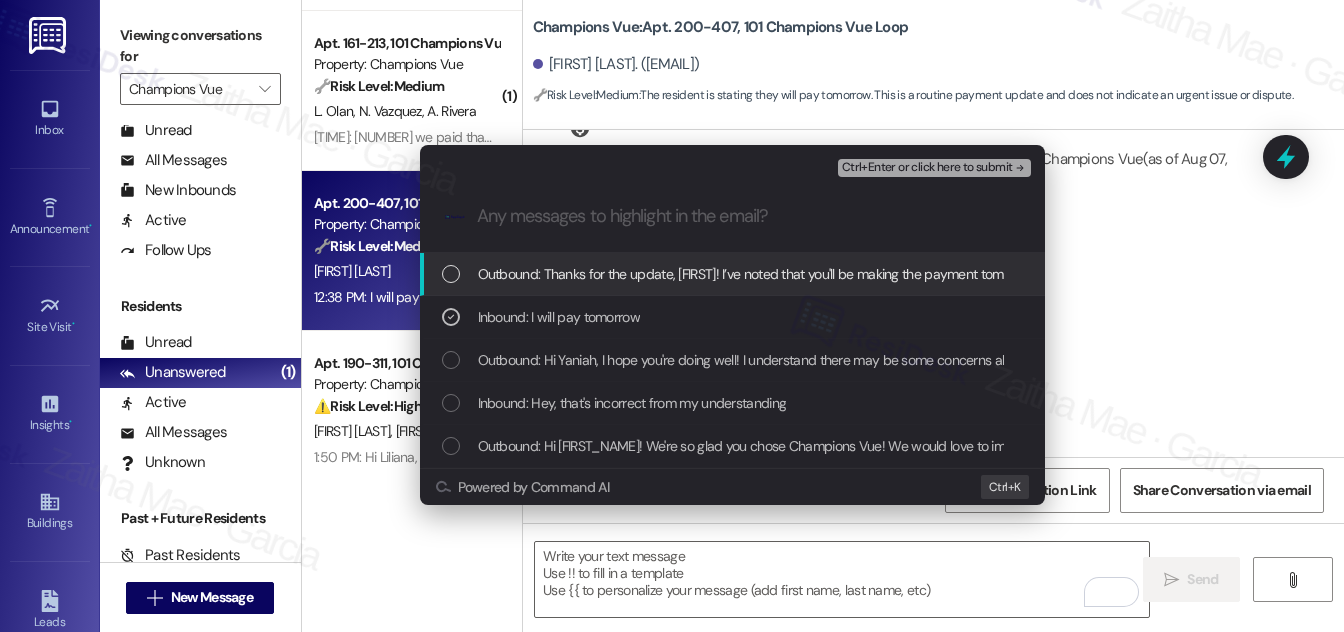 click on "Ctrl+Enter or click here to submit" at bounding box center [927, 168] 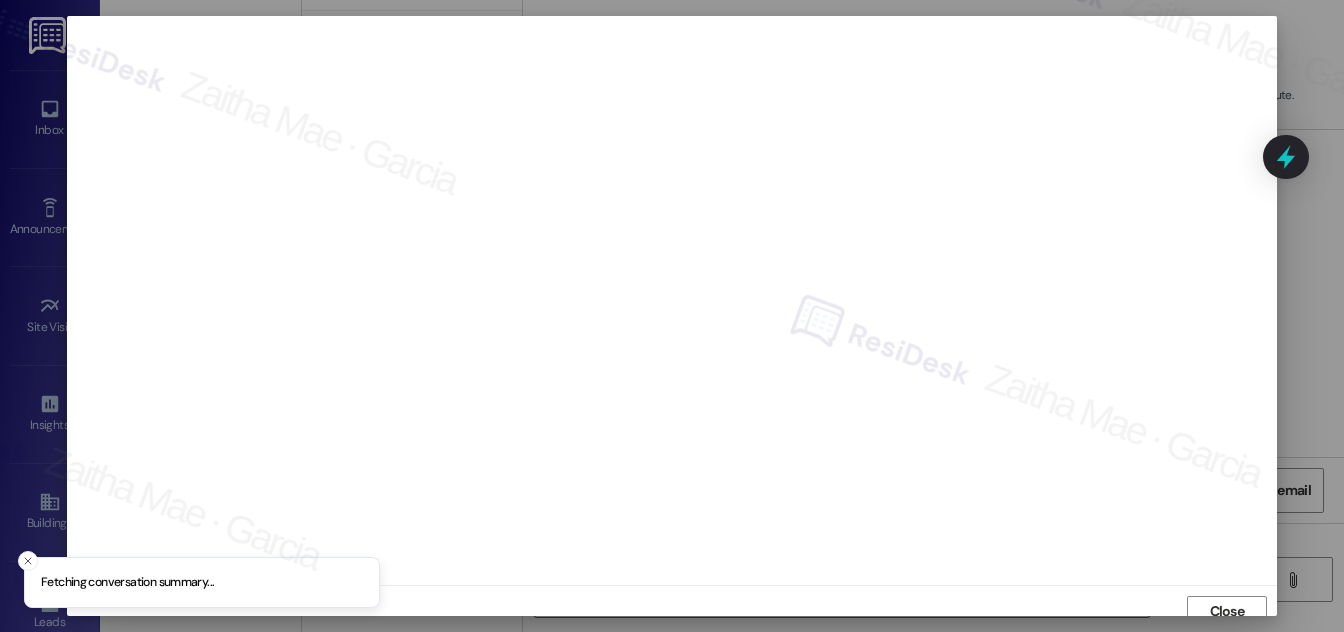 scroll, scrollTop: 11, scrollLeft: 0, axis: vertical 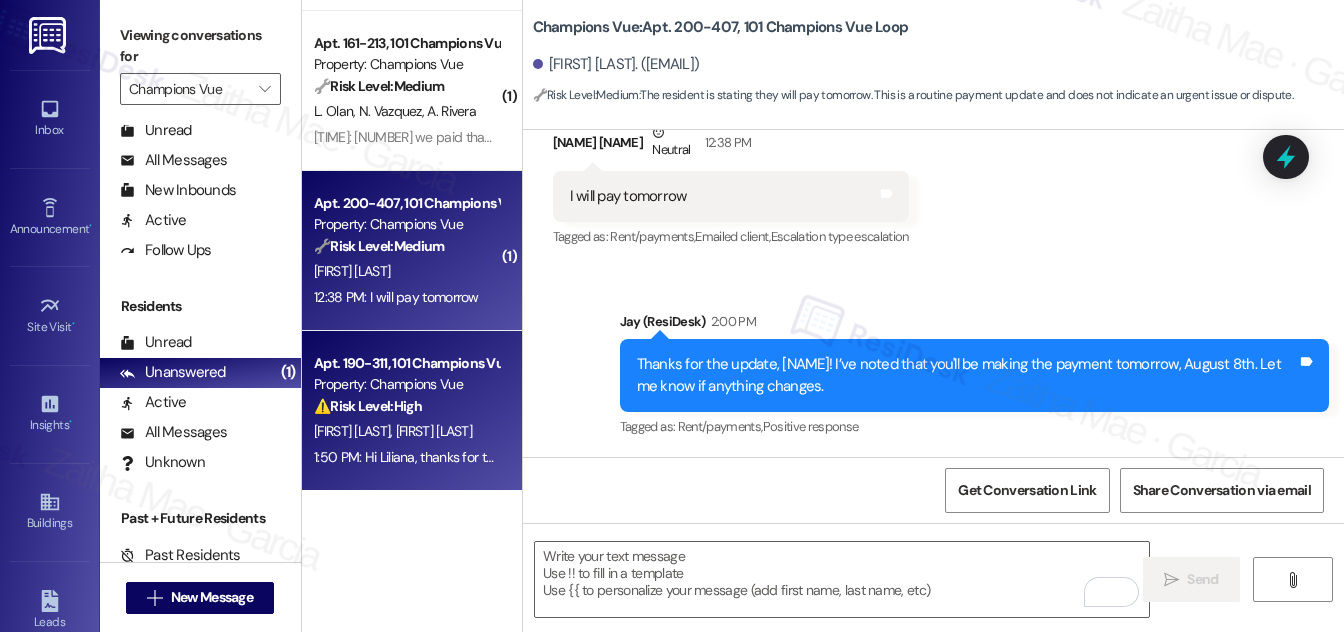 click on "Property: Champions Vue" at bounding box center [406, 384] 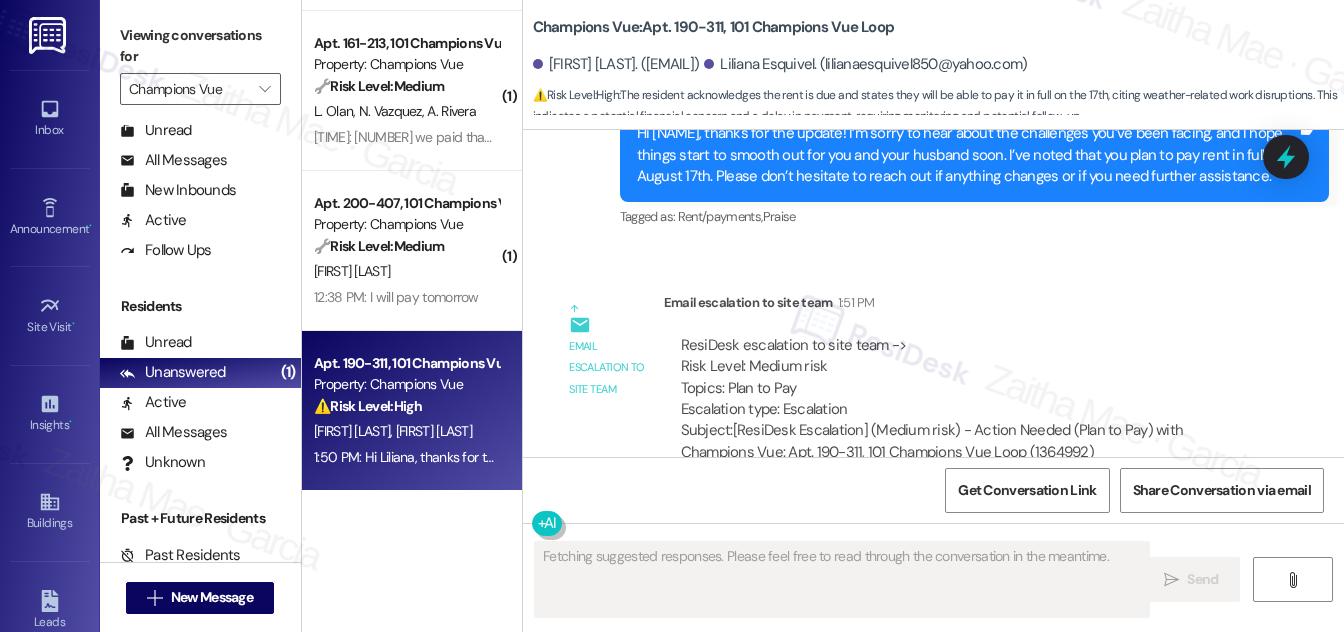 scroll, scrollTop: 4160, scrollLeft: 0, axis: vertical 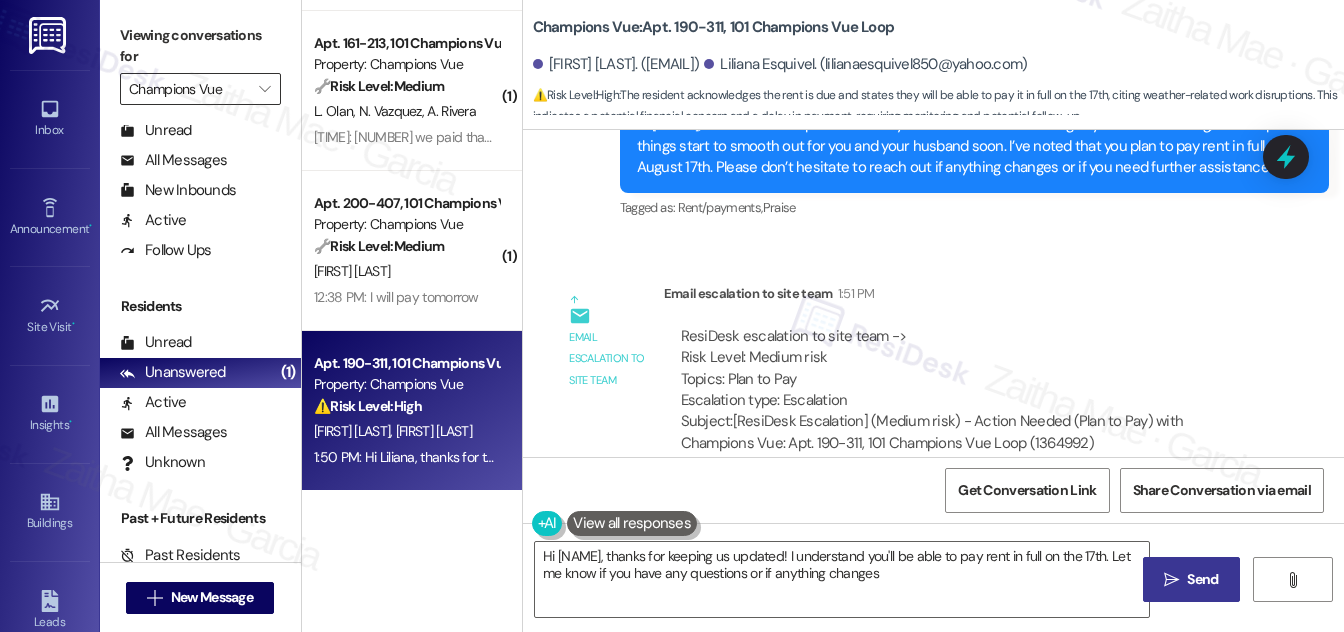 type on "Hi [FIRST_NAME], thanks for keeping us updated! I understand you'll be able to pay rent in full on the 17th. Let me know if you have any questions or if anything changes!" 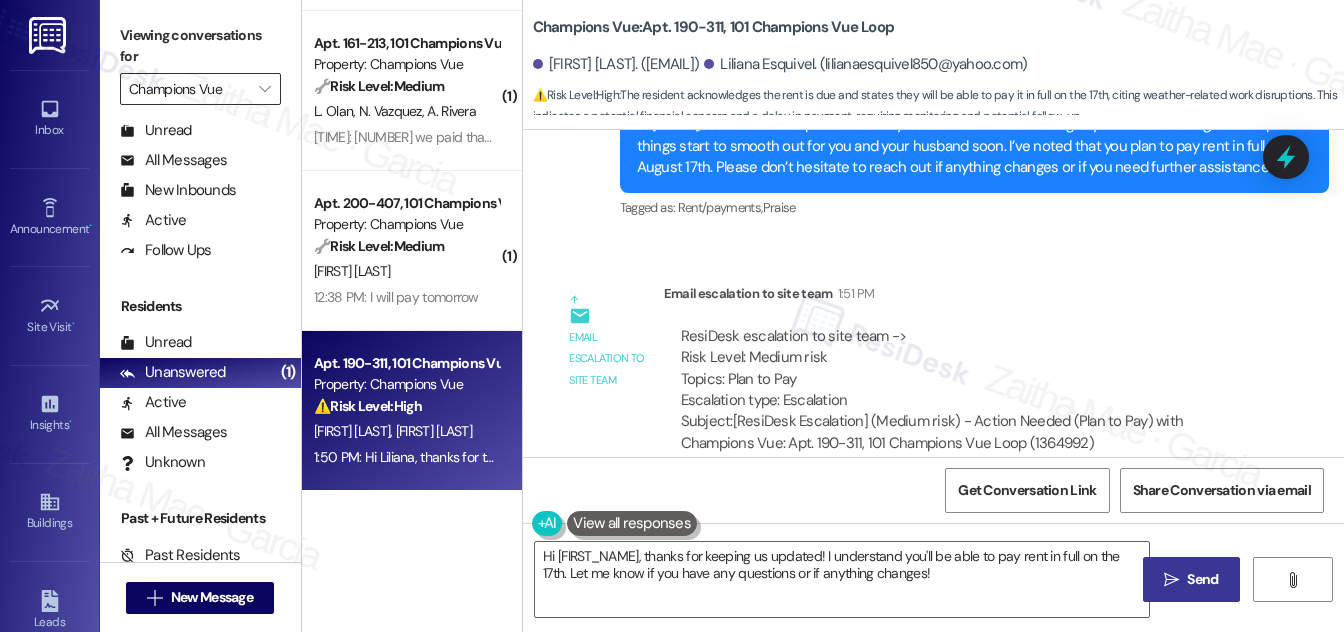 click on "Champions Vue" at bounding box center [189, 89] 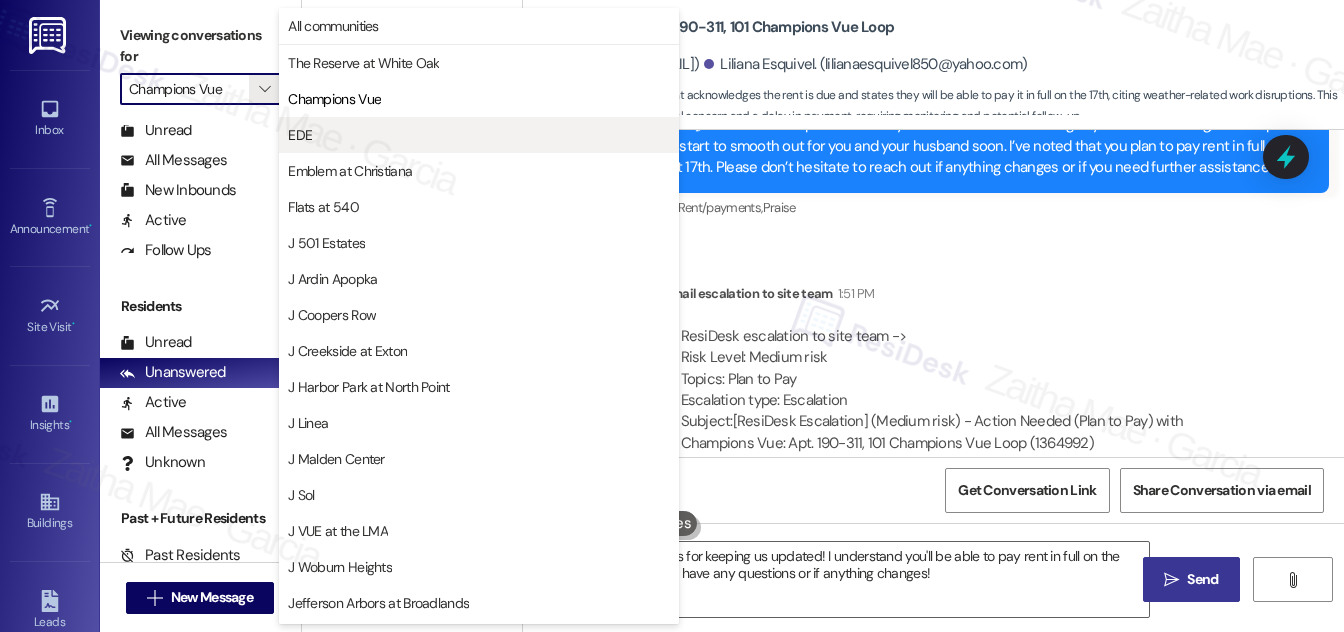 click on "EDE" at bounding box center (479, 135) 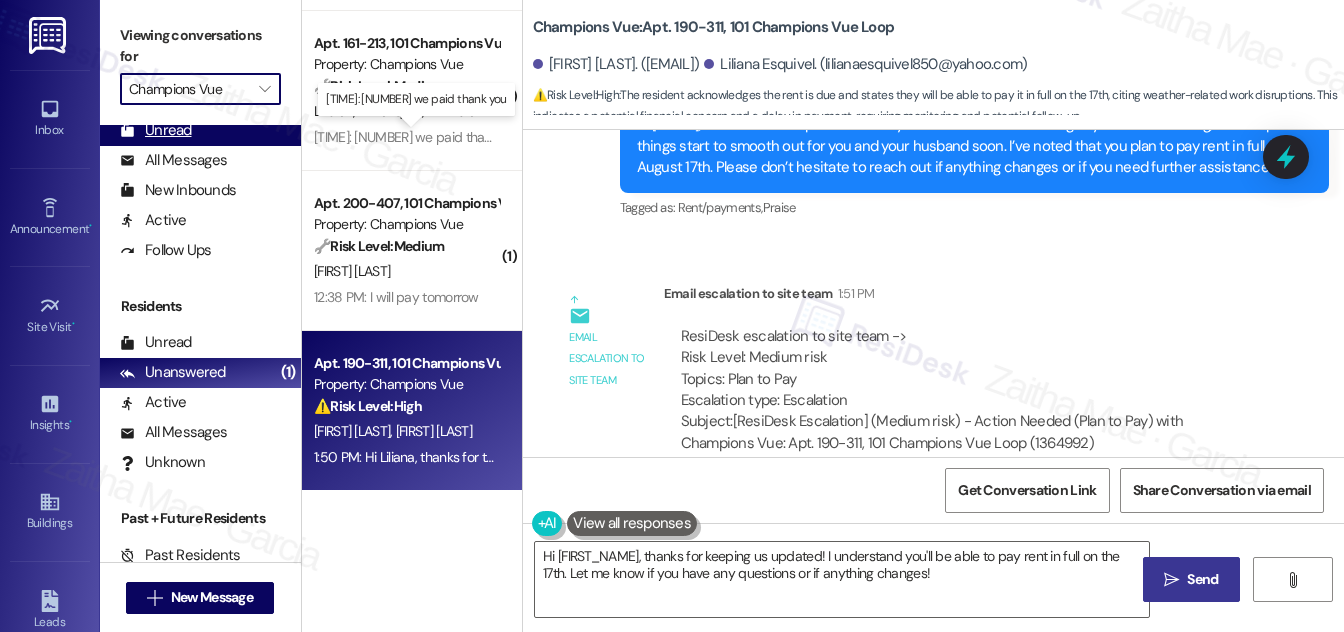 type on "EDE" 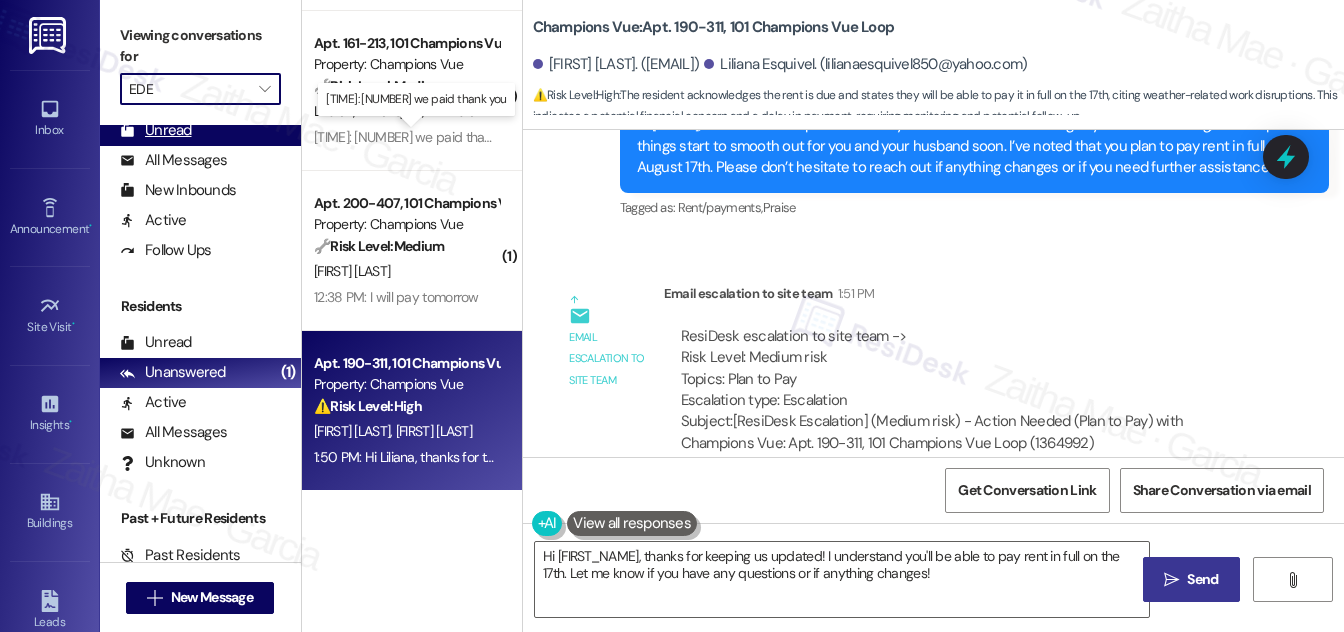 scroll, scrollTop: 0, scrollLeft: 0, axis: both 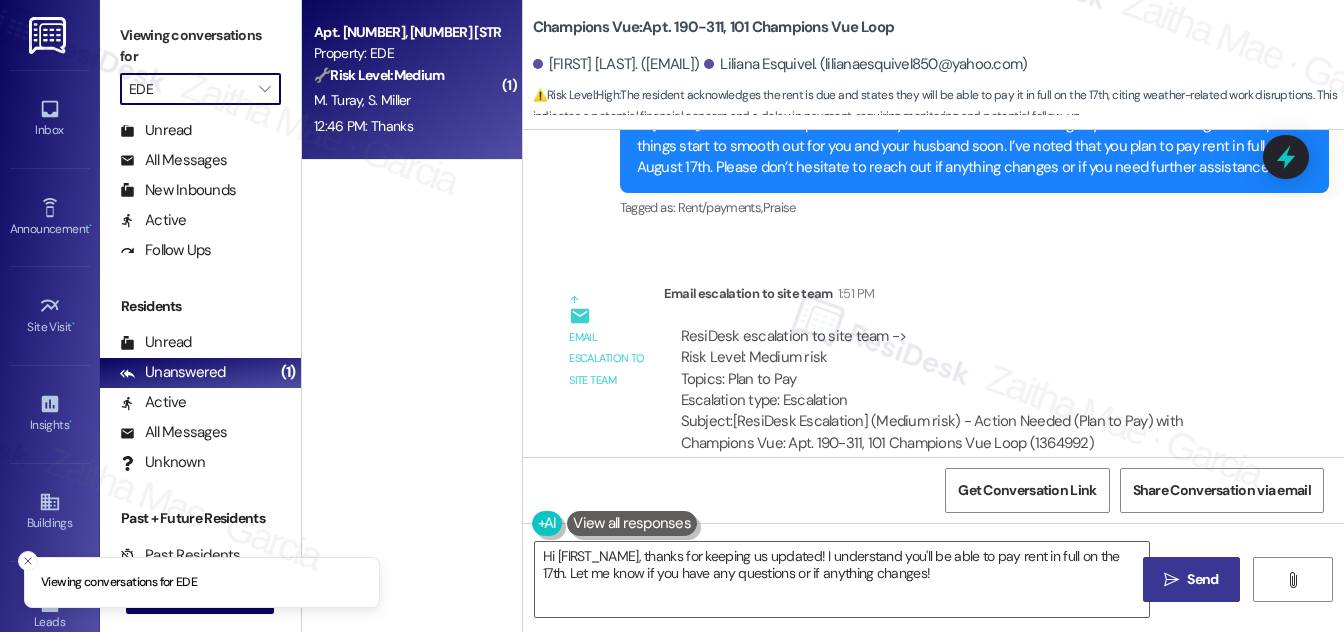 click on "M. Turay S. Miller" at bounding box center (406, 100) 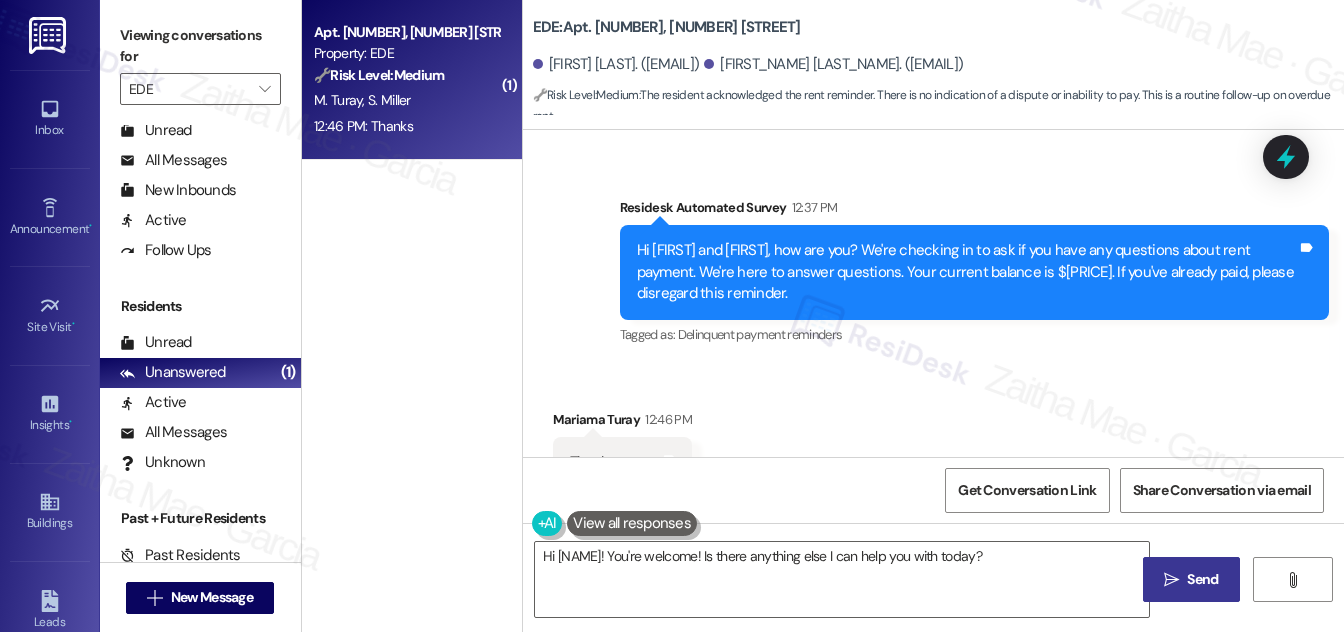 scroll, scrollTop: 3688, scrollLeft: 0, axis: vertical 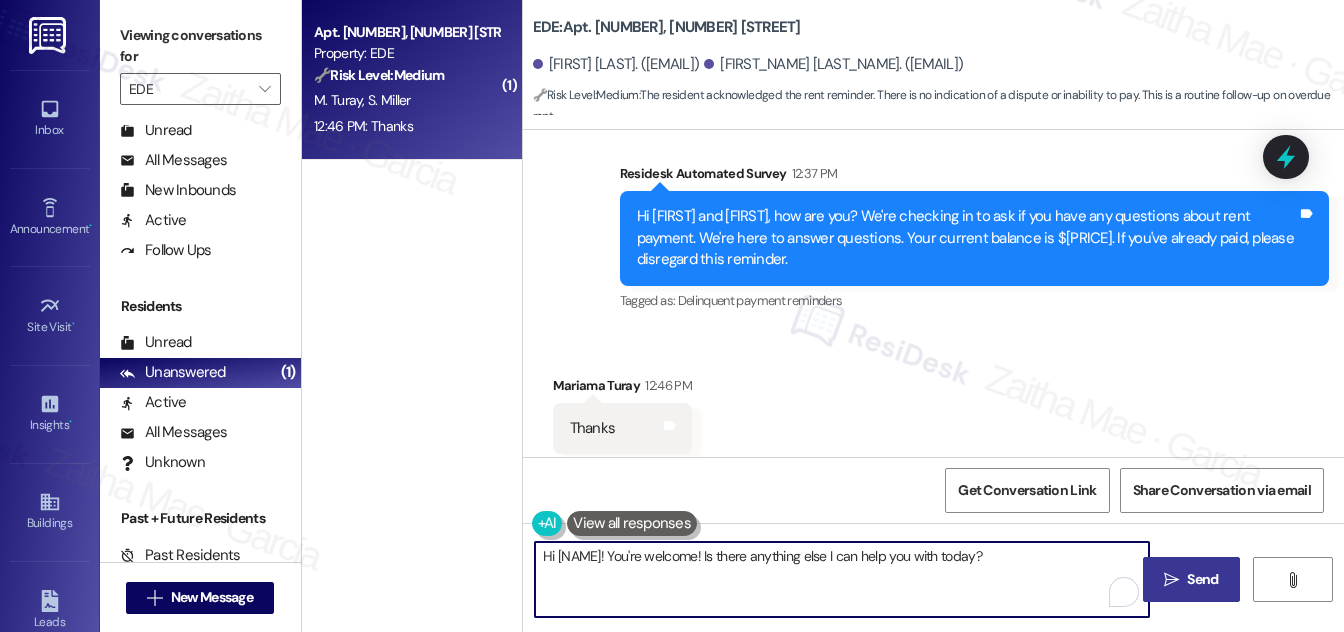 drag, startPoint x: 645, startPoint y: 555, endPoint x: 523, endPoint y: 559, distance: 122.06556 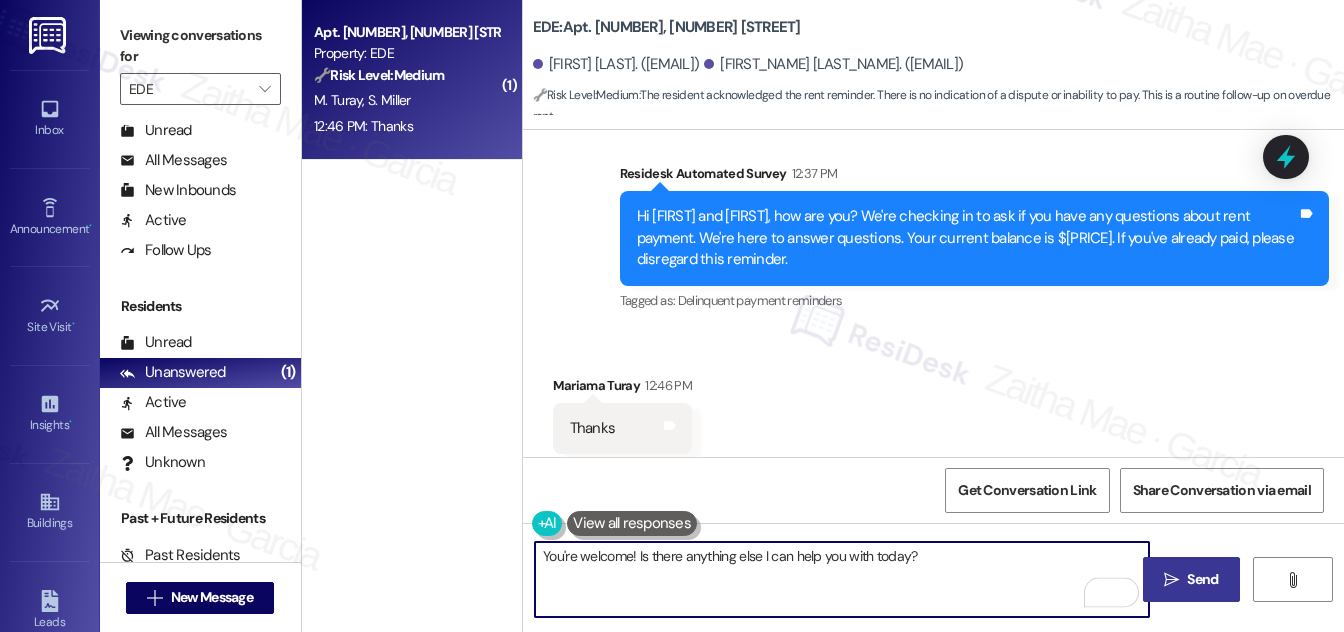click on "[FIRST] [LAST] [TIME]" at bounding box center (622, 389) 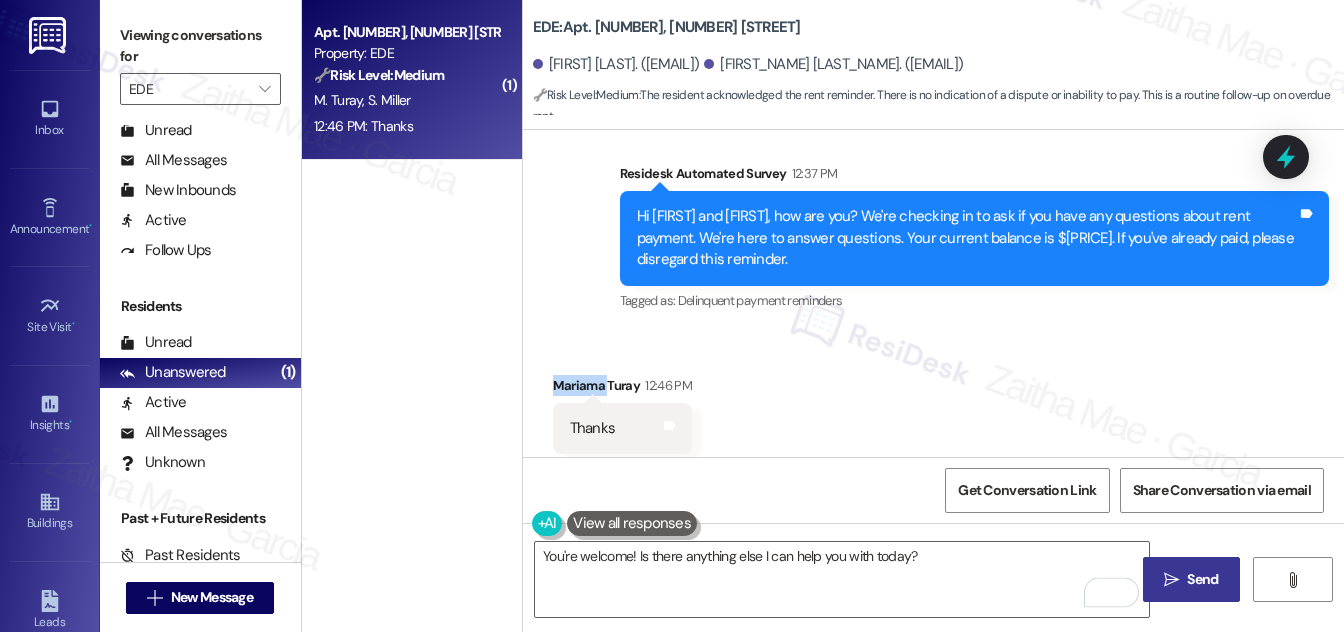click on "[FIRST] [LAST] [TIME]" at bounding box center [622, 389] 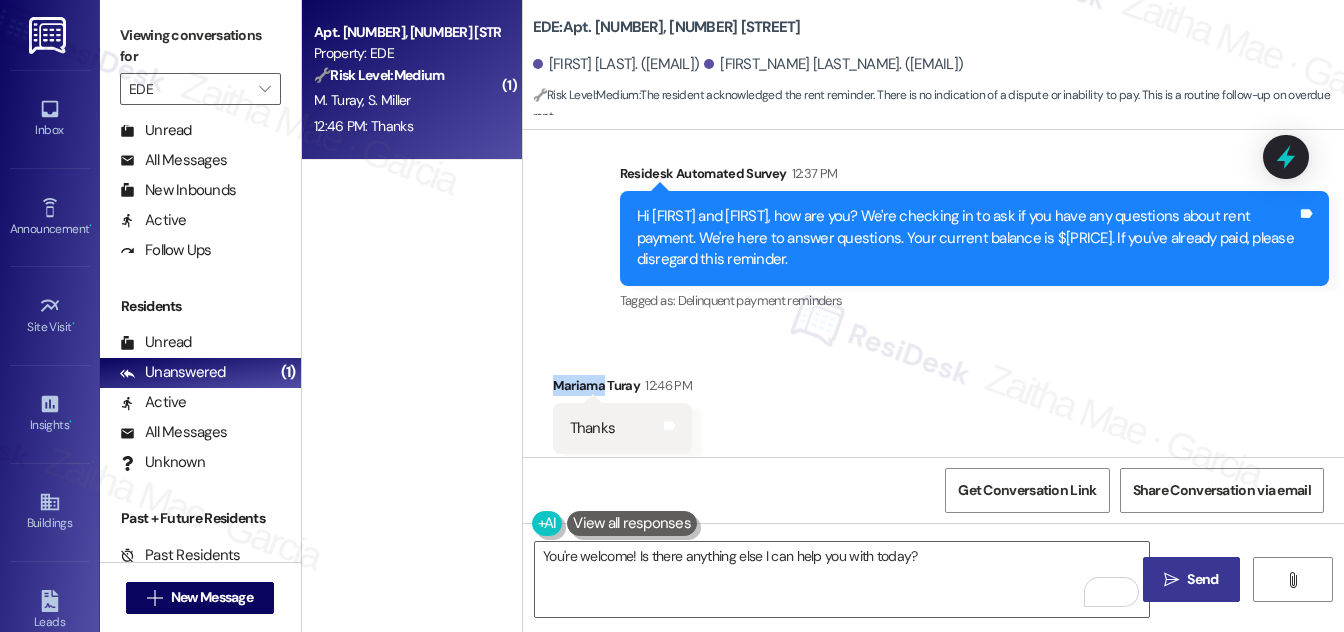 copy on "[FIRST_NAME]" 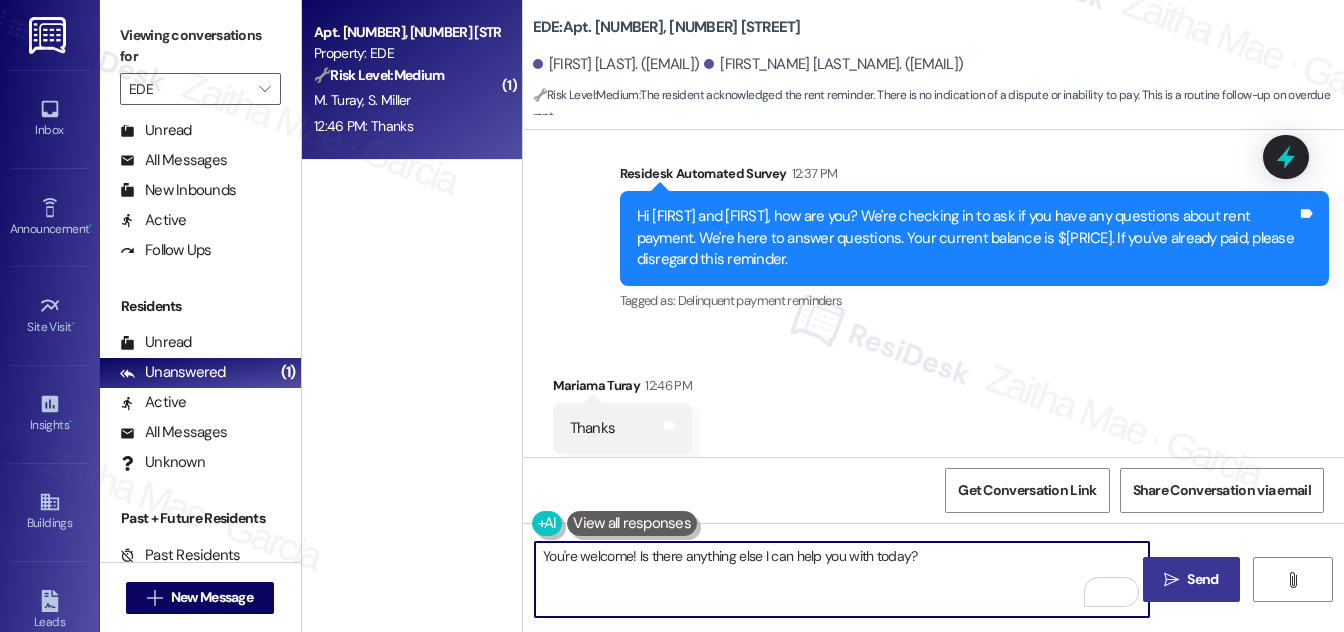 click on "You're welcome! Is there anything else I can help you with today?" at bounding box center [842, 579] 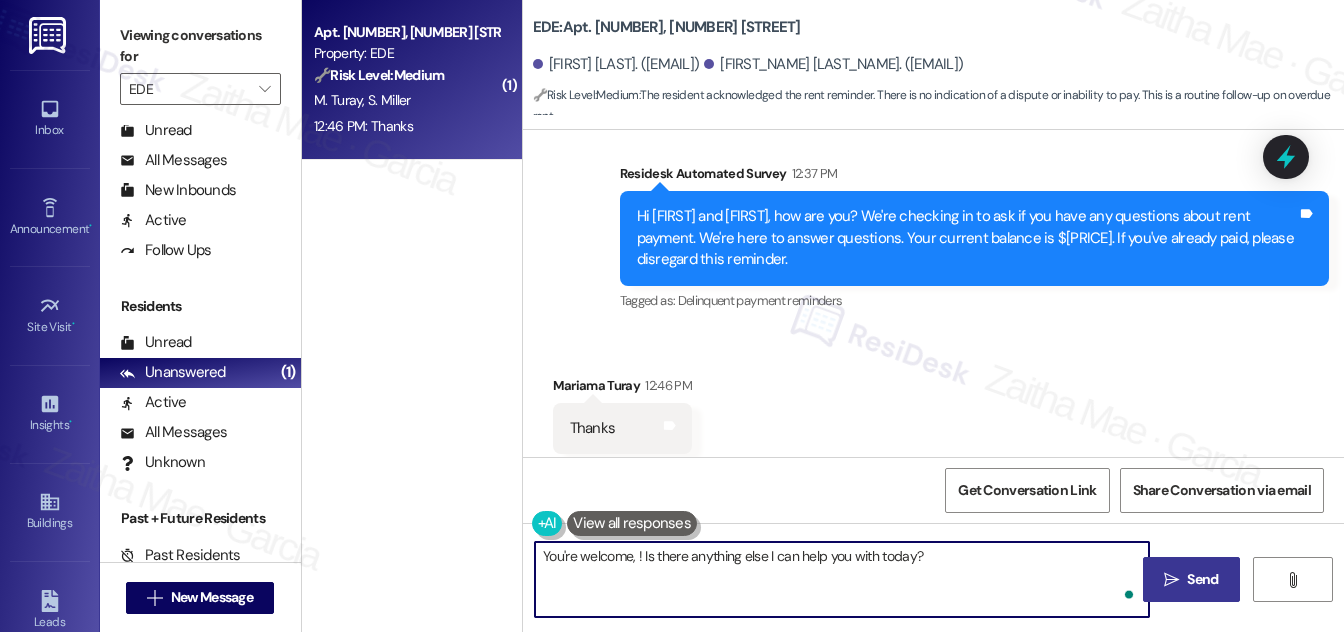 paste on "[FIRST_NAME]" 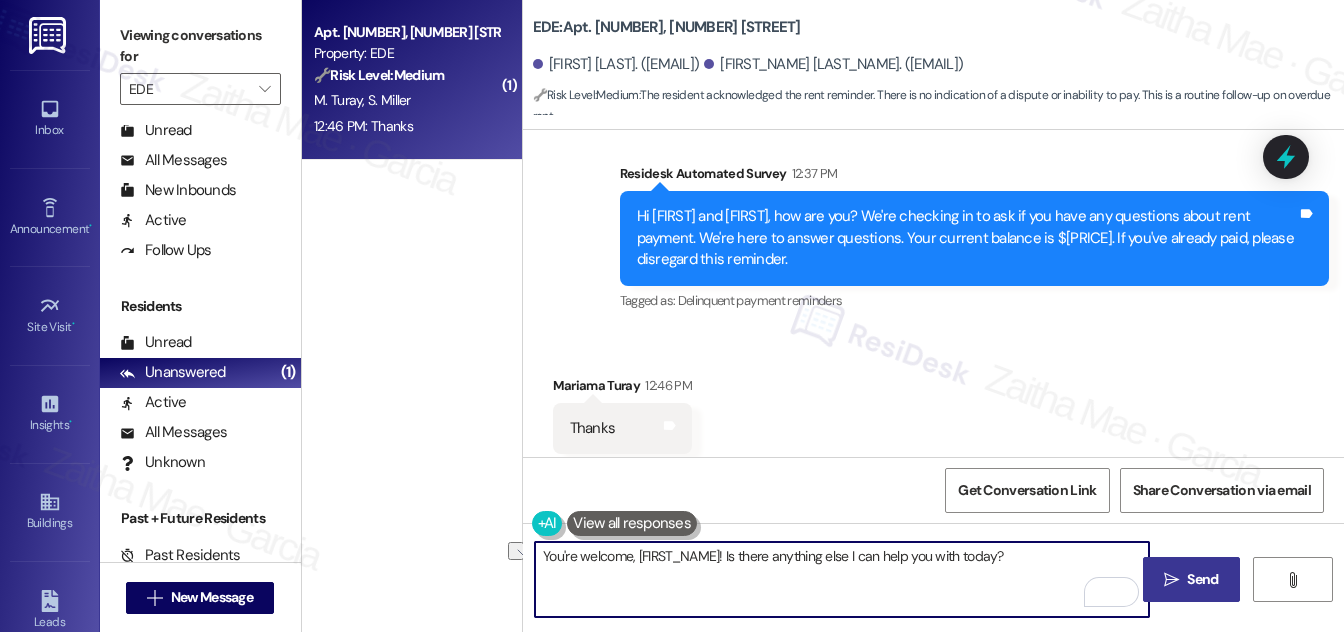 drag, startPoint x: 693, startPoint y: 556, endPoint x: 985, endPoint y: 586, distance: 293.53705 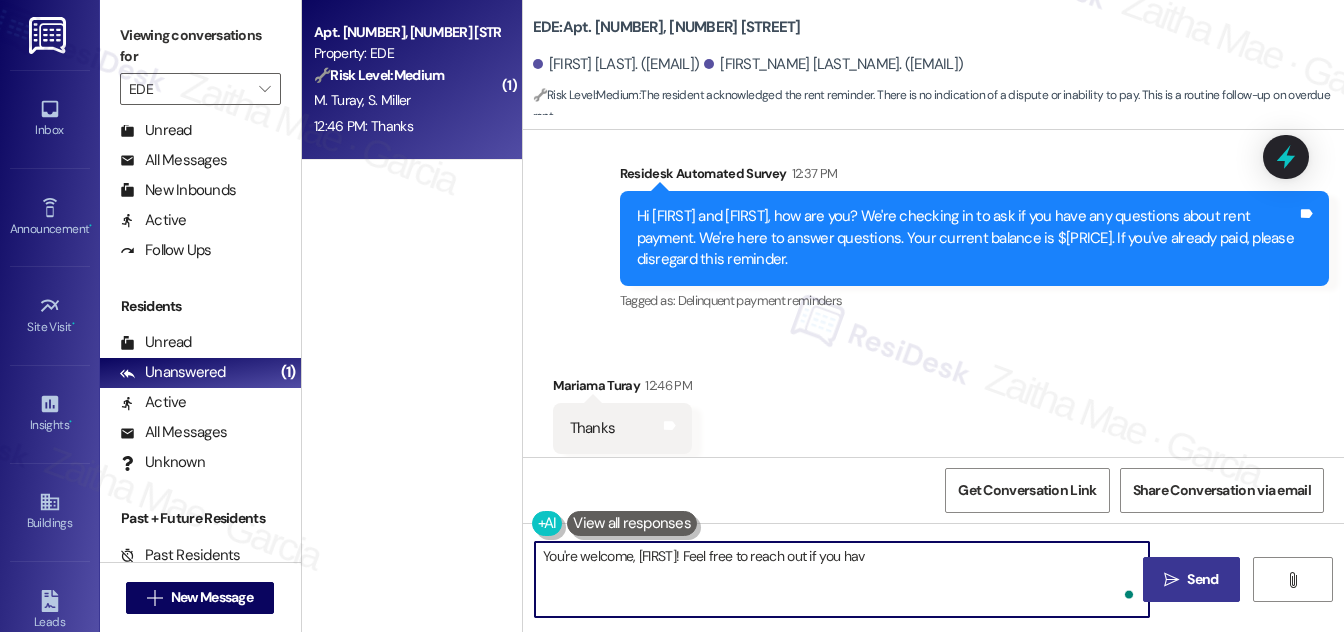 type on "You're welcome, Mariama! Feel free to reach out if you have" 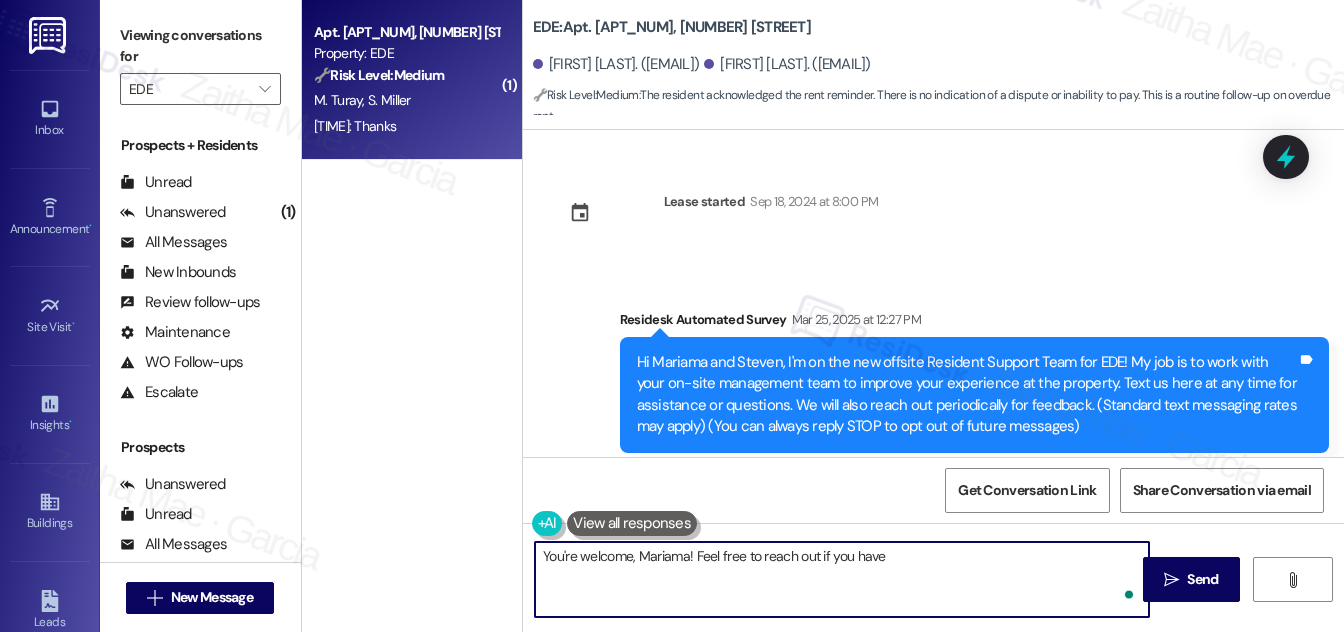 scroll, scrollTop: 0, scrollLeft: 0, axis: both 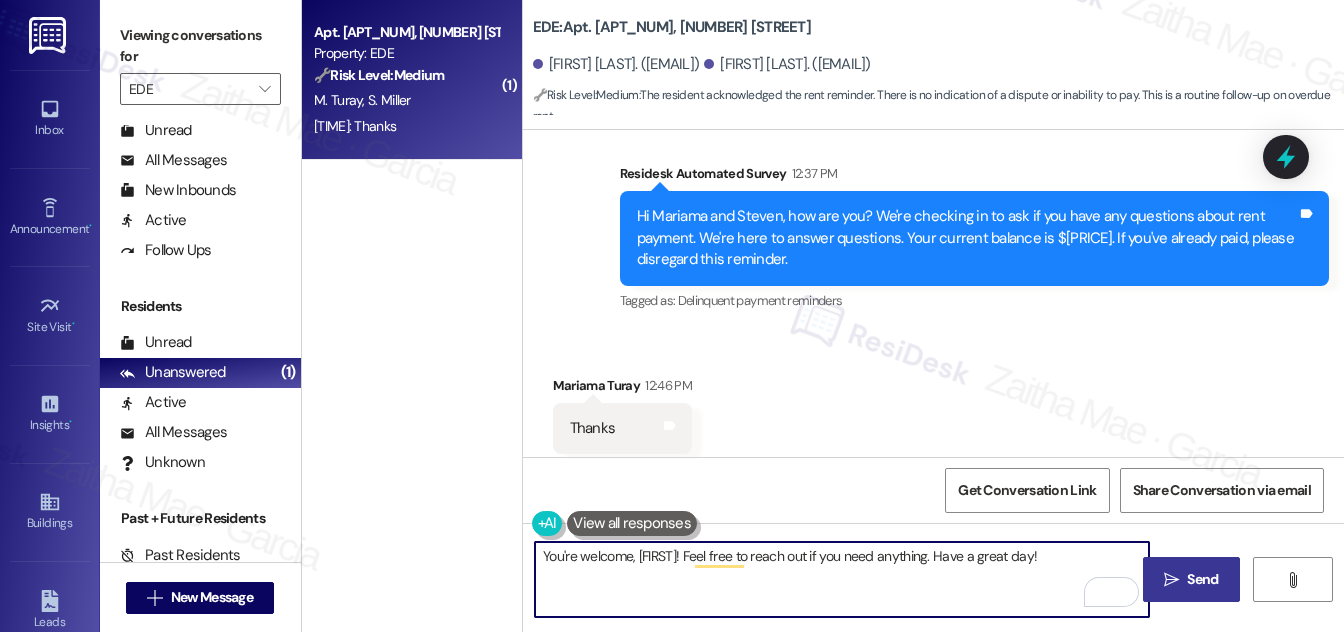 type on "You're welcome, [FIRST]! Feel free to reach out if you need anything. Have a great day!" 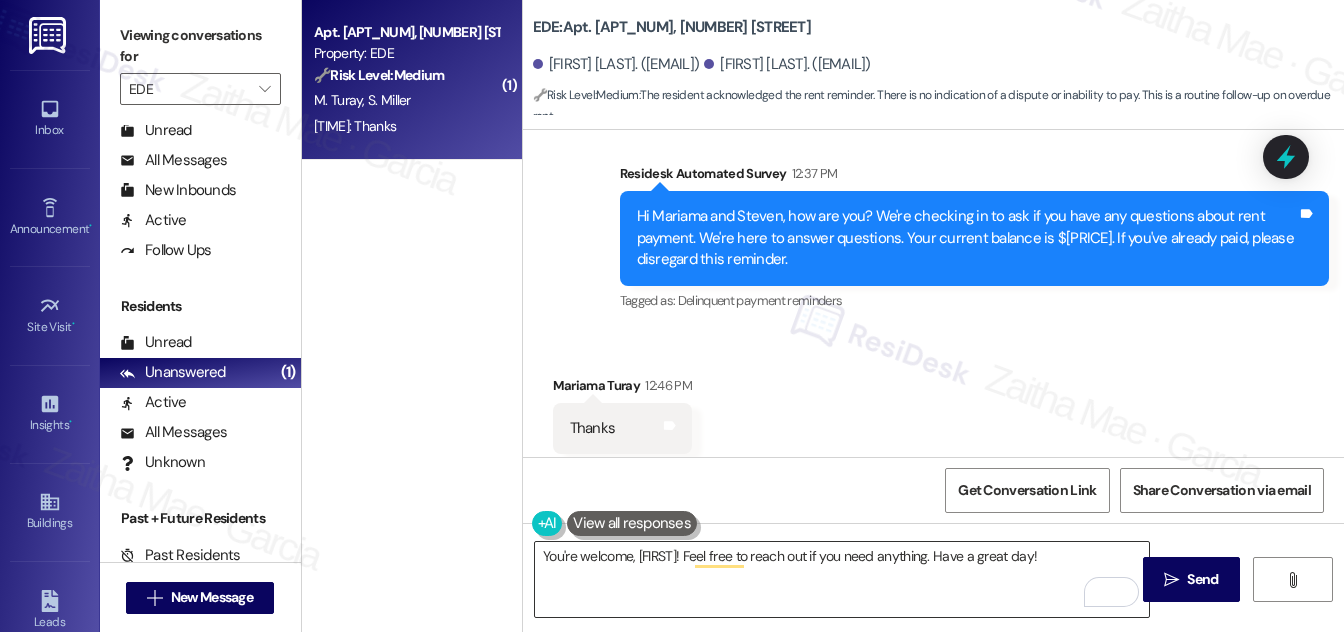 drag, startPoint x: 1181, startPoint y: 574, endPoint x: 1147, endPoint y: 551, distance: 41.04875 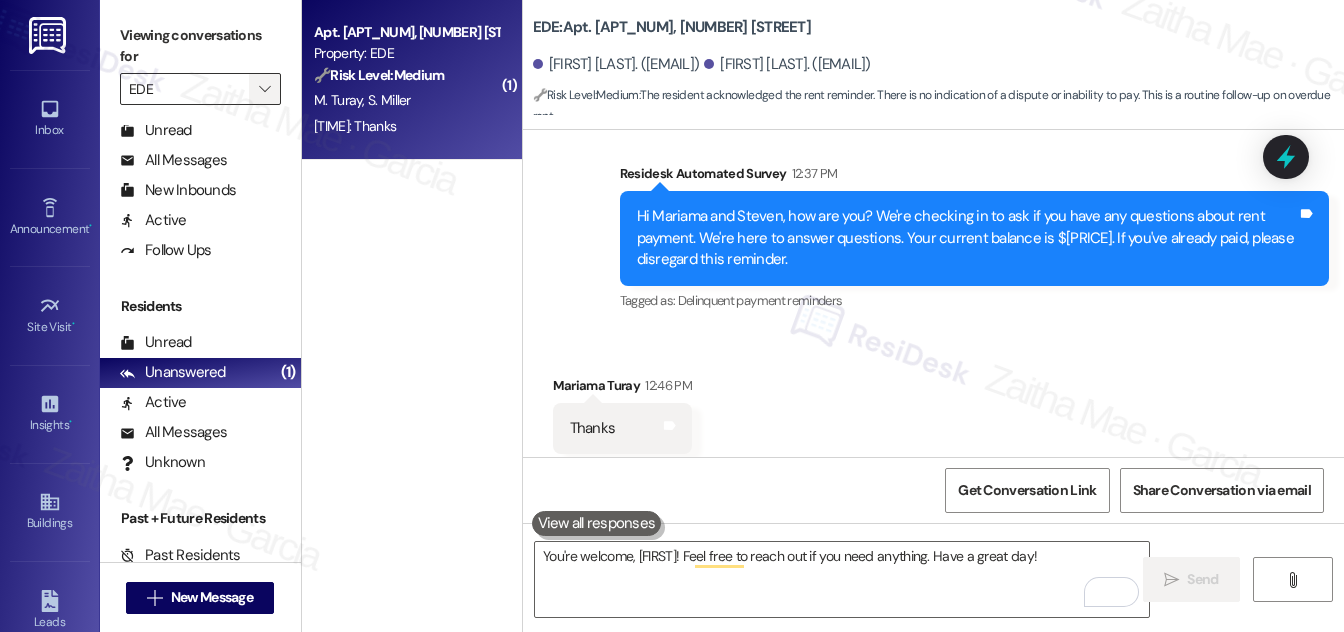 scroll, scrollTop: 3688, scrollLeft: 0, axis: vertical 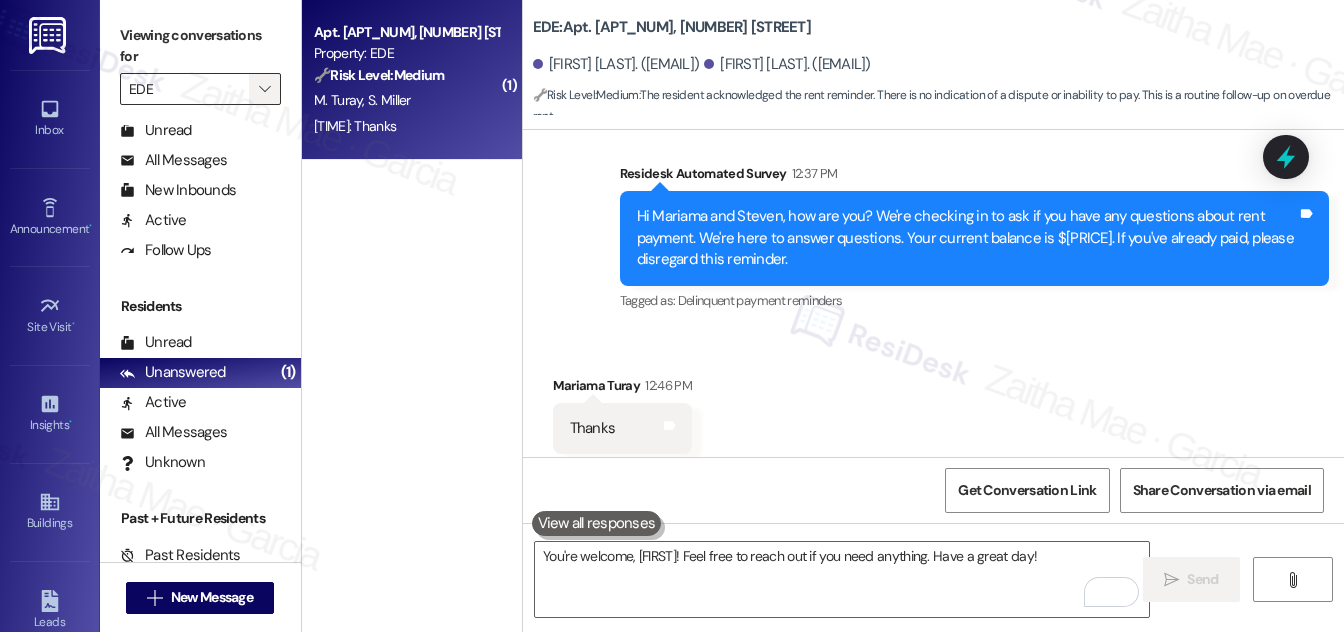 click on "" at bounding box center [264, 89] 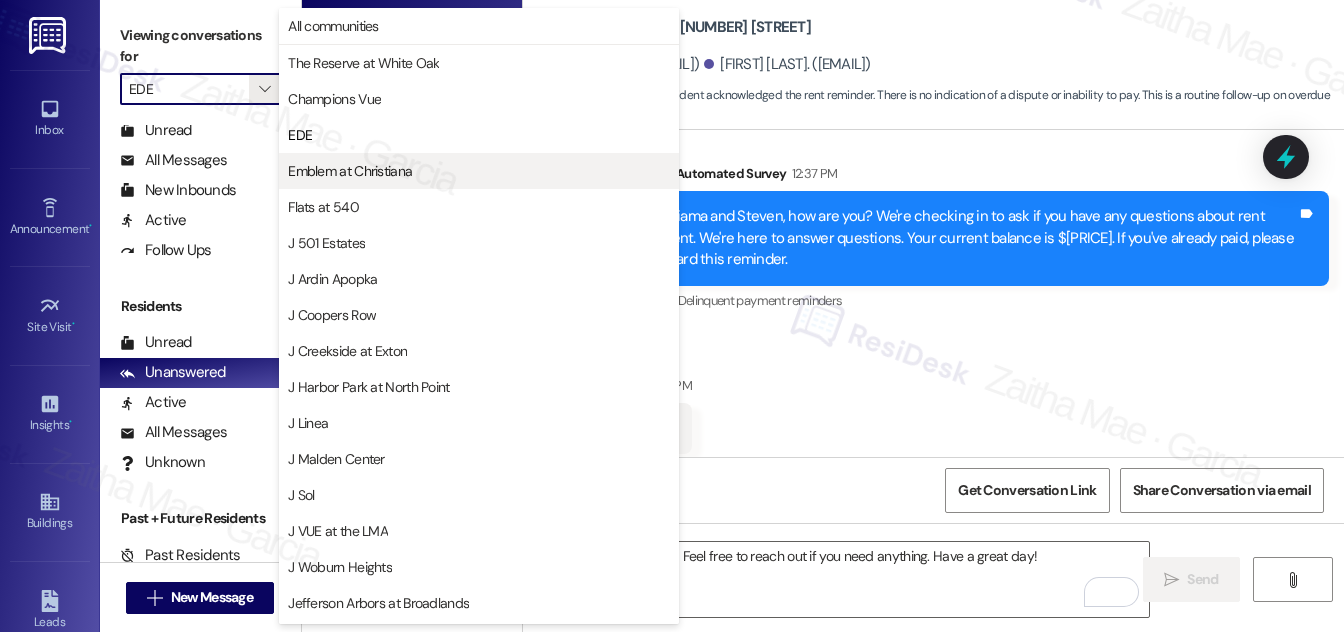 click on "Emblem at Christiana" at bounding box center (350, 171) 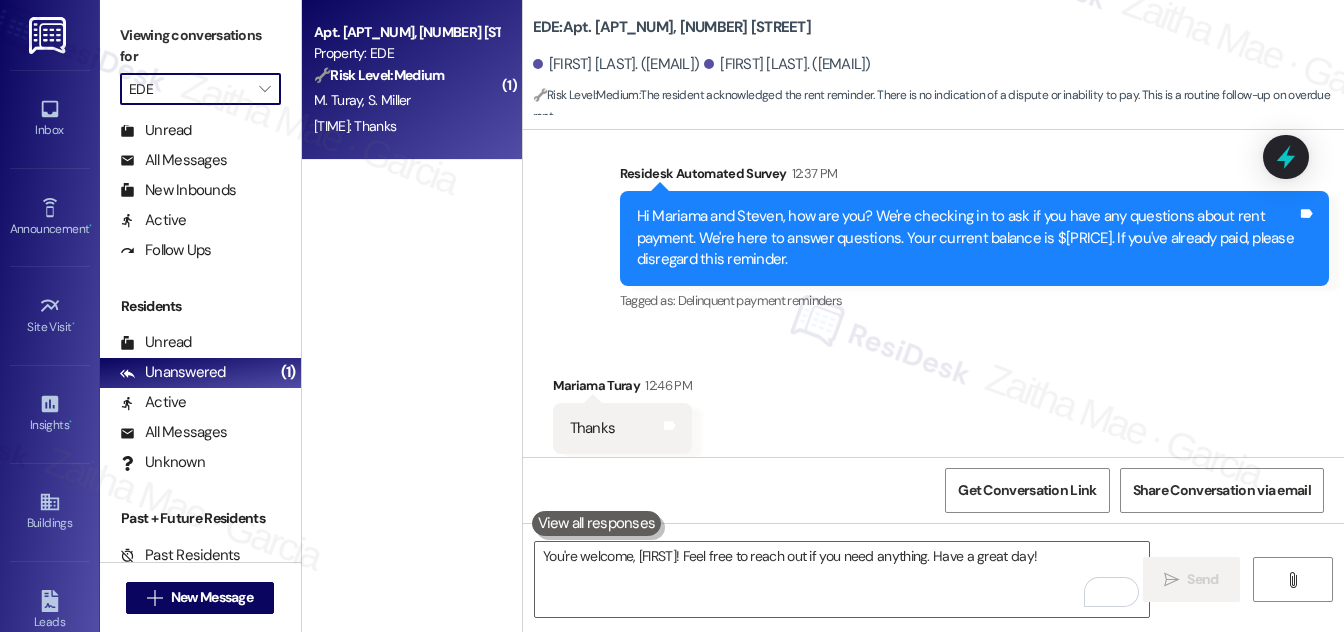type on "Emblem at Christiana" 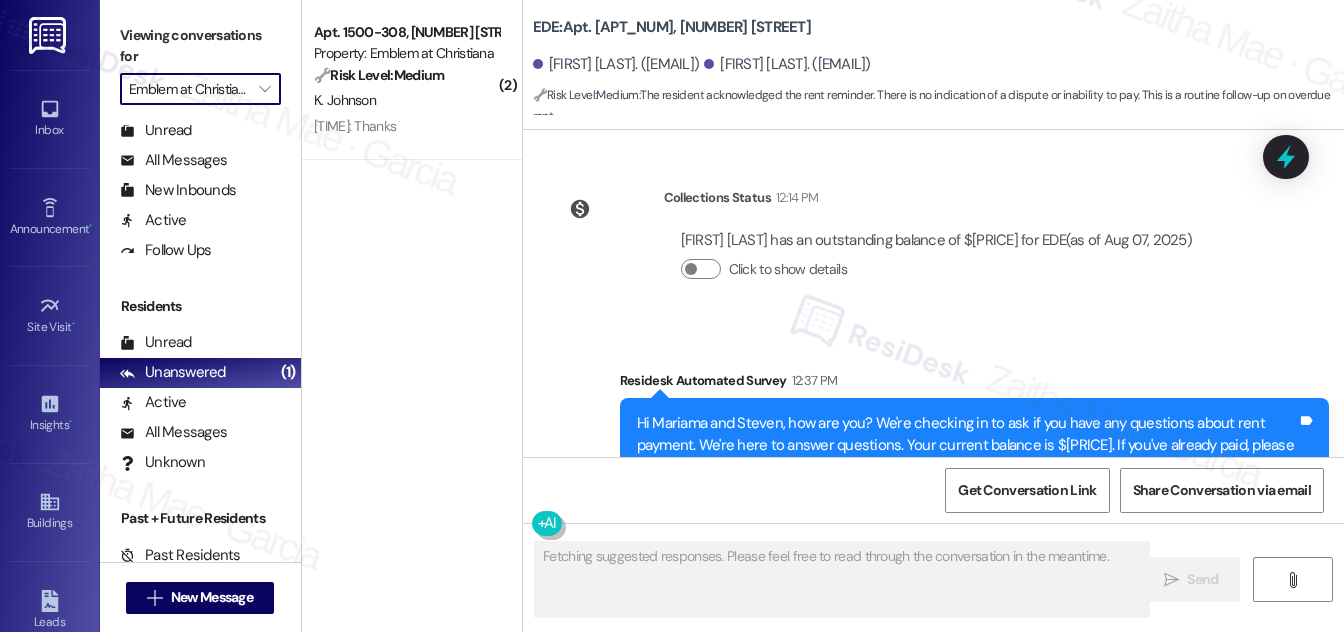 scroll, scrollTop: 3688, scrollLeft: 0, axis: vertical 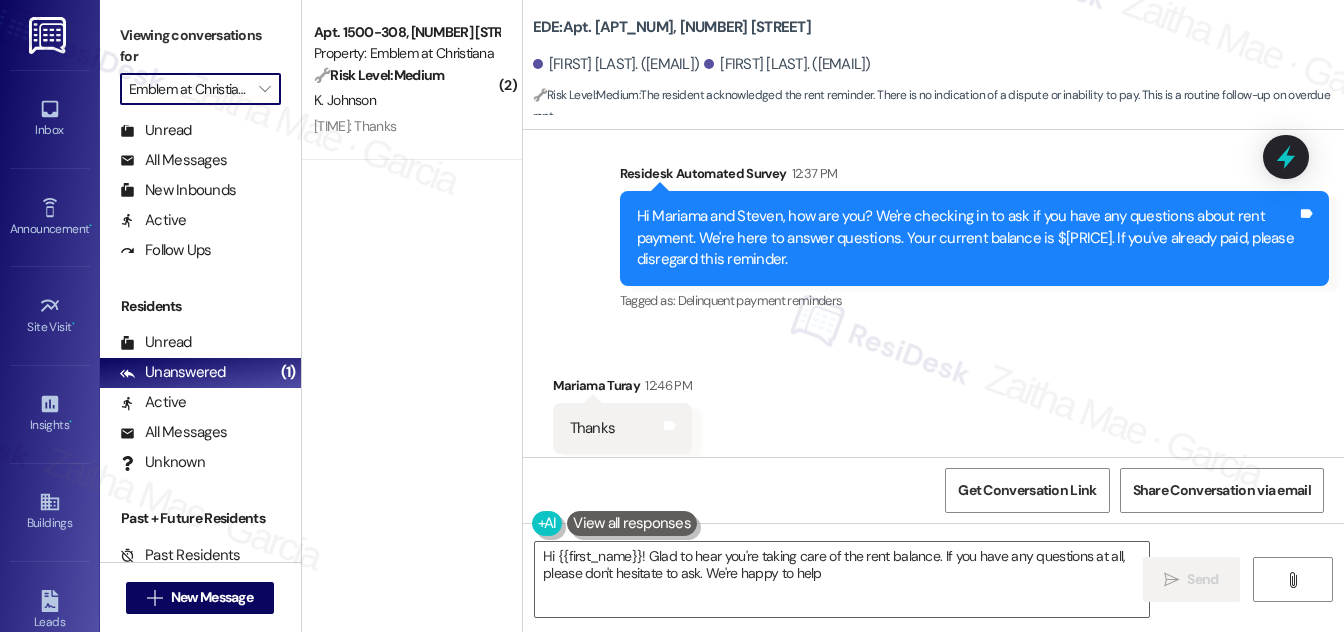 type on "Hi {{first_name}}! Glad to hear you're taking care of the rent balance. If you have any questions at all, please don't hesitate to ask. We're happy to help!" 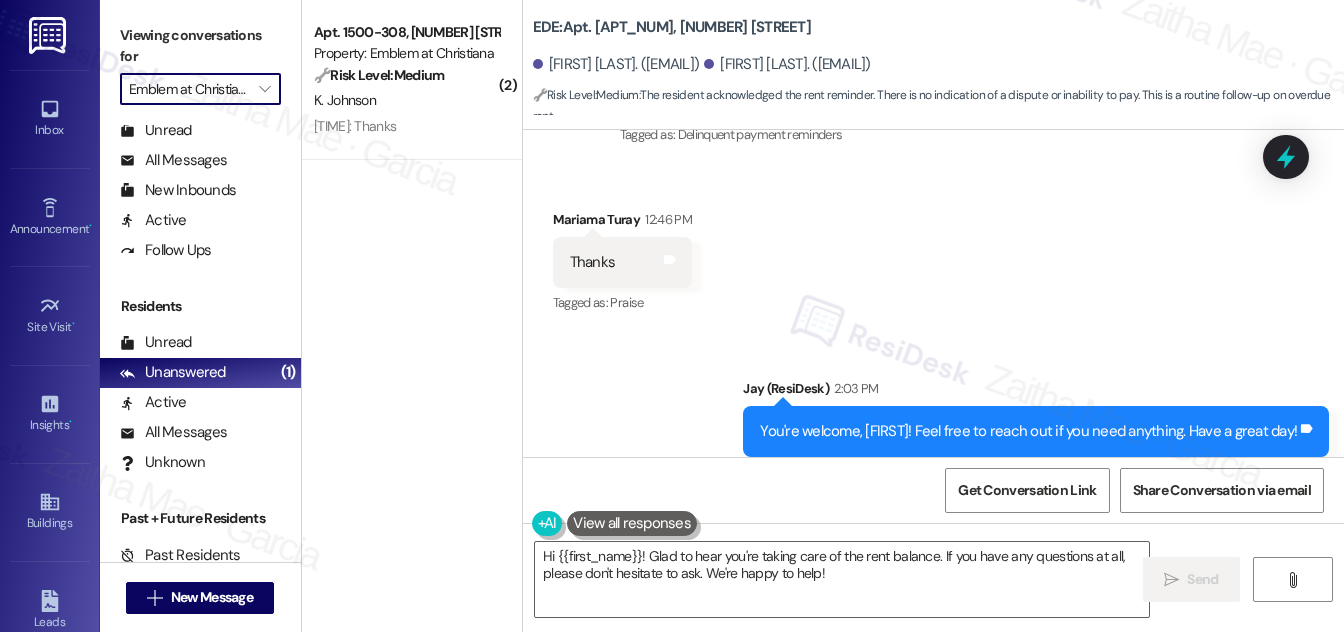 scroll, scrollTop: 3857, scrollLeft: 0, axis: vertical 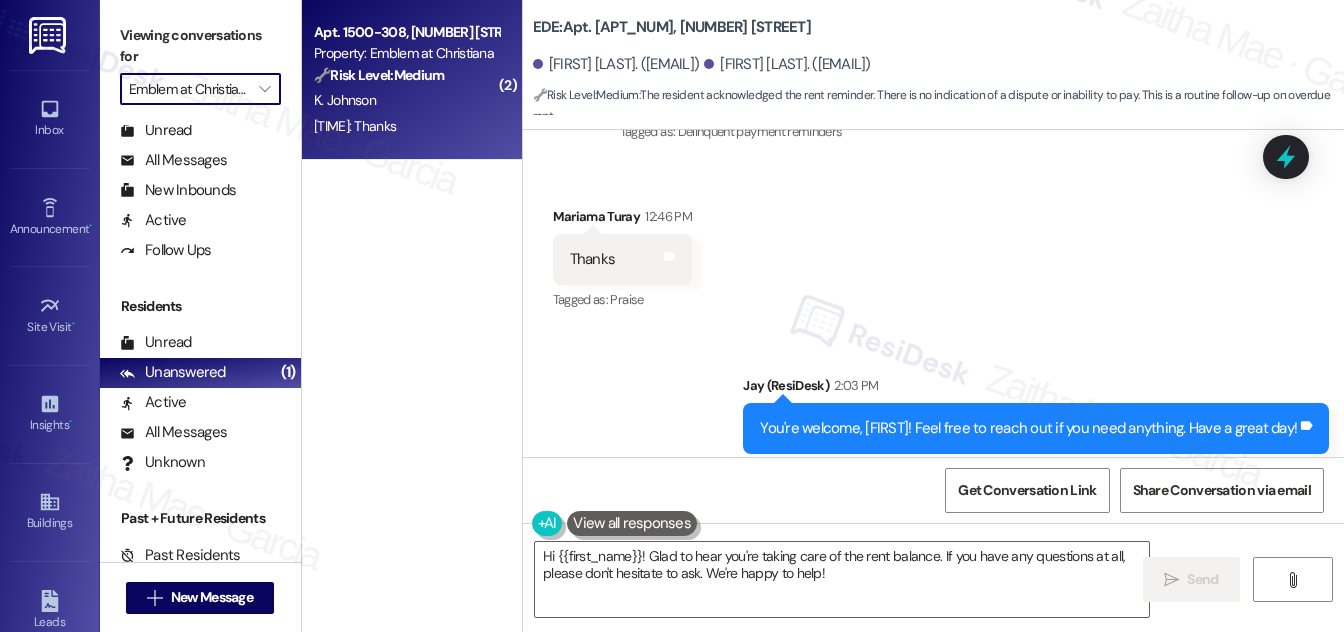click on "🔧  Risk Level:  Medium" at bounding box center (379, 75) 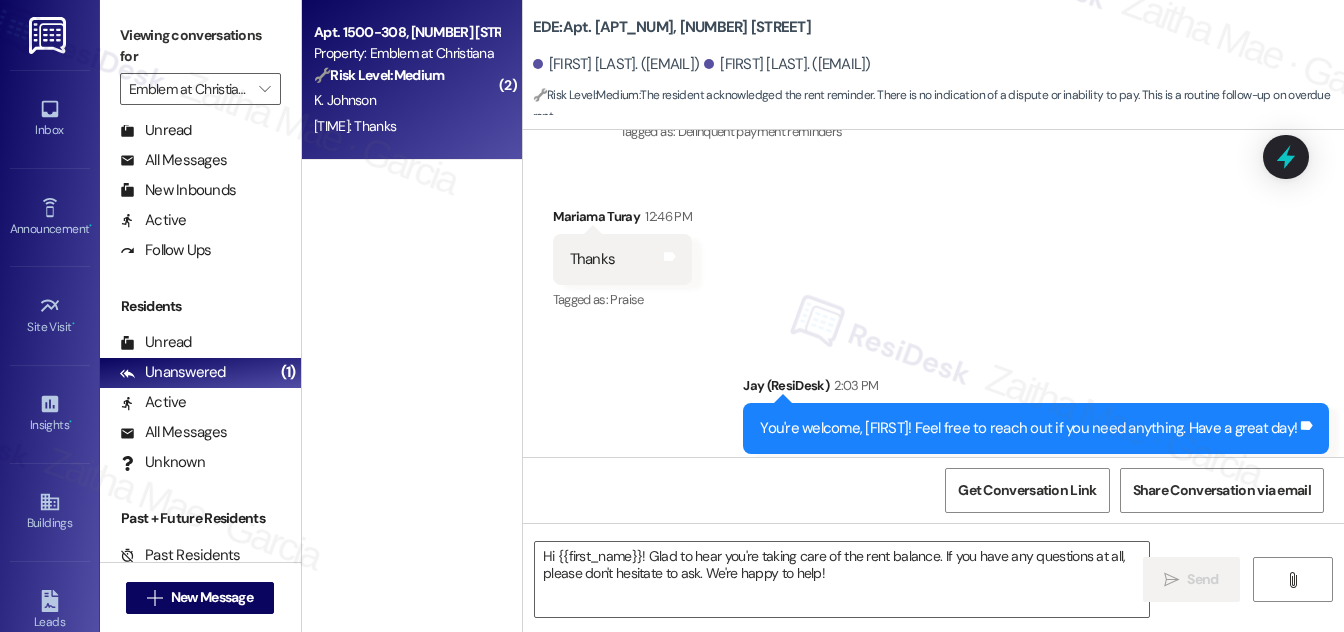 type on "Fetching suggested responses. Please feel free to read through the conversation in the meantime." 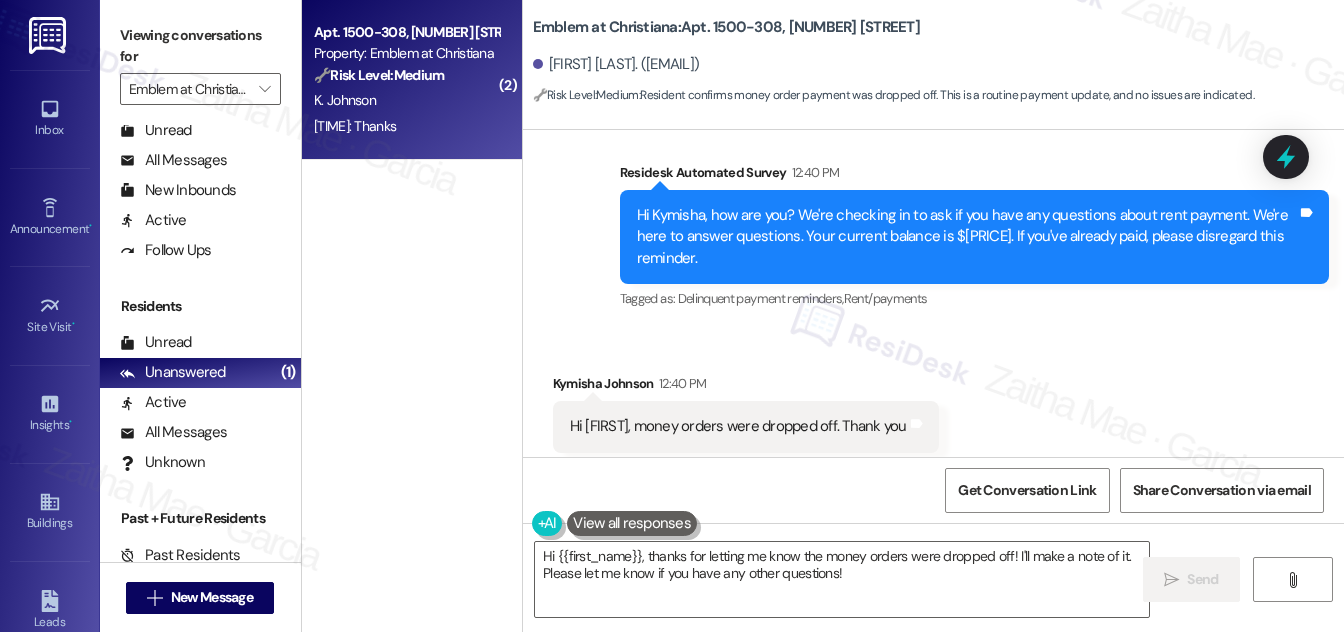 scroll, scrollTop: 12709, scrollLeft: 0, axis: vertical 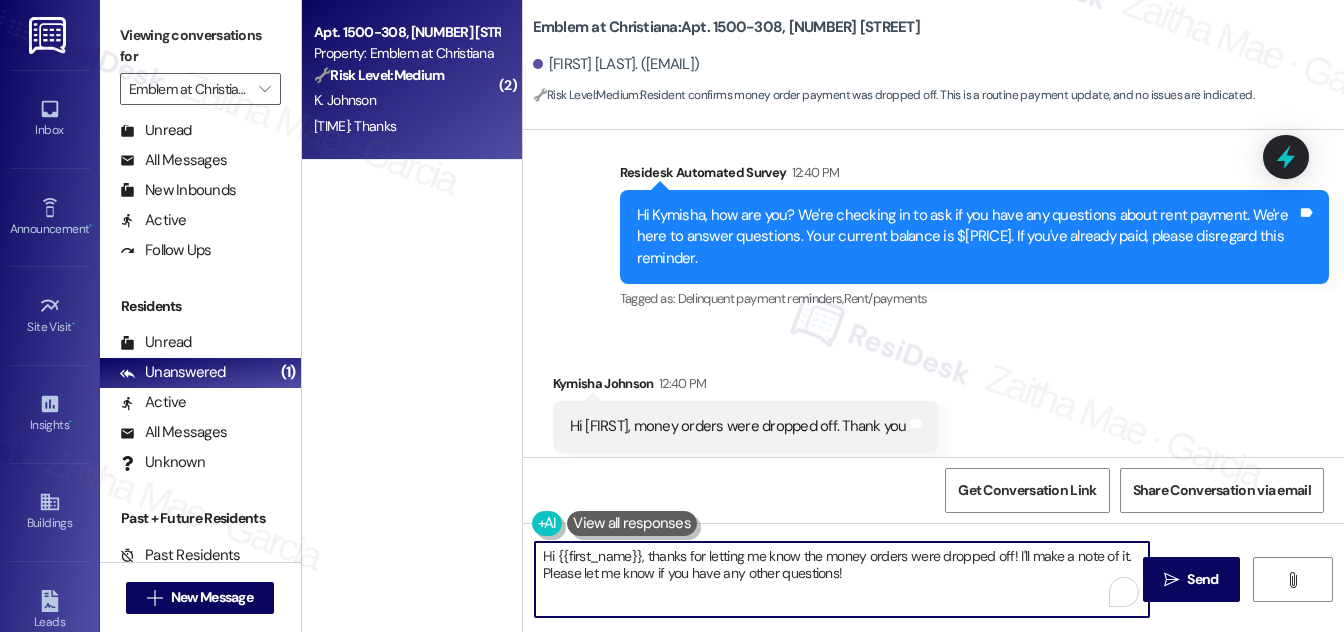 drag, startPoint x: 650, startPoint y: 557, endPoint x: 519, endPoint y: 551, distance: 131.13733 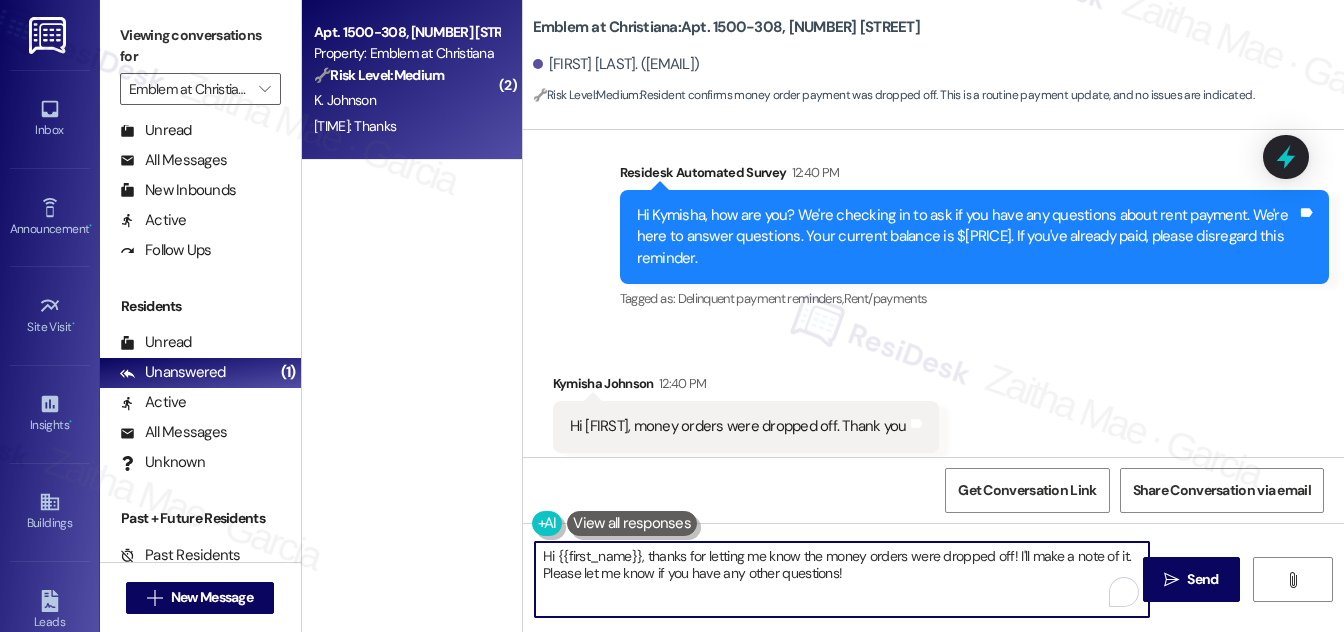 click on "( 2 ) Apt. 1500-308, 1150 Helen Drive Property: Emblem at Christiana 🔧  Risk Level:  Medium Resident confirms money order payment was dropped off. This is a routine payment update, and no issues are indicated. K. Johnson 12:40 PM: Hi jay, money orders were dropped off. Thank you 12:40 PM: Hi jay, money orders were dropped off. Thank you Emblem at Christiana:  Apt. 1500-308, 1150 Helen Drive       Kymisha Johnson. (kmjohnson02@outlook.com)   🔧  Risk Level:  Medium :  Resident confirms money order payment was dropped off. This is a routine payment update, and no issues are indicated. Survey, sent via SMS Residesk Automated Survey Jun 09, 2023 at 1:20 PM Hi there Kymisha! I just wanted to check in and ask if you are happy with your apartment.  Feel free to answer with a quick (y/n) (You can always reply STOP to opt out of future messages) Tags and notes Tagged as:   Quarterly check-in Click to highlight conversations about Quarterly check-in Received via SMS Kymisha Johnson Jun 09, 2023 at 1:23 PM Y y" at bounding box center (823, 316) 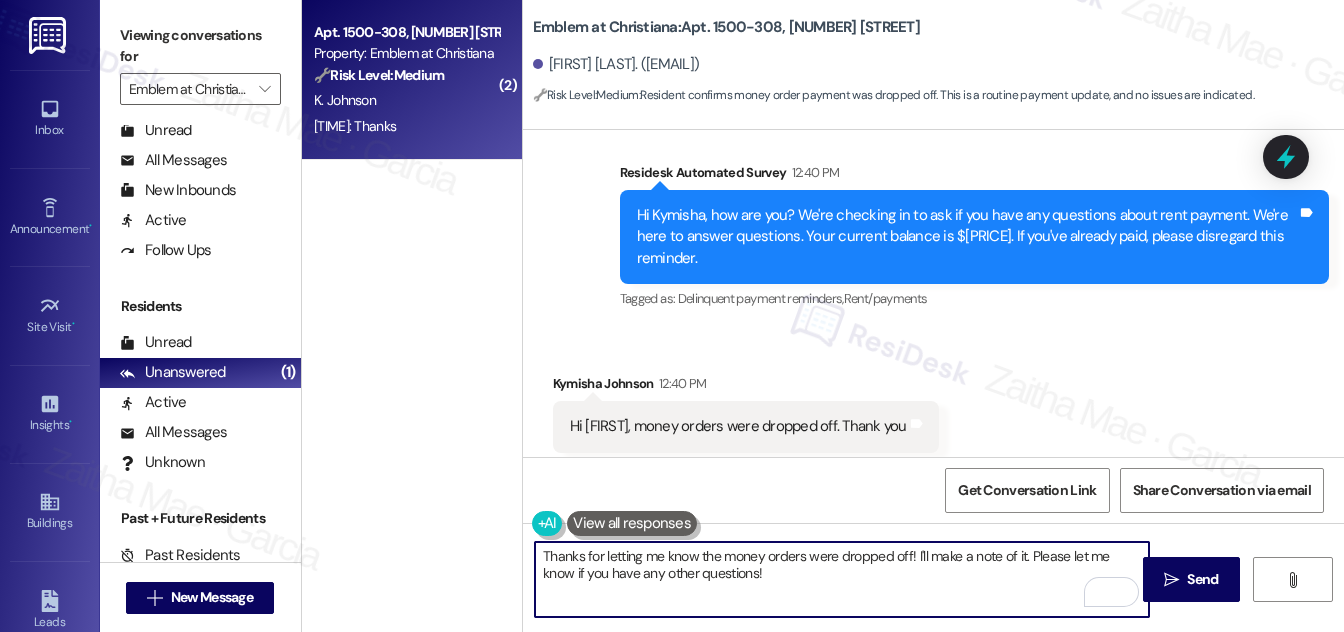 click on "Kymisha Johnson 12:40 PM" at bounding box center (746, 387) 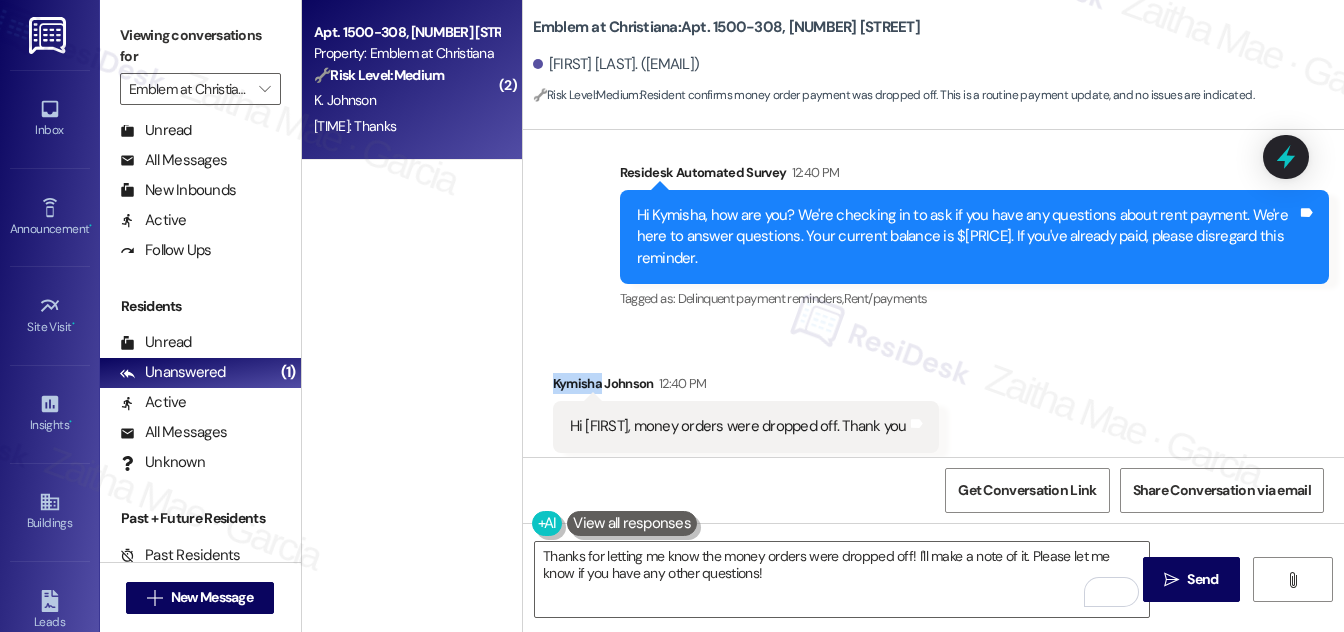 click on "Kymisha Johnson 12:40 PM" at bounding box center (746, 387) 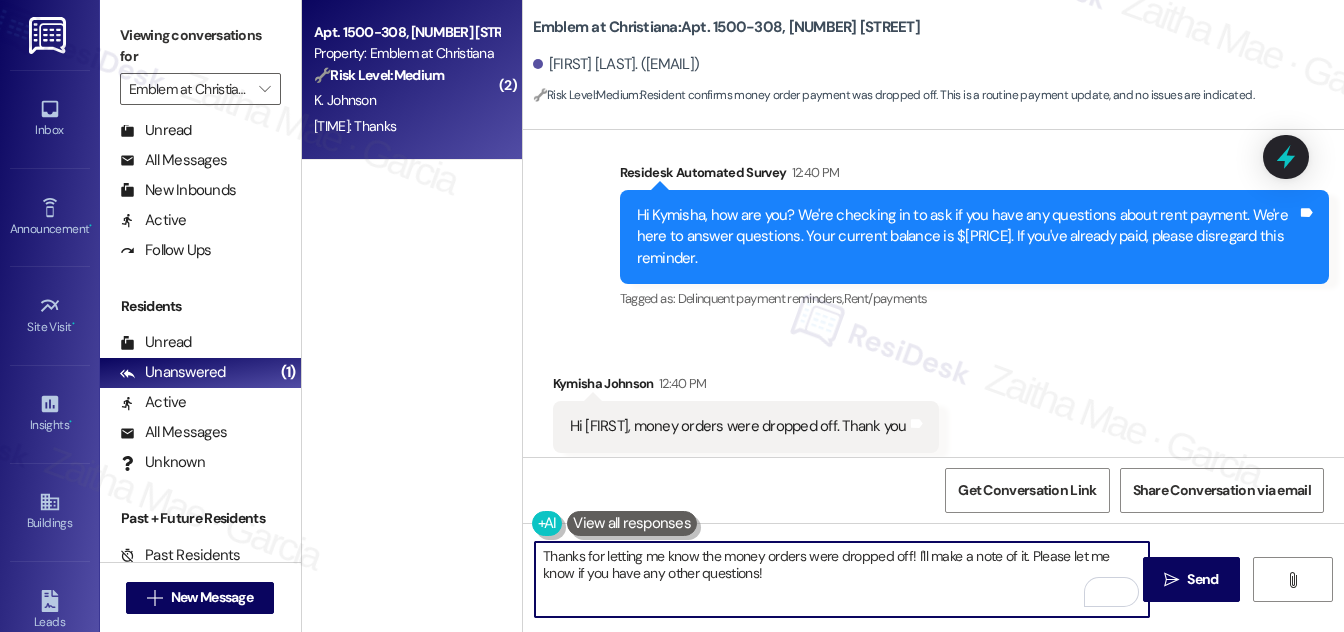 click on "Thanks for letting me know the money orders were dropped off! I'll make a note of it. Please let me know if you have any other questions!" at bounding box center (842, 579) 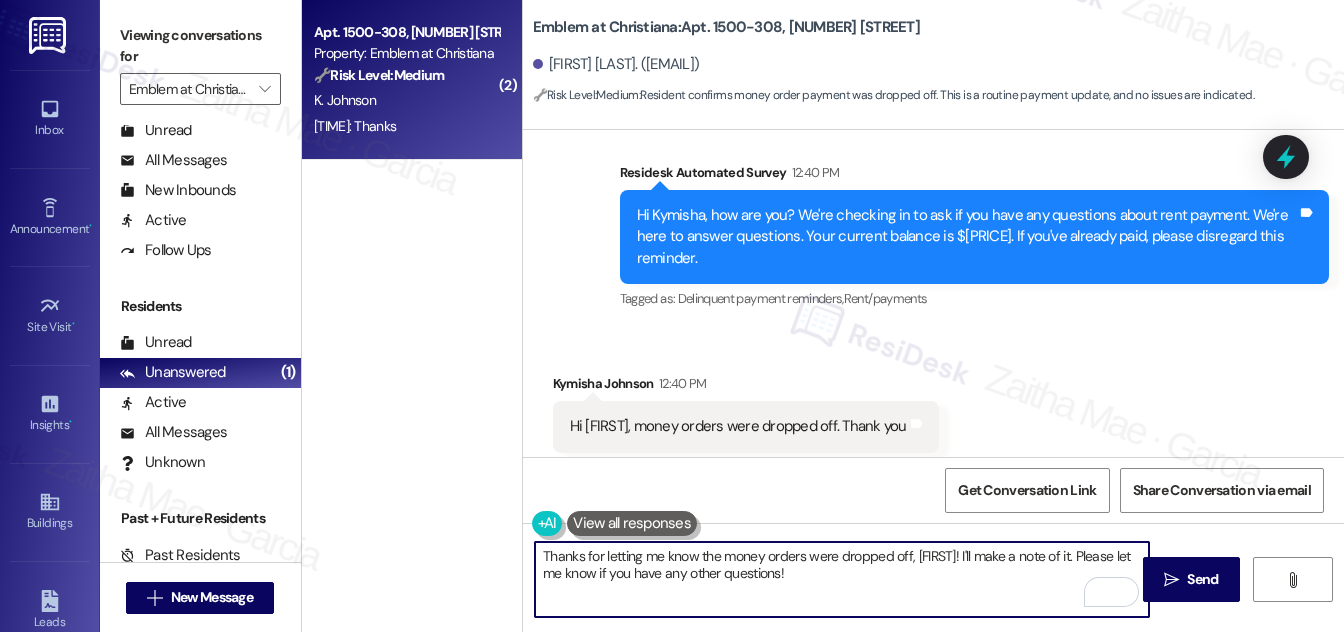 paste on "Kymisha" 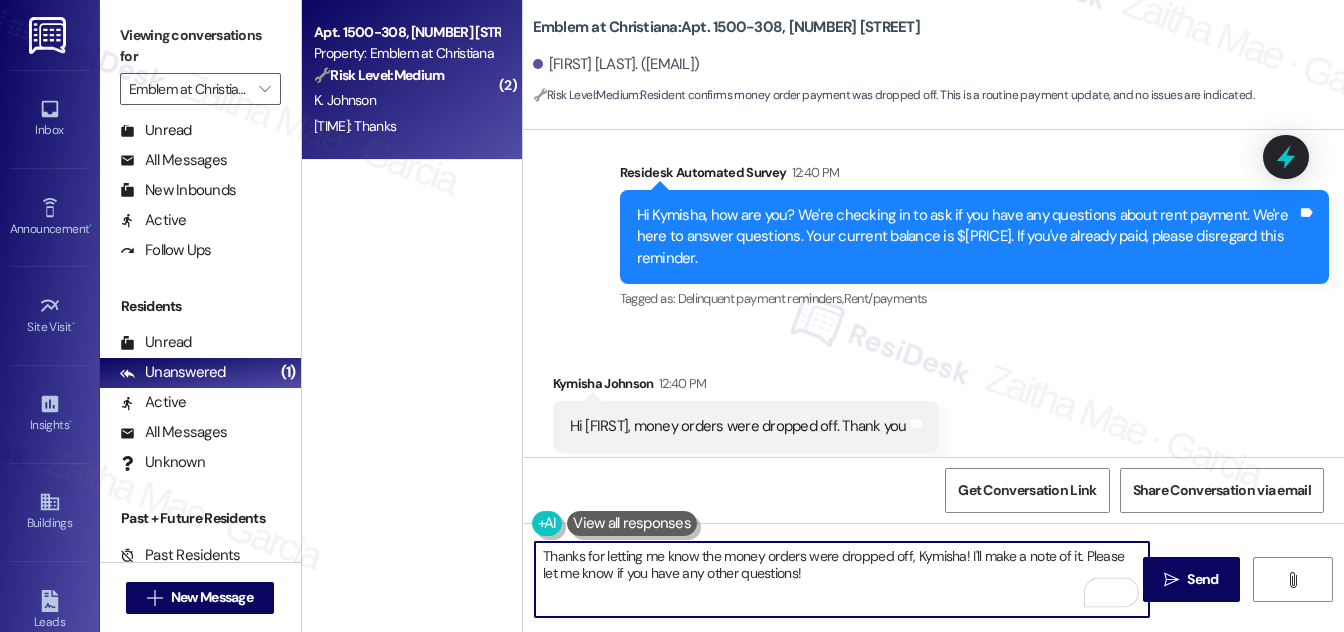 click on "Thanks for letting me know the money orders were dropped off, Kymisha! I'll make a note of it. Please let me know if you have any other questions!" at bounding box center [842, 579] 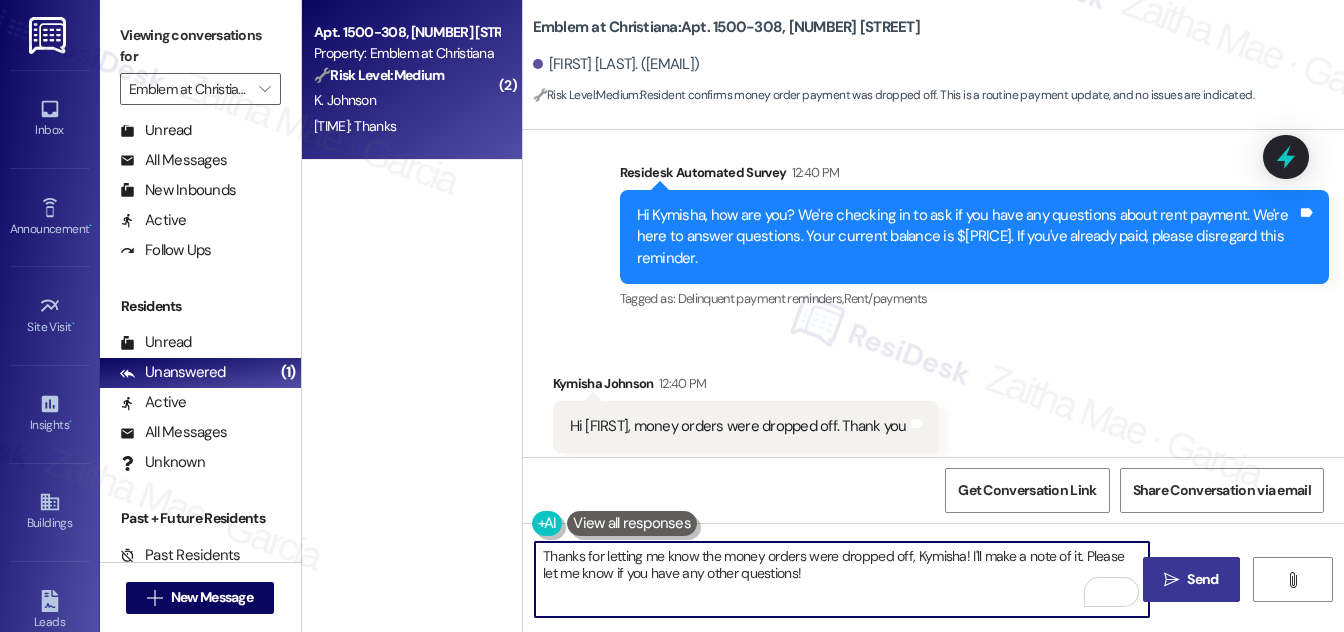 type on "Thanks for letting me know the money orders were dropped off, Kymisha! I'll make a note of it. Please let me know if you have any other questions!" 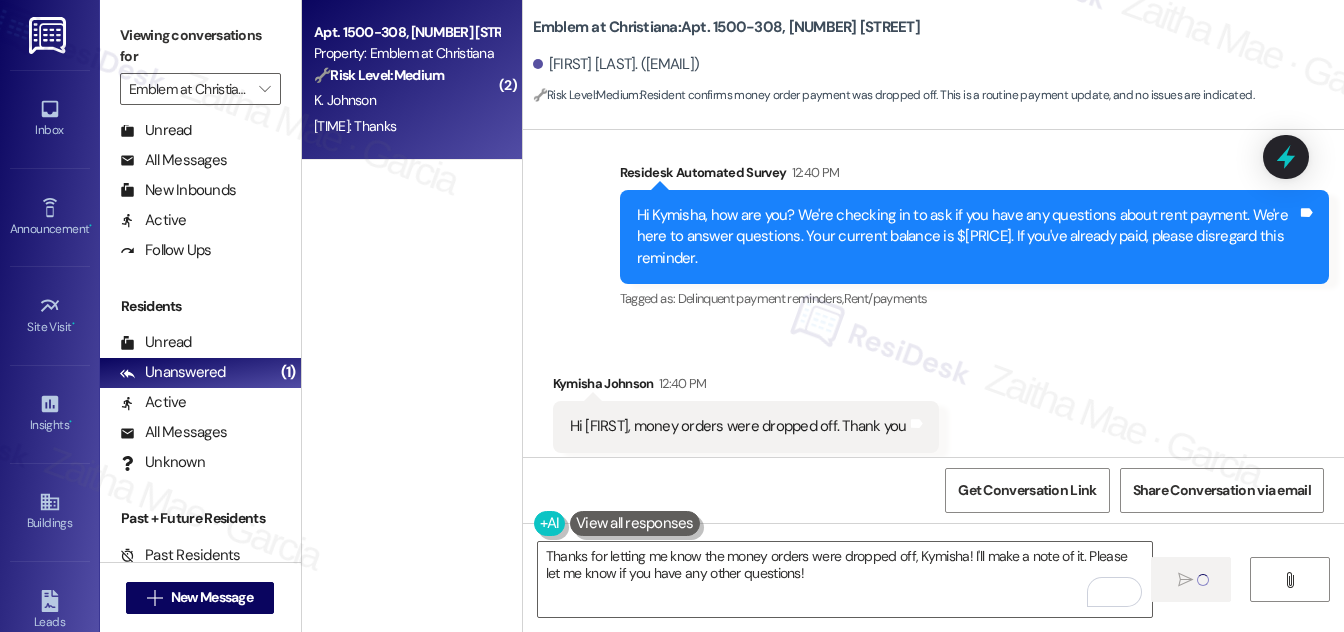 type 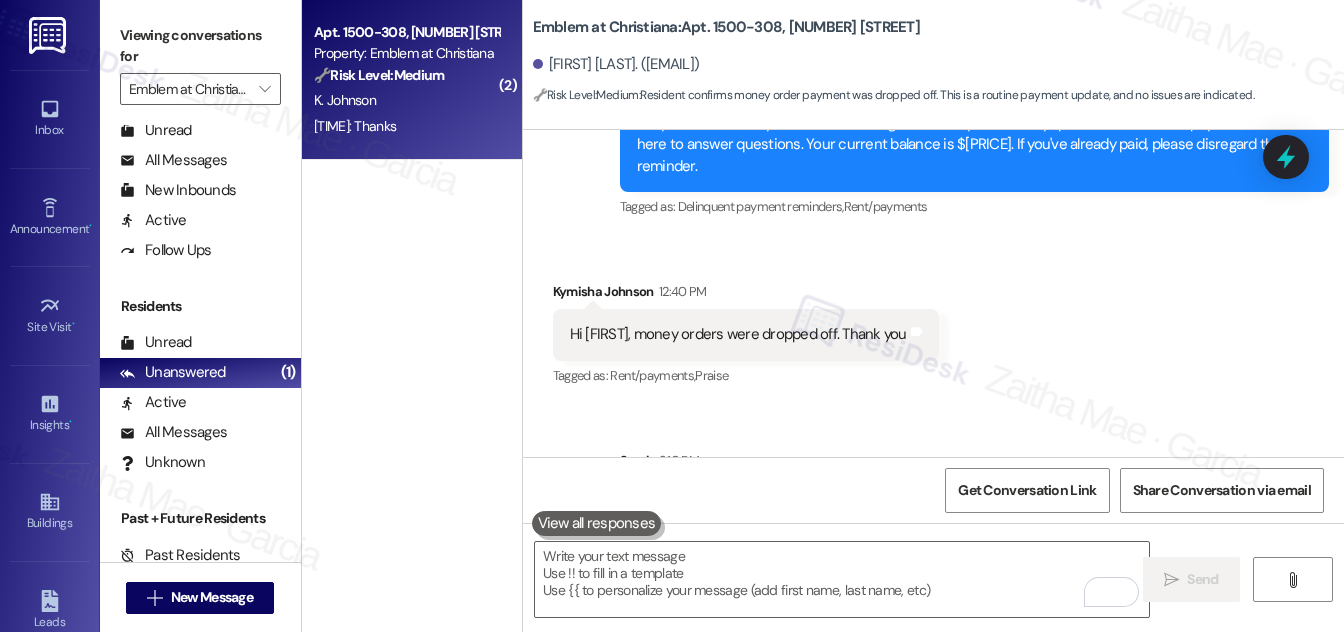 scroll, scrollTop: 12870, scrollLeft: 0, axis: vertical 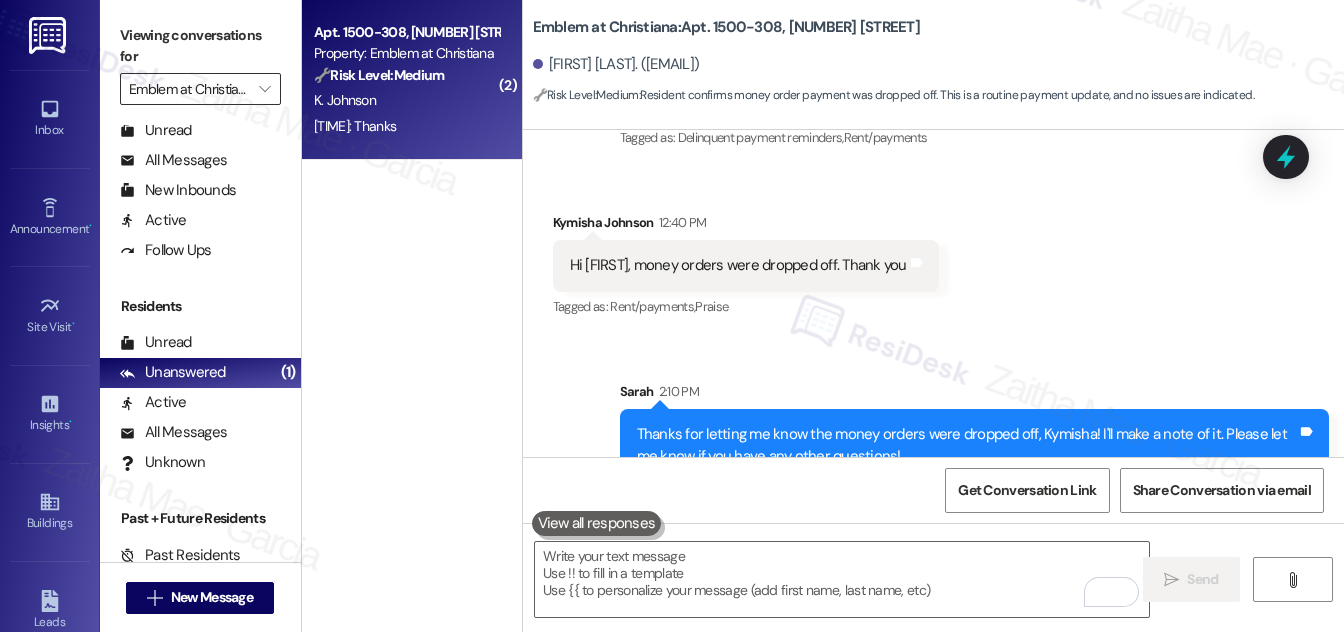click on "Emblem at Christiana" at bounding box center [189, 89] 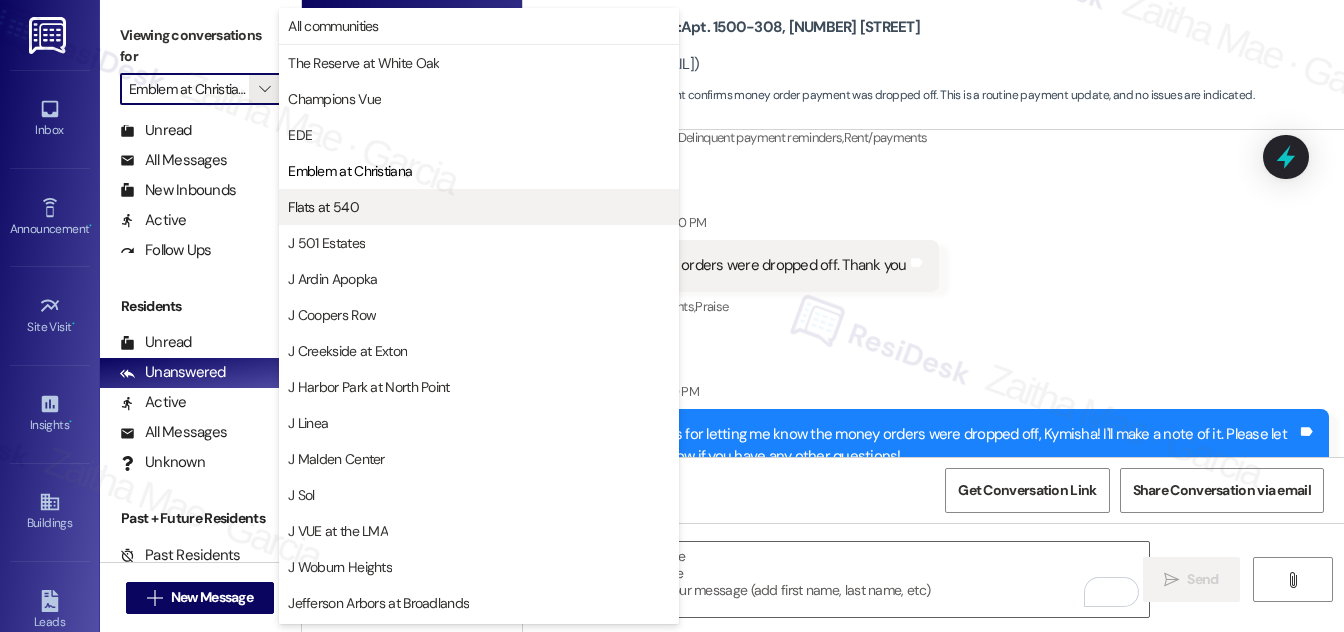 click on "Flats at 540" at bounding box center (479, 207) 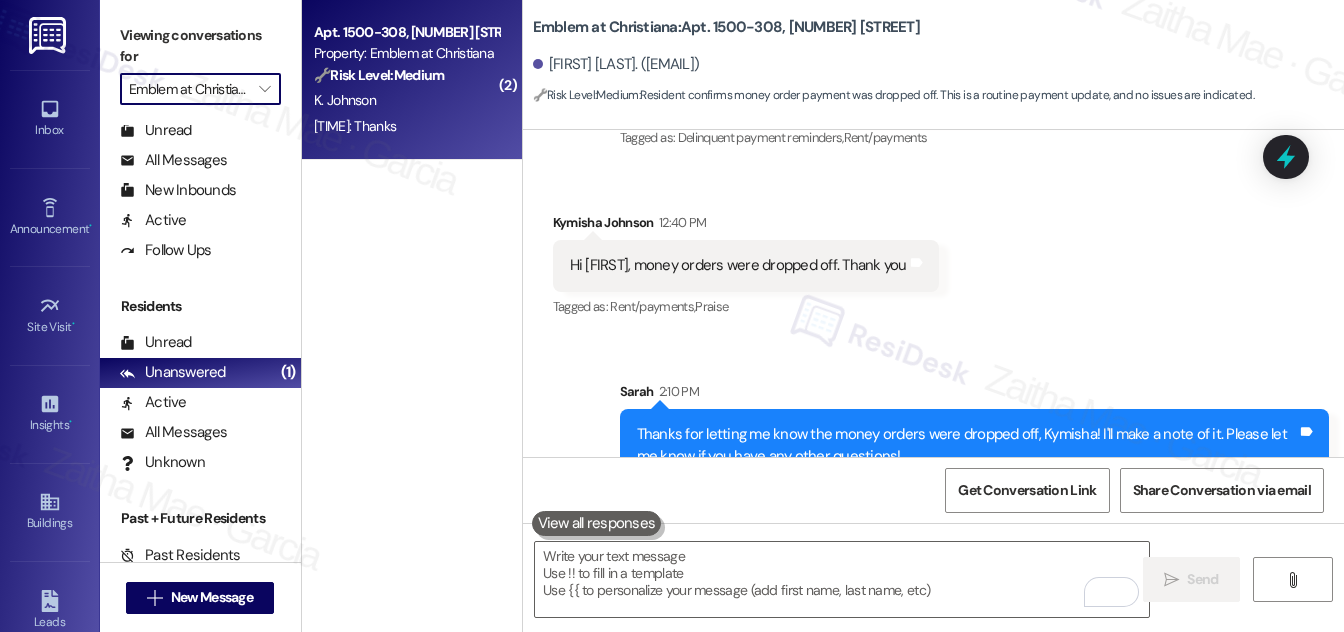 type on "Flats at 540" 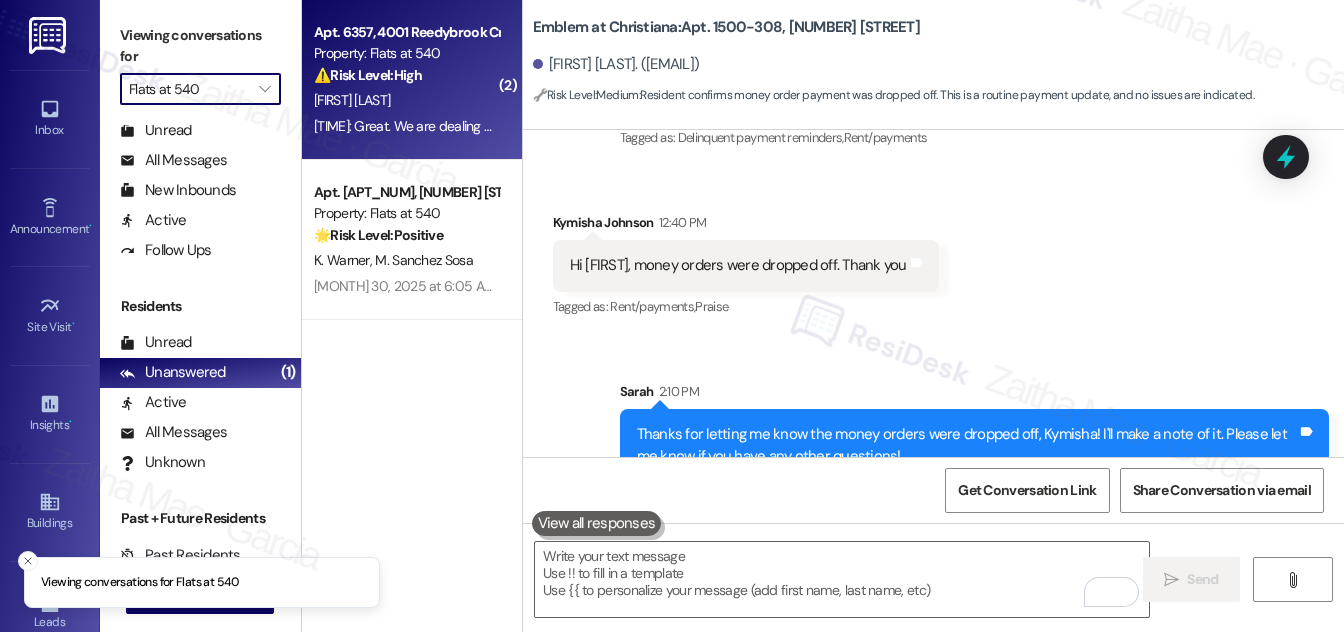 click on "⚠️  Risk Level:  High The resident indicates a family emergency and requests the total amount due with the late fee, implying a potential delay in rent payment. This requires urgent attention to address the financial concern and potential late payment." at bounding box center [406, 75] 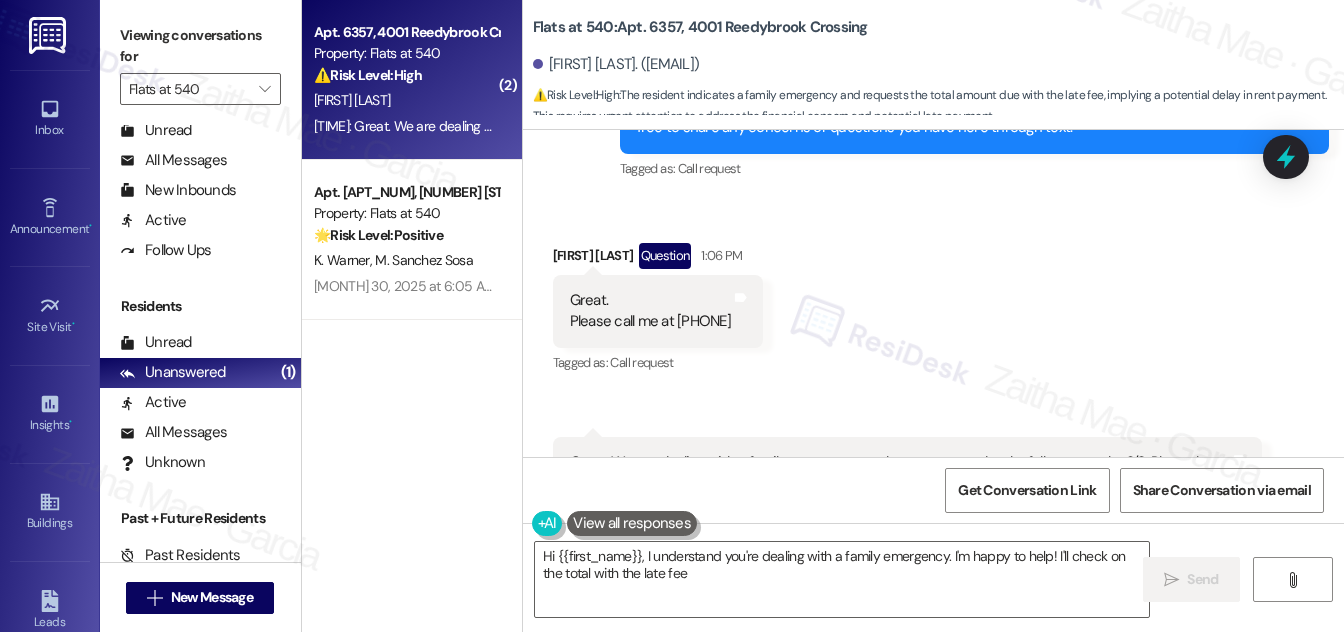 scroll, scrollTop: 2381, scrollLeft: 0, axis: vertical 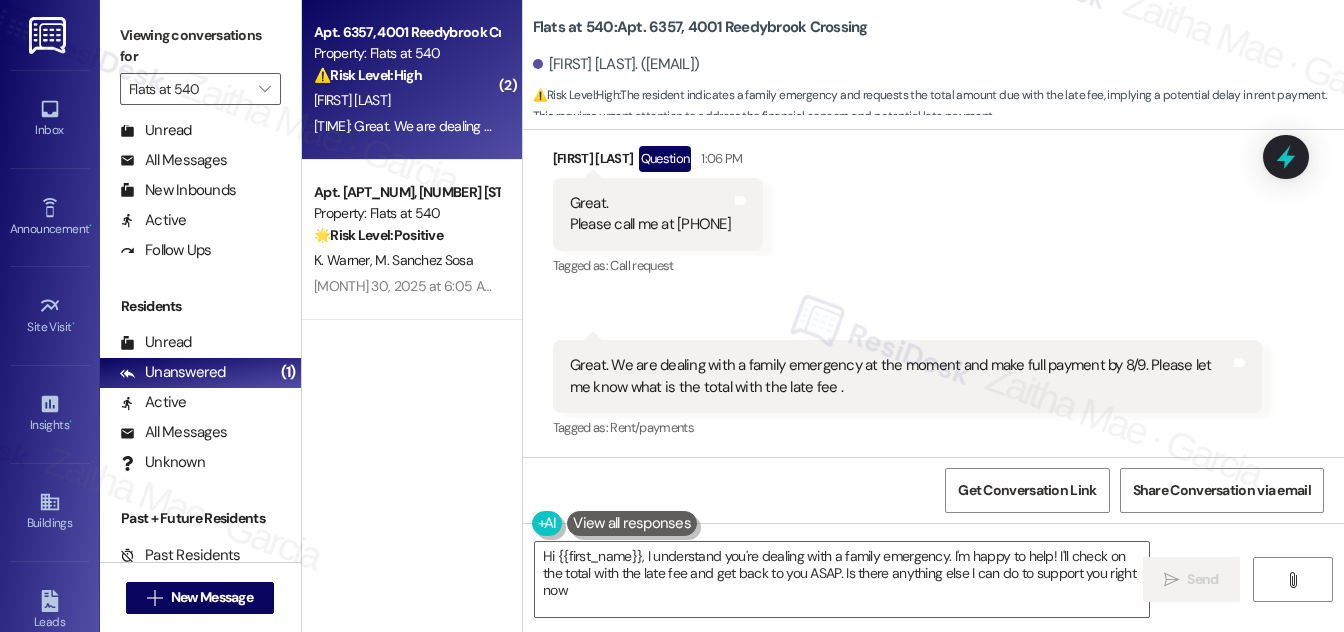 type on "Hi {{first_name}}, I understand you're dealing with a family emergency. I'm happy to help! I'll check on the total with the late fee and get back to you ASAP. Is there anything else I can do to support you right now?" 